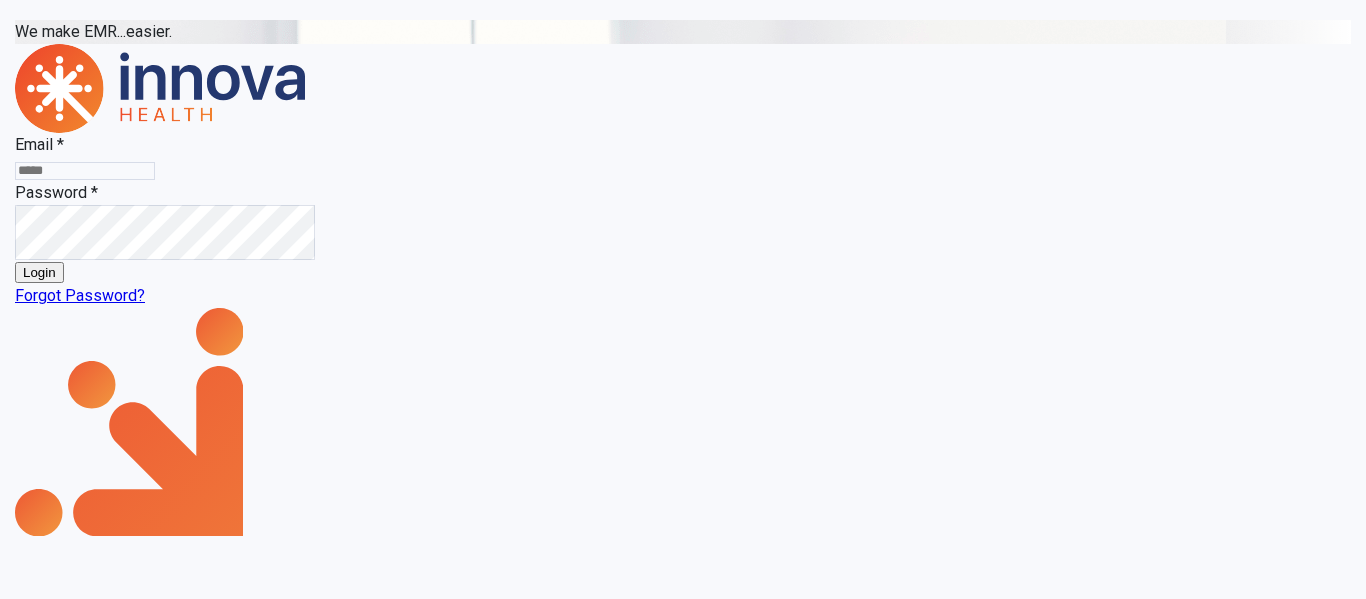 scroll, scrollTop: 0, scrollLeft: 0, axis: both 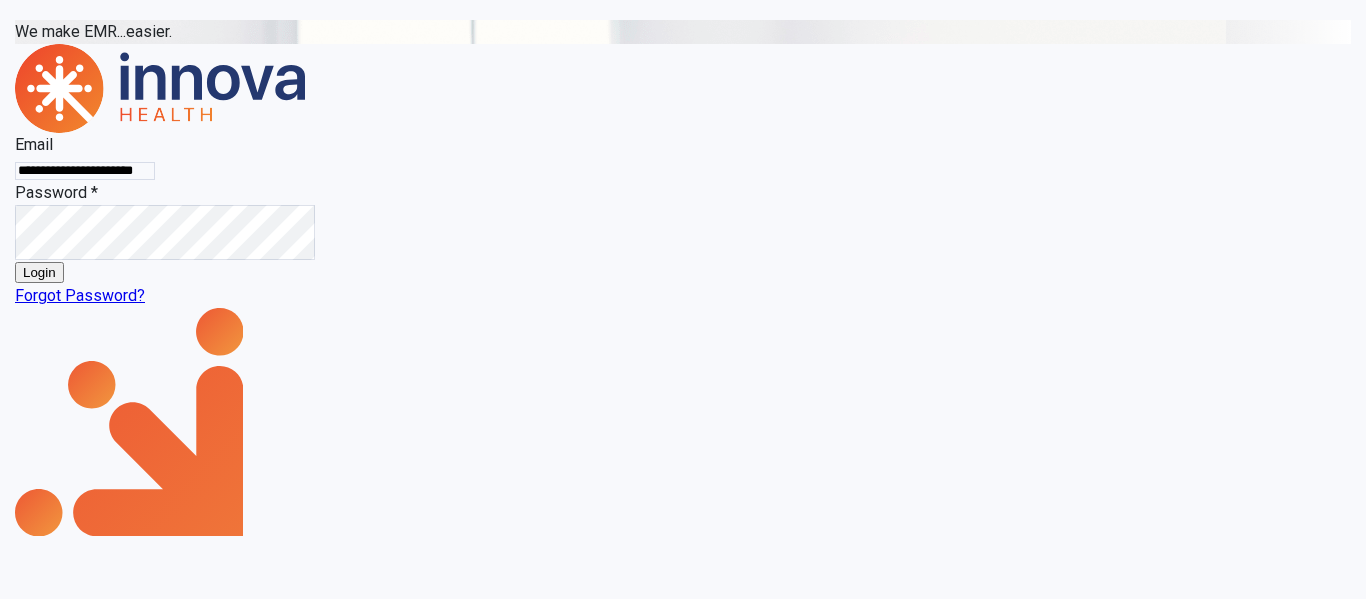 type on "**********" 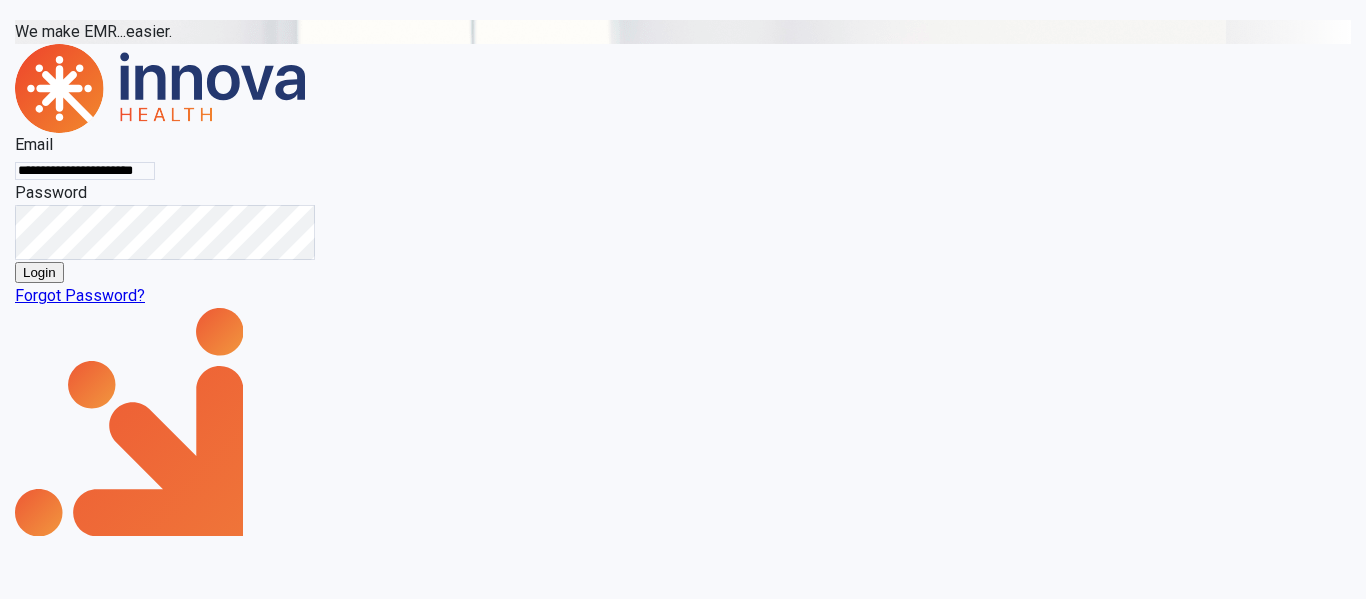 click on "Login" 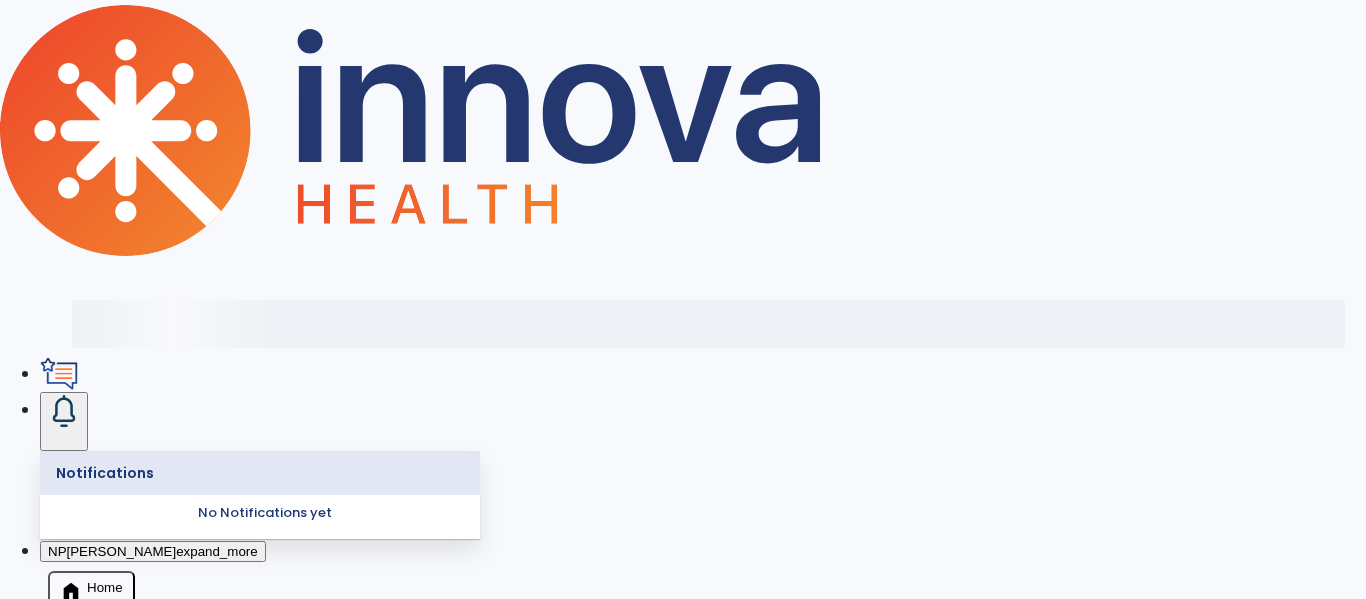 select on "****" 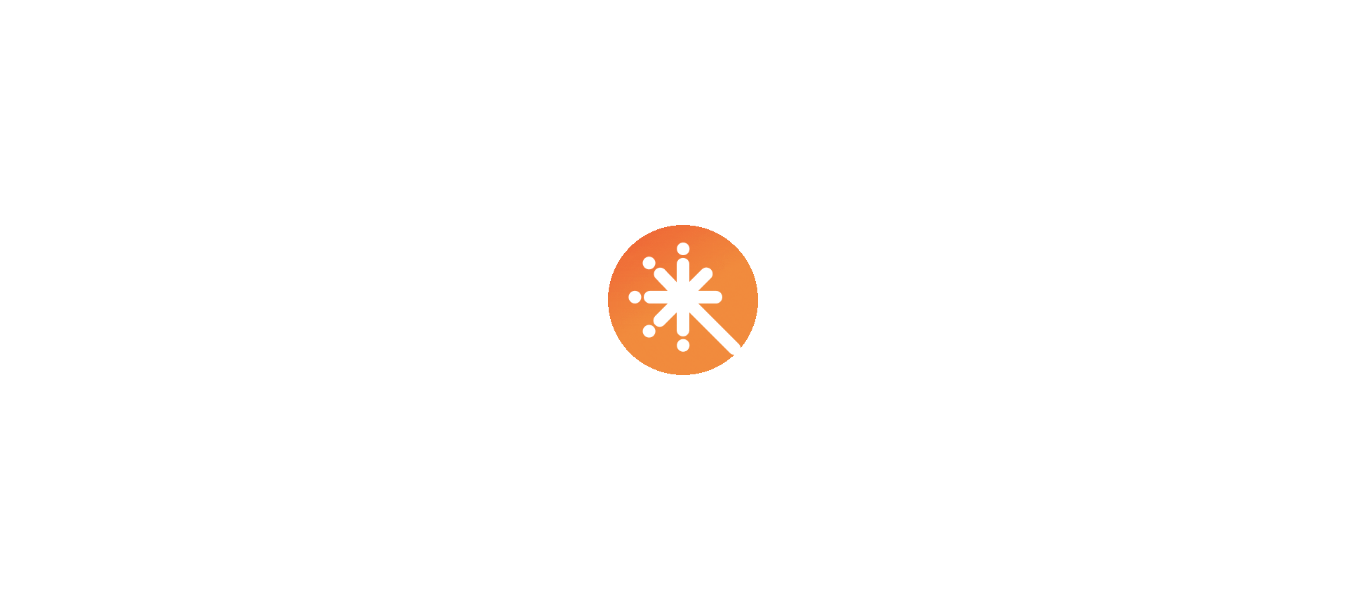 scroll, scrollTop: 0, scrollLeft: 0, axis: both 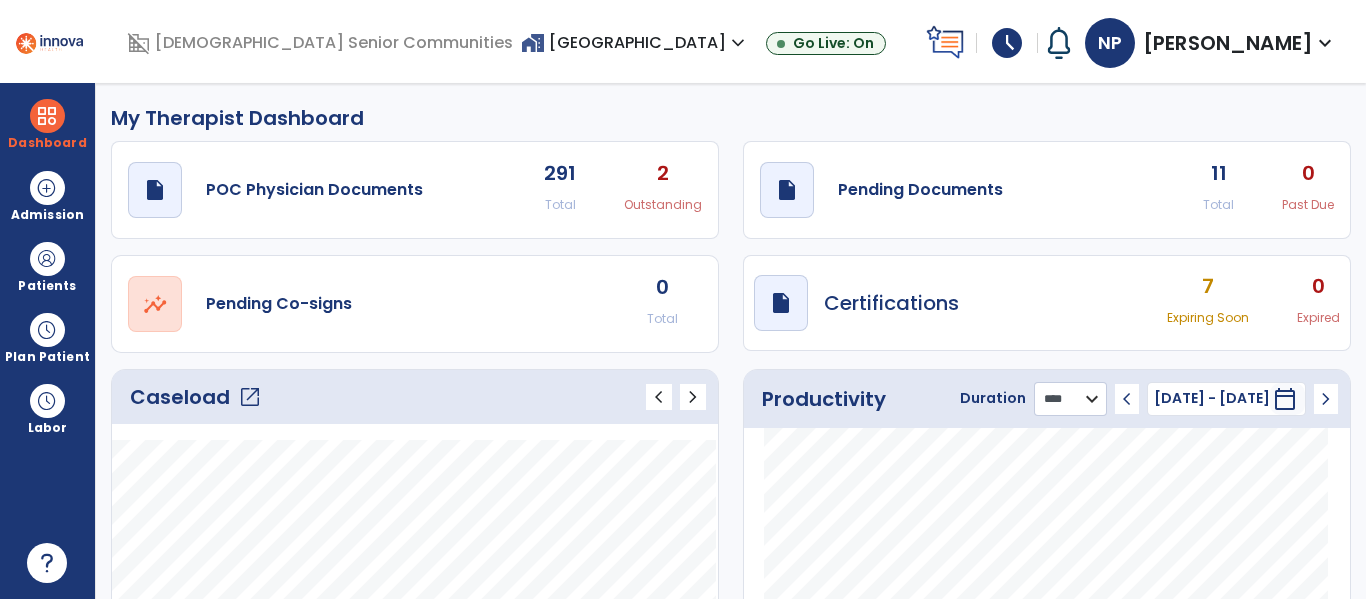 click on "******** **** ***" 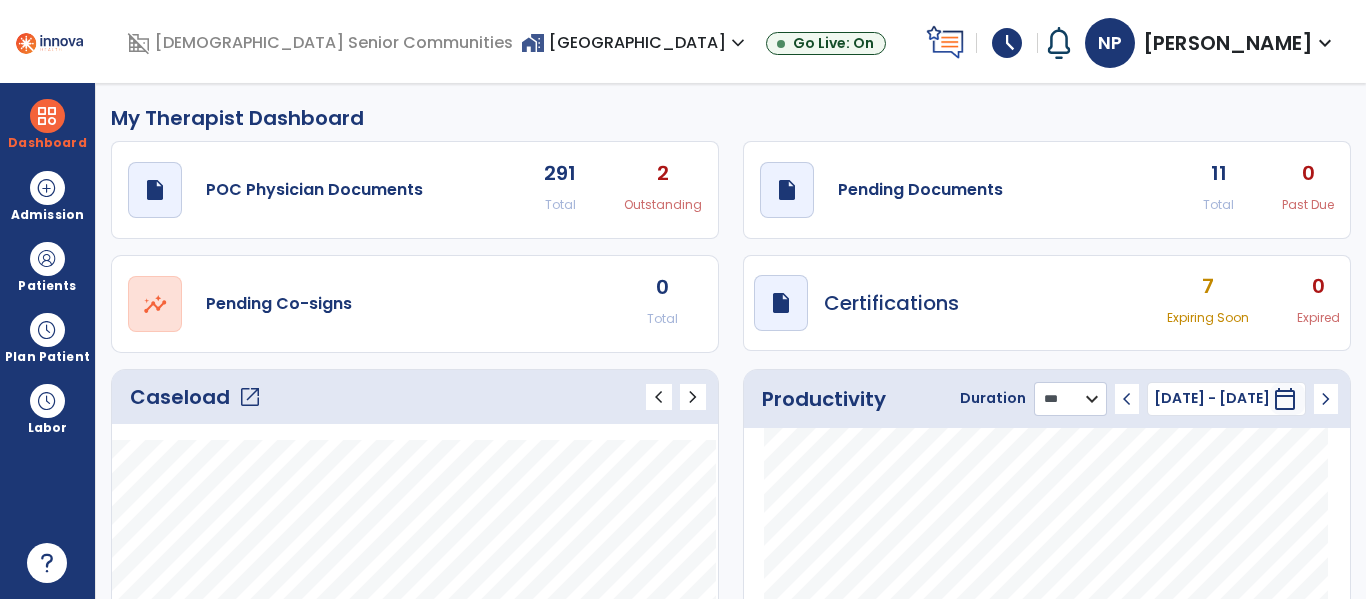 click on "******** **** ***" 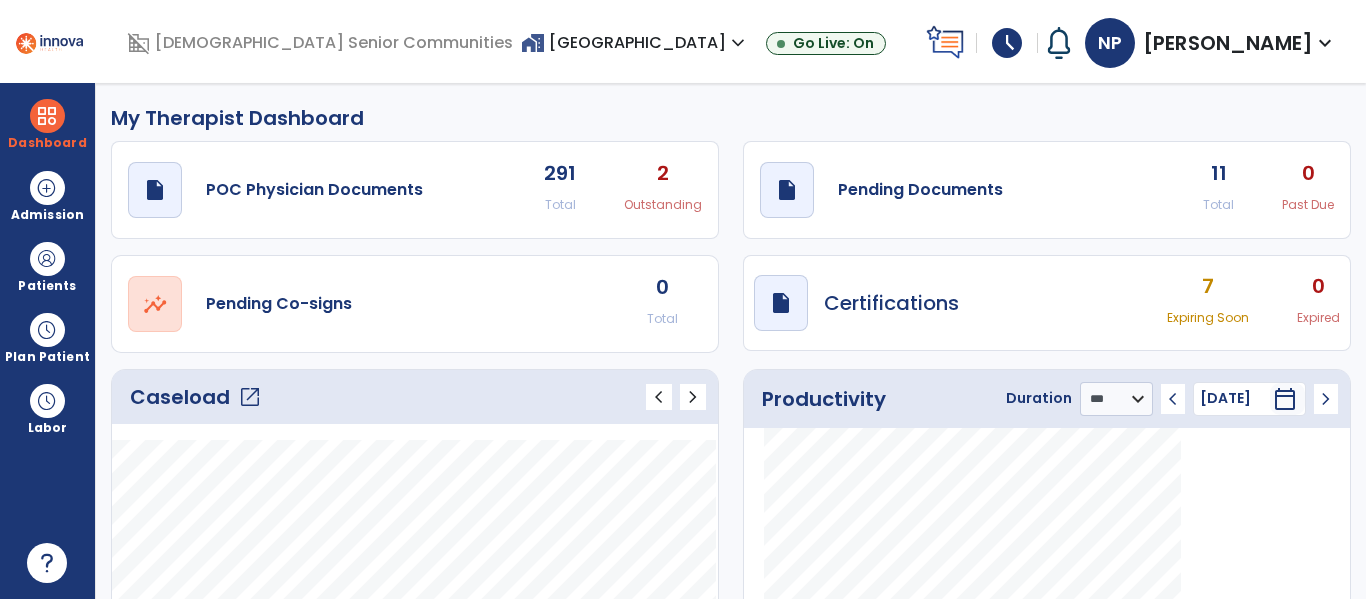 click on "chevron_left" 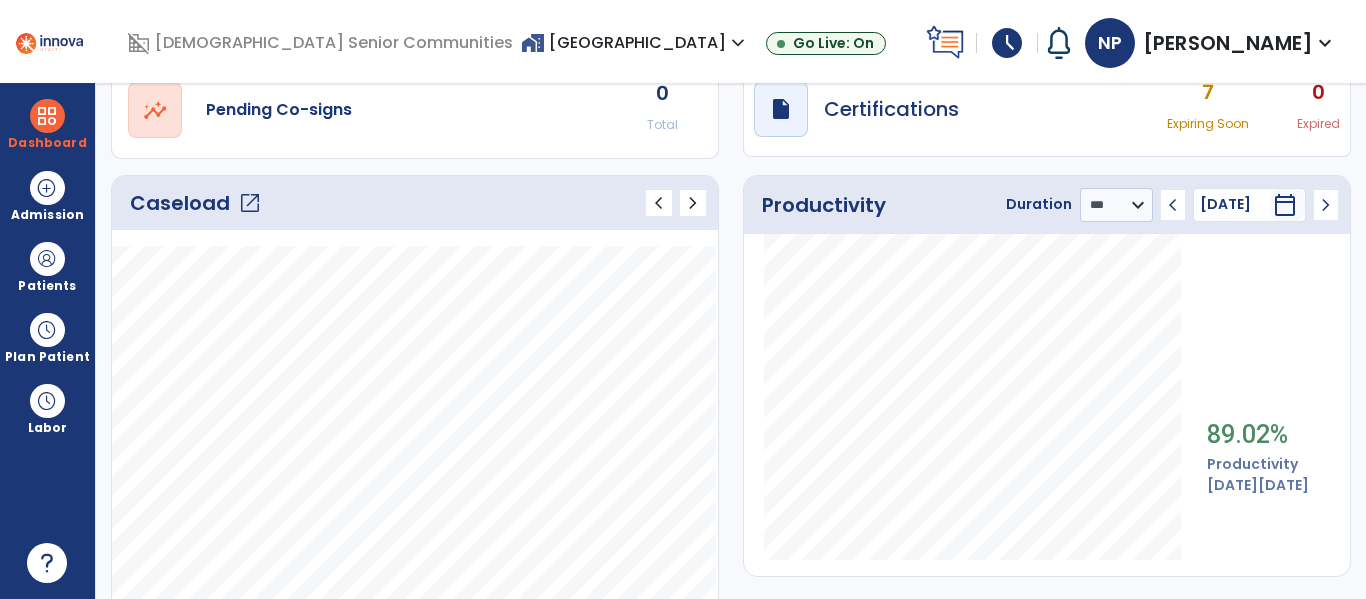 scroll, scrollTop: 0, scrollLeft: 0, axis: both 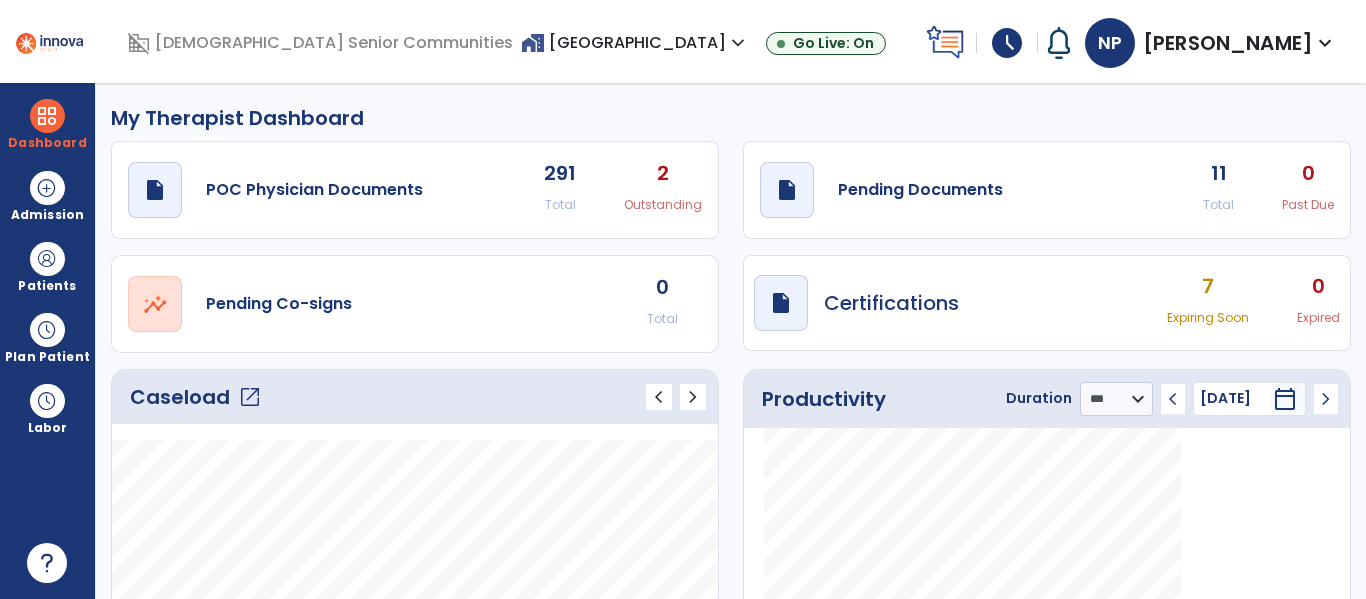 click on "open_in_new" 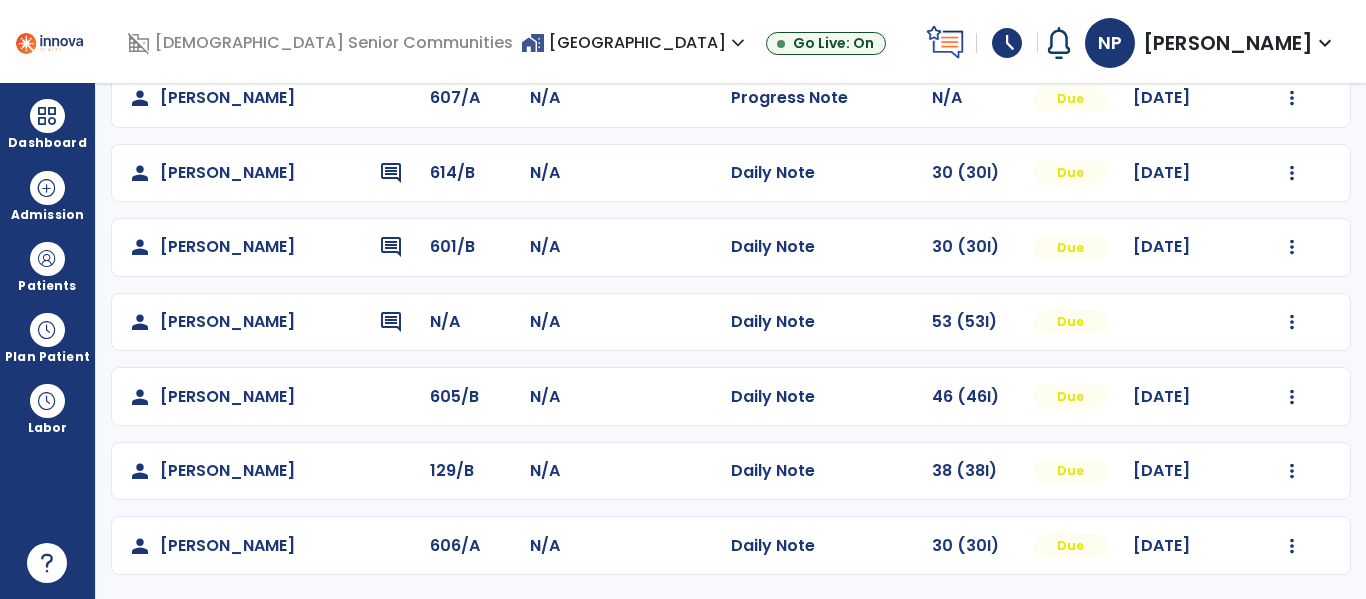 scroll, scrollTop: 0, scrollLeft: 0, axis: both 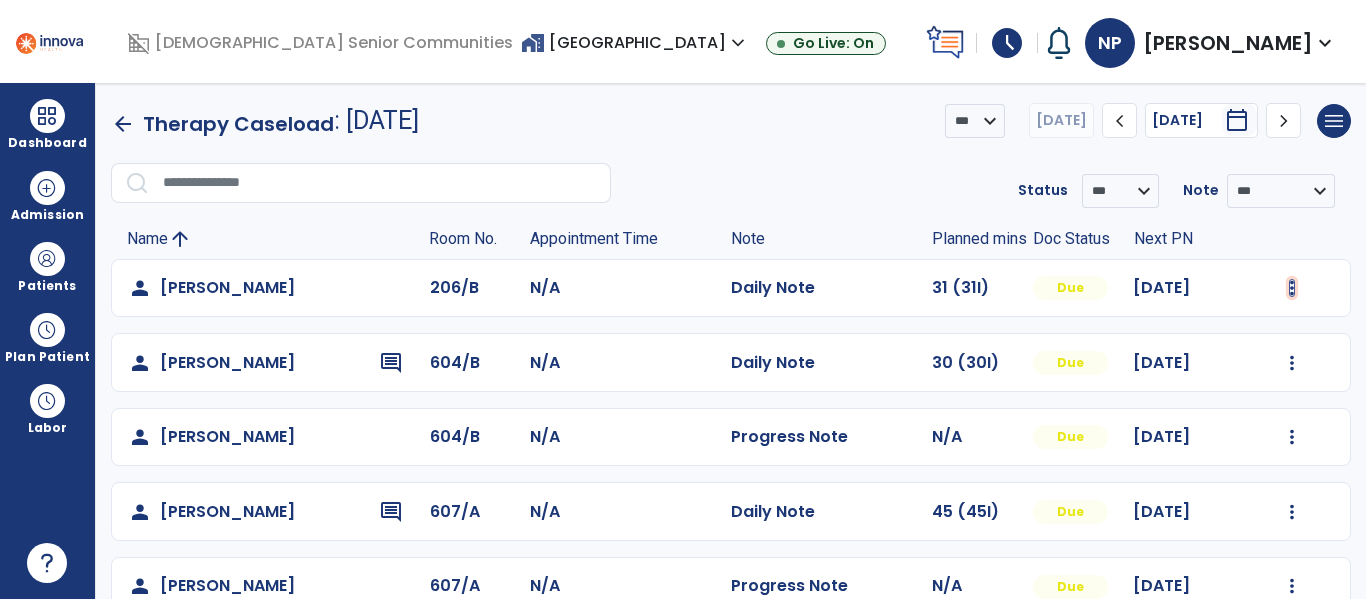 click at bounding box center [1292, 288] 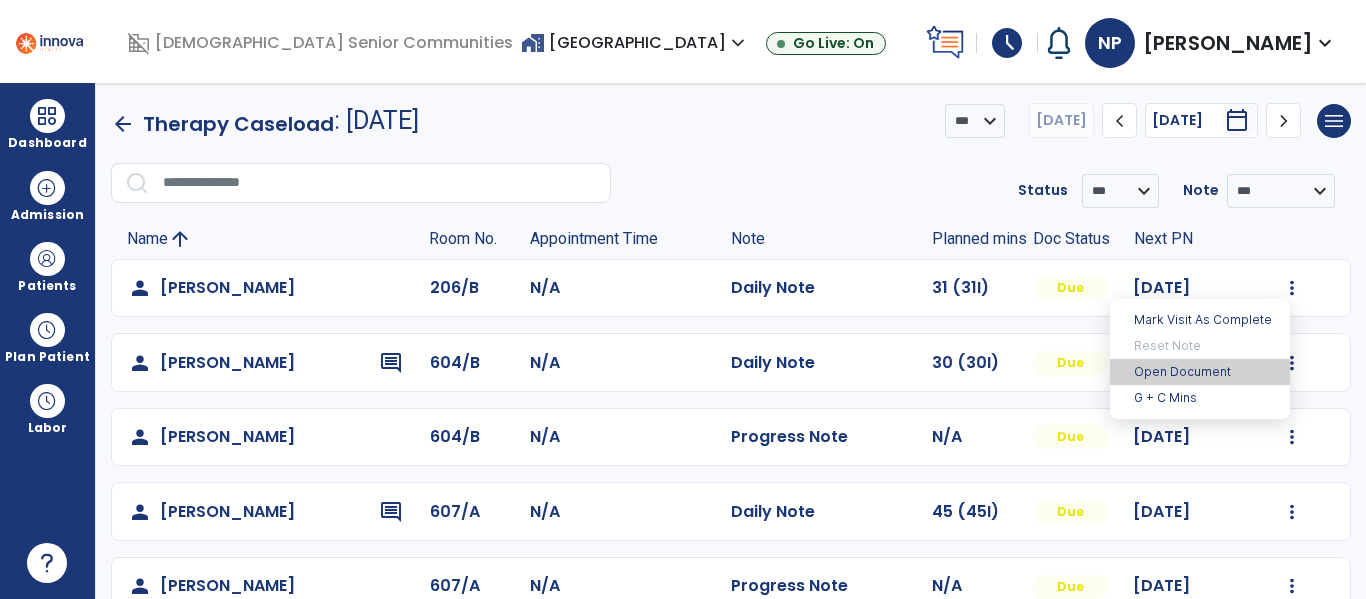 click on "Open Document" at bounding box center [1200, 372] 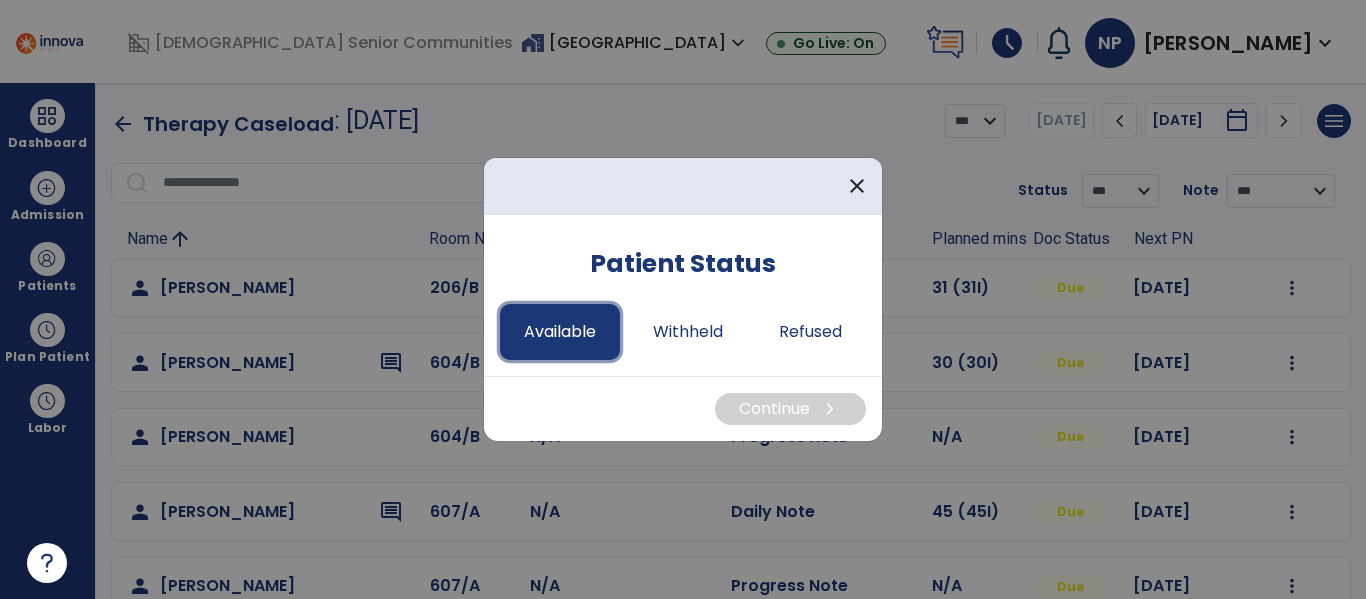 click on "Available" at bounding box center (560, 332) 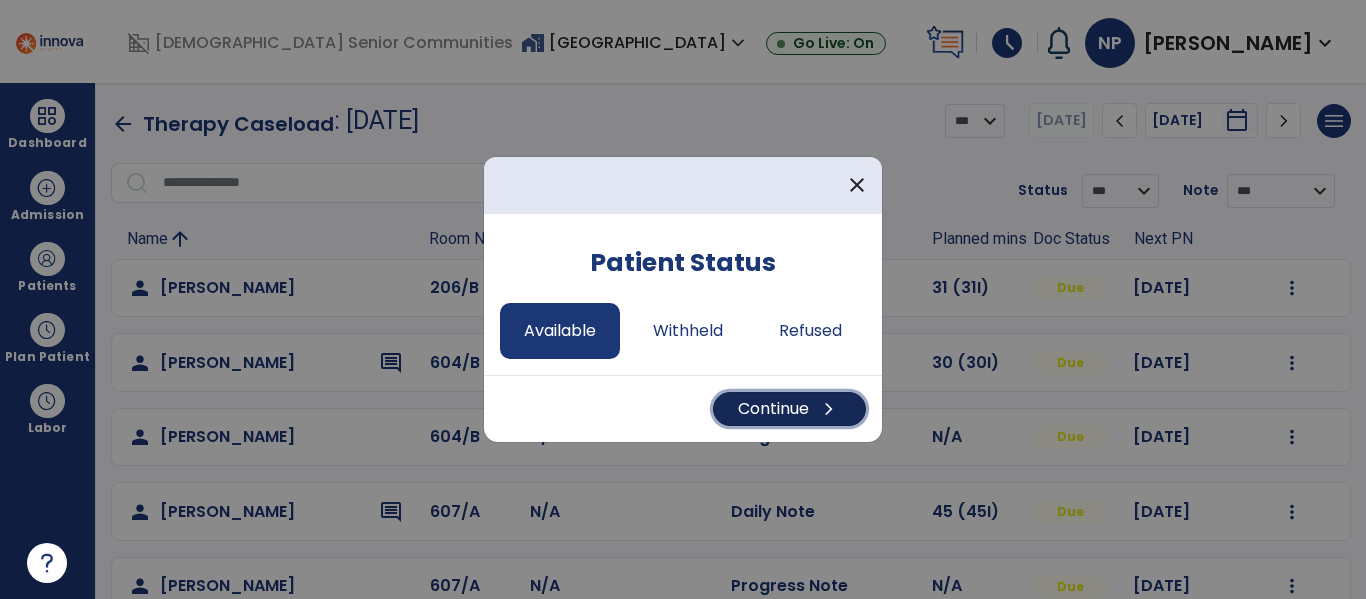 click on "Continue   chevron_right" at bounding box center (789, 409) 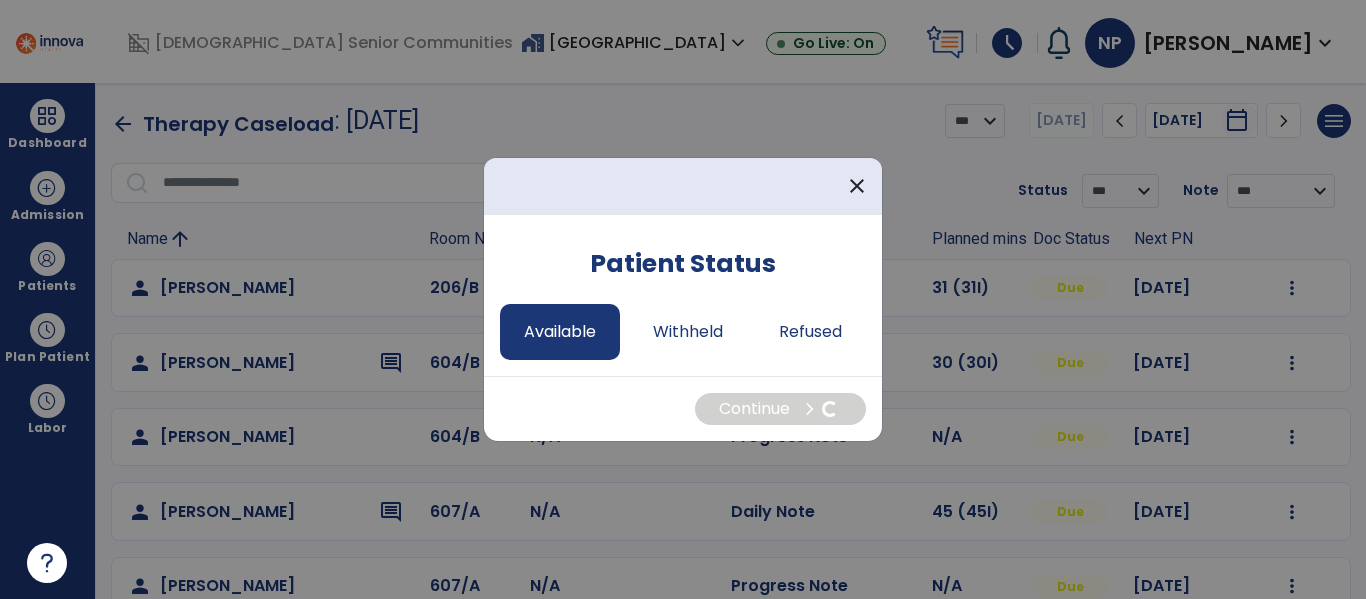 select on "*" 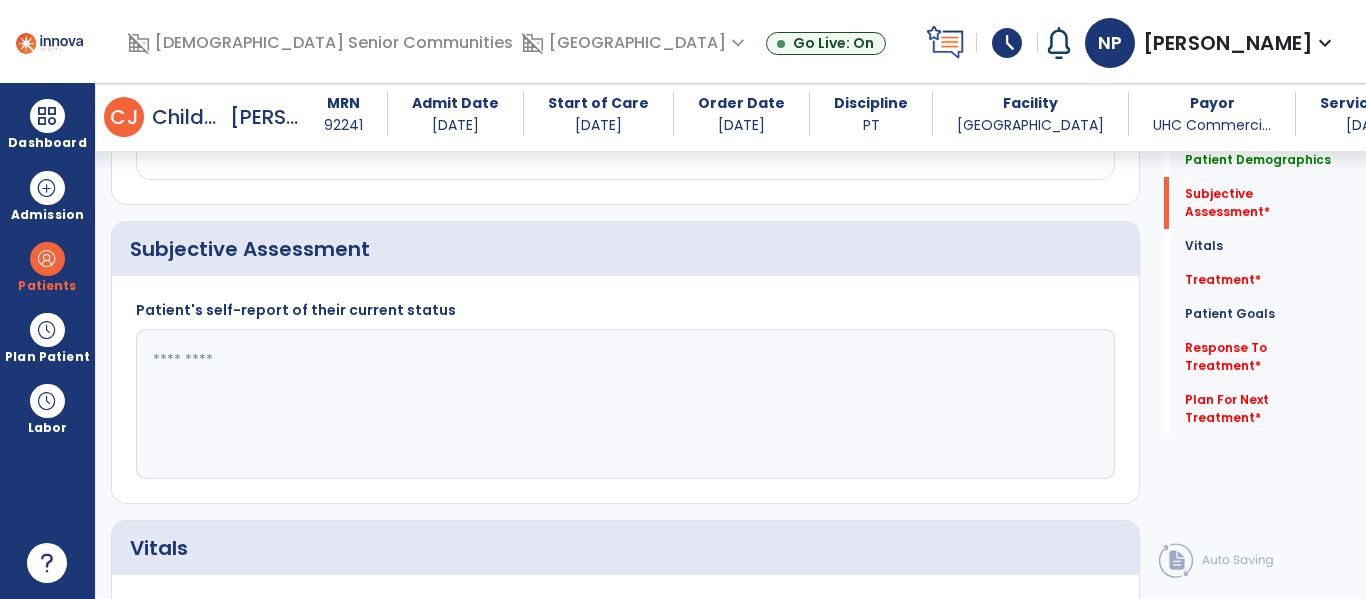 scroll, scrollTop: 420, scrollLeft: 0, axis: vertical 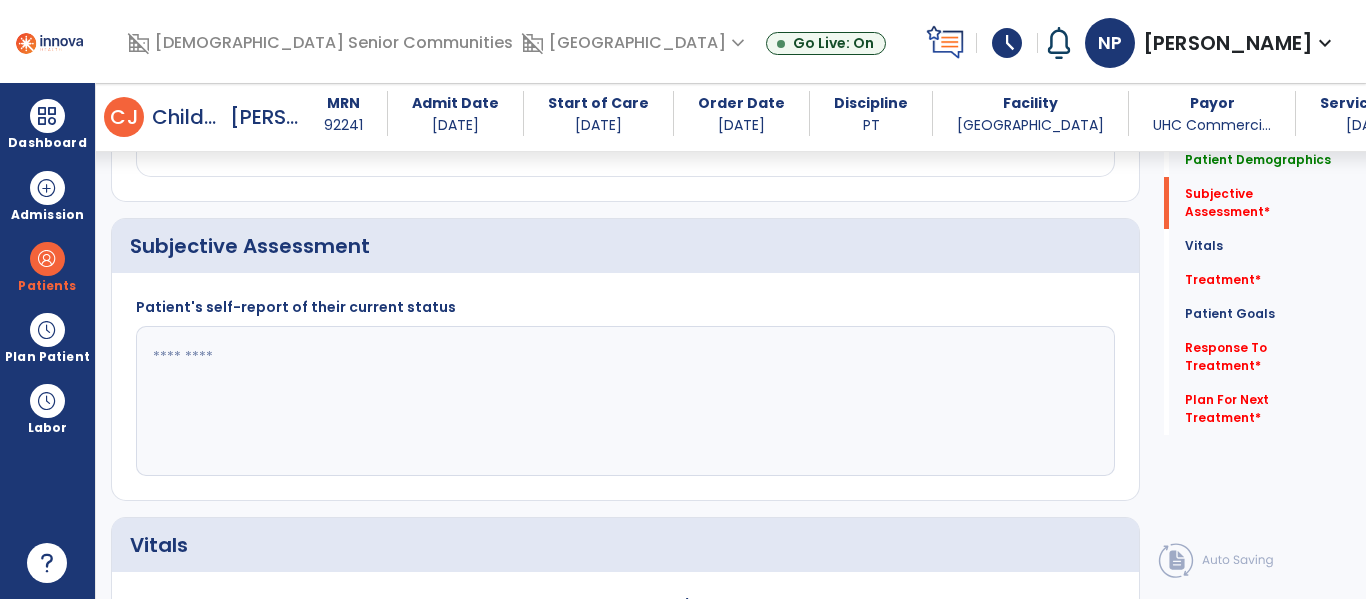 click 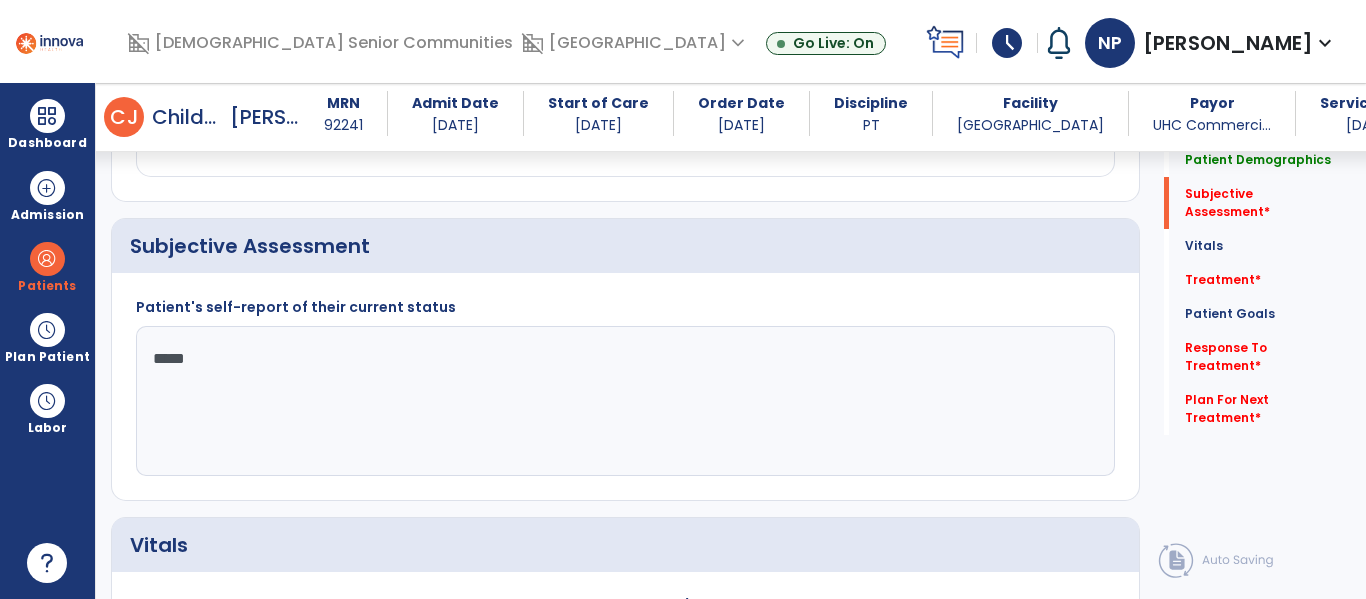 type on "******" 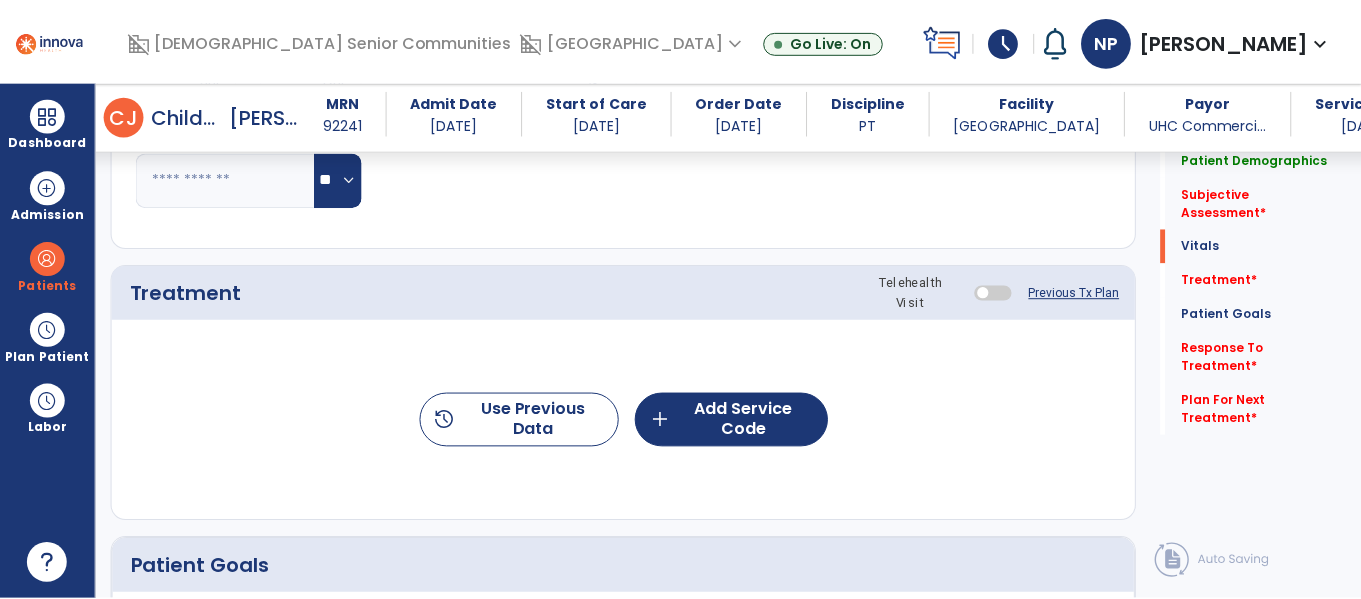 scroll, scrollTop: 1100, scrollLeft: 0, axis: vertical 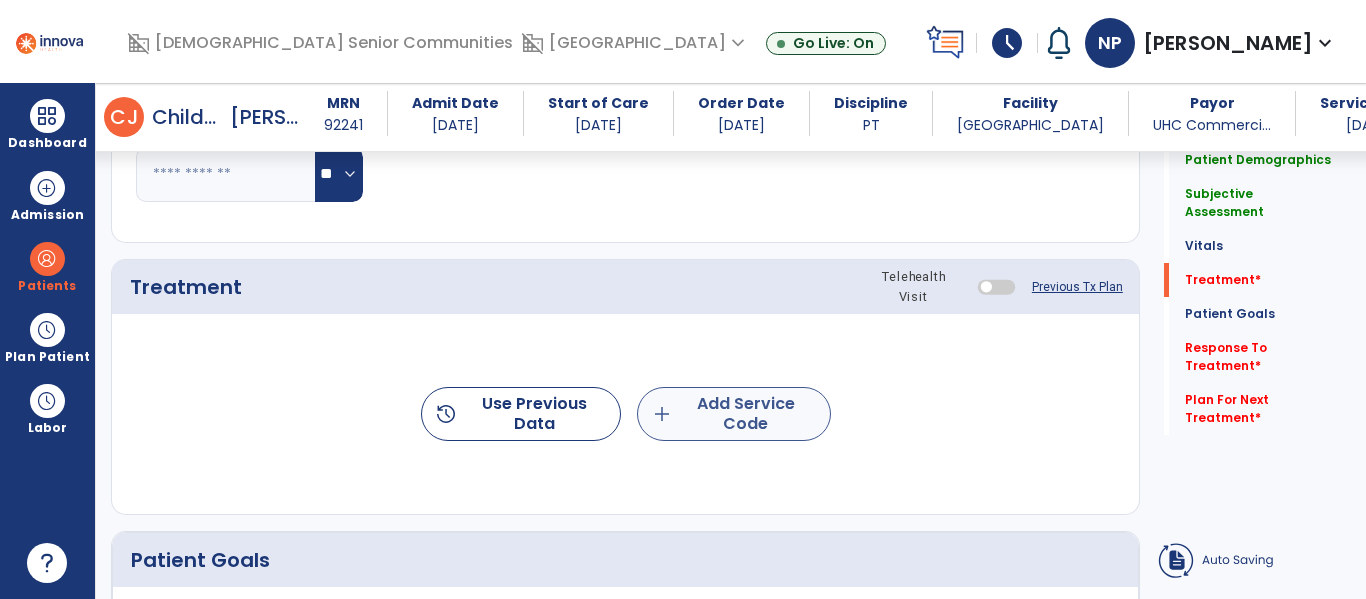 type on "**********" 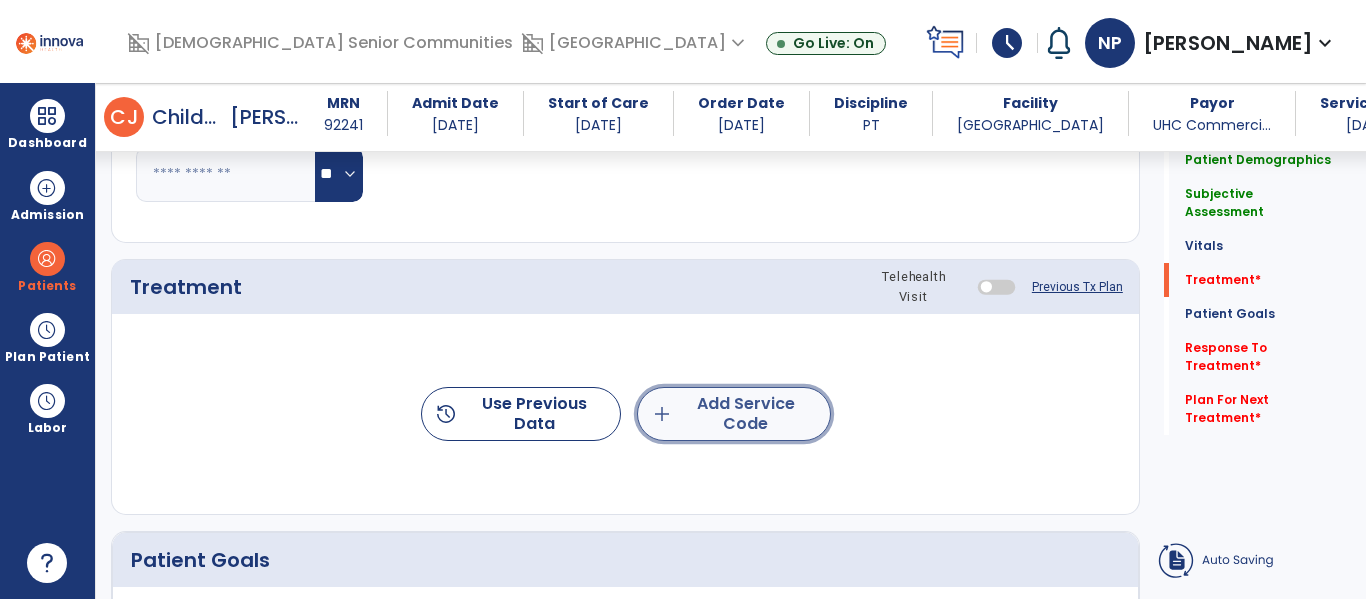 click on "add  Add Service Code" 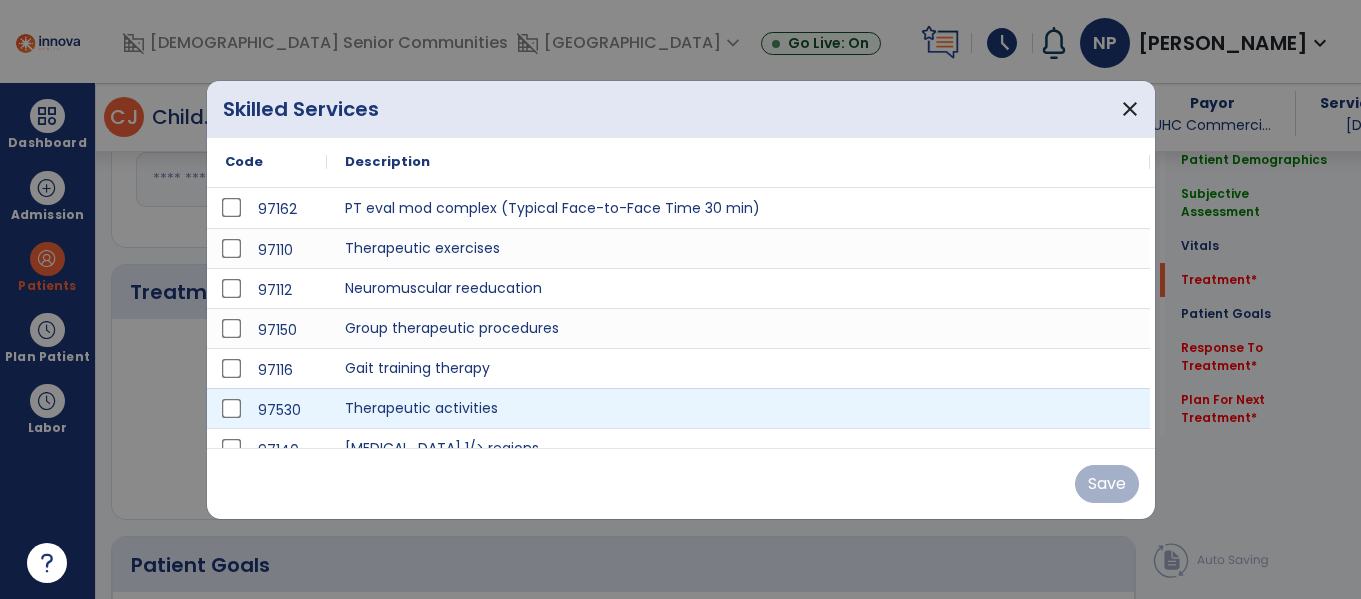 scroll, scrollTop: 1100, scrollLeft: 0, axis: vertical 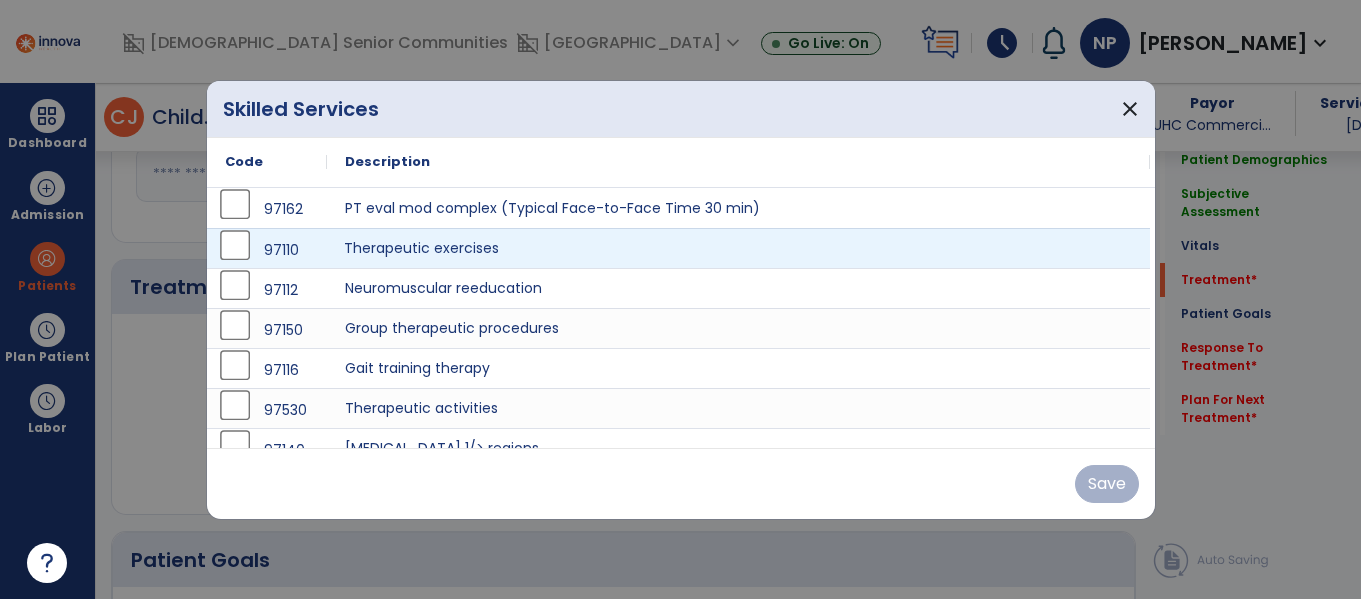 click on "Therapeutic exercises" at bounding box center [738, 248] 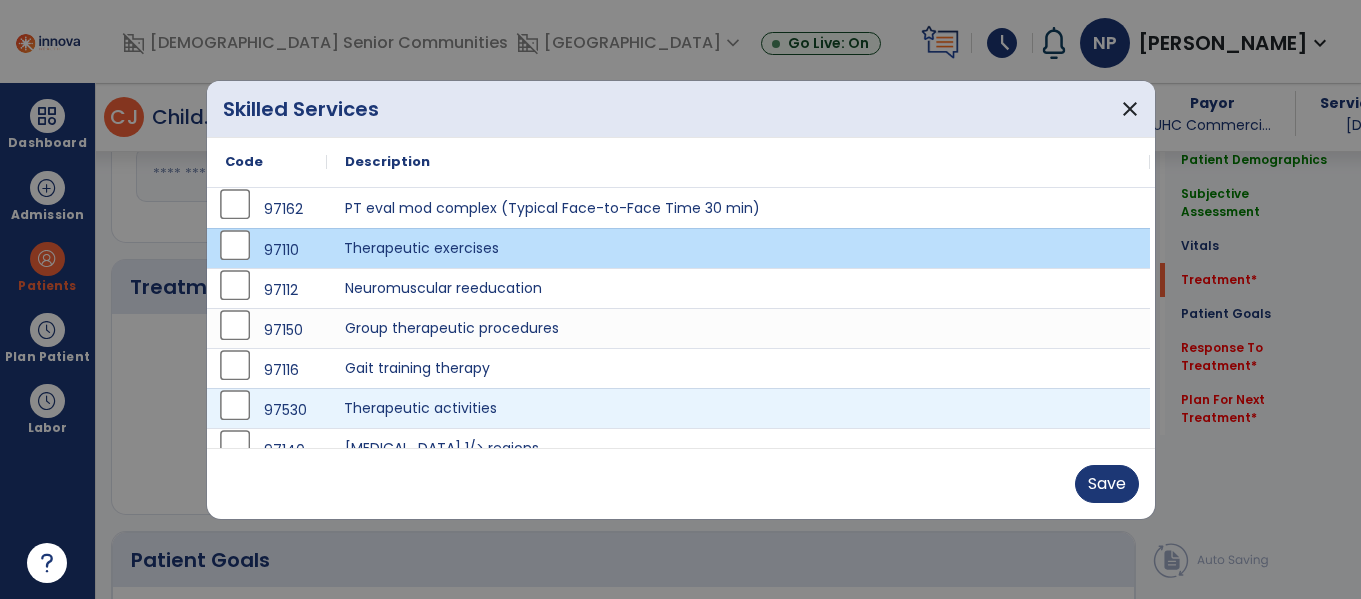 click on "Therapeutic activities" at bounding box center (738, 408) 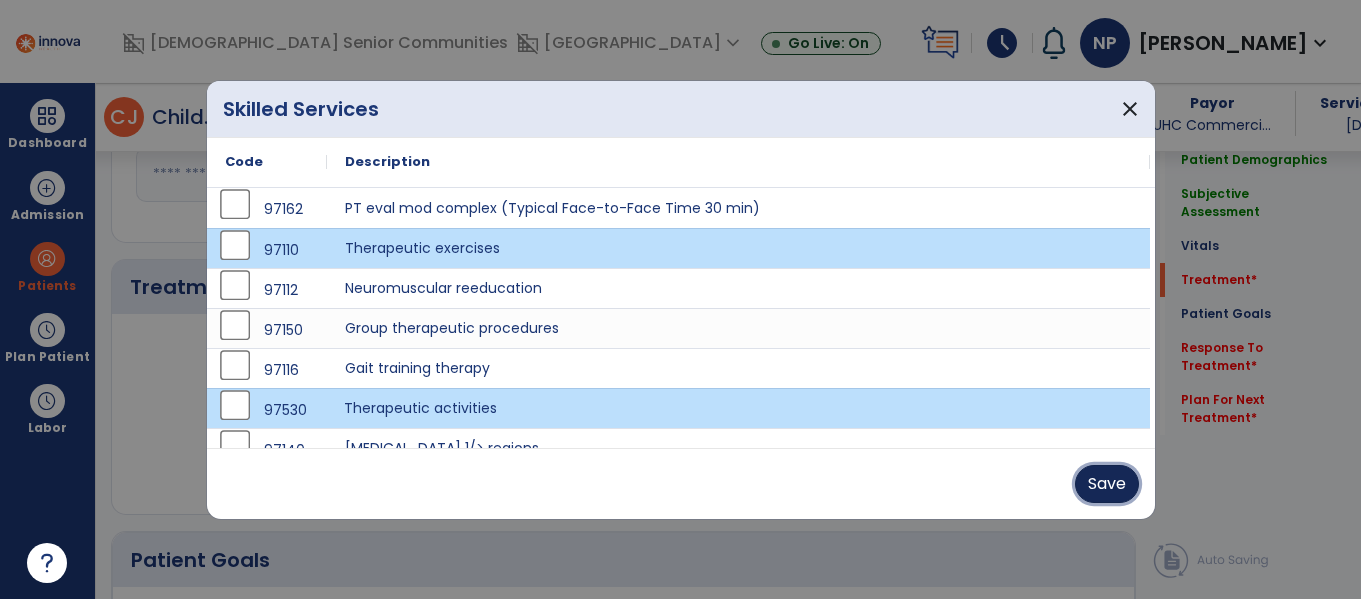 click on "Save" at bounding box center [1107, 484] 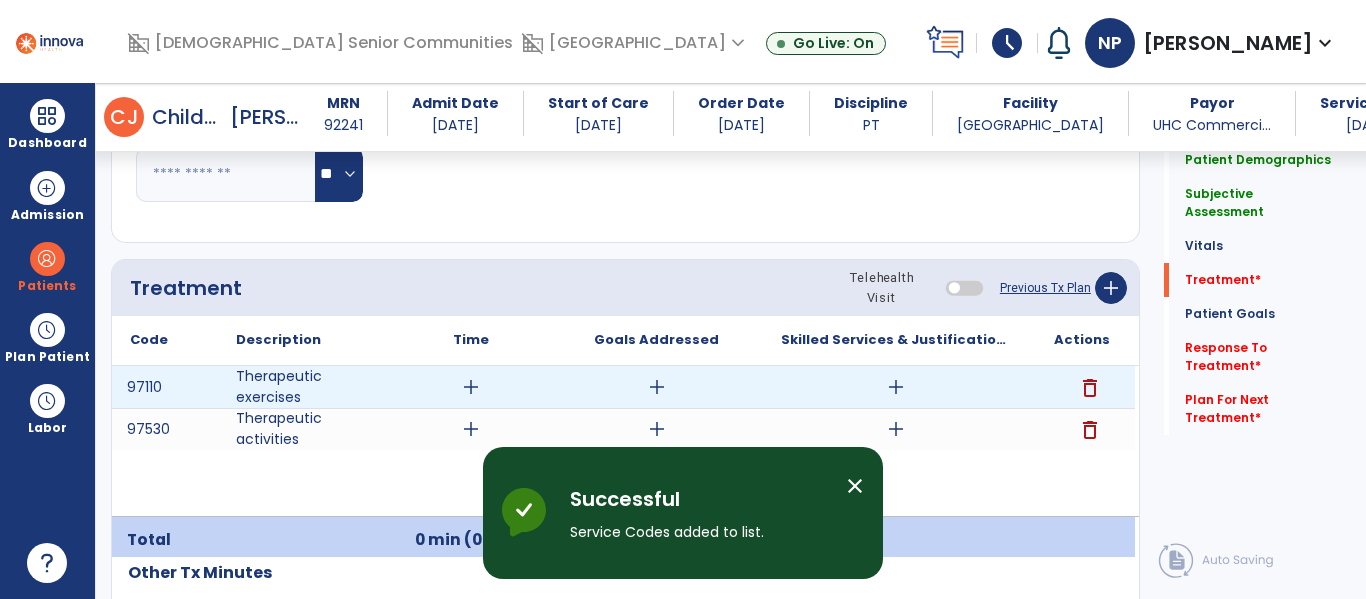 click on "add" at bounding box center [471, 387] 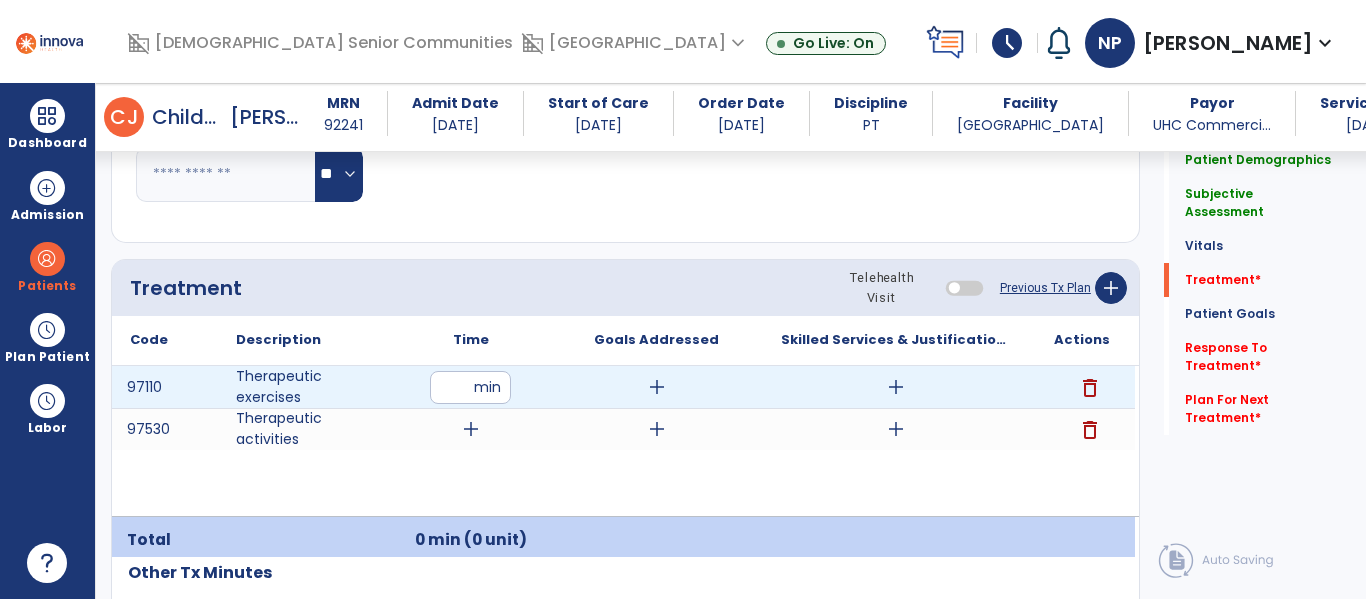 type on "**" 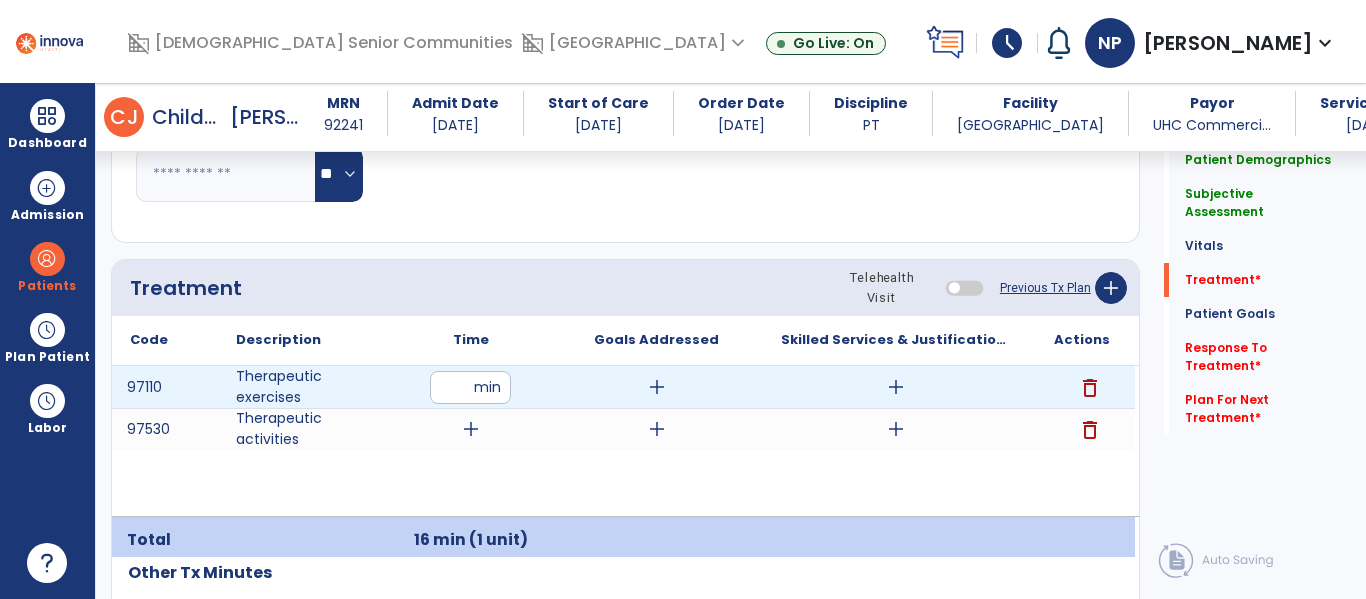 click on "add" at bounding box center [896, 387] 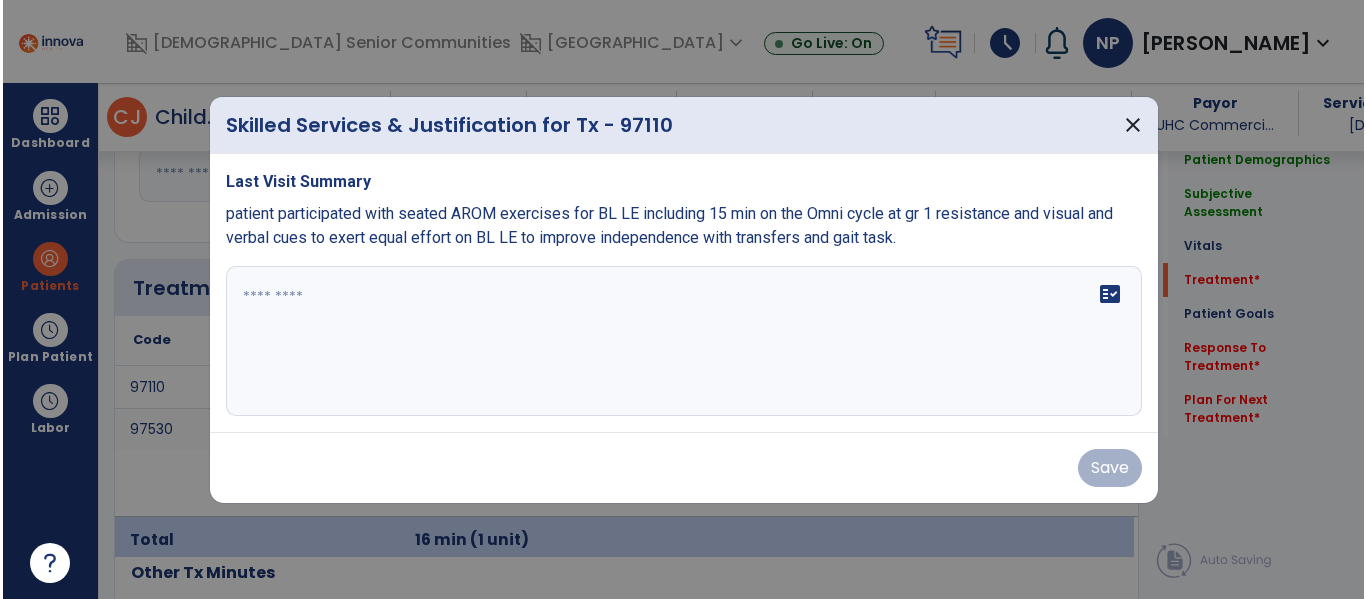 scroll, scrollTop: 1100, scrollLeft: 0, axis: vertical 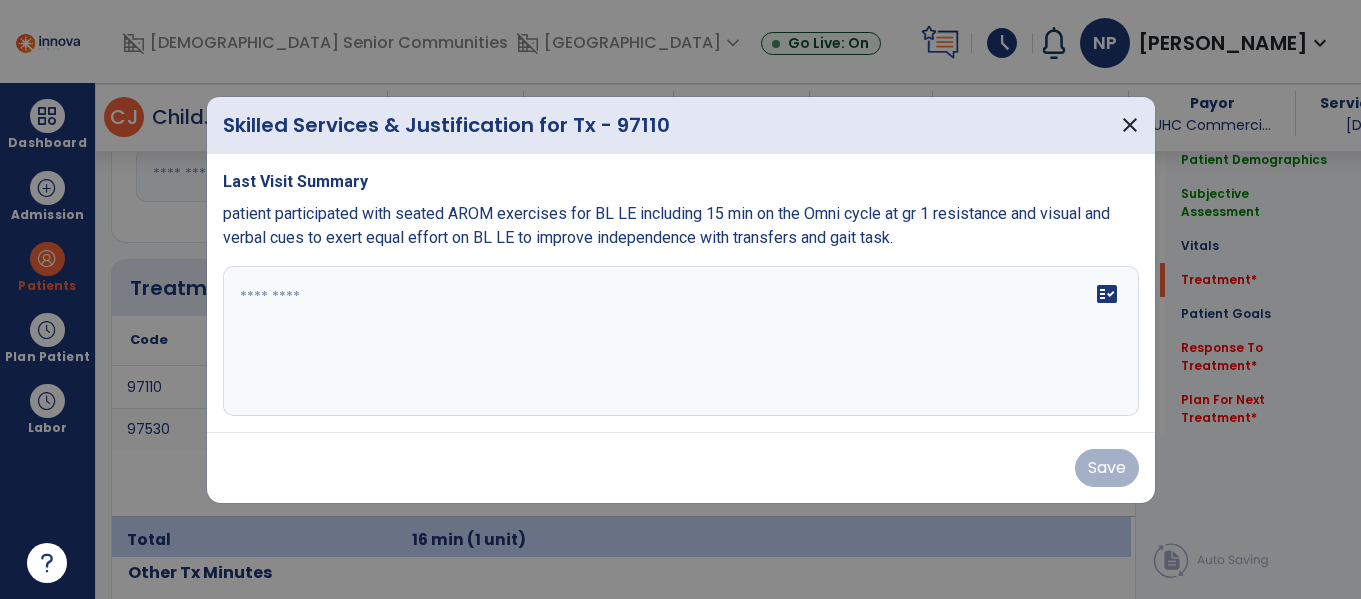 click on "fact_check" at bounding box center (681, 341) 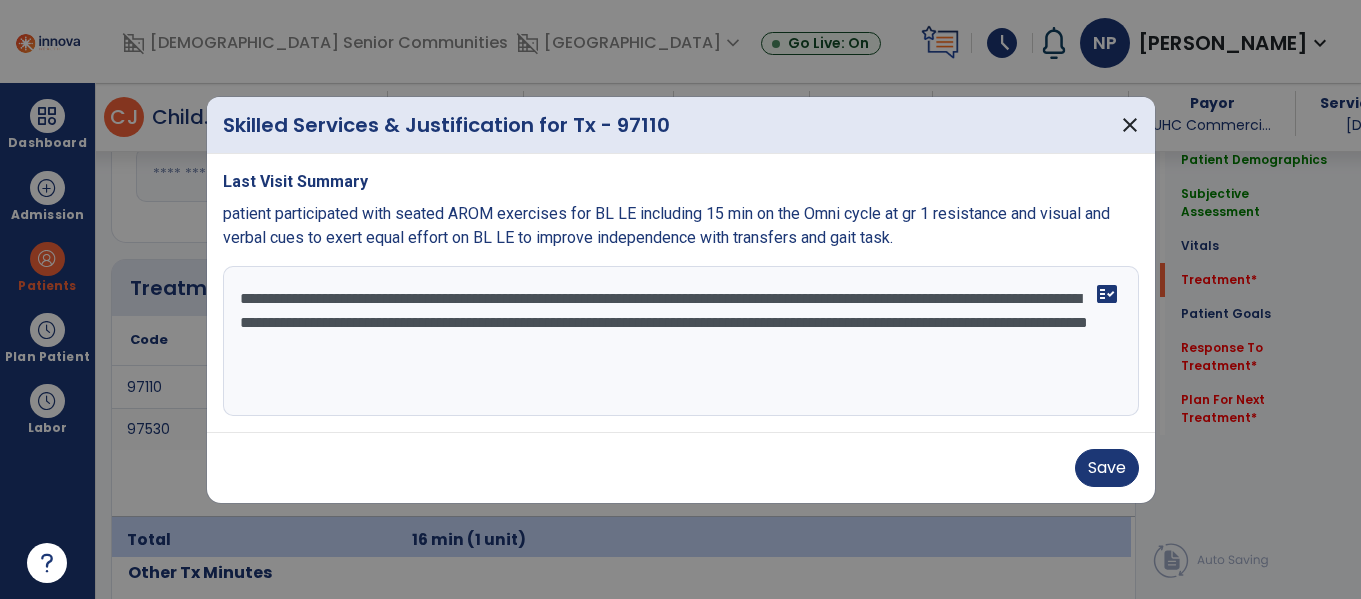 type on "**********" 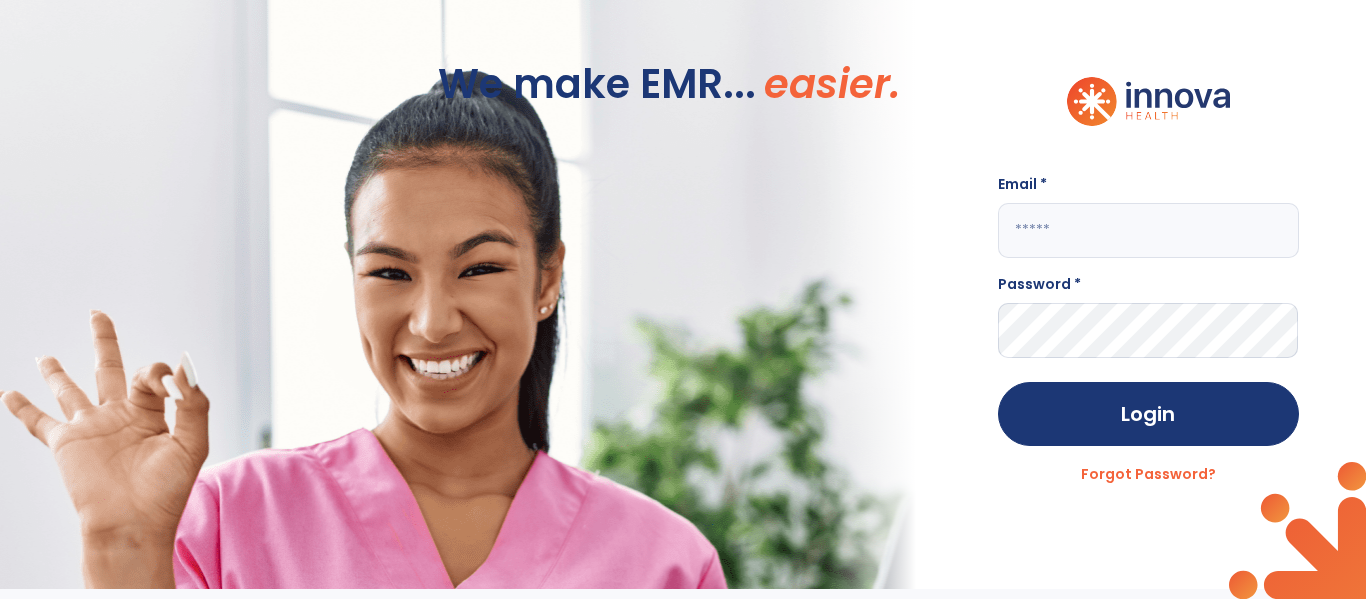 scroll, scrollTop: 0, scrollLeft: 0, axis: both 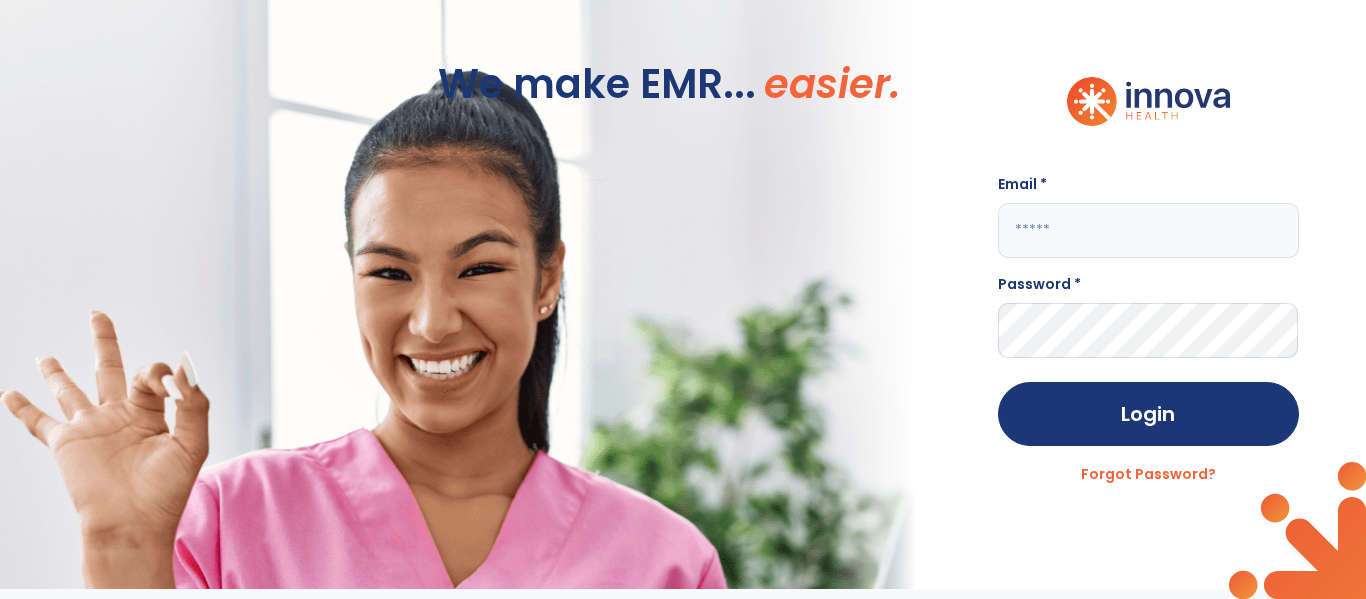 click 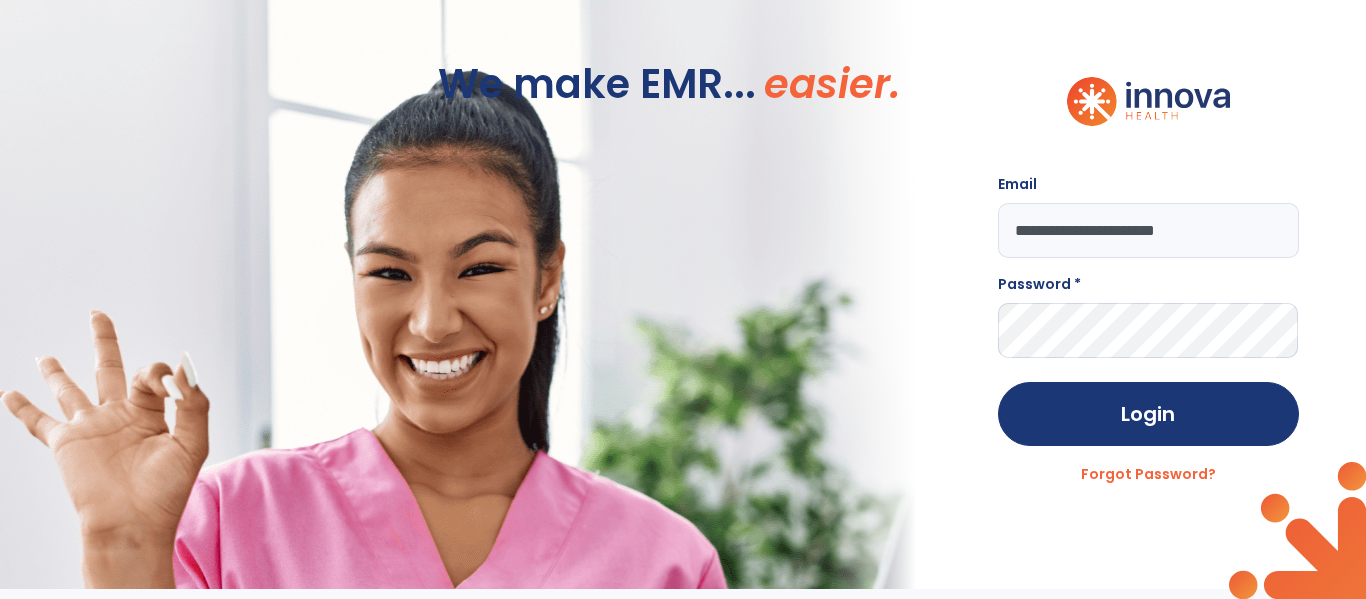 type on "**********" 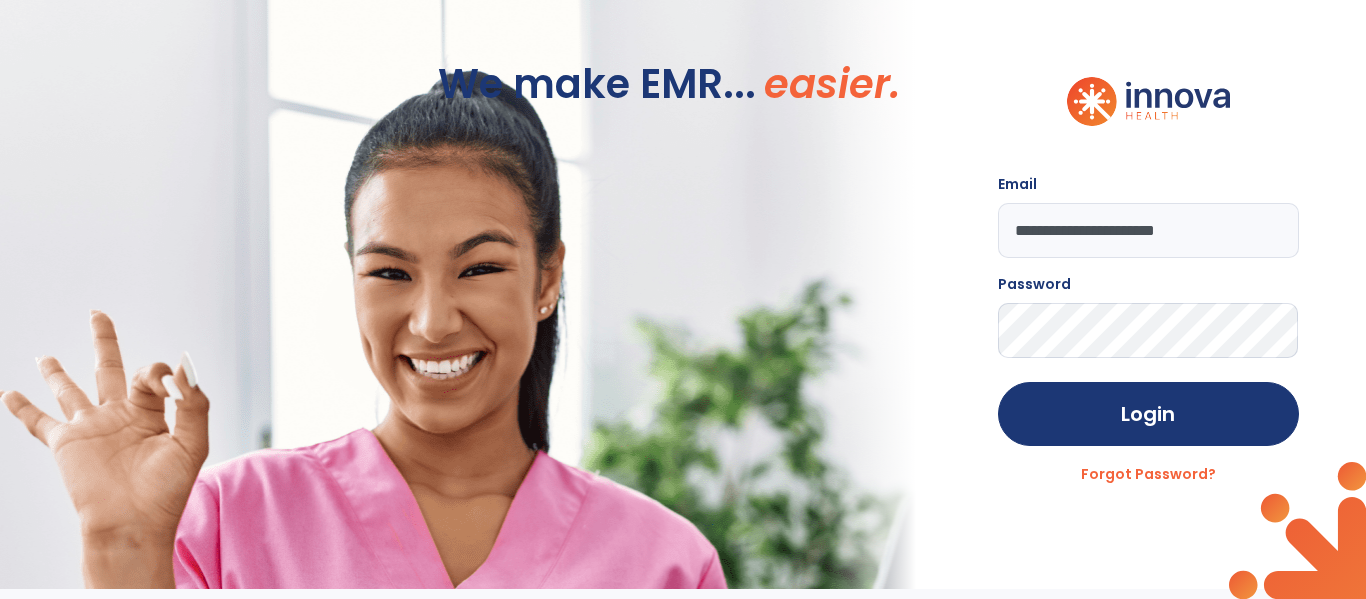 click on "Login" 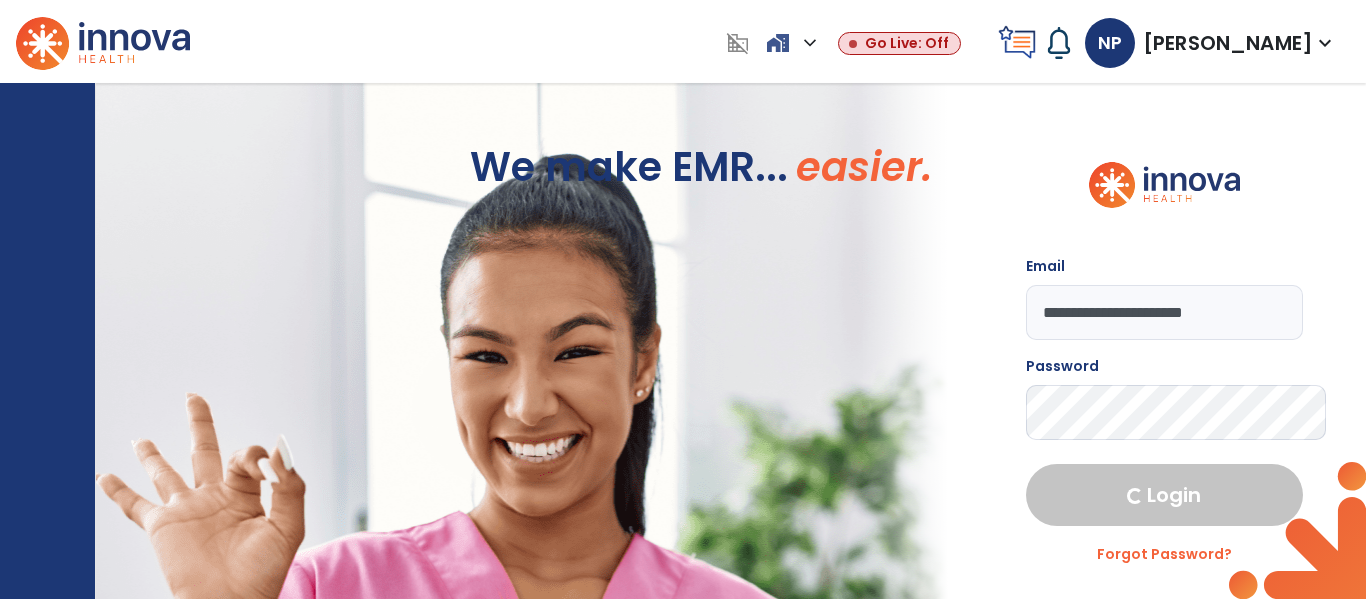 select on "****" 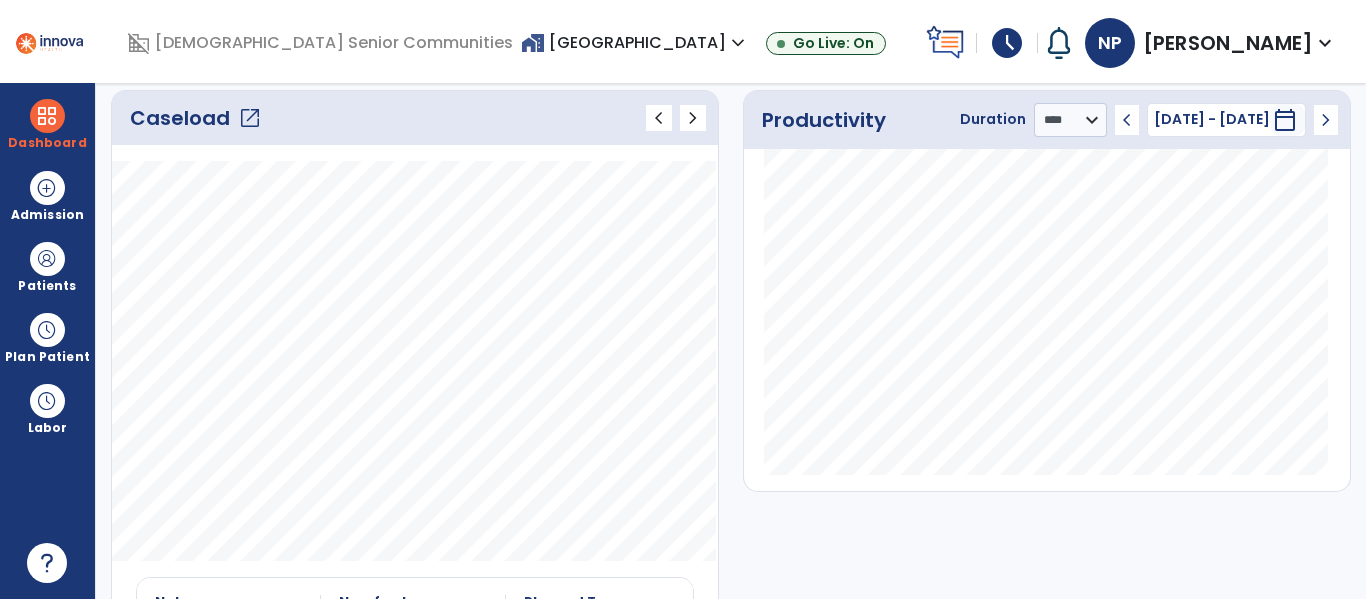scroll, scrollTop: 257, scrollLeft: 0, axis: vertical 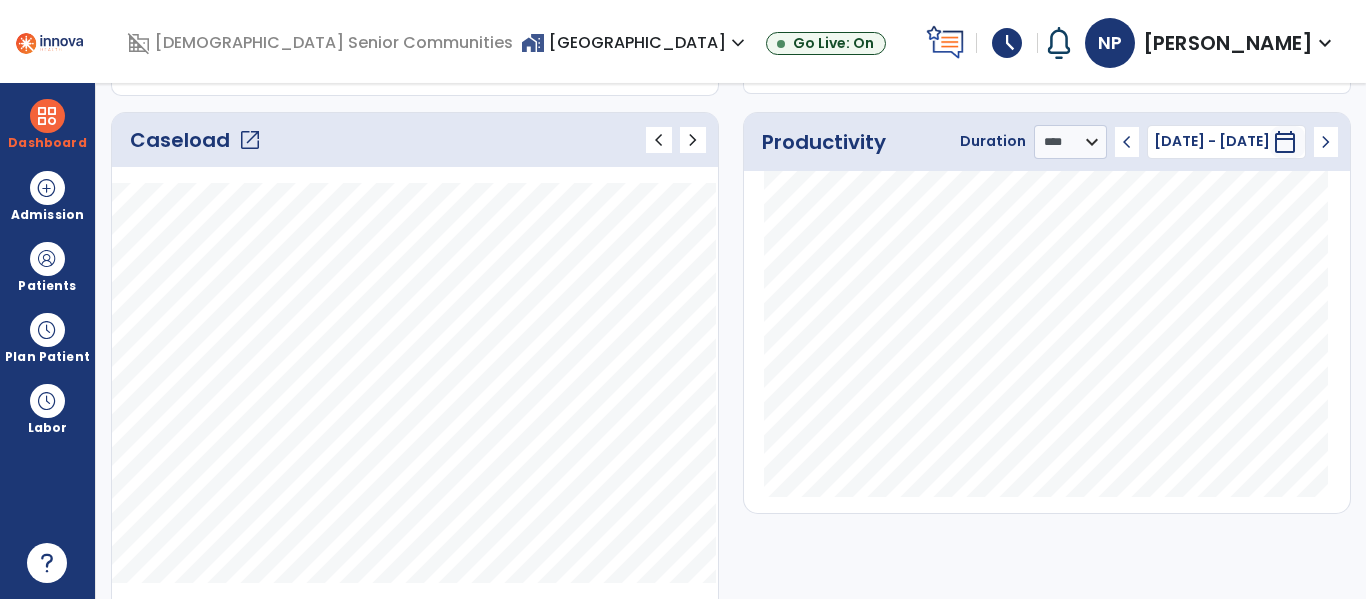 click on "open_in_new" 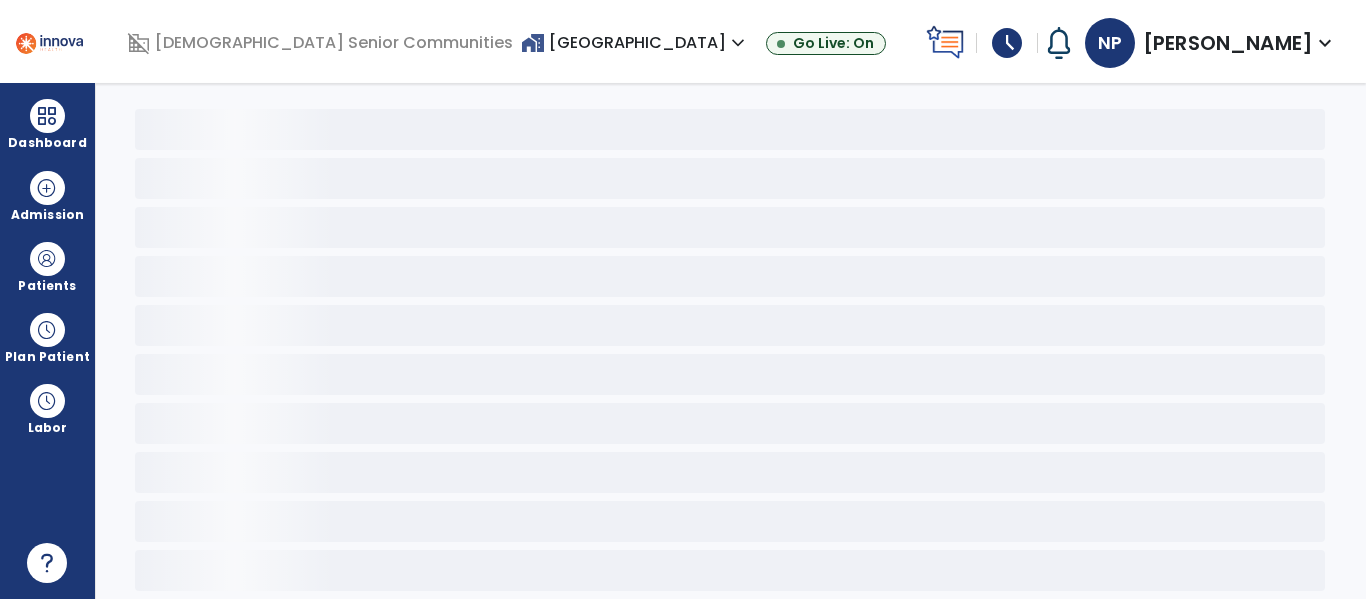 scroll, scrollTop: 78, scrollLeft: 0, axis: vertical 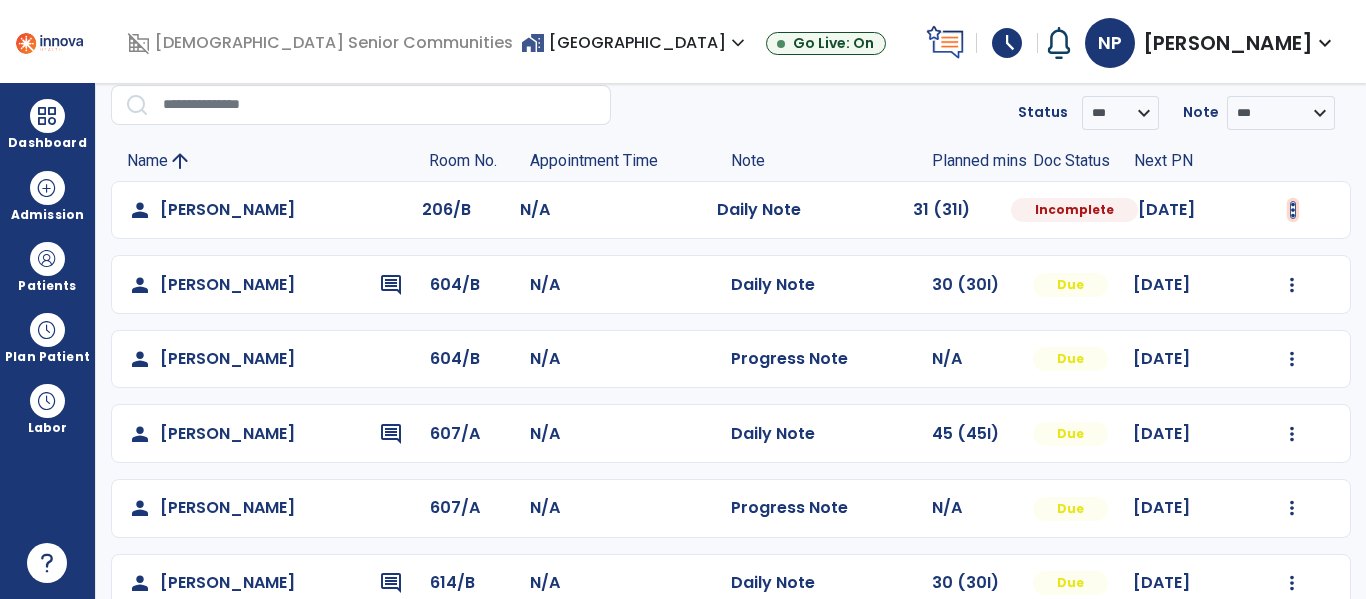 click at bounding box center [1293, 210] 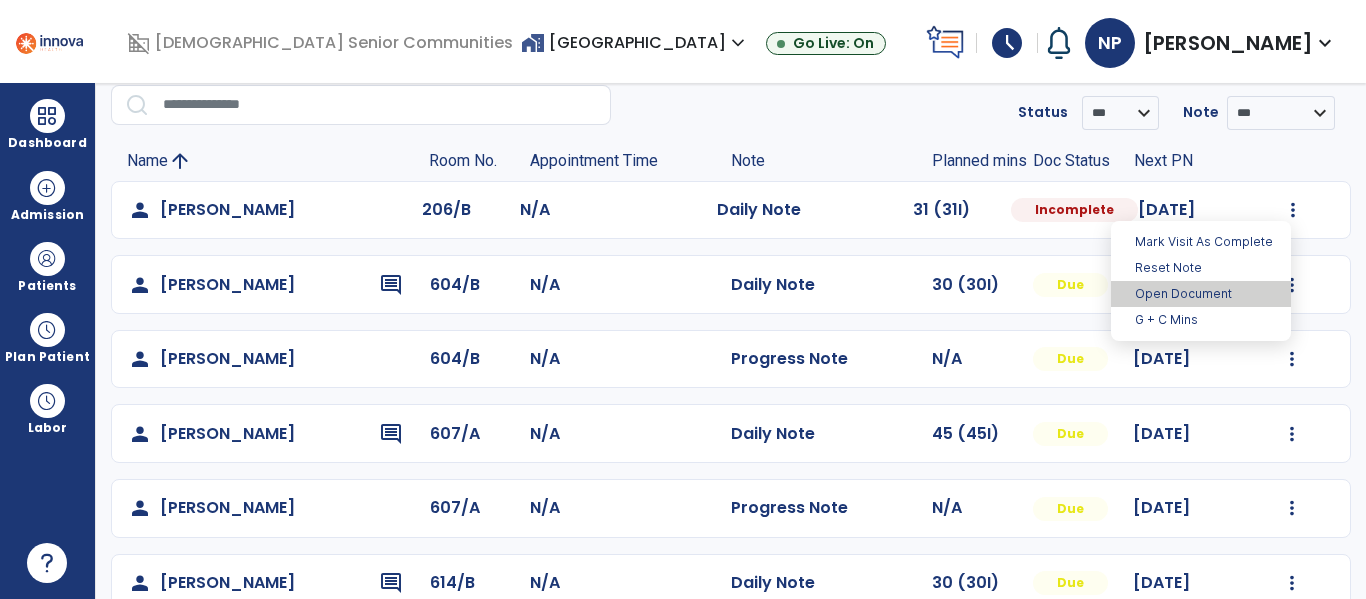 click on "Open Document" at bounding box center (1201, 294) 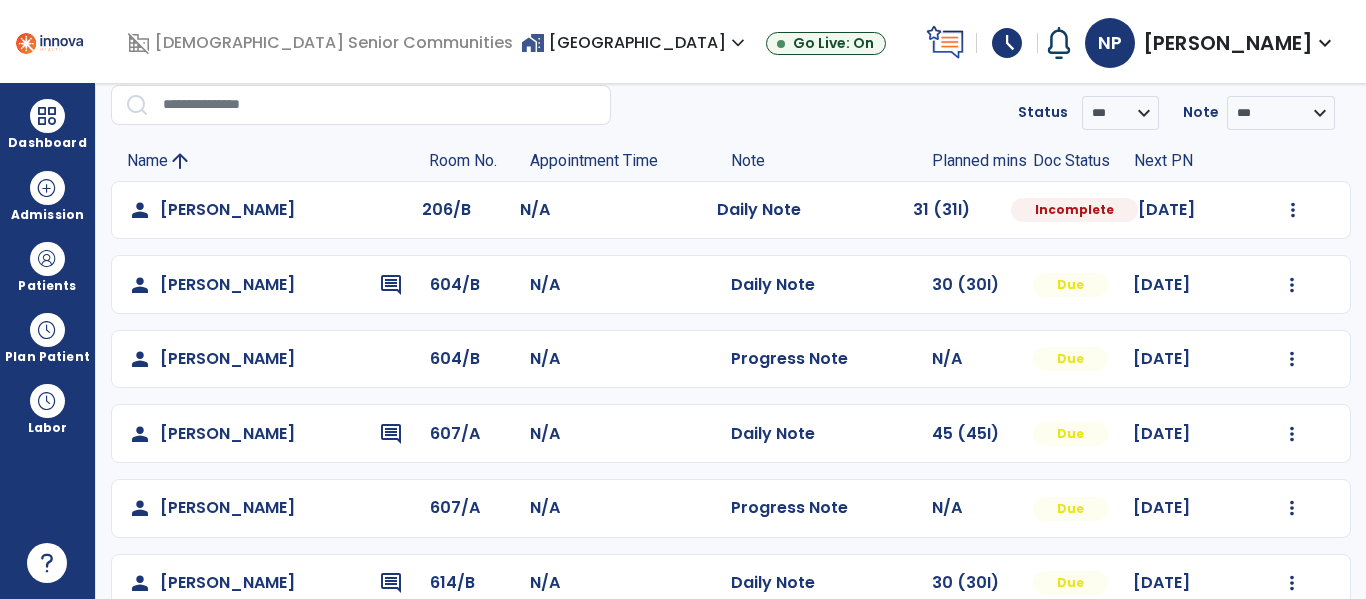 select on "*" 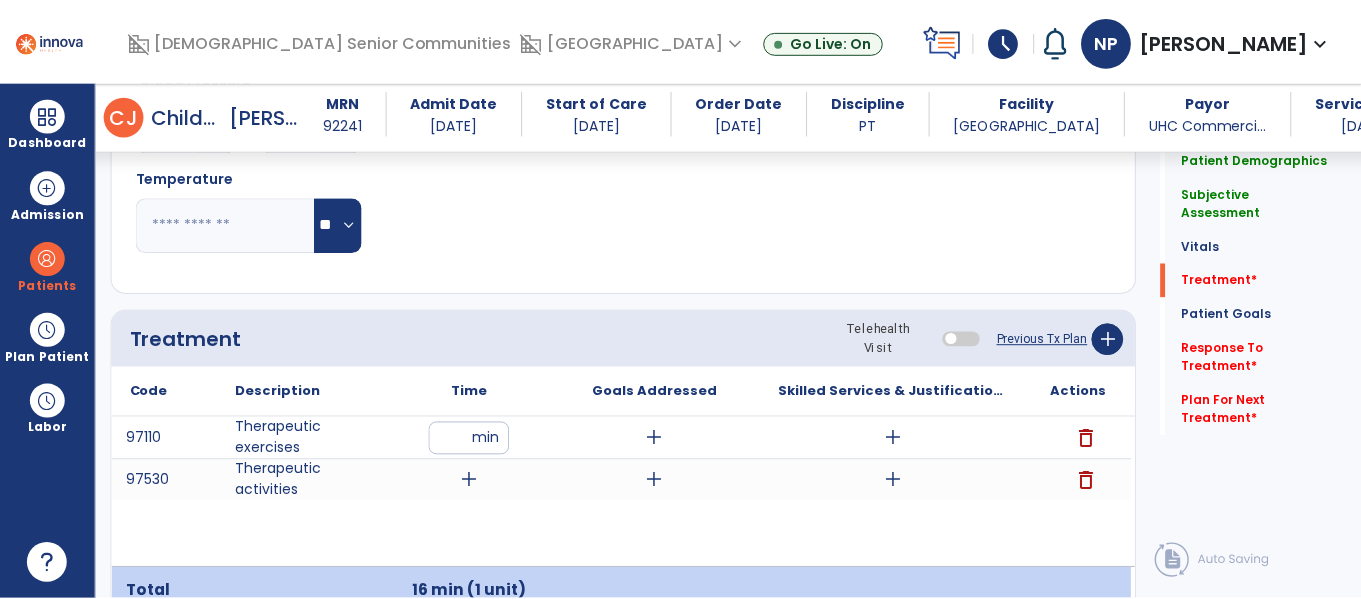 scroll, scrollTop: 1174, scrollLeft: 0, axis: vertical 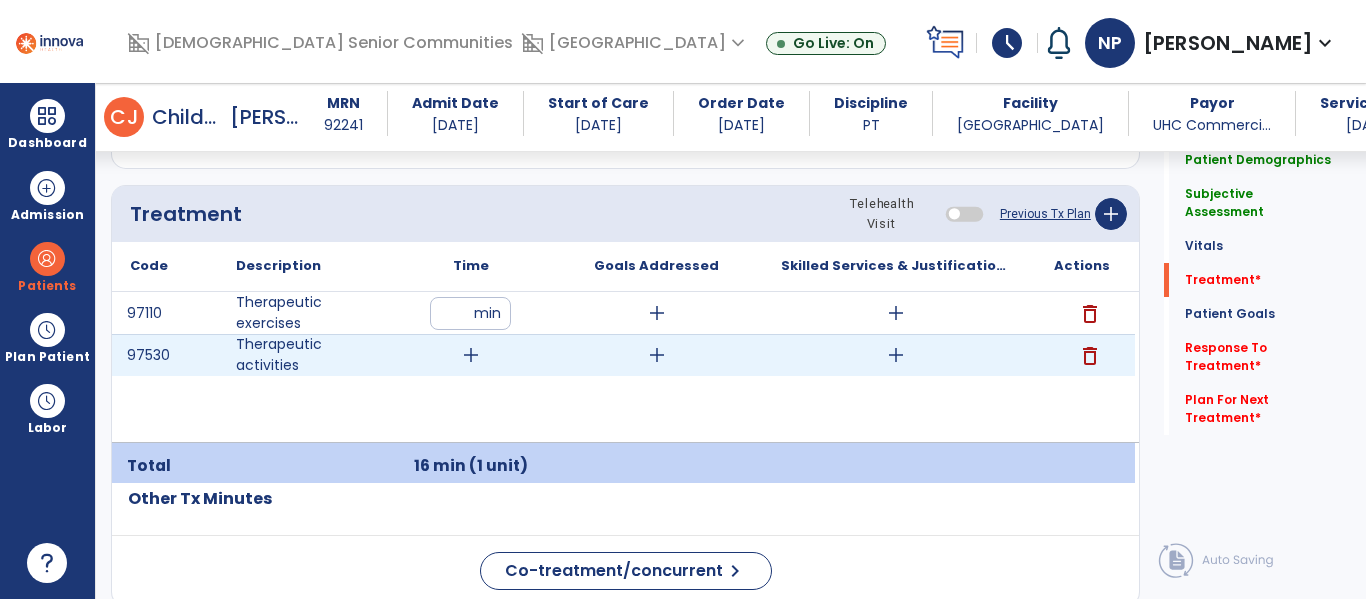 click on "add" at bounding box center [471, 355] 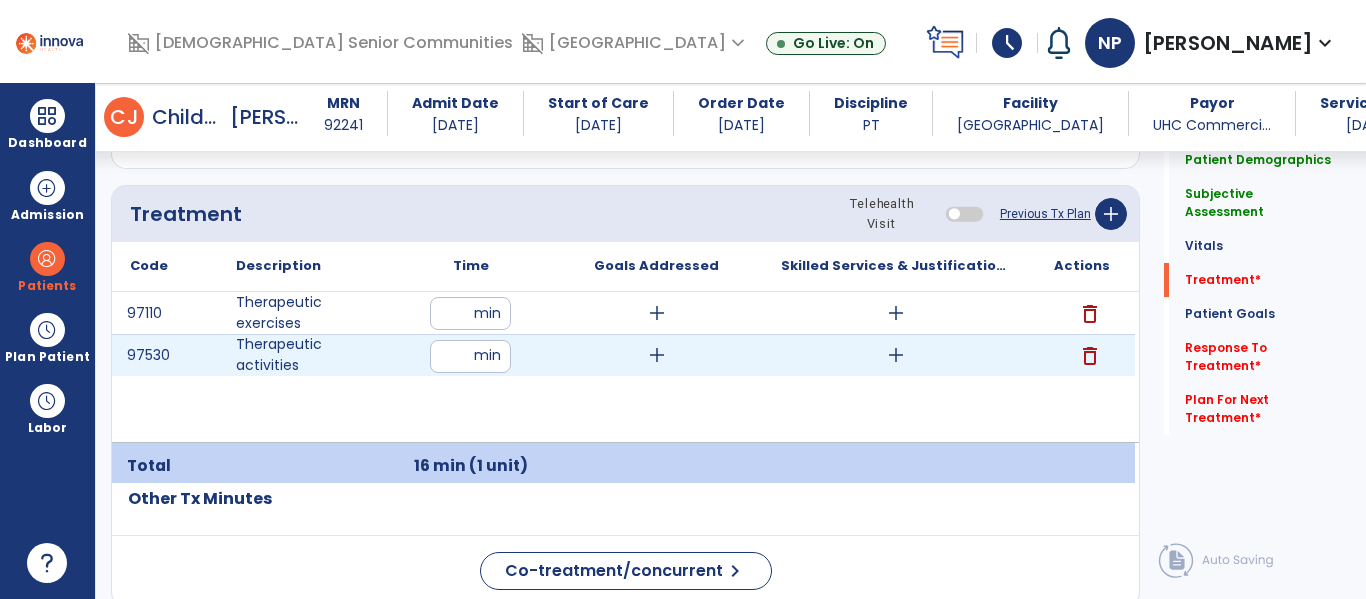 type on "**" 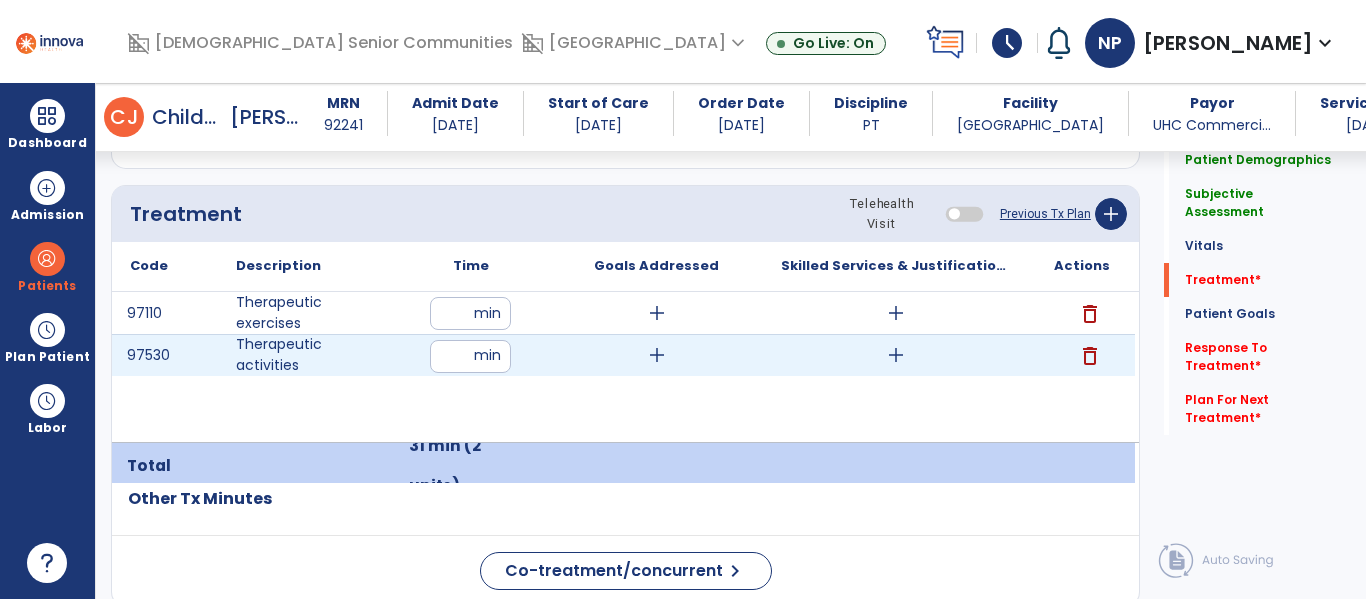 click on "add" at bounding box center (896, 355) 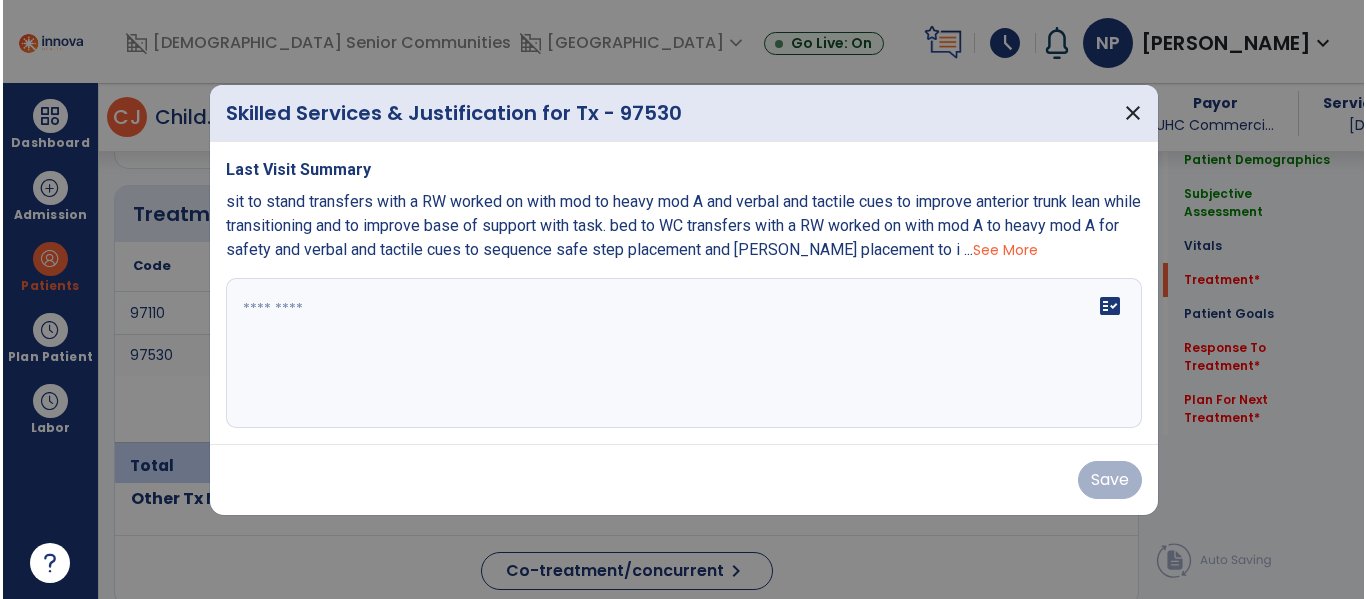 scroll, scrollTop: 1174, scrollLeft: 0, axis: vertical 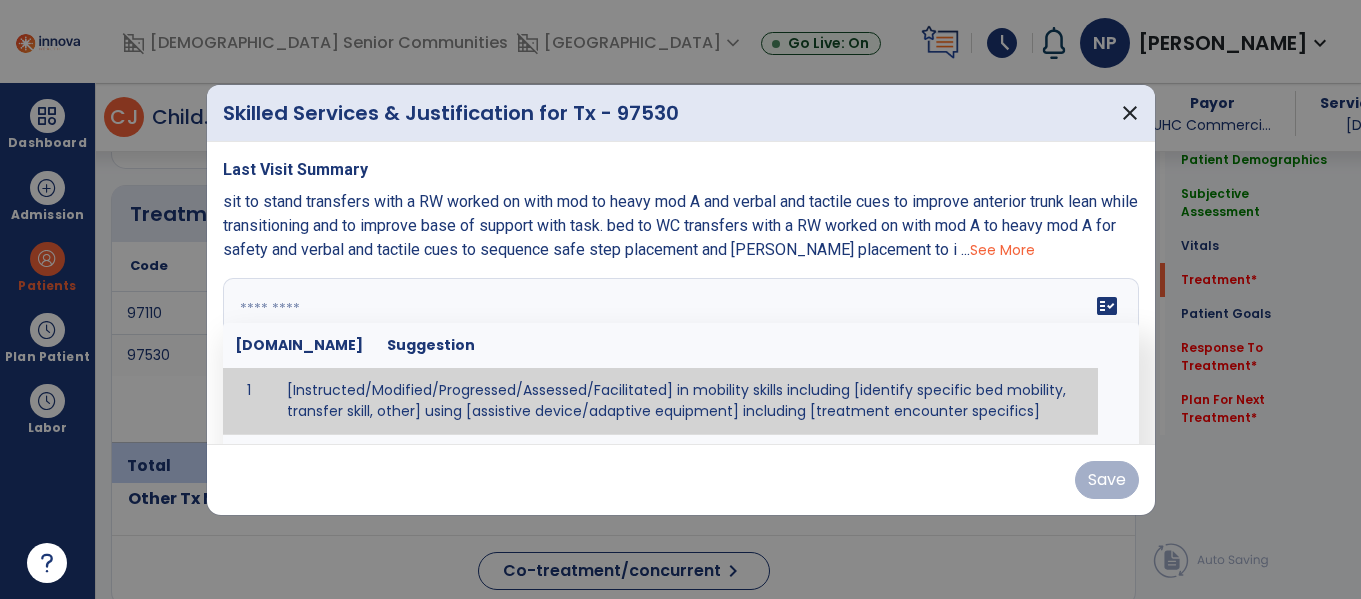 click on "fact_check  Sr.No Suggestion 1 [Instructed/Modified/Progressed/Assessed/Facilitated] in mobility skills including [identify specific bed mobility, transfer skill, other] using [assistive device/adaptive equipment] including [treatment encounter specifics]" at bounding box center [681, 353] 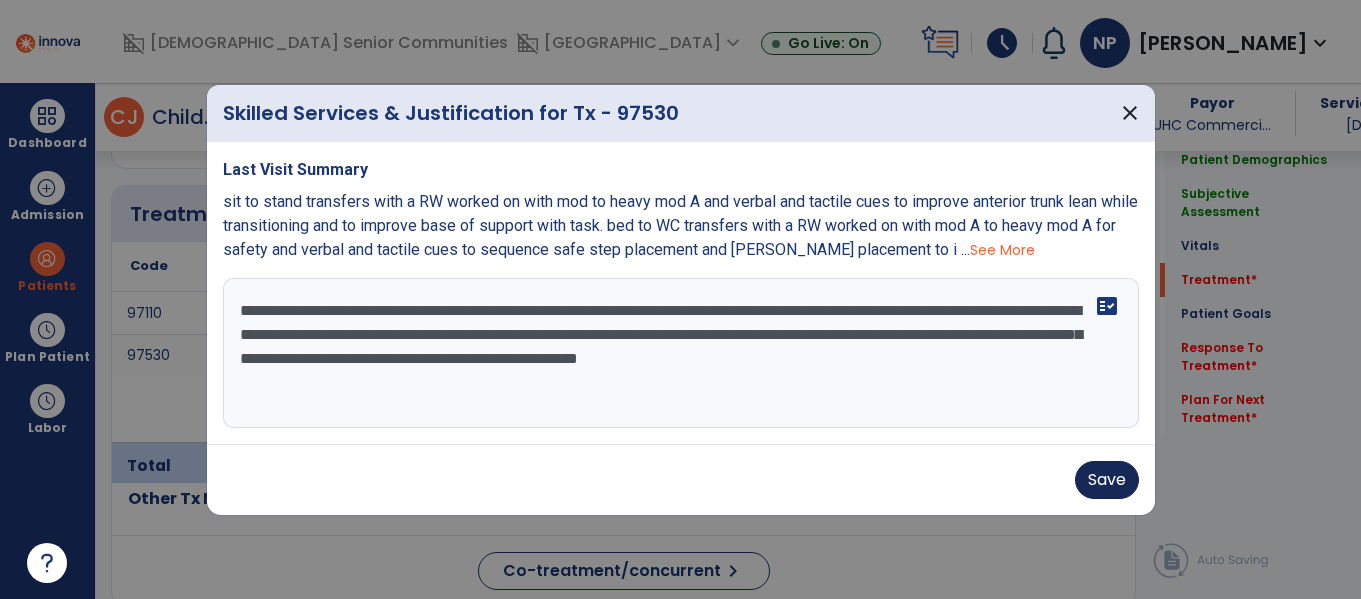type on "**********" 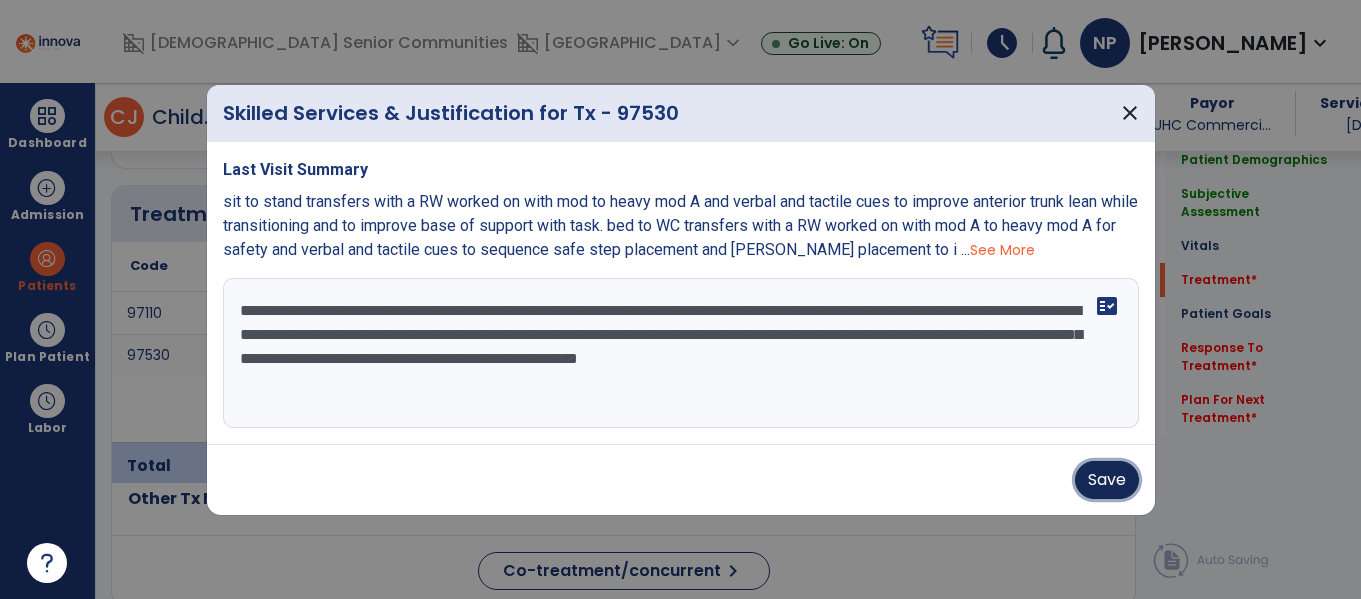 click on "Save" at bounding box center [1107, 480] 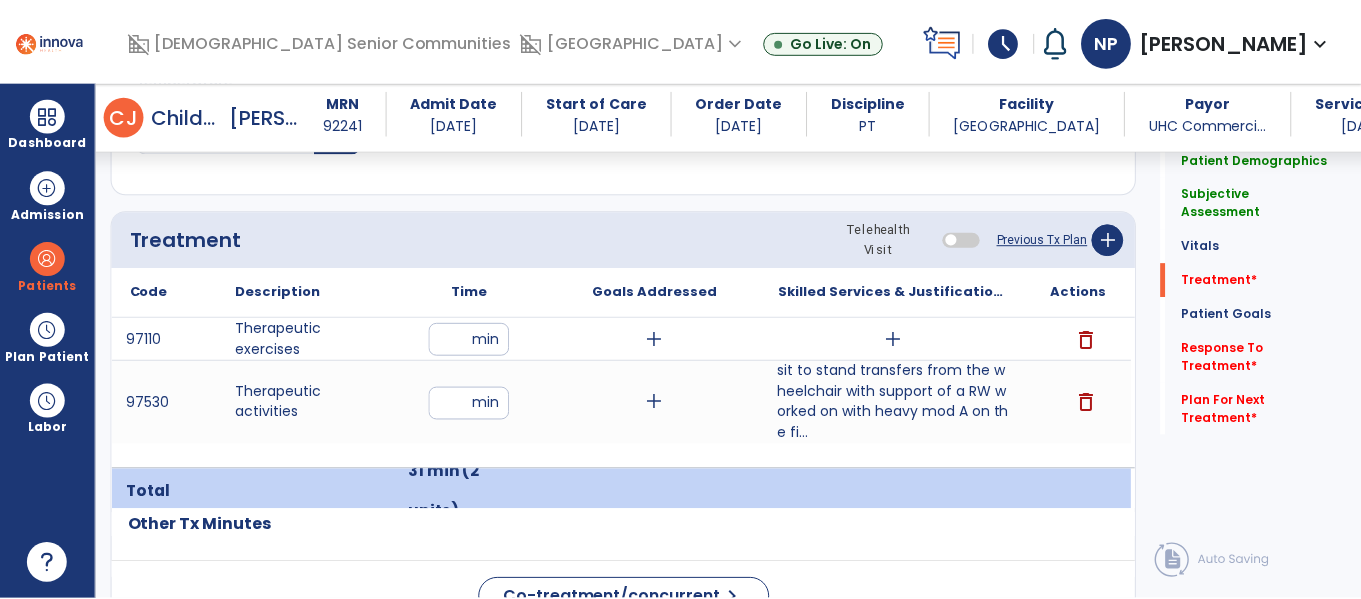 scroll, scrollTop: 1160, scrollLeft: 0, axis: vertical 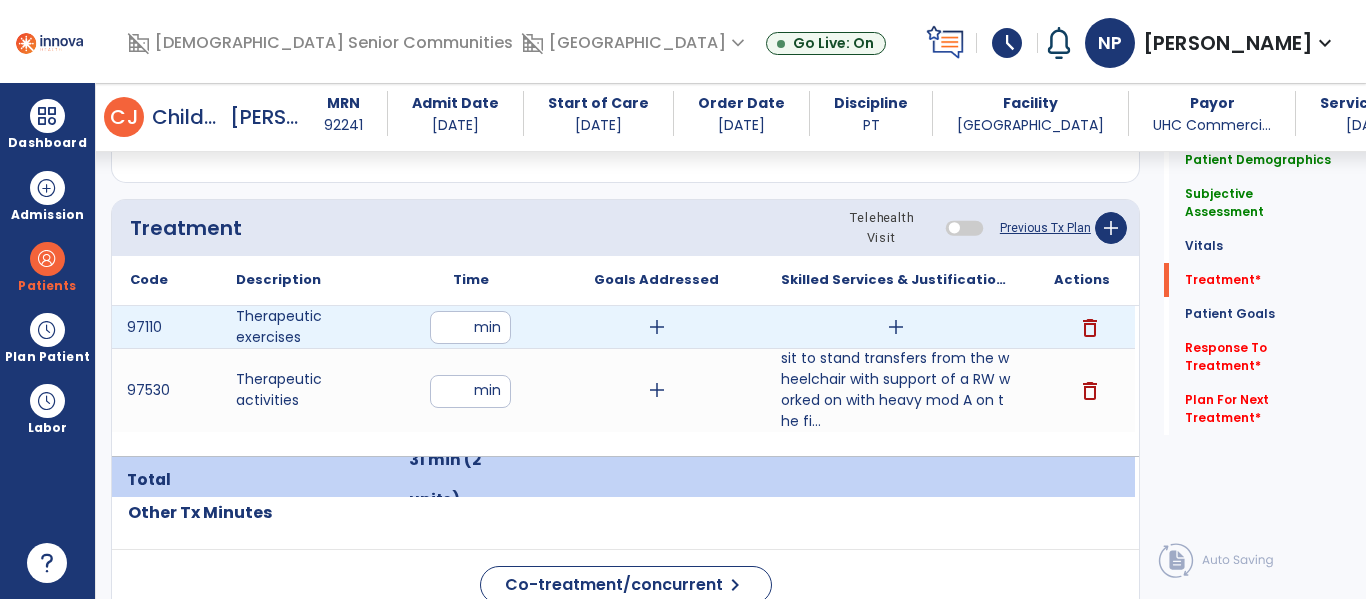 click on "add" at bounding box center [896, 327] 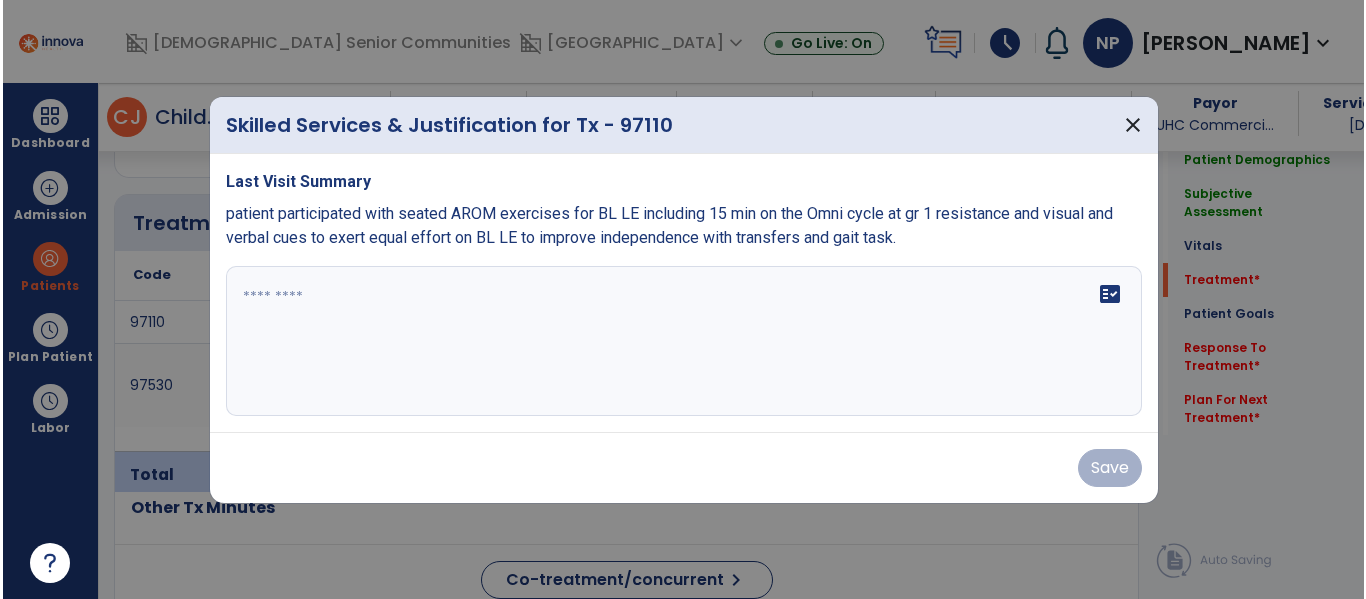 scroll, scrollTop: 1160, scrollLeft: 0, axis: vertical 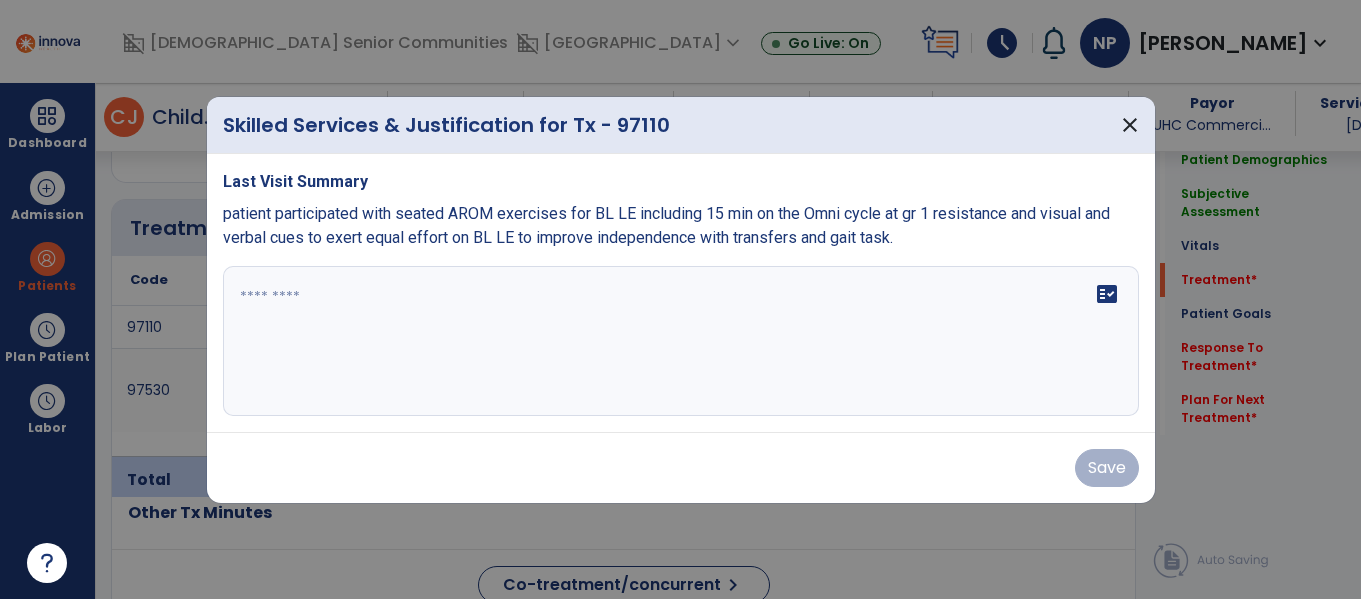 click on "fact_check" at bounding box center [681, 341] 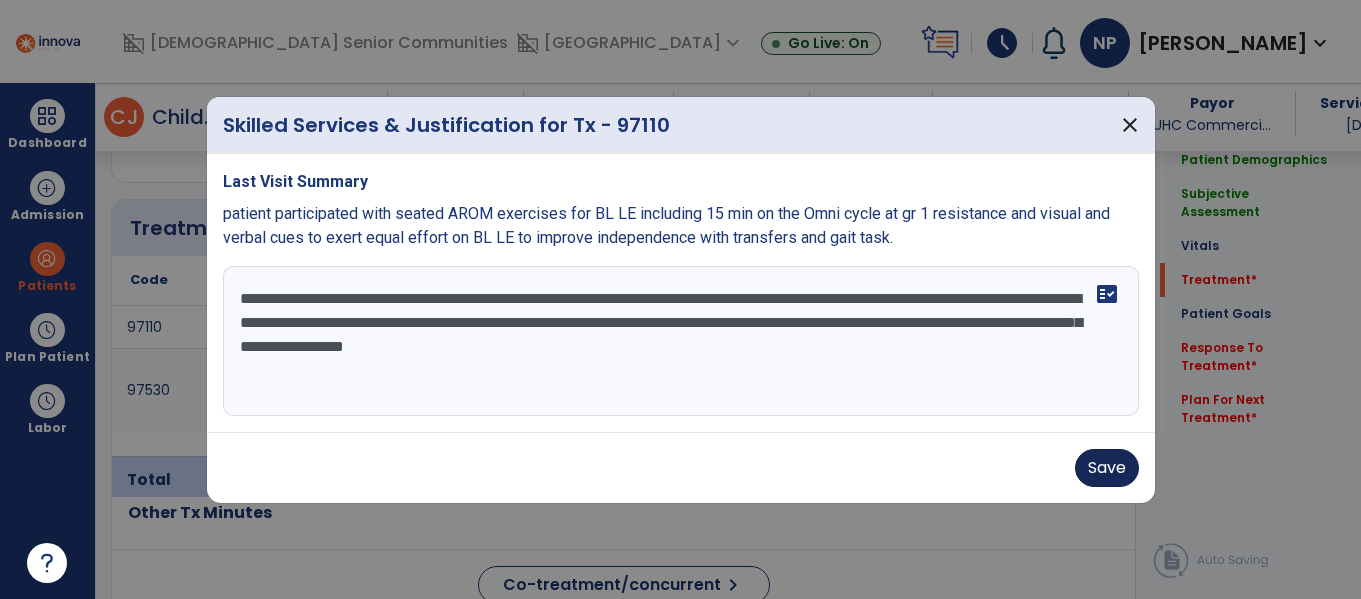 type on "**********" 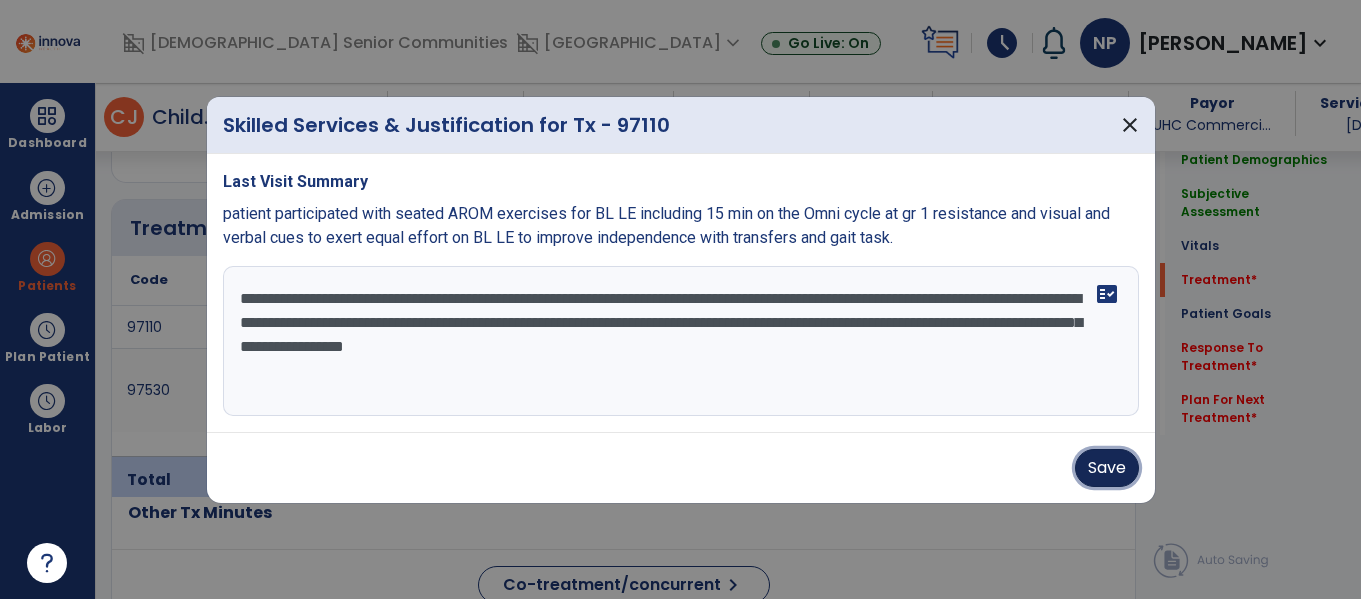 click on "Save" at bounding box center (1107, 468) 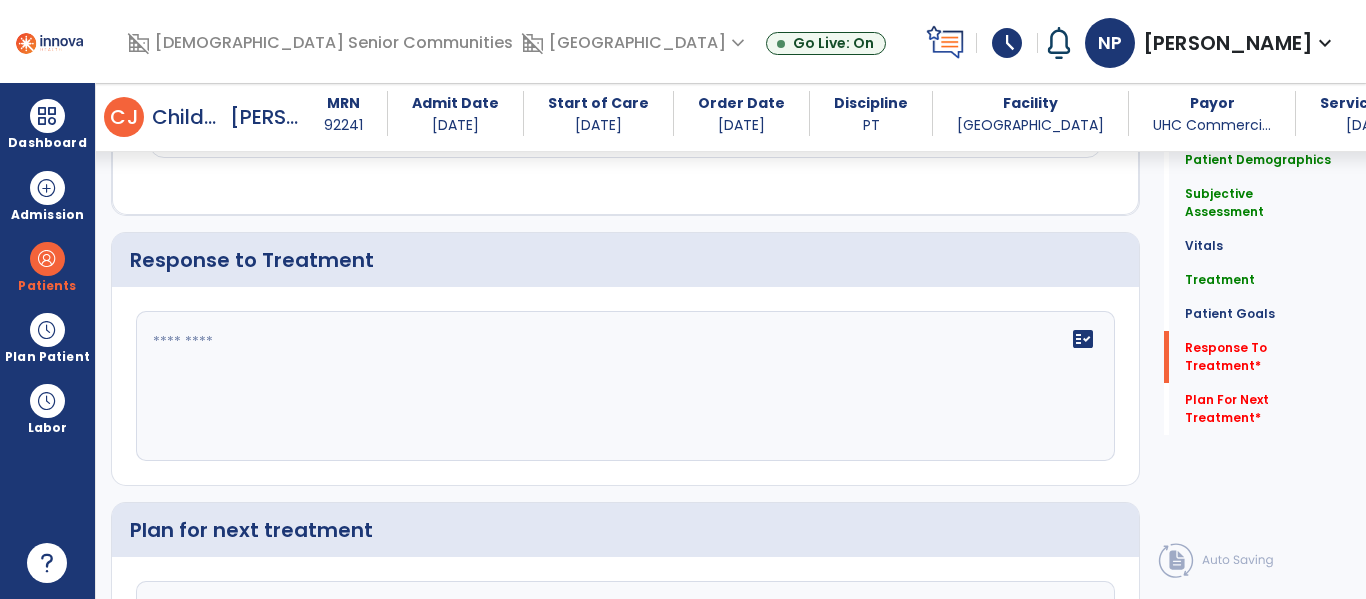 scroll, scrollTop: 2578, scrollLeft: 0, axis: vertical 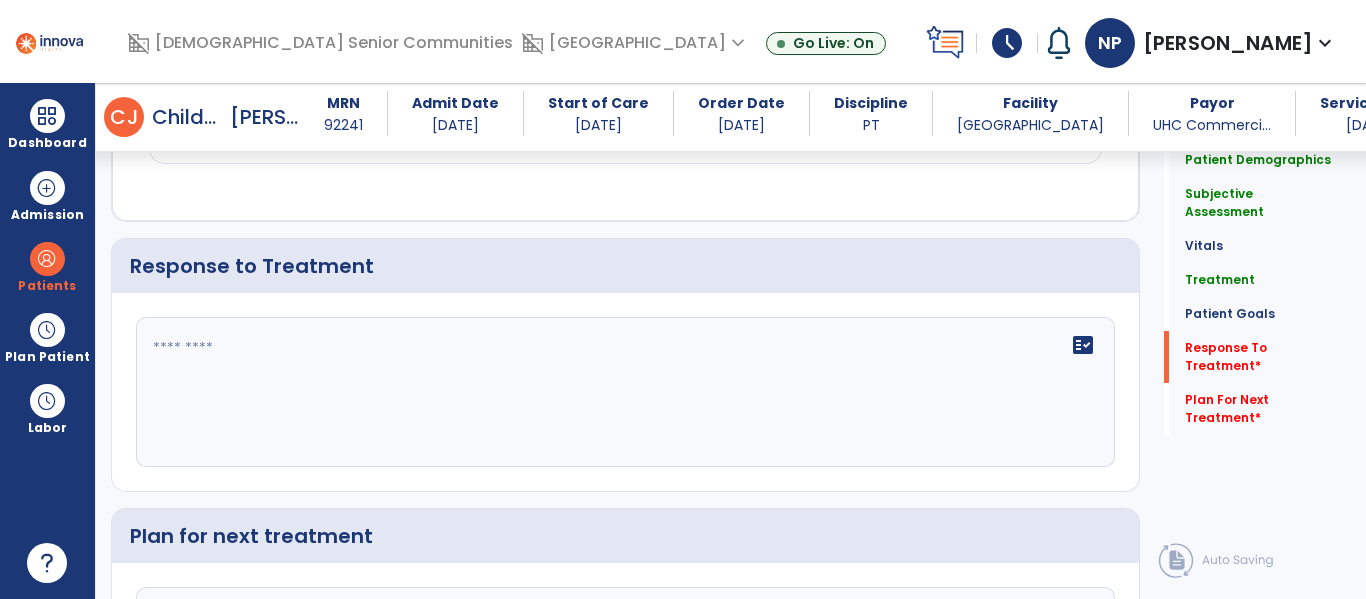 click on "fact_check" 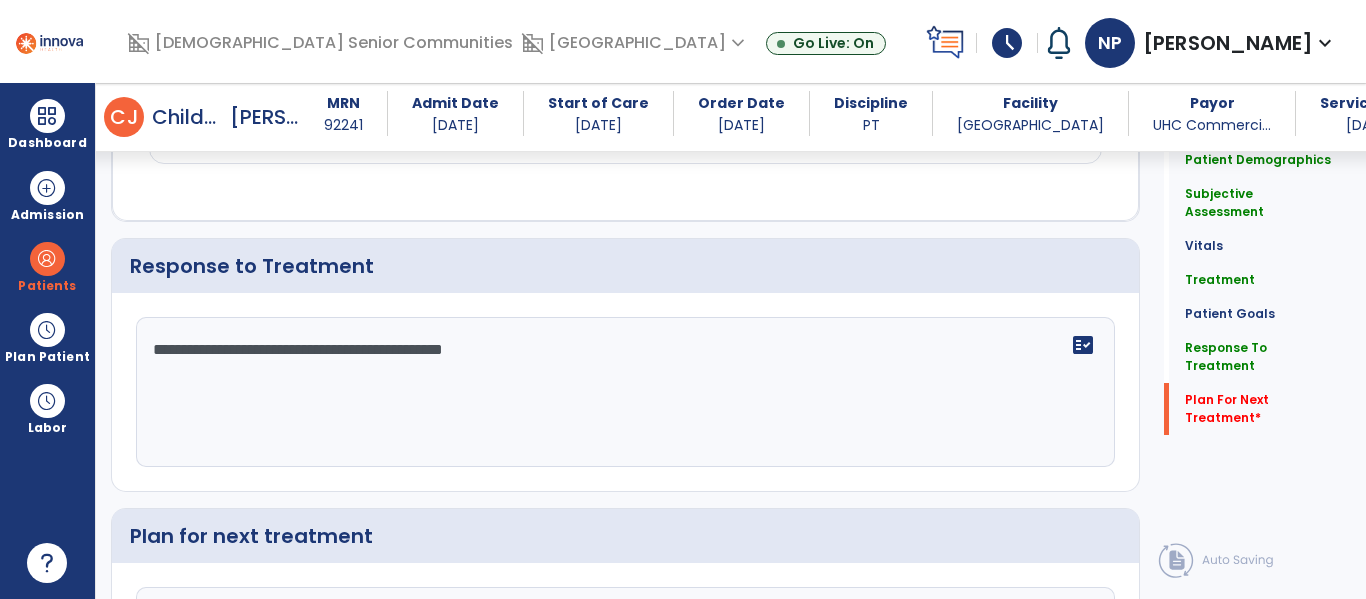 scroll, scrollTop: 2765, scrollLeft: 0, axis: vertical 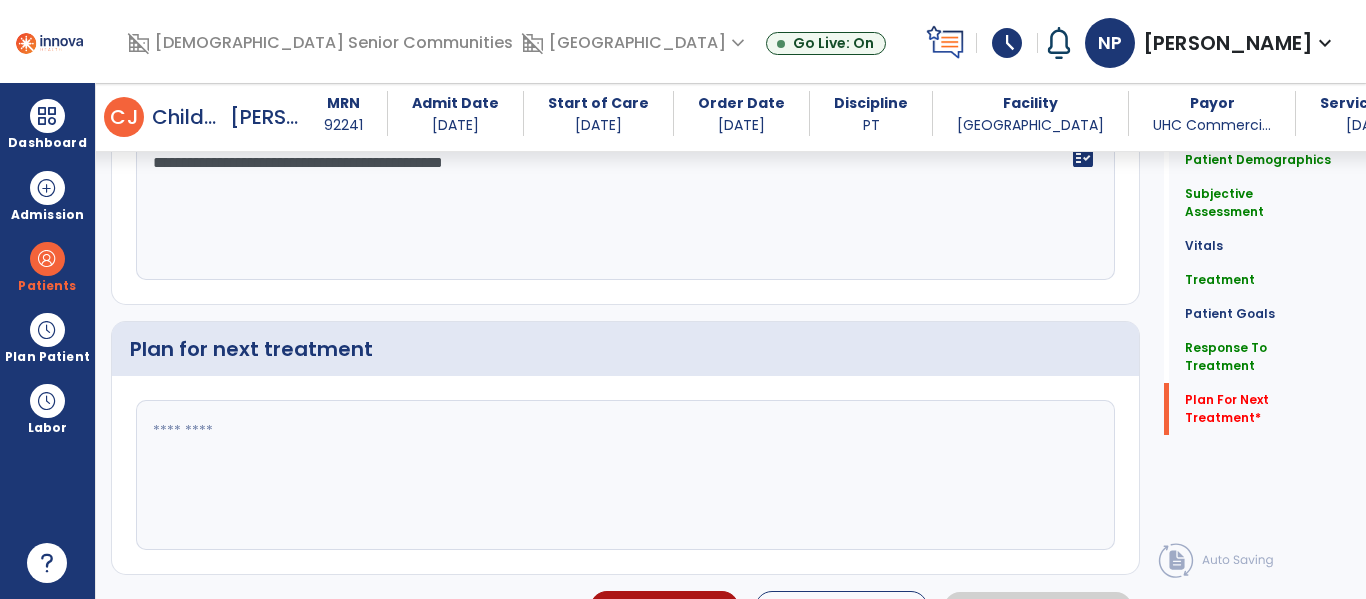 type on "**********" 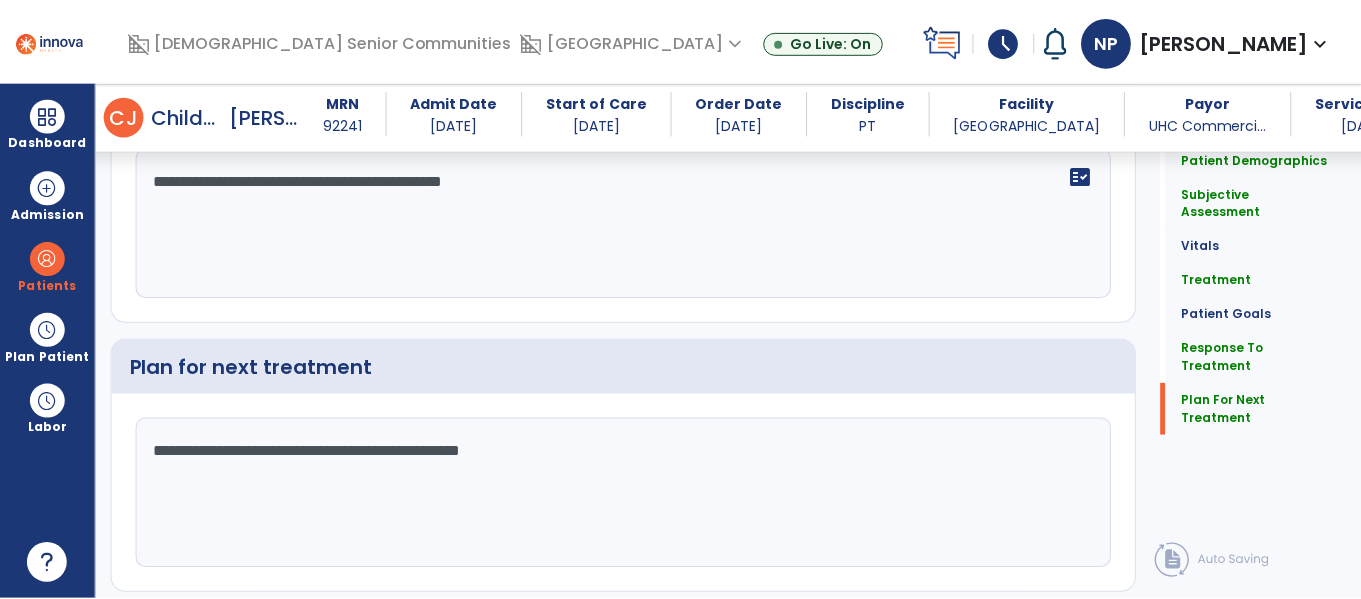 scroll, scrollTop: 2765, scrollLeft: 0, axis: vertical 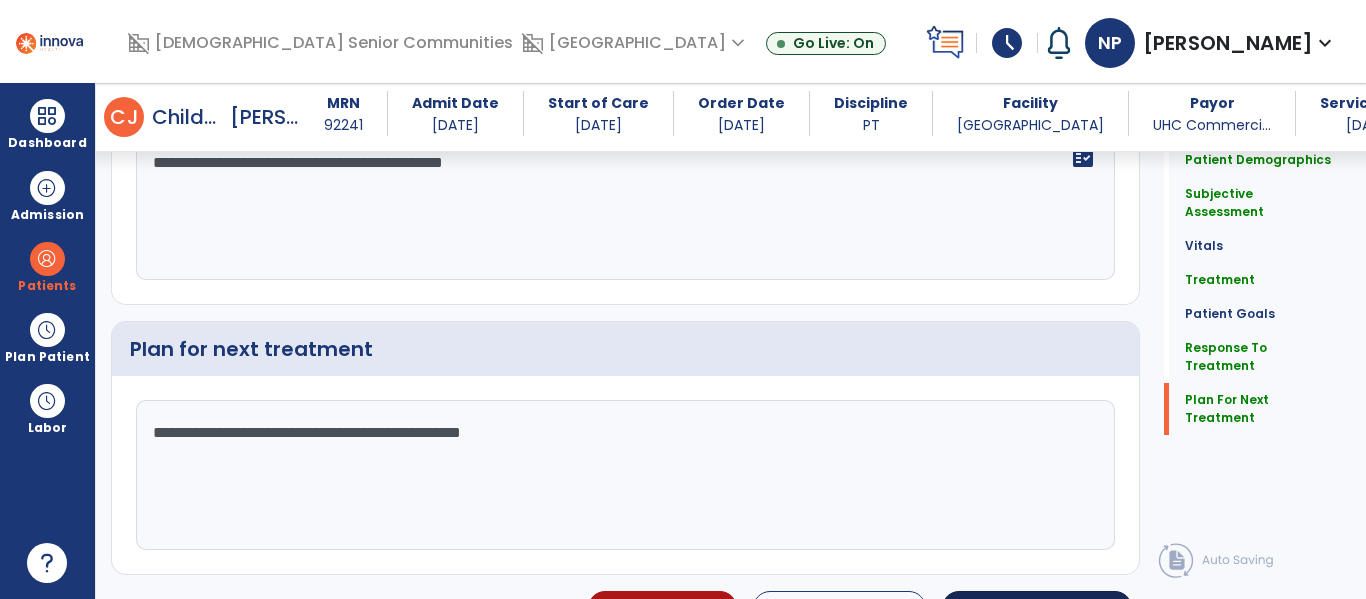 type on "**********" 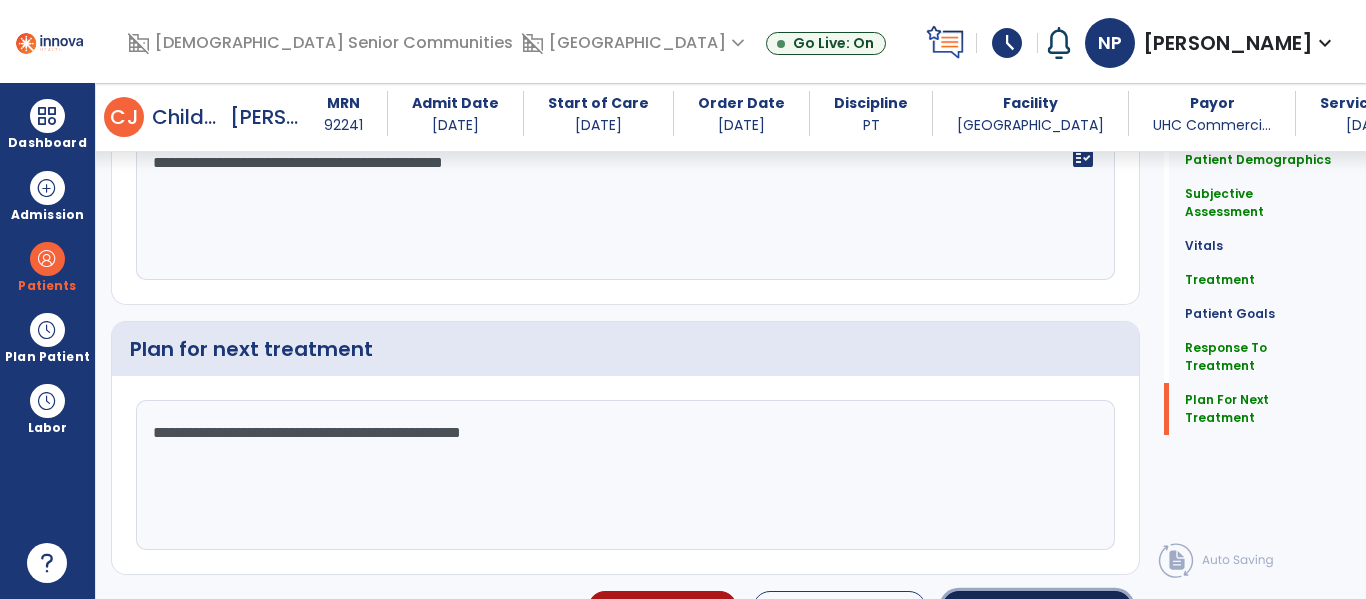 click on "Sign Doc" 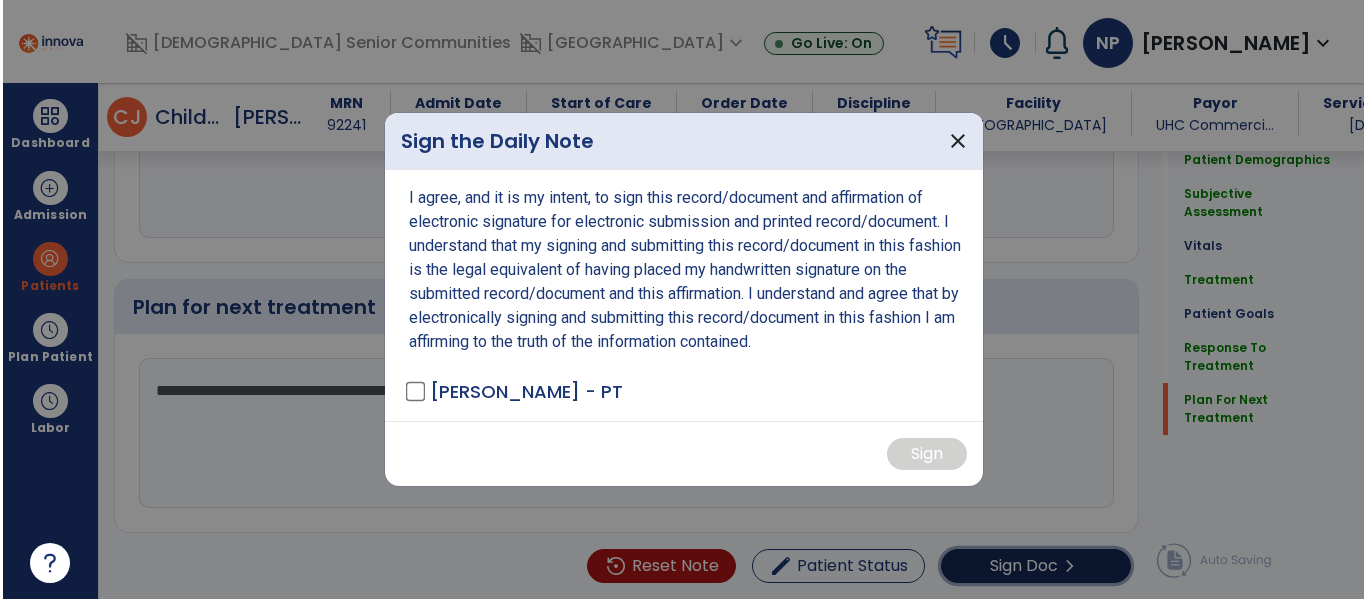 scroll, scrollTop: 2807, scrollLeft: 0, axis: vertical 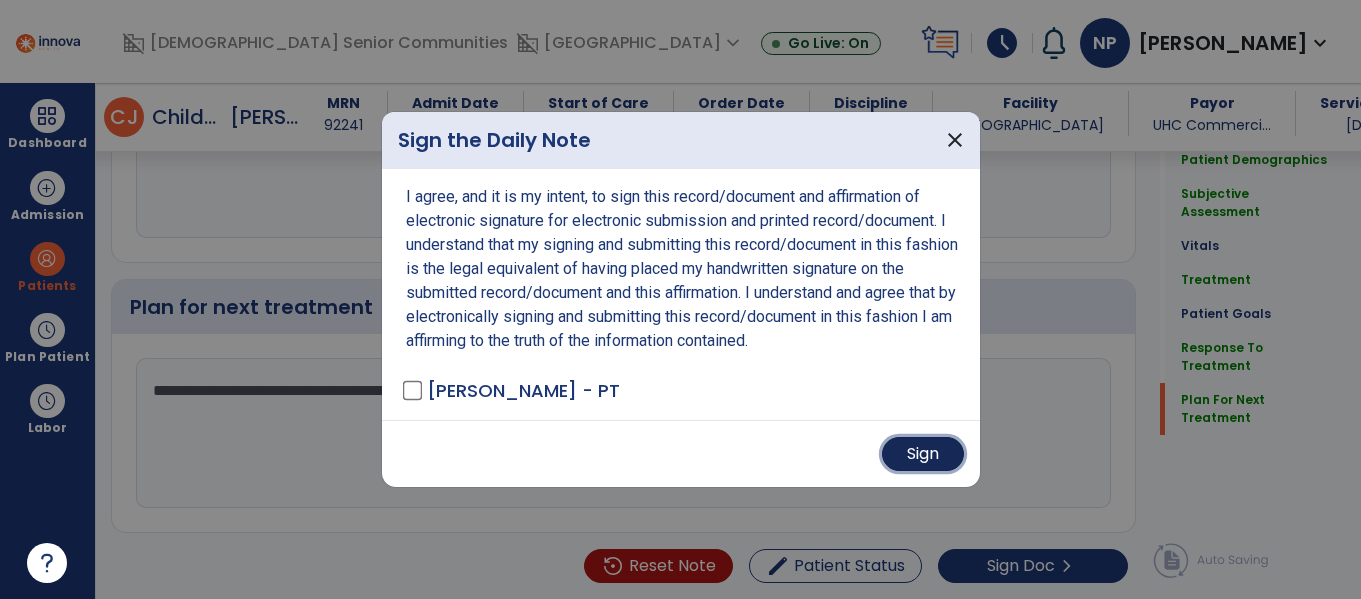 click on "Sign" at bounding box center [923, 454] 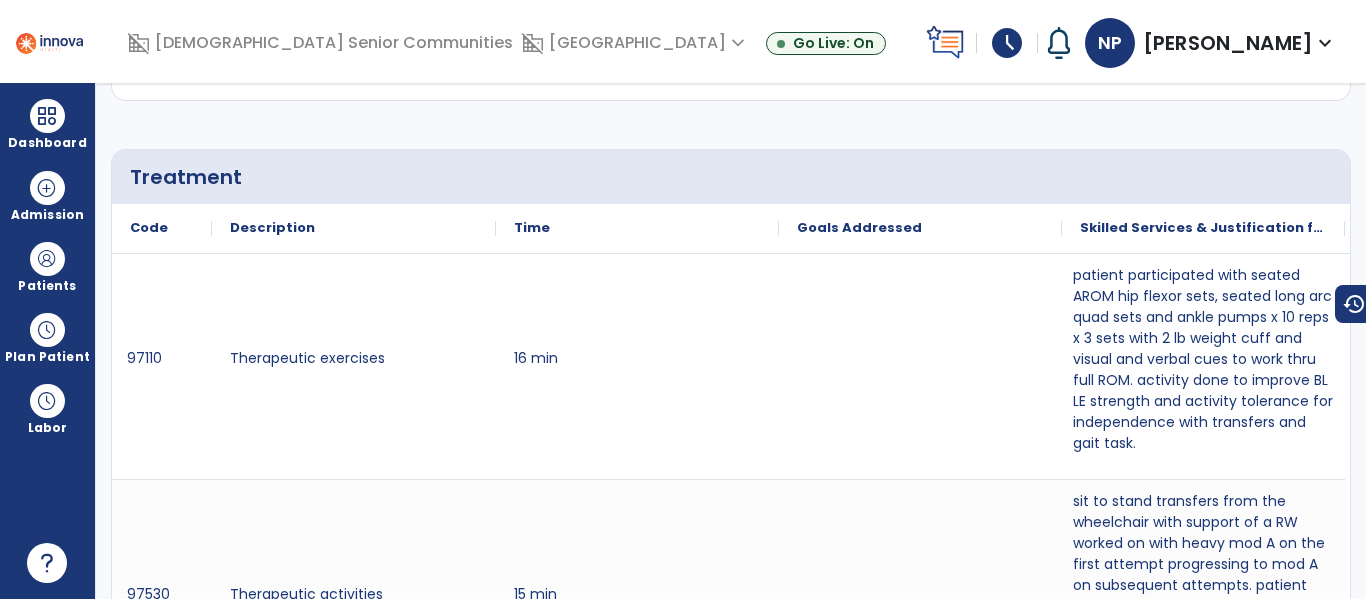 scroll, scrollTop: 0, scrollLeft: 0, axis: both 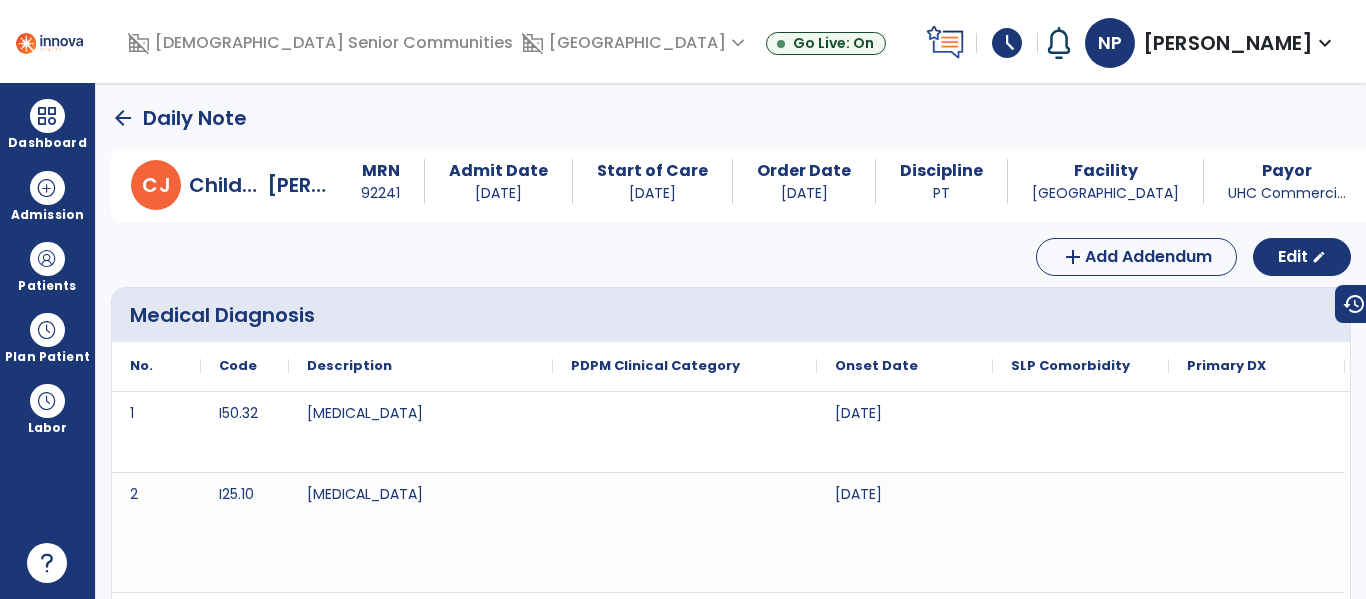 click on "arrow_back" 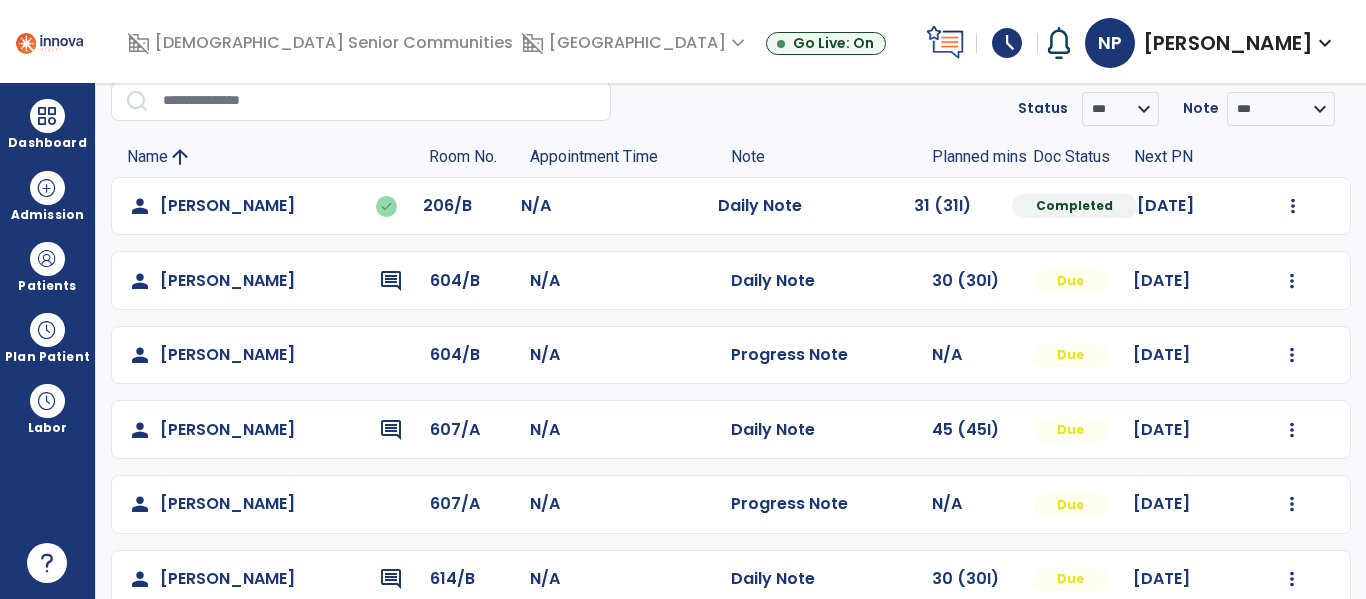 click 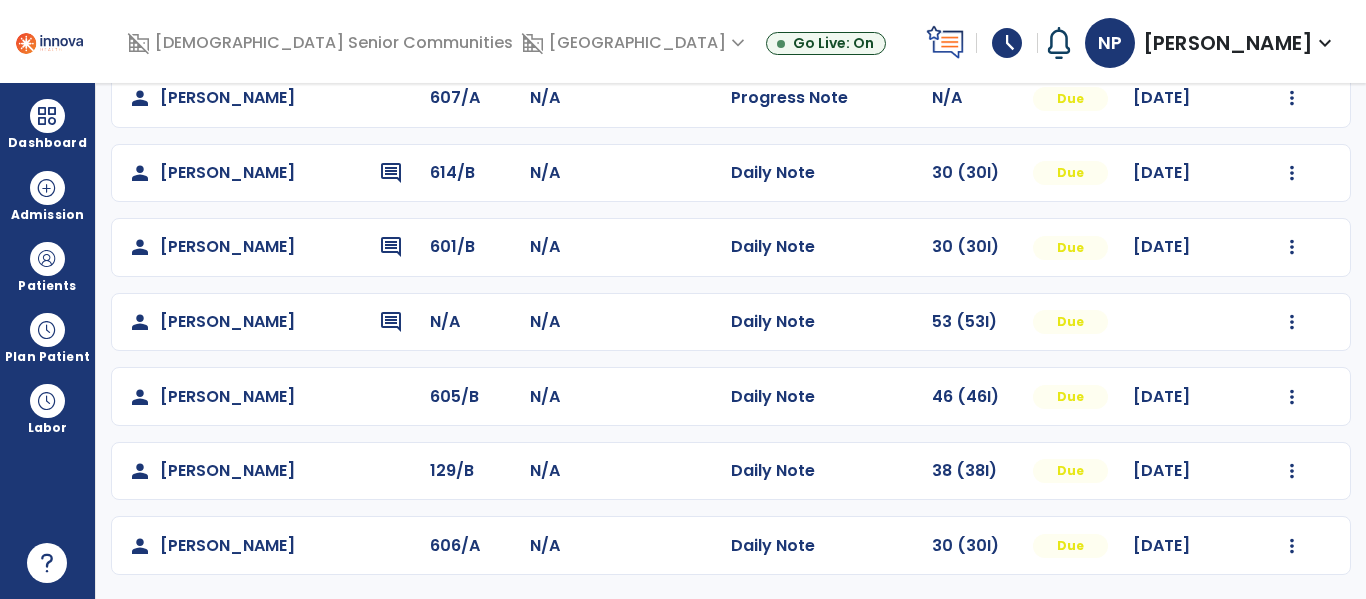 scroll, scrollTop: 0, scrollLeft: 0, axis: both 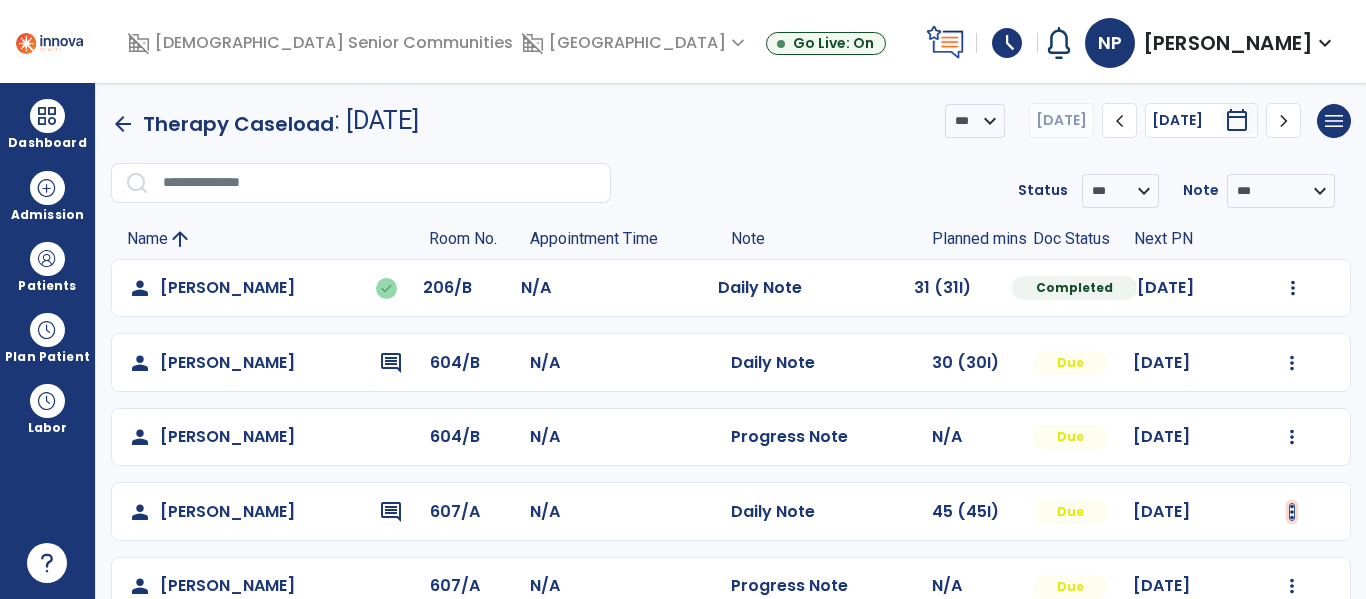 click at bounding box center [1293, 288] 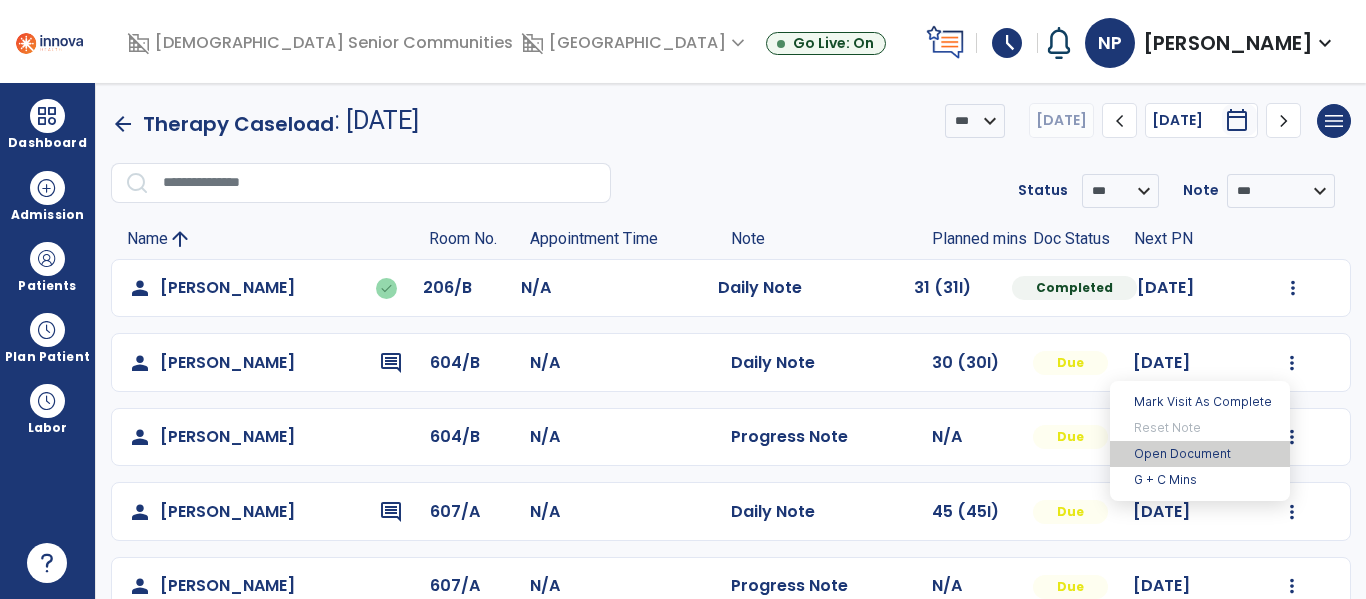 click on "Open Document" at bounding box center (1200, 454) 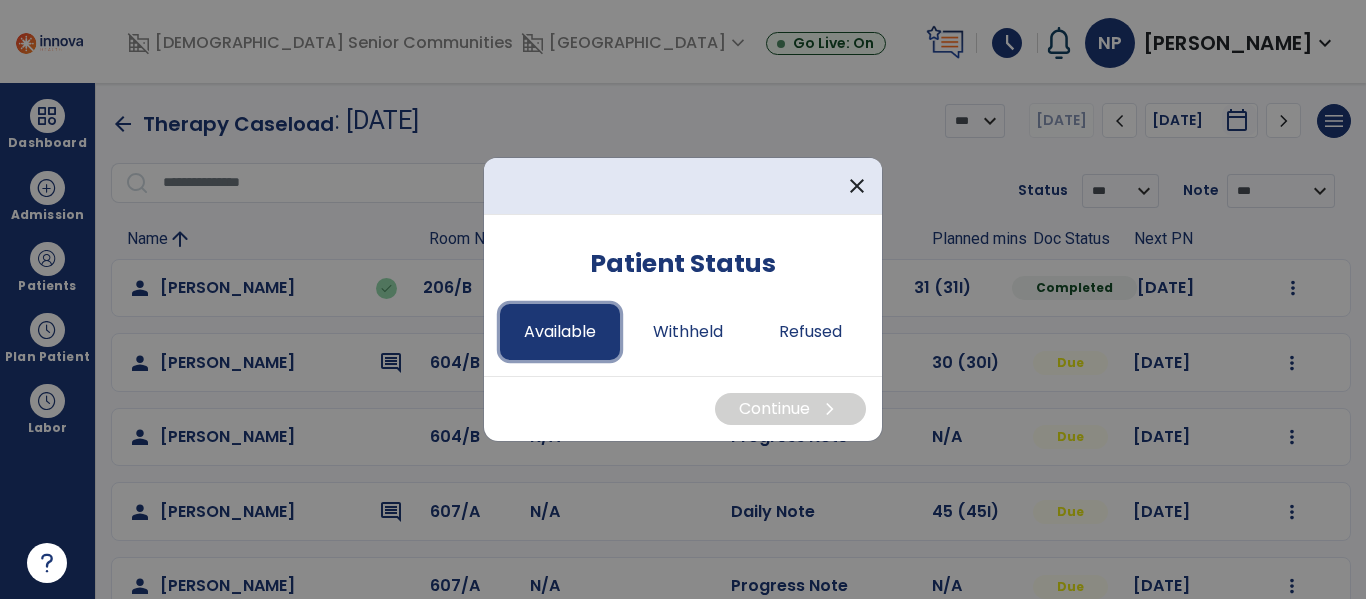 click on "Available" at bounding box center (560, 332) 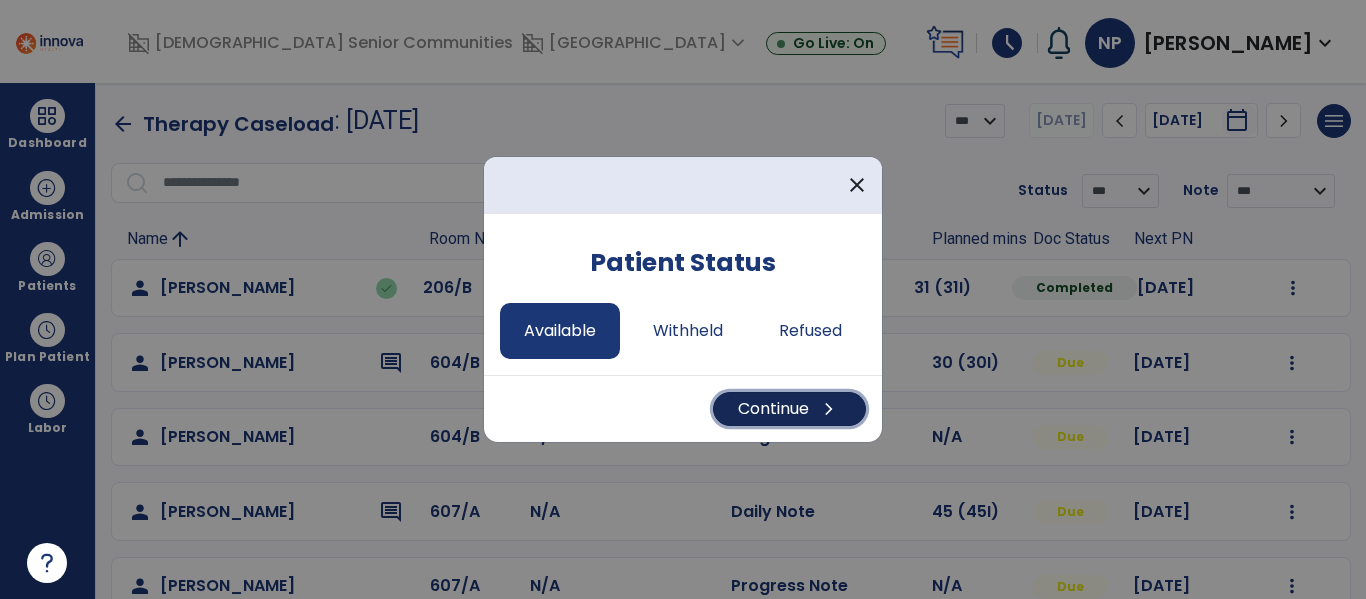 click on "chevron_right" at bounding box center (829, 409) 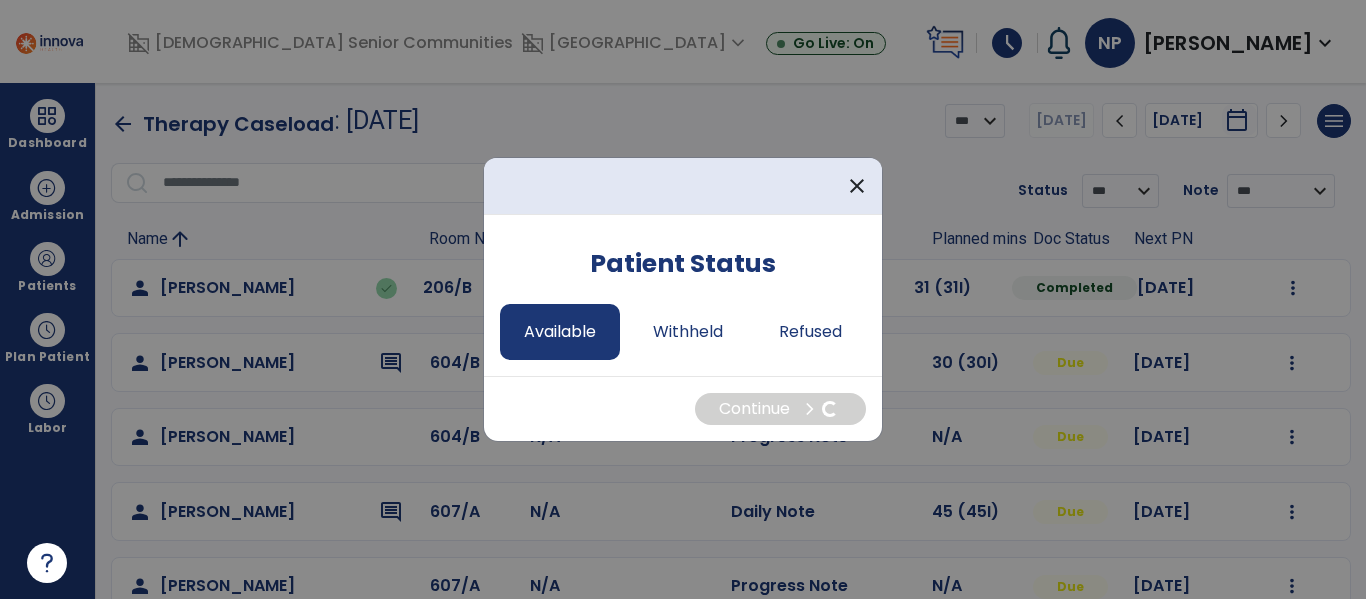 select on "*" 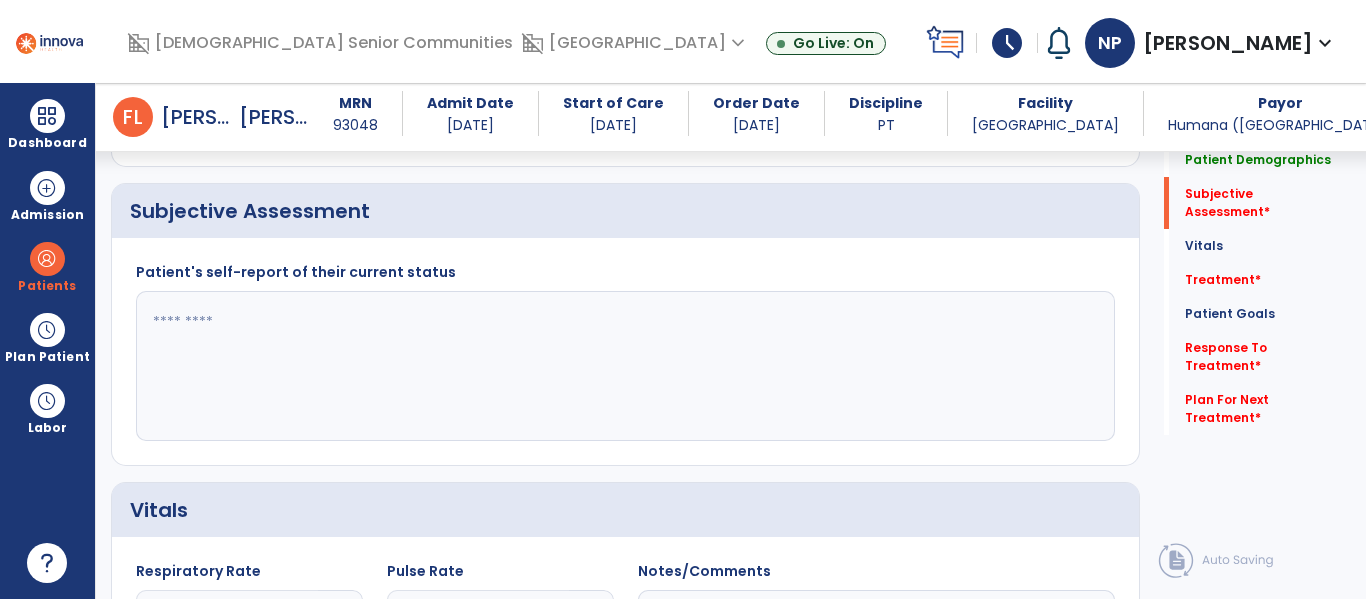 scroll, scrollTop: 393, scrollLeft: 0, axis: vertical 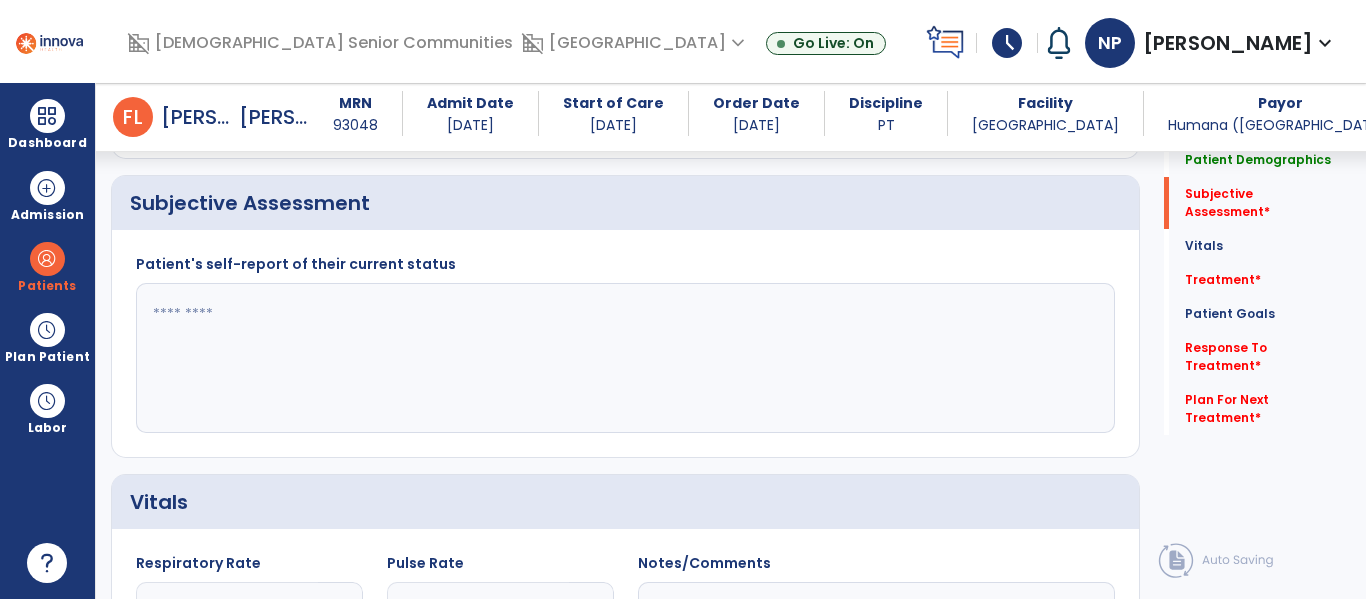 click 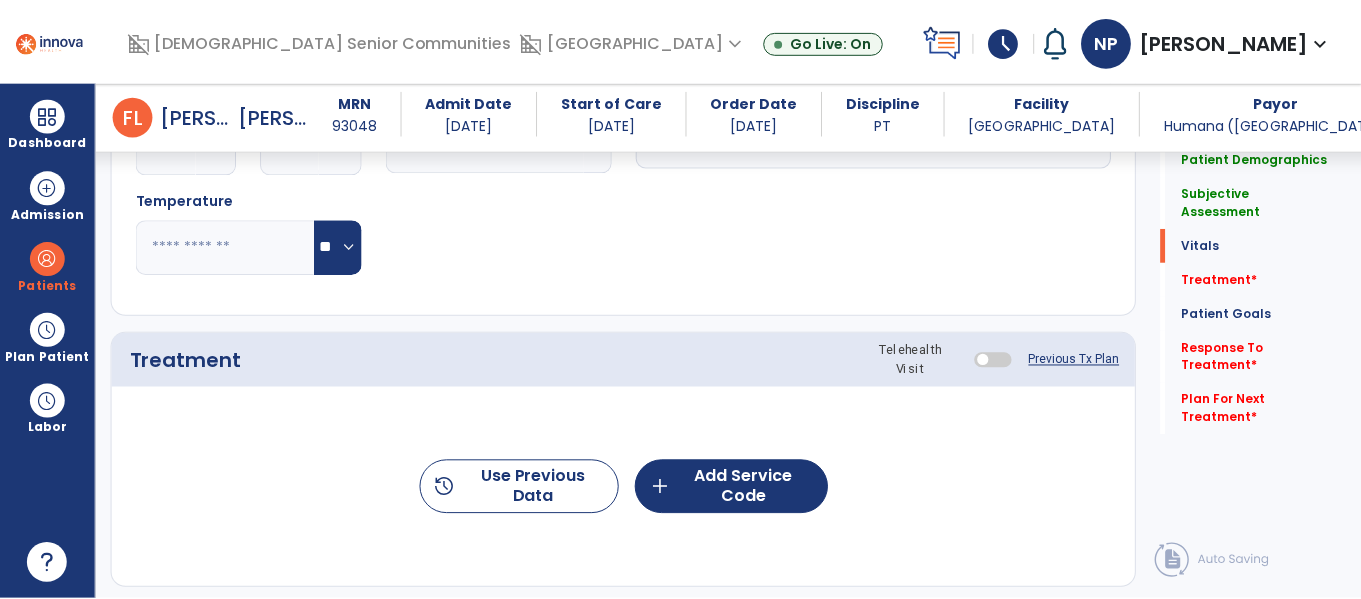 scroll, scrollTop: 962, scrollLeft: 0, axis: vertical 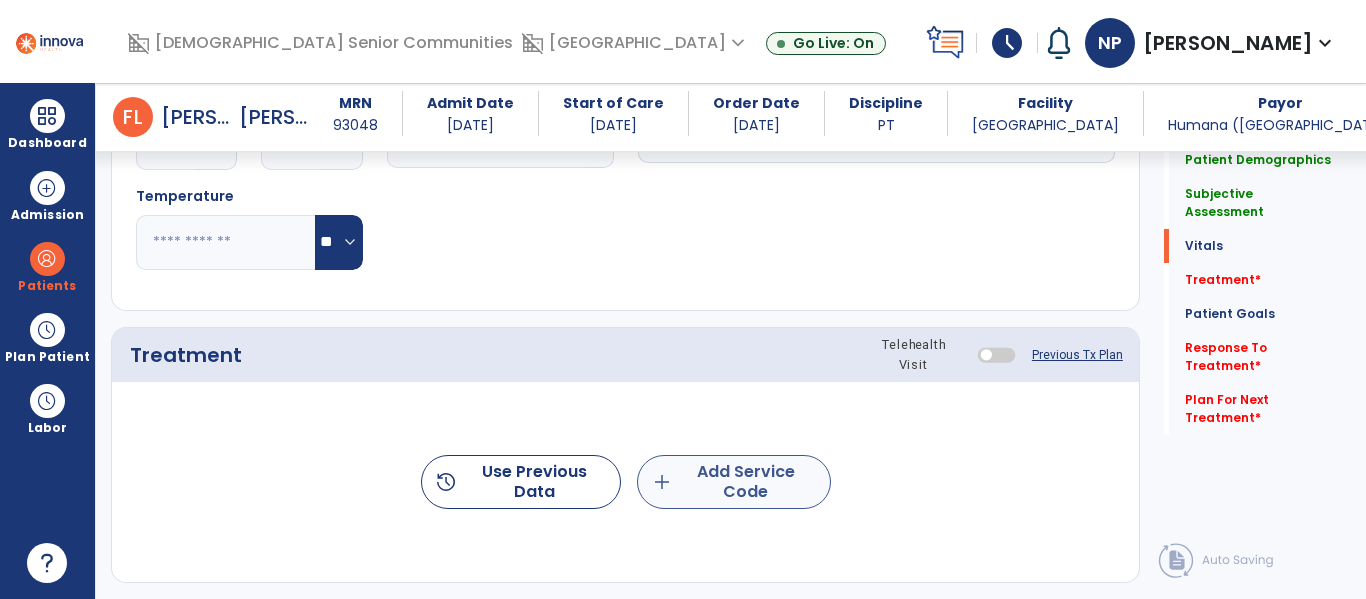 type on "**********" 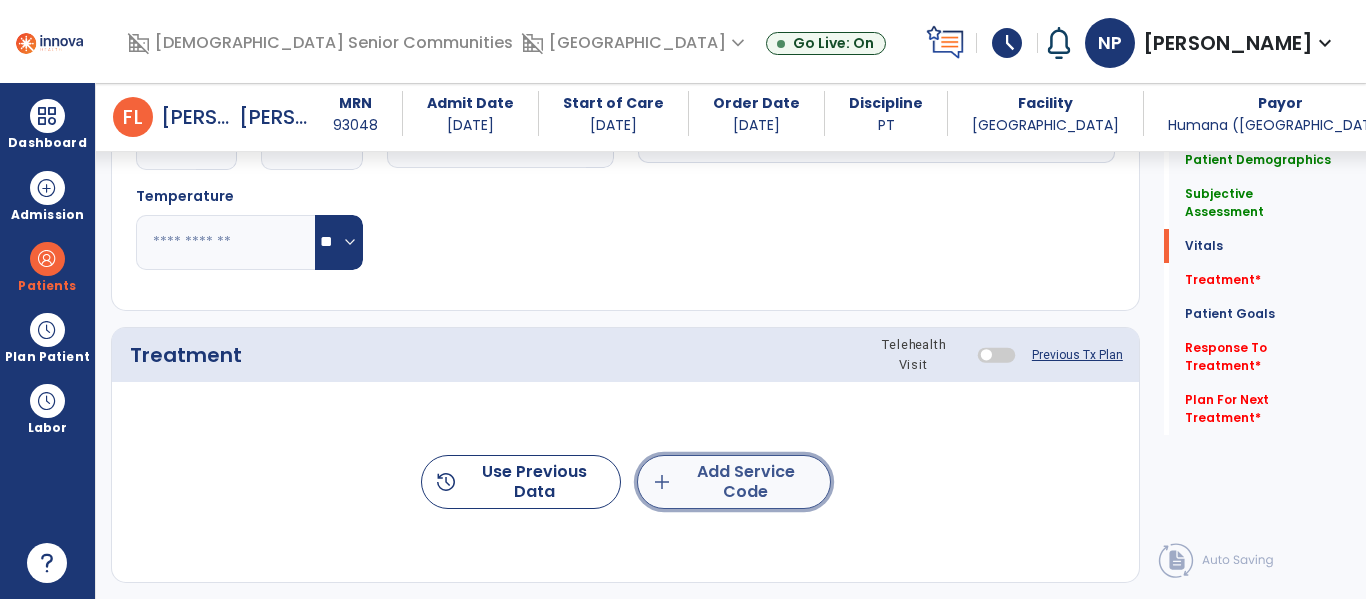 click on "add  Add Service Code" 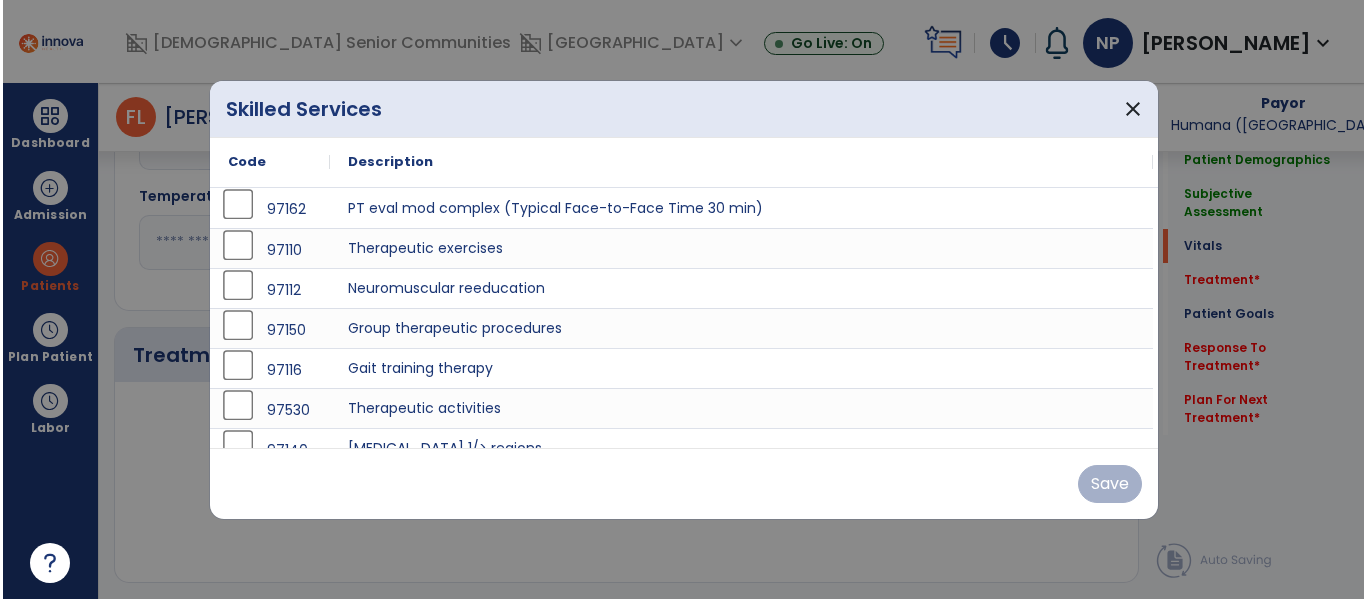 scroll, scrollTop: 962, scrollLeft: 0, axis: vertical 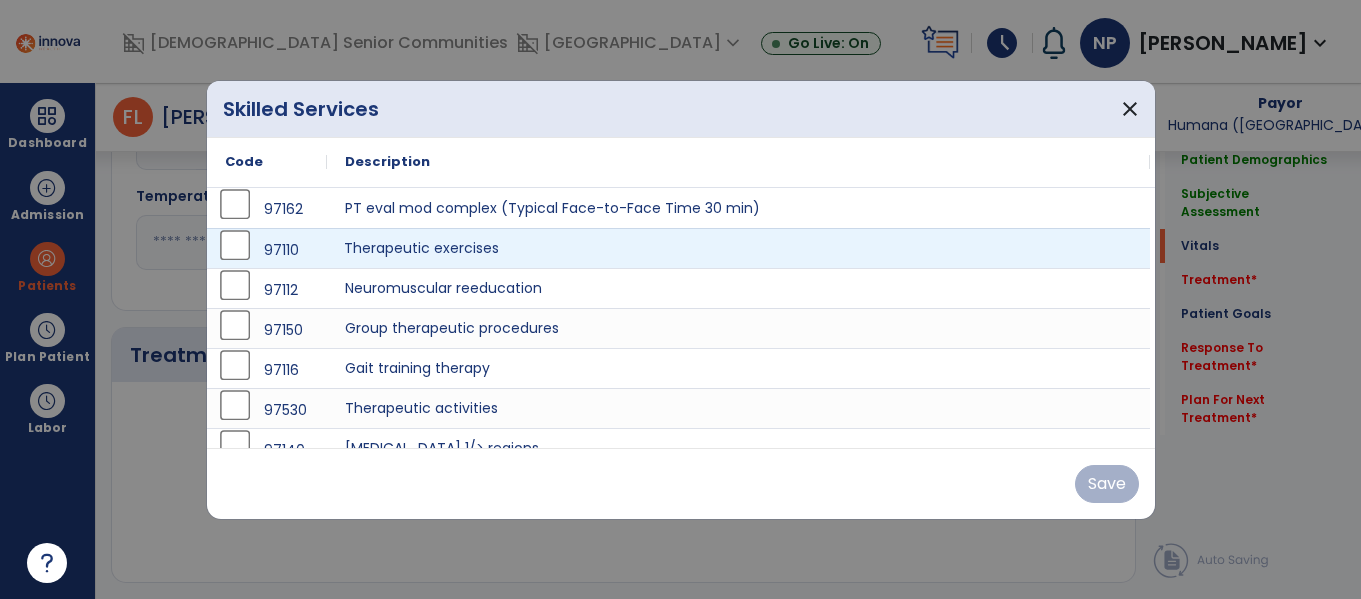 click on "Therapeutic exercises" at bounding box center (738, 248) 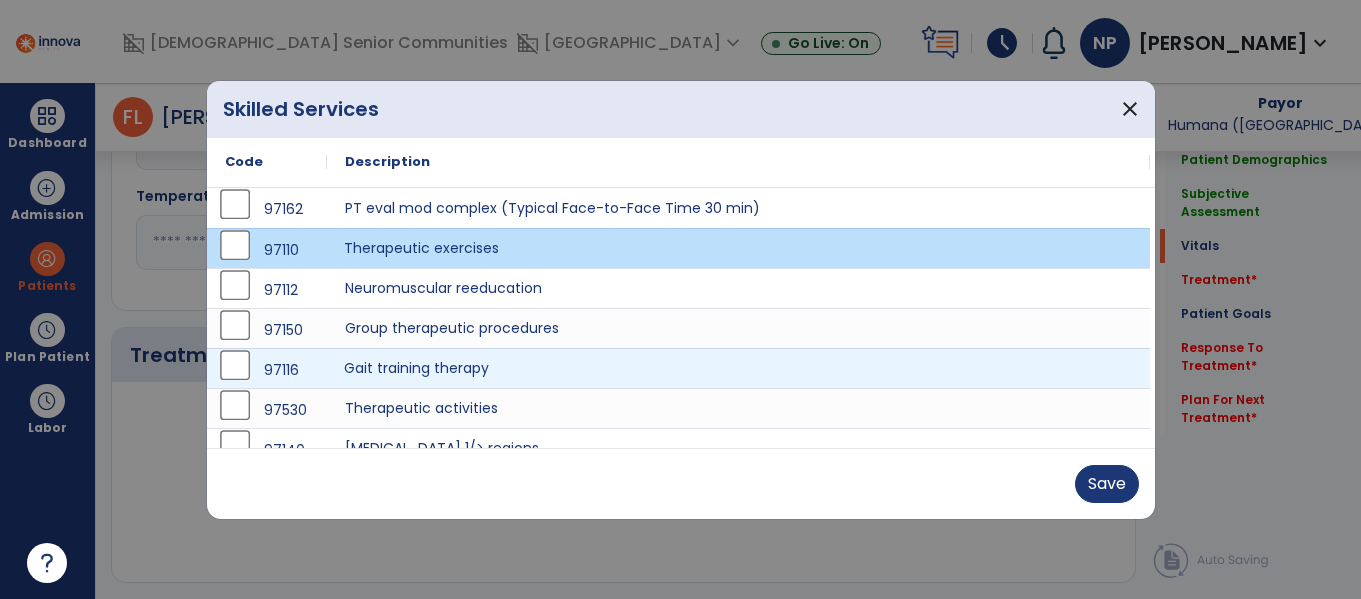 click on "Gait training therapy" at bounding box center [738, 368] 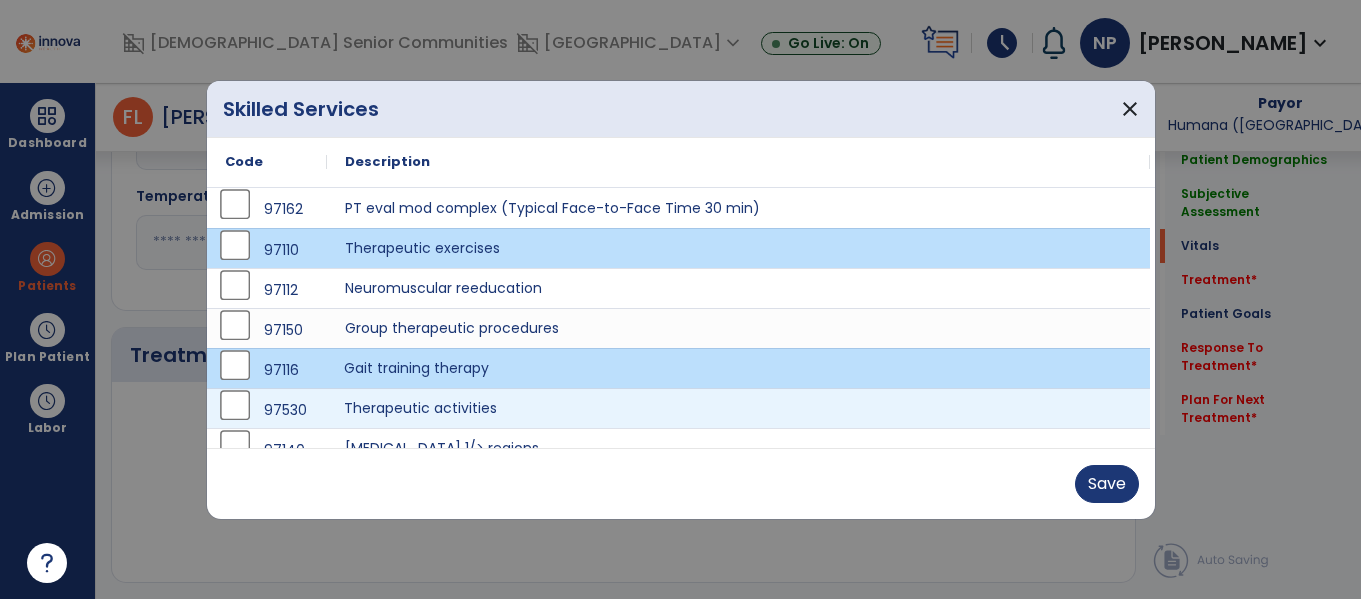 click on "Therapeutic activities" at bounding box center (738, 408) 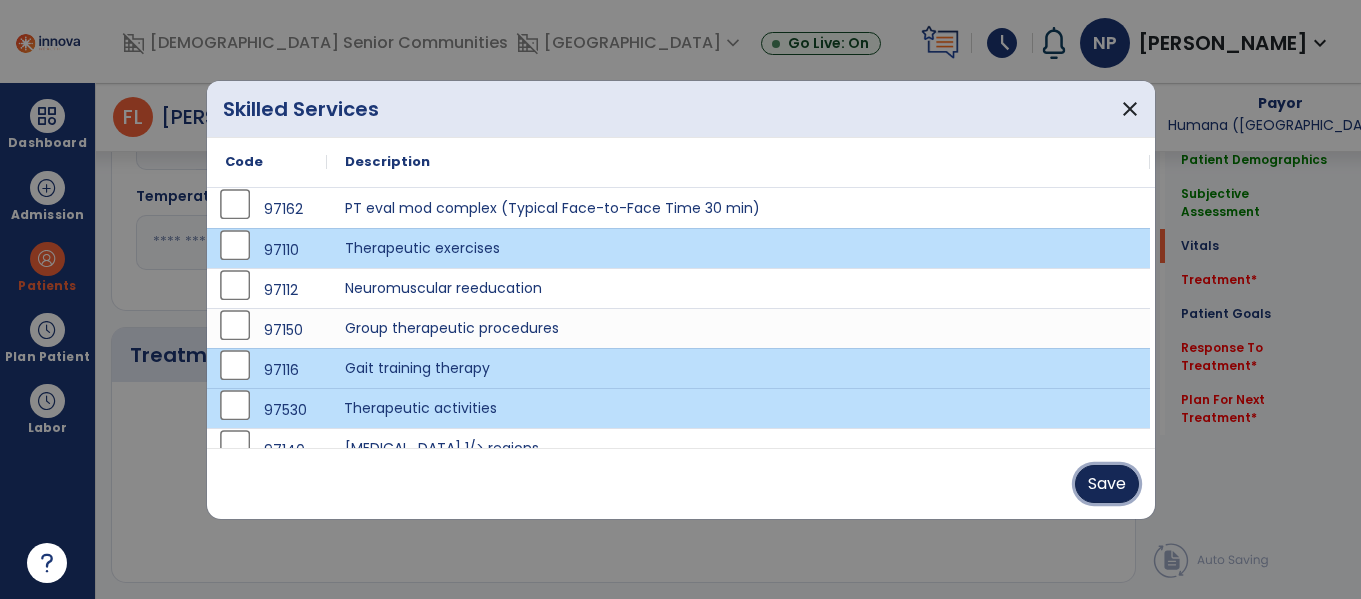 click on "Save" at bounding box center [1107, 484] 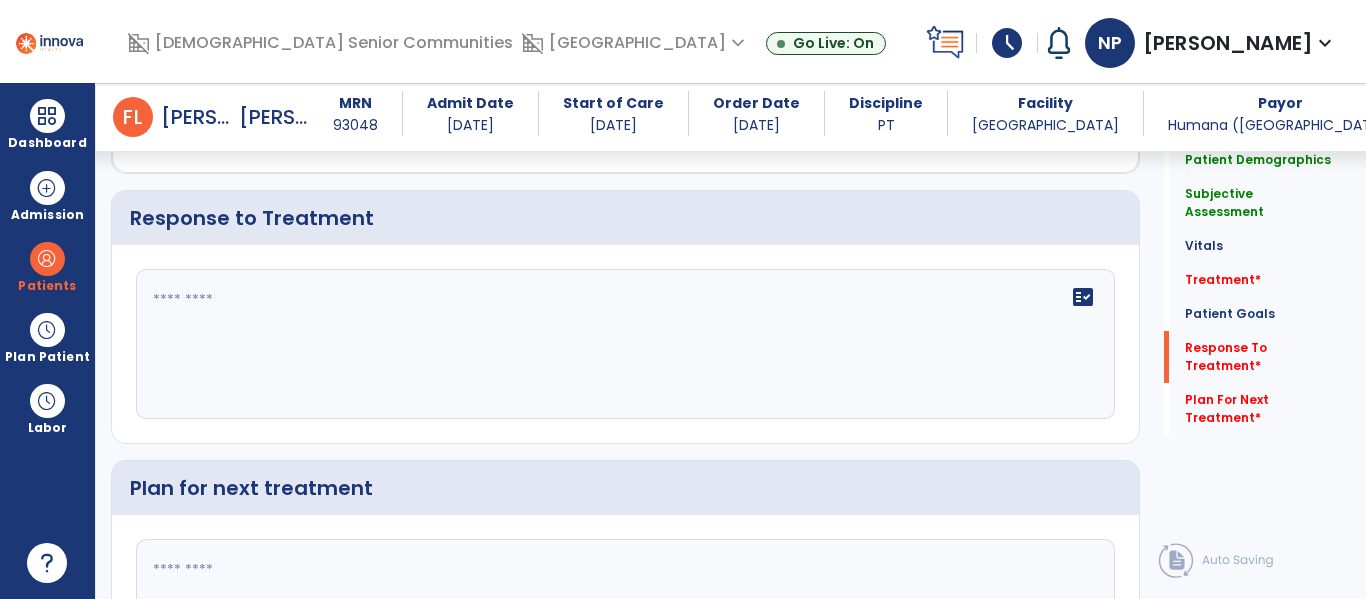 scroll, scrollTop: 3001, scrollLeft: 0, axis: vertical 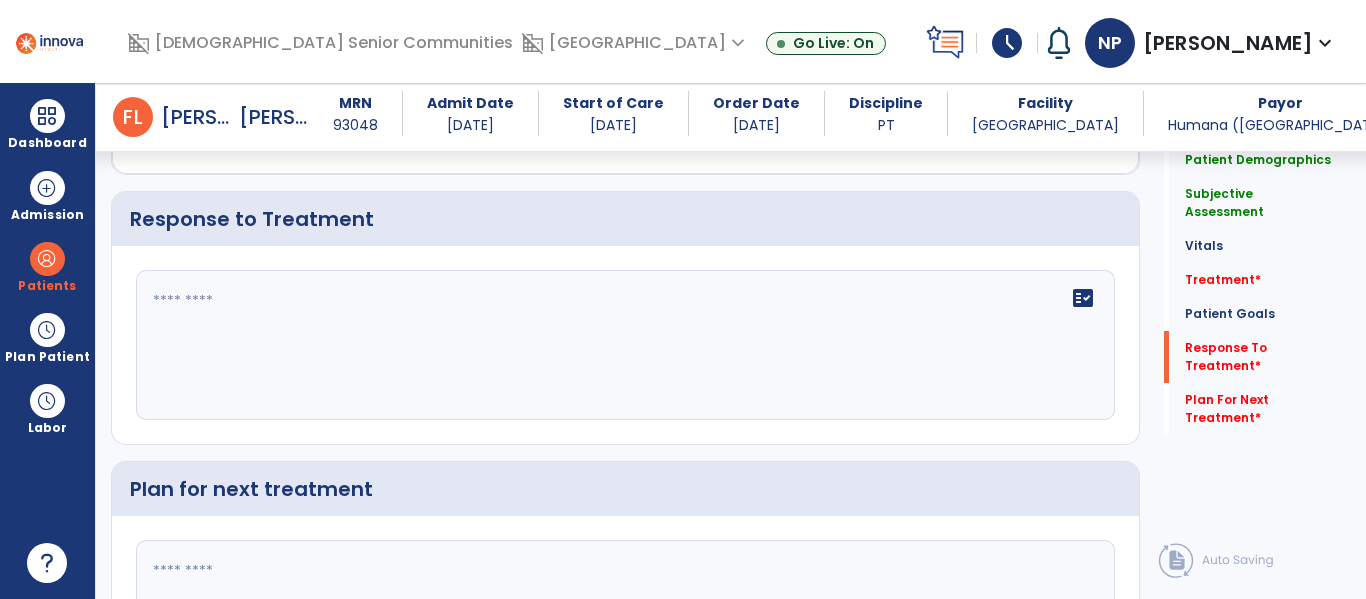 click on "fact_check" 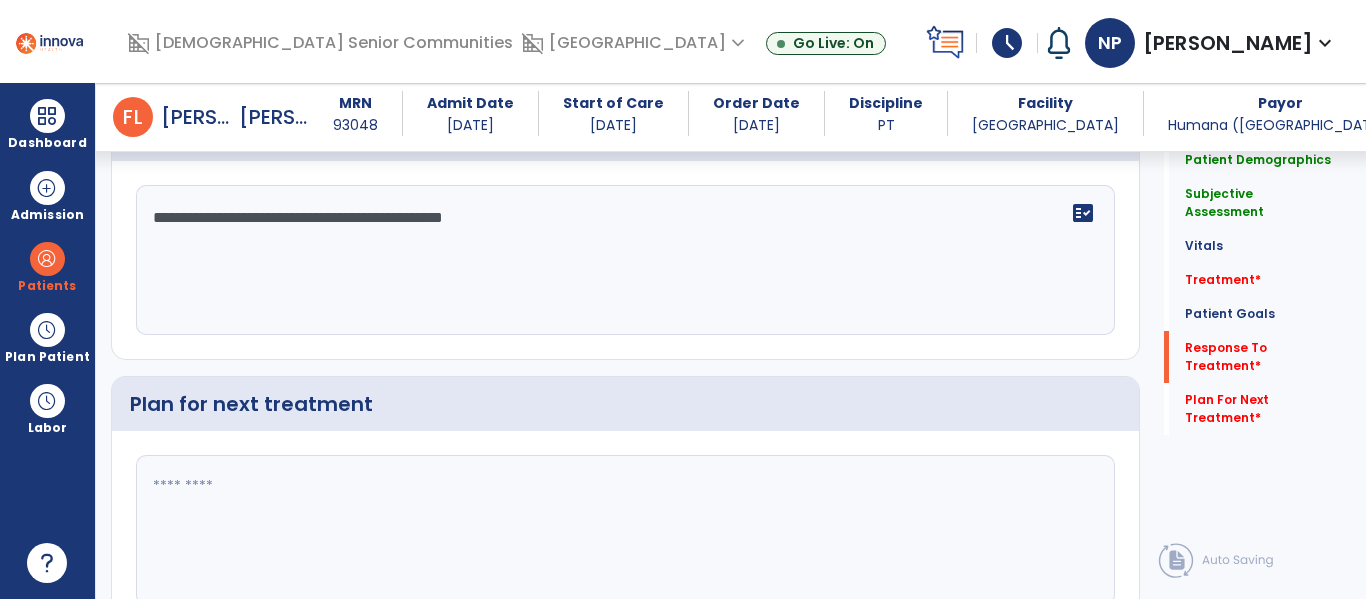 scroll, scrollTop: 3104, scrollLeft: 0, axis: vertical 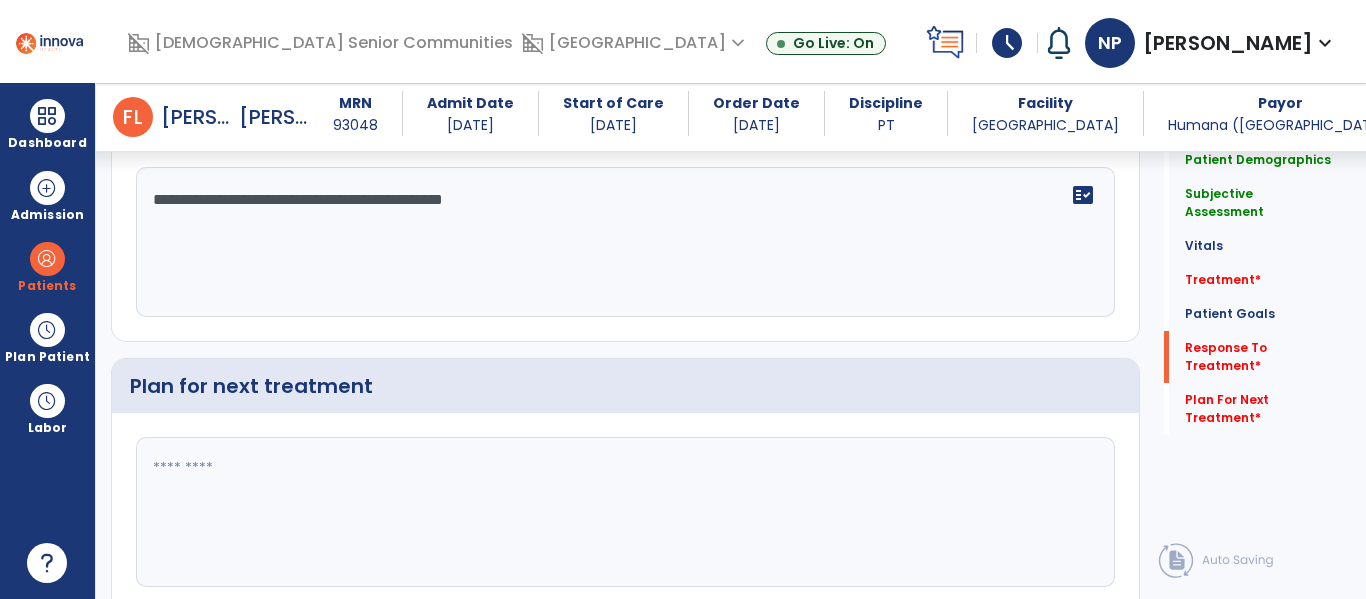 type on "**********" 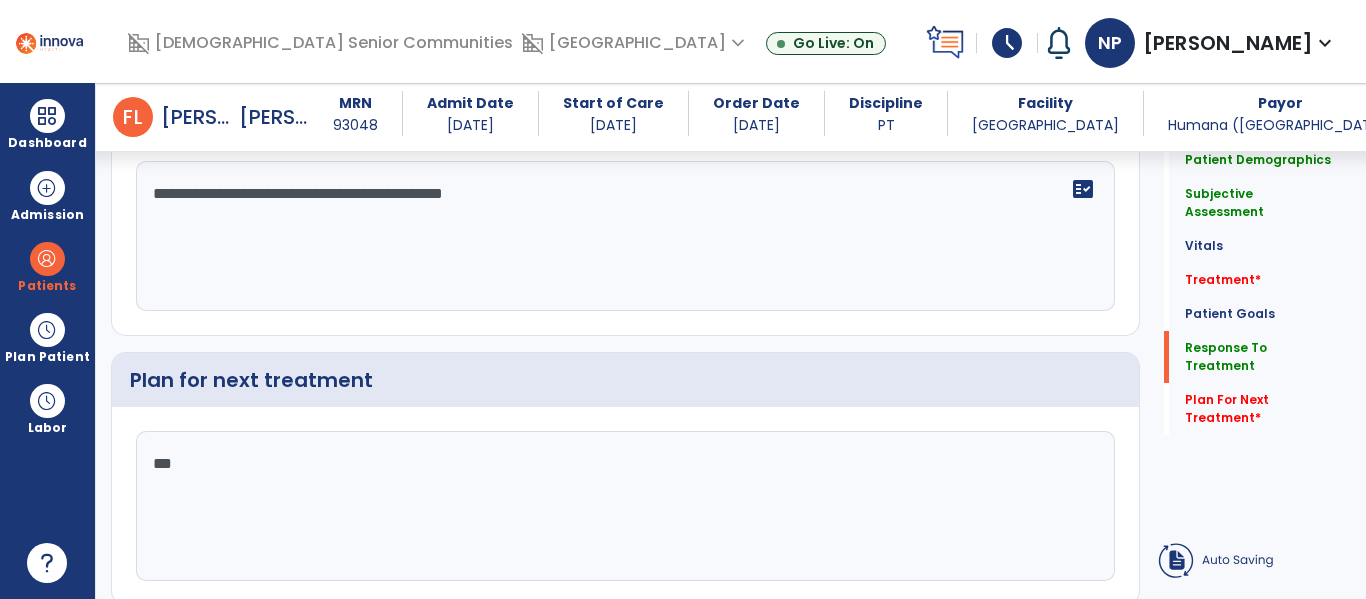 scroll, scrollTop: 3098, scrollLeft: 0, axis: vertical 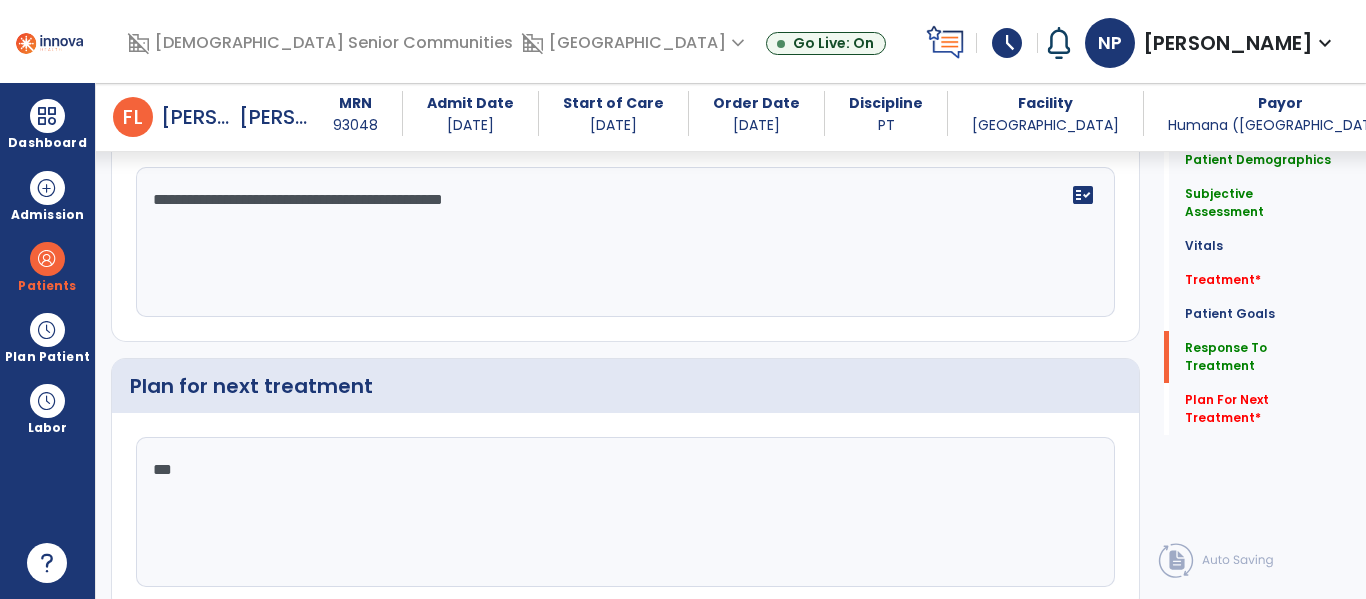 type on "****" 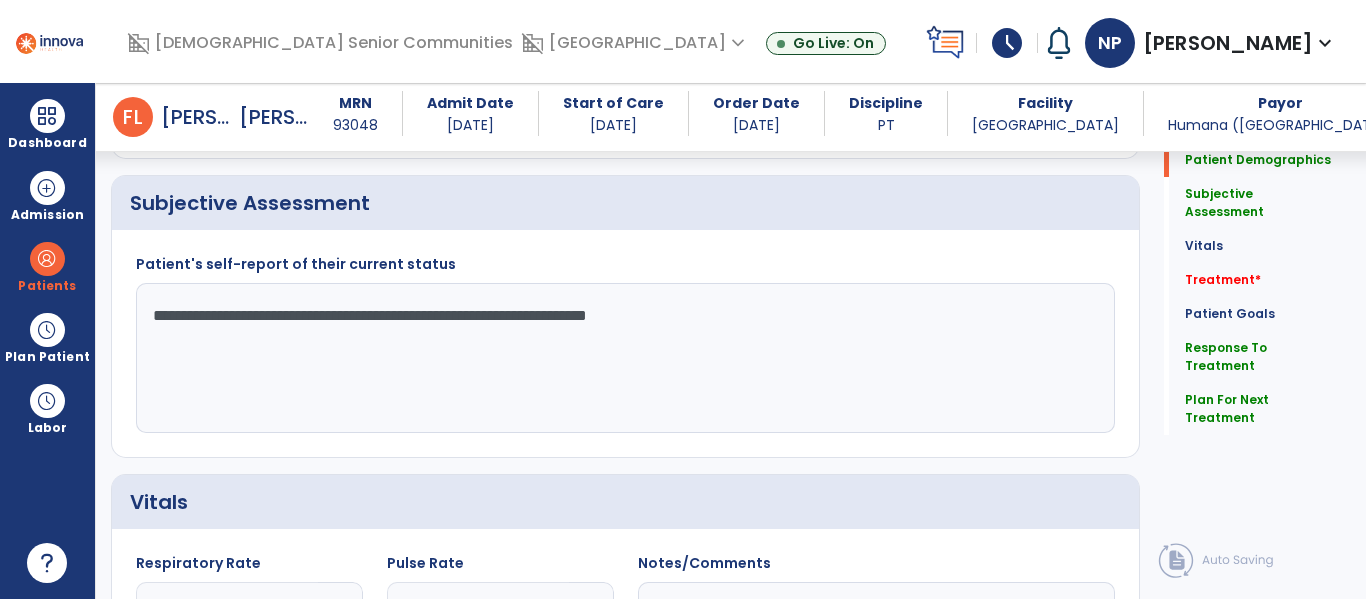 scroll, scrollTop: 0, scrollLeft: 0, axis: both 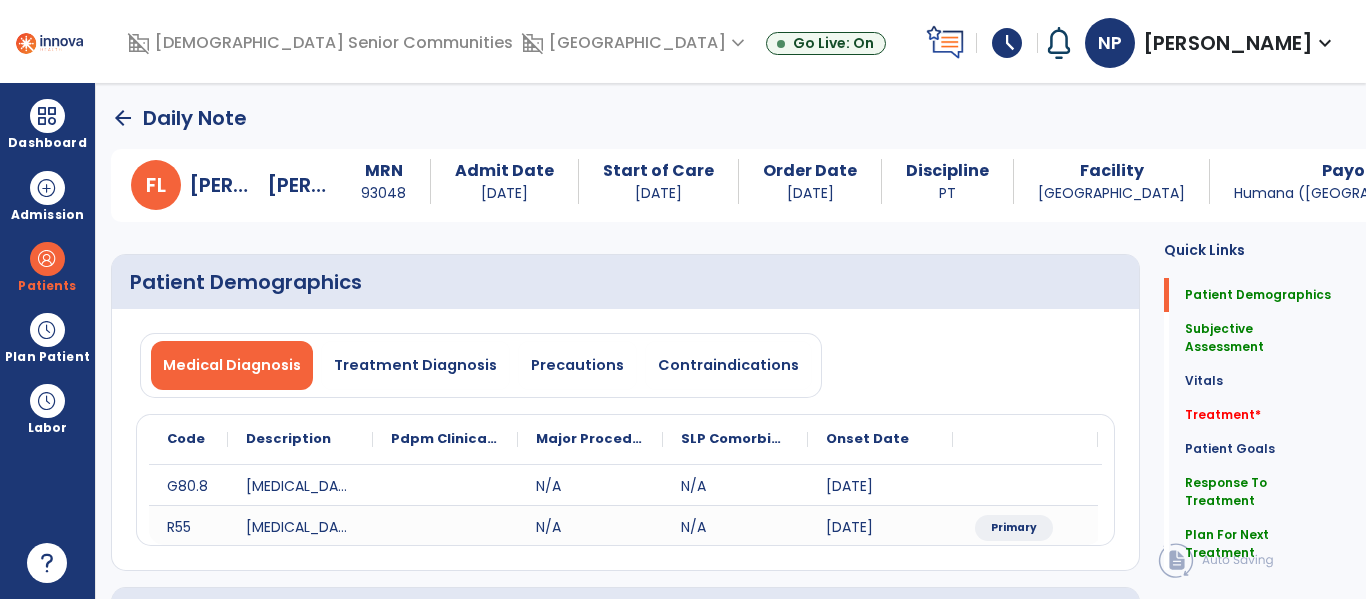 type on "**********" 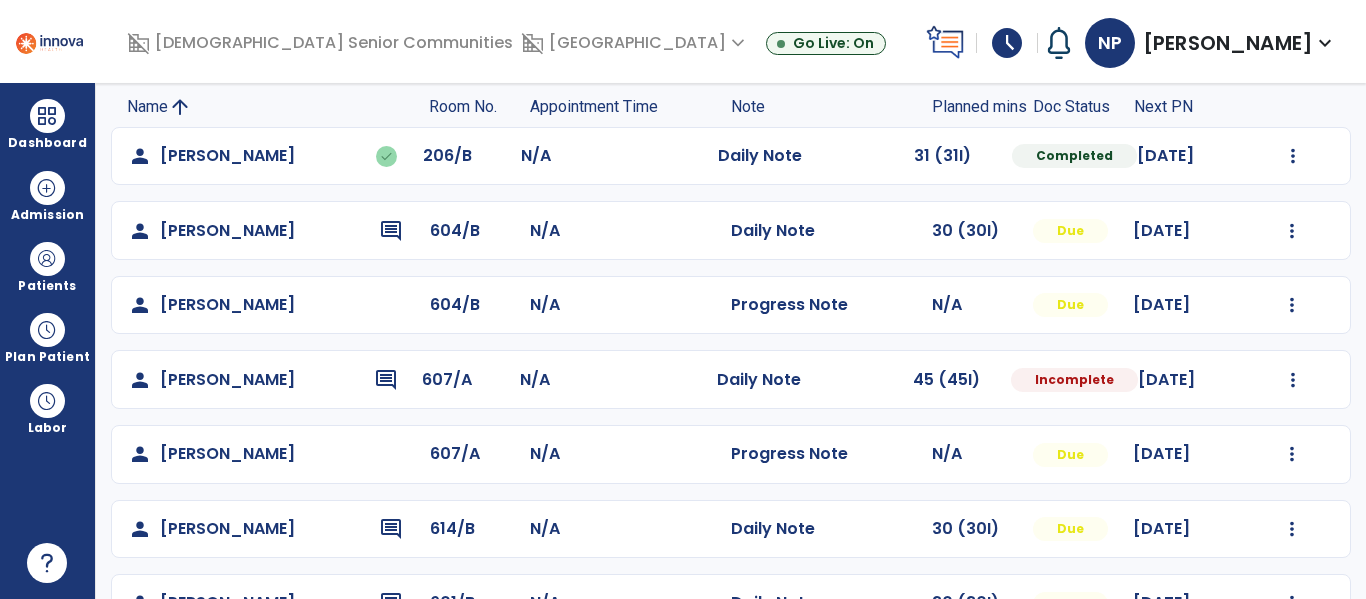 scroll, scrollTop: 222, scrollLeft: 0, axis: vertical 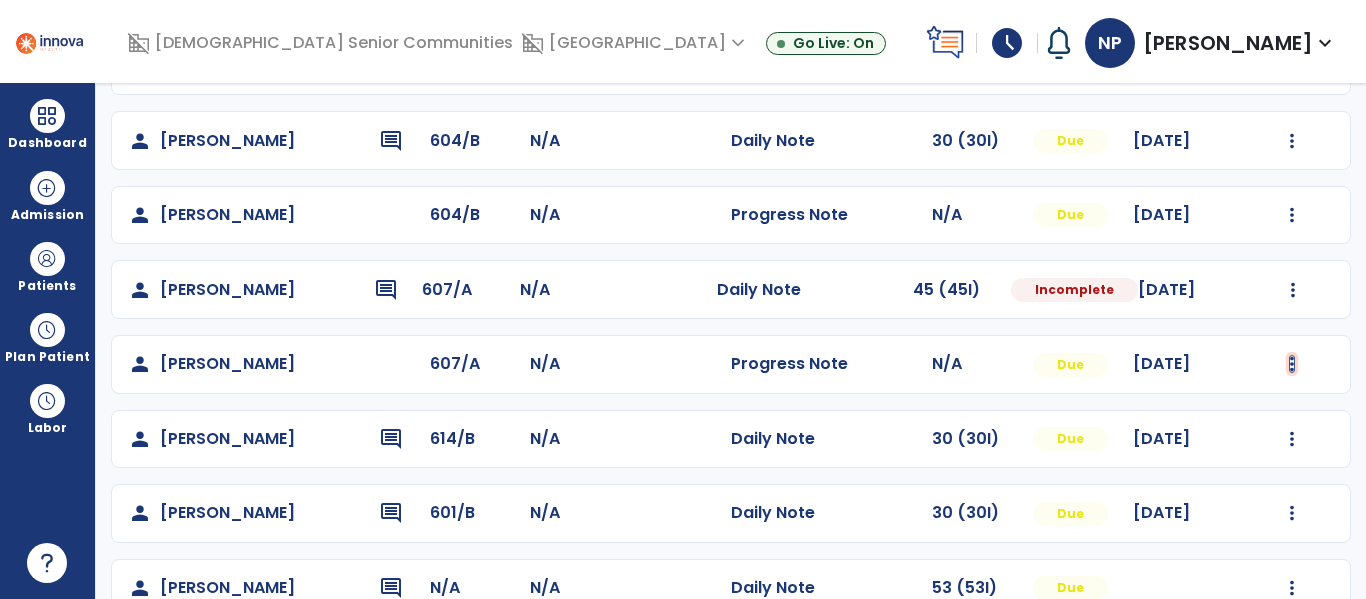 click at bounding box center (1293, 66) 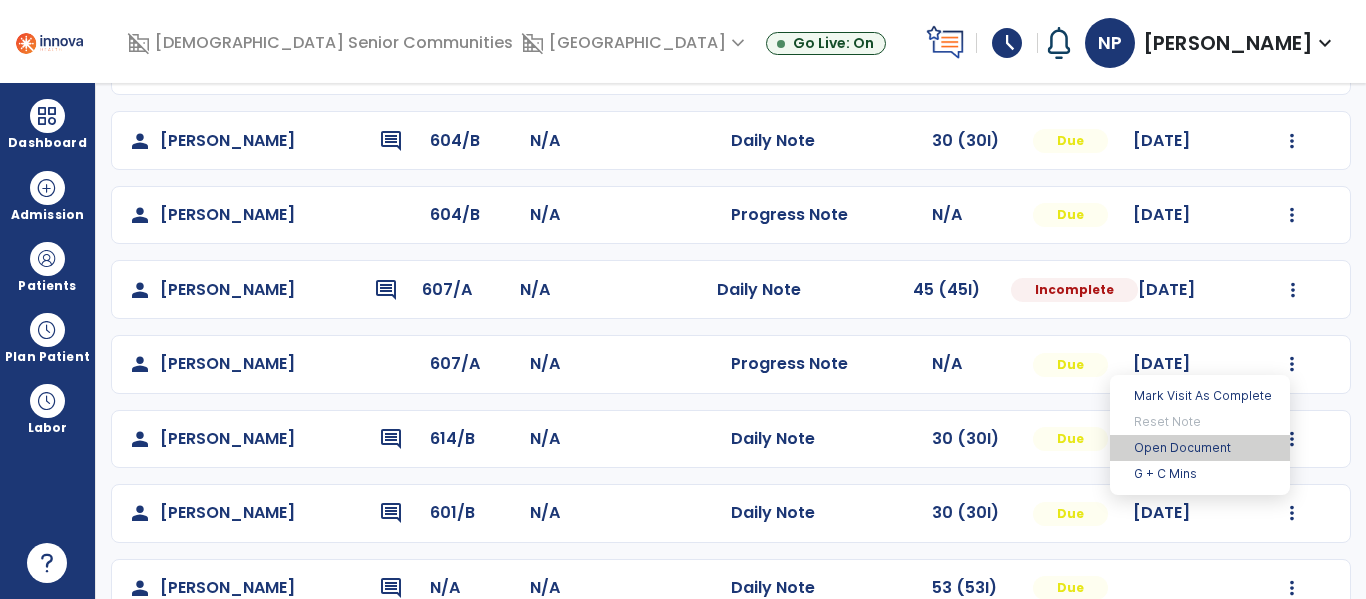click on "Open Document" at bounding box center [1200, 448] 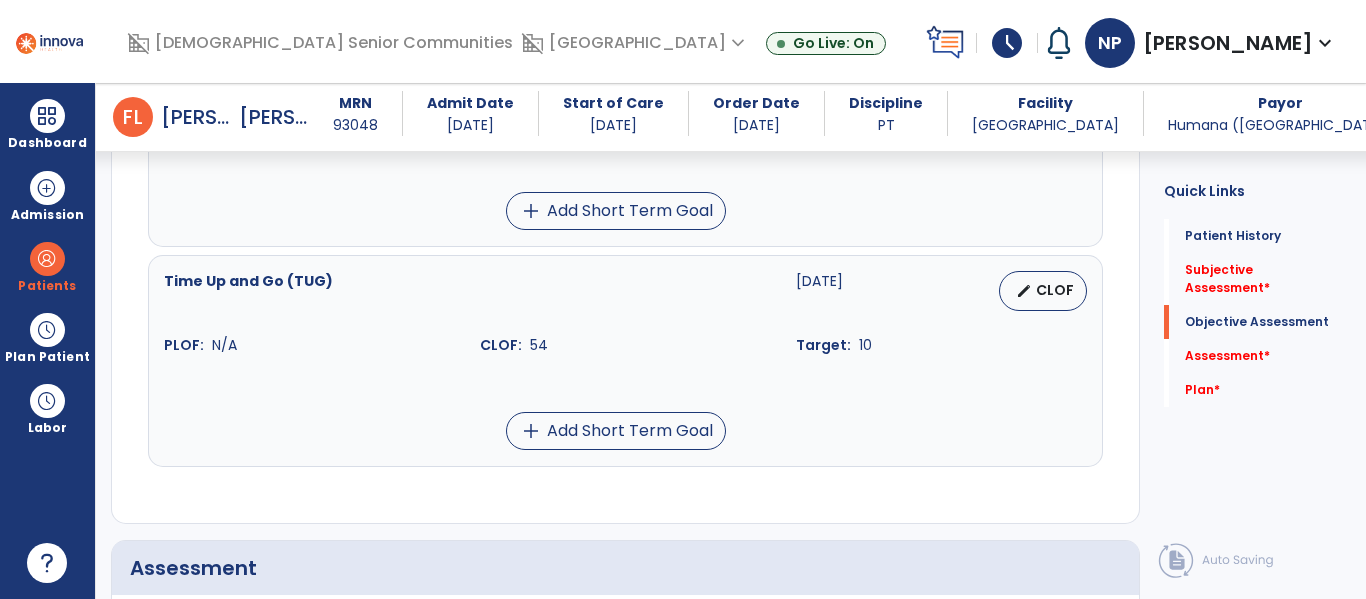 scroll, scrollTop: 1910, scrollLeft: 0, axis: vertical 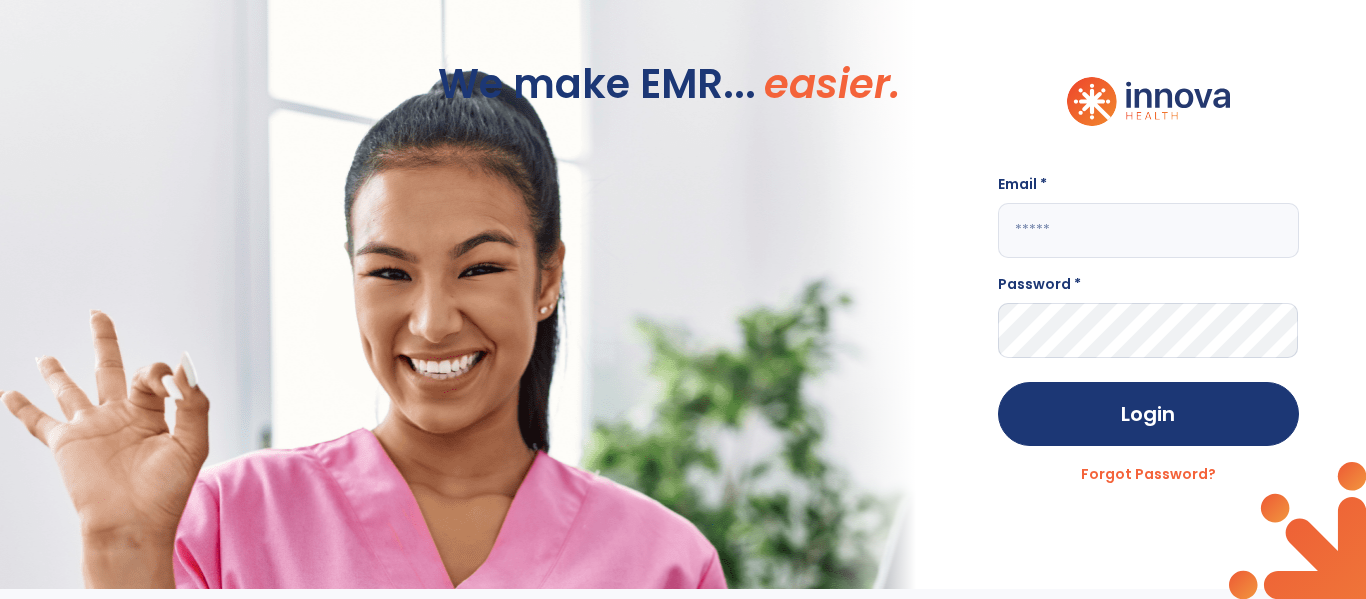 click 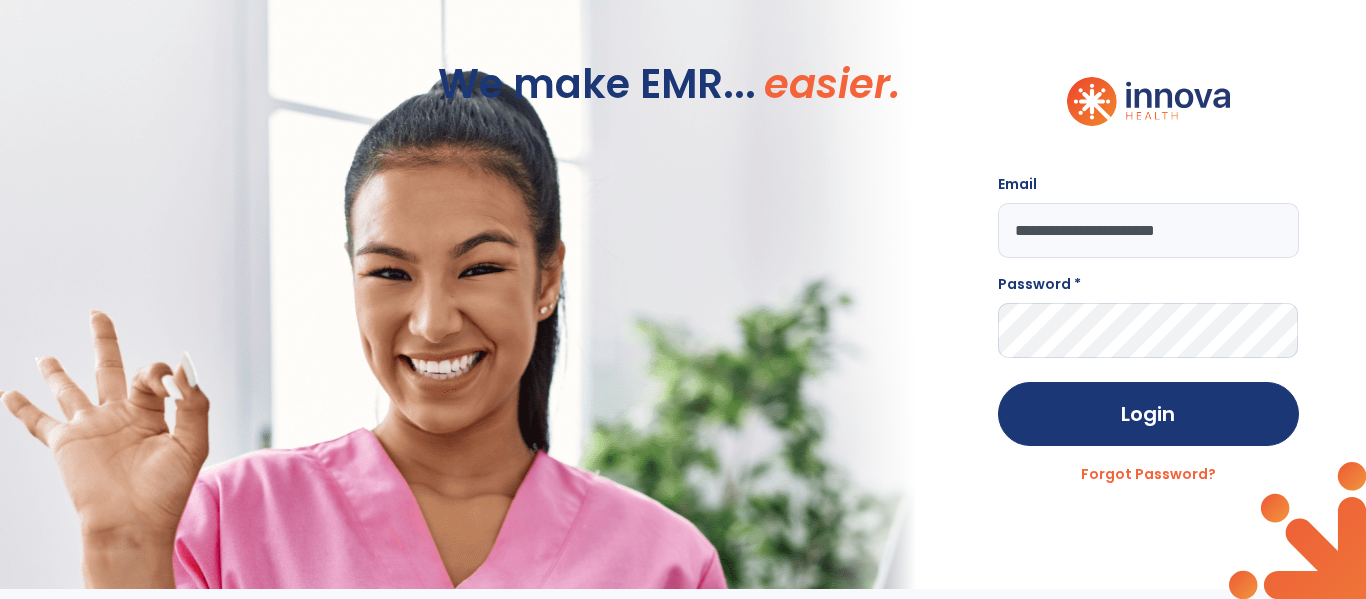 type on "**********" 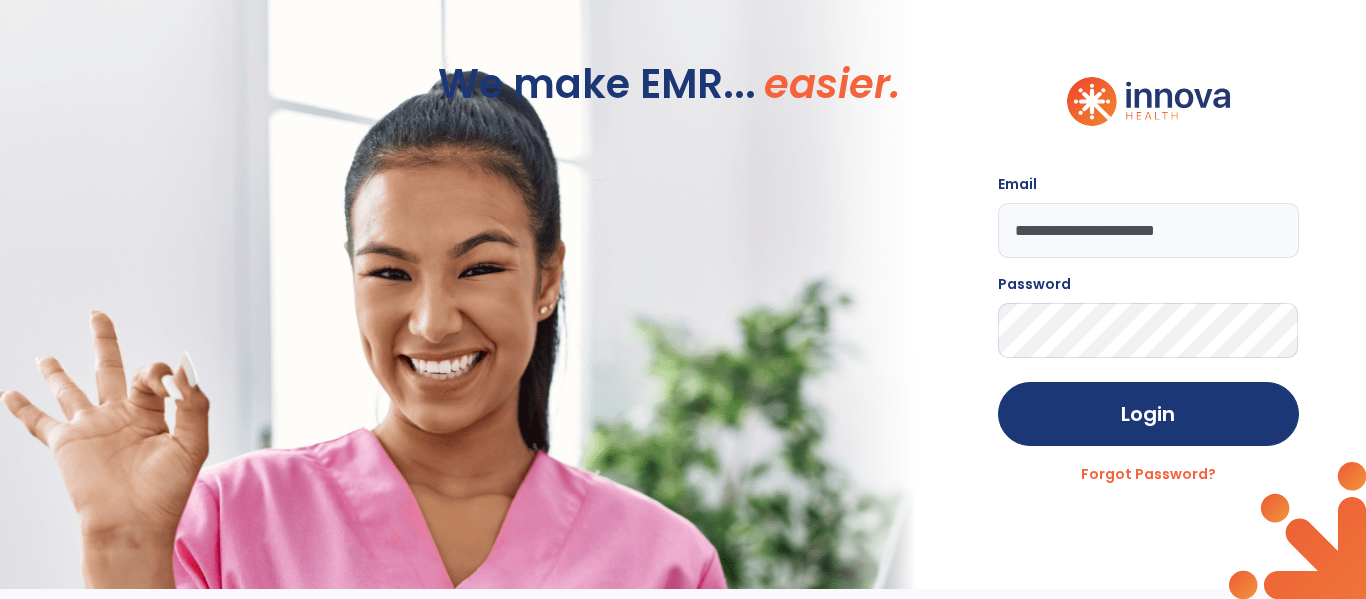 click on "Login" 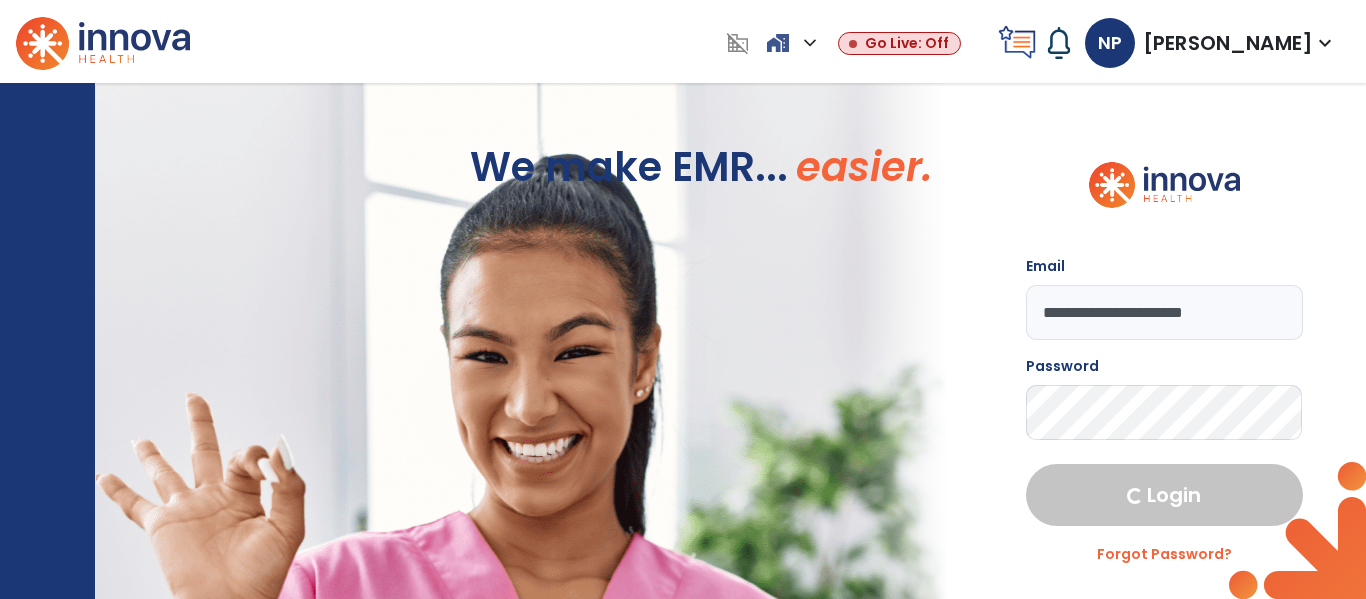 select on "****" 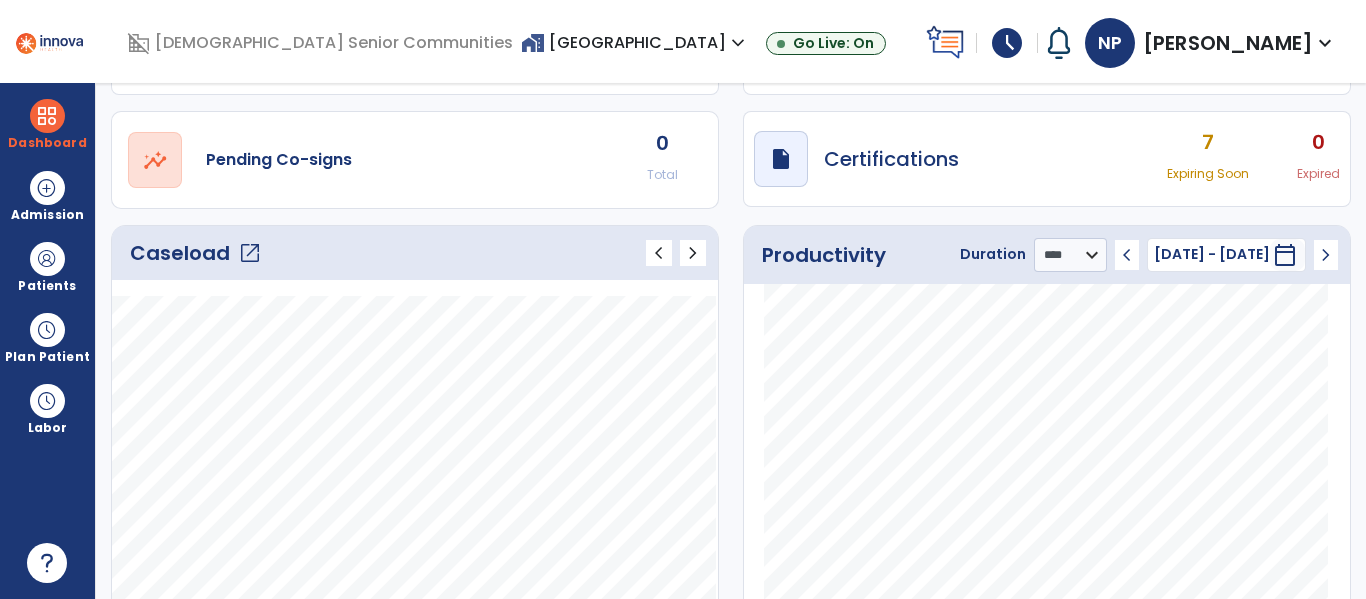 scroll, scrollTop: 141, scrollLeft: 0, axis: vertical 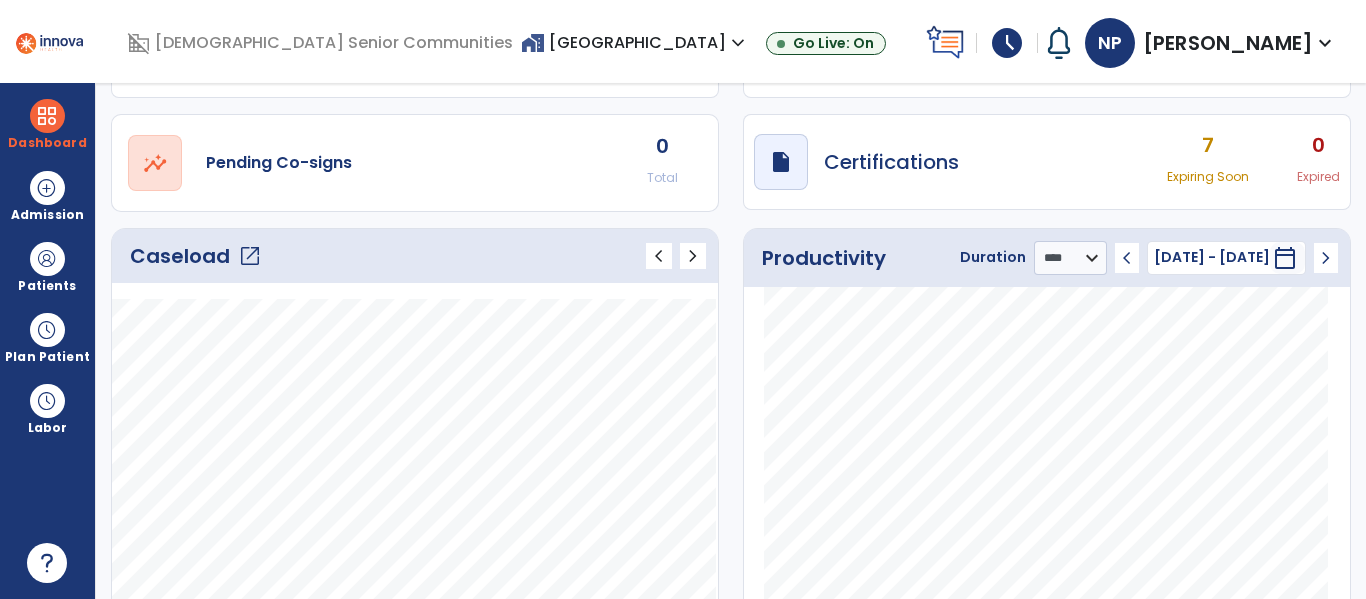 click on "open_in_new" 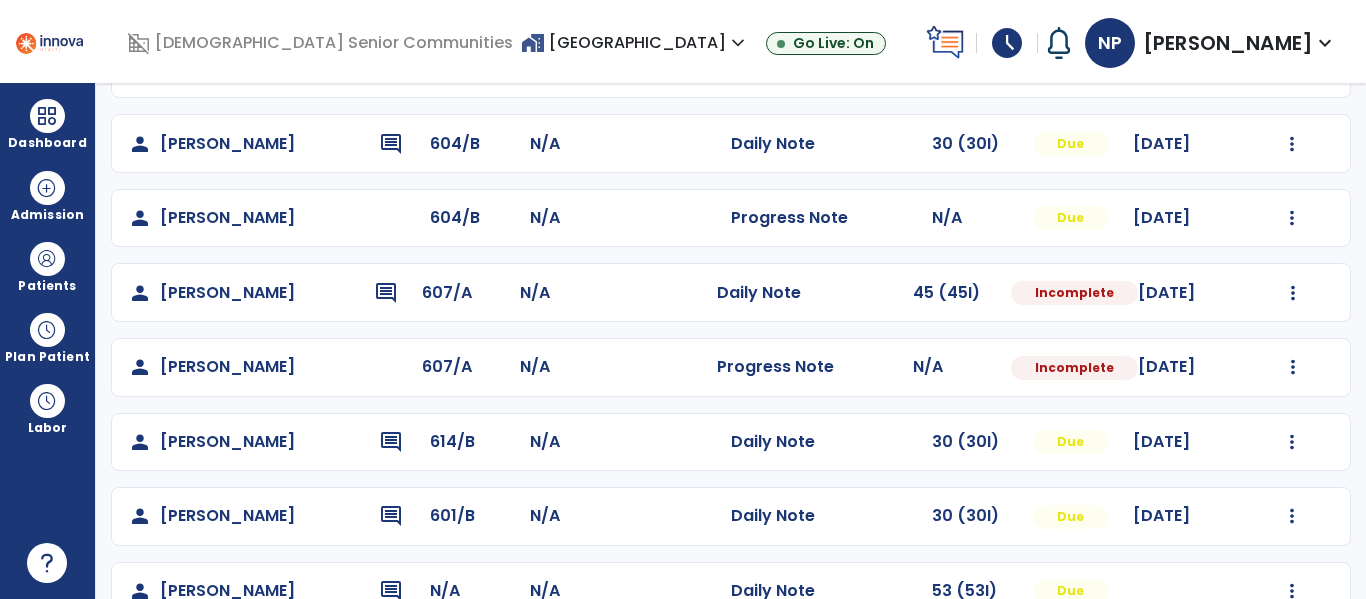 scroll, scrollTop: 212, scrollLeft: 0, axis: vertical 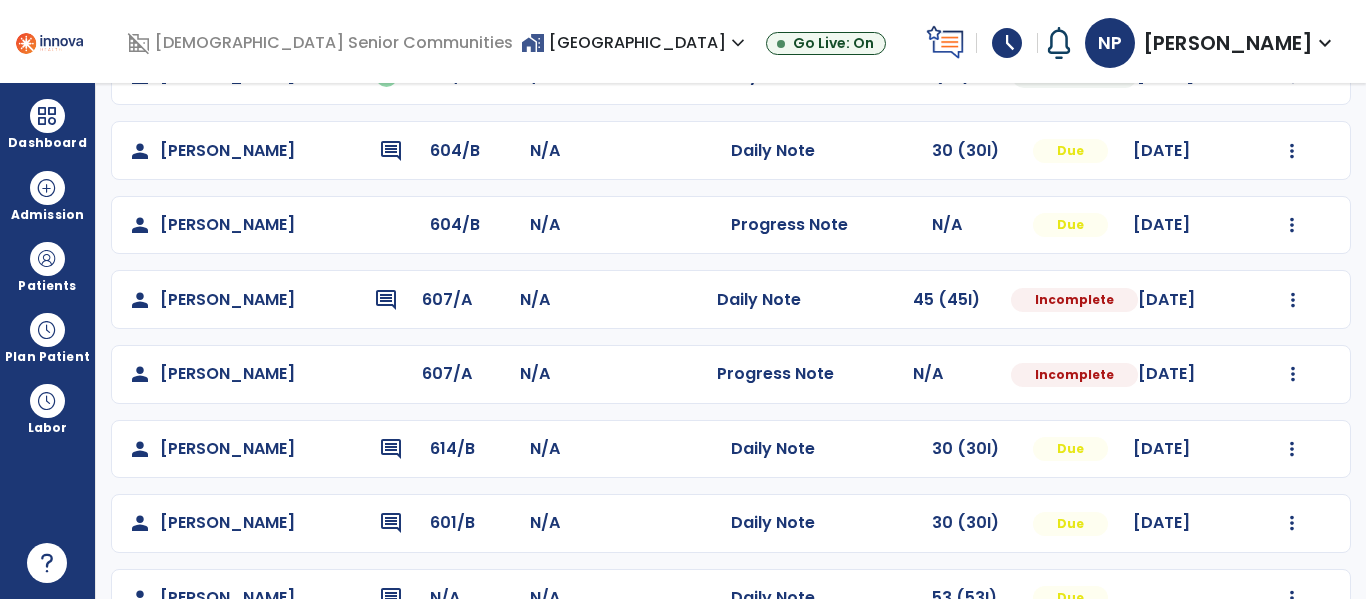 click on "Mark Visit As Complete   Reset Note   Open Document   G + C Mins" 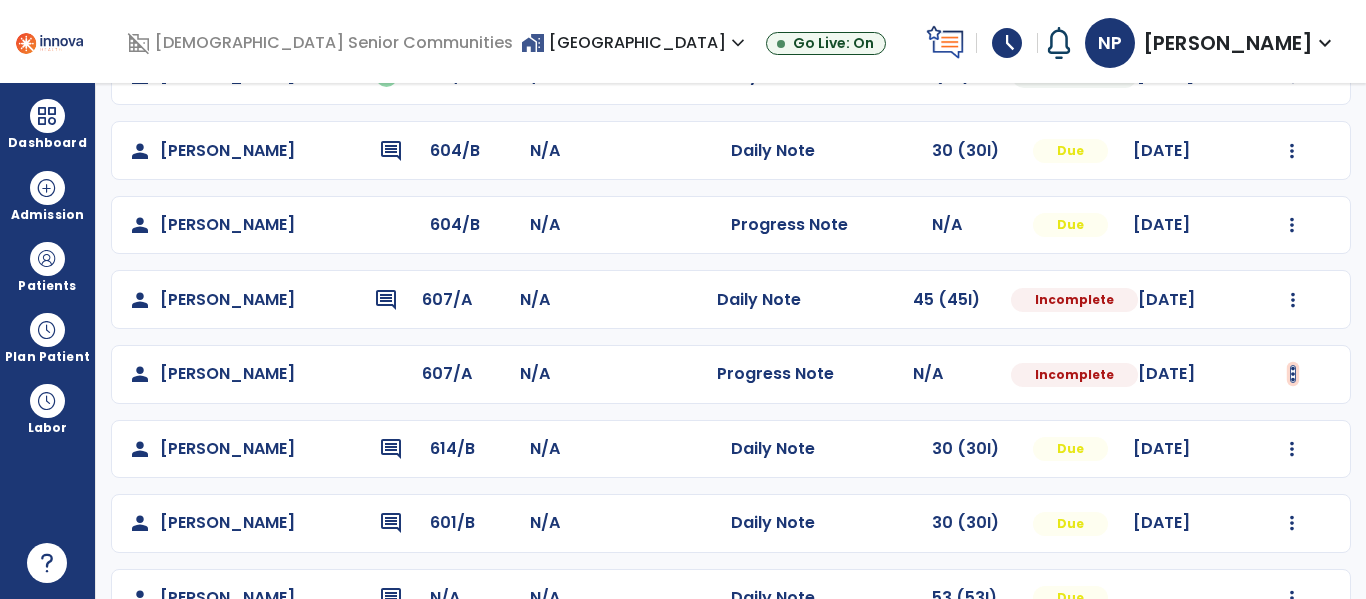 click at bounding box center [1293, 76] 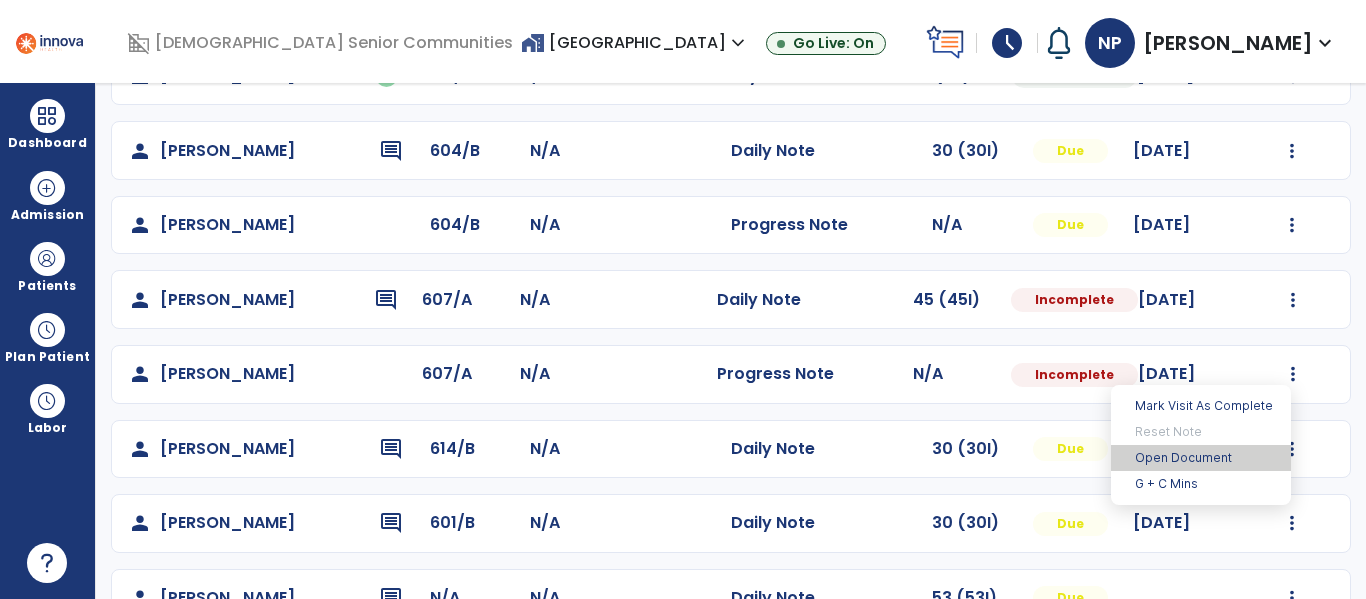 click on "Open Document" at bounding box center (1201, 458) 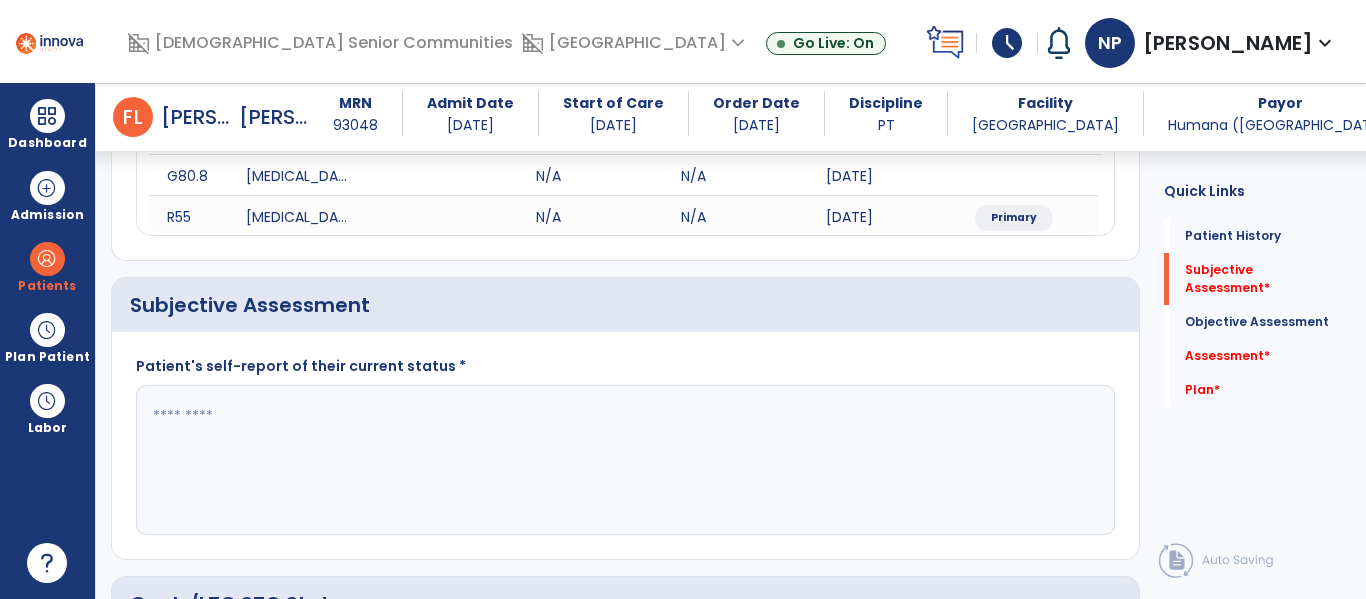 scroll, scrollTop: 298, scrollLeft: 0, axis: vertical 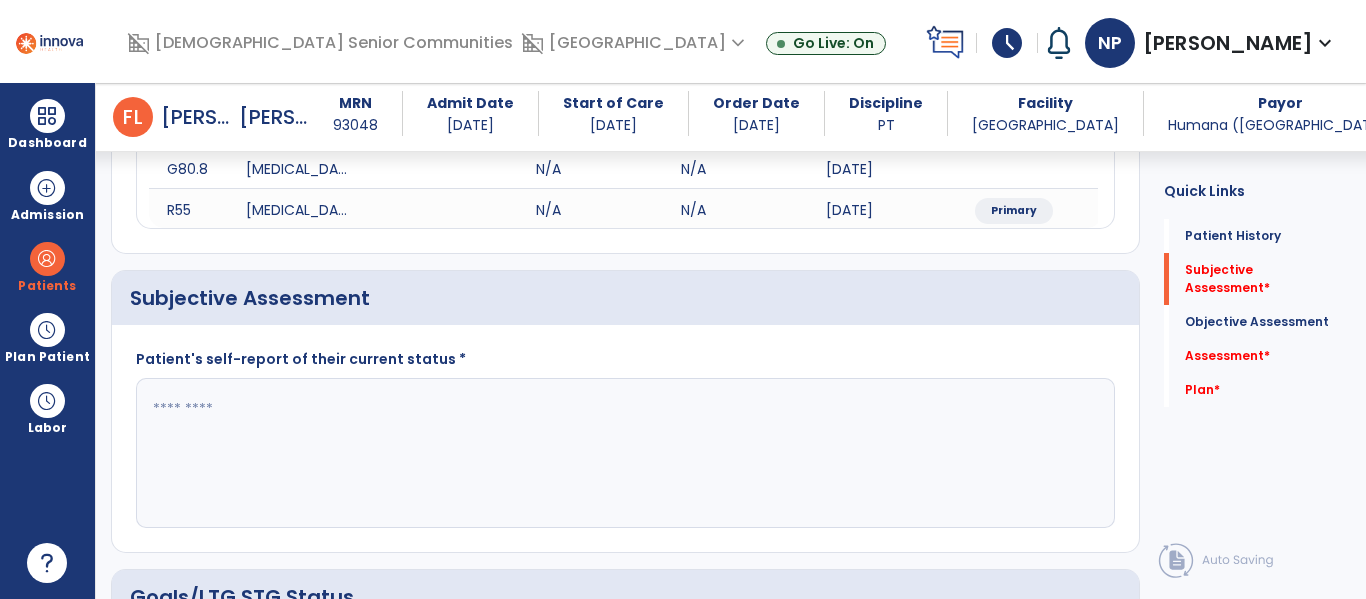 click 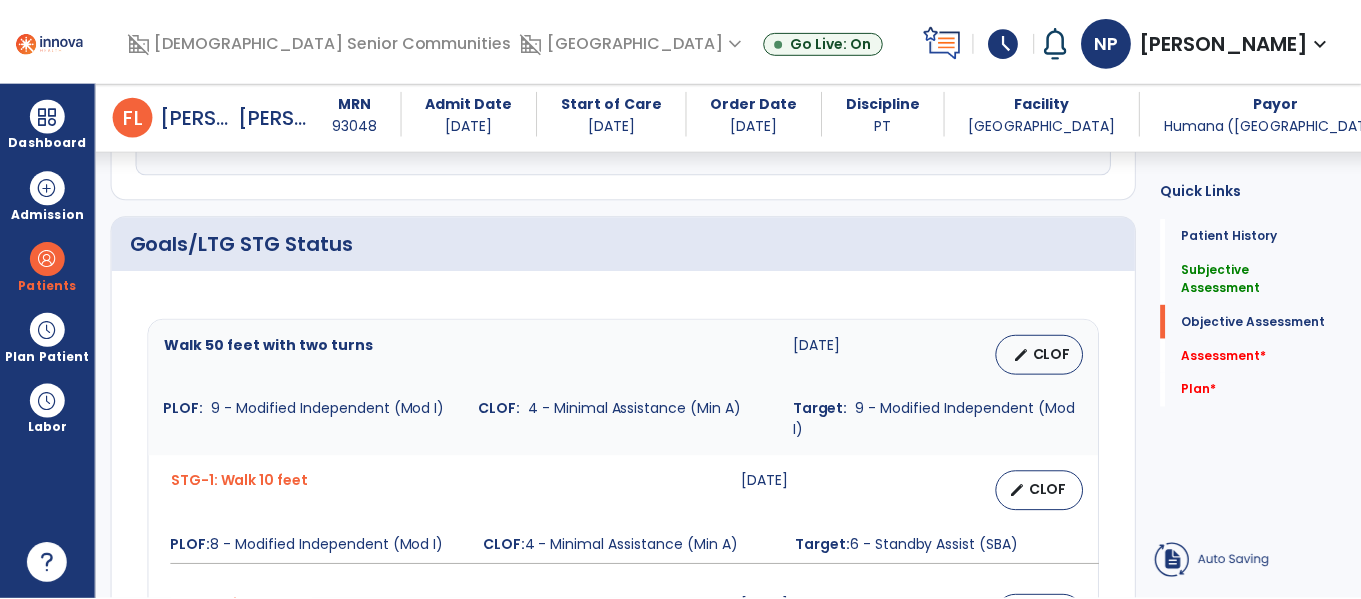scroll, scrollTop: 653, scrollLeft: 0, axis: vertical 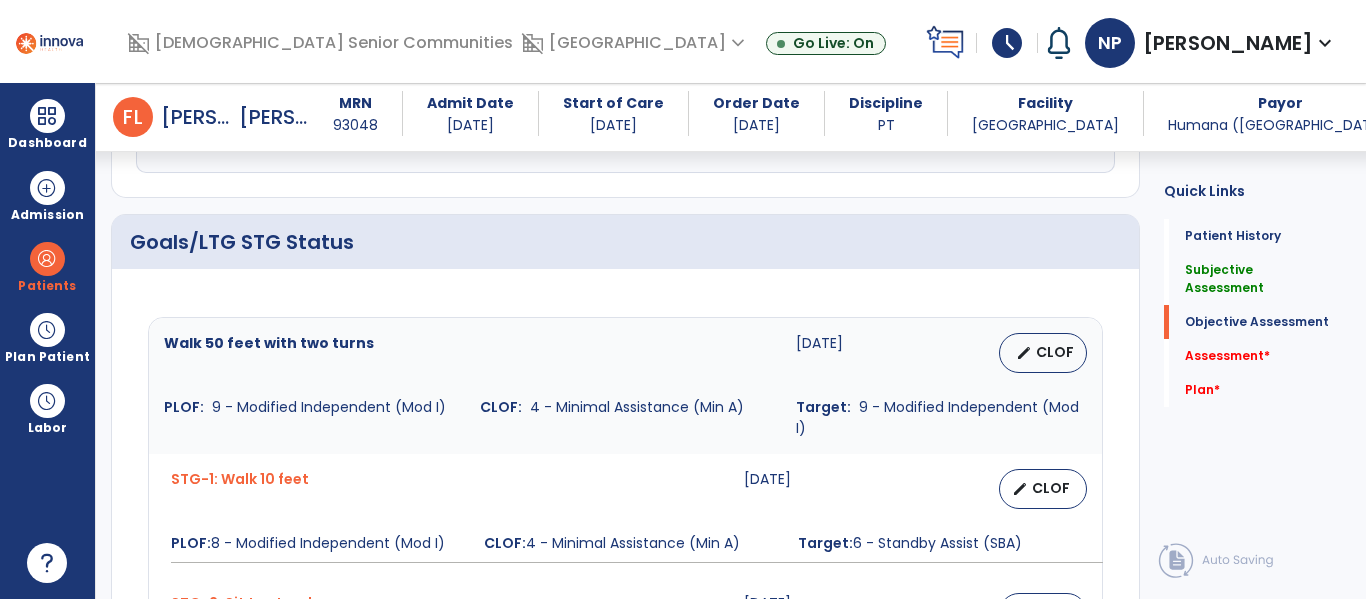 type on "**********" 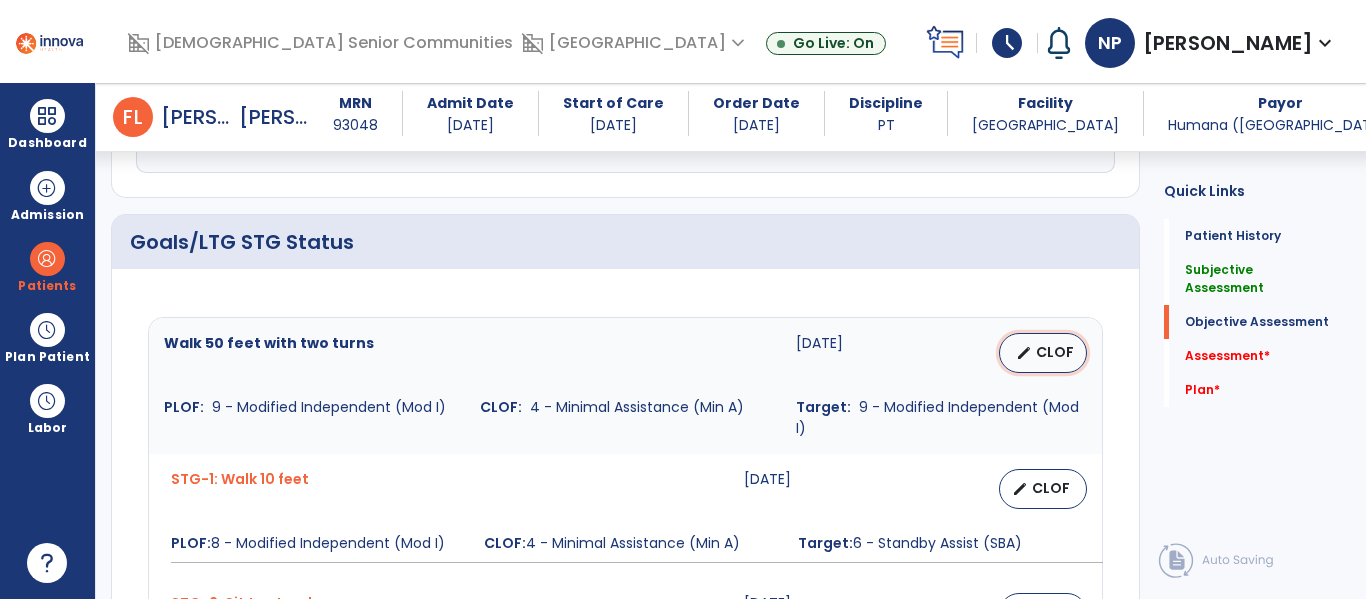 click on "edit" at bounding box center (1024, 353) 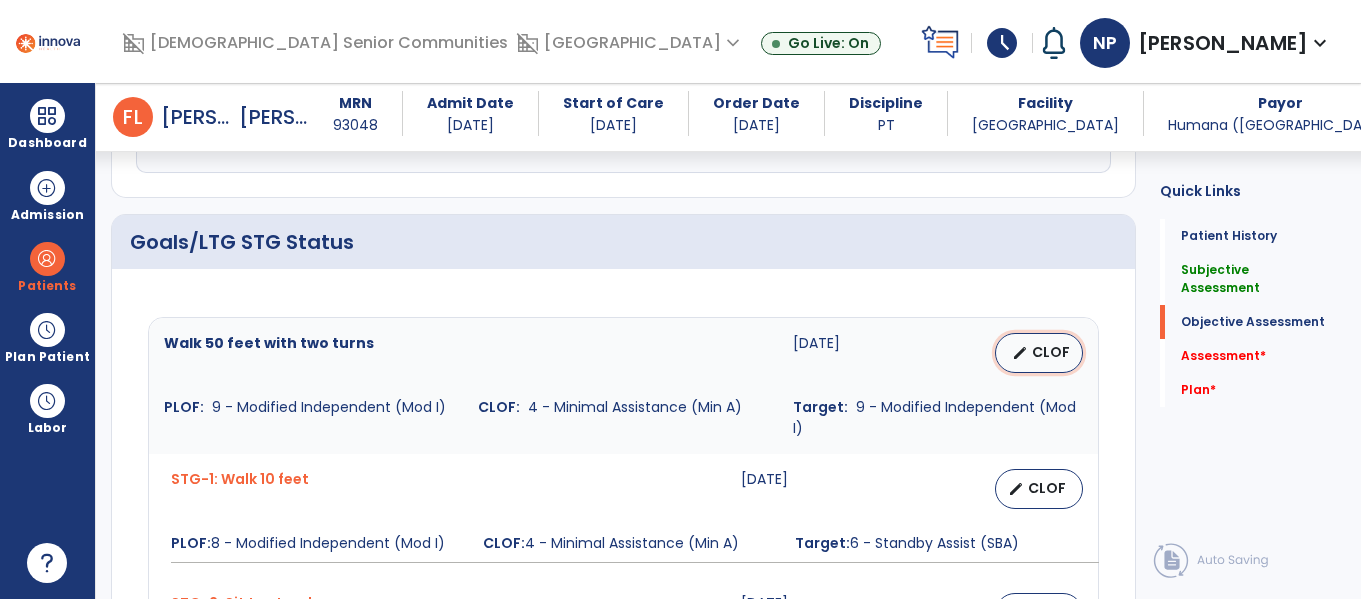 select on "**********" 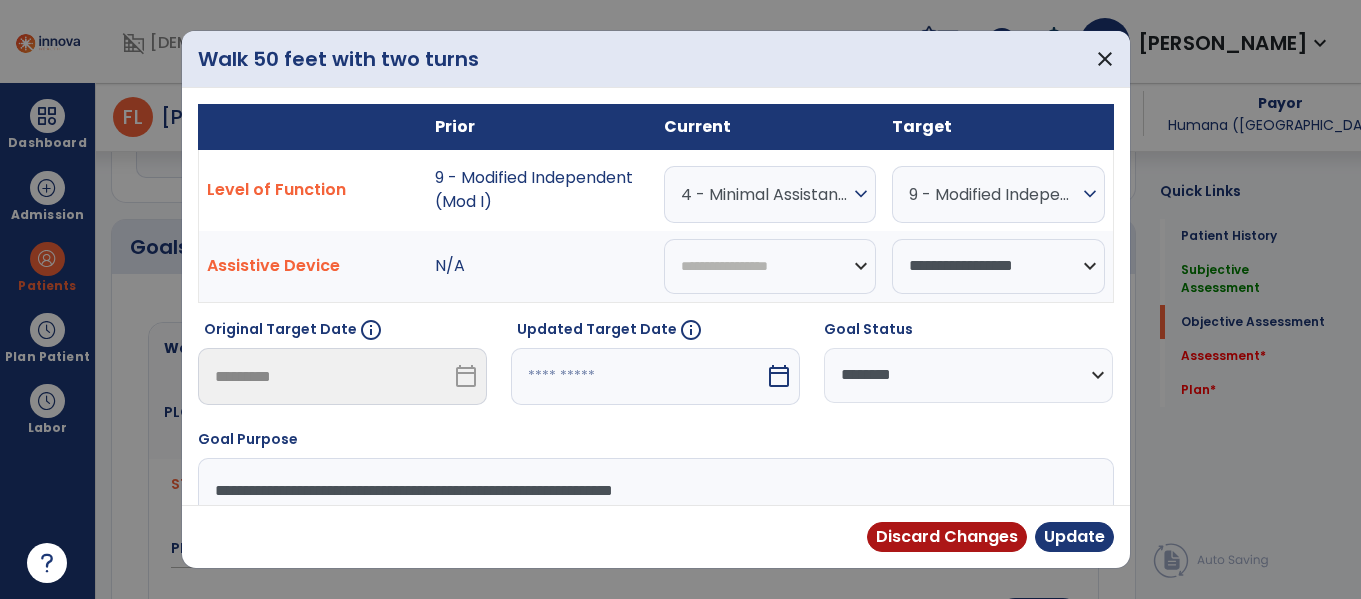 scroll, scrollTop: 653, scrollLeft: 0, axis: vertical 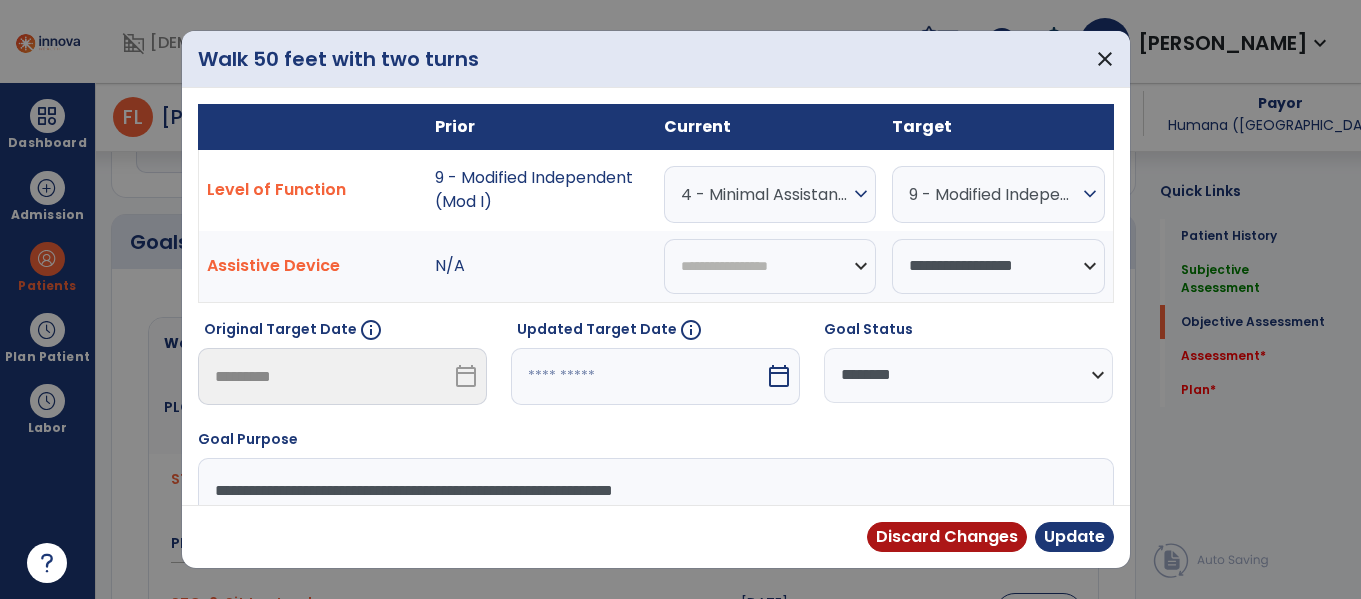 click on "4 - Minimal Assistance (Min A)" at bounding box center [765, 194] 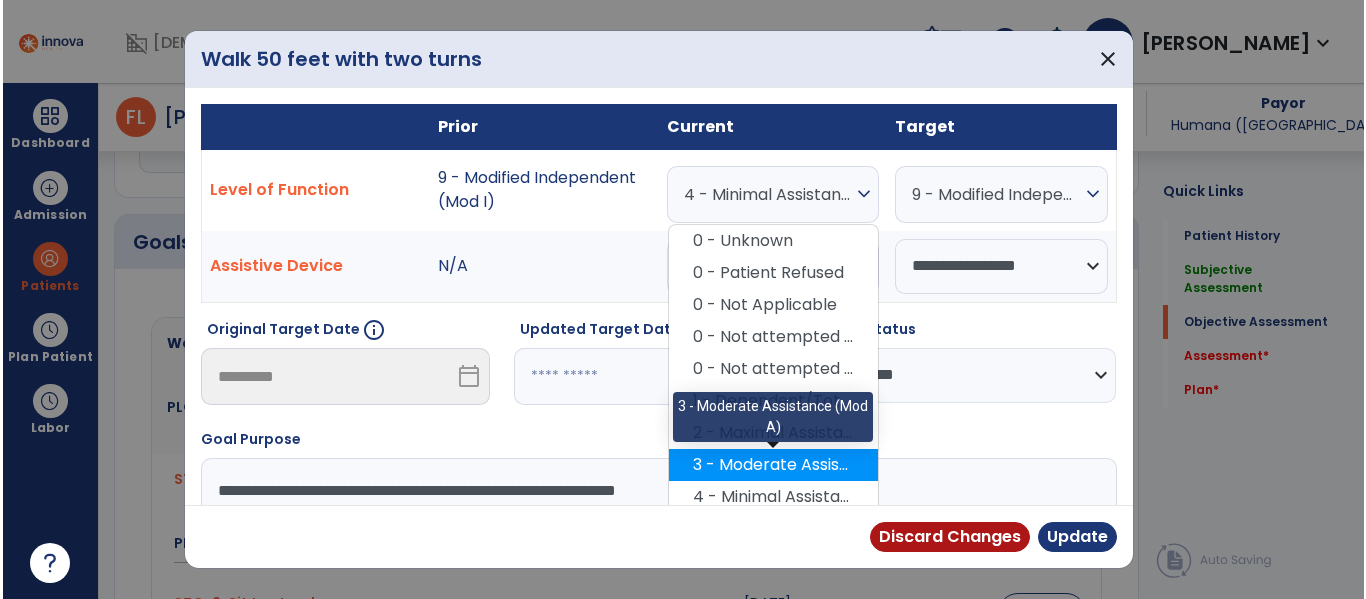 scroll, scrollTop: 46, scrollLeft: 0, axis: vertical 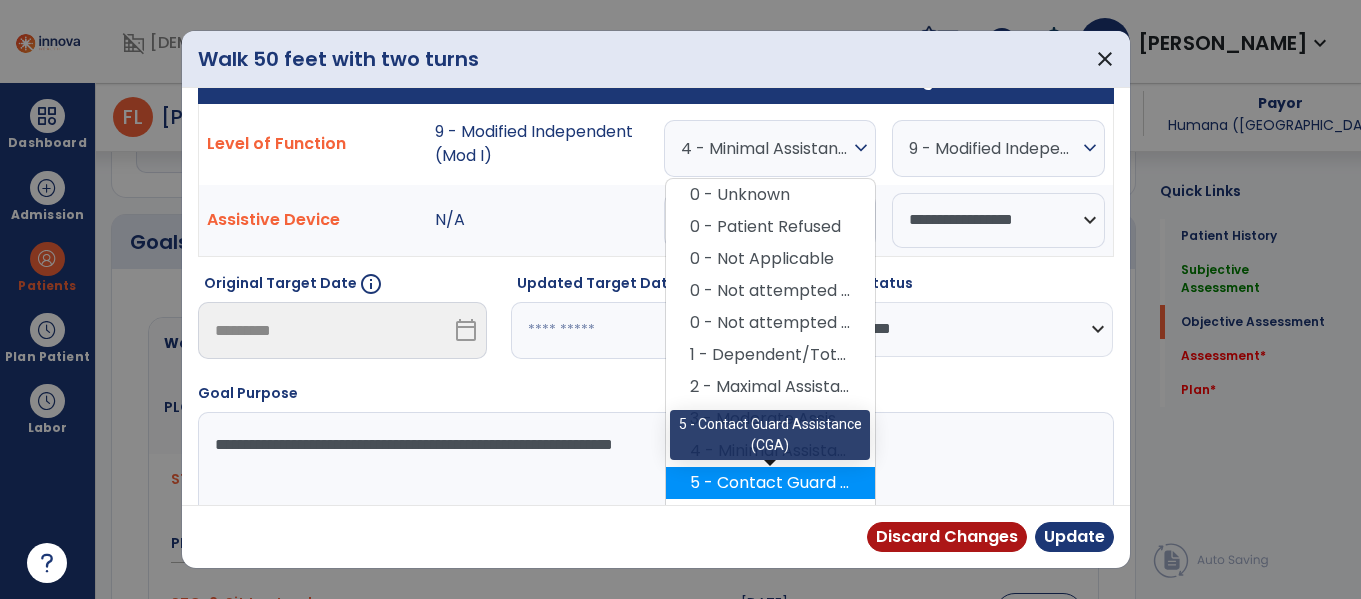 click on "5 - Contact Guard Assistance (CGA)" at bounding box center [770, 483] 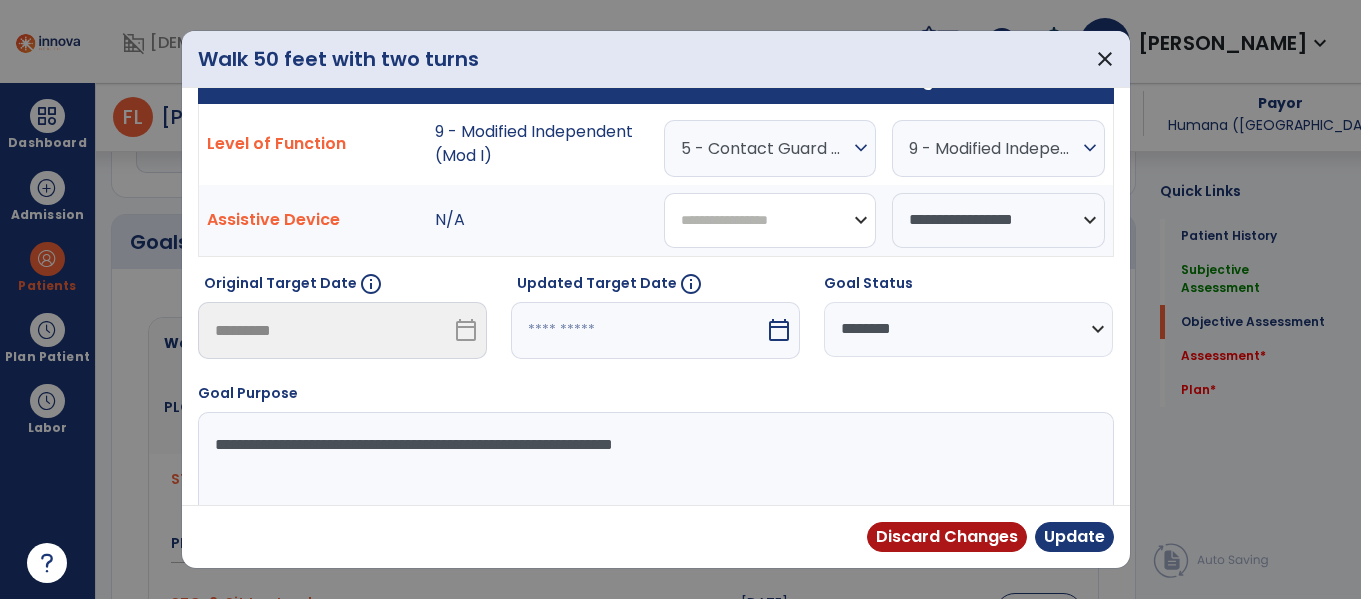 click on "**********" at bounding box center [770, 220] 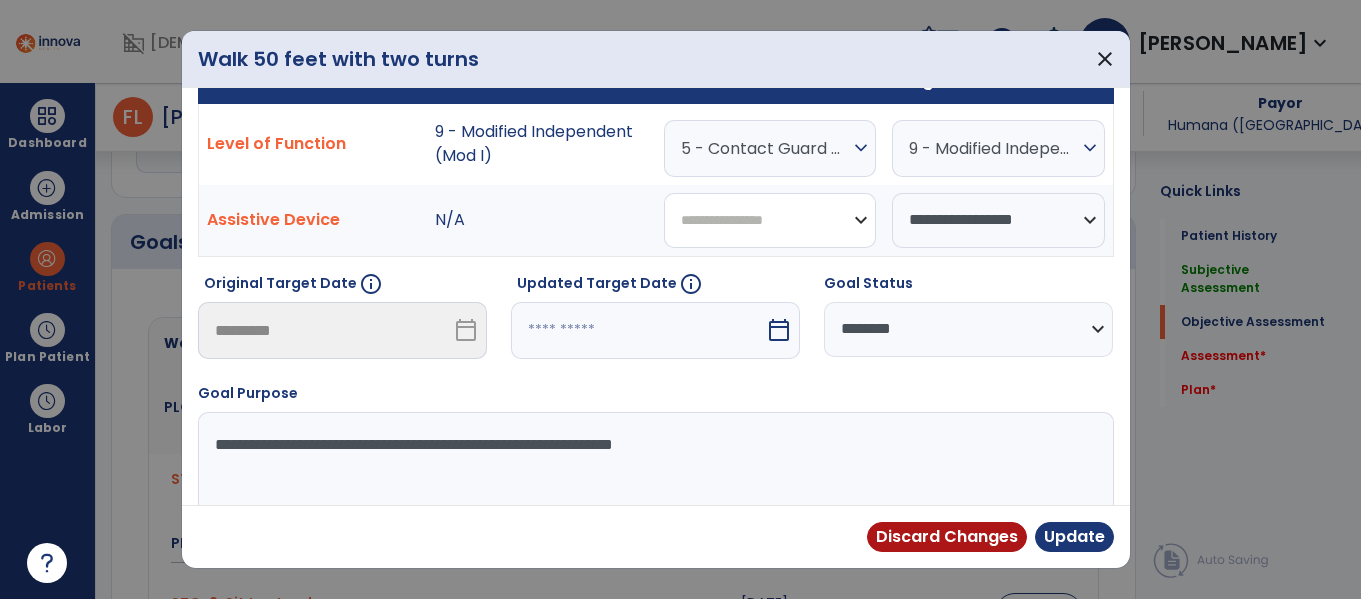 click on "**********" at bounding box center (770, 220) 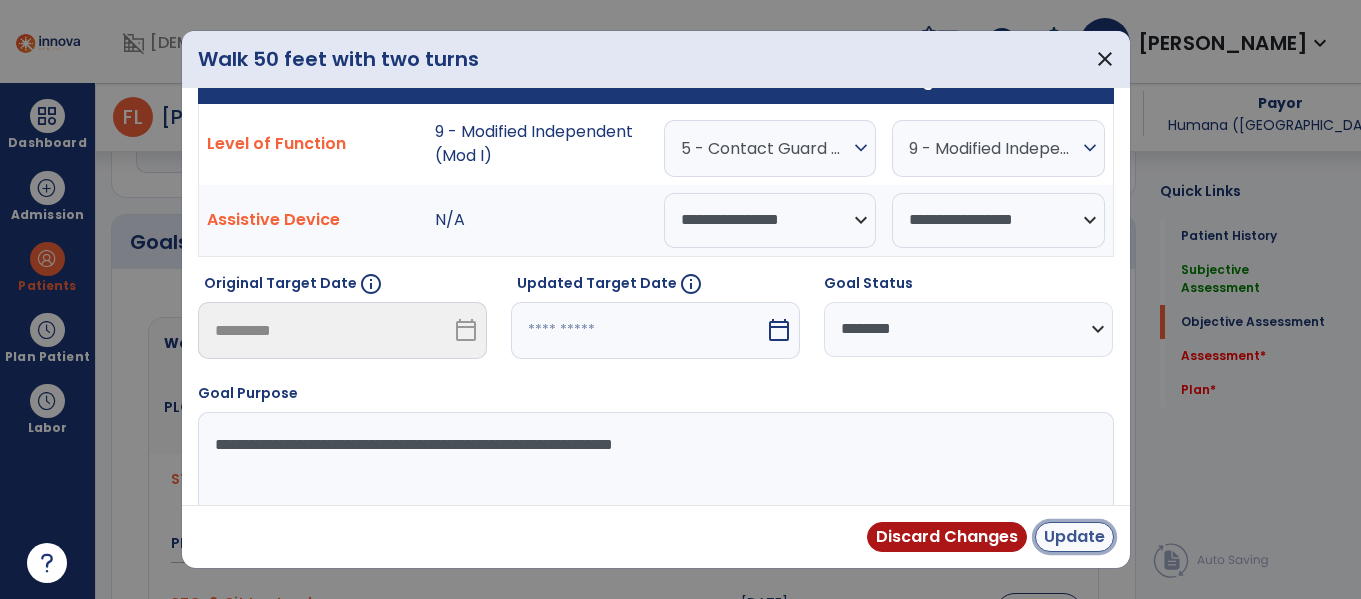 click on "Update" at bounding box center [1074, 537] 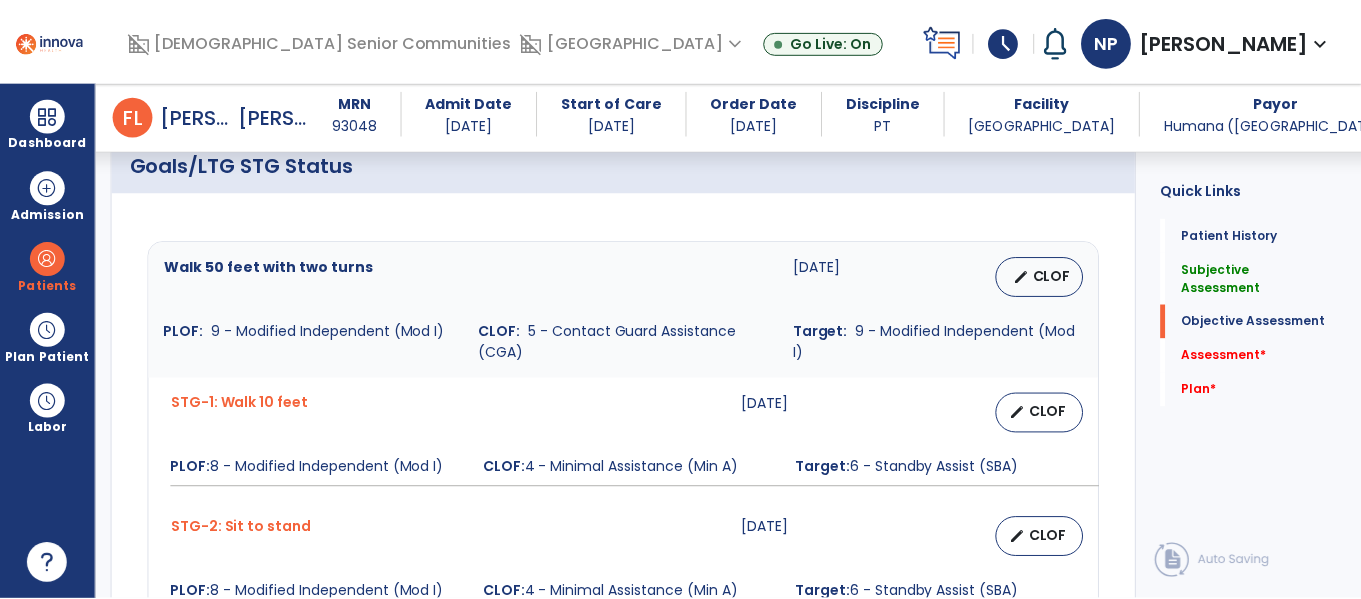 scroll, scrollTop: 733, scrollLeft: 0, axis: vertical 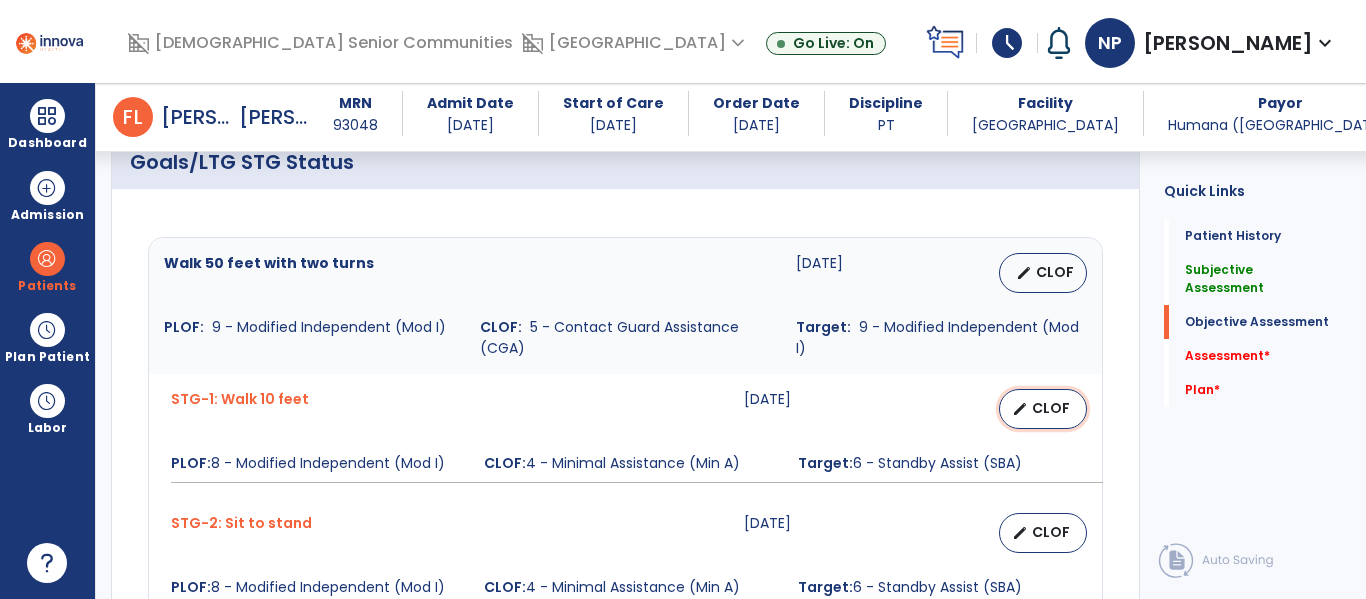 click on "edit" at bounding box center (1020, 409) 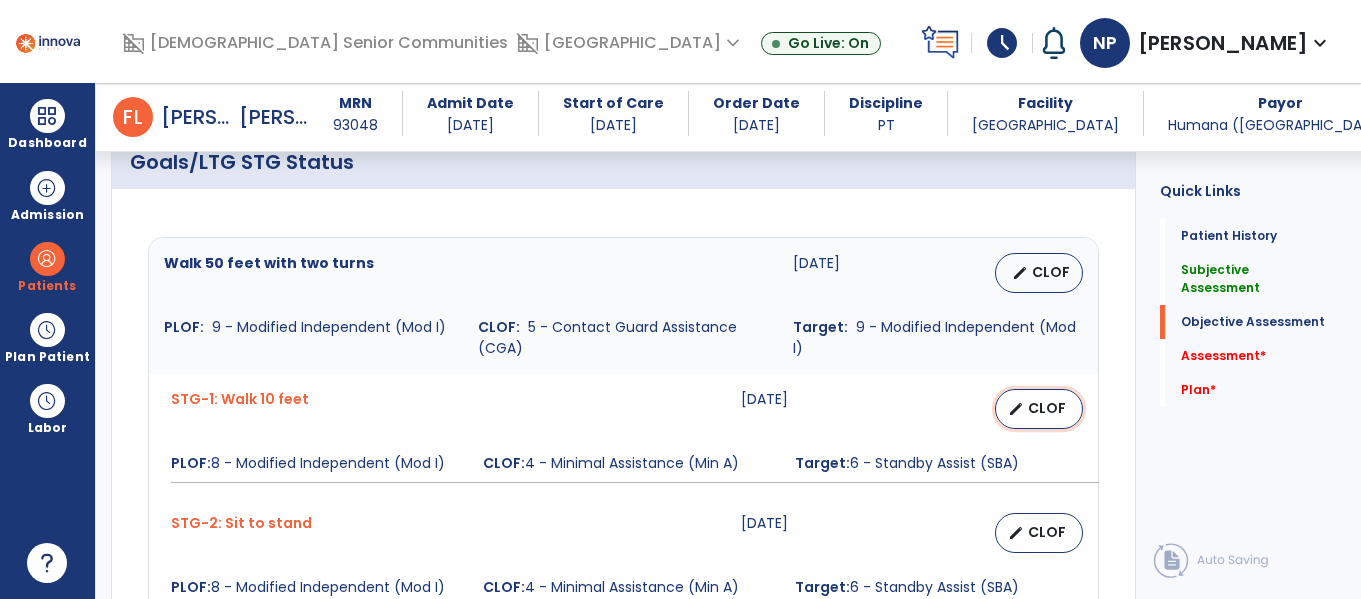 select on "**********" 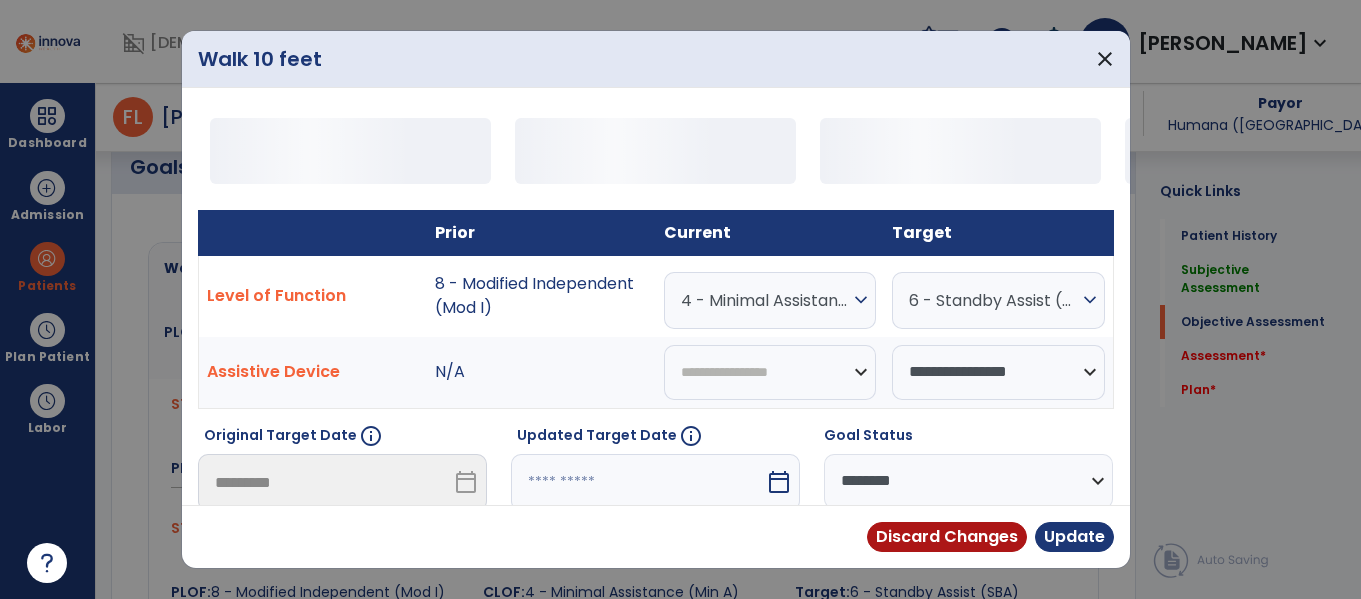 scroll, scrollTop: 733, scrollLeft: 0, axis: vertical 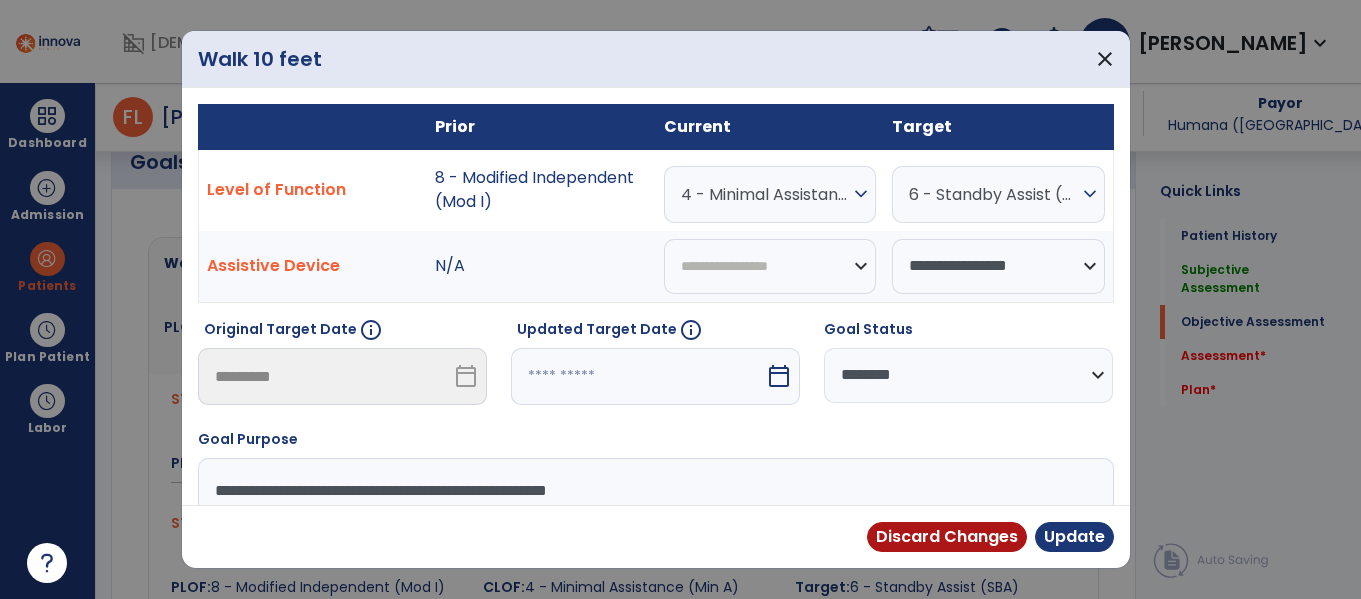 click on "**********" at bounding box center [770, 267] 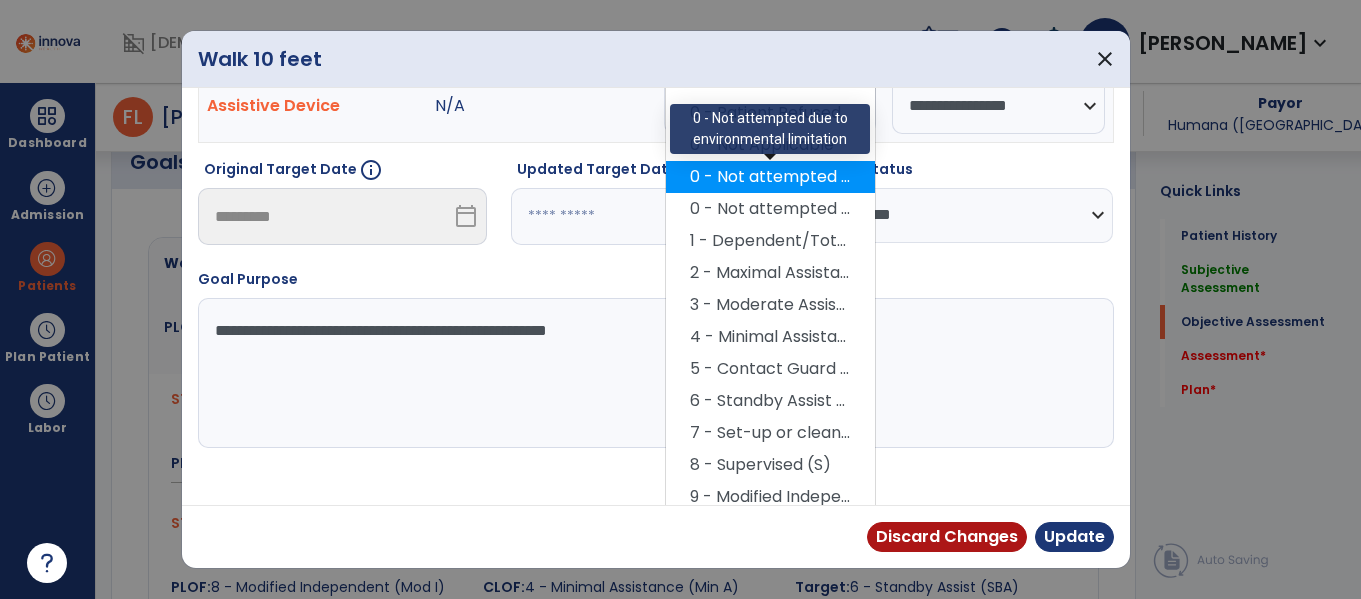 scroll, scrollTop: 201, scrollLeft: 0, axis: vertical 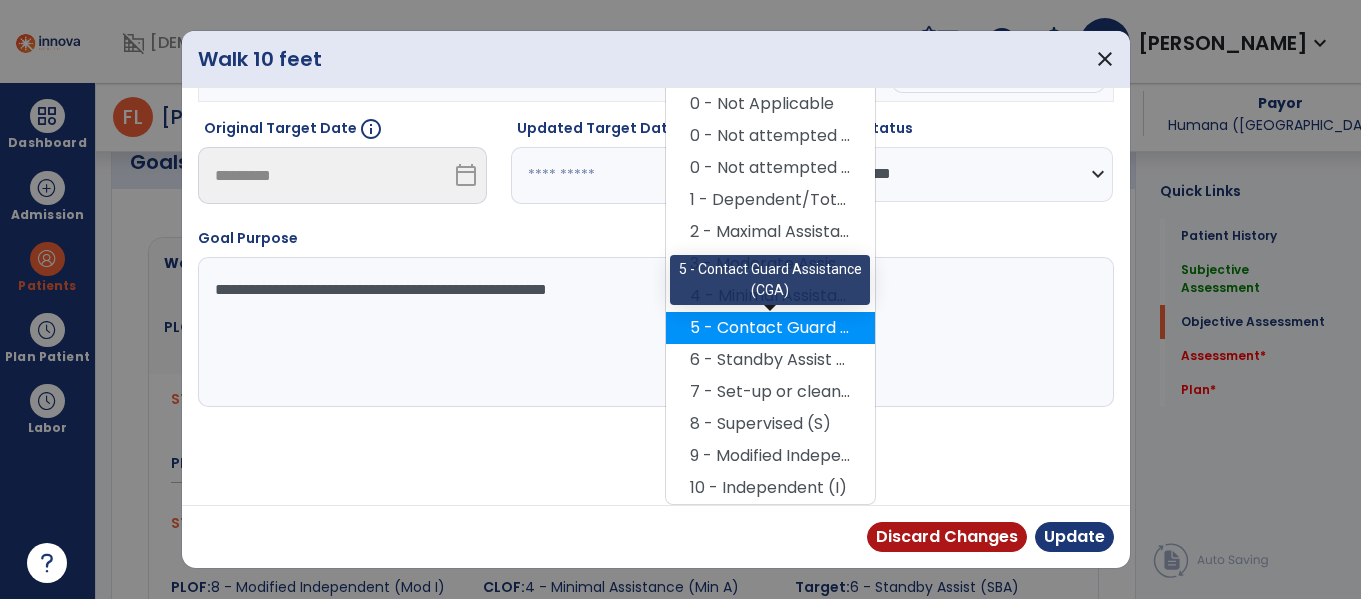 click on "5 - Contact Guard Assistance (CGA)" at bounding box center [770, 328] 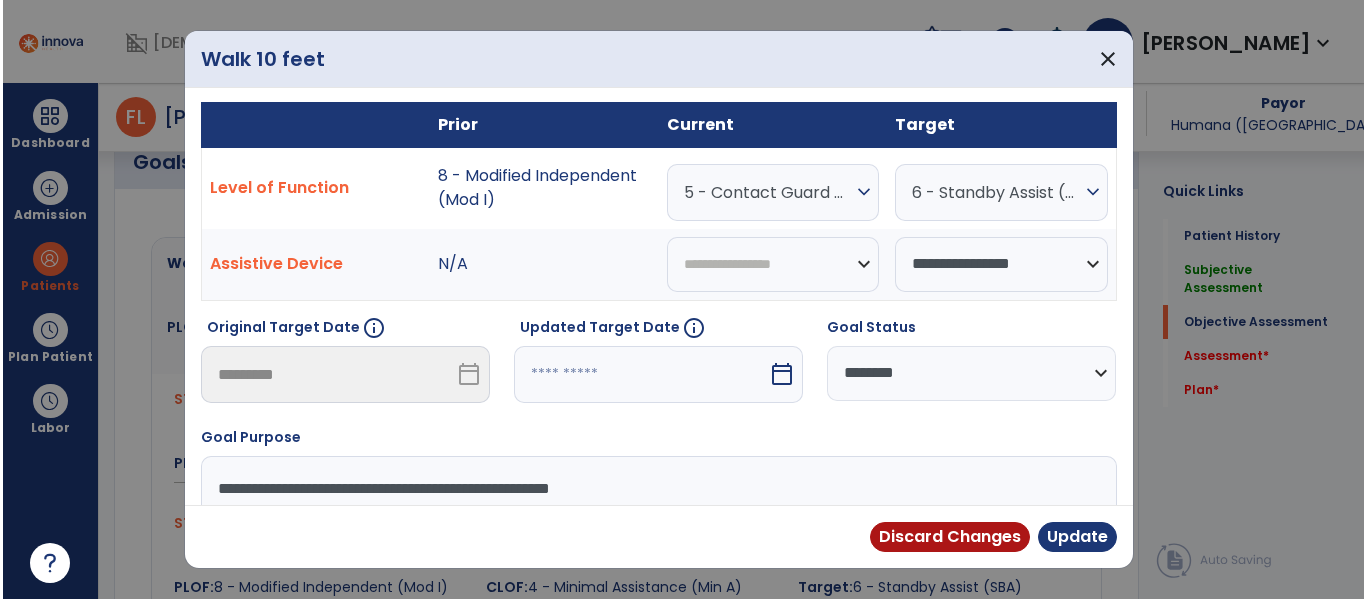 scroll, scrollTop: 0, scrollLeft: 0, axis: both 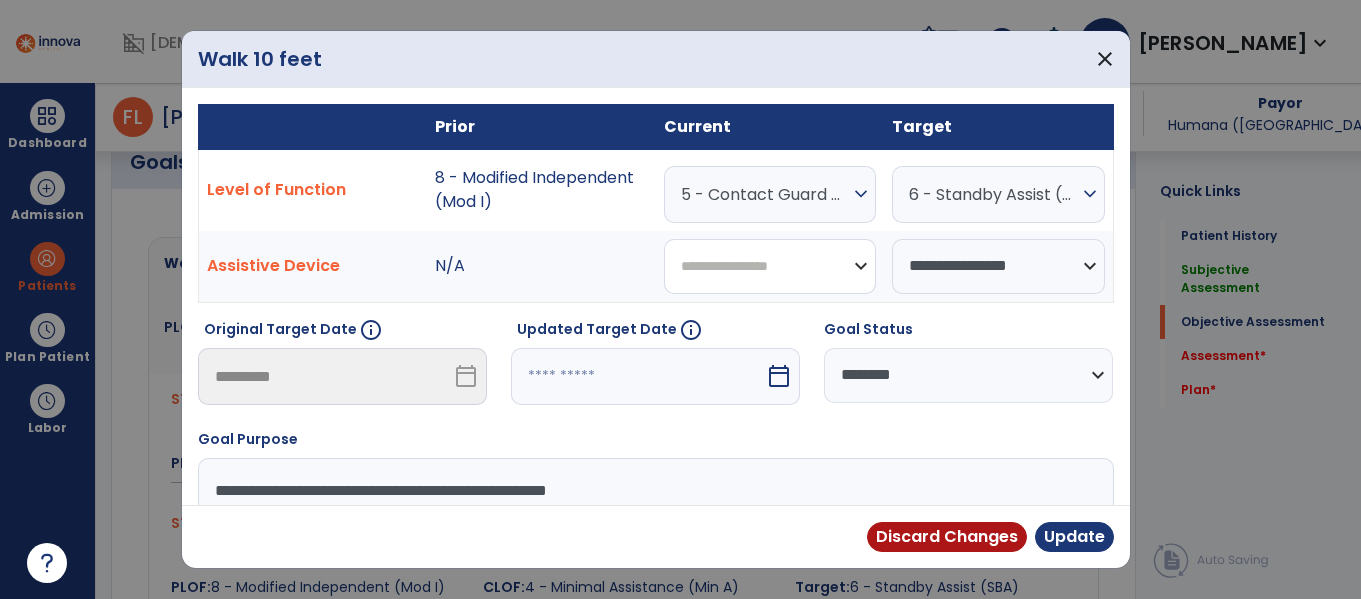 click on "**********" at bounding box center (770, 266) 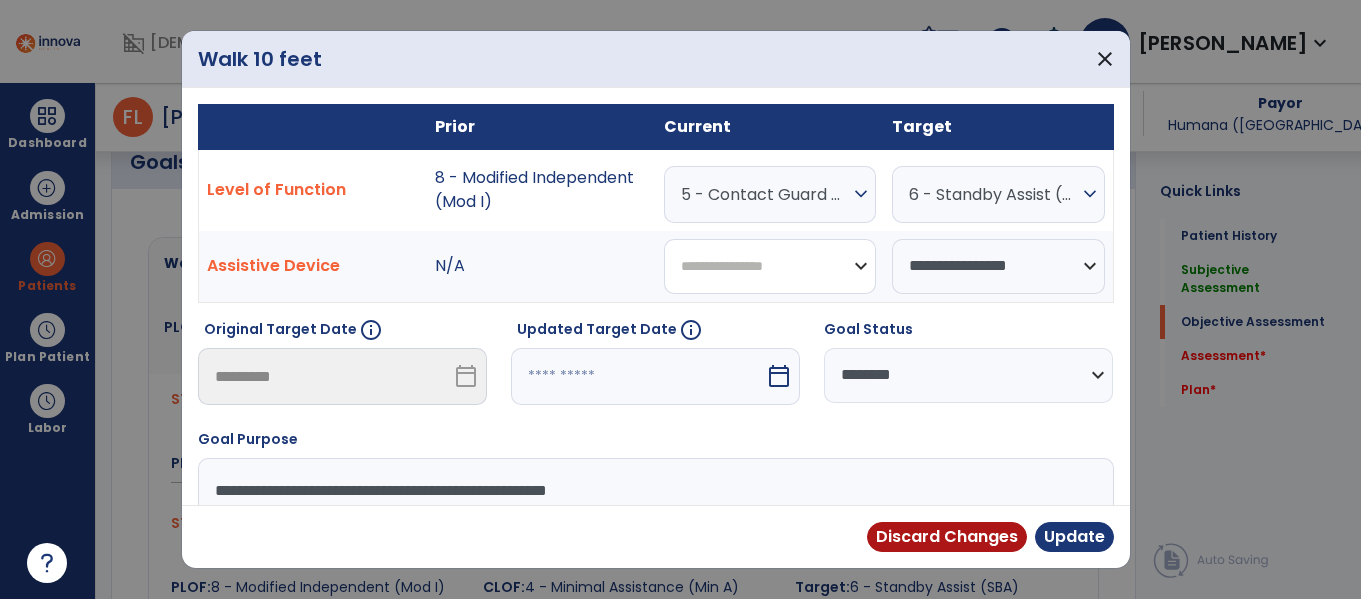 click on "**********" at bounding box center (770, 266) 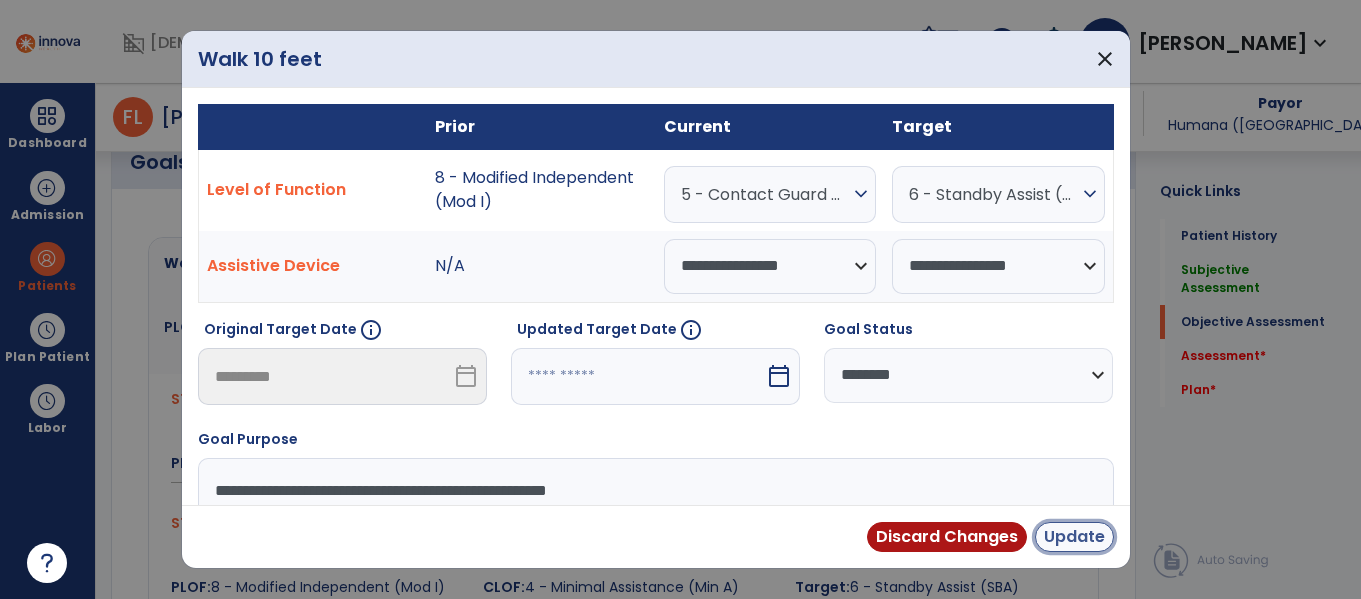click on "Update" at bounding box center [1074, 537] 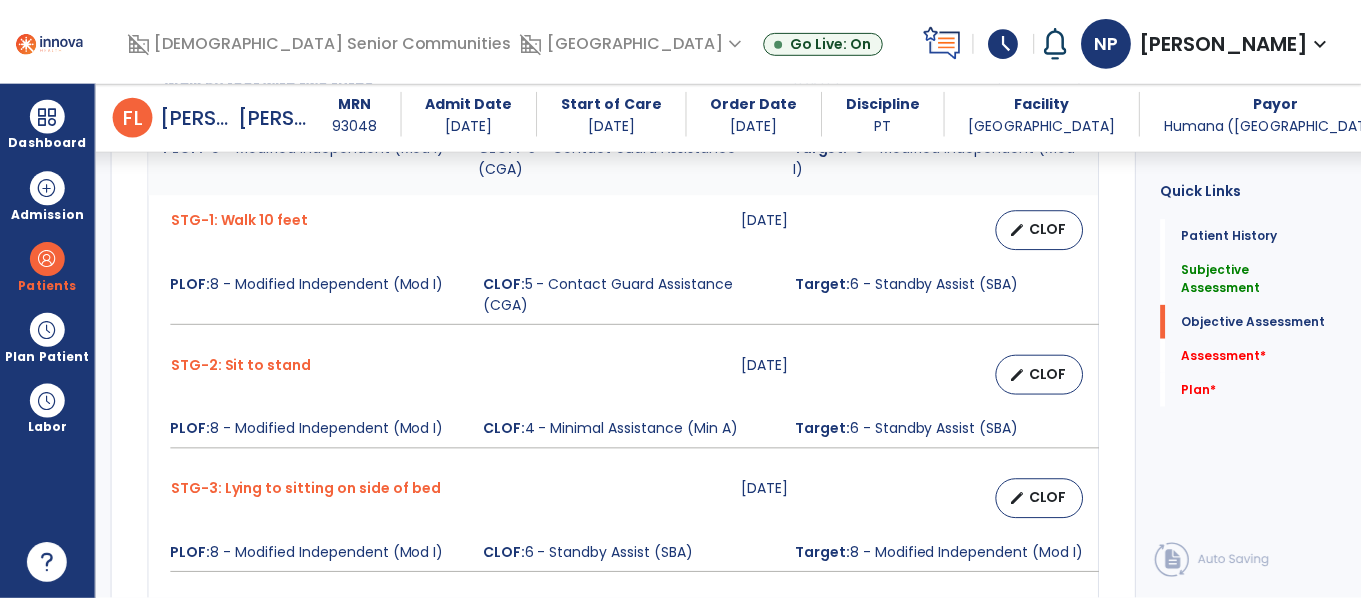 scroll, scrollTop: 916, scrollLeft: 0, axis: vertical 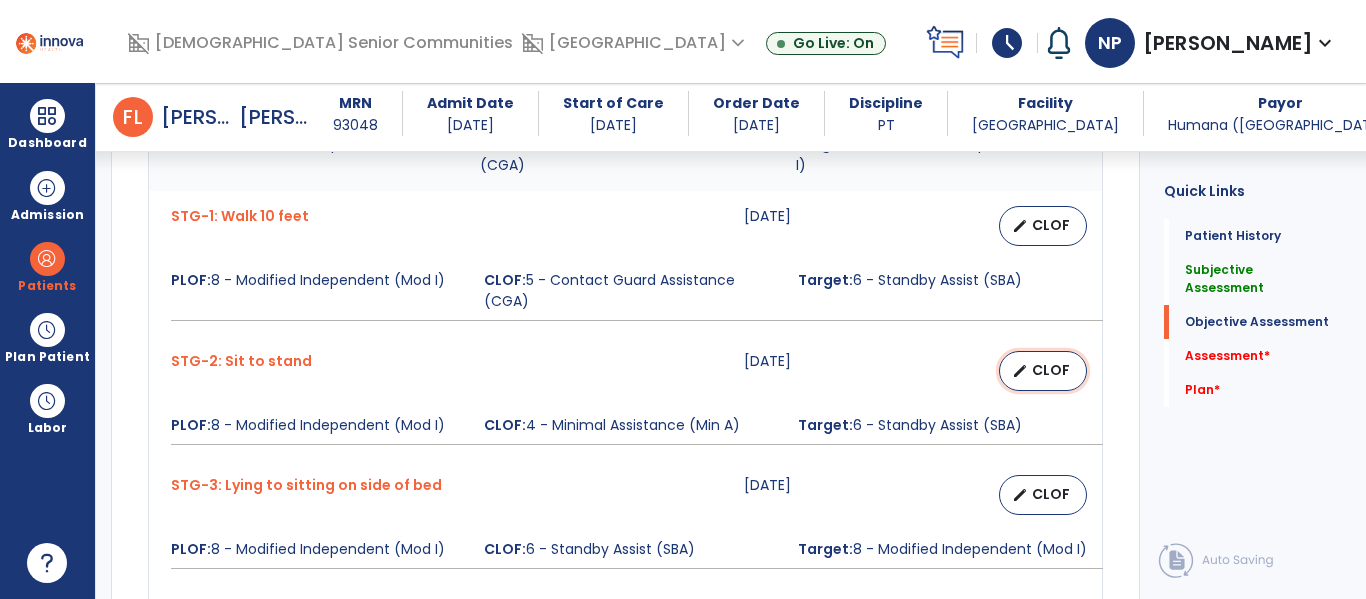 click on "edit" at bounding box center (1020, 371) 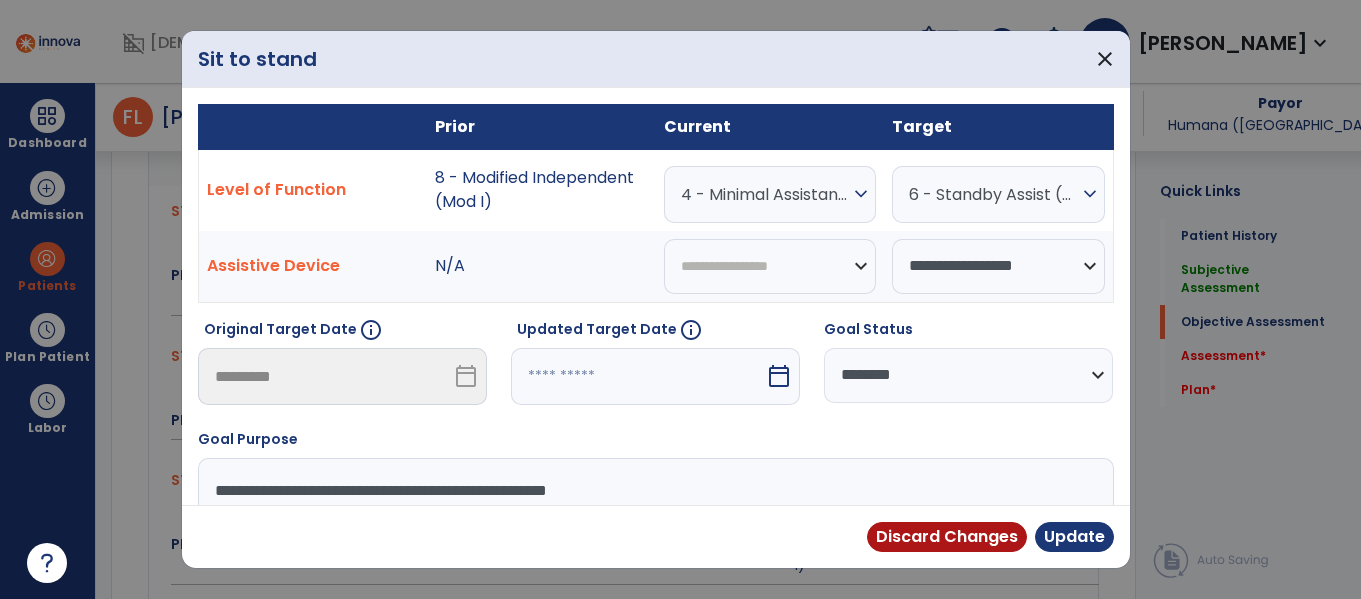 scroll, scrollTop: 916, scrollLeft: 0, axis: vertical 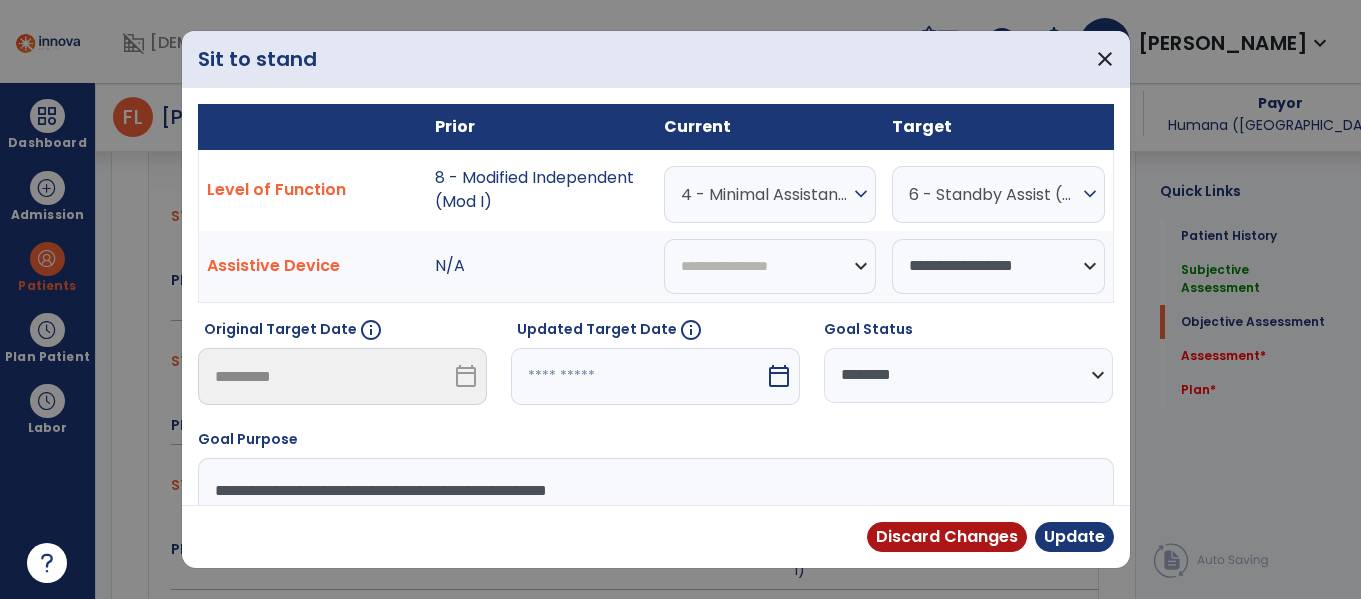 click on "4 - Minimal Assistance (Min A)" at bounding box center (765, 194) 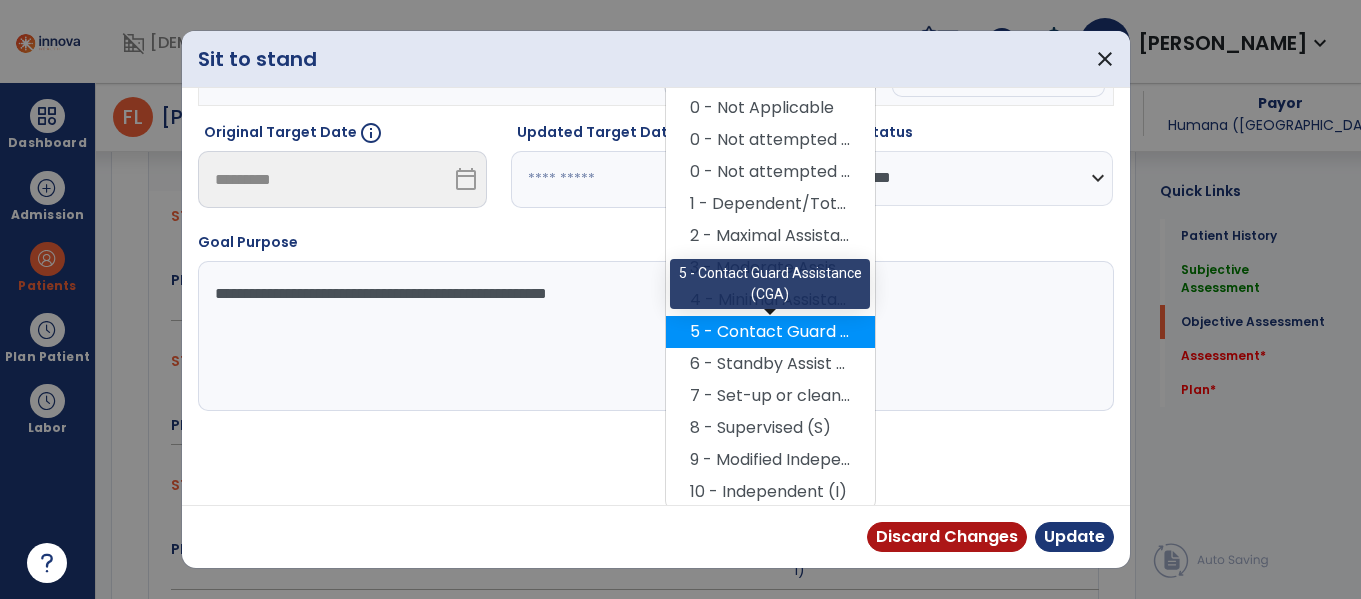 click on "5 - Contact Guard Assistance (CGA)" at bounding box center (770, 332) 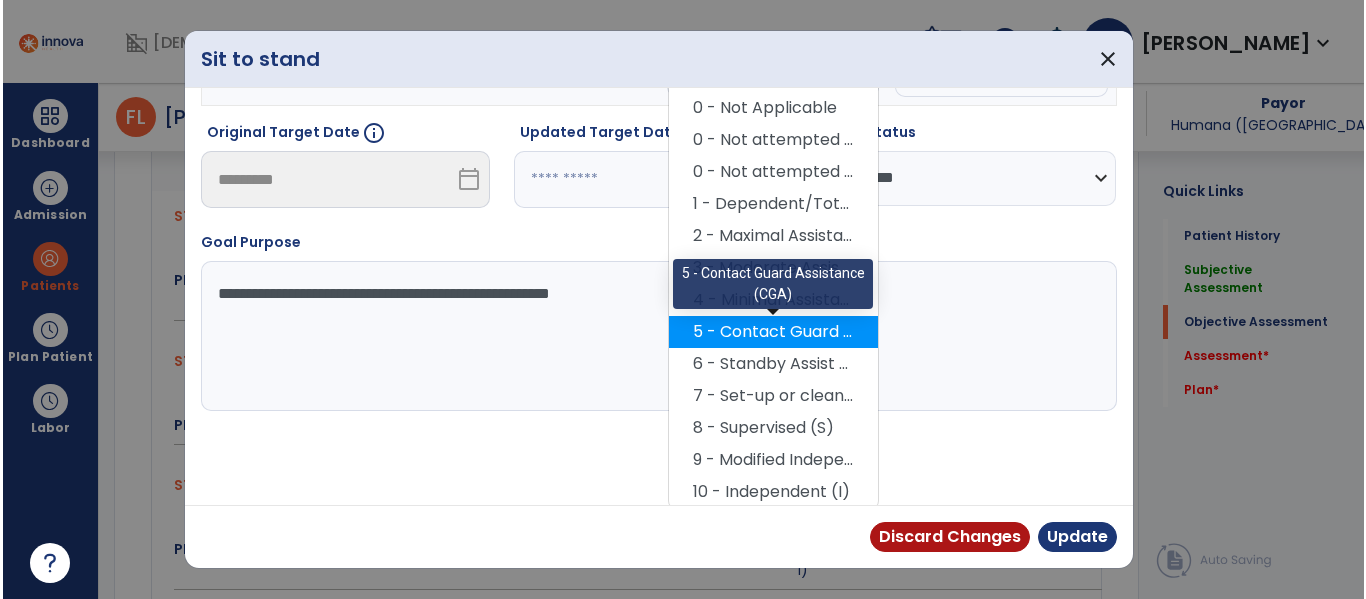 scroll, scrollTop: 119, scrollLeft: 0, axis: vertical 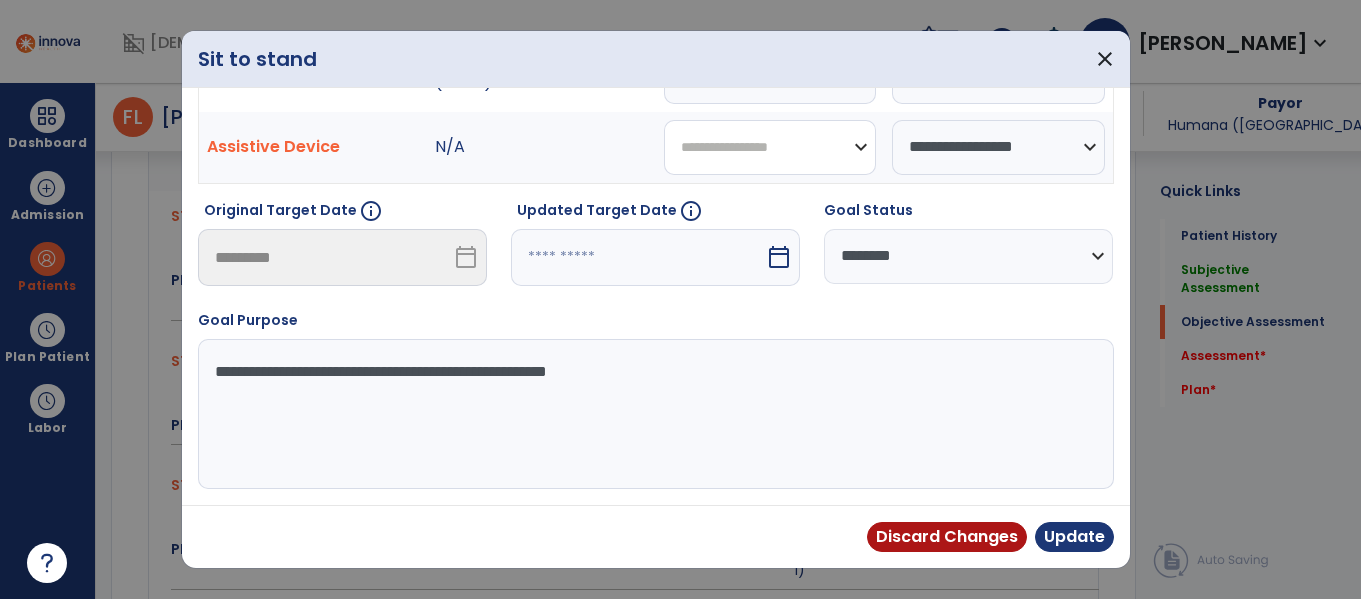 click on "**********" at bounding box center [770, 147] 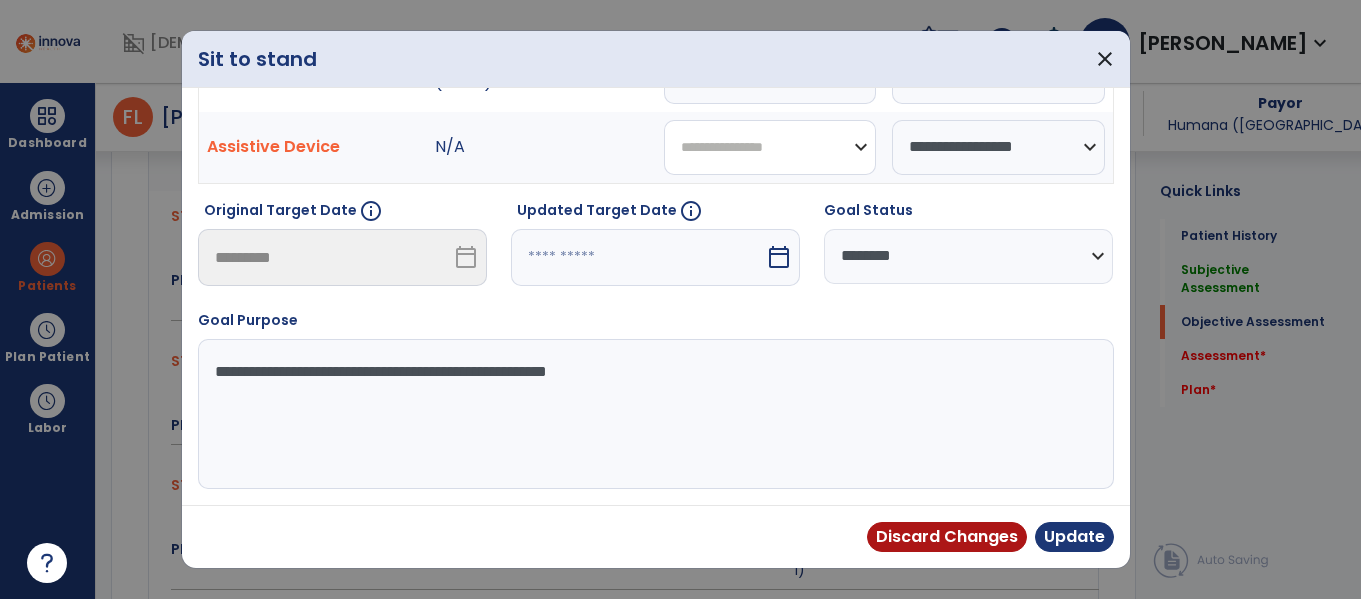 click on "**********" at bounding box center (770, 147) 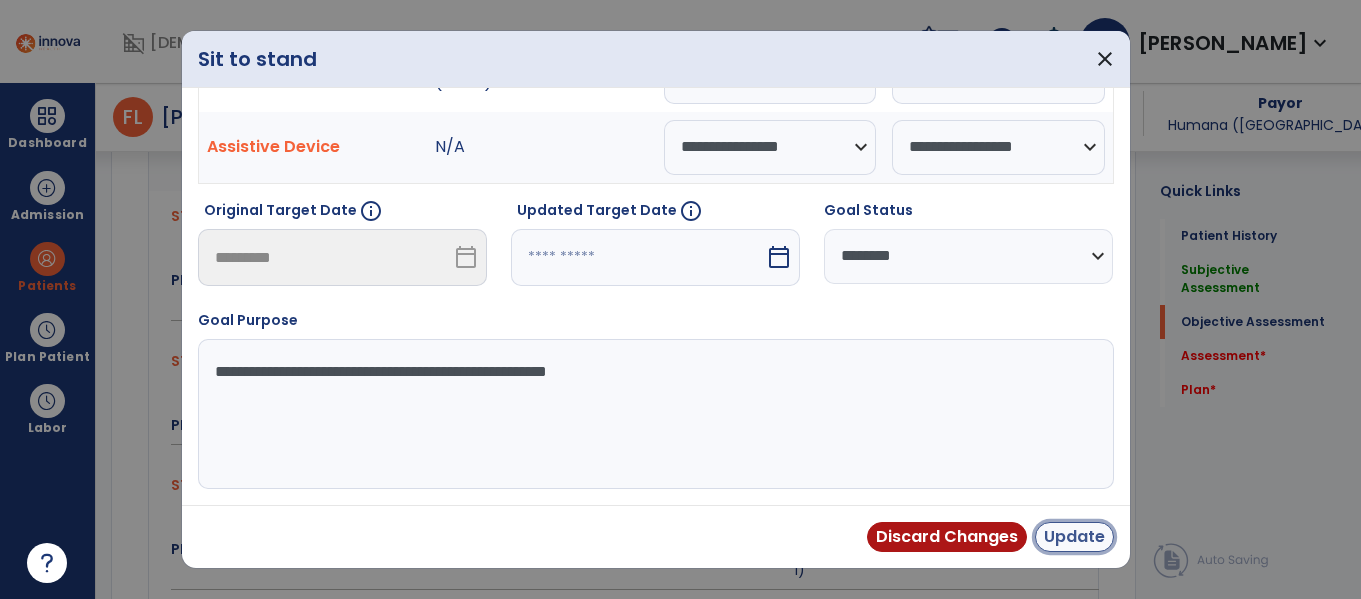 click on "Update" at bounding box center [1074, 537] 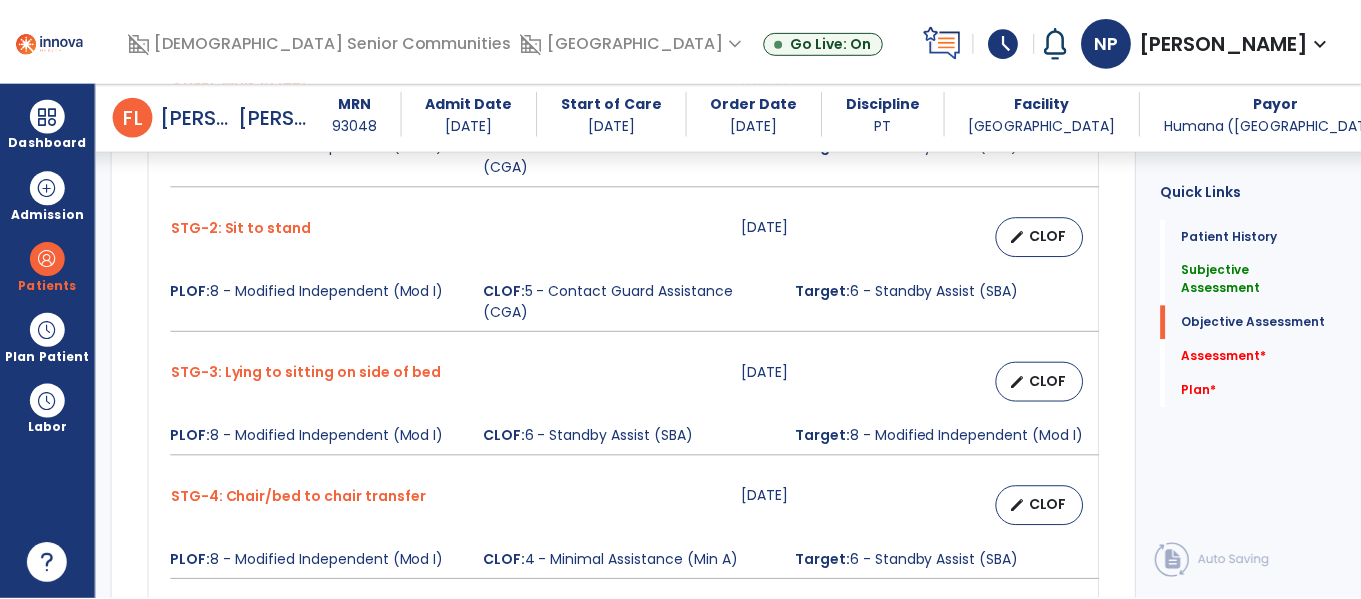scroll, scrollTop: 1045, scrollLeft: 0, axis: vertical 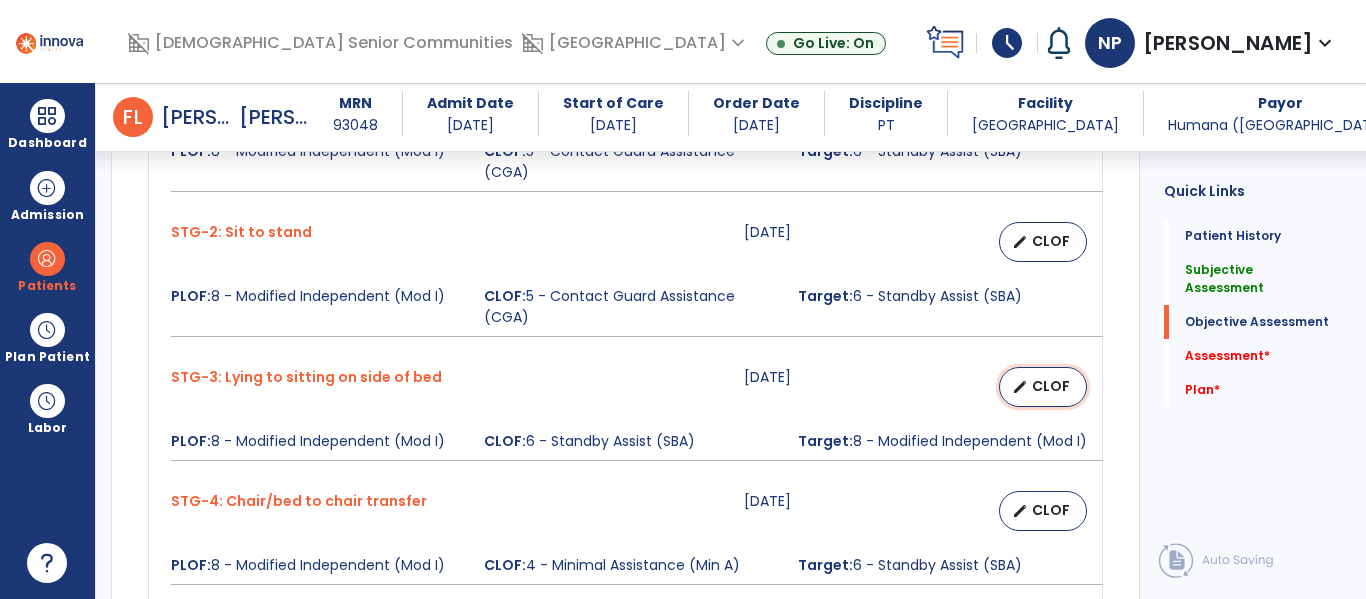 click on "CLOF" at bounding box center [1051, 386] 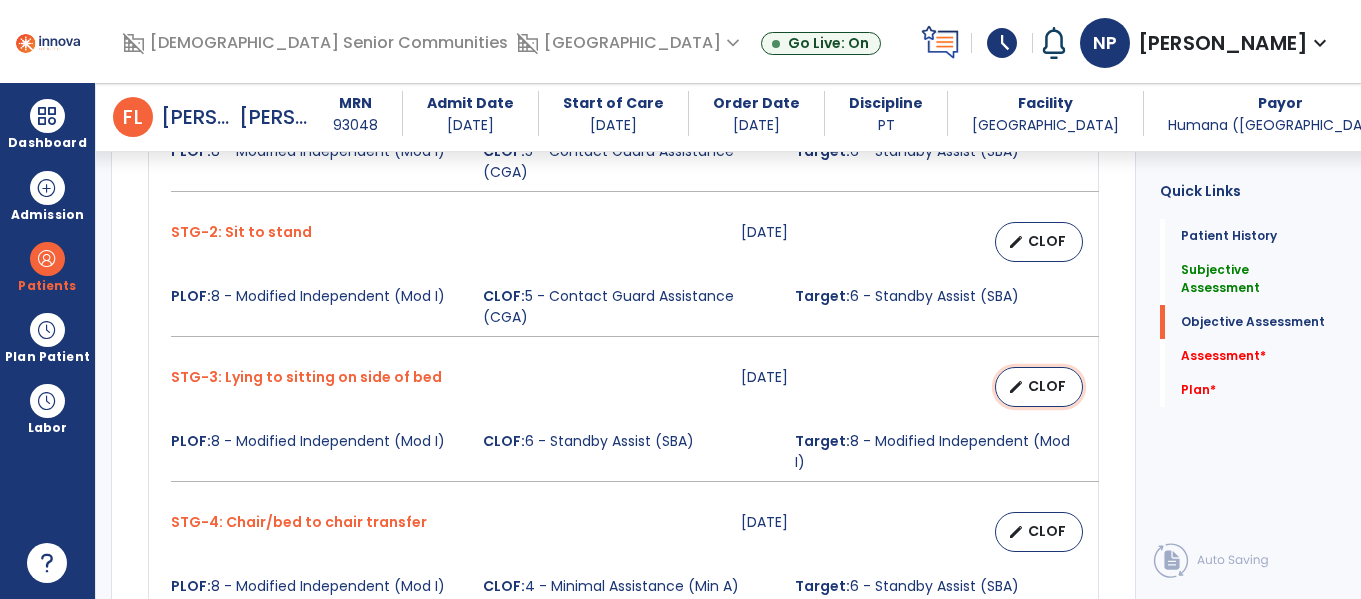 select on "********" 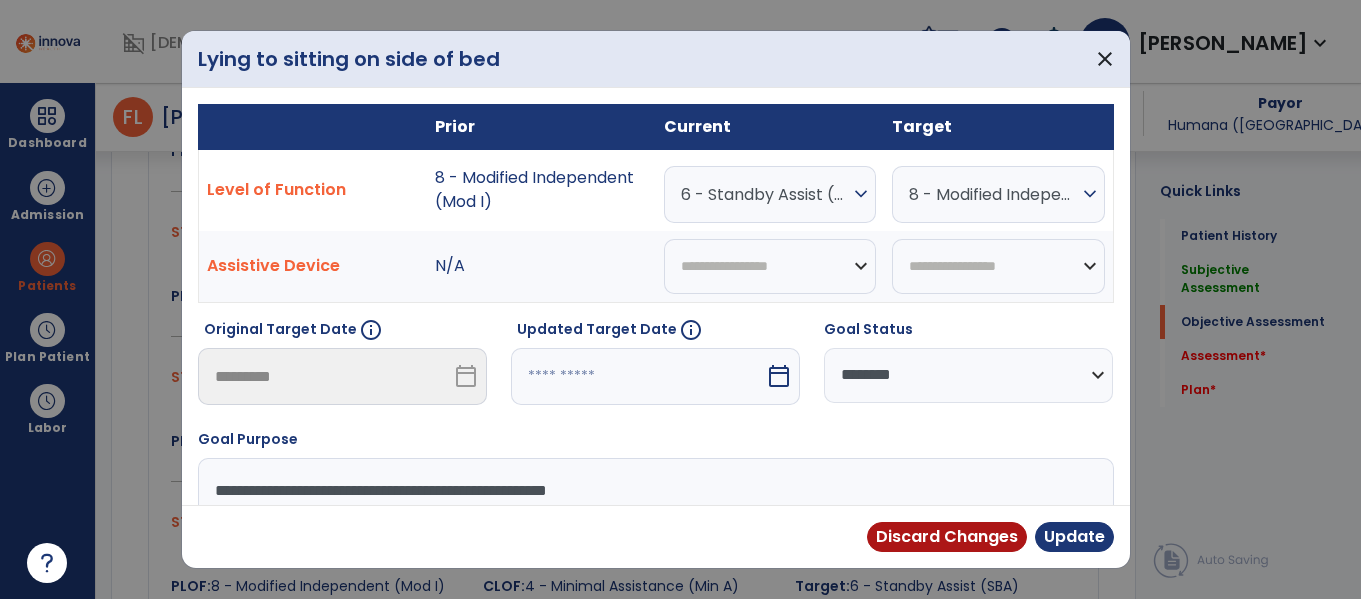 scroll, scrollTop: 1045, scrollLeft: 0, axis: vertical 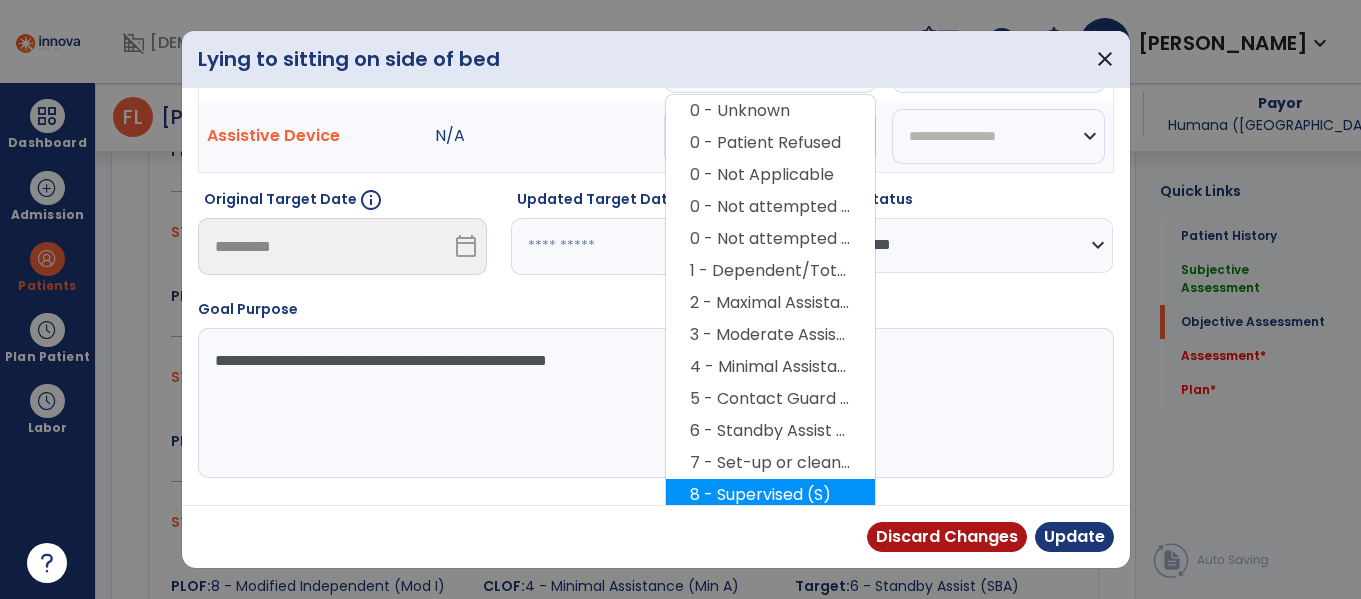 click on "8 - Supervised (S)" at bounding box center [770, 495] 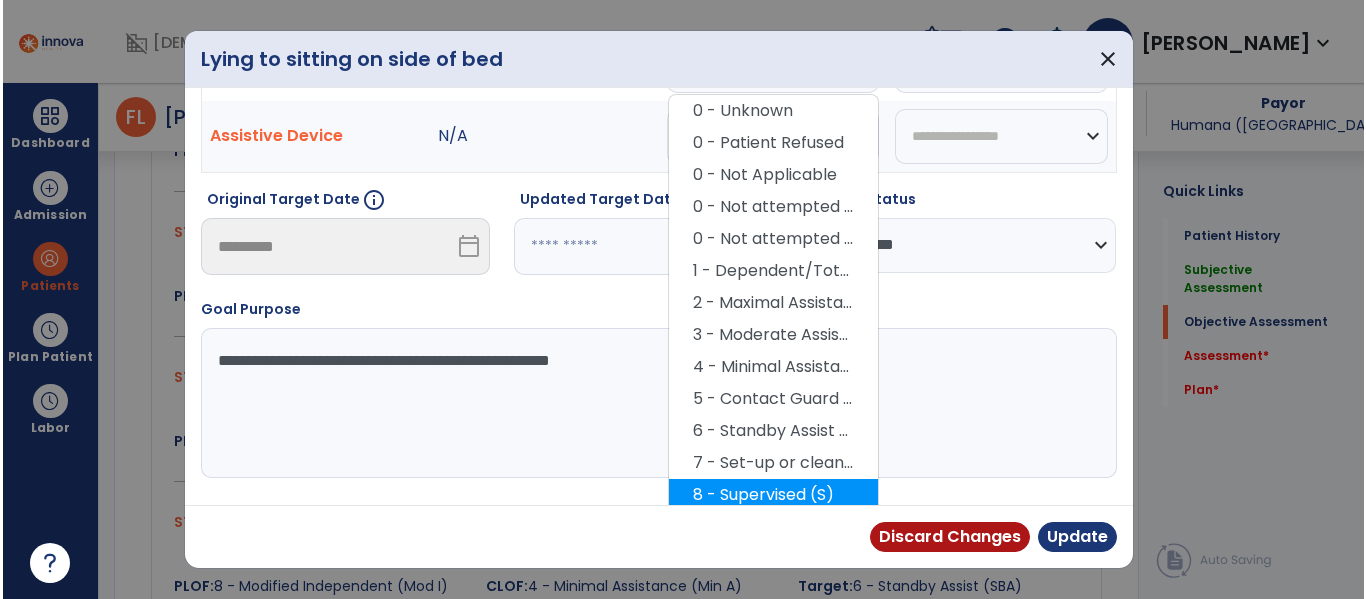 scroll, scrollTop: 119, scrollLeft: 0, axis: vertical 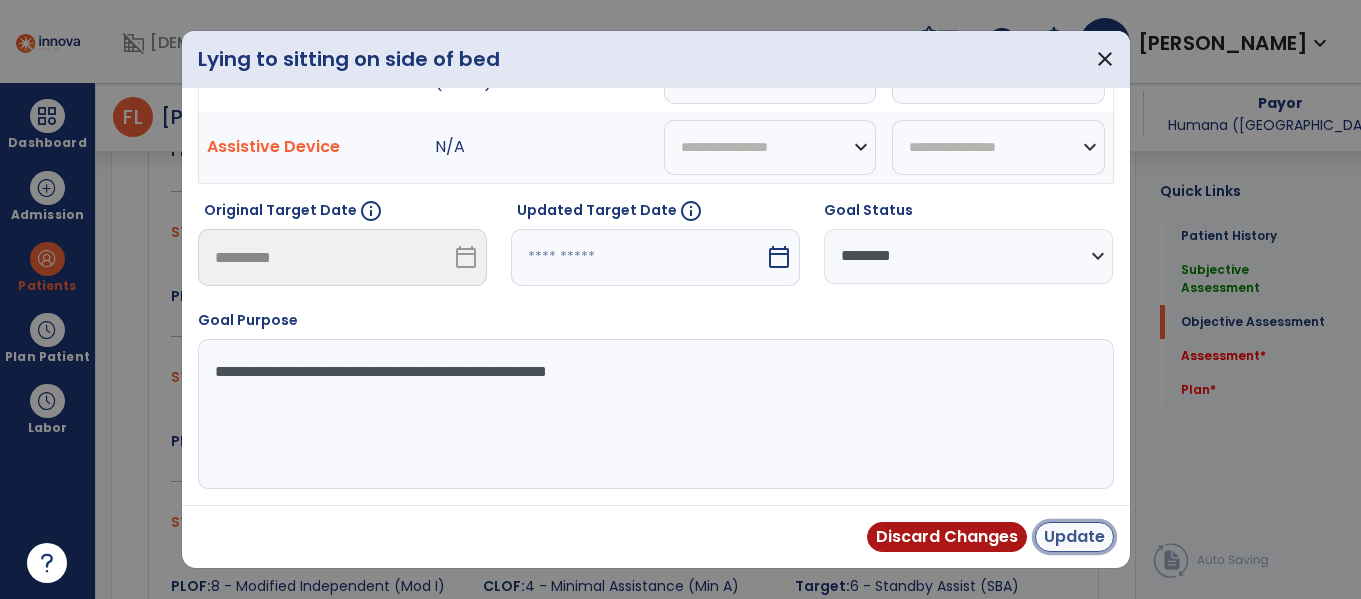 click on "Update" at bounding box center (1074, 537) 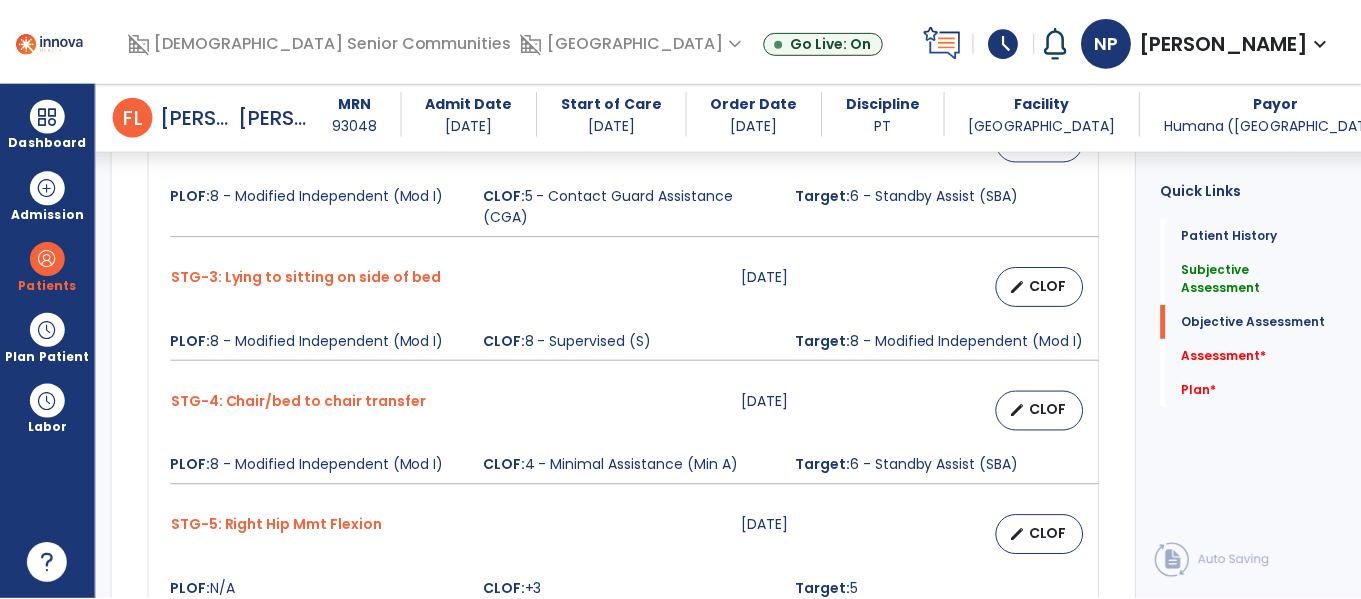 scroll, scrollTop: 1149, scrollLeft: 0, axis: vertical 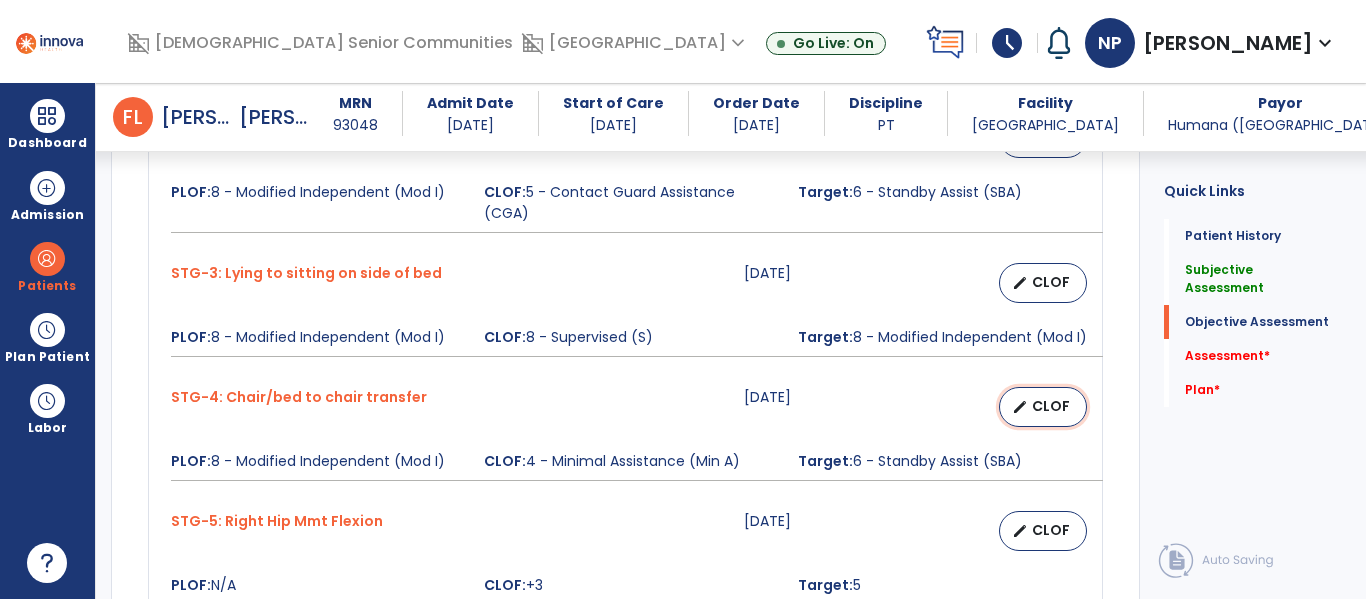 click on "CLOF" at bounding box center [1051, 406] 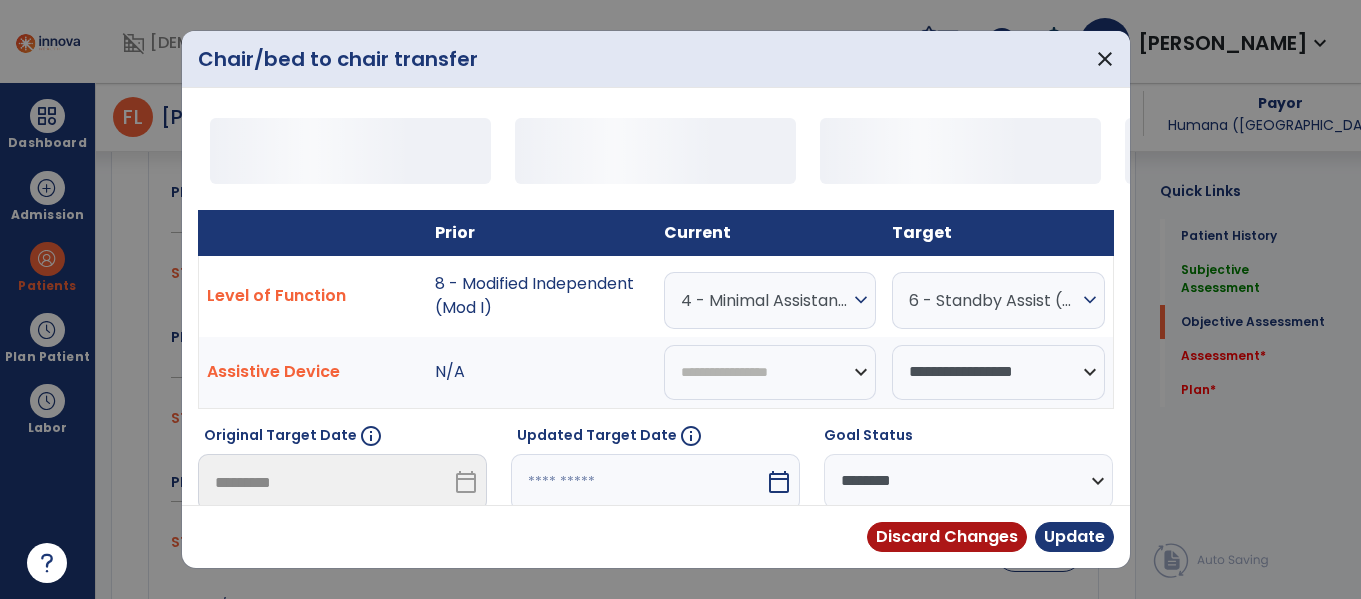 scroll, scrollTop: 1149, scrollLeft: 0, axis: vertical 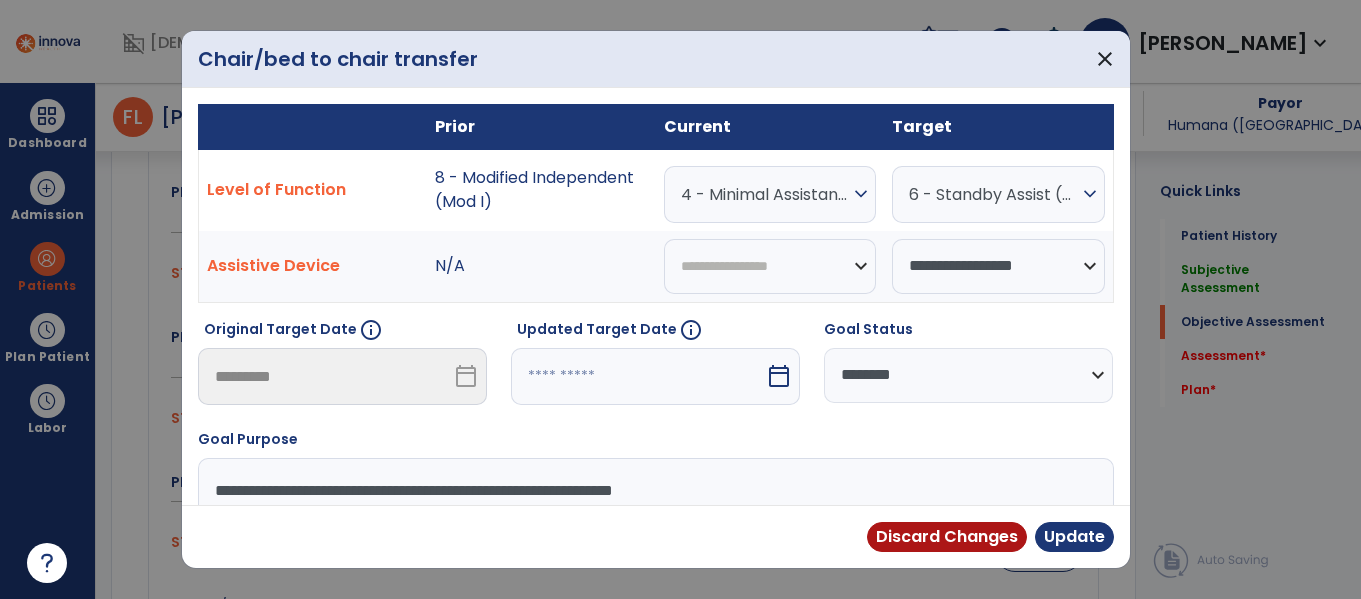 click on "4 - Minimal Assistance (Min A)   expand_more" at bounding box center (770, 194) 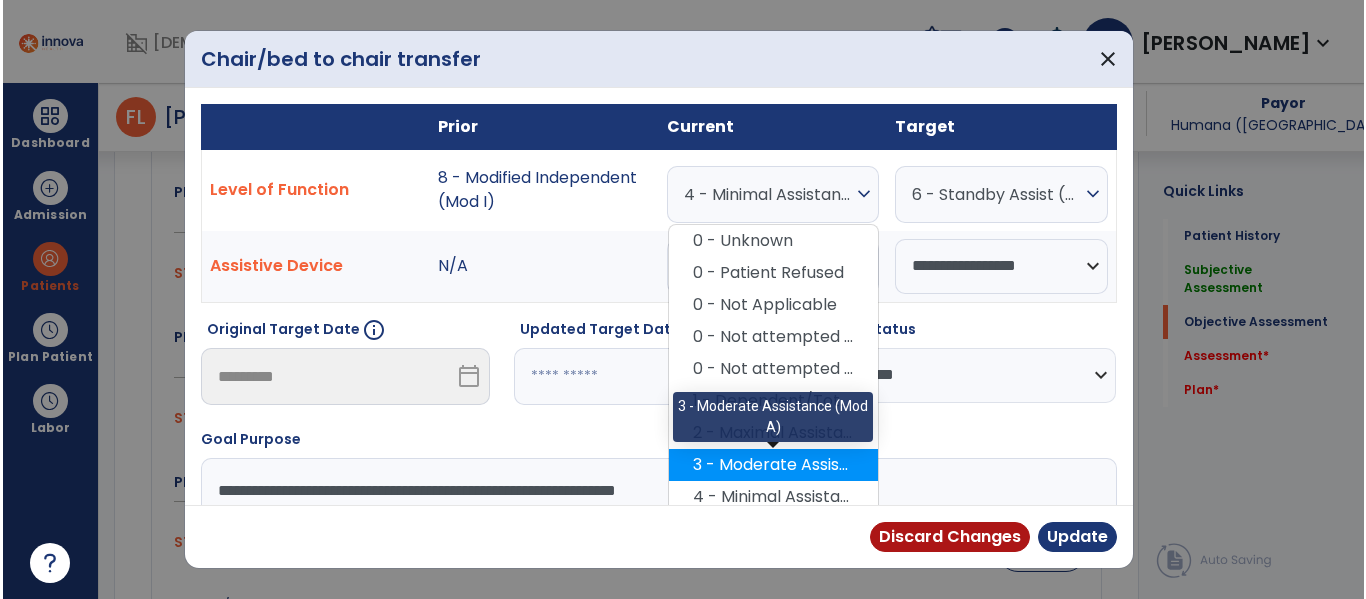 scroll, scrollTop: 111, scrollLeft: 0, axis: vertical 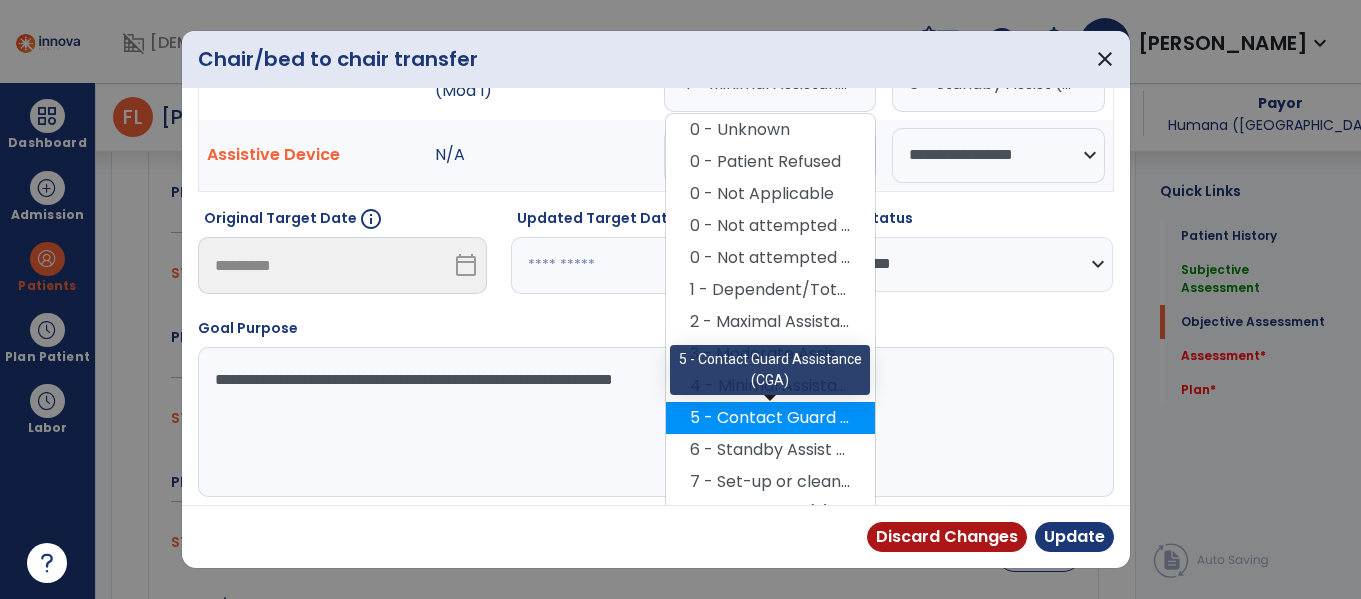 click on "5 - Contact Guard Assistance (CGA)" at bounding box center [770, 418] 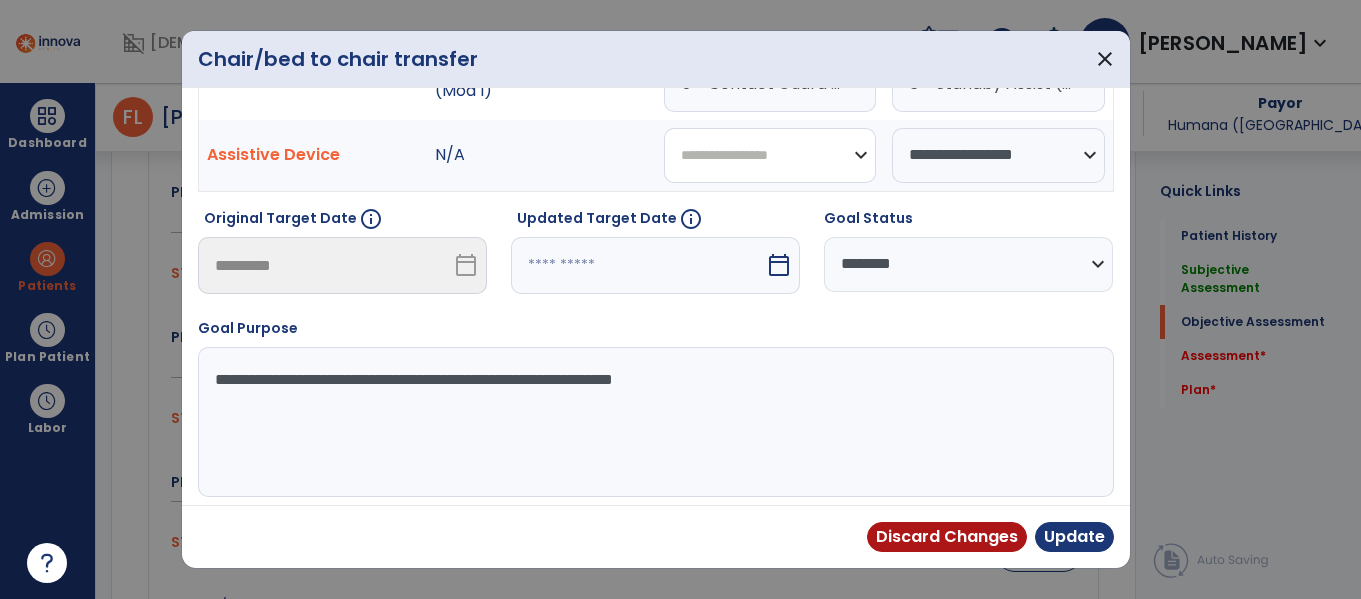 click on "**********" at bounding box center [770, 155] 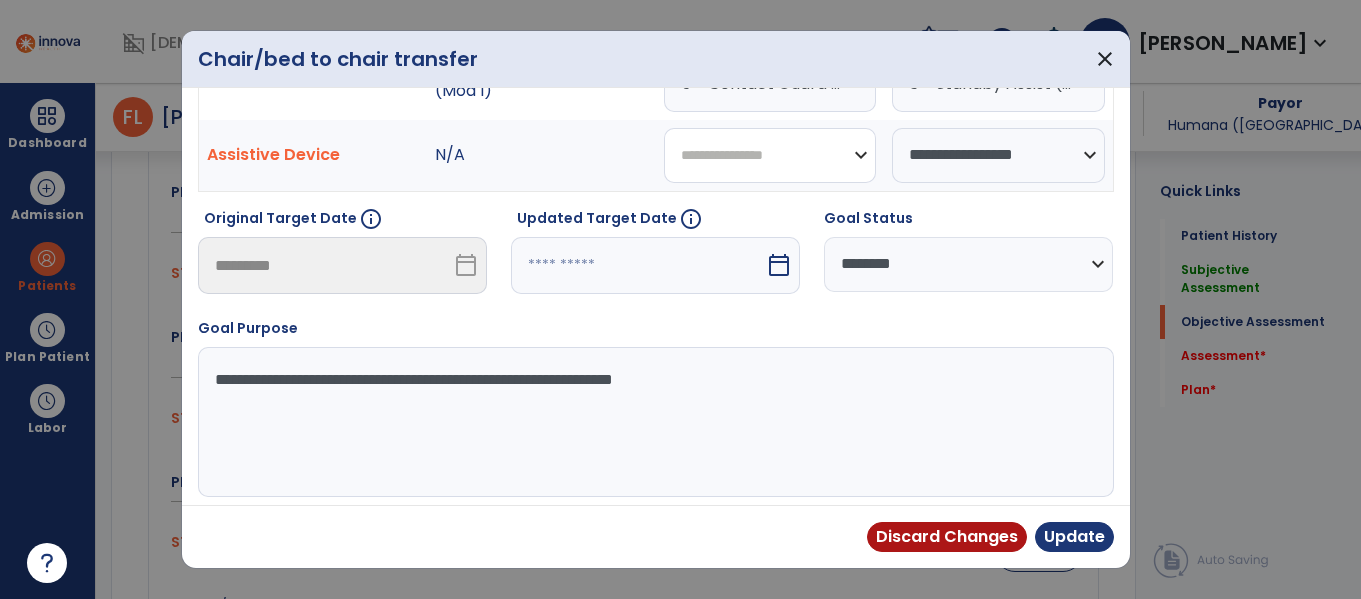 click on "**********" at bounding box center [770, 155] 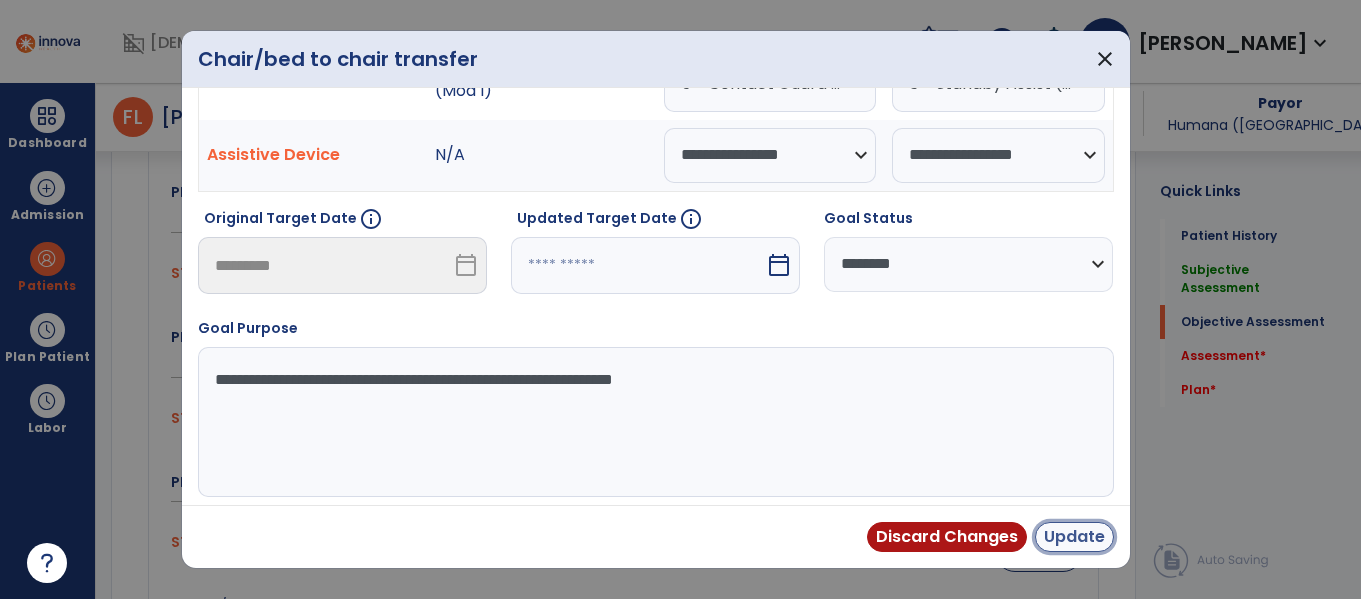 click on "Update" at bounding box center (1074, 537) 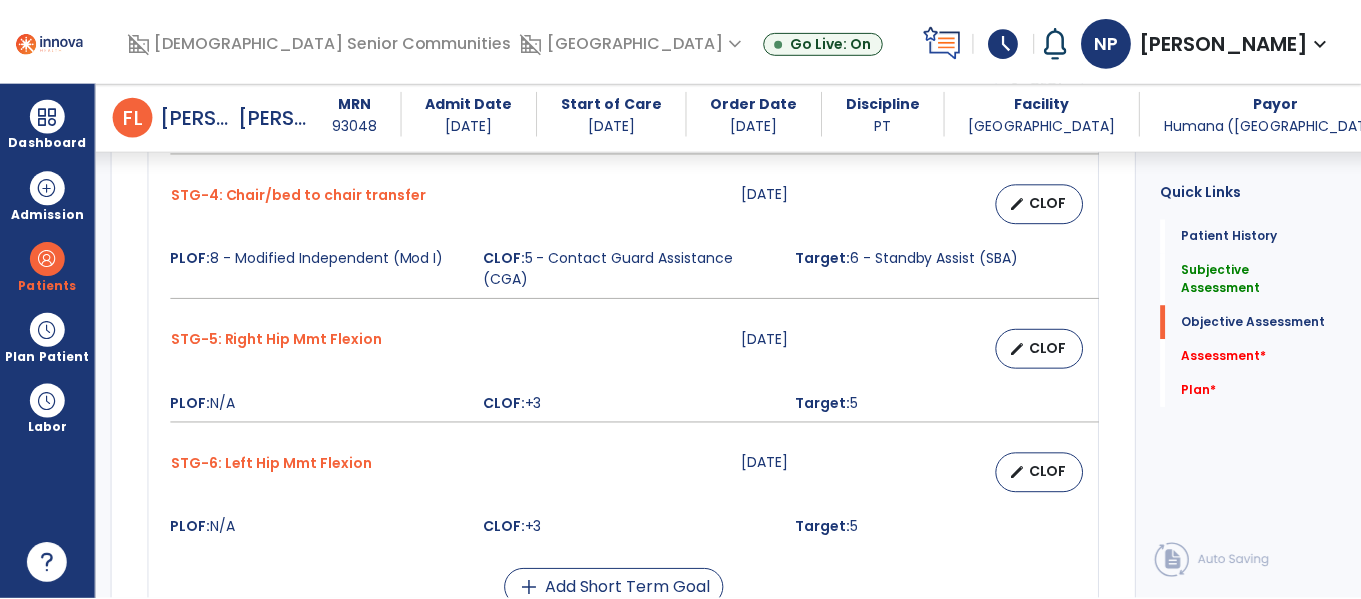 scroll, scrollTop: 1356, scrollLeft: 0, axis: vertical 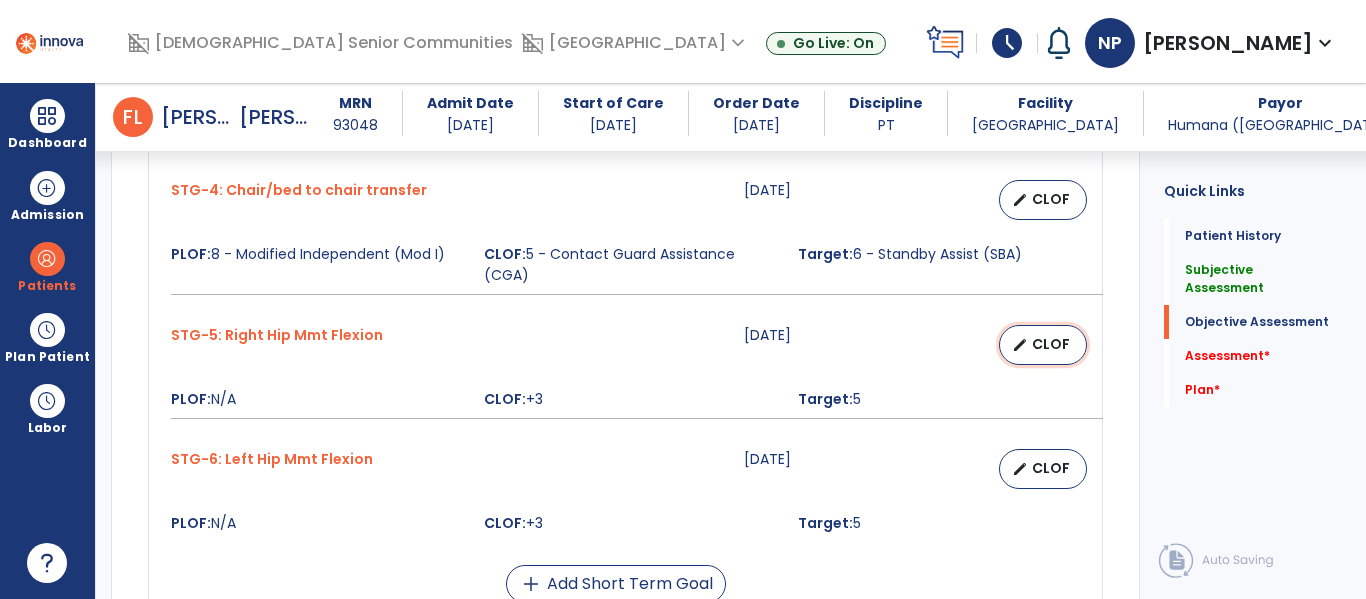 click on "edit" at bounding box center [1020, 345] 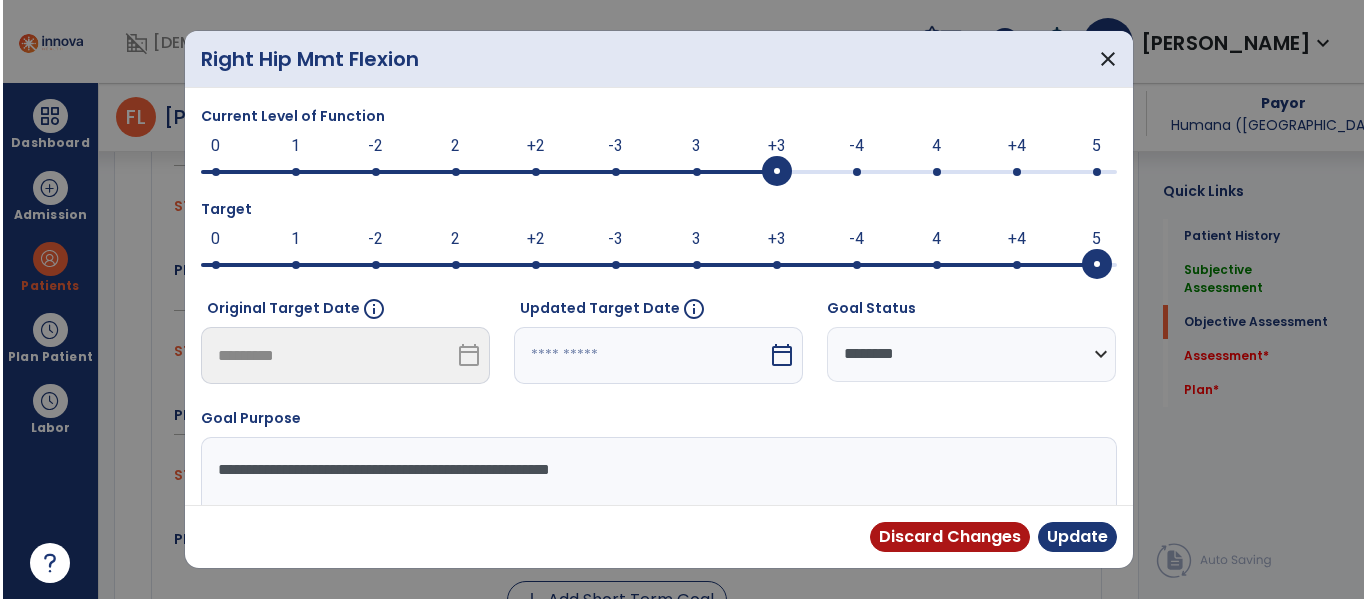 scroll, scrollTop: 1356, scrollLeft: 0, axis: vertical 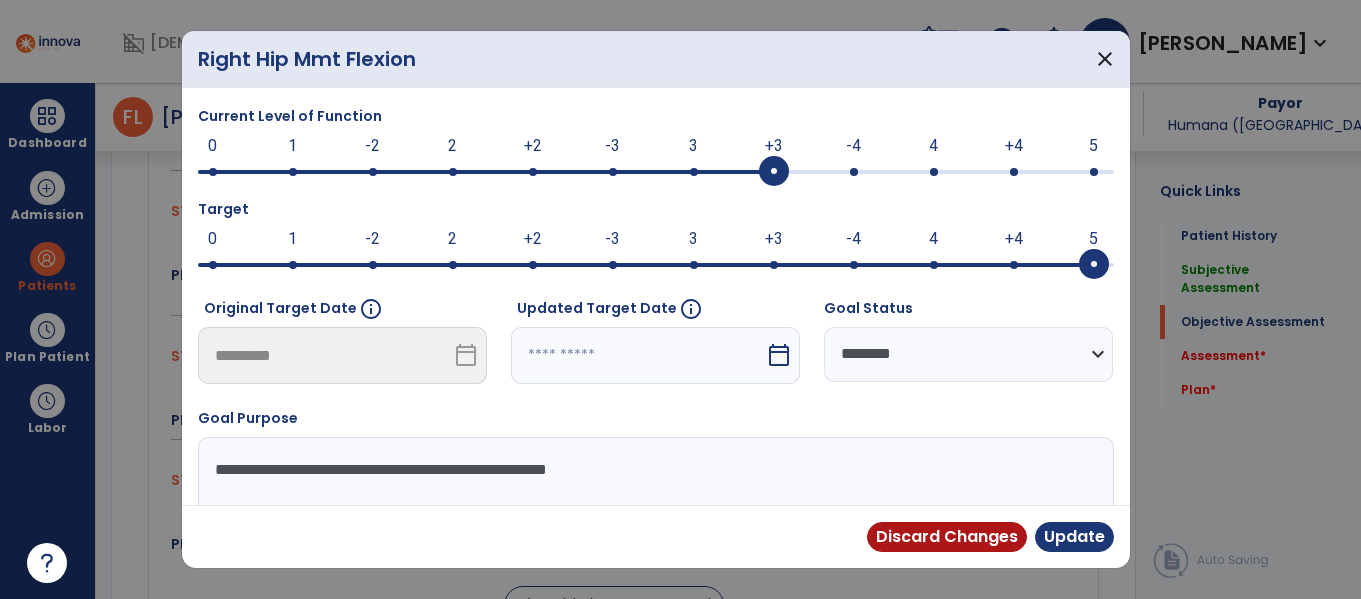 click at bounding box center (656, 170) 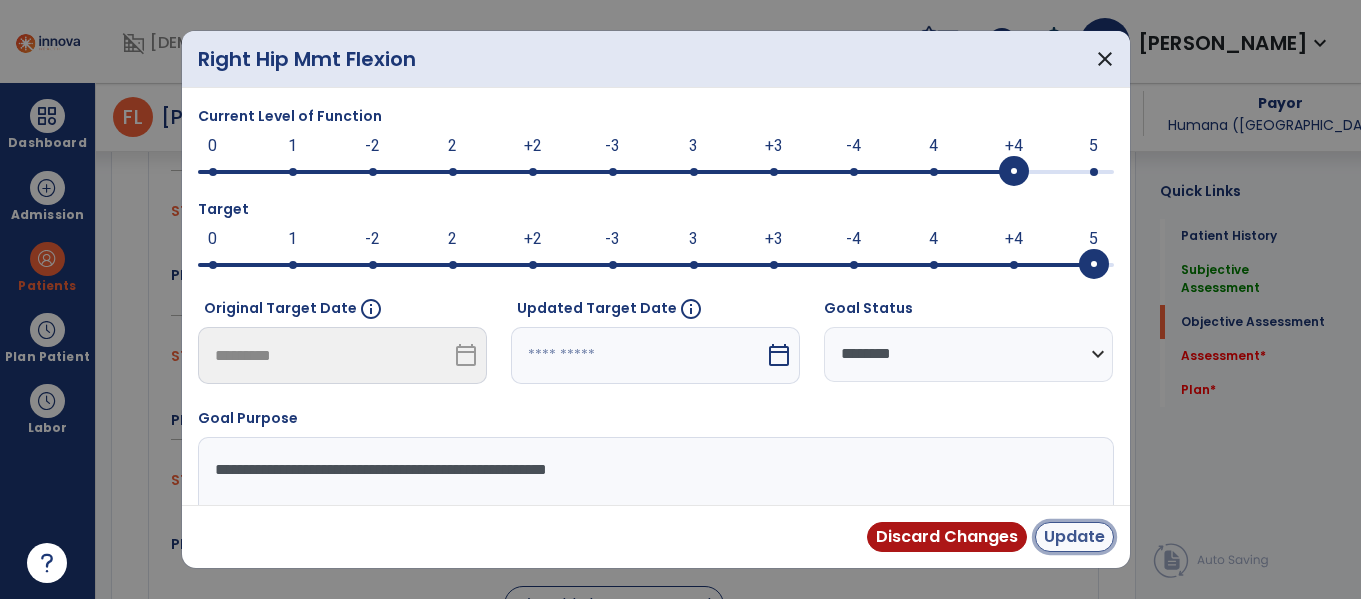 click on "Update" at bounding box center [1074, 537] 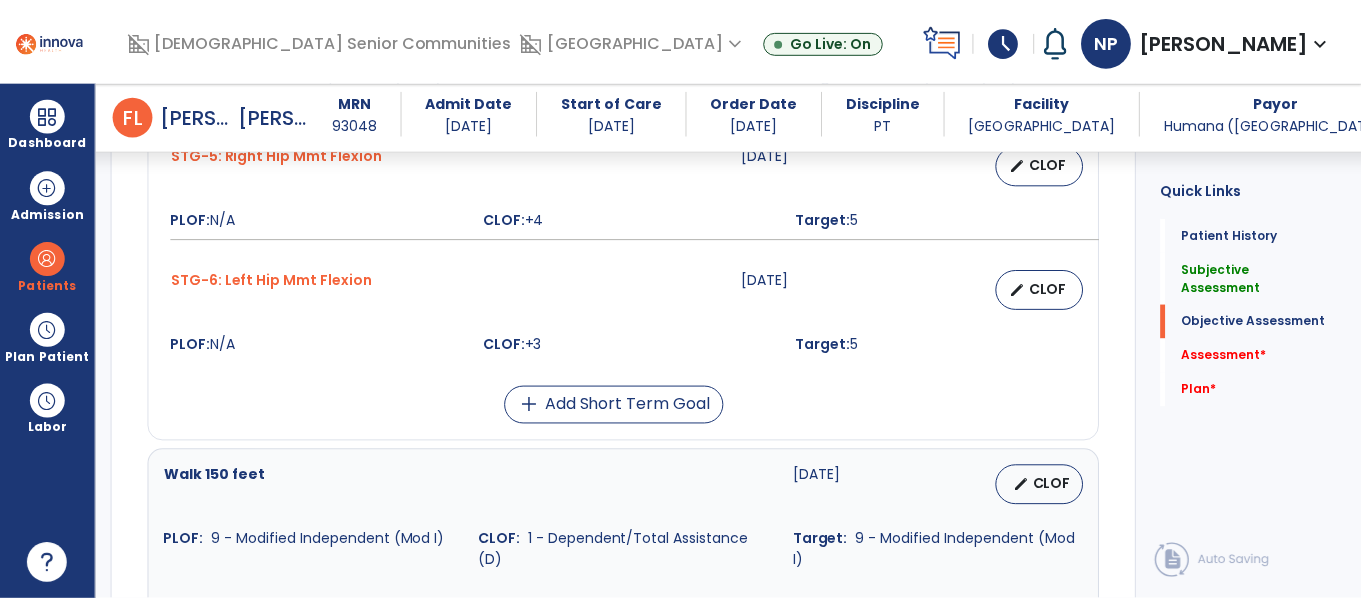scroll, scrollTop: 1541, scrollLeft: 0, axis: vertical 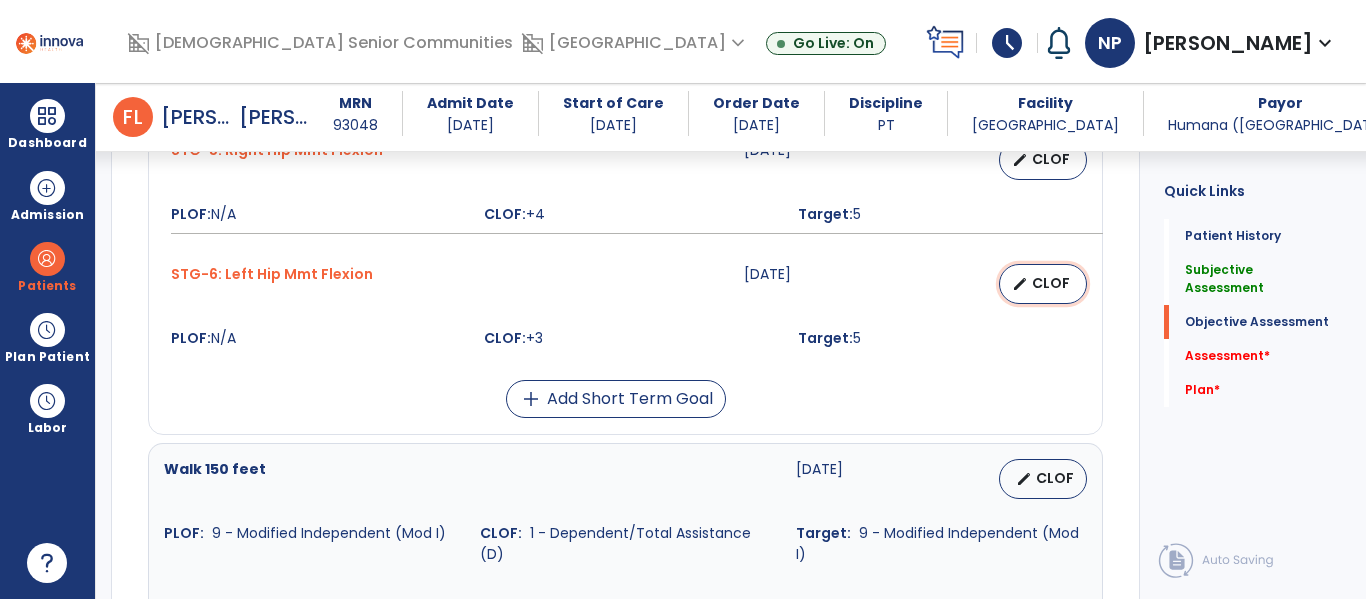 click on "CLOF" at bounding box center [1051, 283] 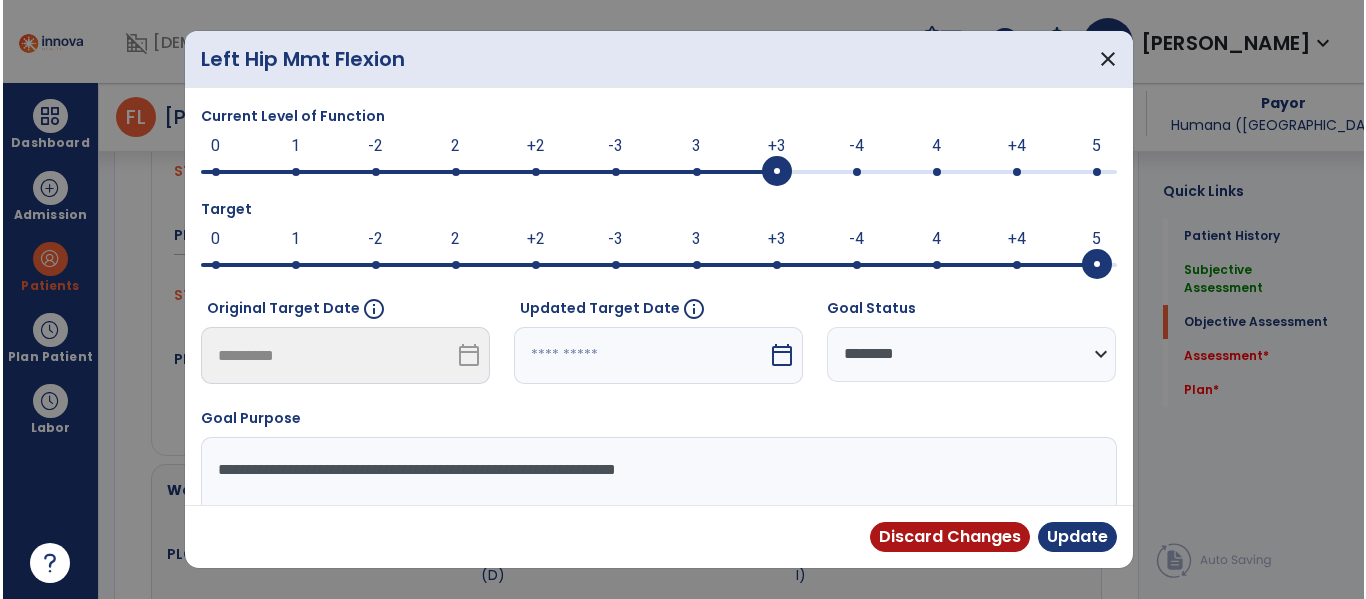 scroll, scrollTop: 1541, scrollLeft: 0, axis: vertical 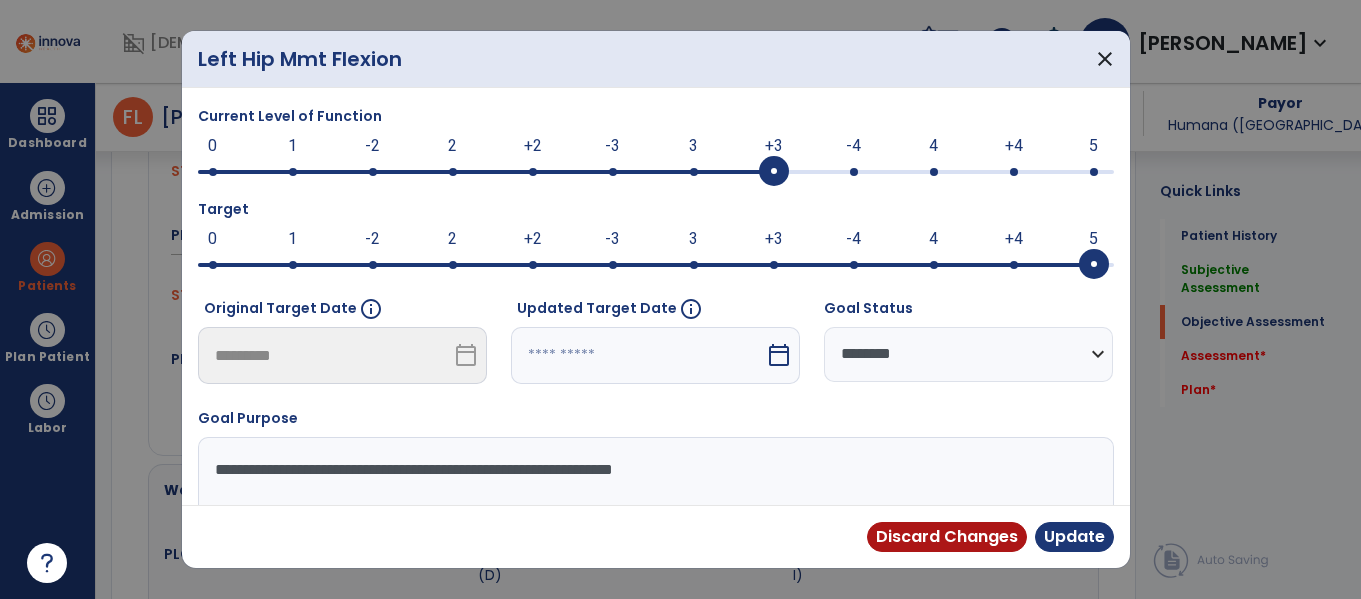 click at bounding box center [656, 170] 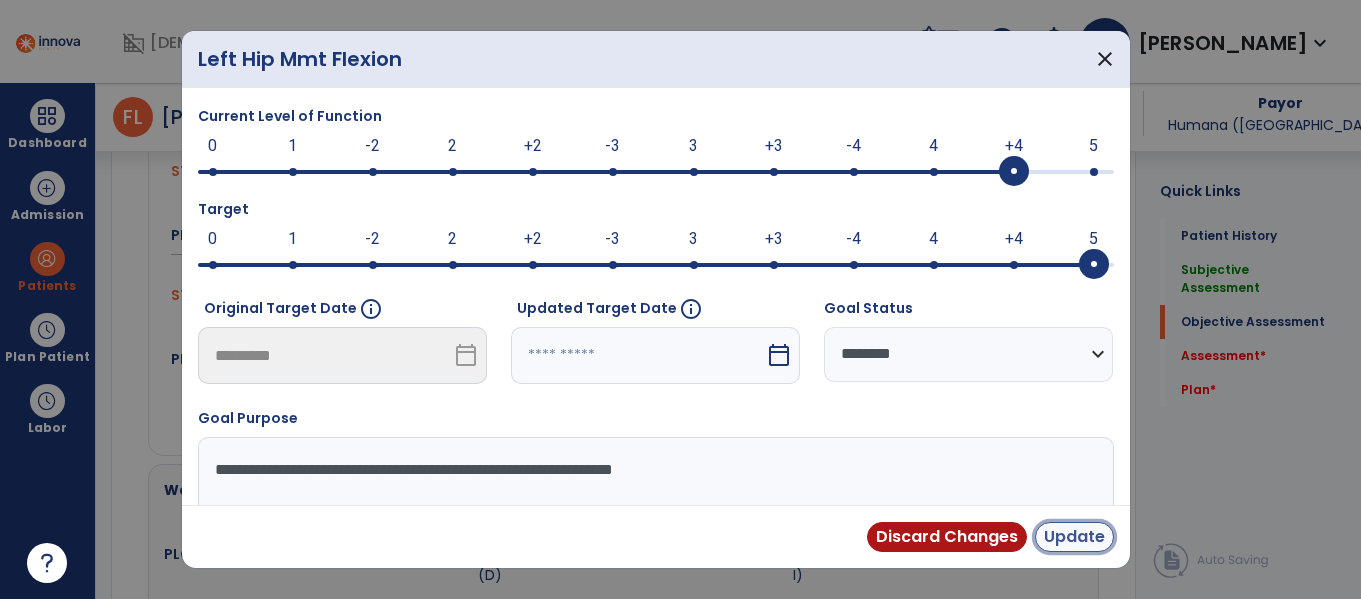 click on "Update" at bounding box center (1074, 537) 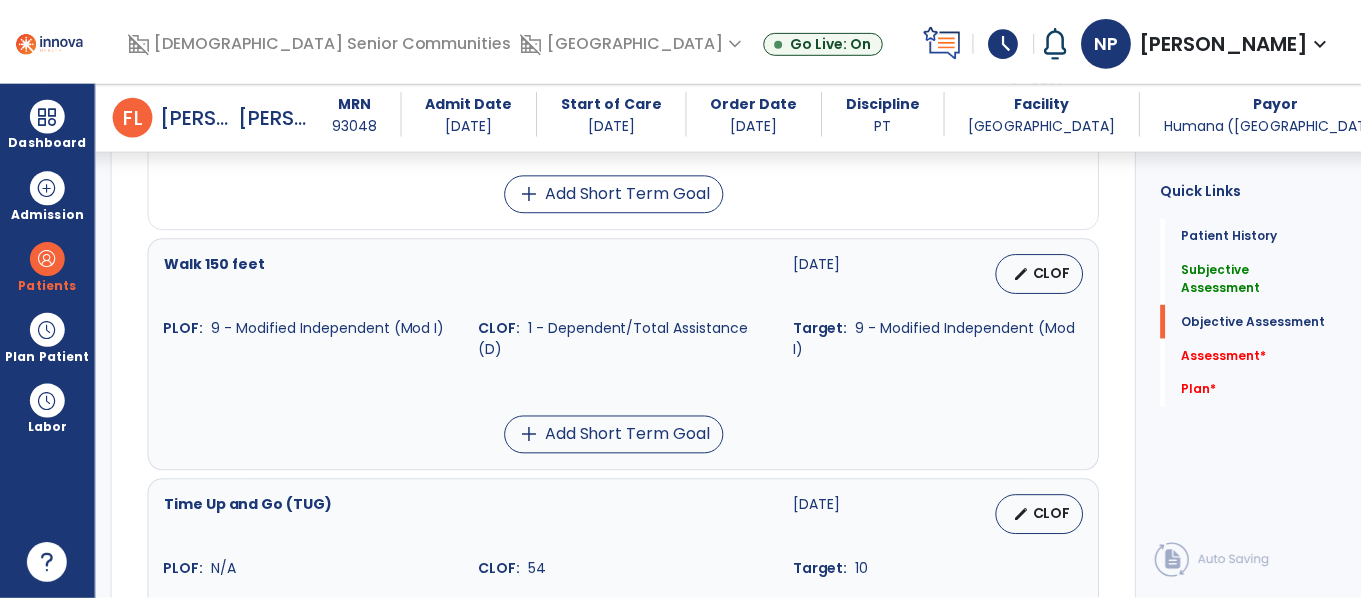 scroll, scrollTop: 1751, scrollLeft: 0, axis: vertical 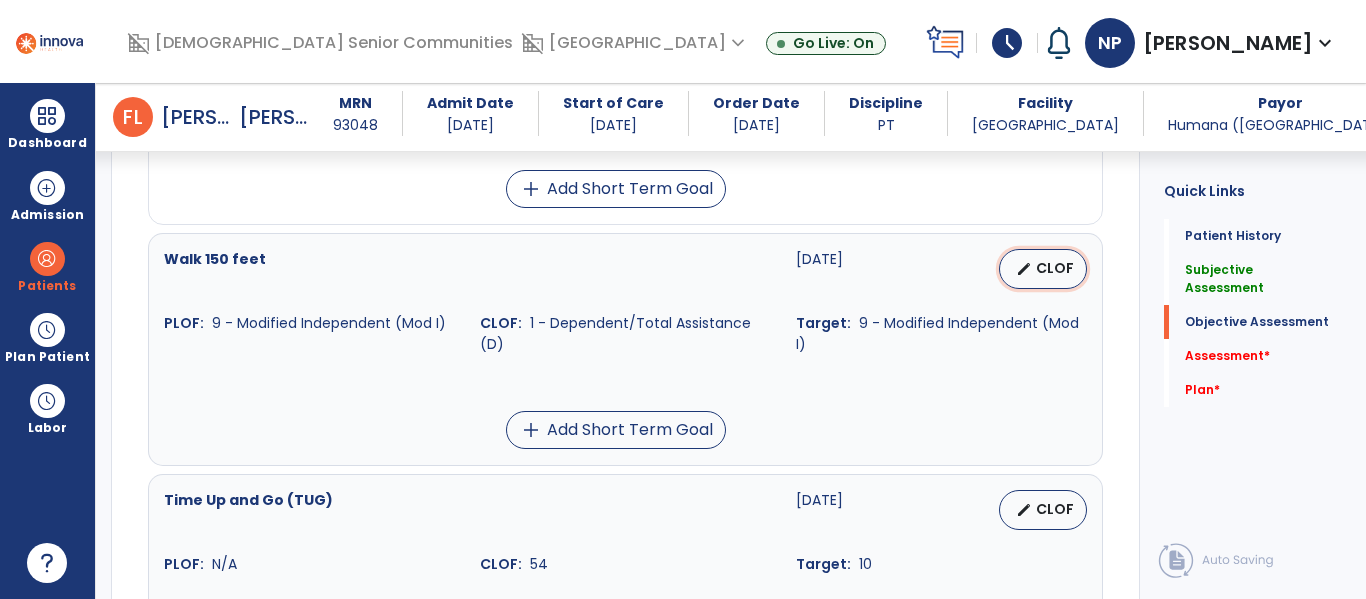 click on "CLOF" at bounding box center [1055, 268] 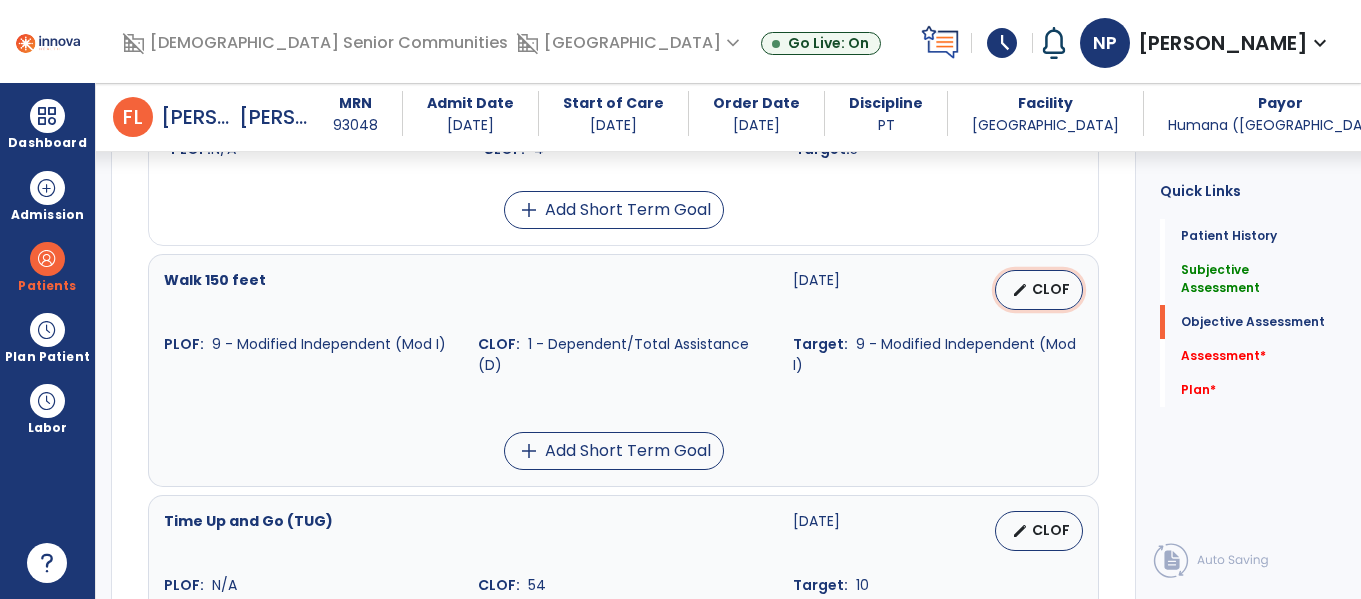 select on "**********" 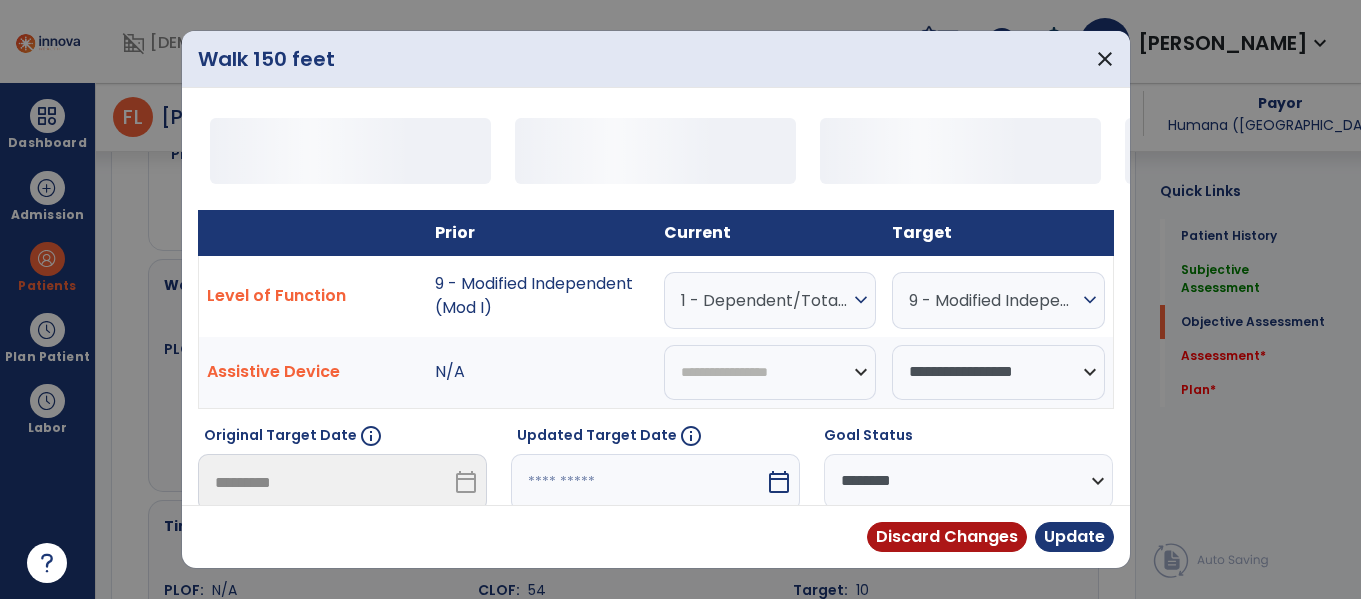 scroll, scrollTop: 1751, scrollLeft: 0, axis: vertical 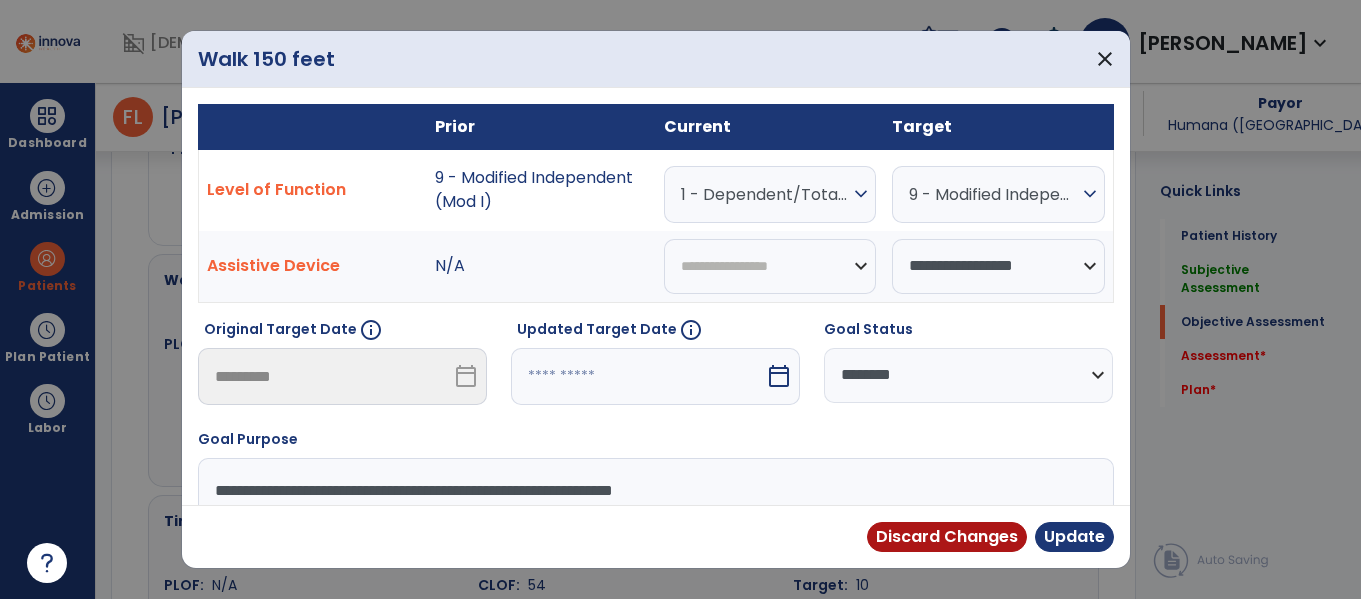 click on "1 - Dependent/Total Assistance (D)" at bounding box center [765, 194] 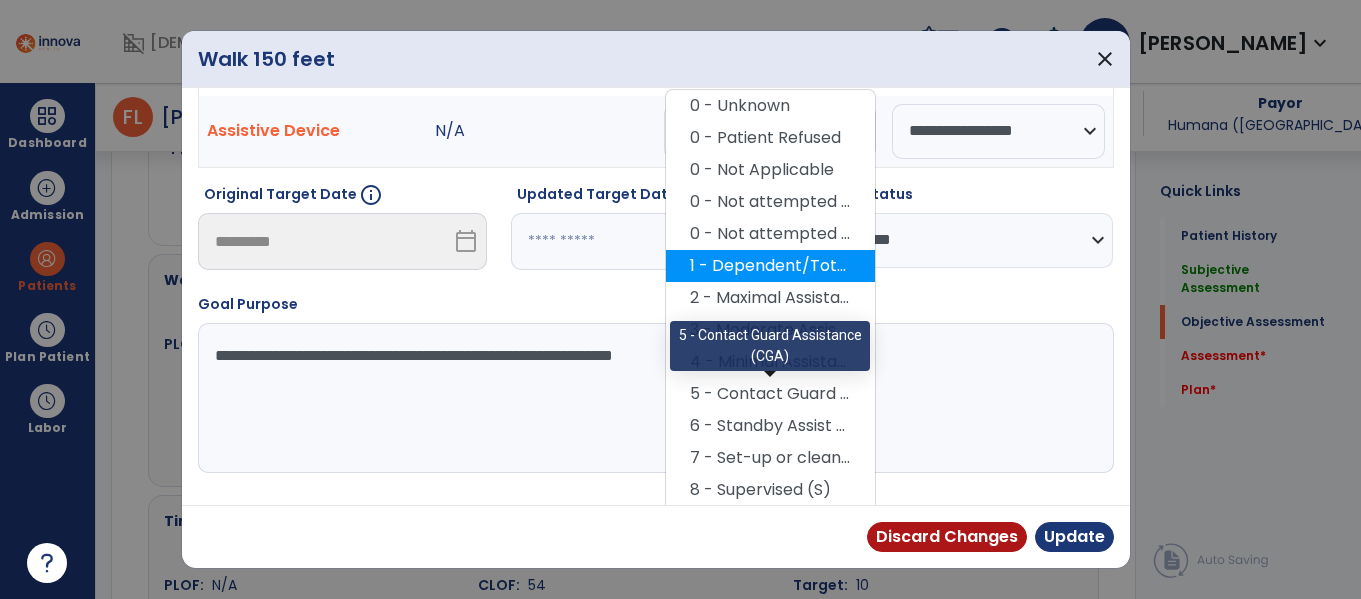 click on "5 - Contact Guard Assistance (CGA)" at bounding box center [770, 394] 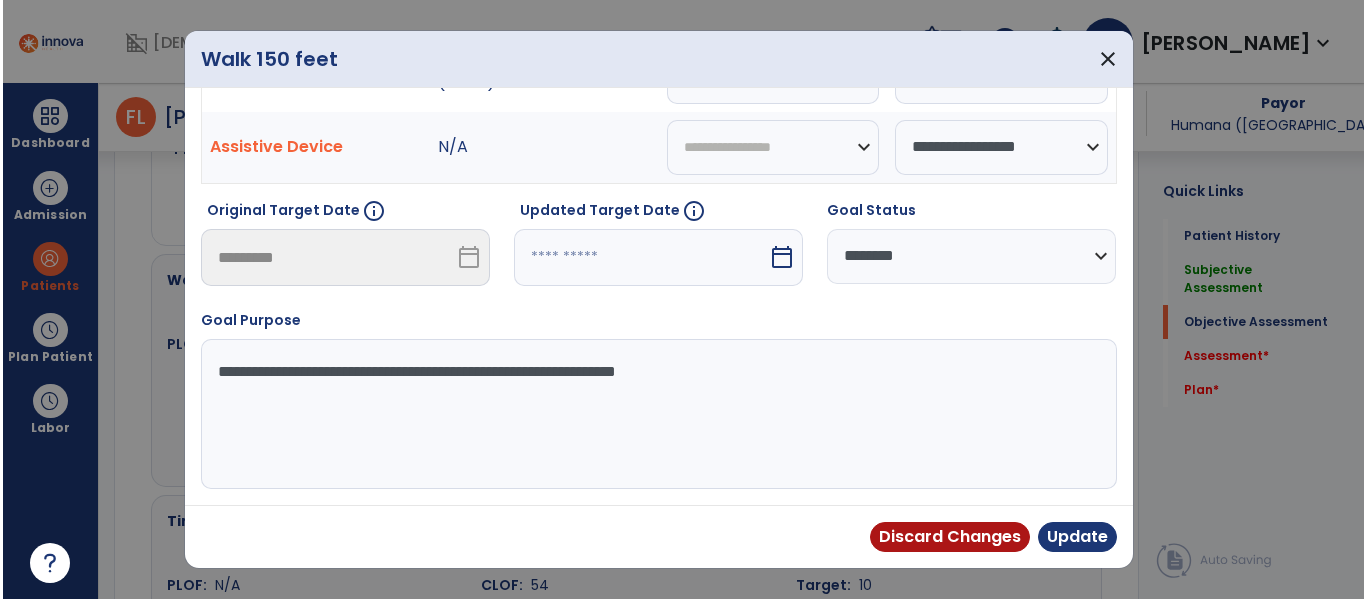 scroll, scrollTop: 119, scrollLeft: 0, axis: vertical 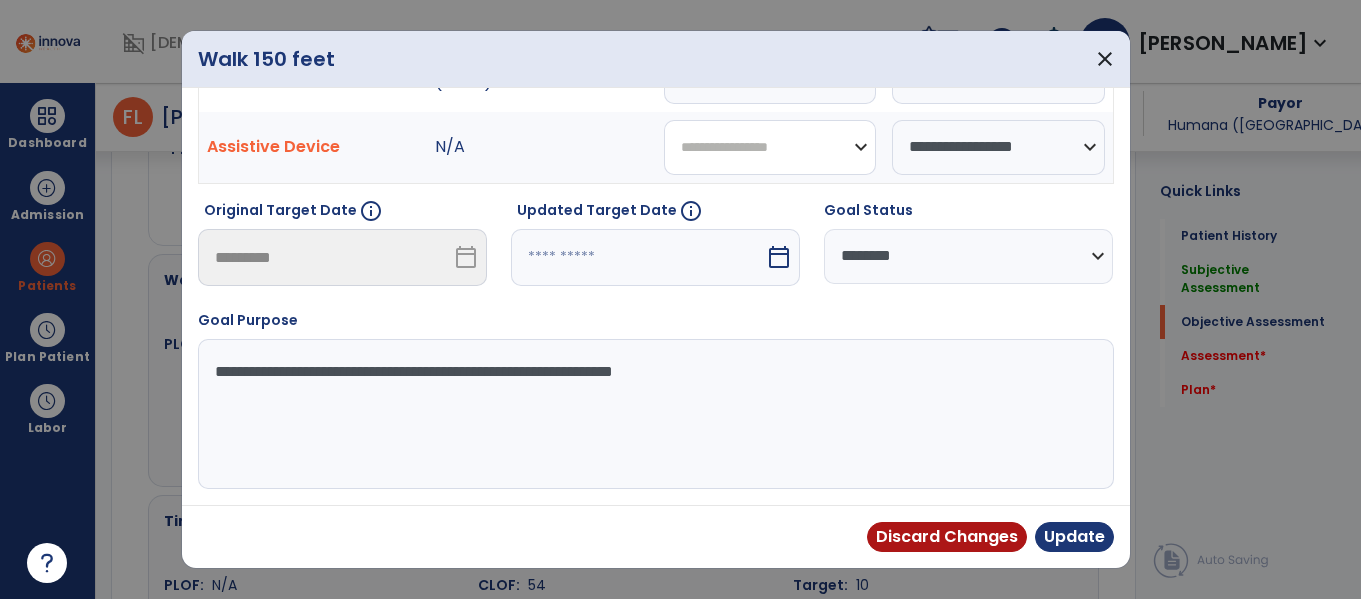 click on "**********" at bounding box center (770, 147) 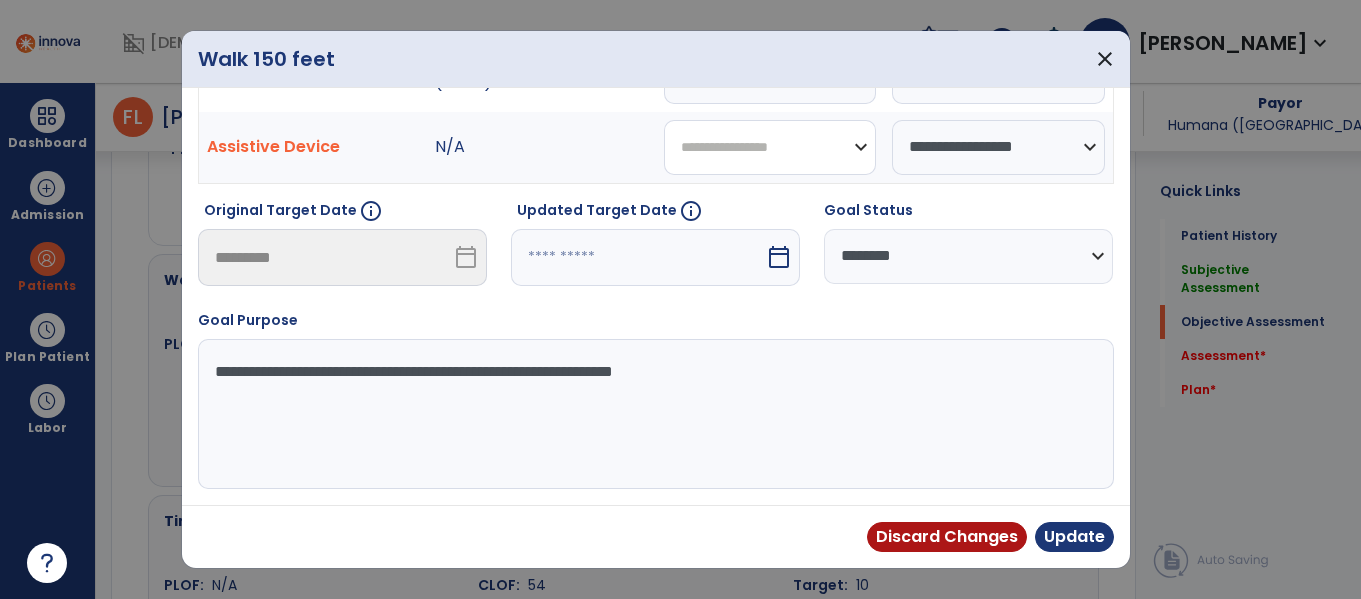 select on "**********" 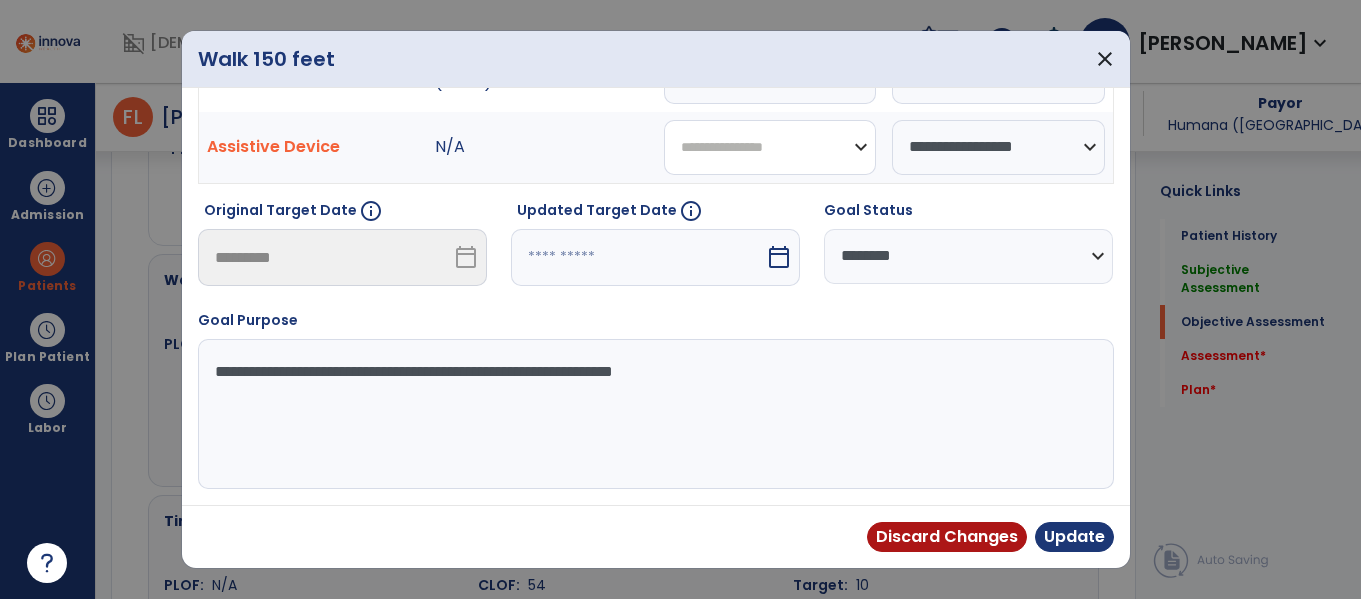 click on "**********" at bounding box center (770, 147) 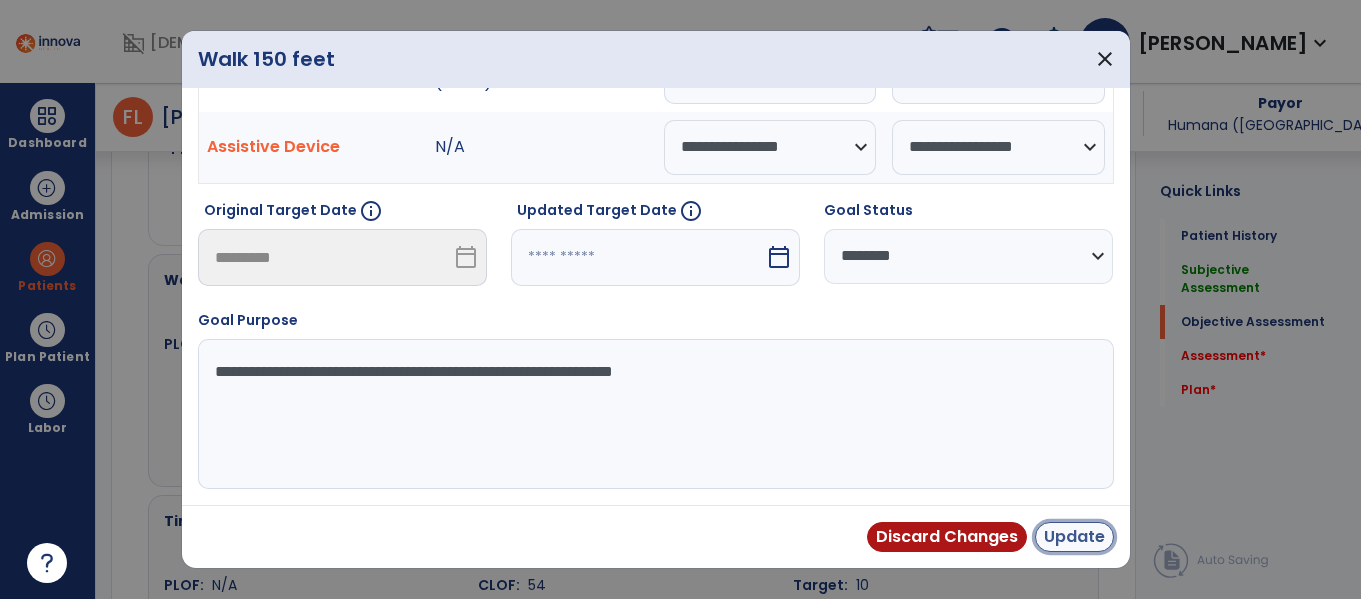click on "Update" at bounding box center [1074, 537] 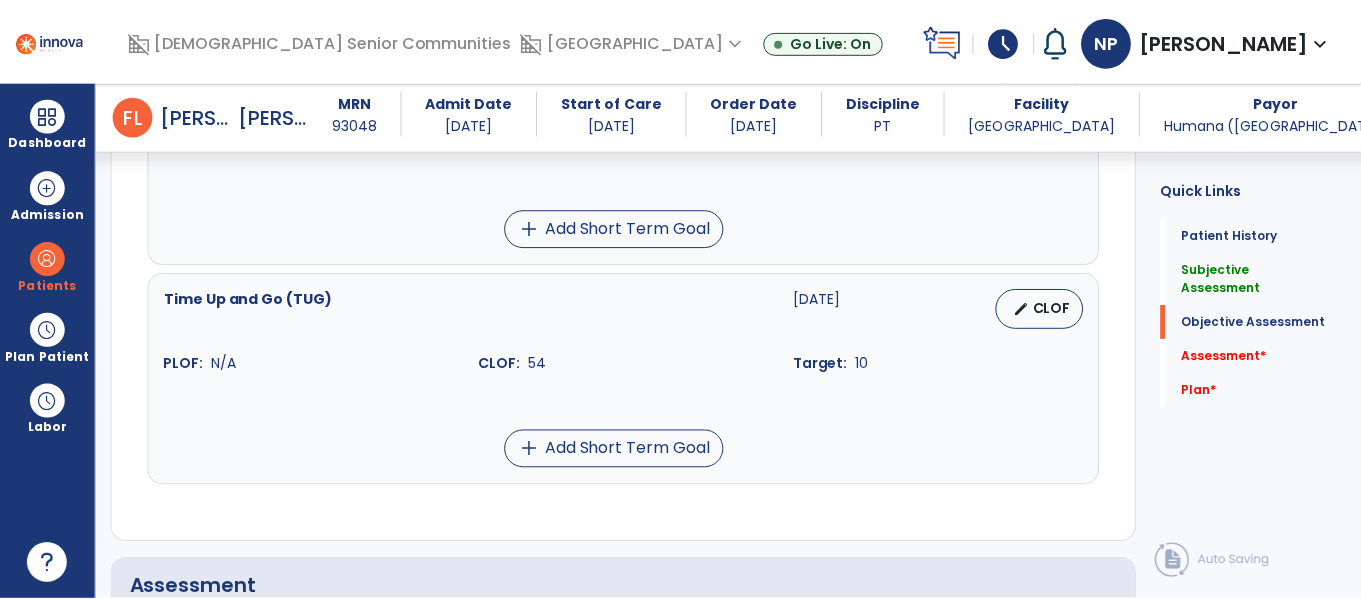 scroll, scrollTop: 1955, scrollLeft: 0, axis: vertical 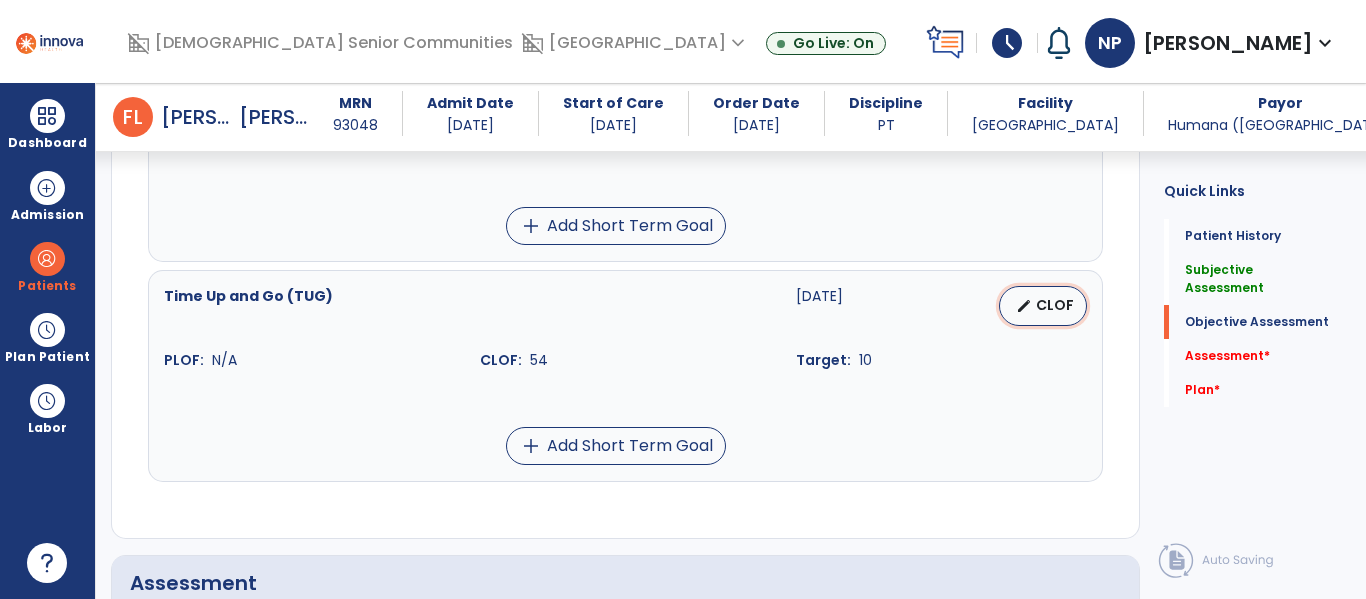 click on "CLOF" at bounding box center [1055, 305] 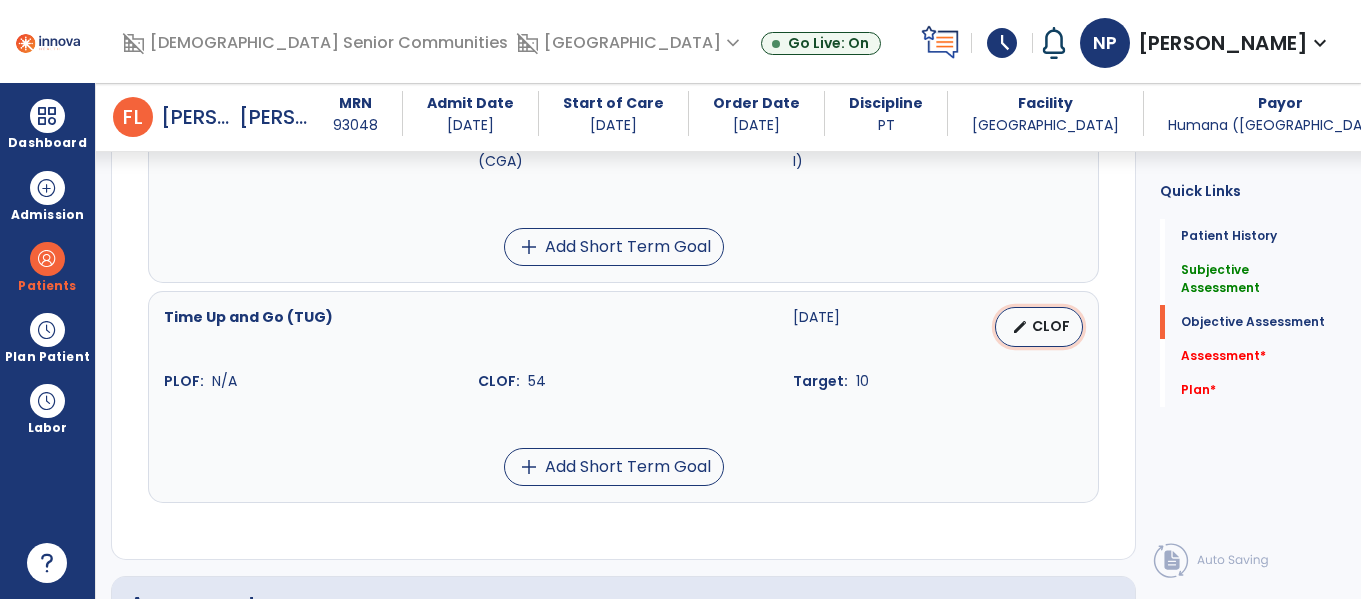 select on "**********" 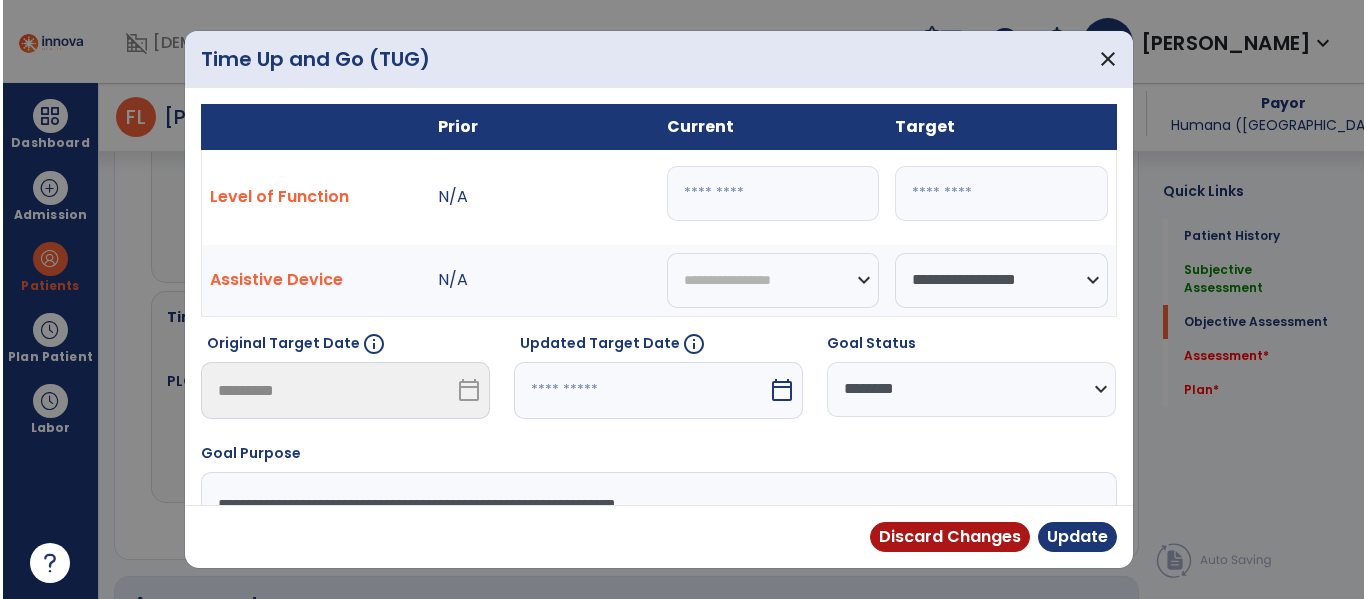 scroll, scrollTop: 1955, scrollLeft: 0, axis: vertical 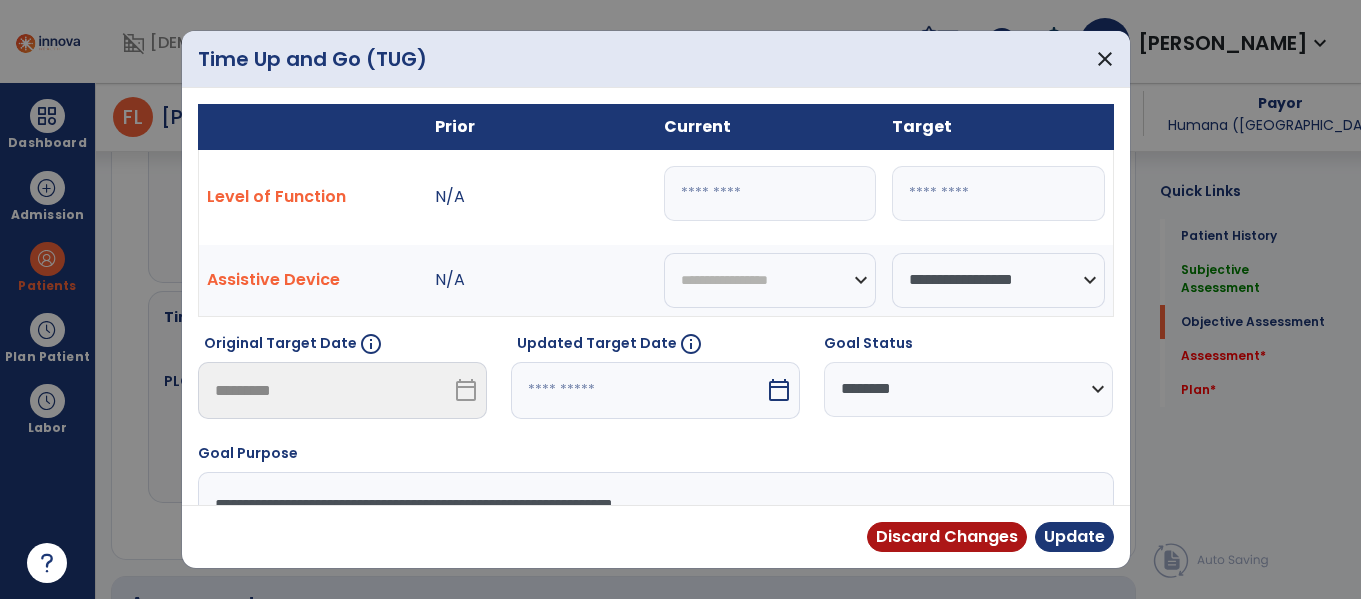 click on "**" at bounding box center (770, 193) 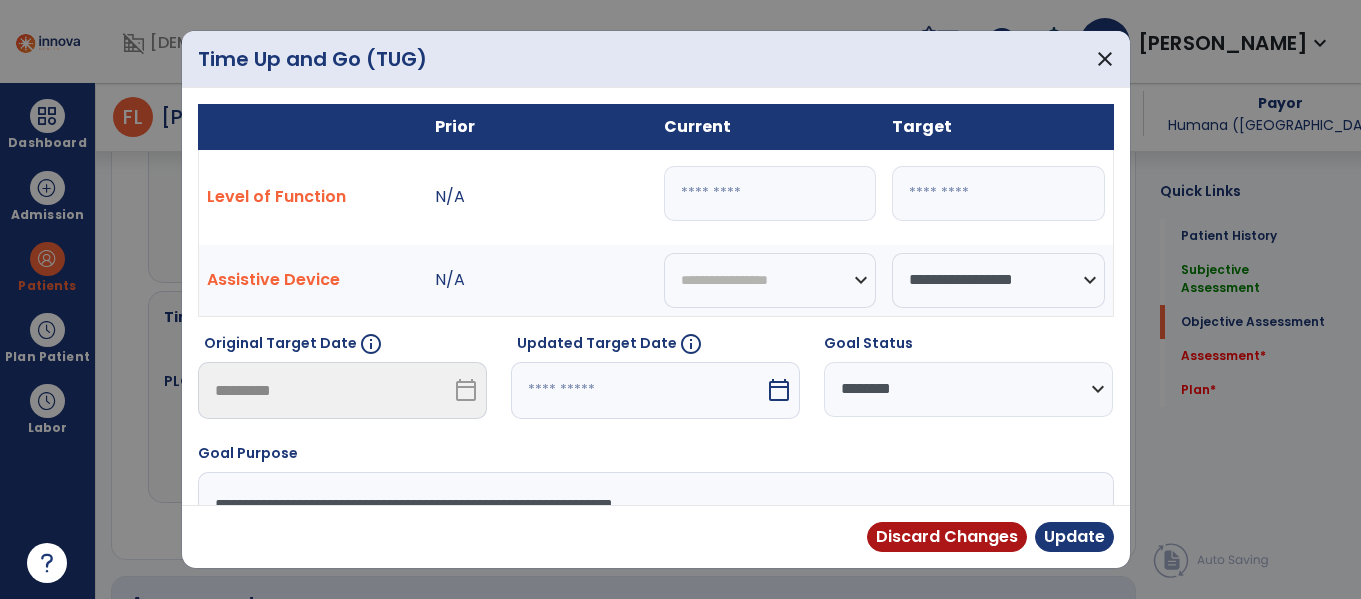 type on "**" 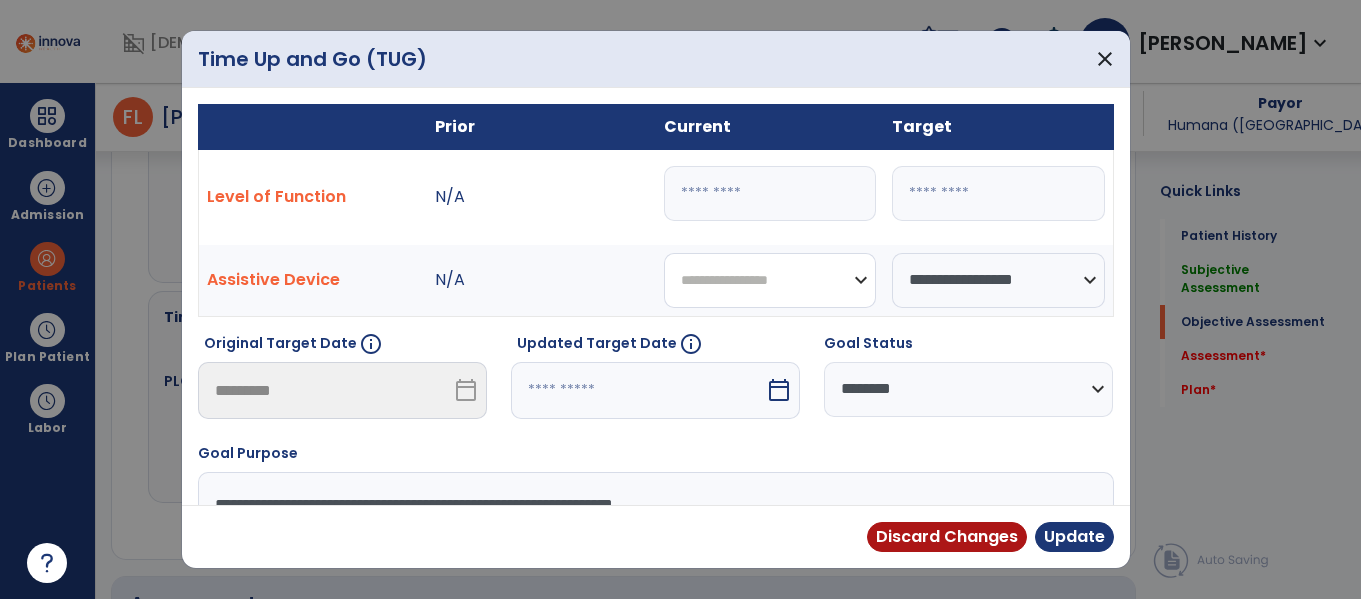 click on "**********" at bounding box center [770, 280] 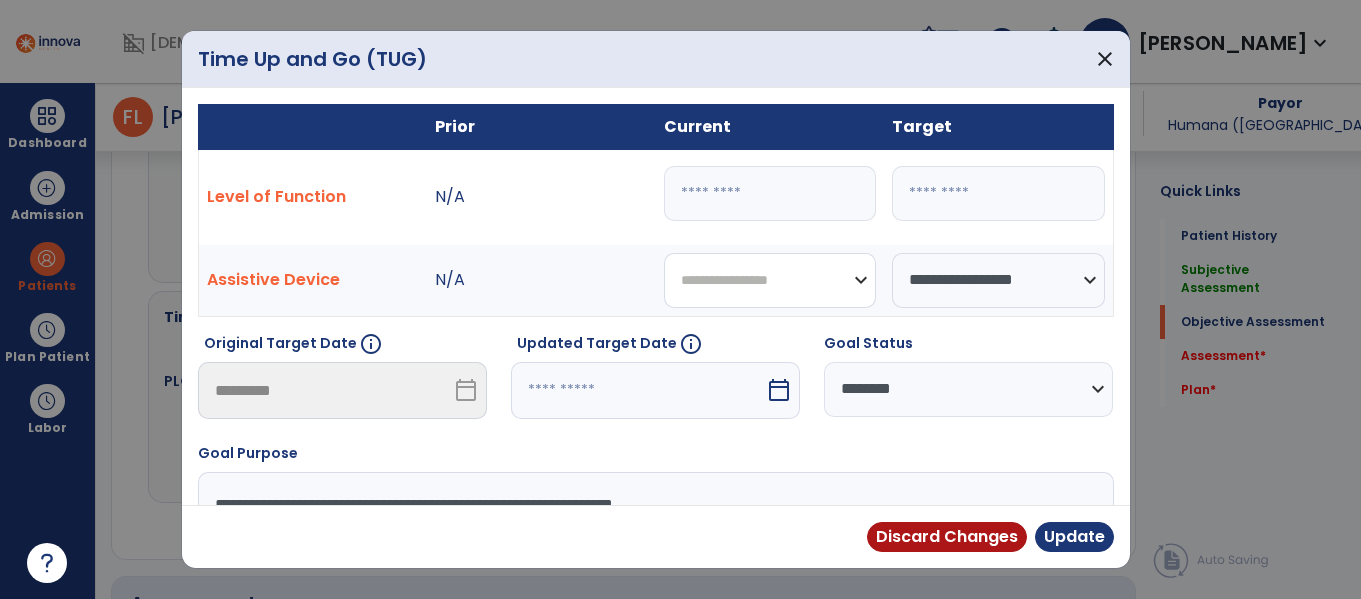 select on "**********" 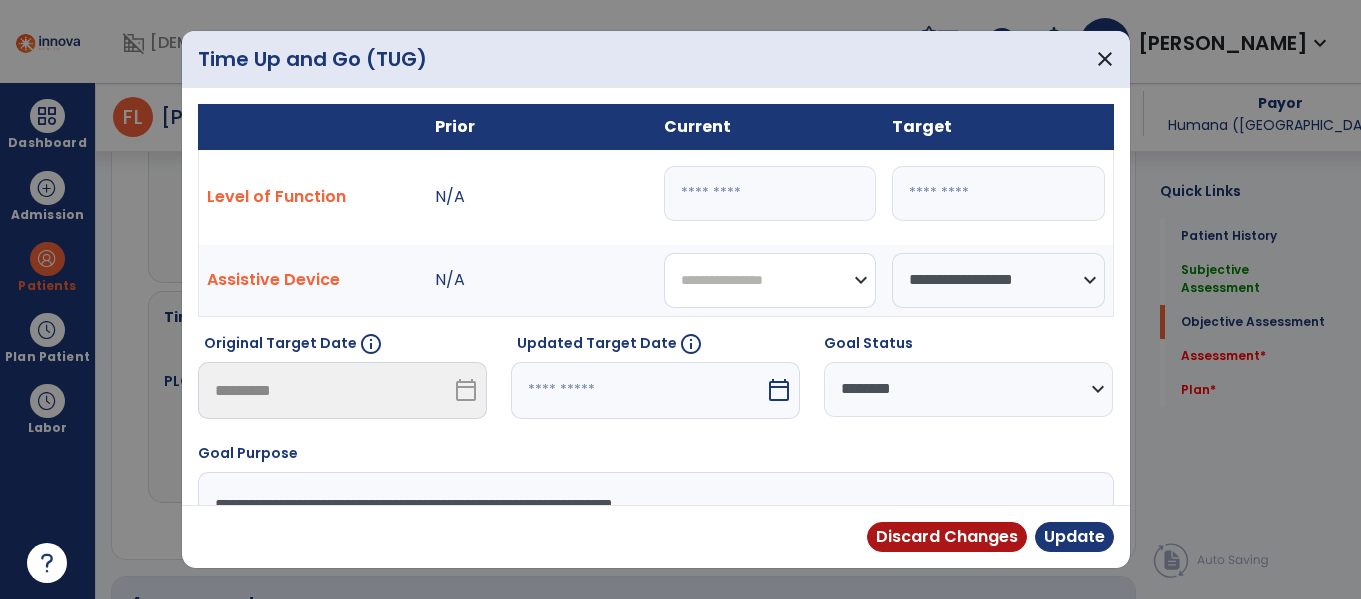click on "**********" at bounding box center [770, 280] 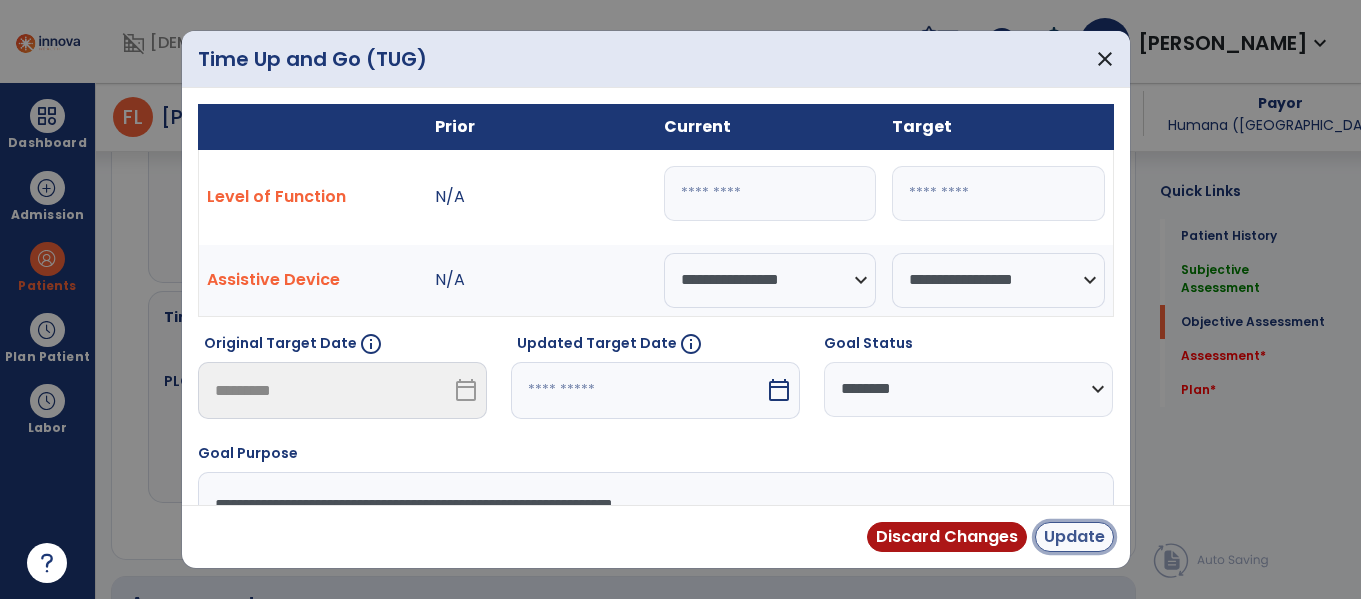 click on "Update" at bounding box center (1074, 537) 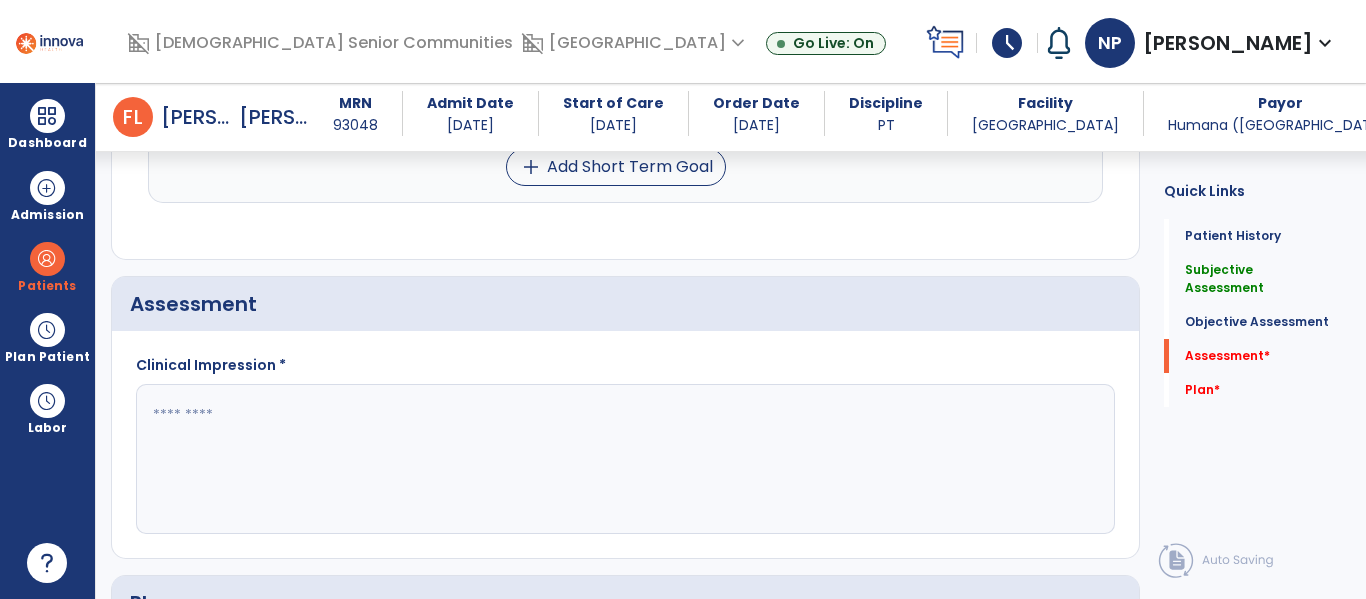 scroll, scrollTop: 2295, scrollLeft: 0, axis: vertical 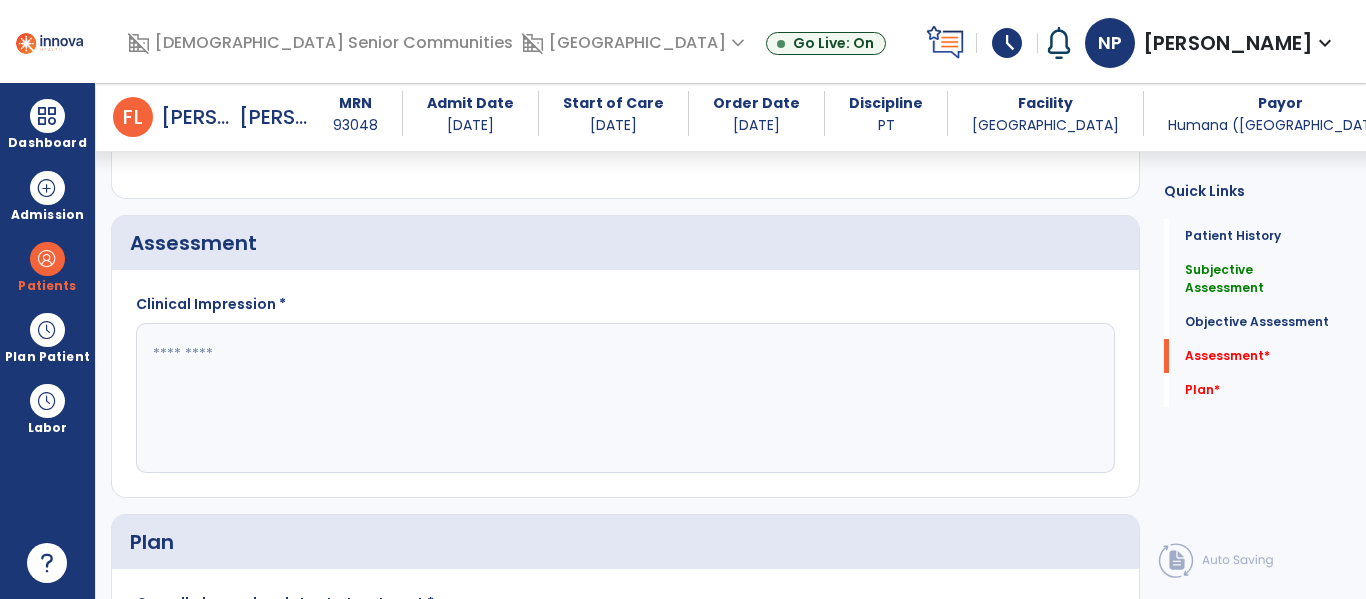 click 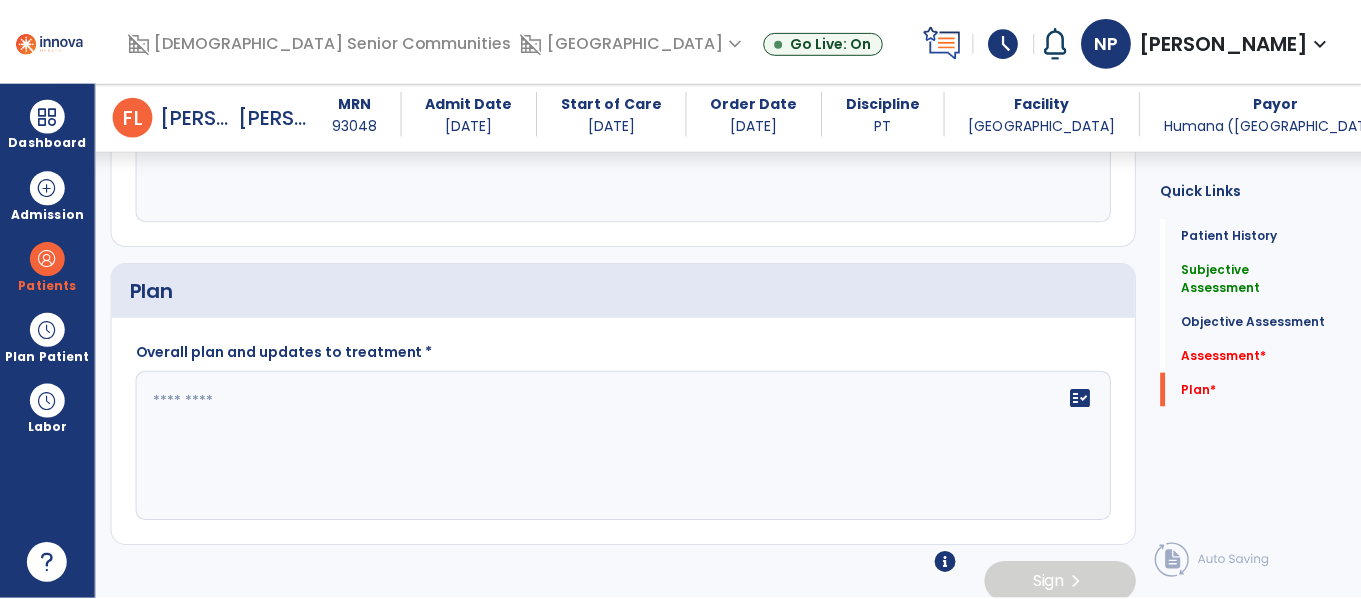 scroll, scrollTop: 2565, scrollLeft: 0, axis: vertical 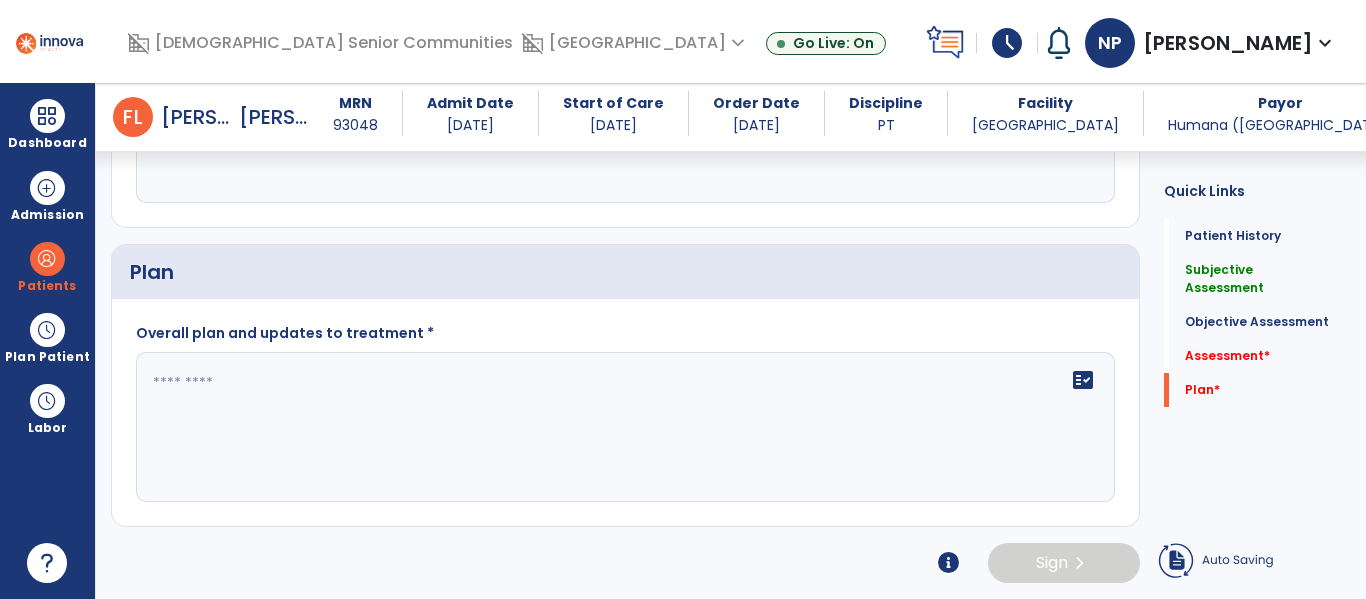 type on "**********" 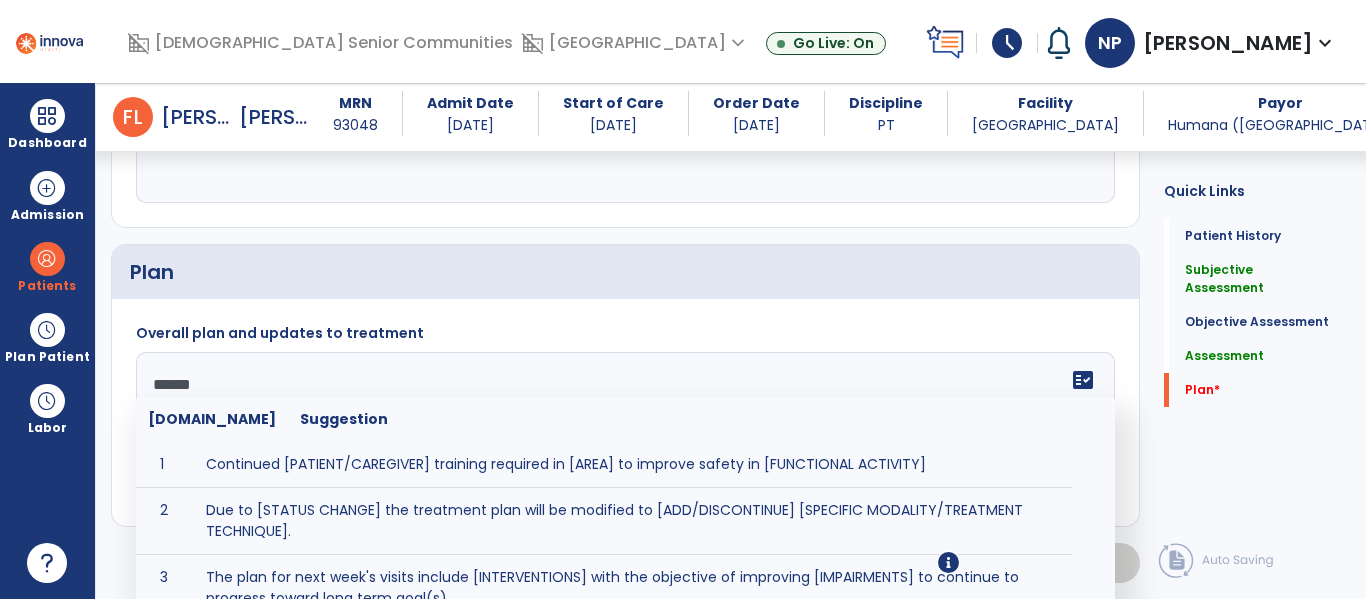 type on "*******" 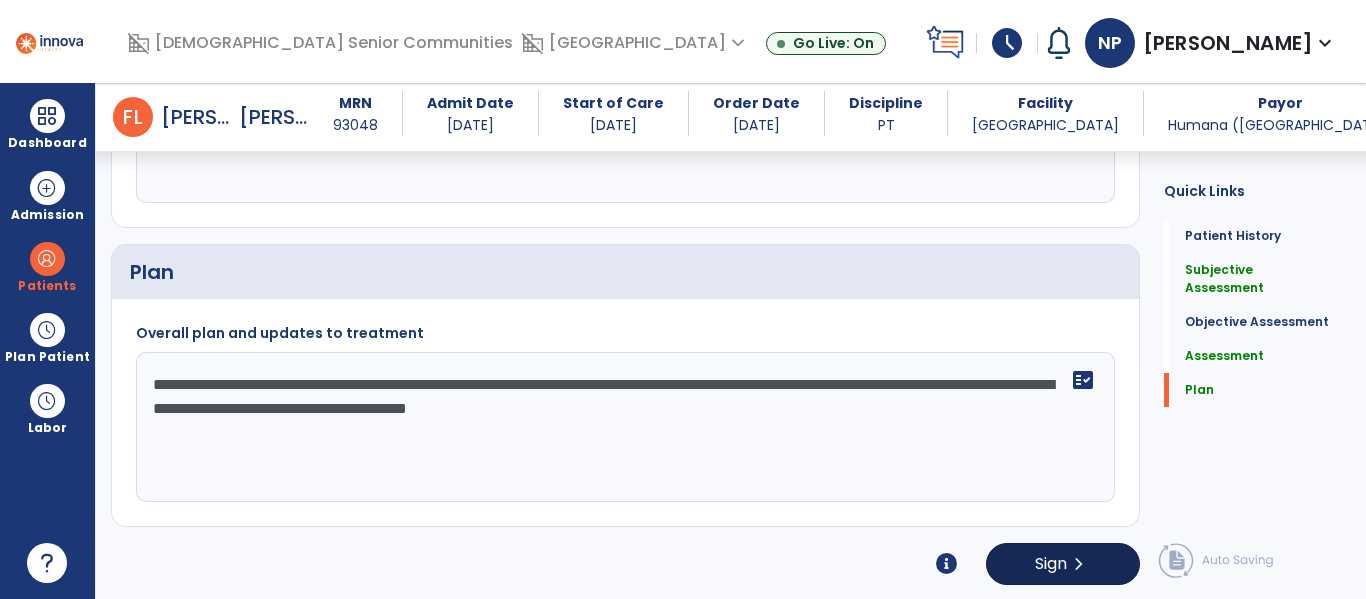 type on "**********" 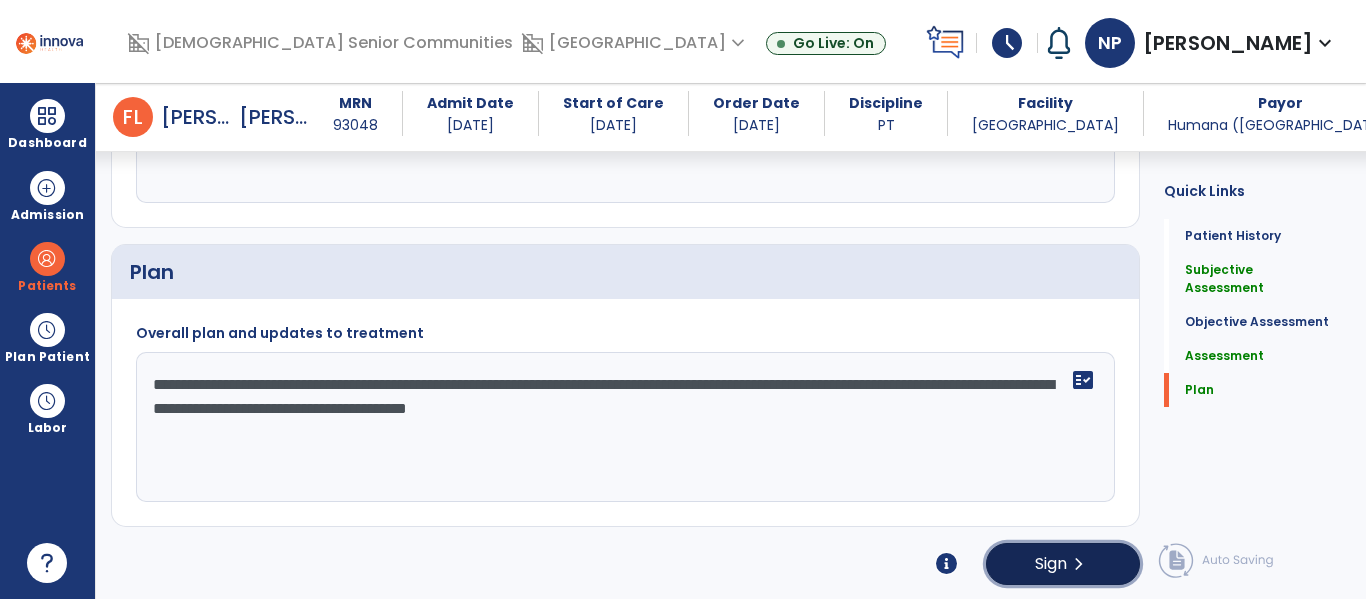 click on "chevron_right" 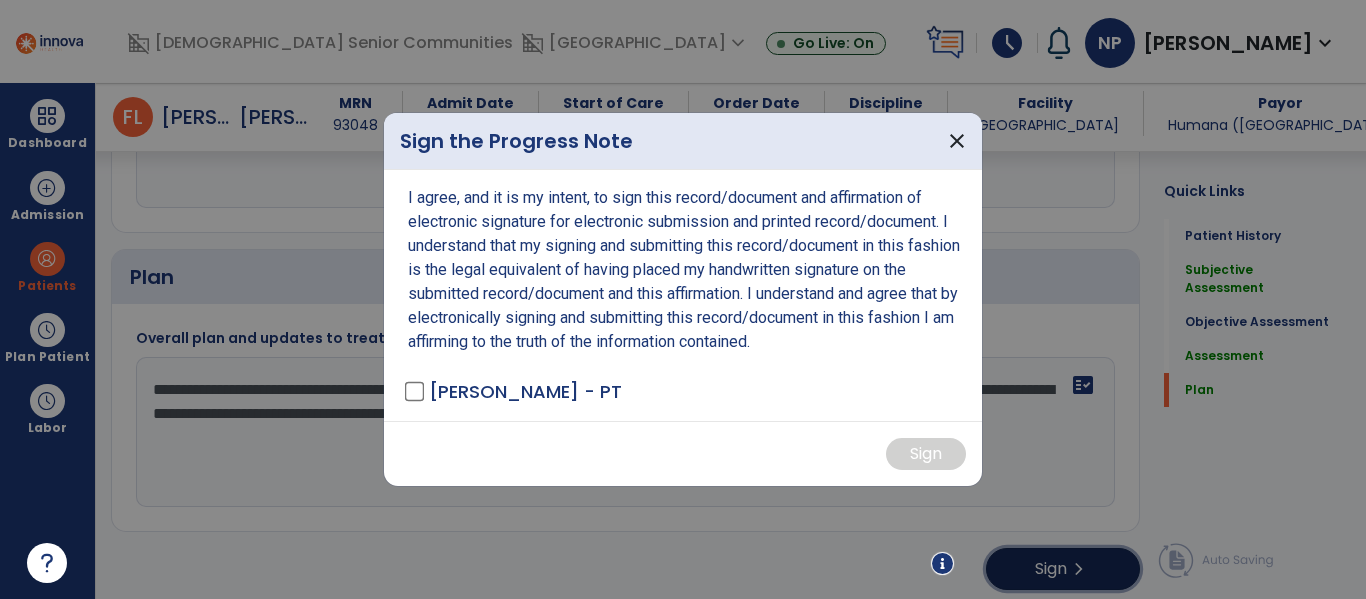 scroll, scrollTop: 2565, scrollLeft: 0, axis: vertical 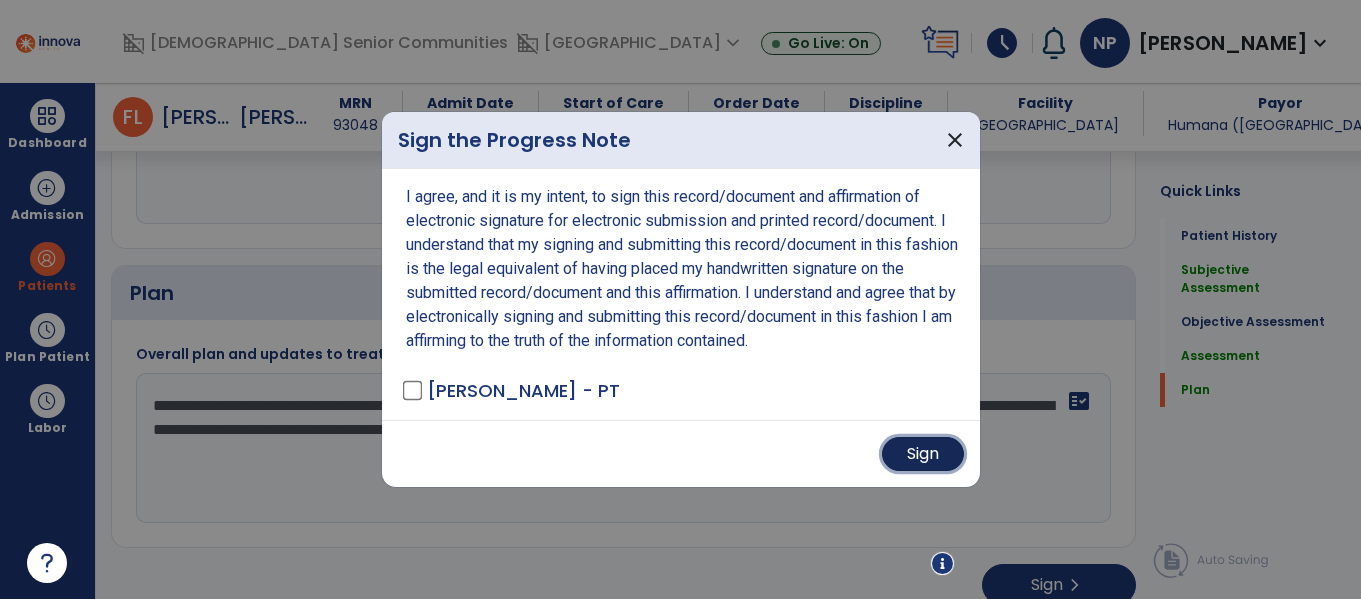 click on "Sign" at bounding box center [923, 454] 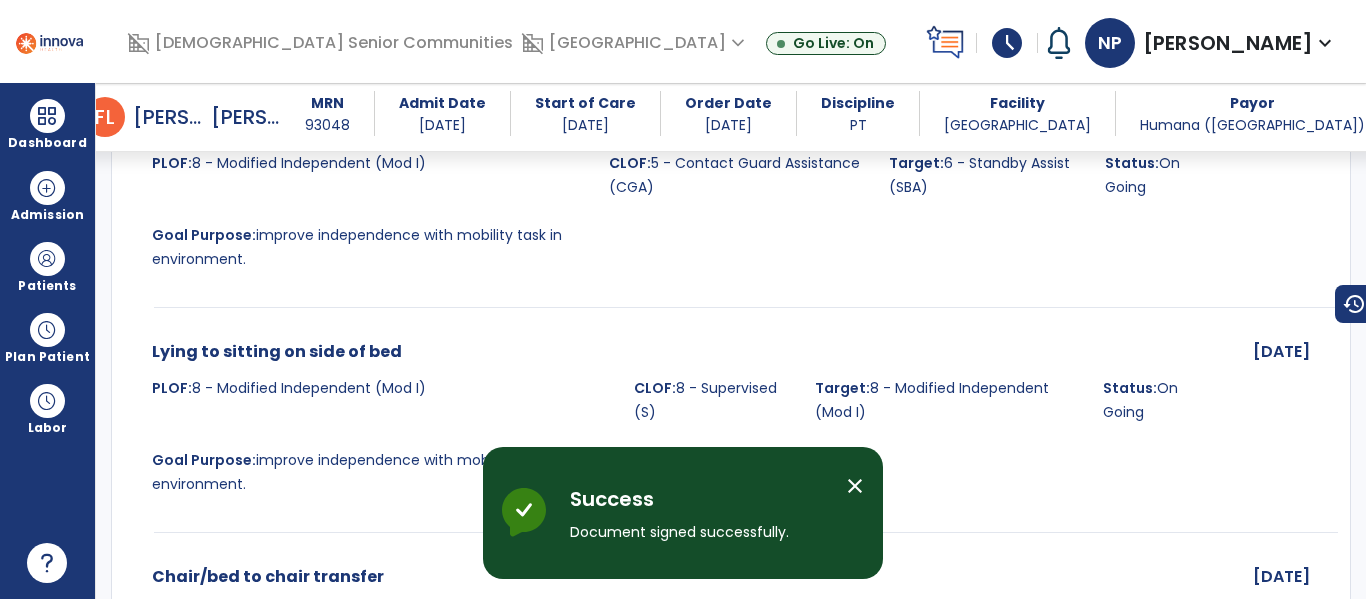 scroll, scrollTop: 0, scrollLeft: 0, axis: both 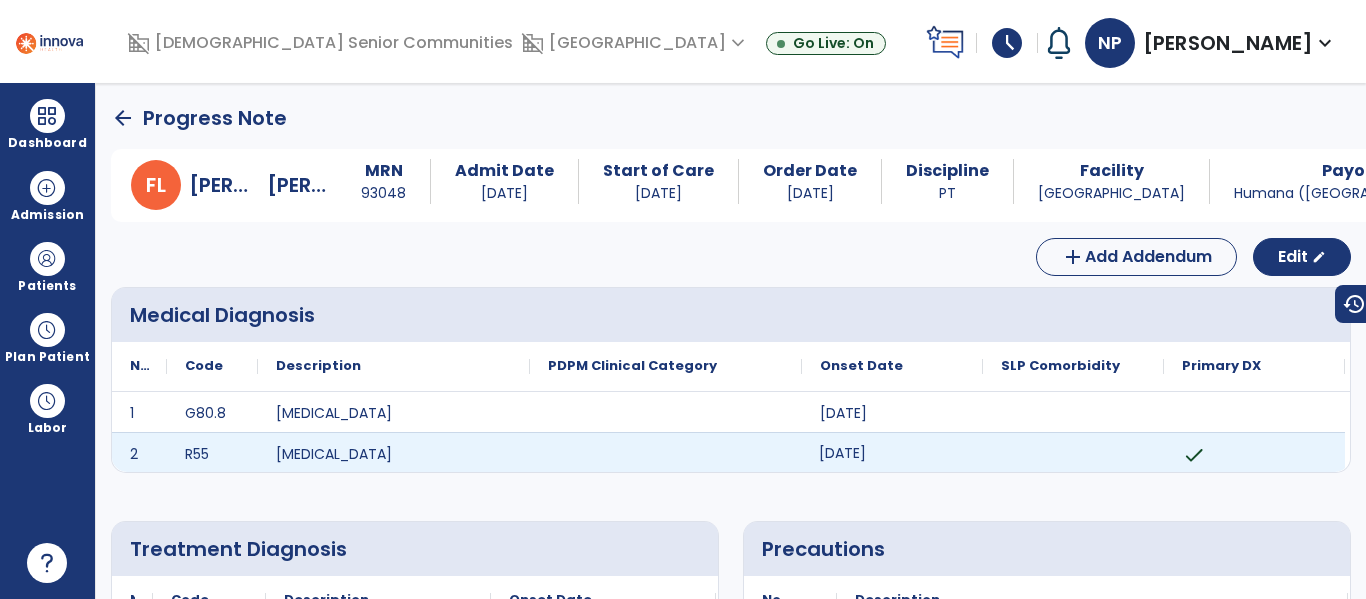 click on "06/30/2025" at bounding box center (892, 452) 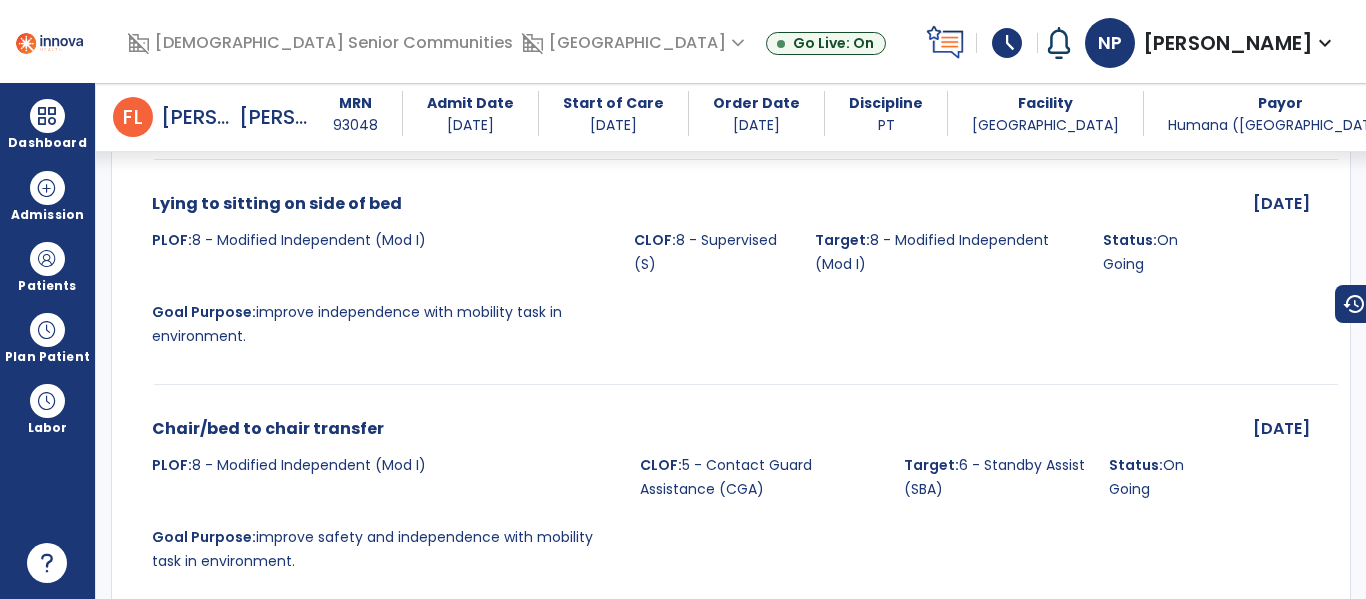 scroll, scrollTop: 0, scrollLeft: 0, axis: both 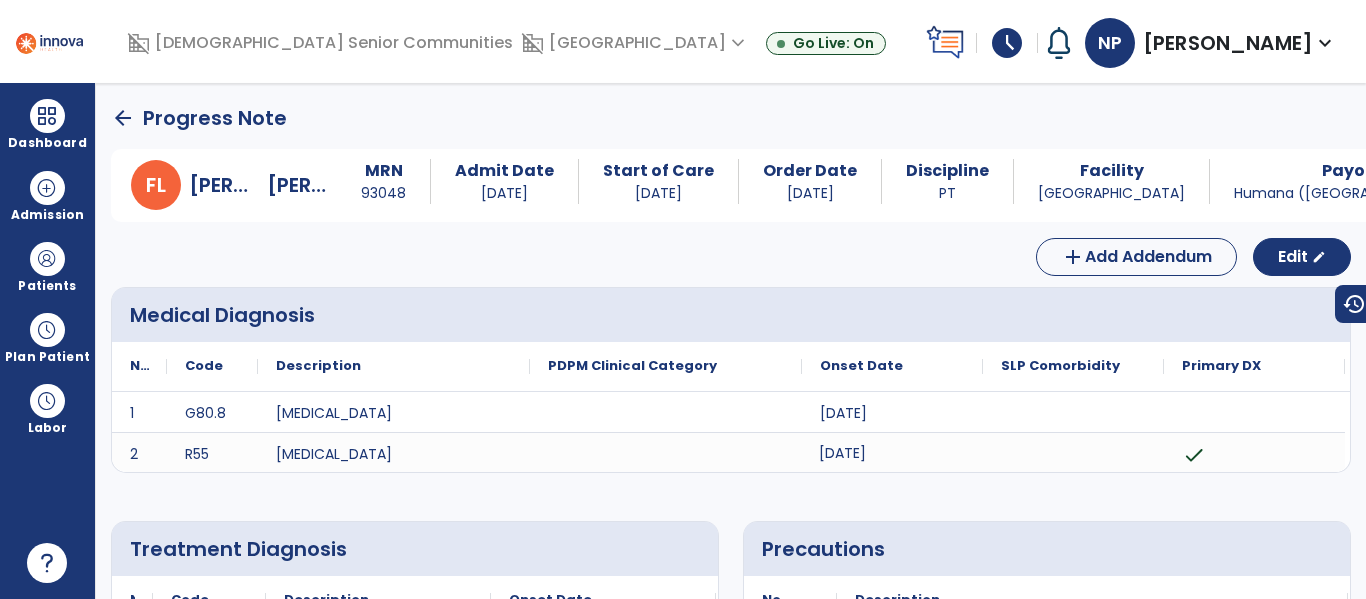click on "arrow_back" 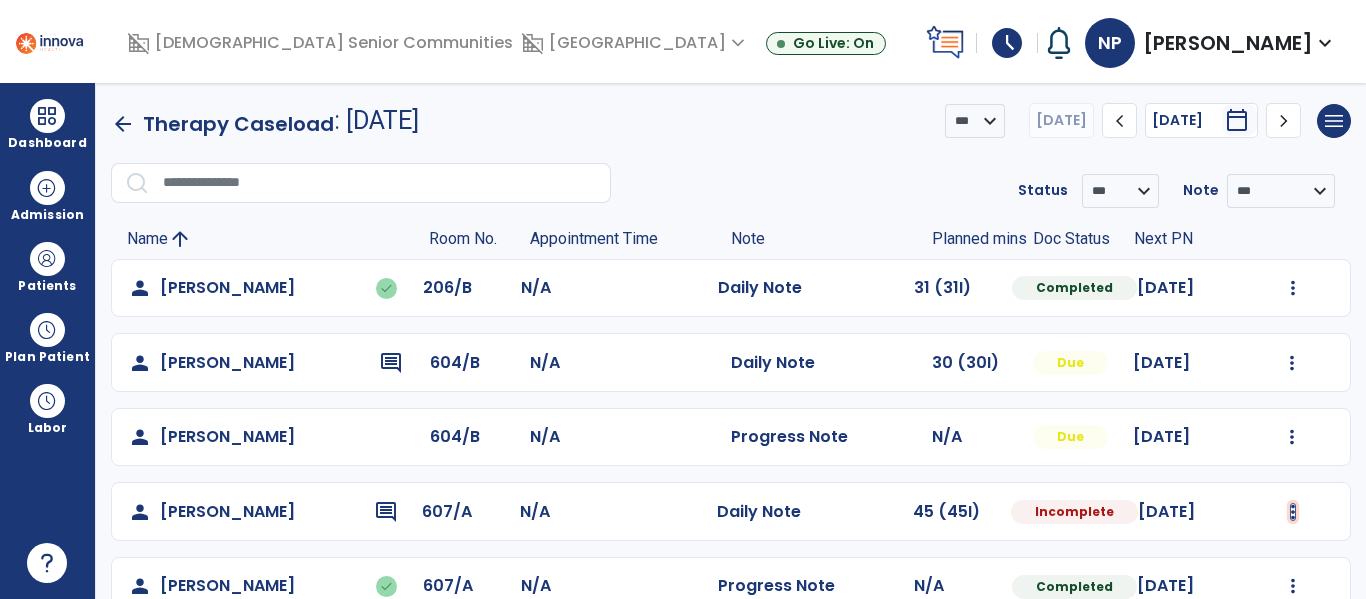 click at bounding box center [1293, 288] 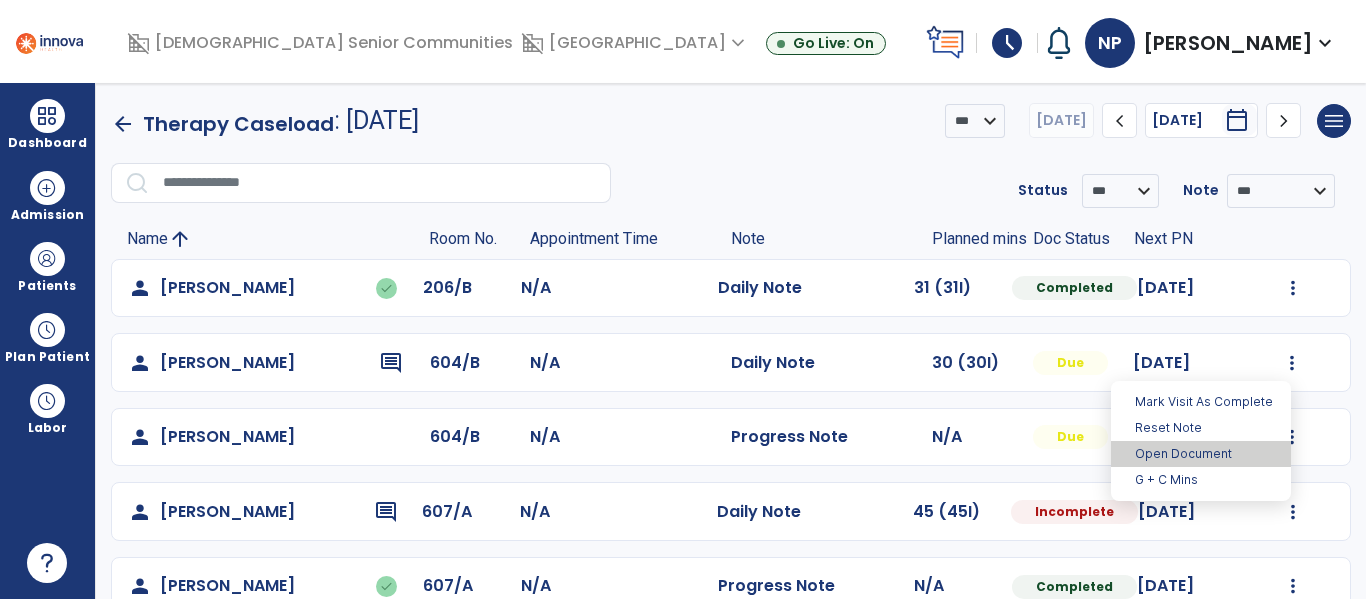 click on "Open Document" at bounding box center [1201, 454] 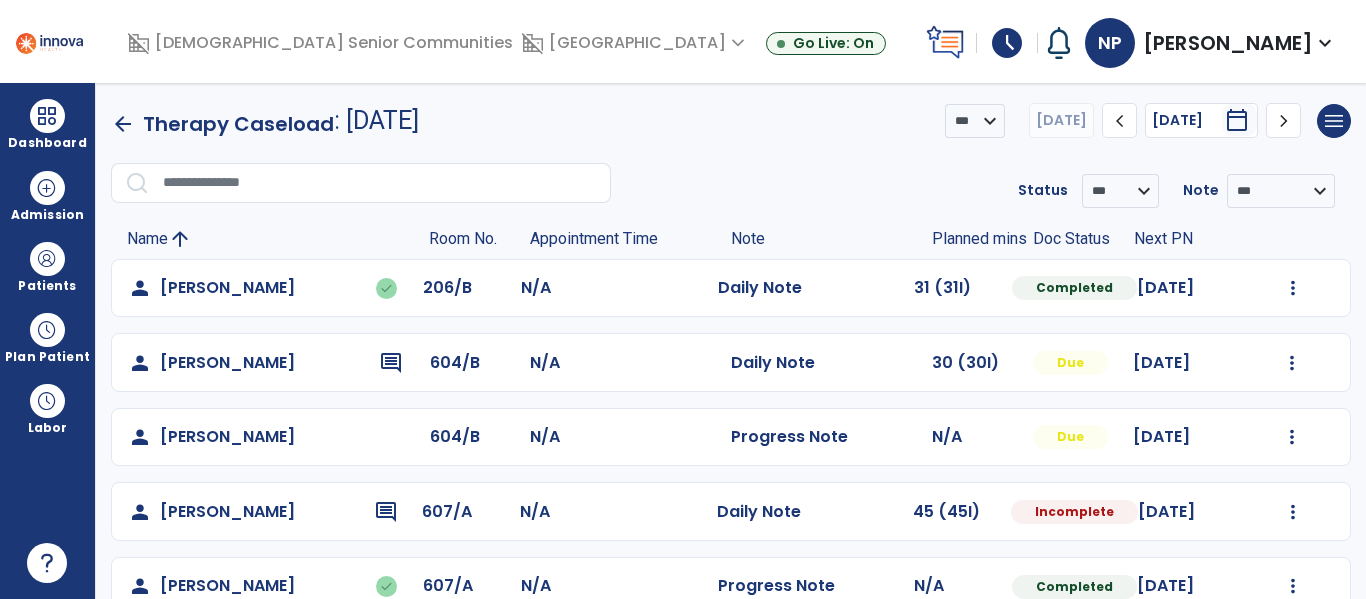 select on "*" 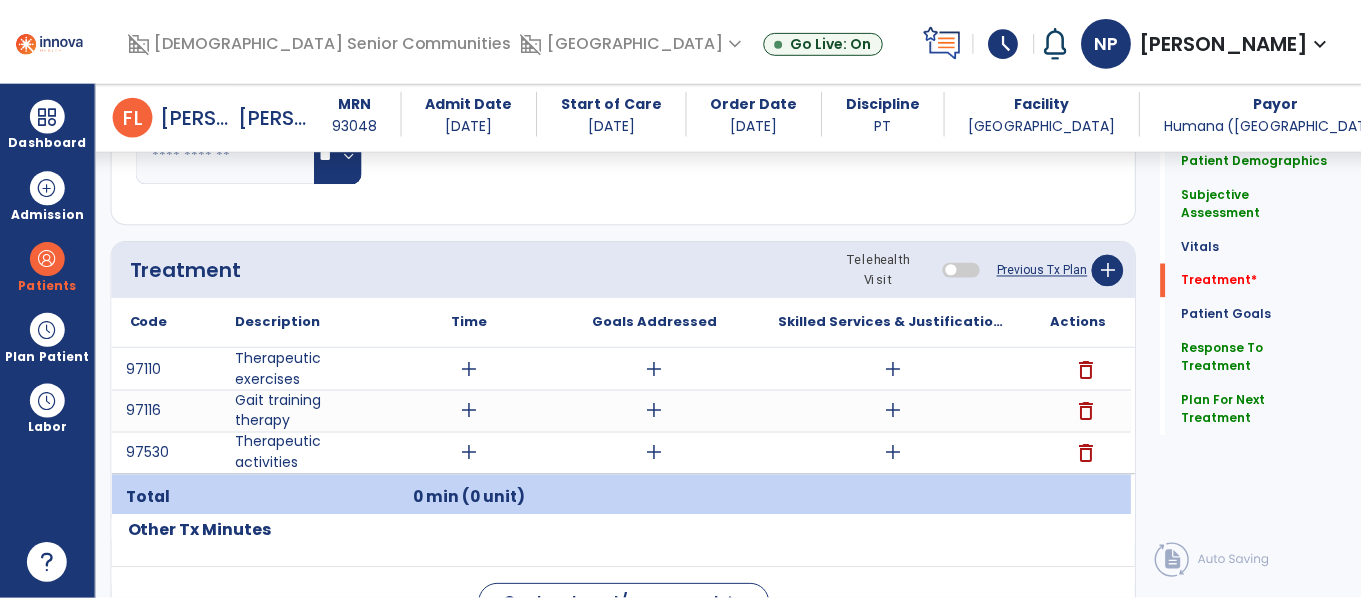 scroll, scrollTop: 1072, scrollLeft: 0, axis: vertical 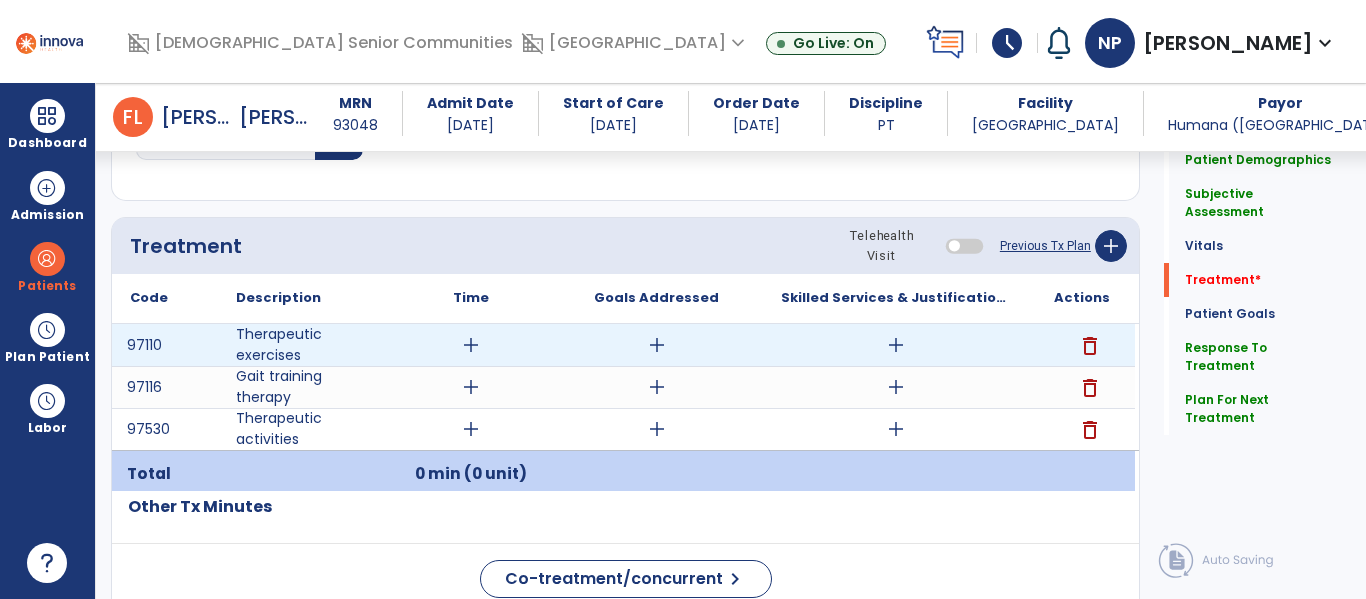 click on "add" at bounding box center [471, 345] 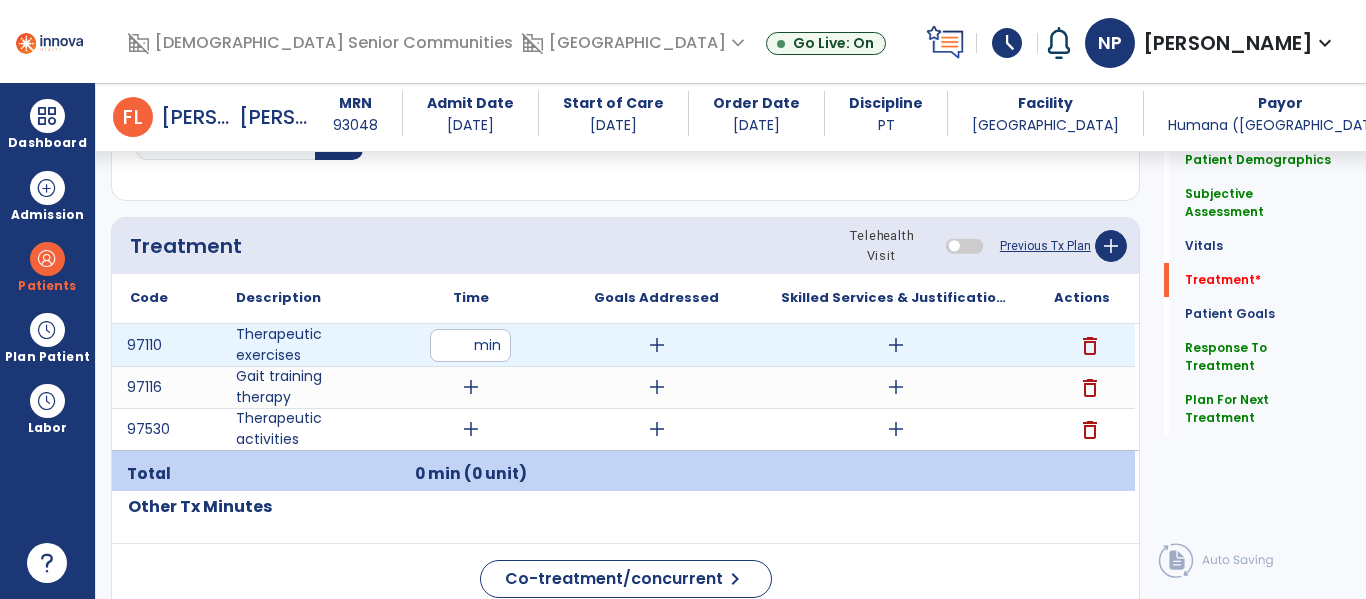 type on "**" 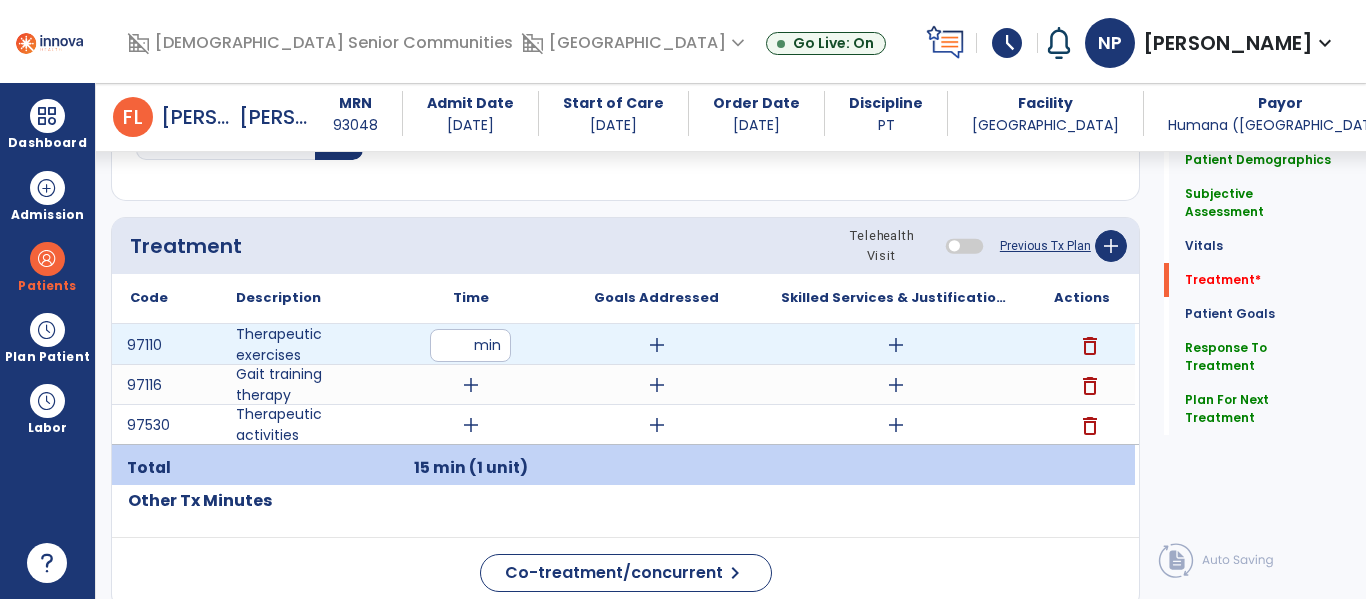 click on "add" at bounding box center (896, 345) 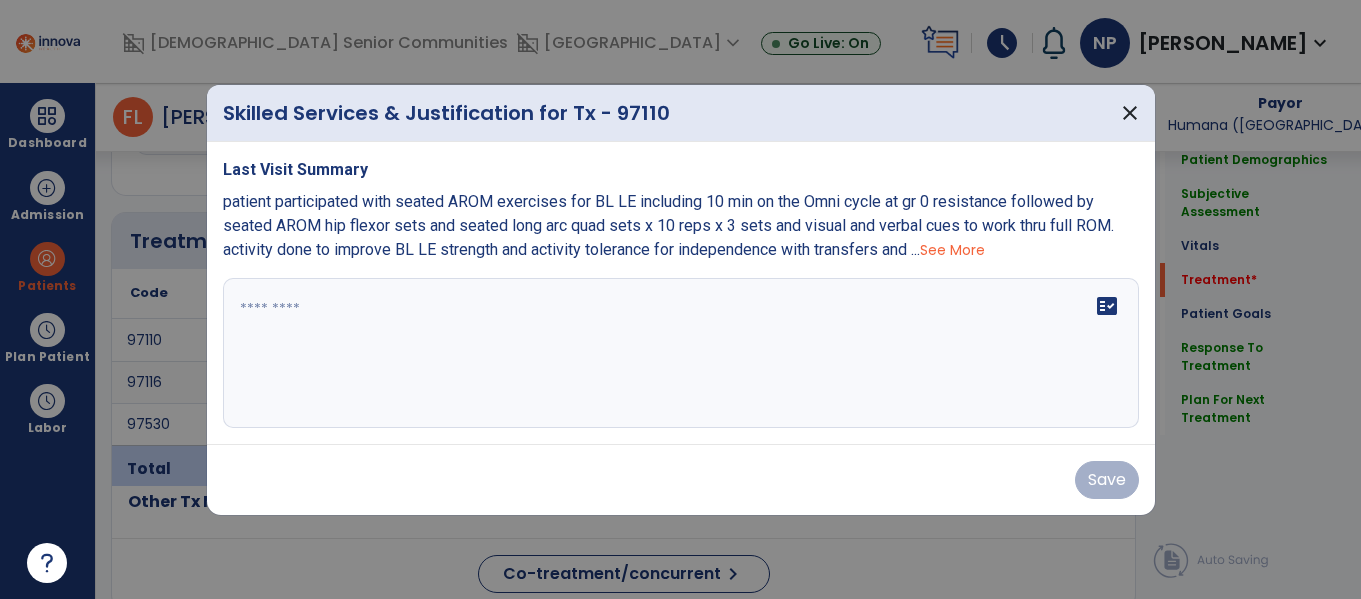 scroll, scrollTop: 1072, scrollLeft: 0, axis: vertical 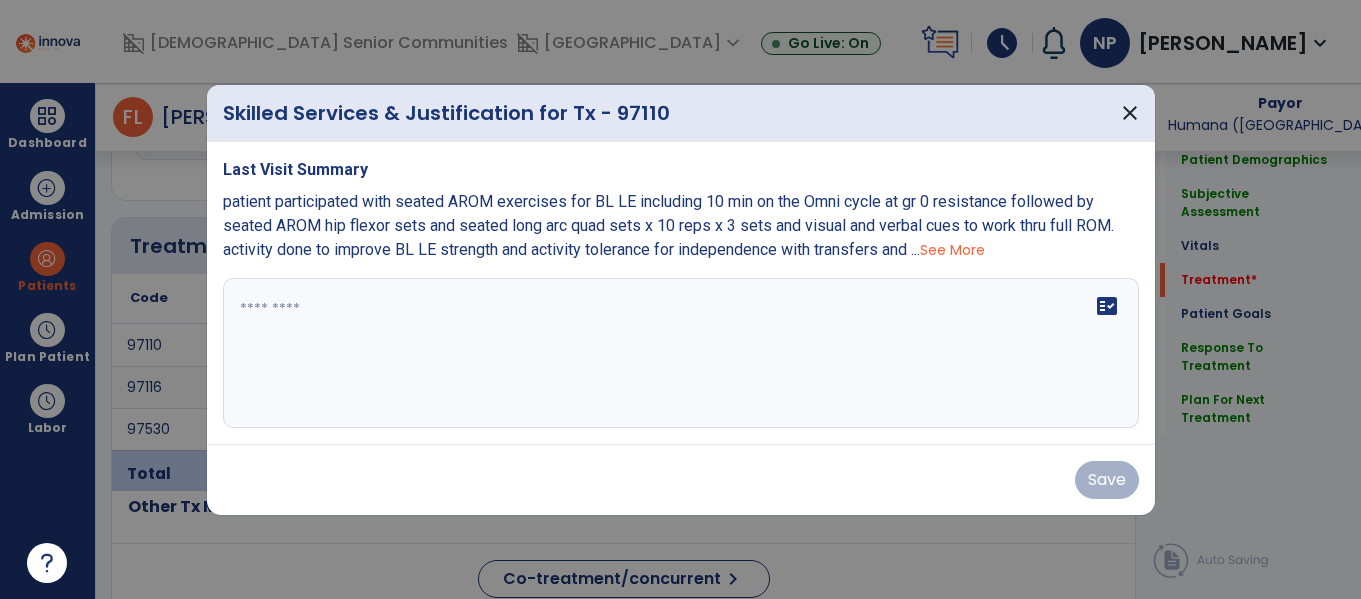 click on "fact_check" at bounding box center (681, 353) 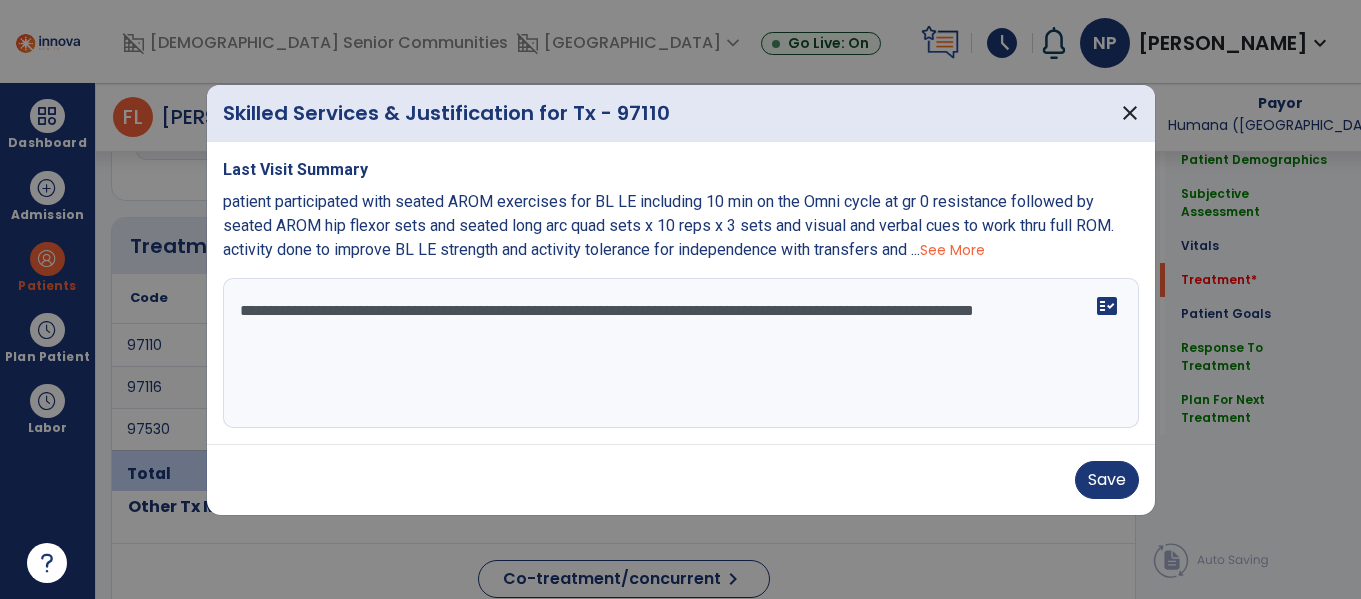 click on "**********" at bounding box center [681, 353] 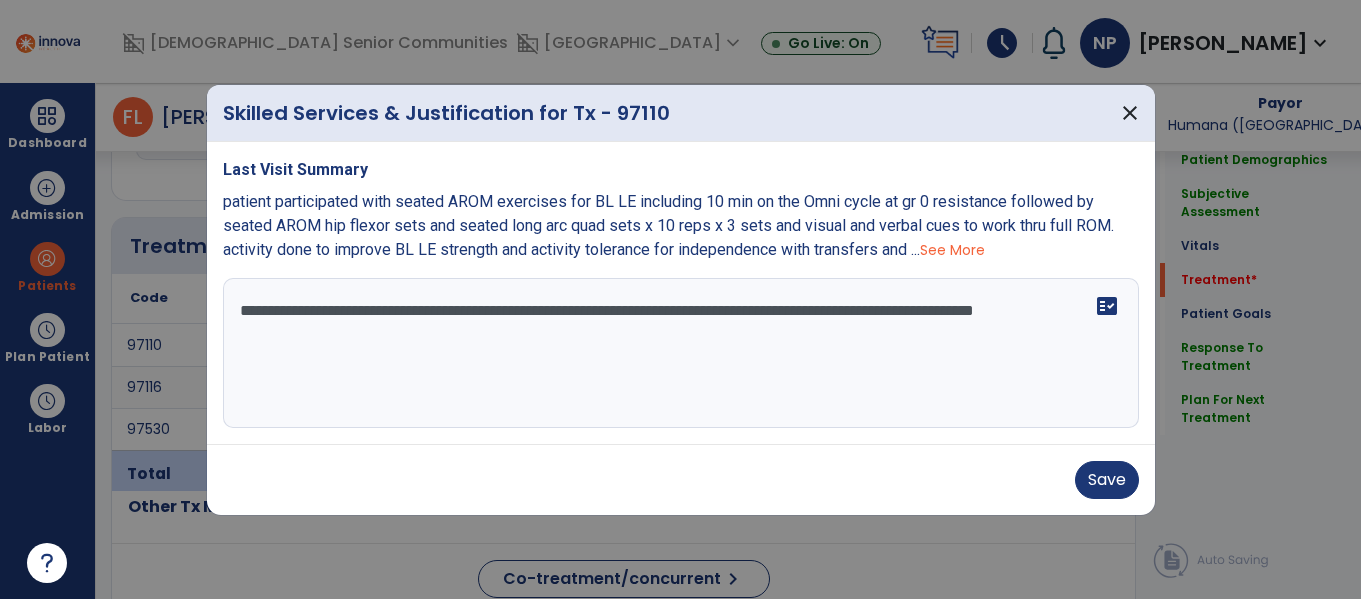 click on "**********" at bounding box center (681, 353) 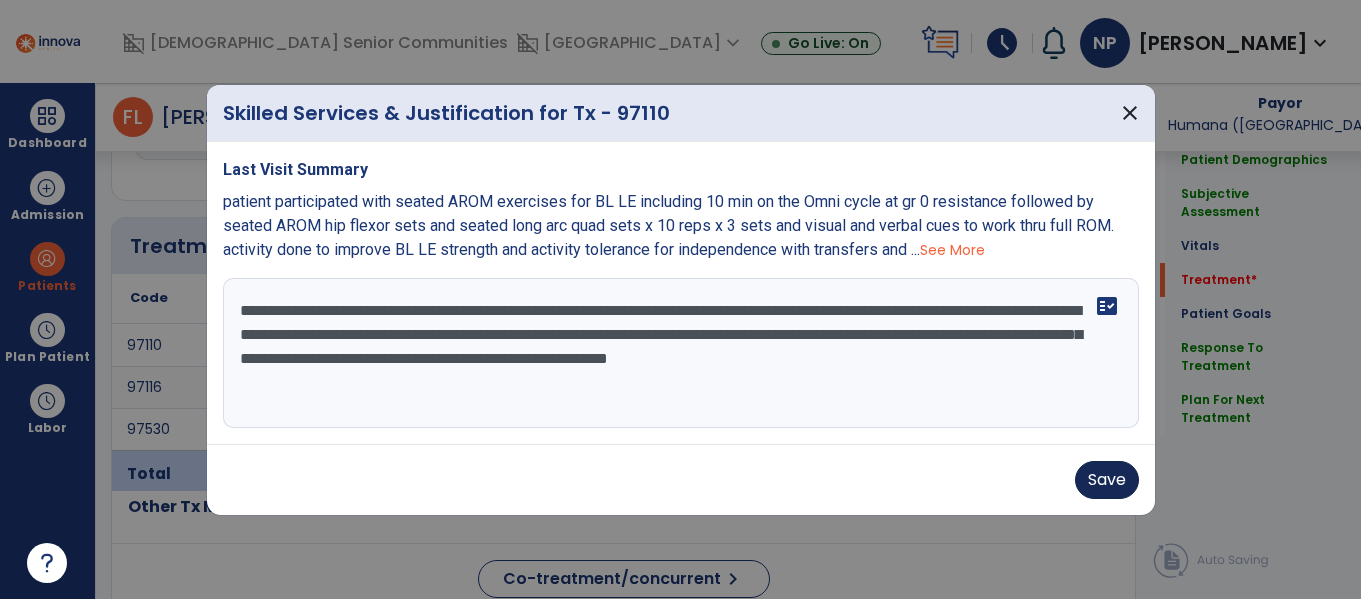 type on "**********" 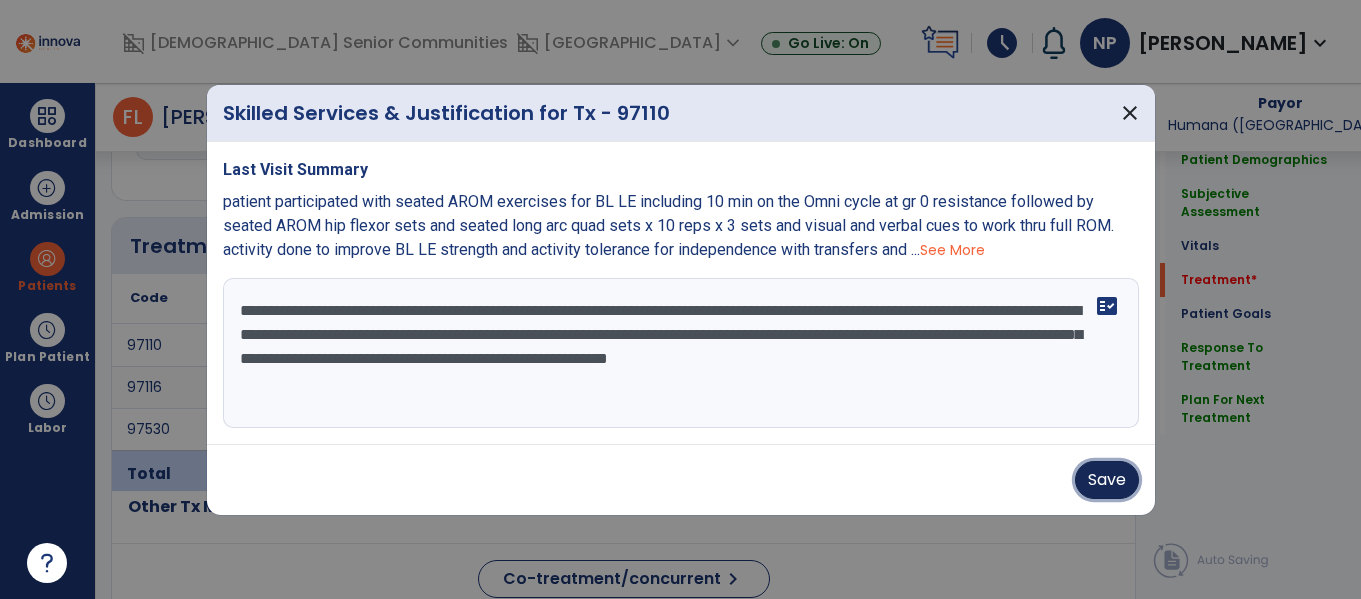 click on "Save" at bounding box center [1107, 480] 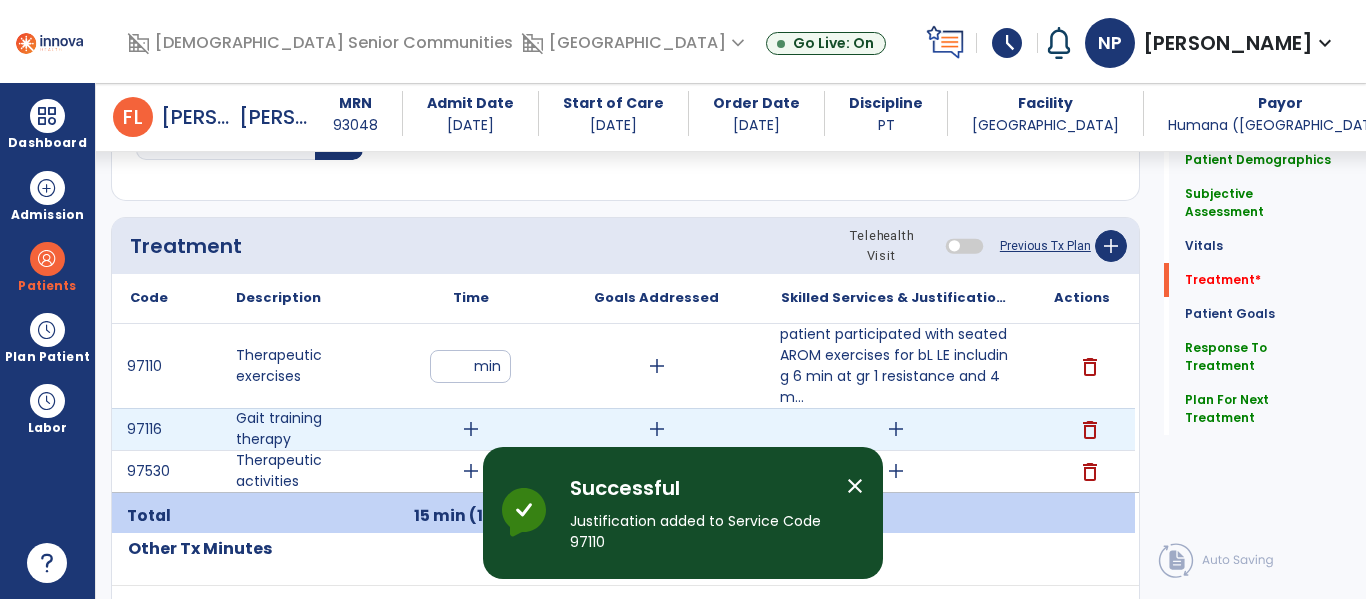 click on "add" at bounding box center (471, 429) 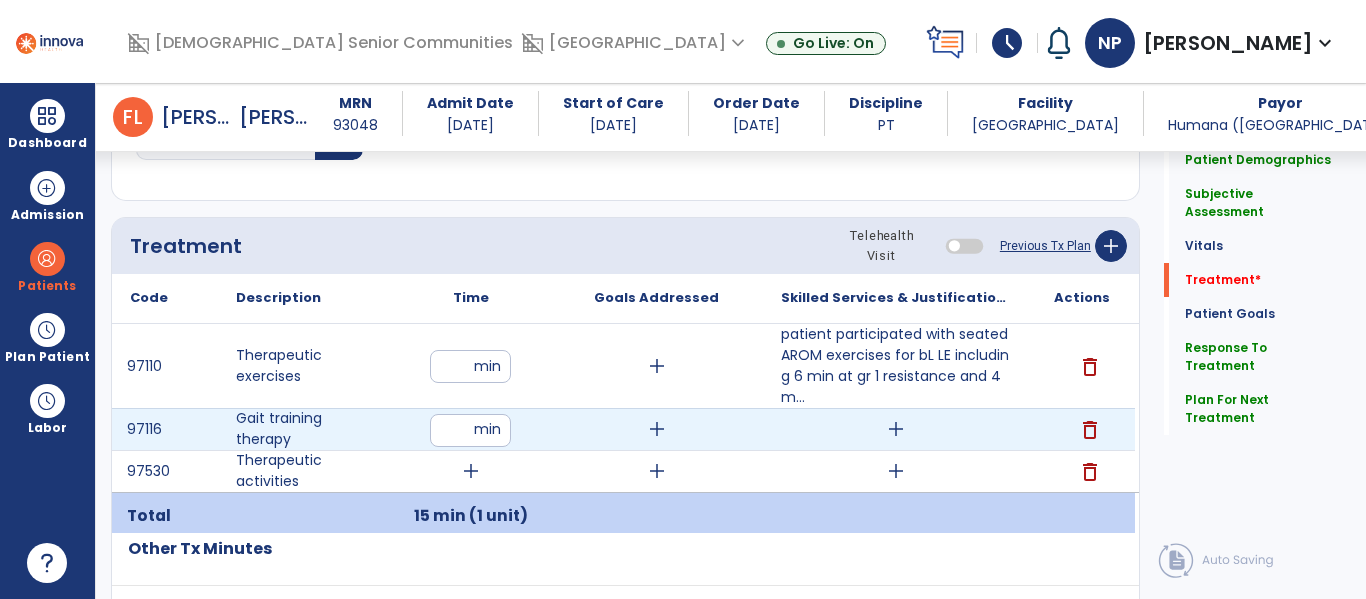type on "**" 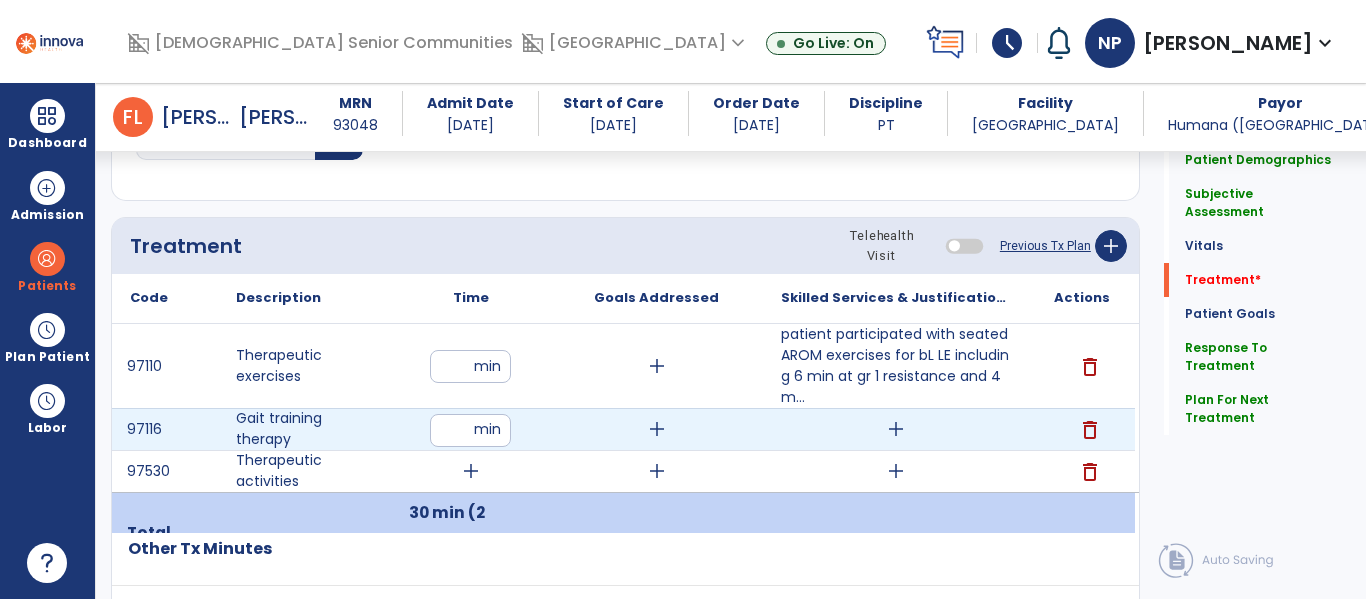 click on "add" at bounding box center (896, 429) 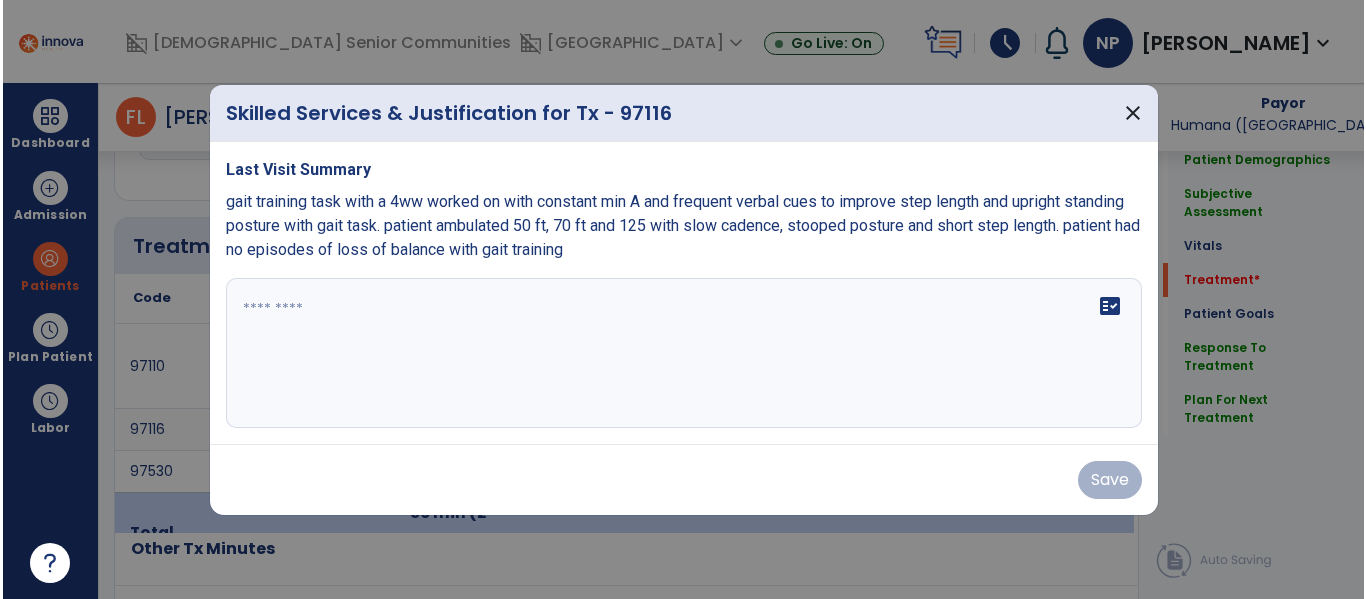 scroll, scrollTop: 1072, scrollLeft: 0, axis: vertical 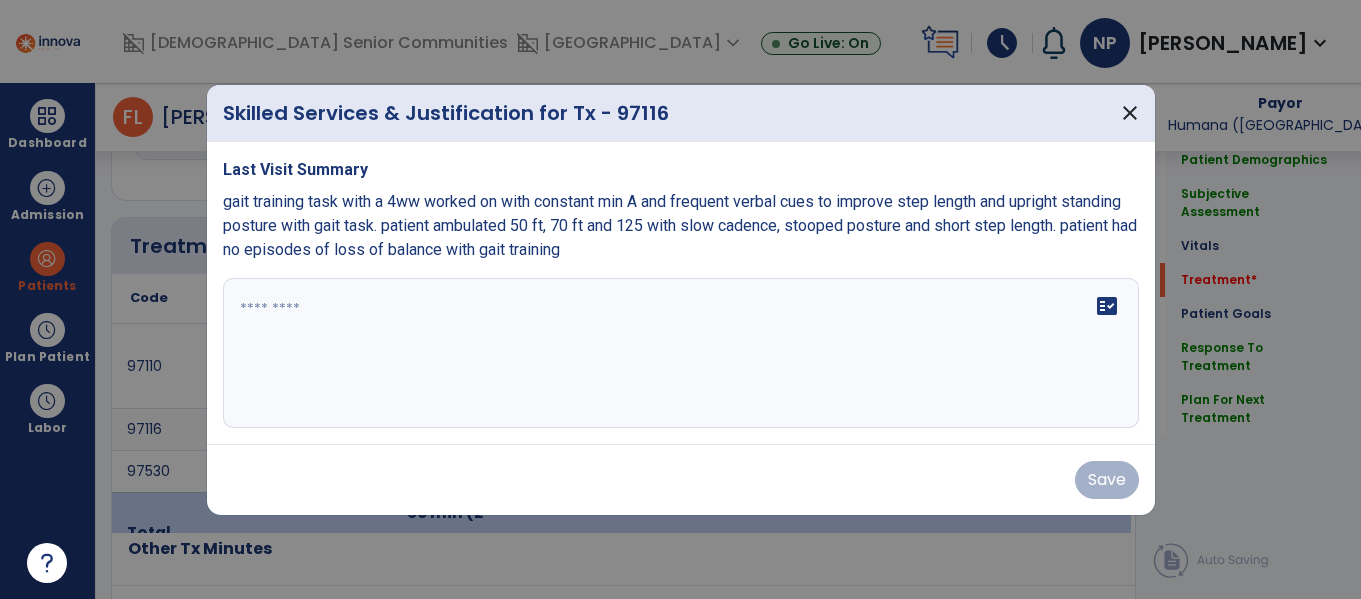 click on "fact_check" at bounding box center (681, 353) 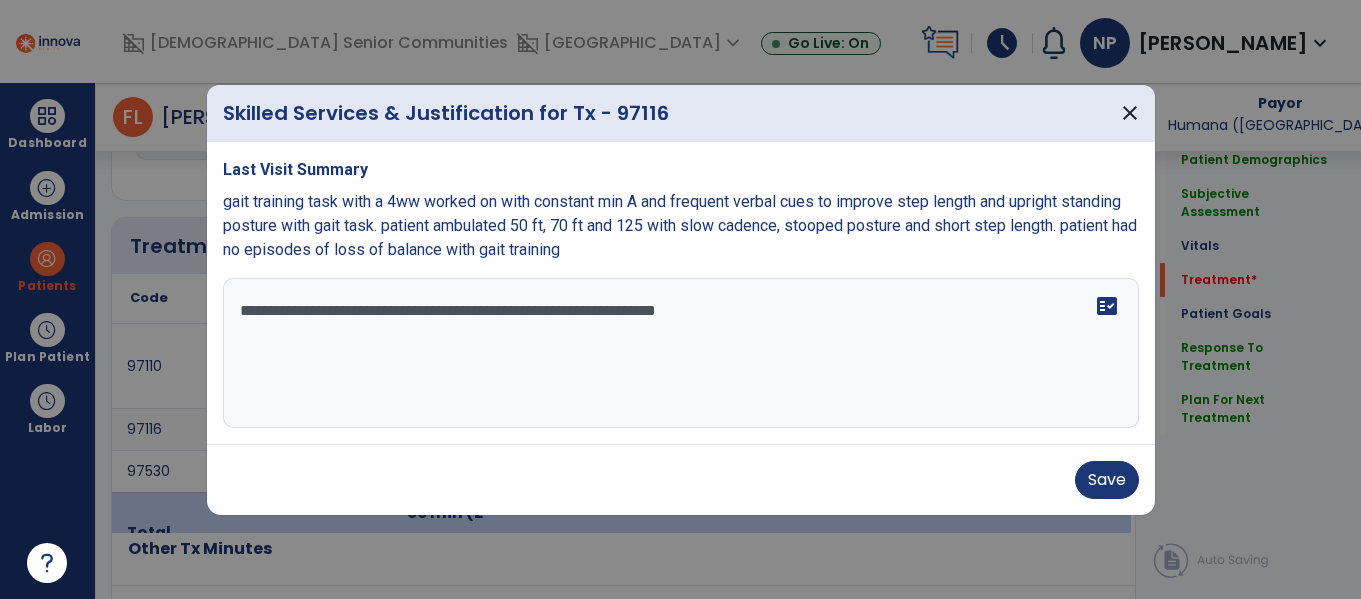 click on "**********" at bounding box center [681, 353] 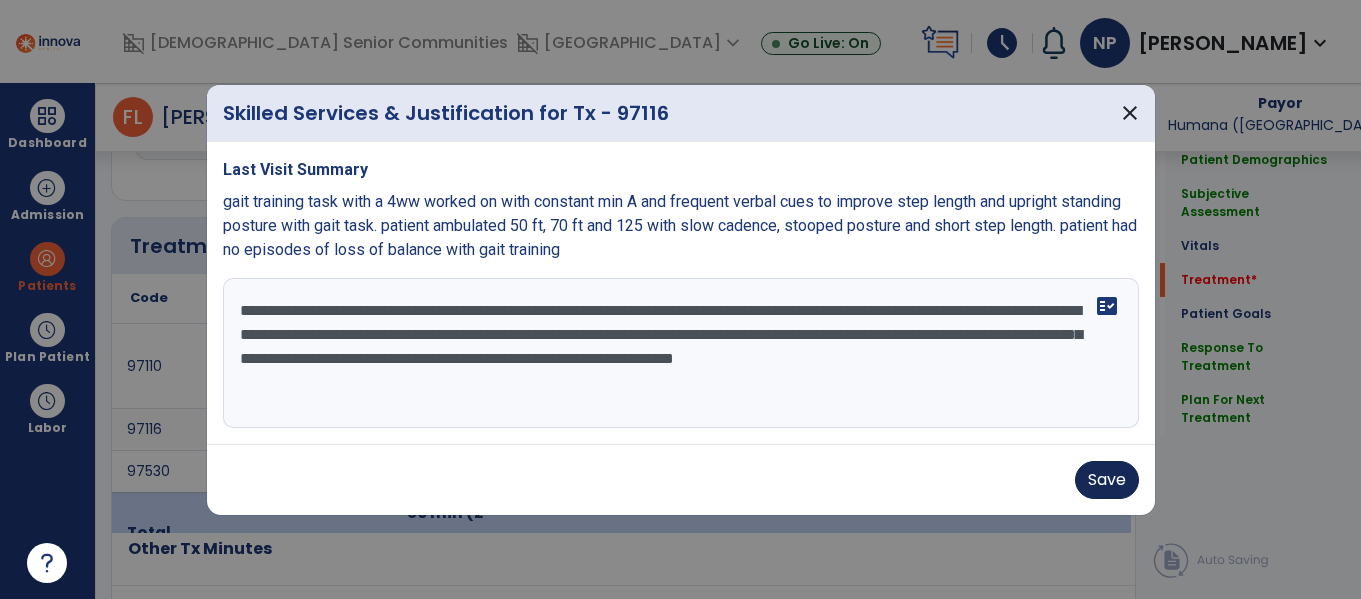 type on "**********" 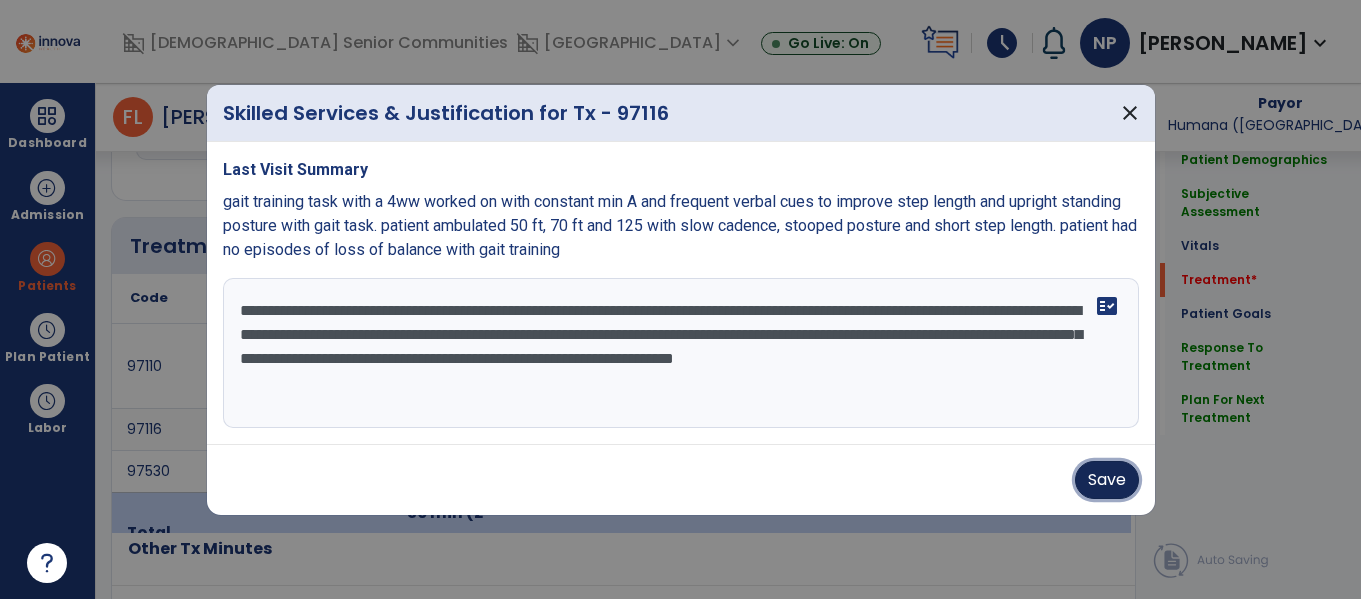 click on "Save" at bounding box center (1107, 480) 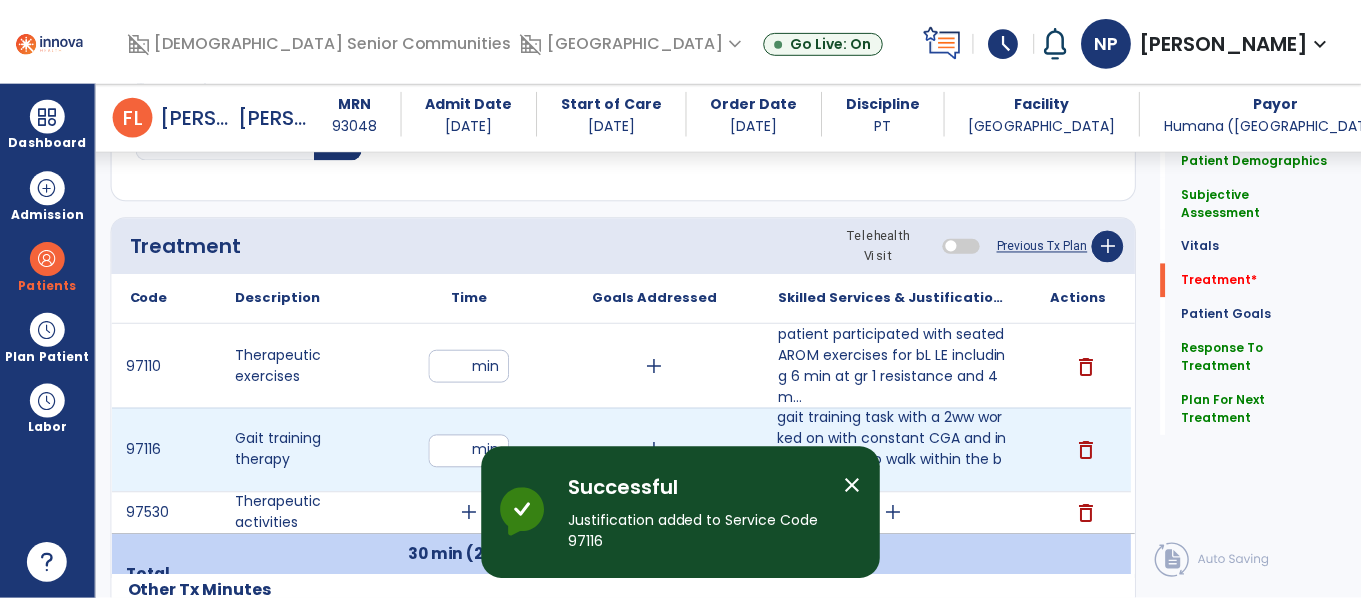 scroll, scrollTop: 1190, scrollLeft: 0, axis: vertical 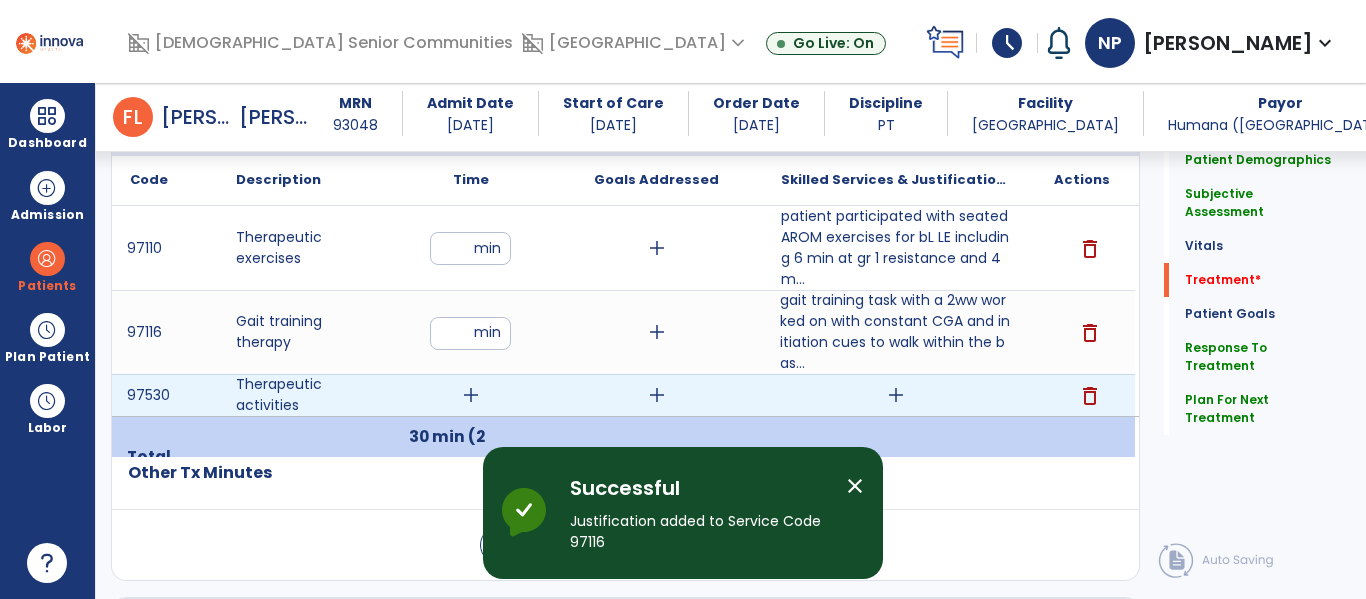 click on "add" at bounding box center [471, 395] 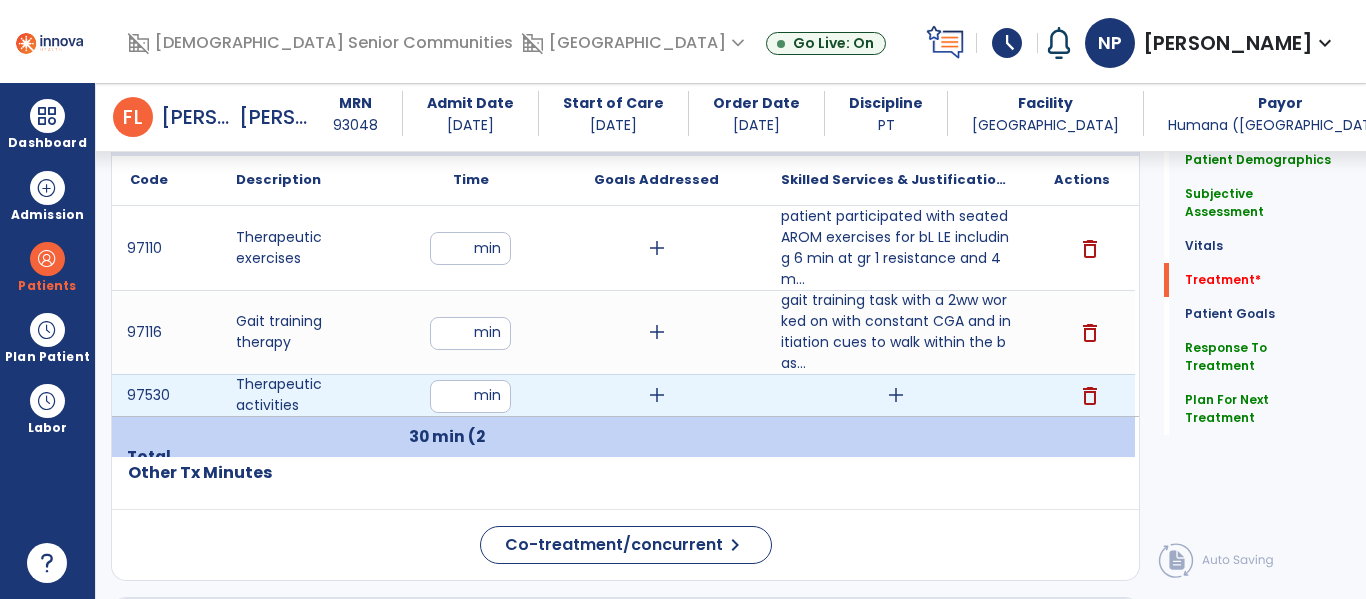 type on "**" 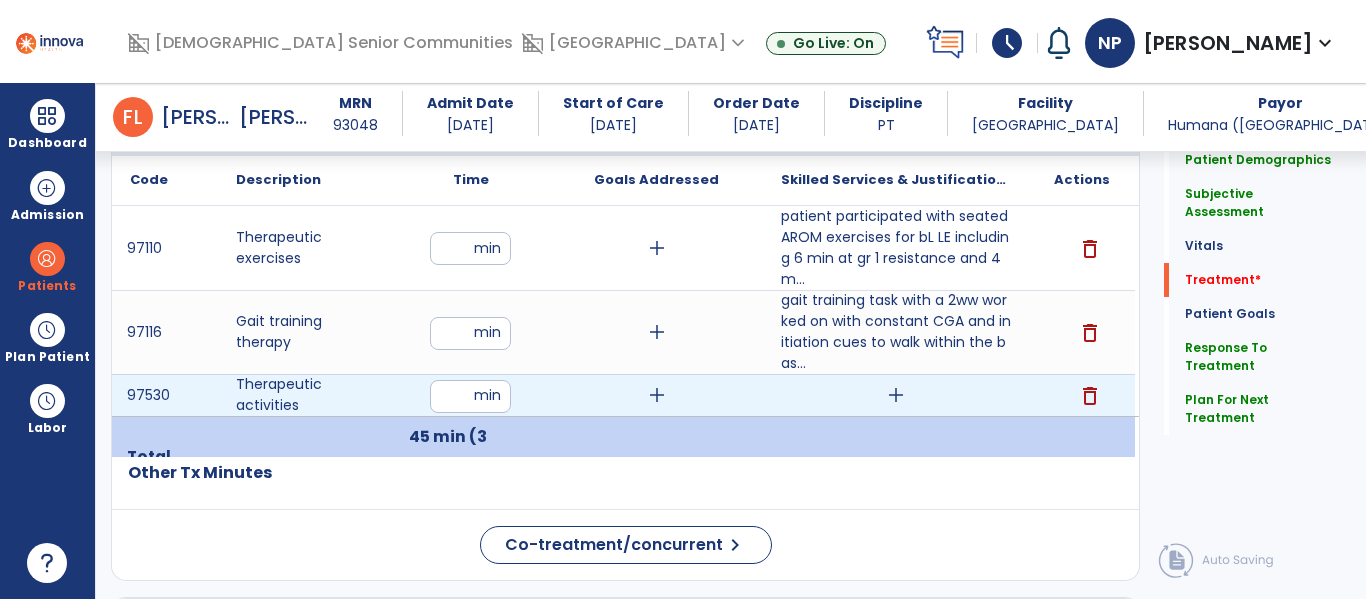click on "add" at bounding box center (896, 395) 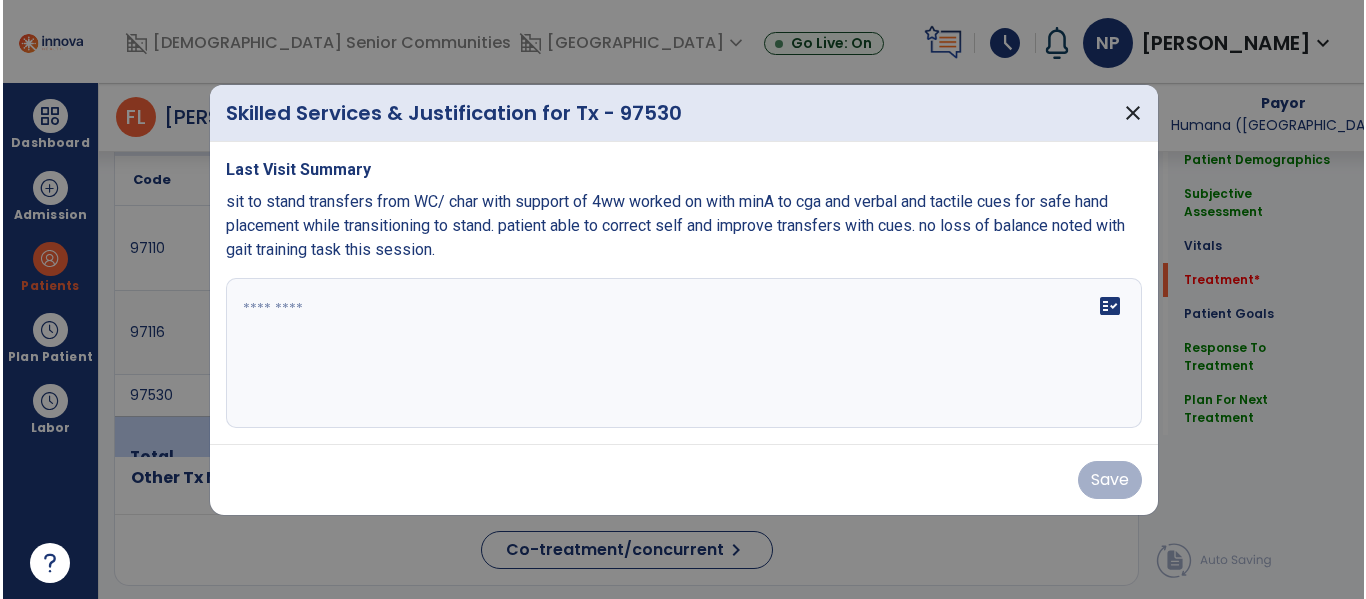 scroll, scrollTop: 1190, scrollLeft: 0, axis: vertical 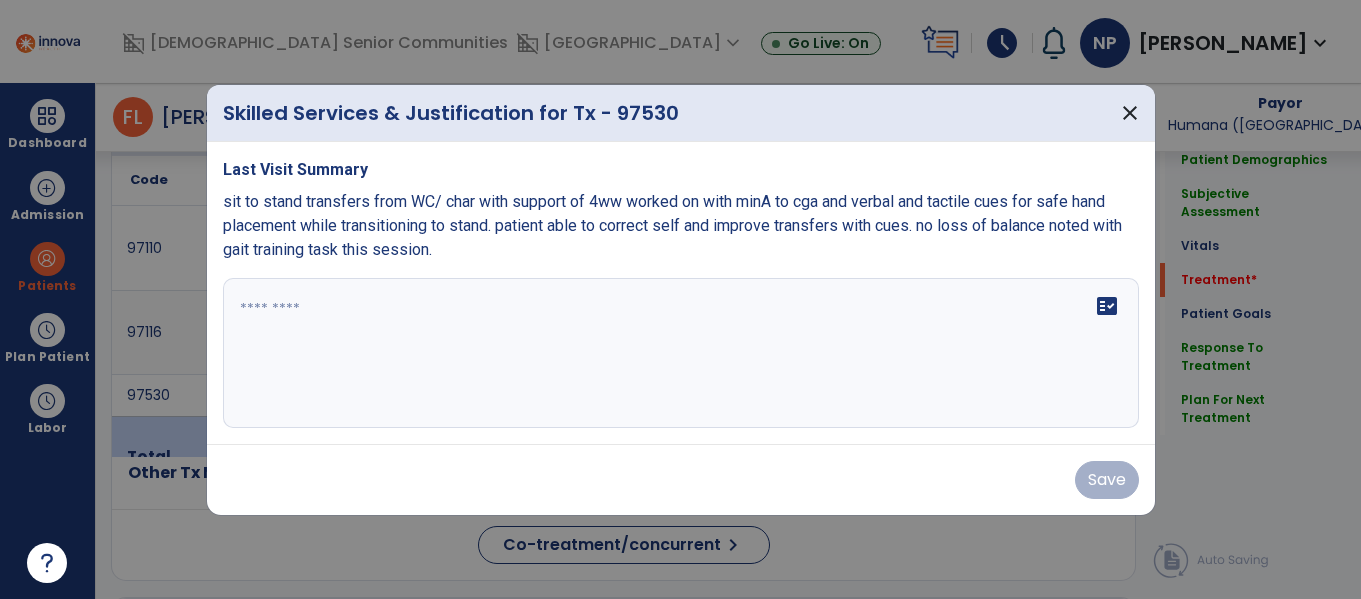click on "fact_check" at bounding box center [681, 353] 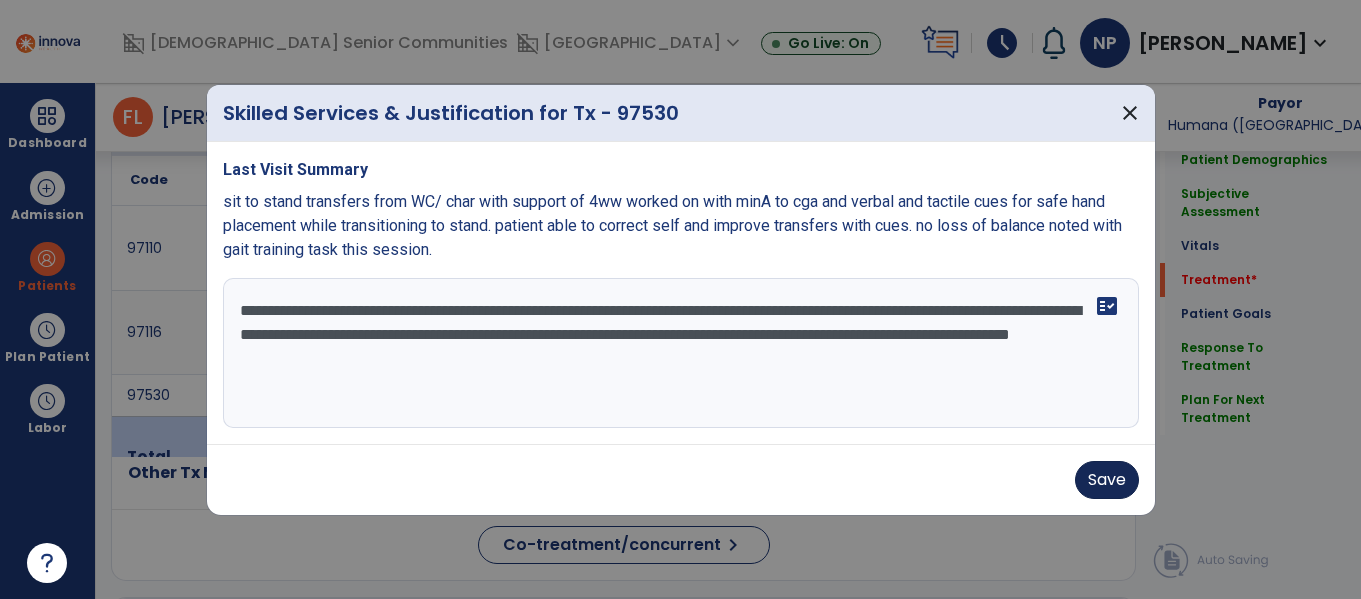 type on "**********" 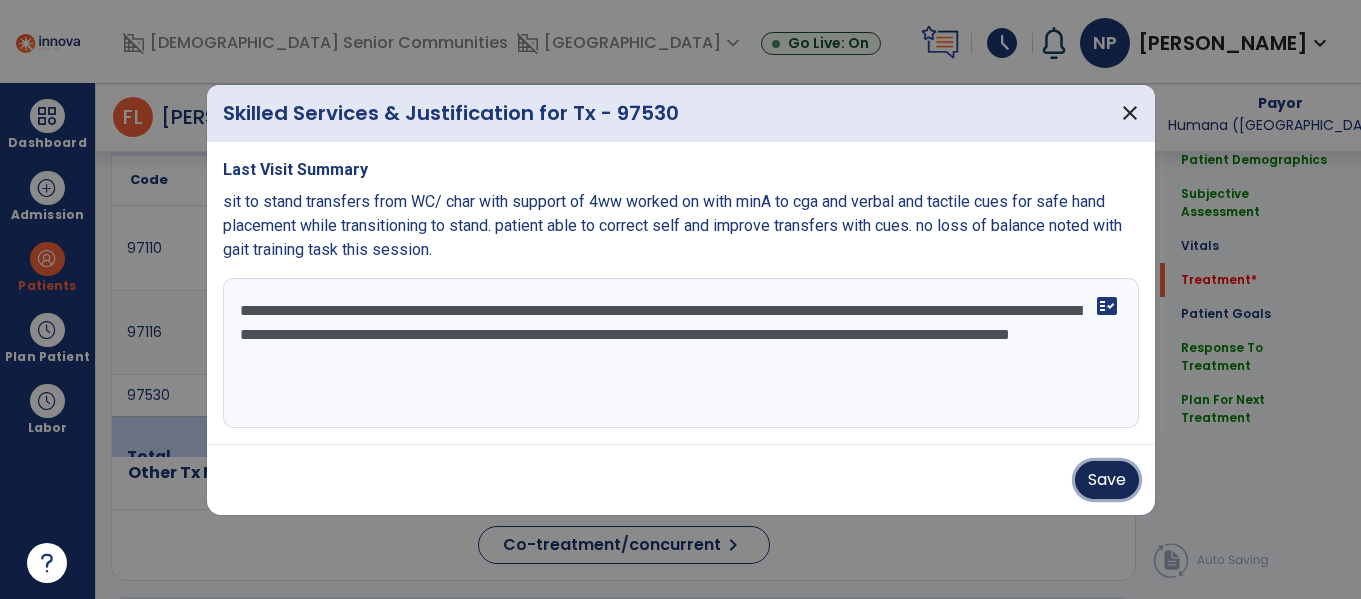 click on "Save" at bounding box center [1107, 480] 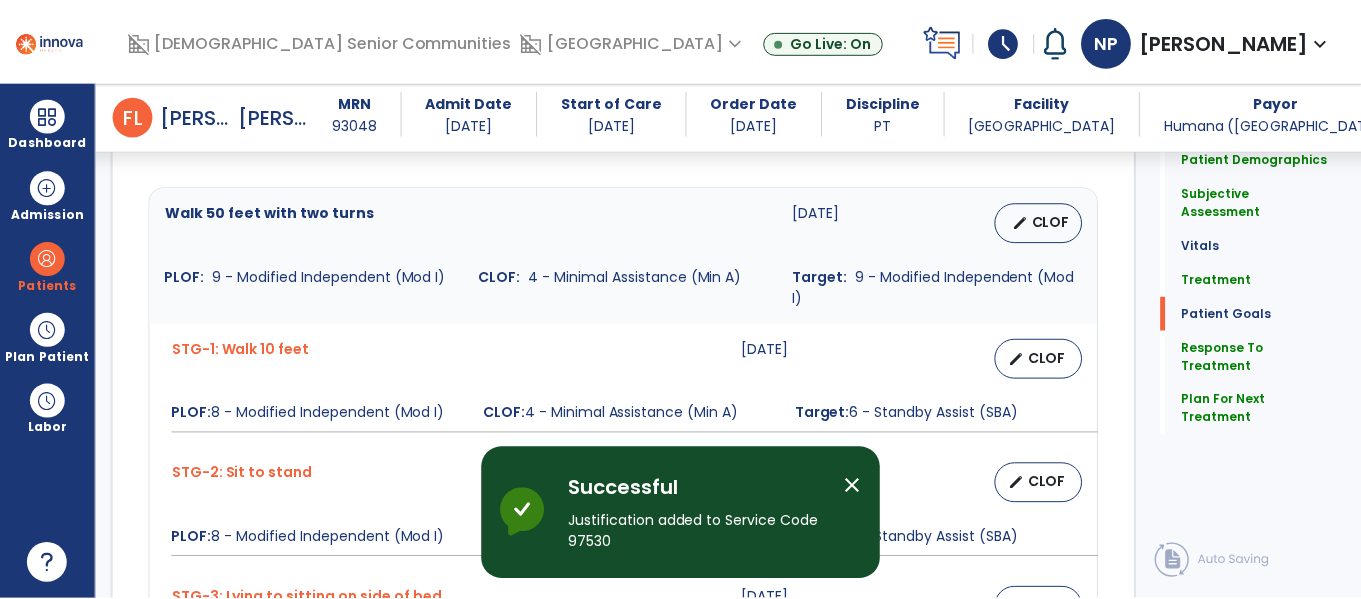 scroll, scrollTop: 3288, scrollLeft: 0, axis: vertical 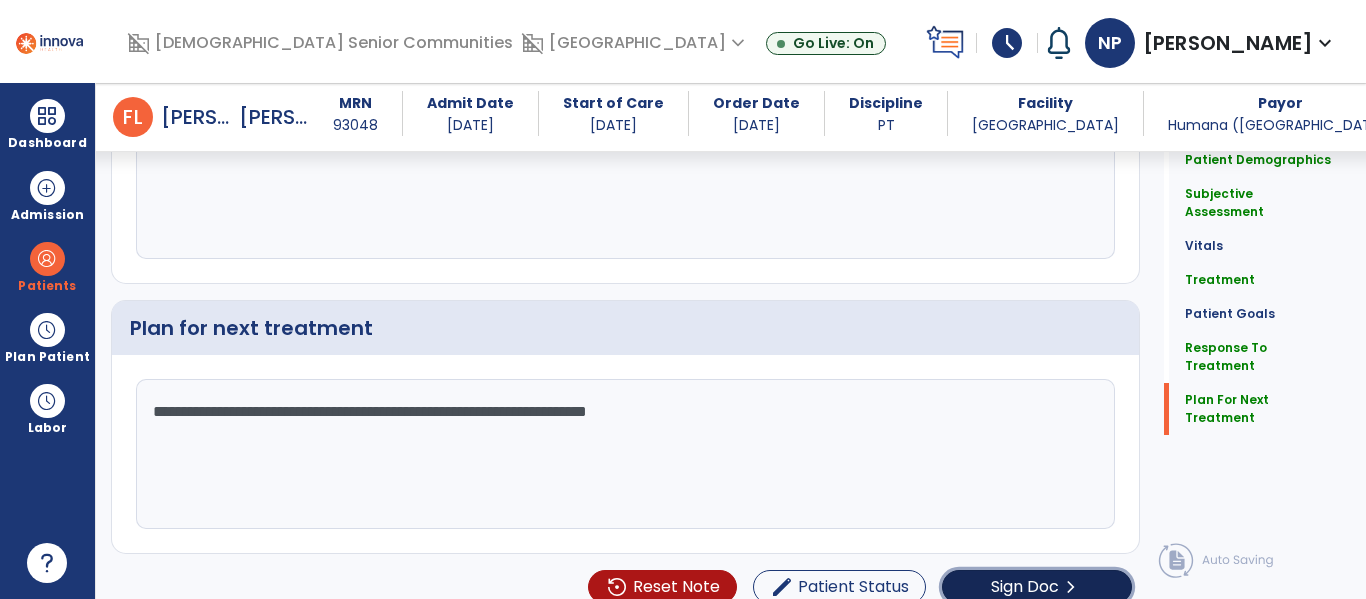 click on "Sign Doc" 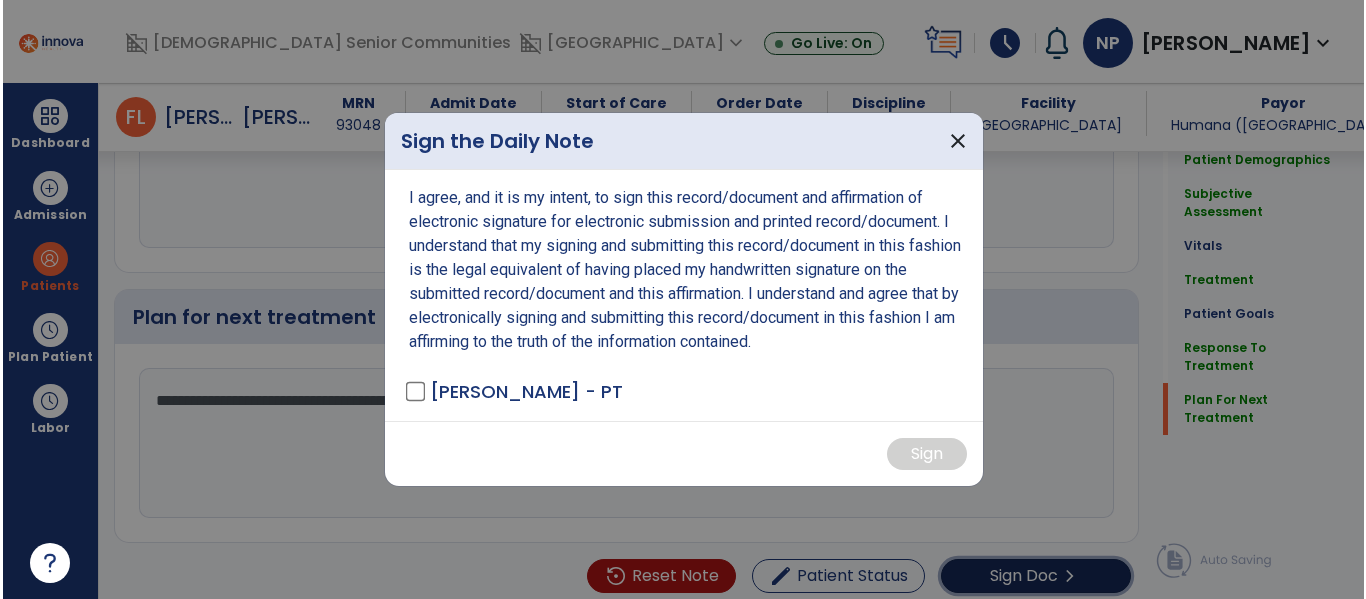 scroll, scrollTop: 3309, scrollLeft: 0, axis: vertical 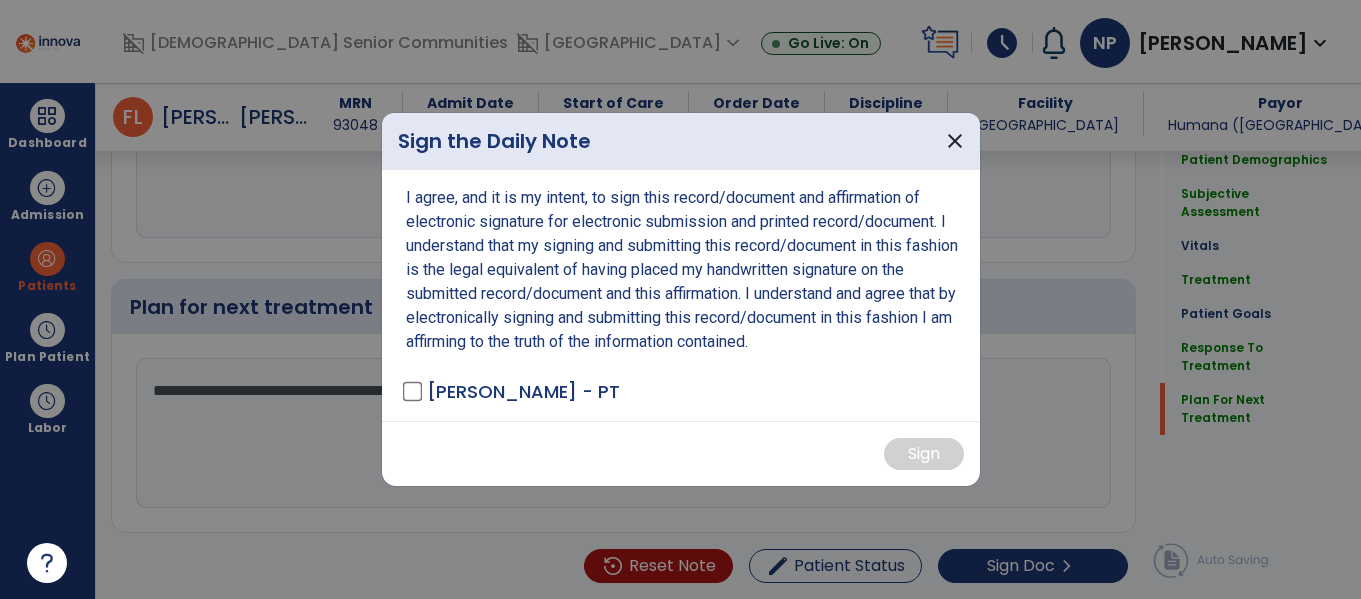 click on "I agree, and it is my intent, to sign this record/document and affirmation of electronic signature for electronic submission and printed record/document. I understand that my signing and submitting this record/document in this fashion is the legal equivalent of having placed my handwritten signature on the submitted record/document and this affirmation. I understand and agree that by electronically signing and submitting this record/document in this fashion I am affirming to the truth of the information contained.  Pereira, Neil  - PT" at bounding box center [681, 295] 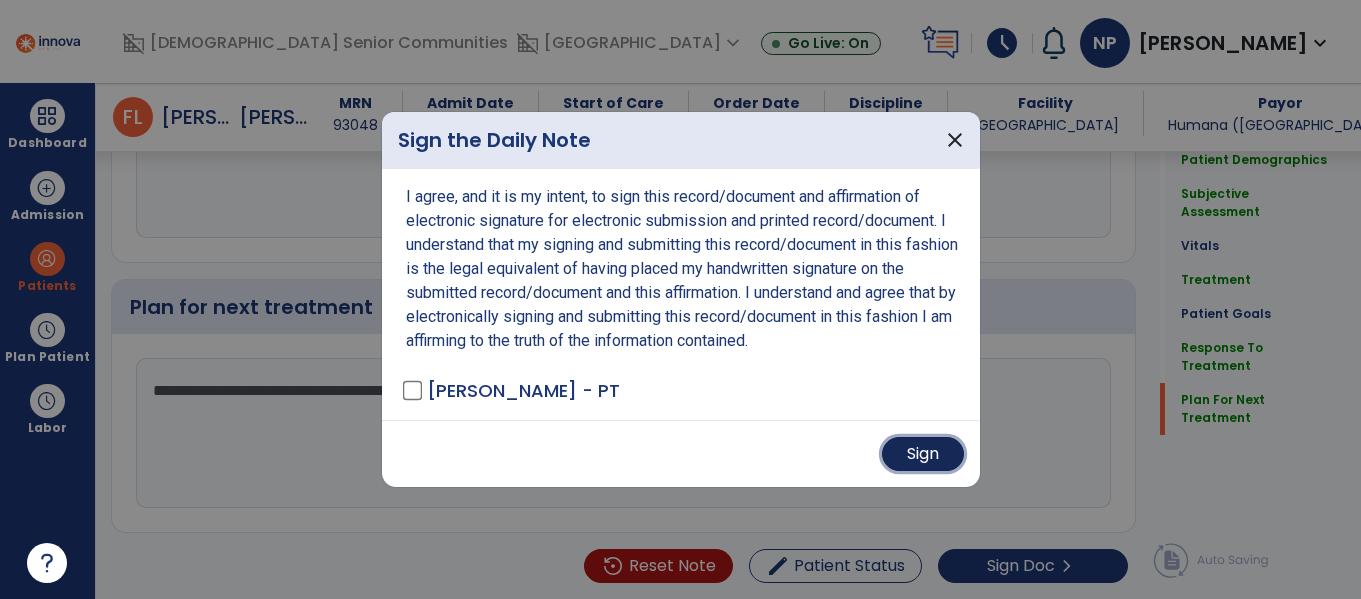 click on "Sign" at bounding box center (923, 454) 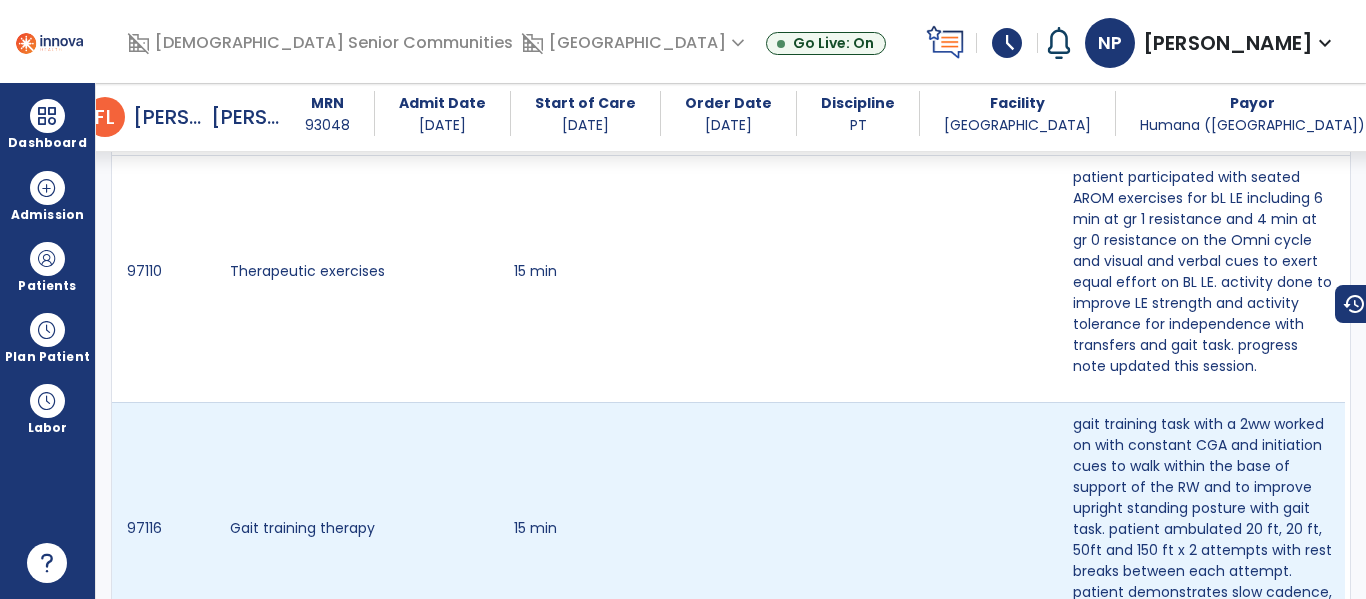 scroll, scrollTop: 0, scrollLeft: 0, axis: both 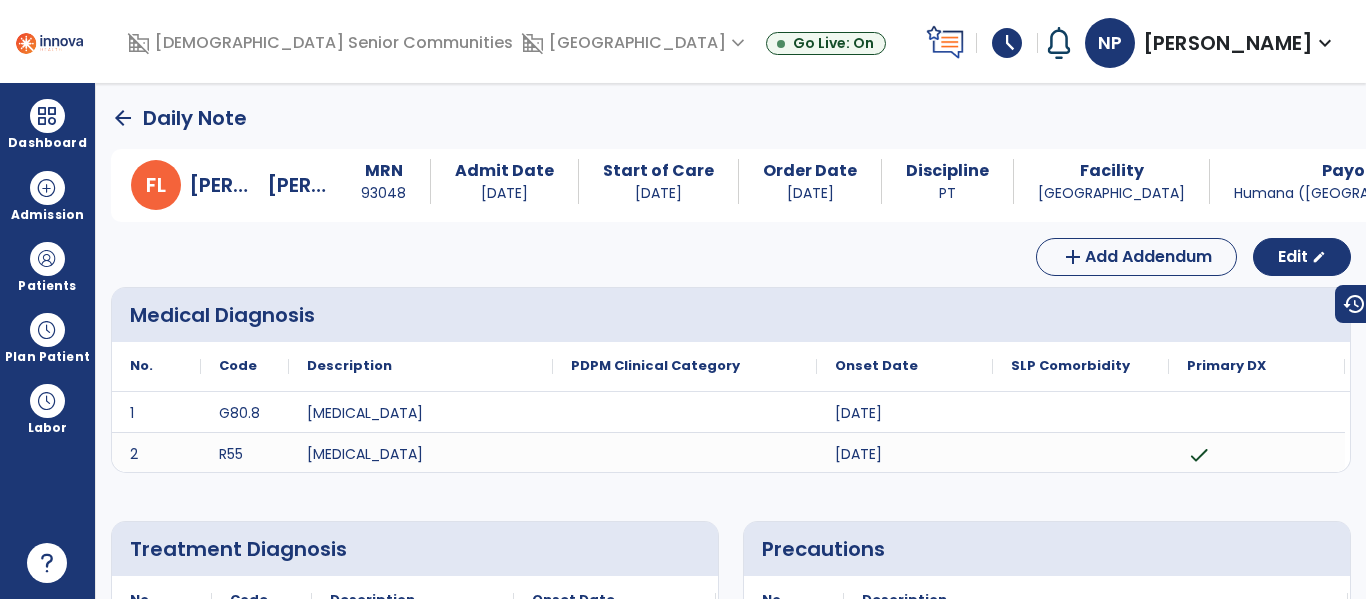 click on "arrow_back" 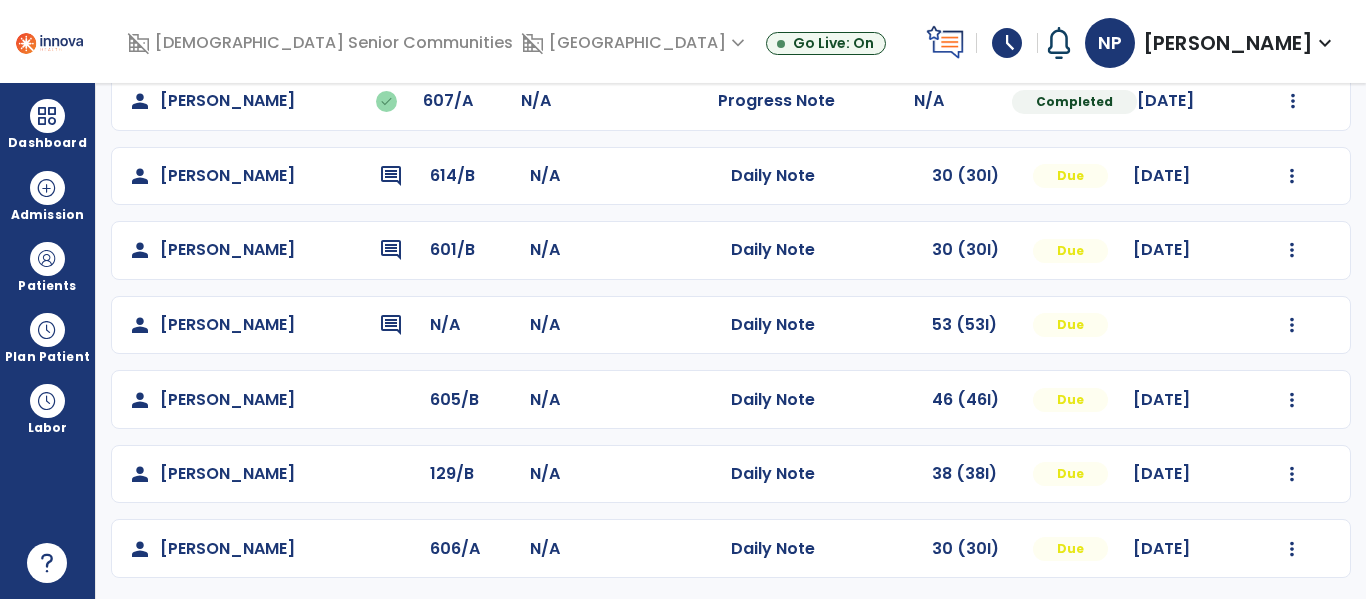 scroll, scrollTop: 487, scrollLeft: 0, axis: vertical 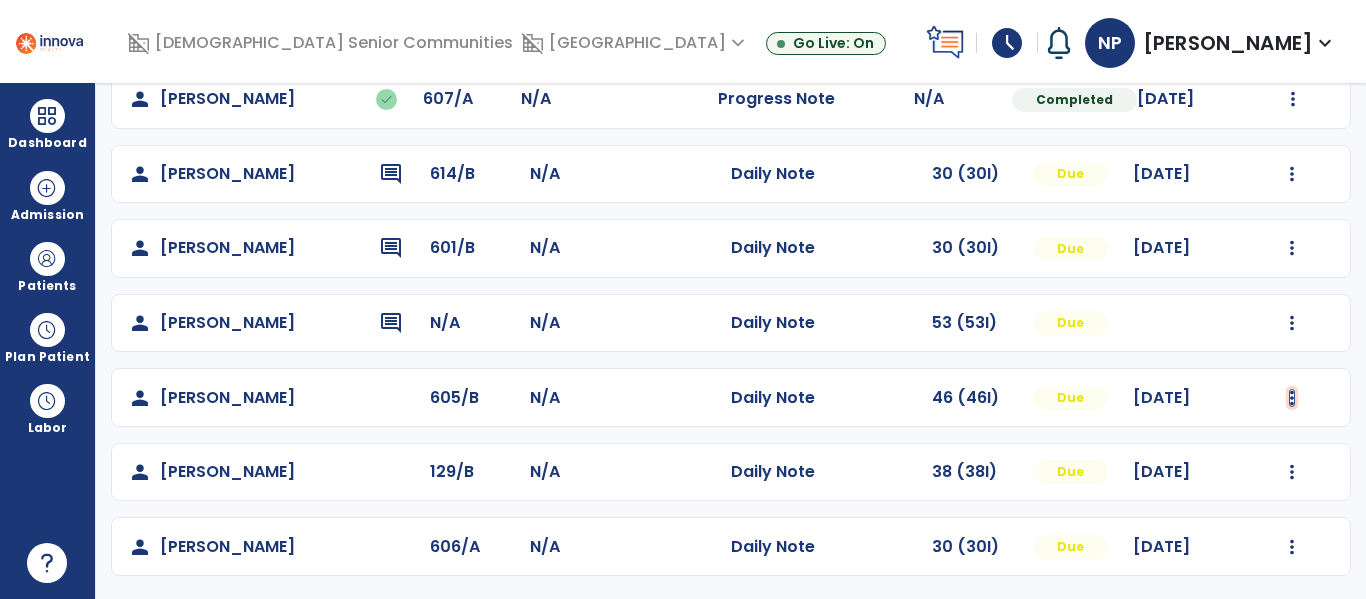 click at bounding box center [1293, -199] 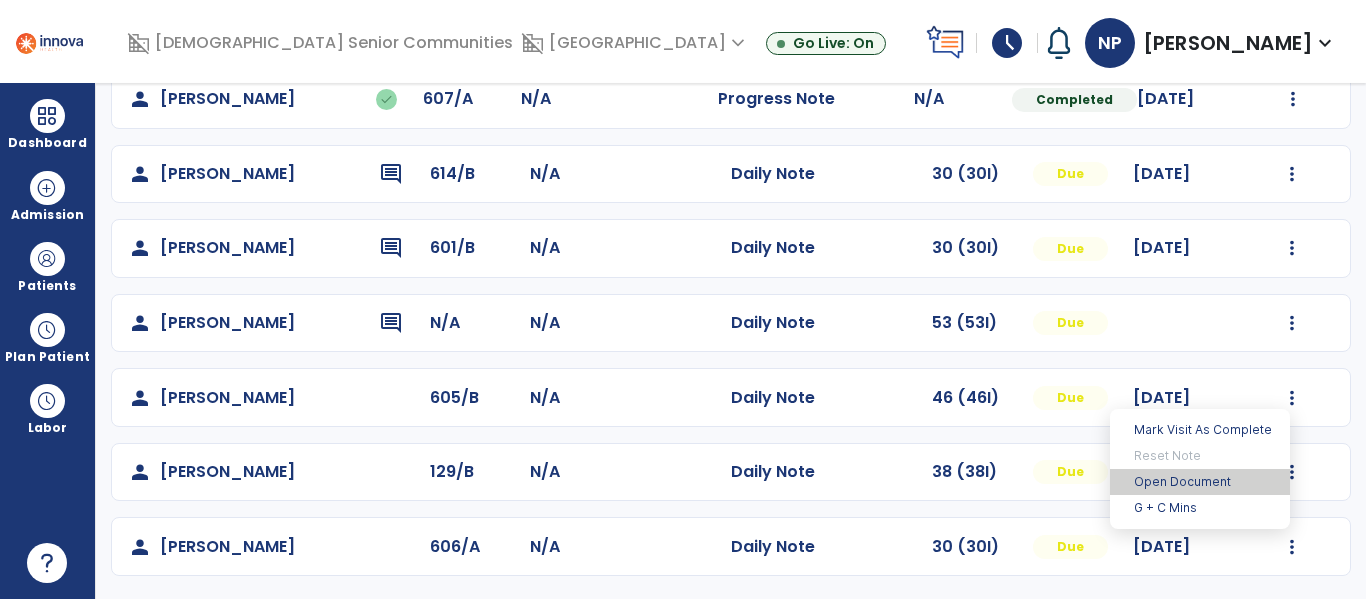 click on "Open Document" at bounding box center (1200, 482) 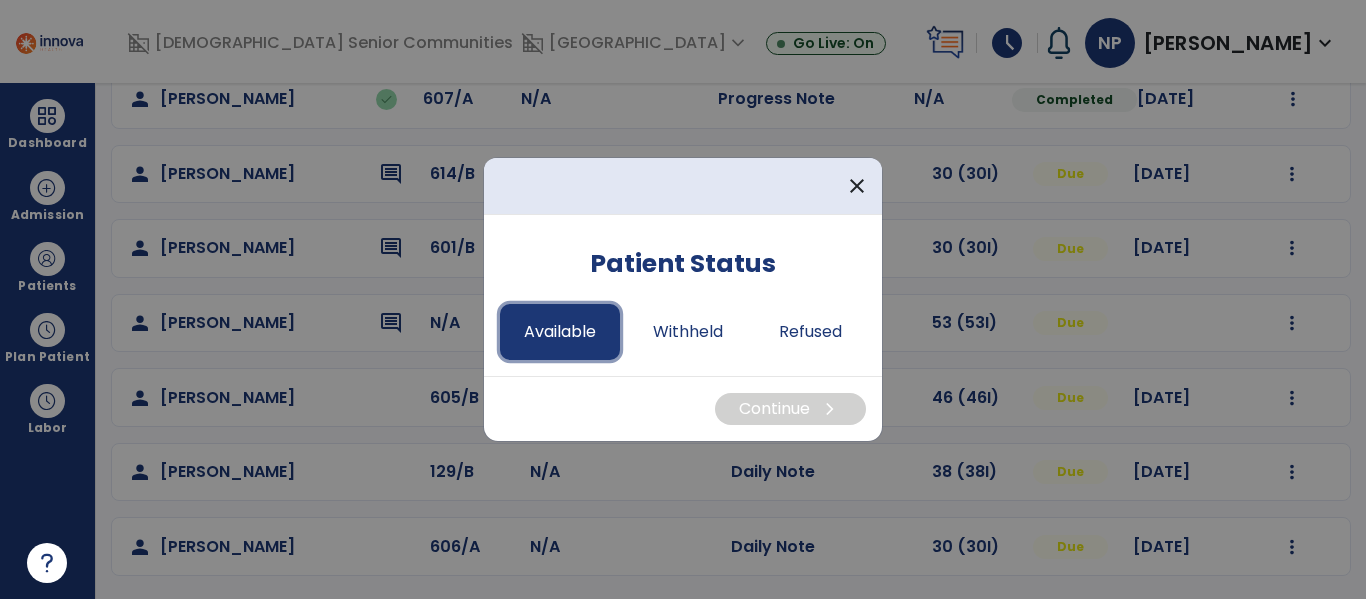 click on "Available" at bounding box center (560, 332) 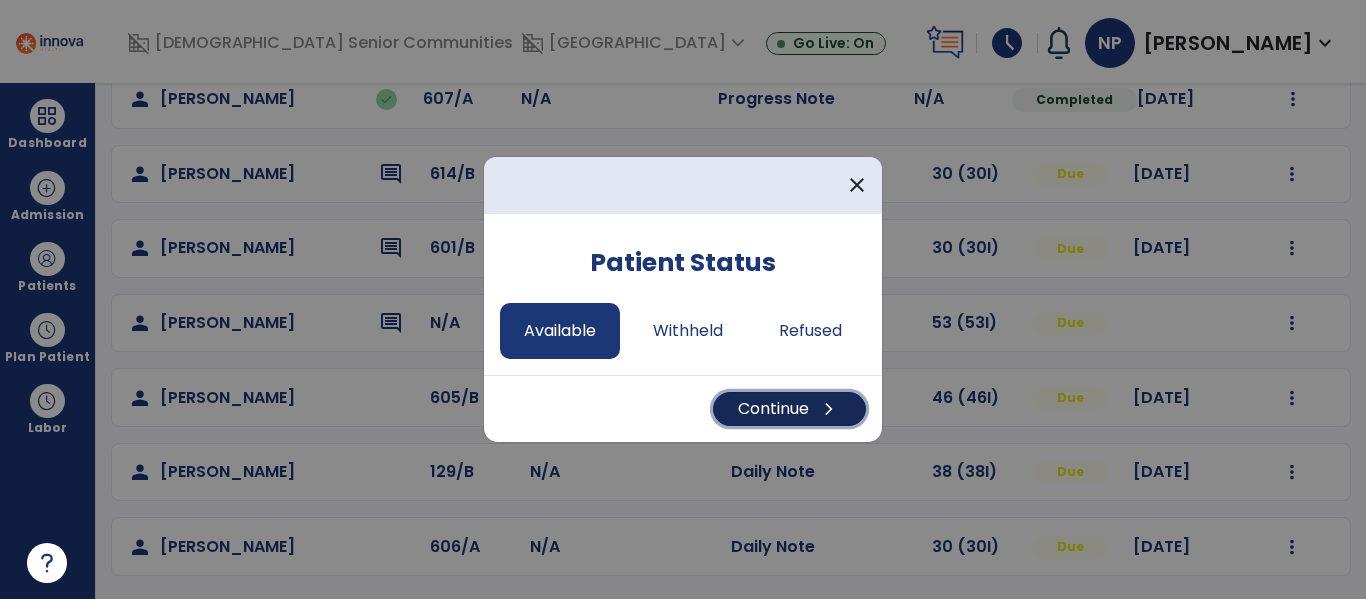 click on "Continue   chevron_right" at bounding box center (789, 409) 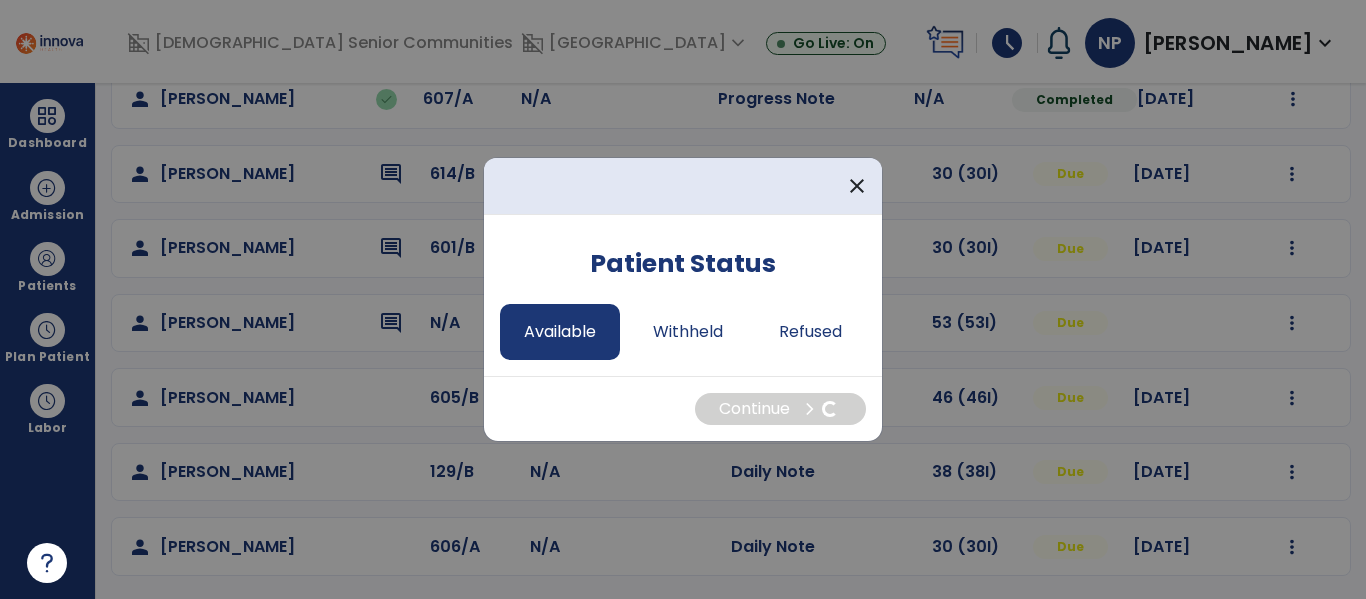 select on "*" 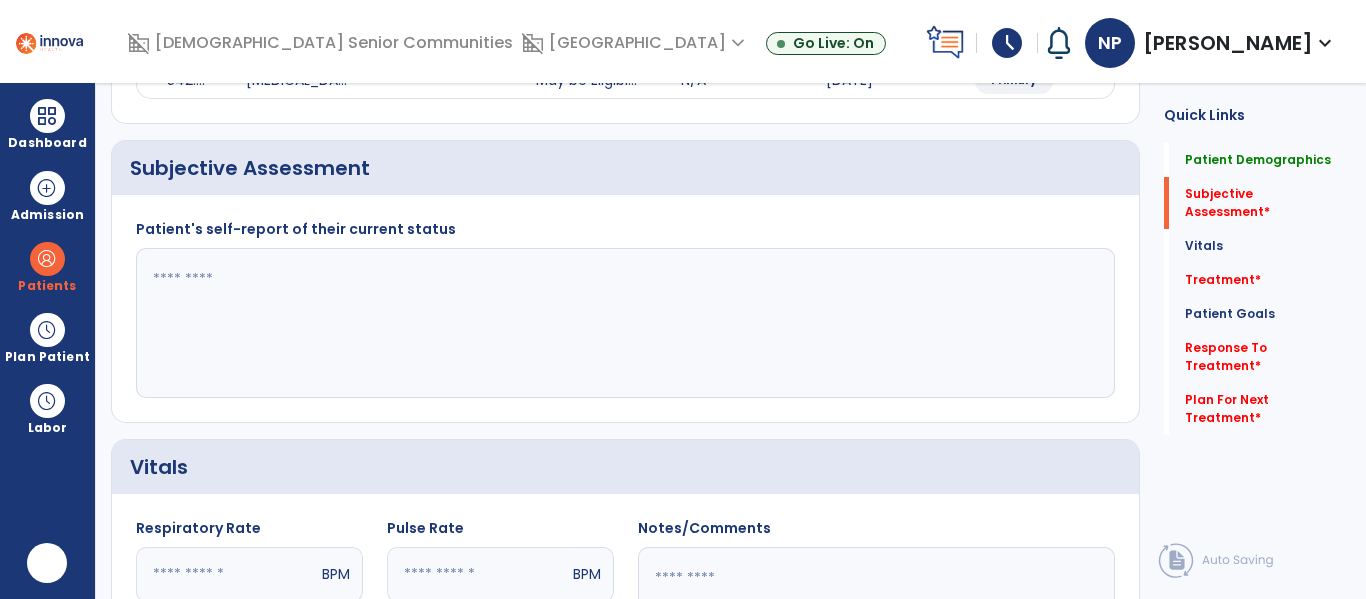 scroll, scrollTop: 0, scrollLeft: 0, axis: both 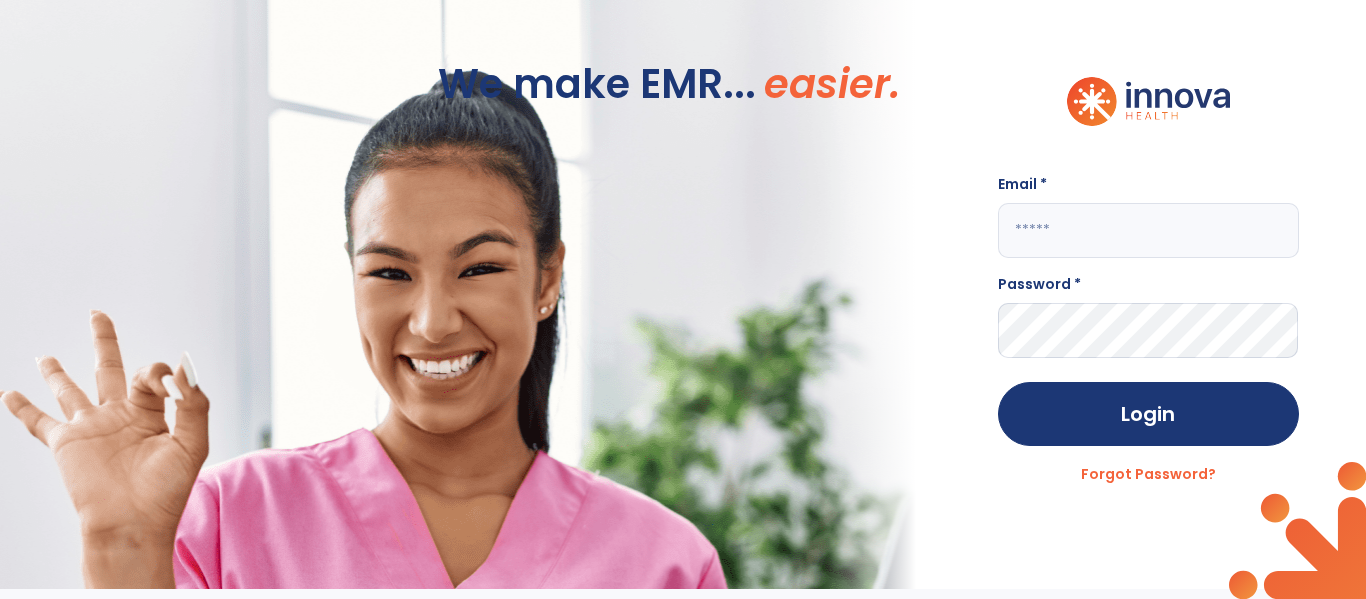 click 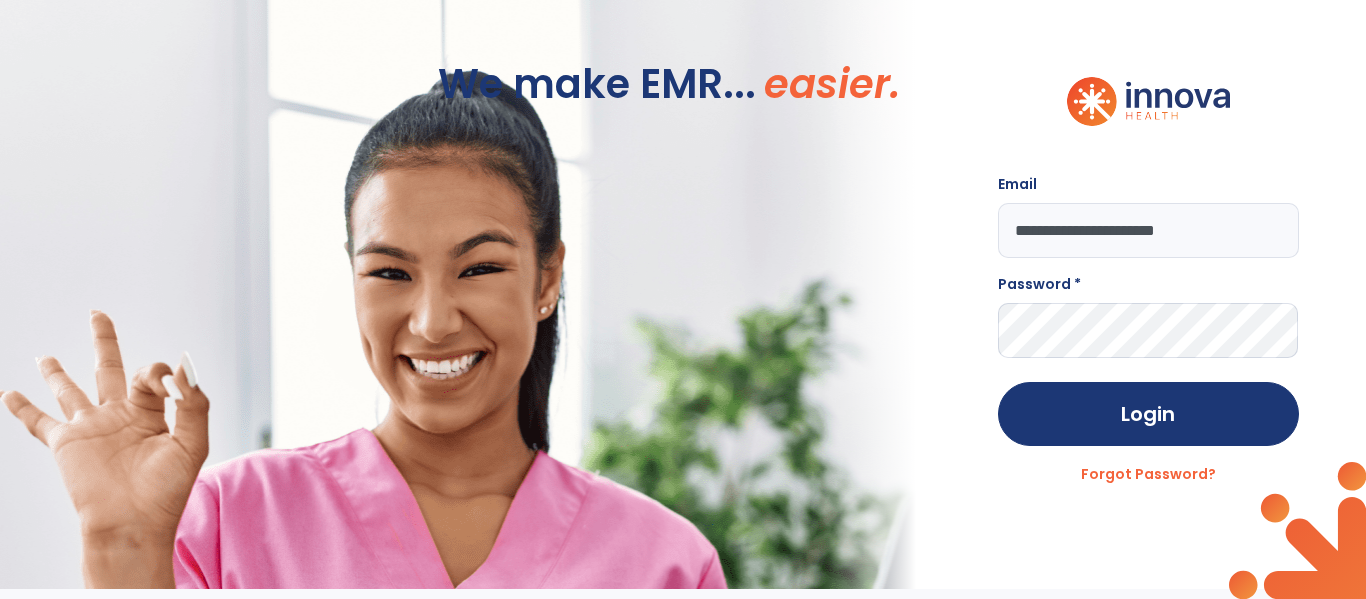 type on "**********" 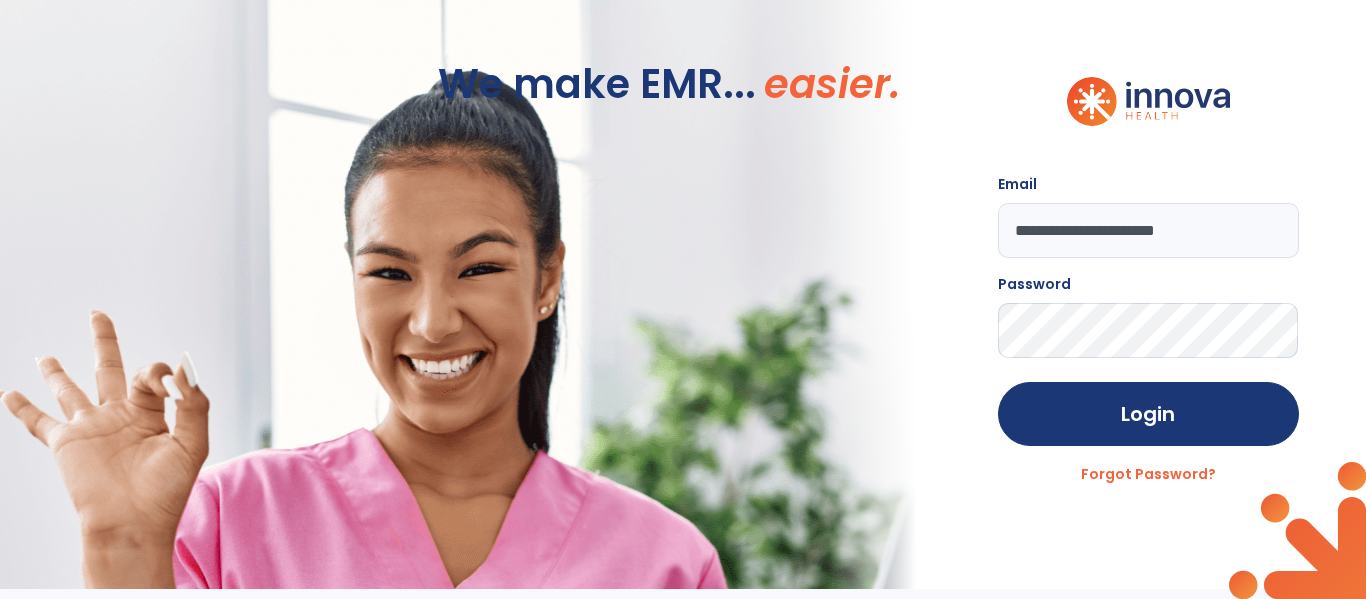 click on "Login" 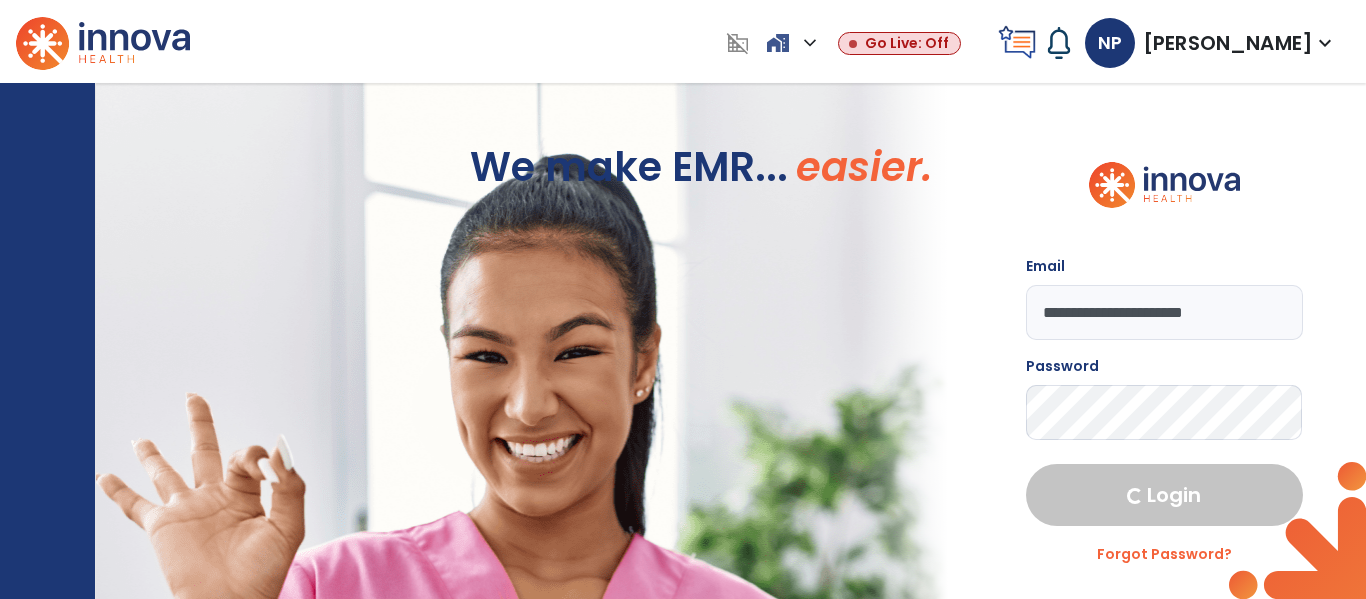 select on "****" 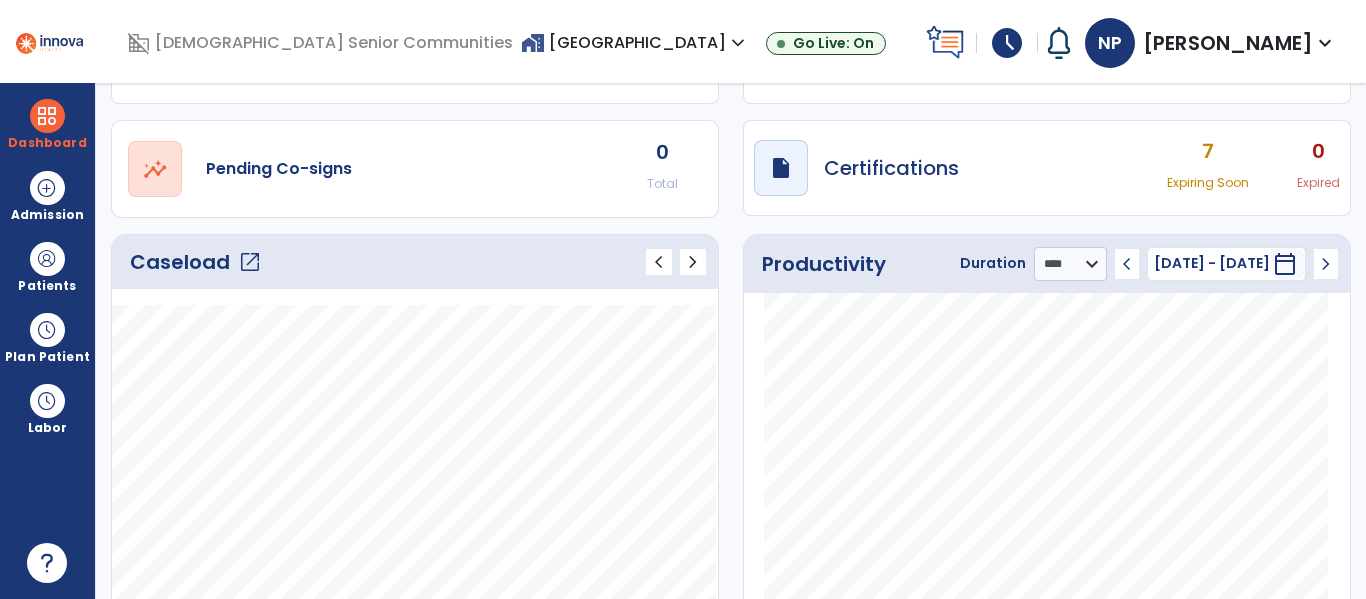 scroll, scrollTop: 137, scrollLeft: 0, axis: vertical 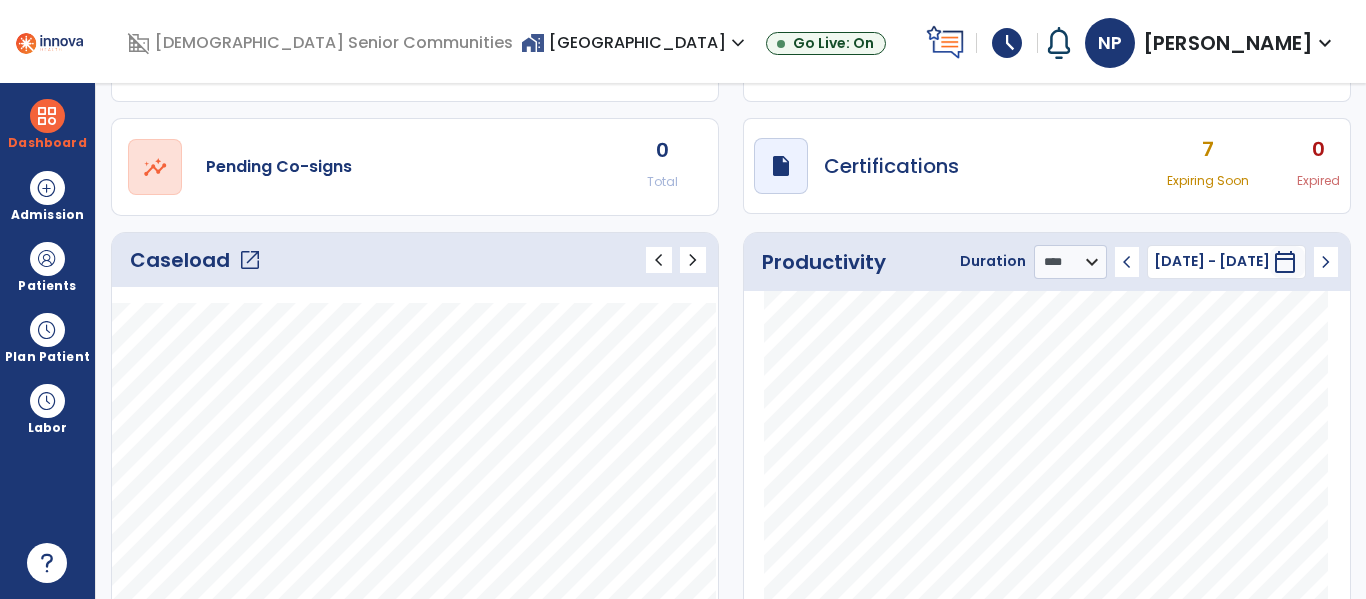 click on "open_in_new" 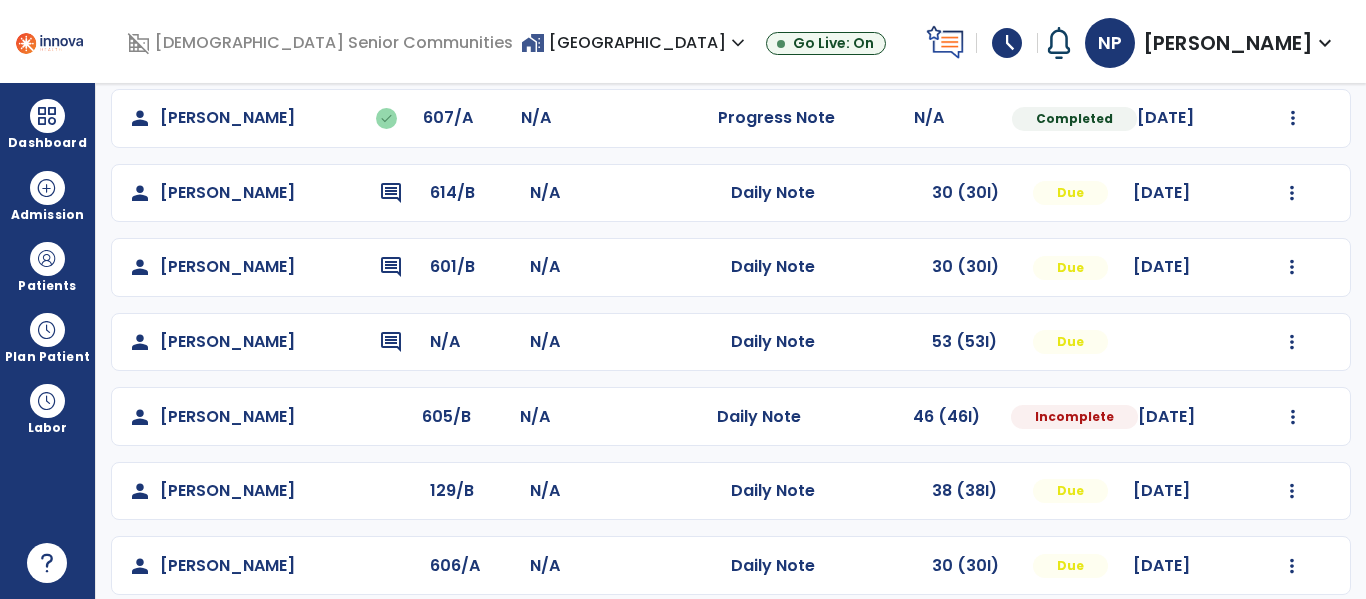 scroll, scrollTop: 488, scrollLeft: 0, axis: vertical 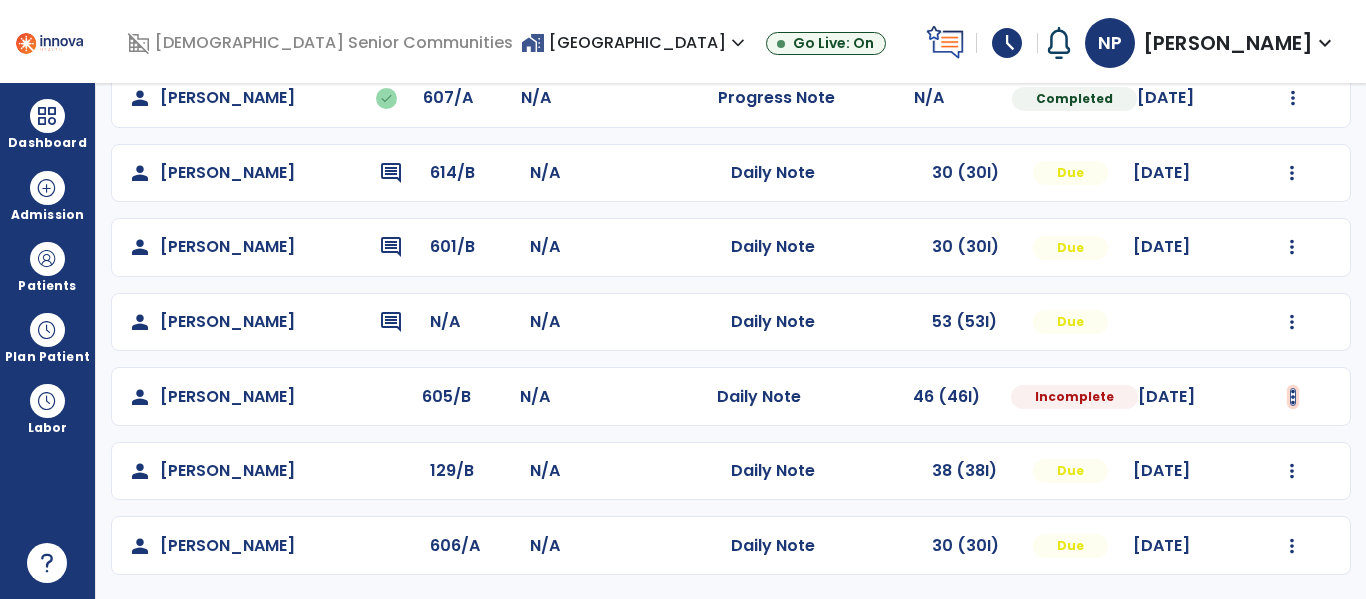 click at bounding box center (1293, -200) 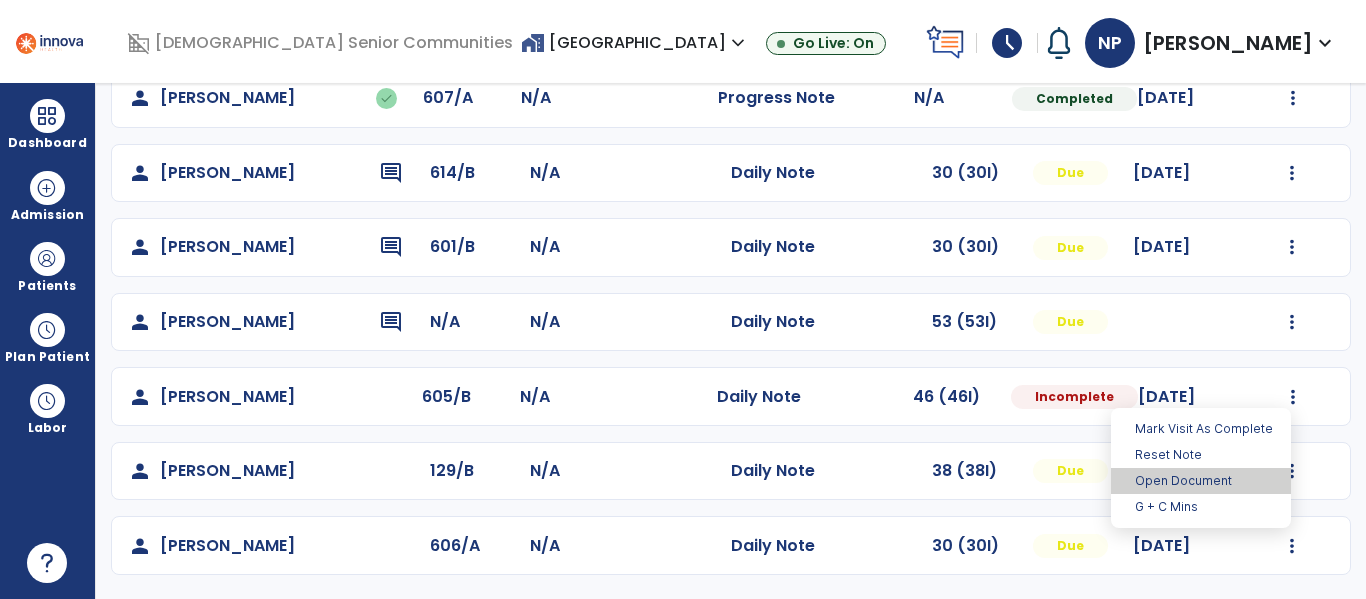 click on "Open Document" at bounding box center (1201, 481) 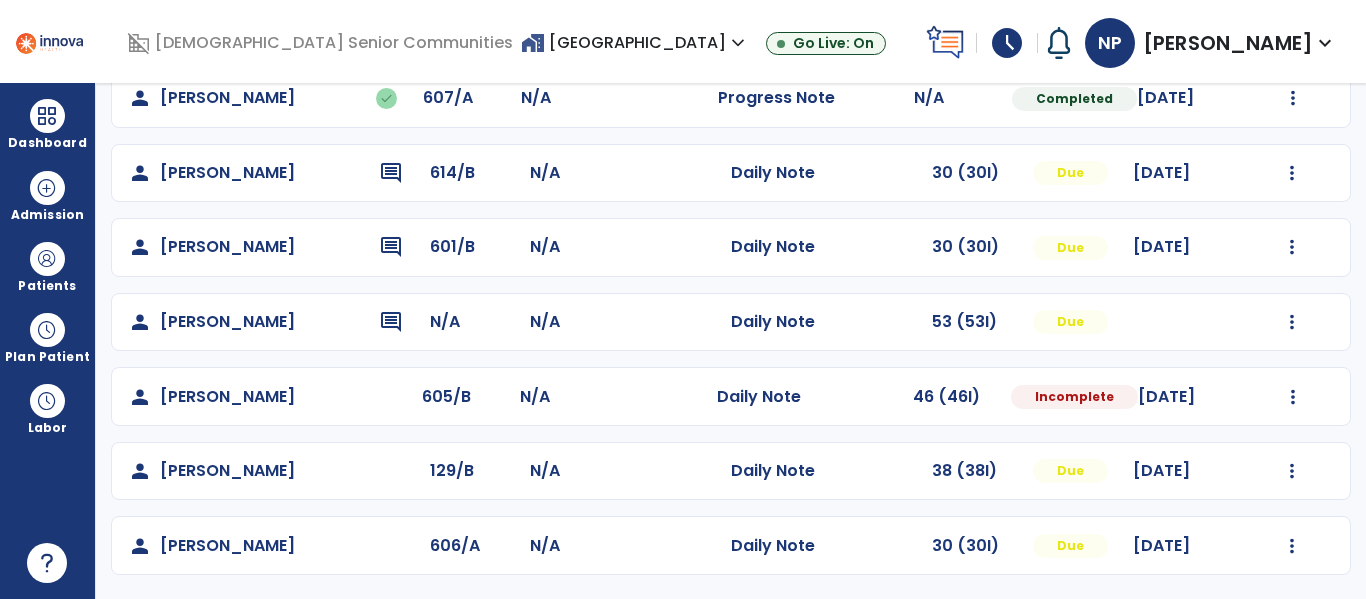 select on "*" 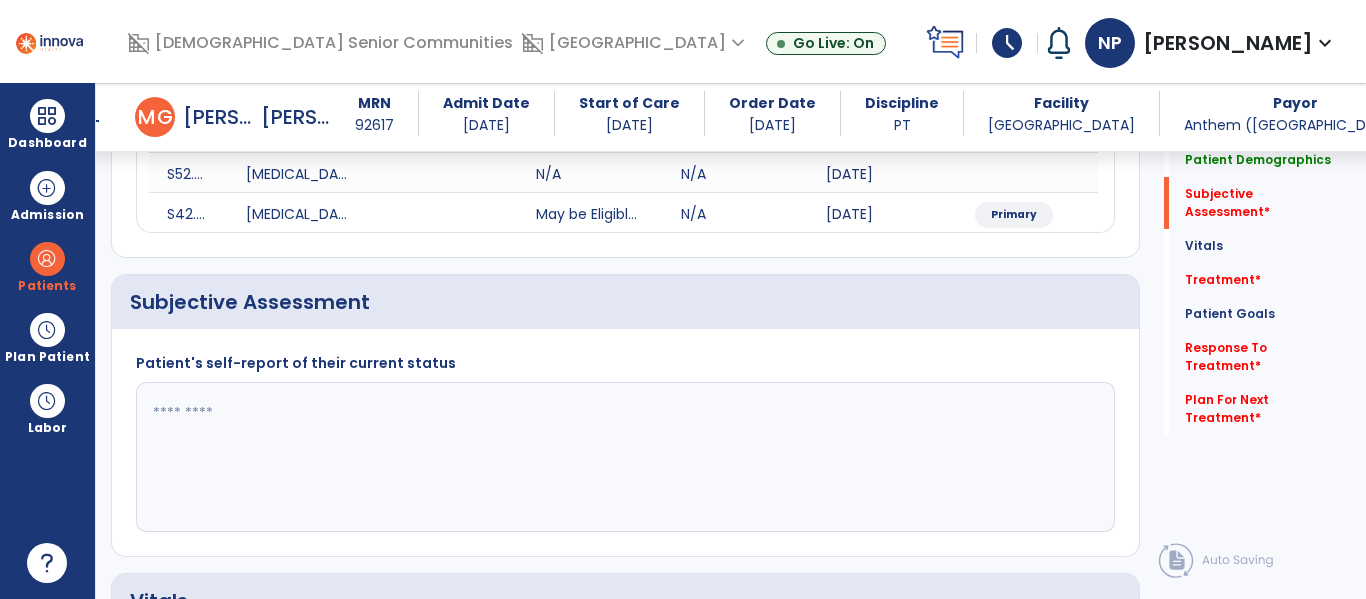scroll, scrollTop: 332, scrollLeft: 0, axis: vertical 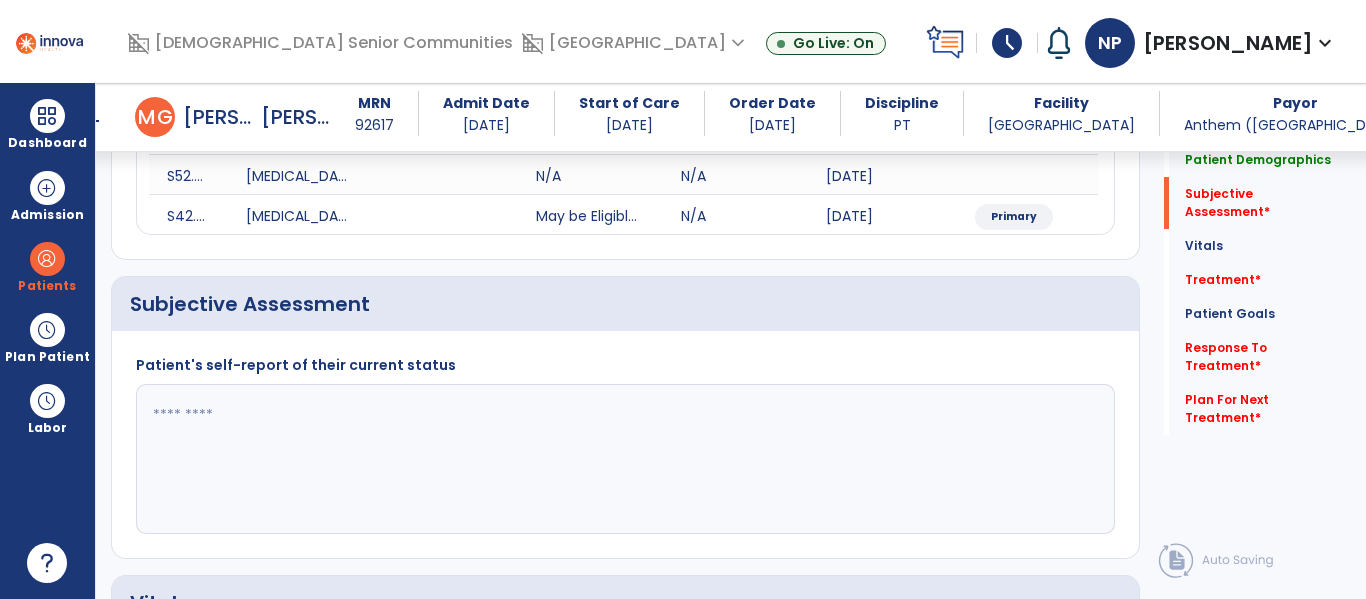 click 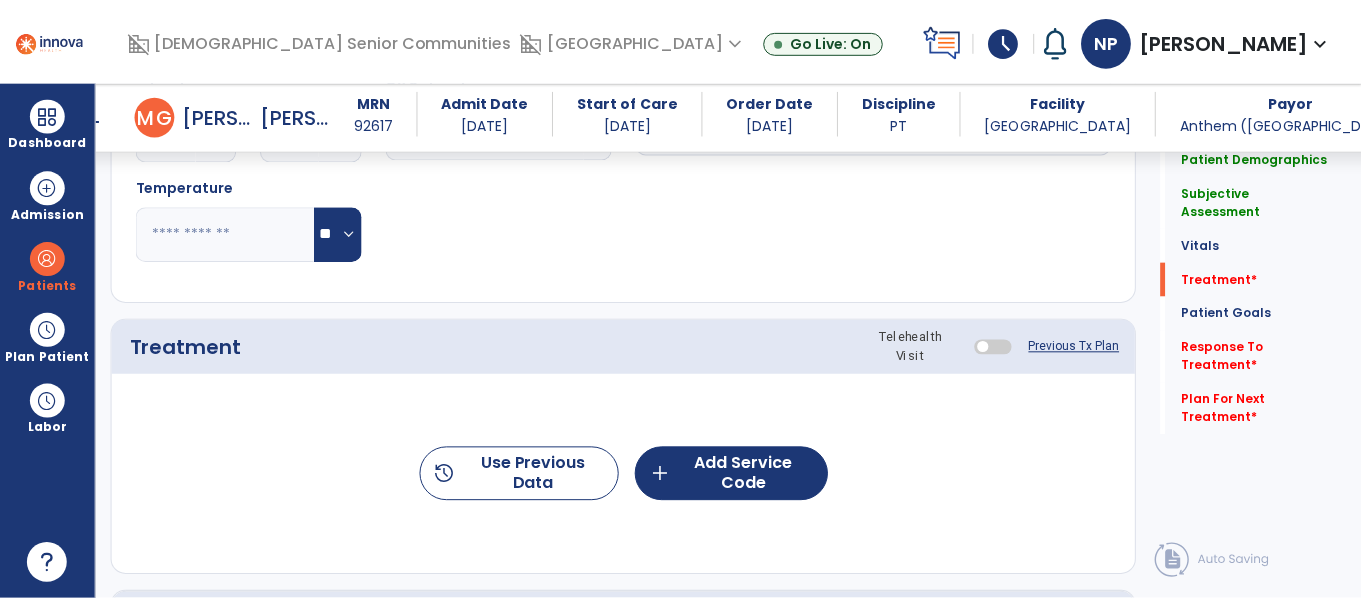 scroll, scrollTop: 1034, scrollLeft: 0, axis: vertical 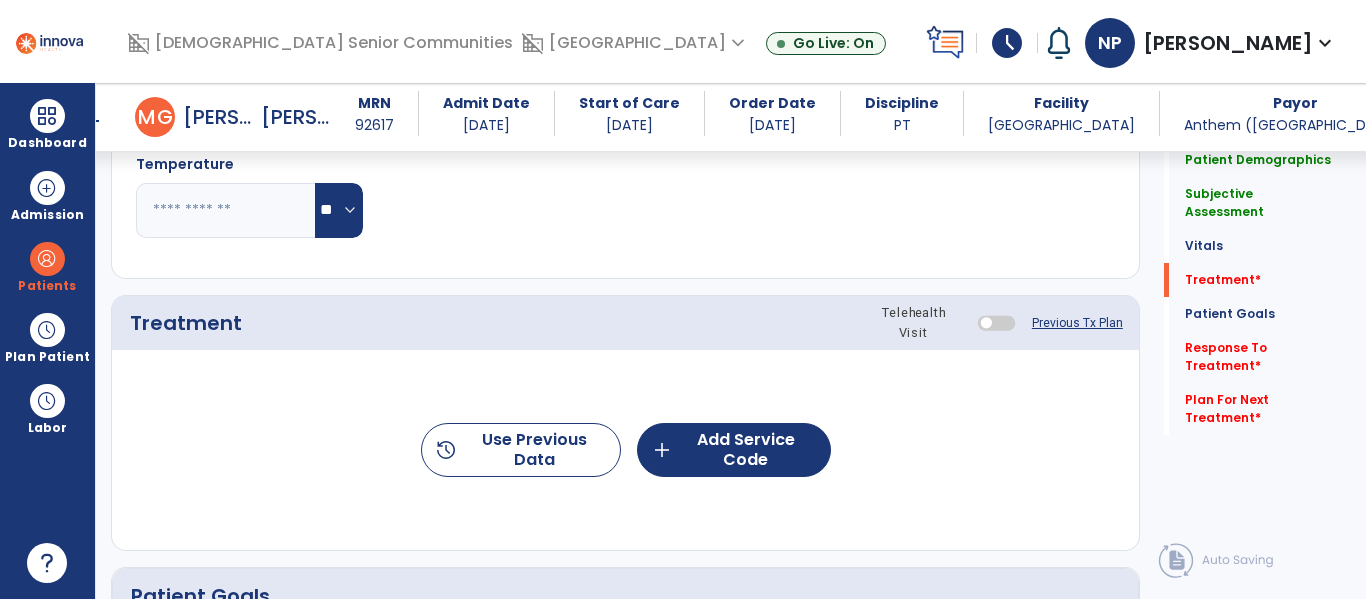 type on "**********" 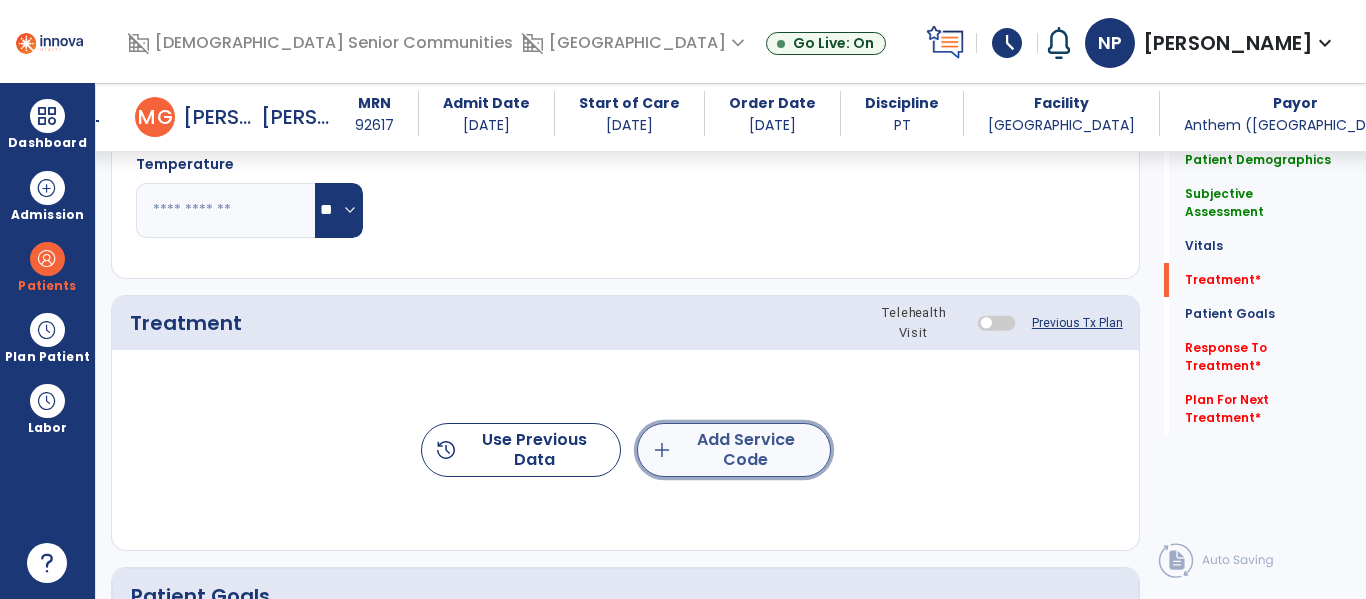 click on "add  Add Service Code" 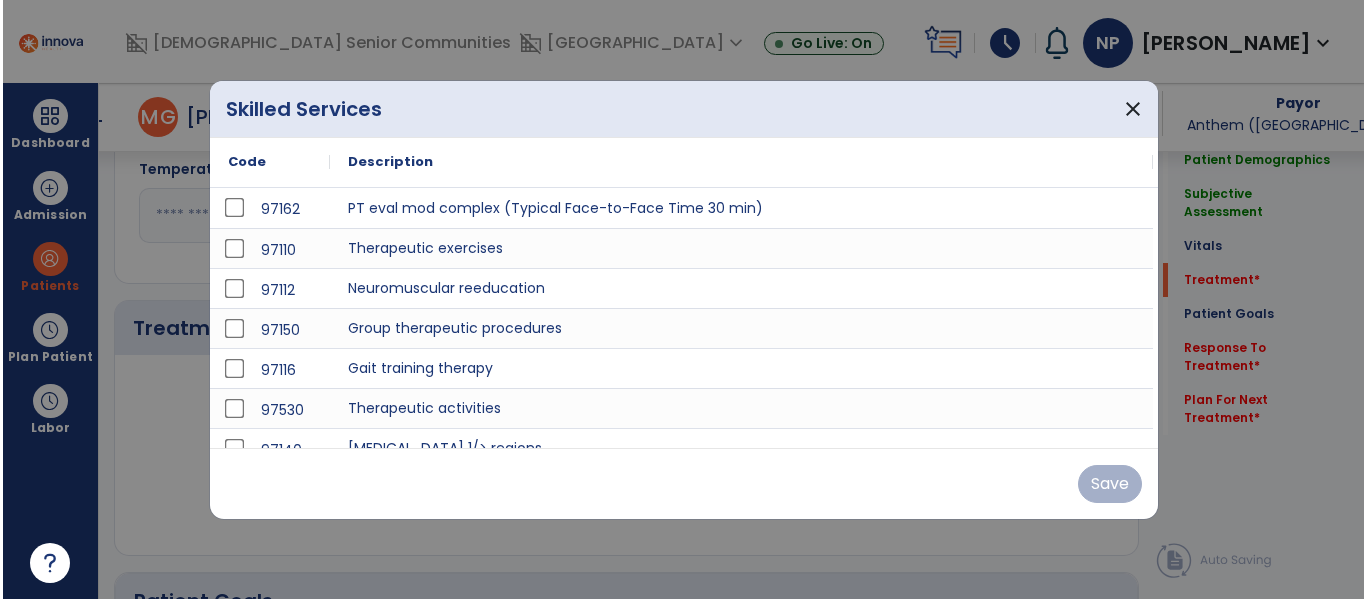 scroll, scrollTop: 1034, scrollLeft: 0, axis: vertical 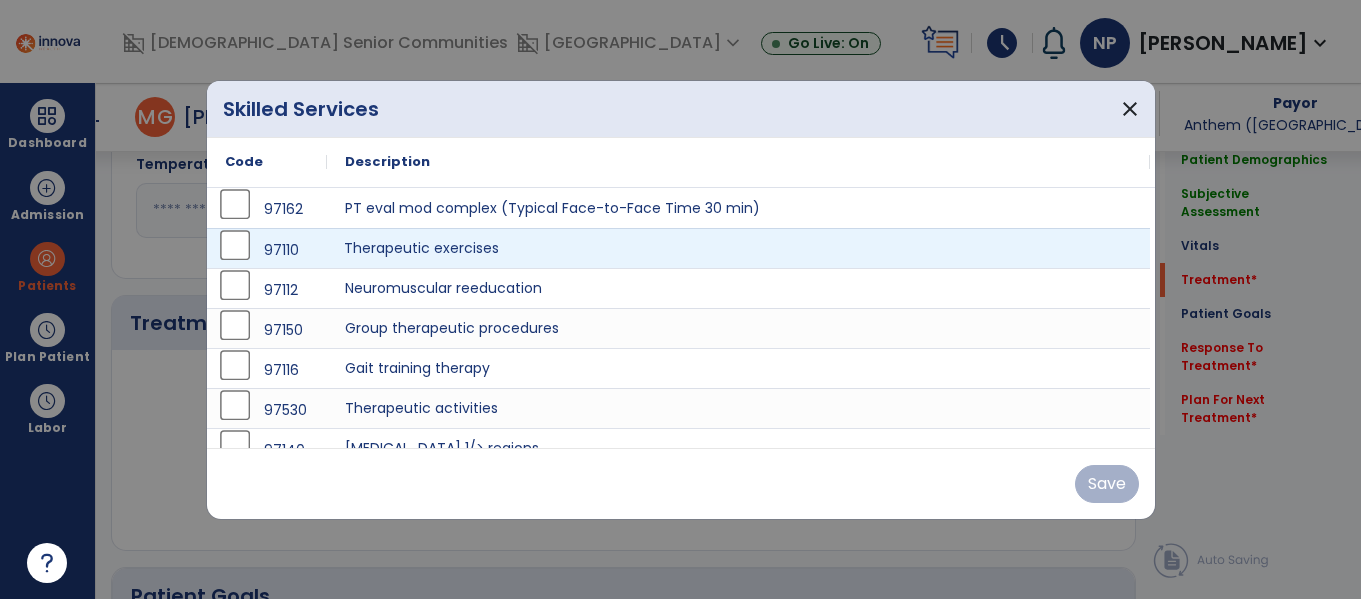 click on "Therapeutic exercises" at bounding box center [738, 248] 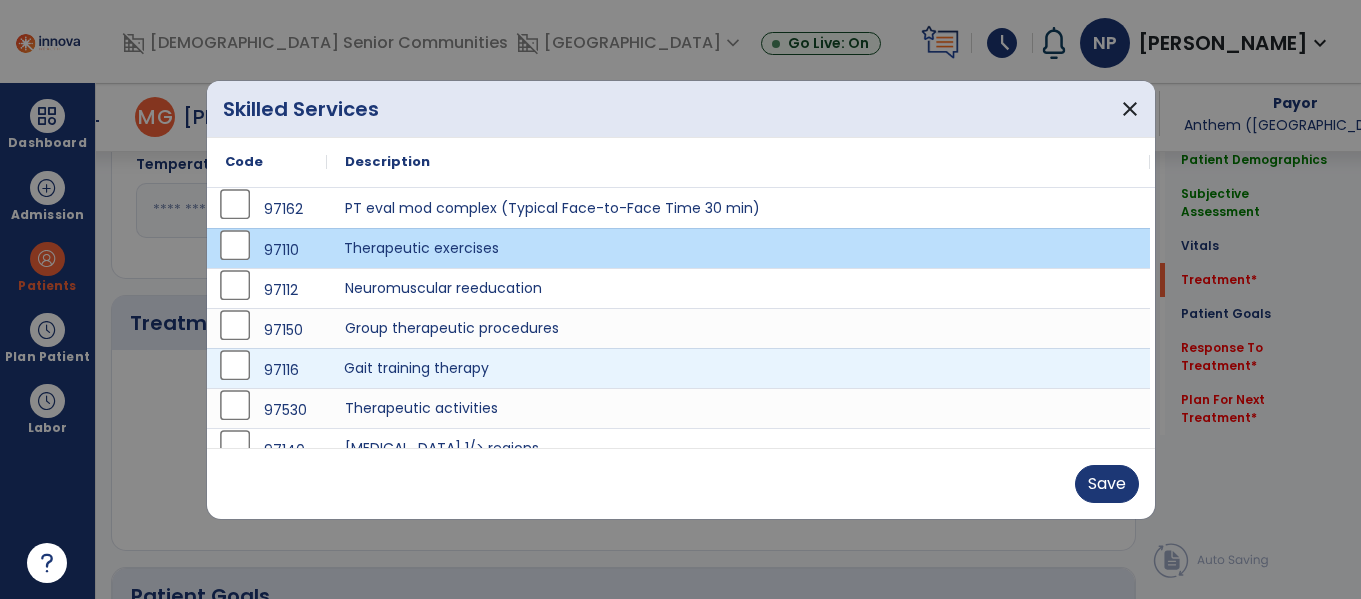 click on "Gait training therapy" at bounding box center [738, 368] 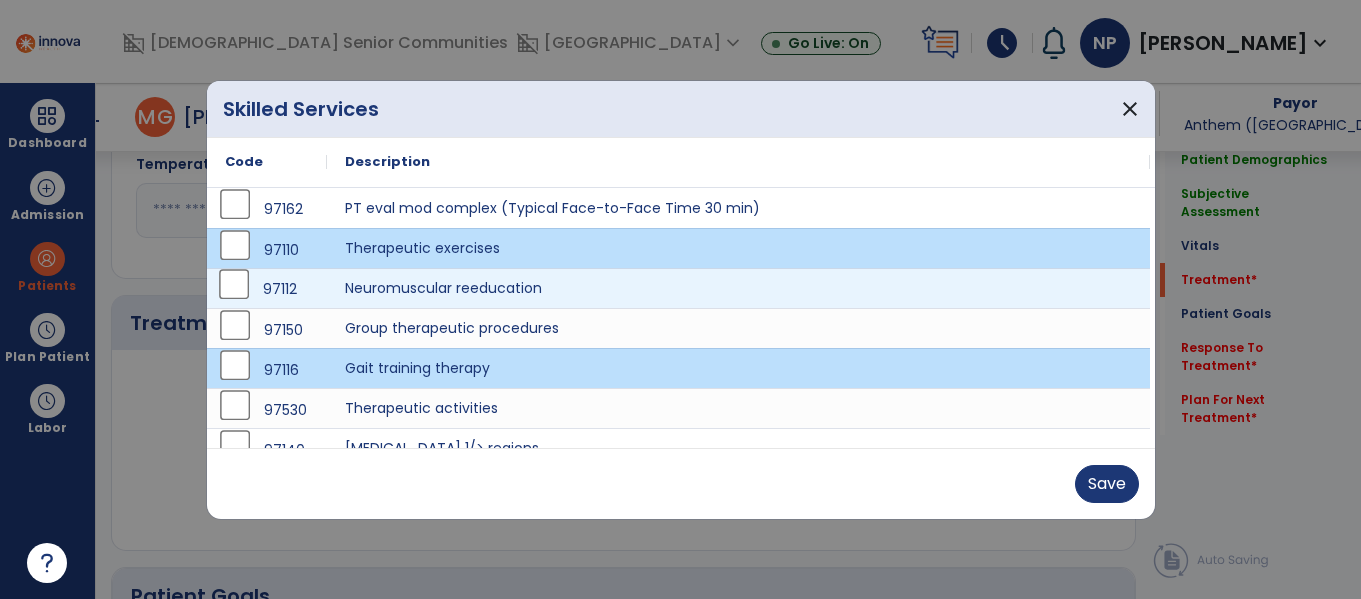 click on "97112" at bounding box center [280, 289] 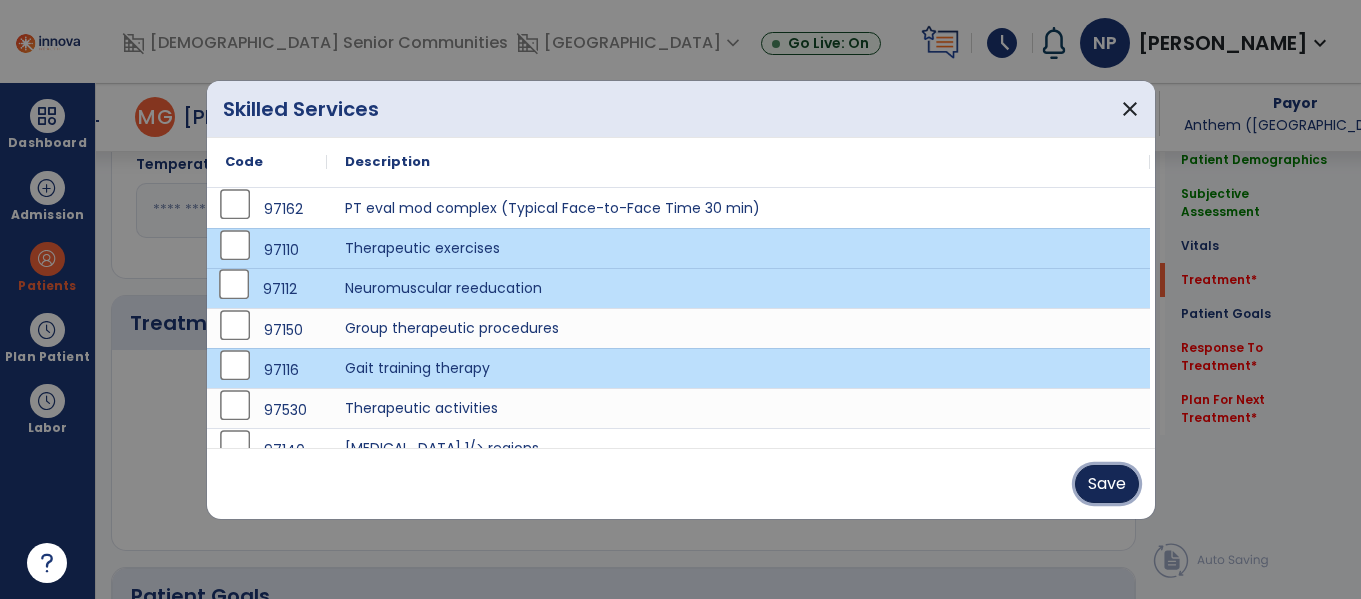 click on "Save" at bounding box center (1107, 484) 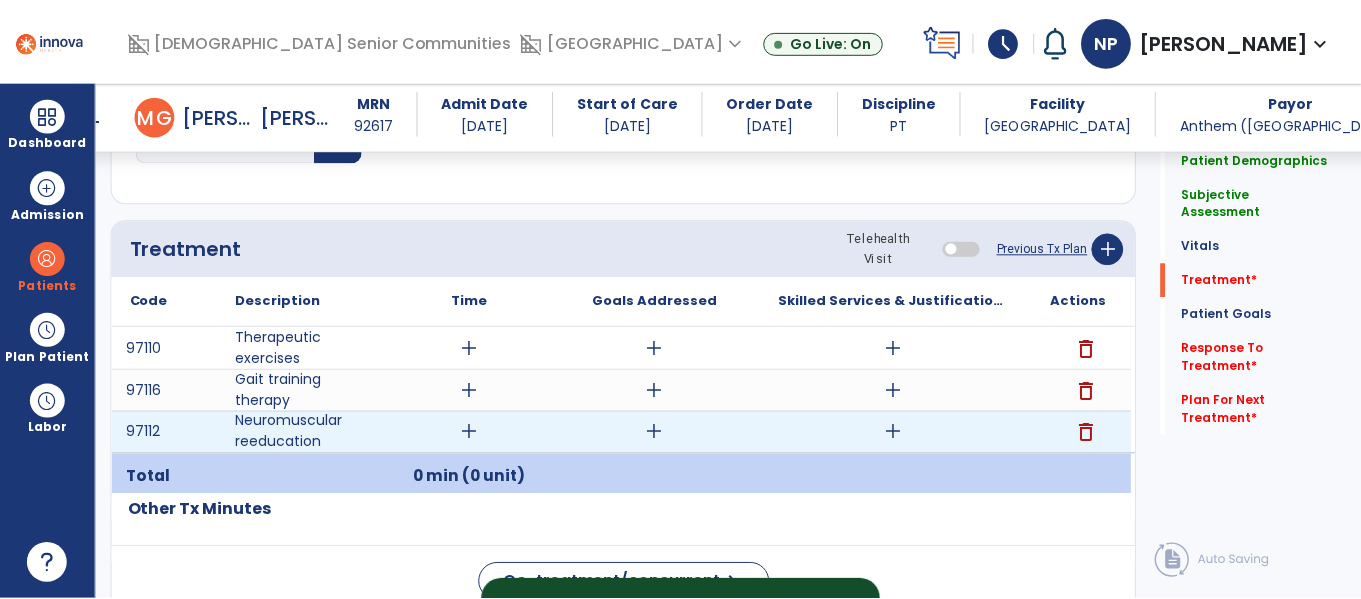 scroll, scrollTop: 1153, scrollLeft: 0, axis: vertical 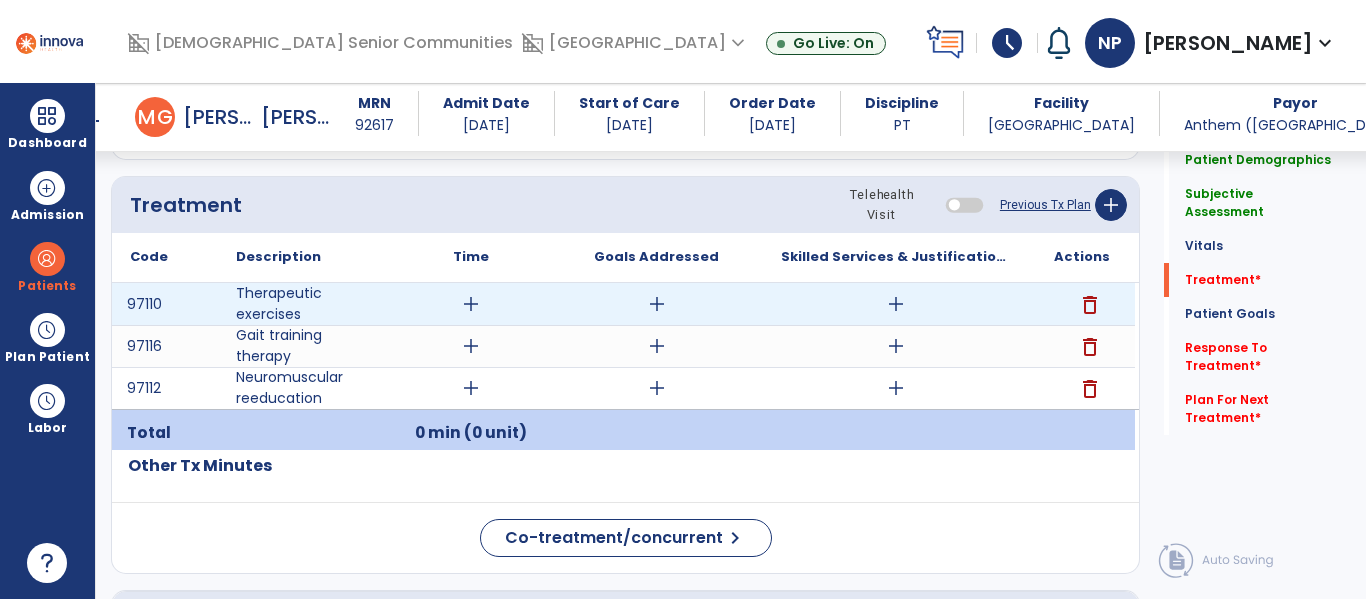 click on "add" at bounding box center (471, 304) 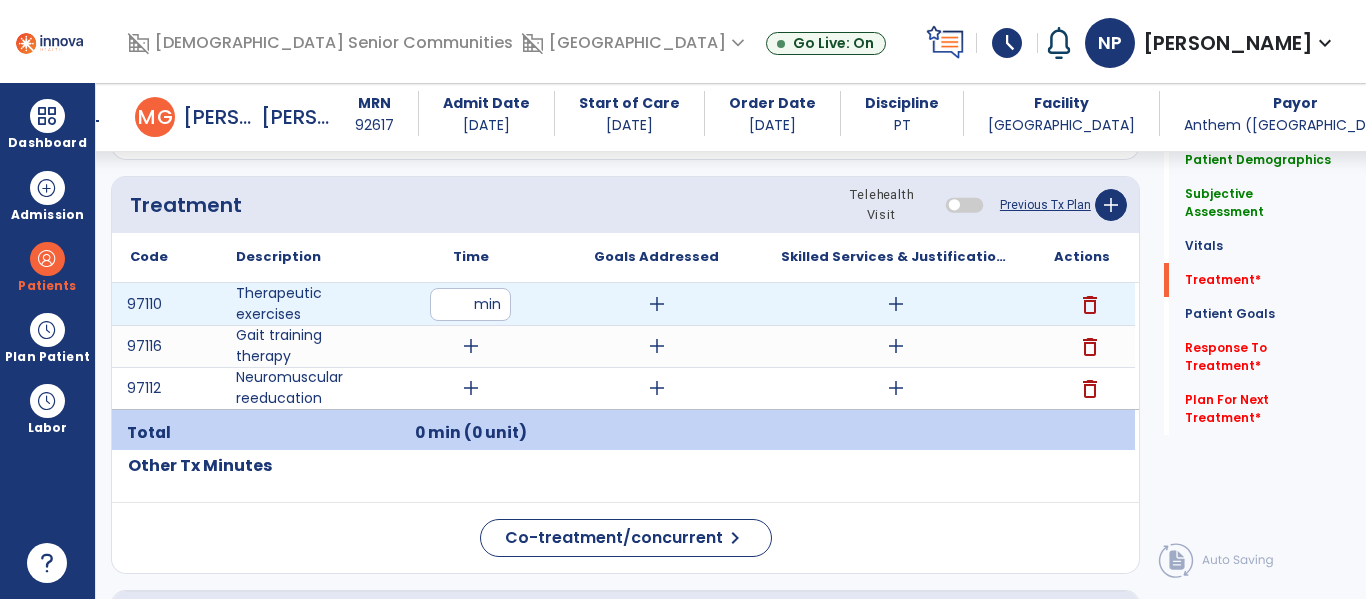 type on "**" 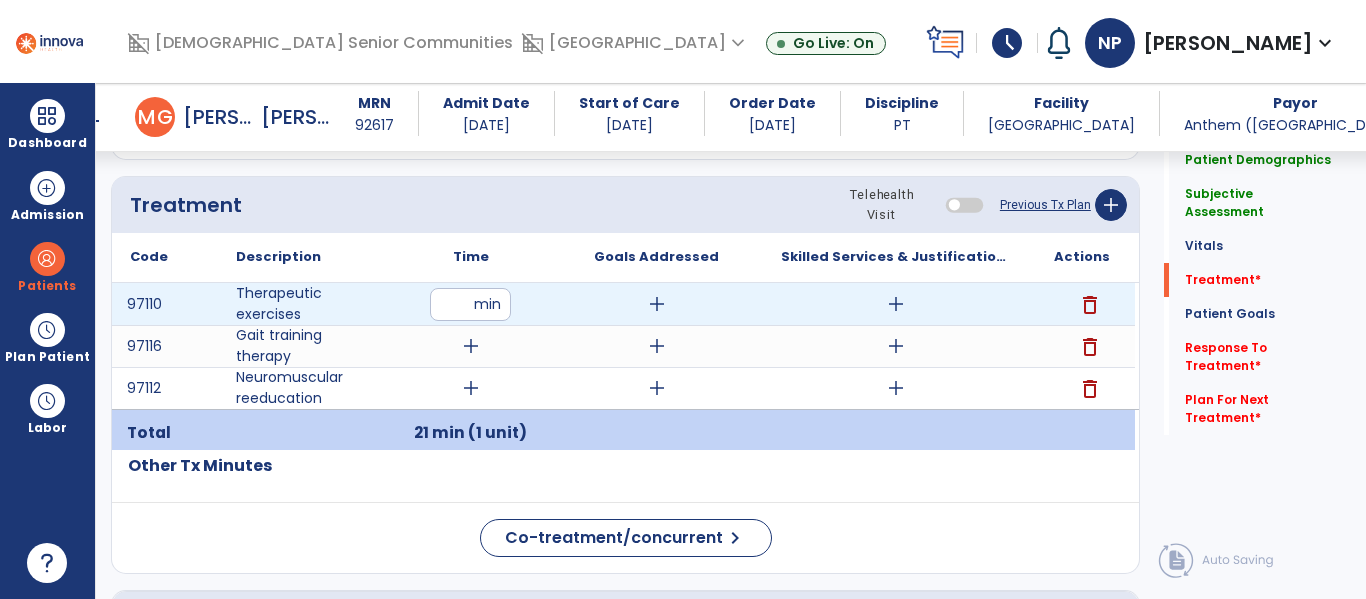 click on "add" at bounding box center (896, 304) 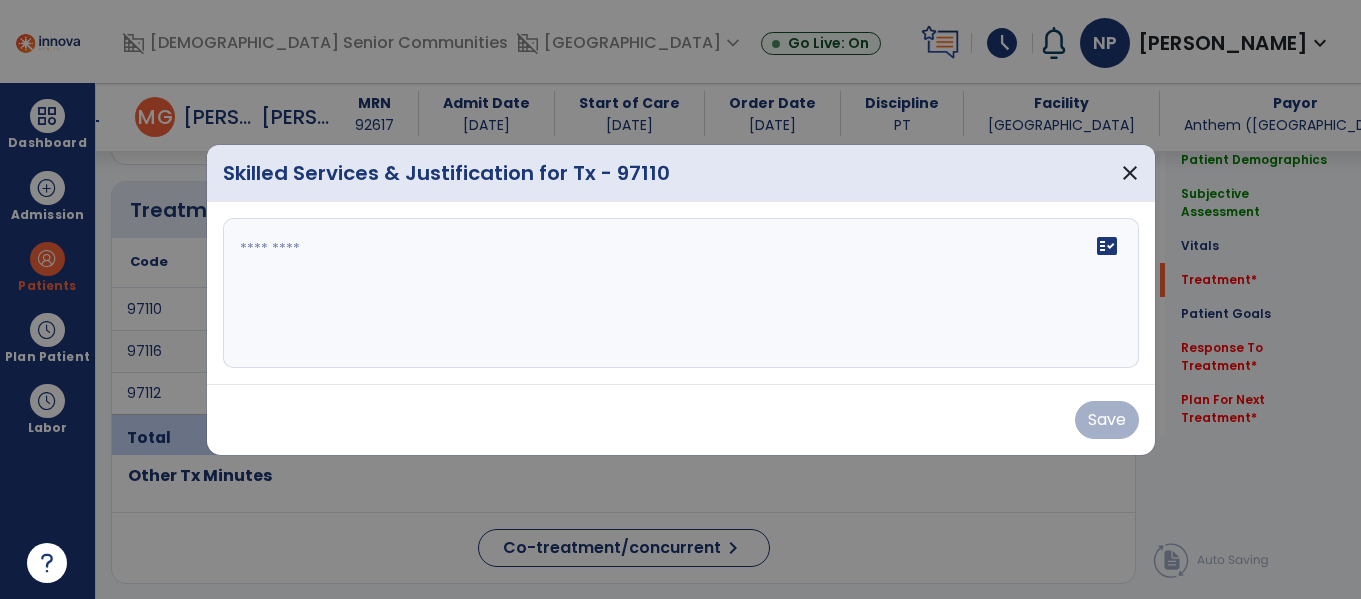 scroll, scrollTop: 1153, scrollLeft: 0, axis: vertical 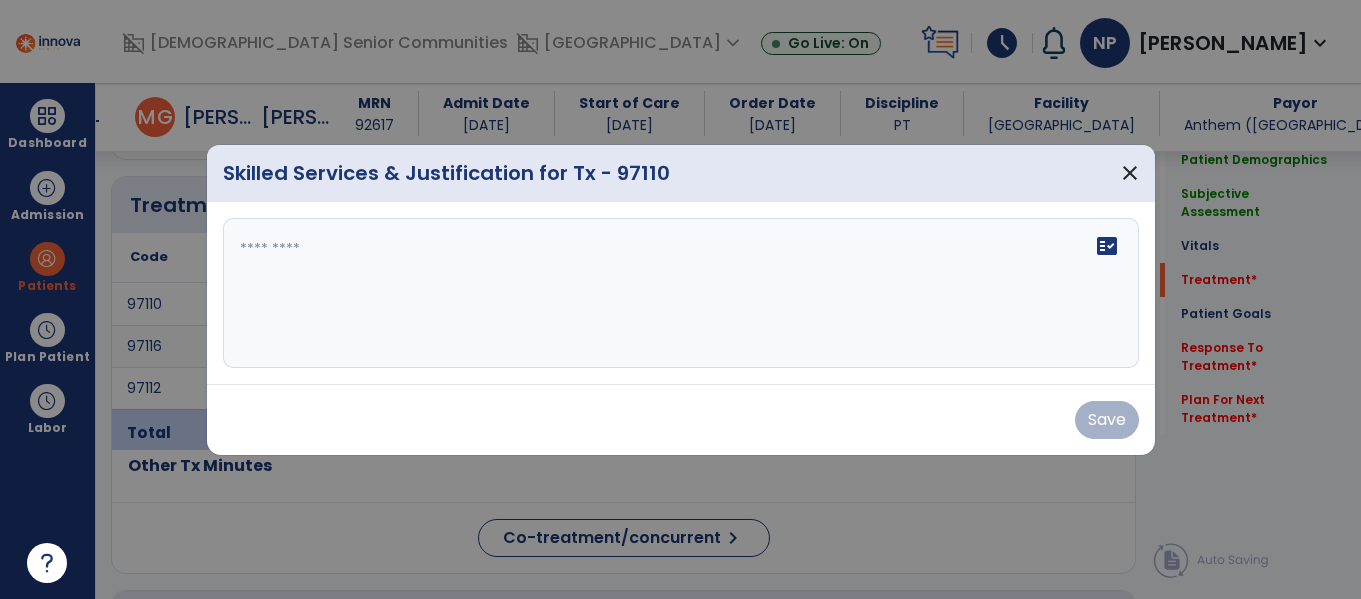 click on "fact_check" at bounding box center (681, 293) 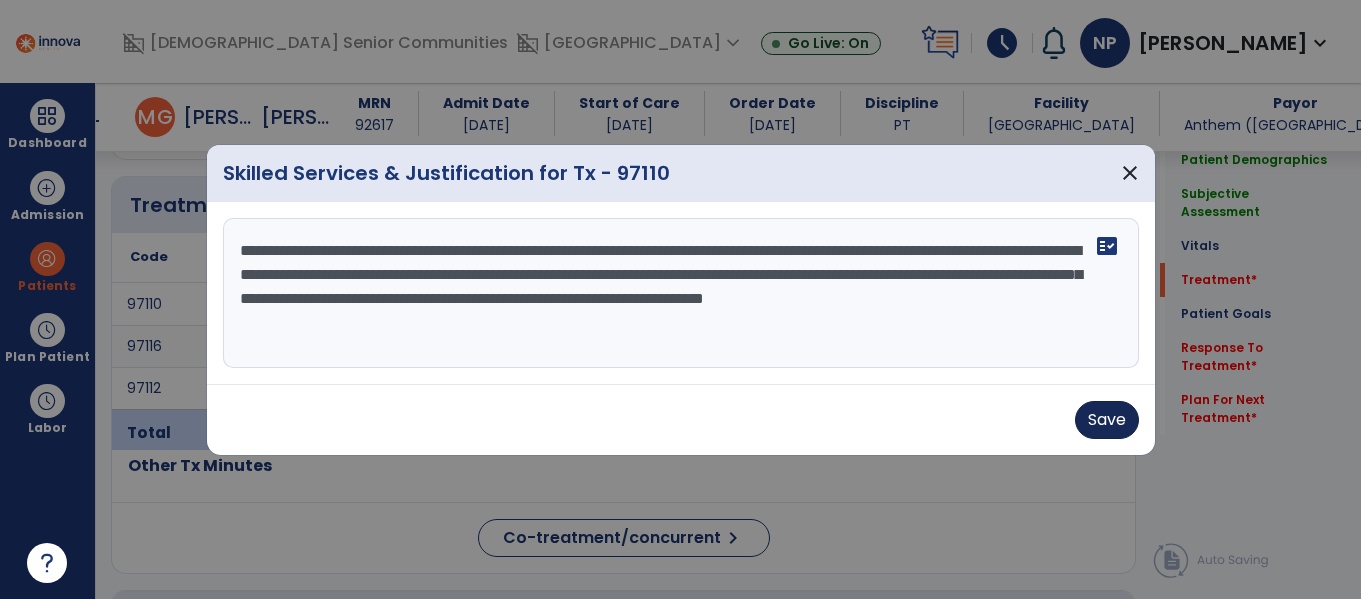 type on "**********" 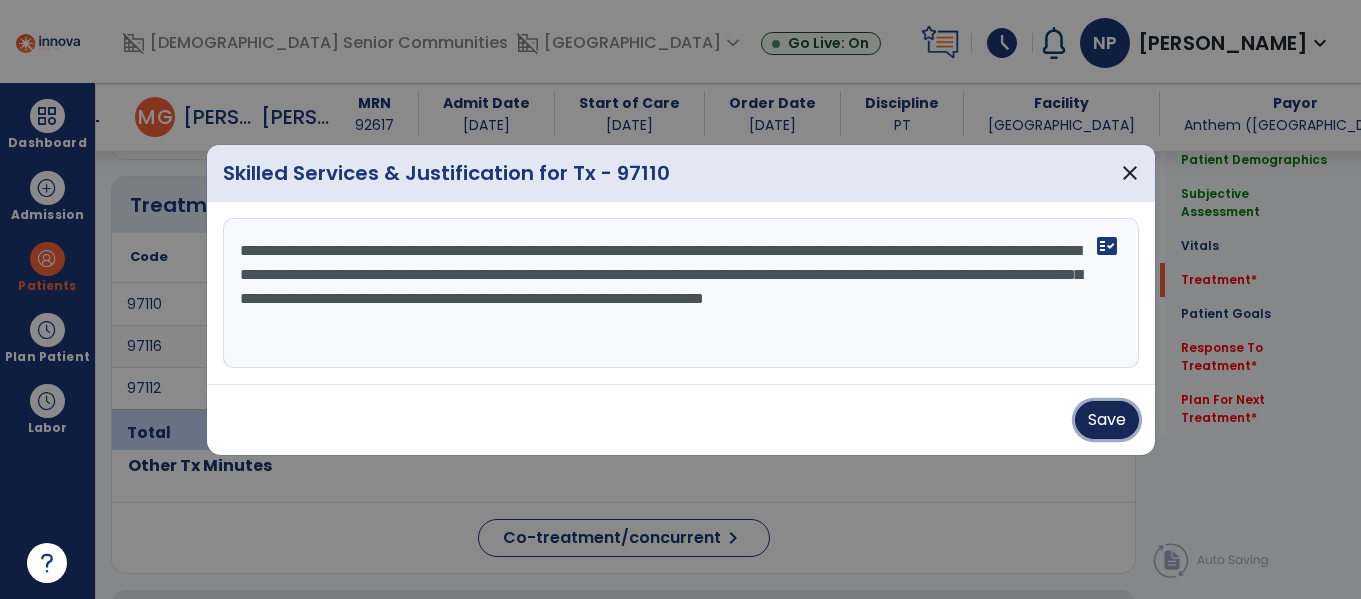 click on "Save" at bounding box center [1107, 420] 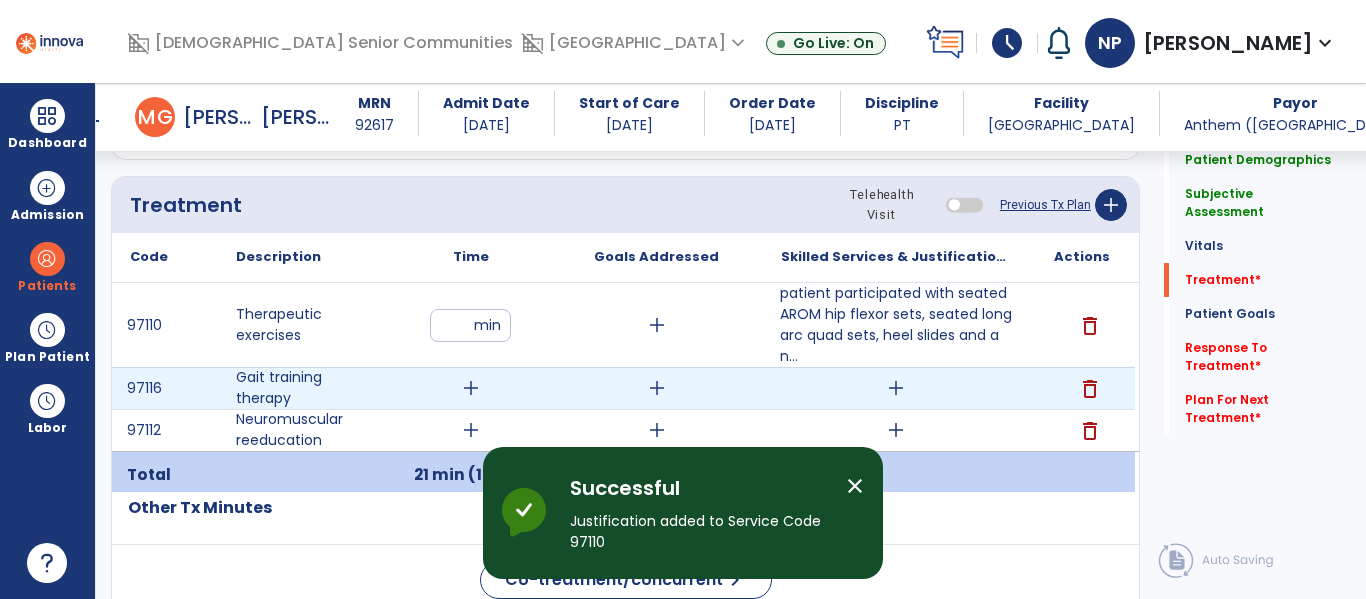 click on "add" at bounding box center [471, 388] 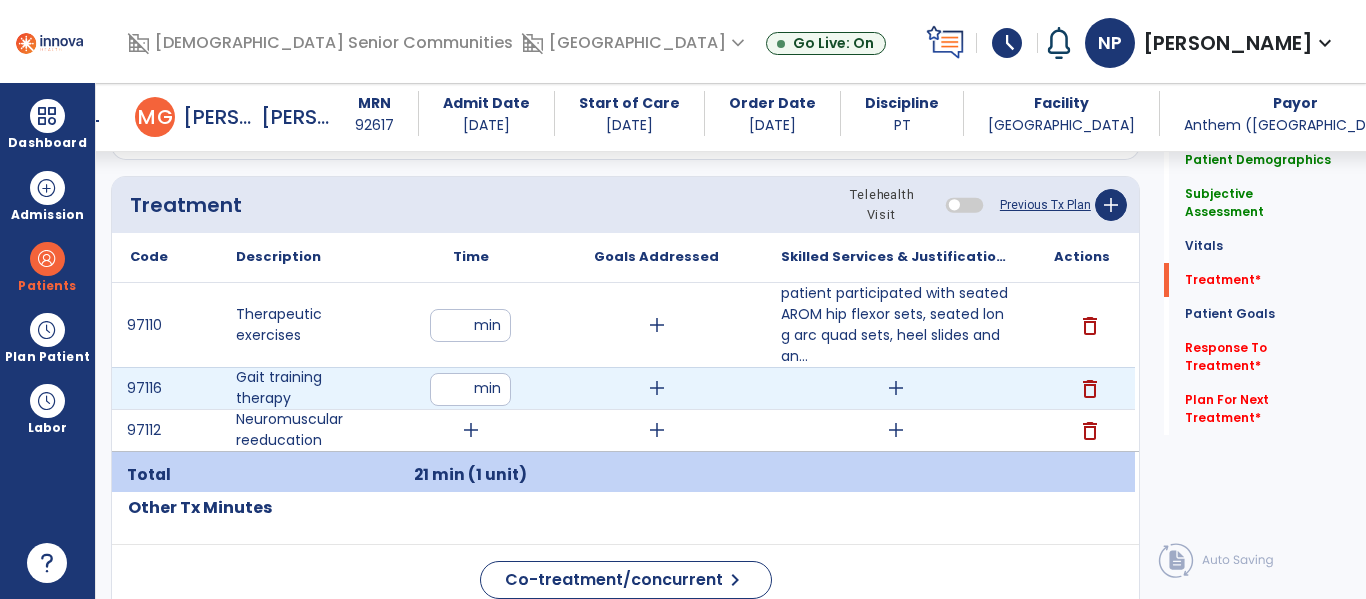type on "**" 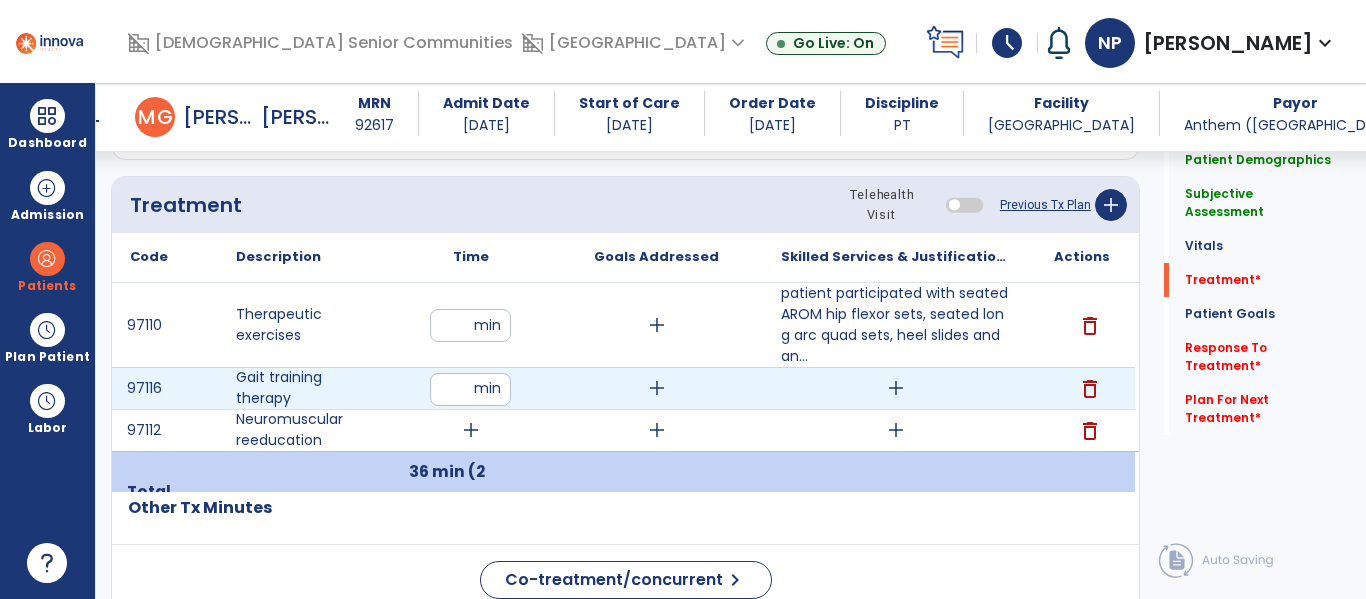 click on "add" at bounding box center [896, 388] 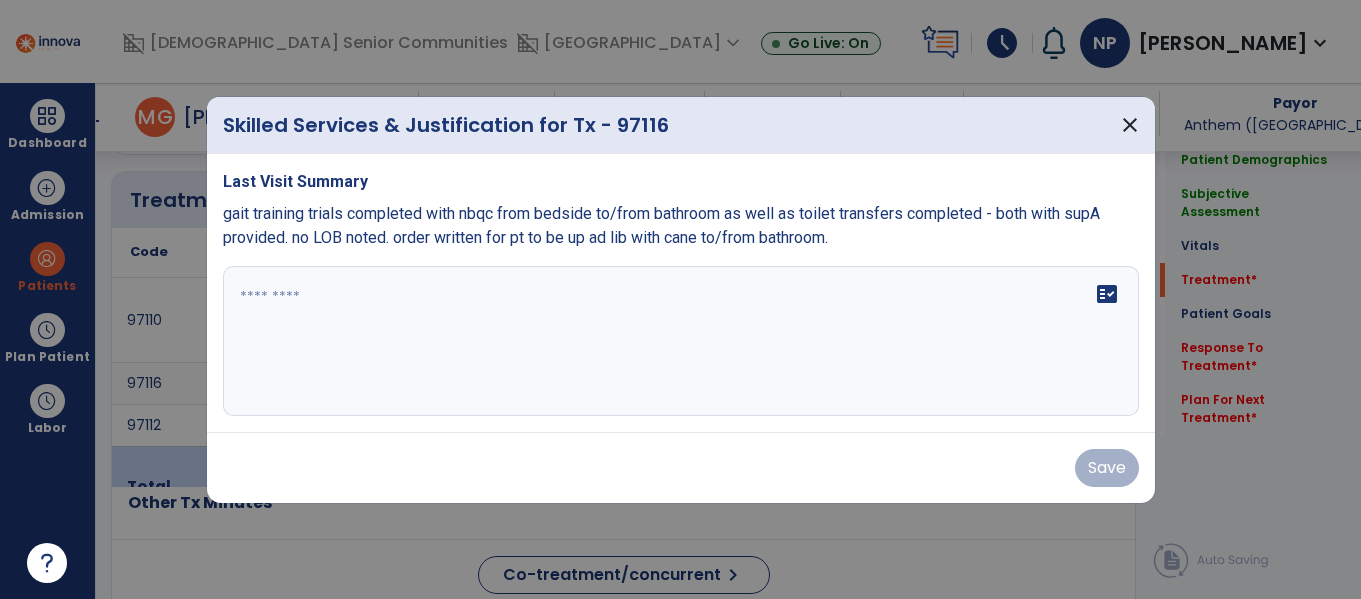 scroll, scrollTop: 1153, scrollLeft: 0, axis: vertical 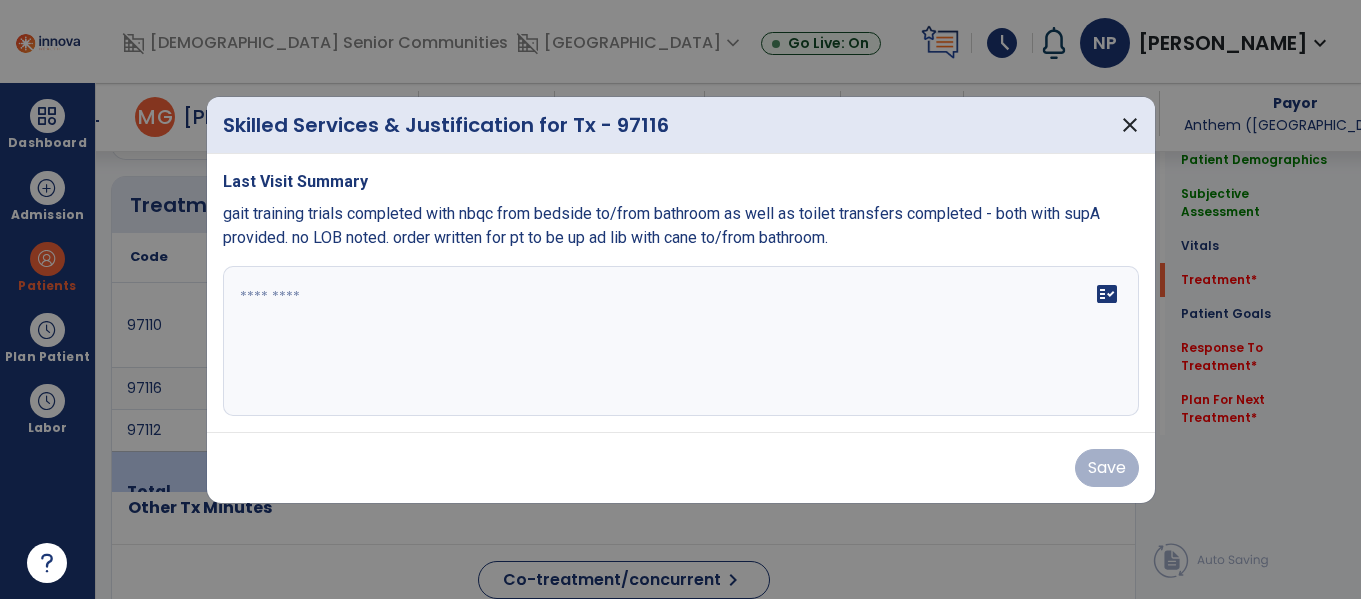 click on "fact_check" at bounding box center [681, 341] 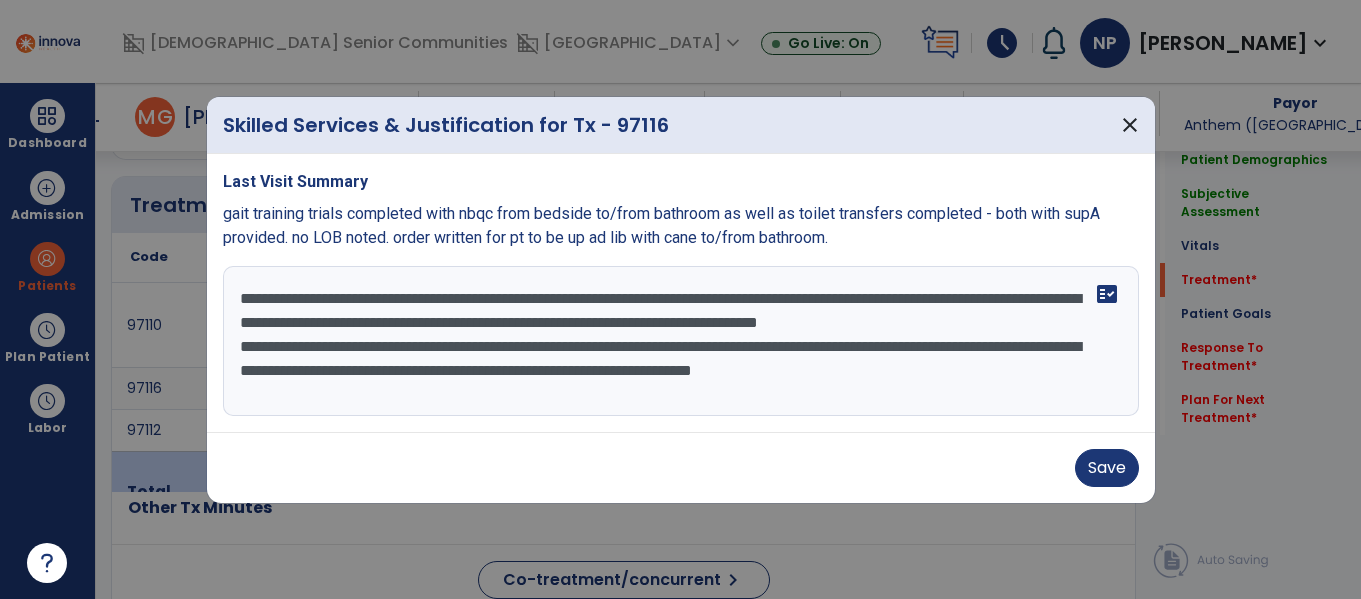scroll, scrollTop: 16, scrollLeft: 0, axis: vertical 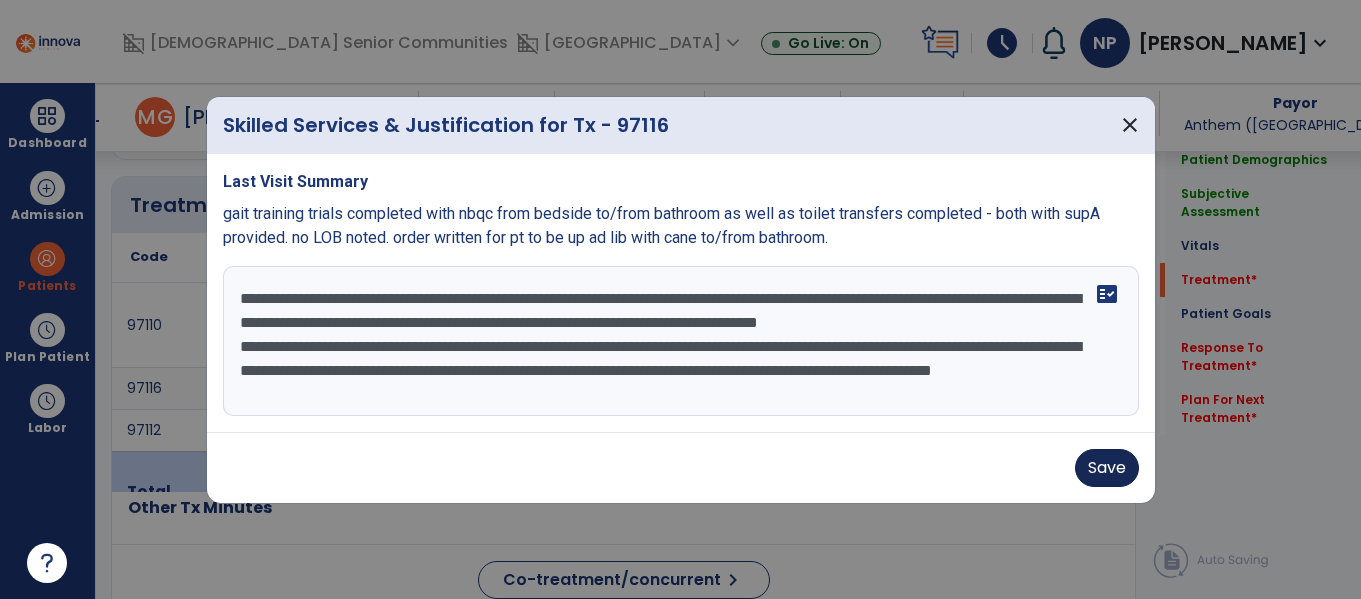 type on "**********" 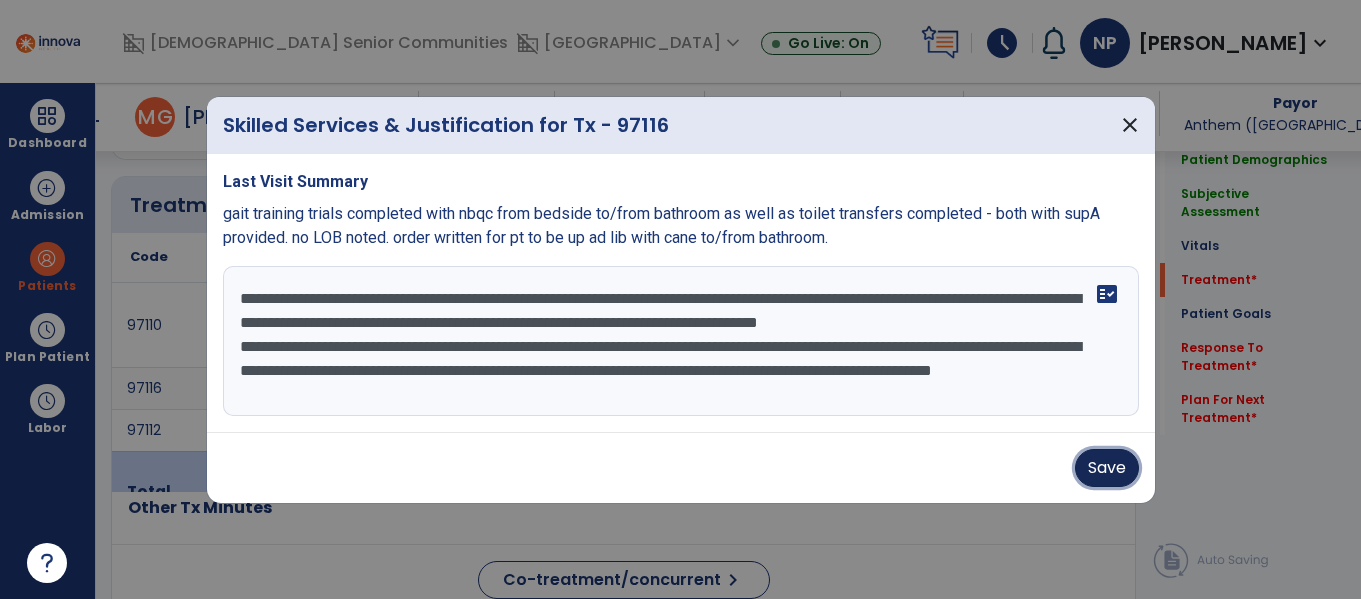 click on "Save" at bounding box center [1107, 468] 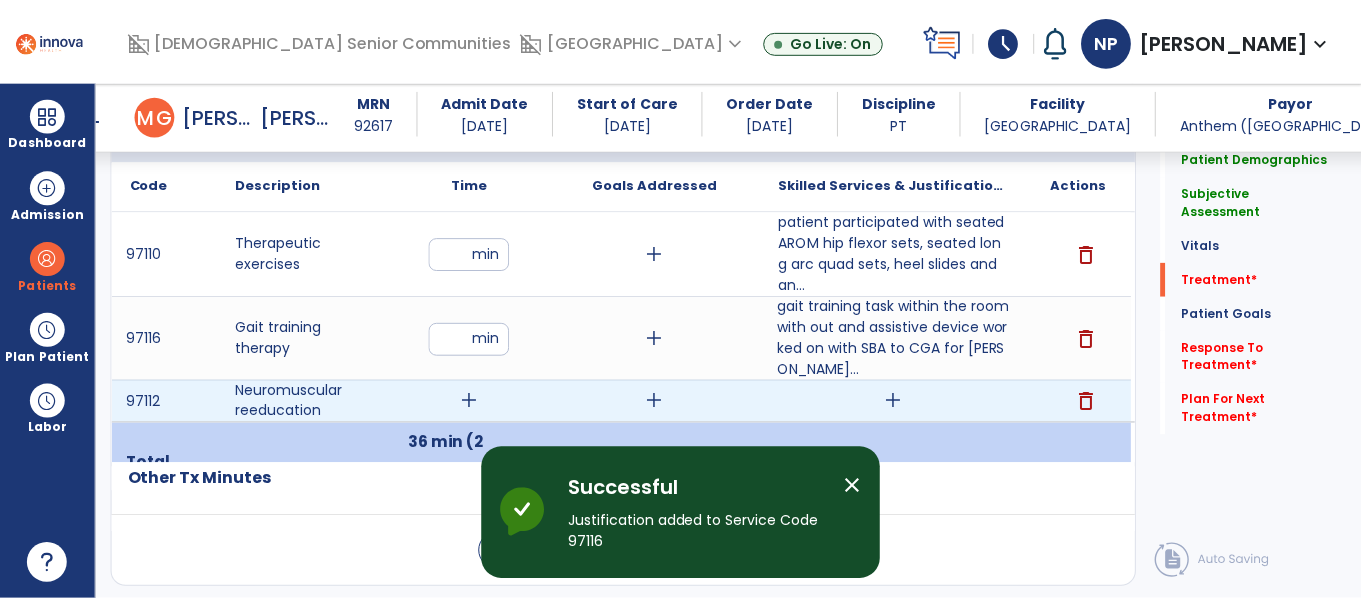 scroll, scrollTop: 1230, scrollLeft: 0, axis: vertical 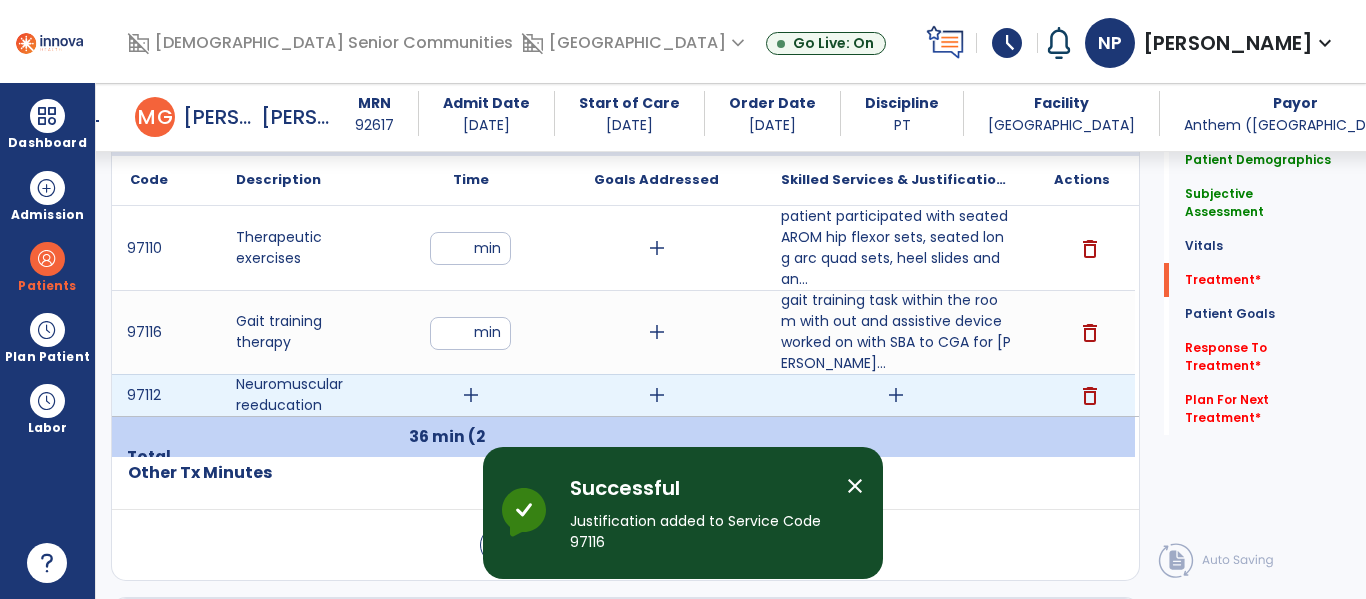 click on "add" at bounding box center [471, 395] 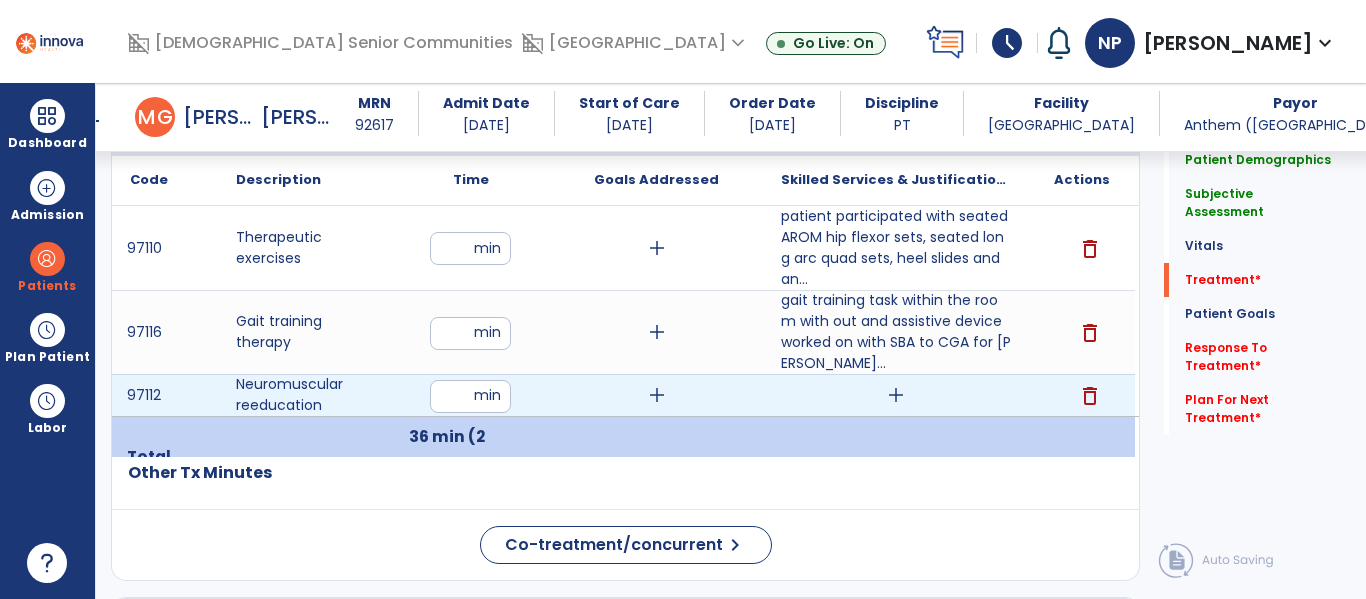 type on "**" 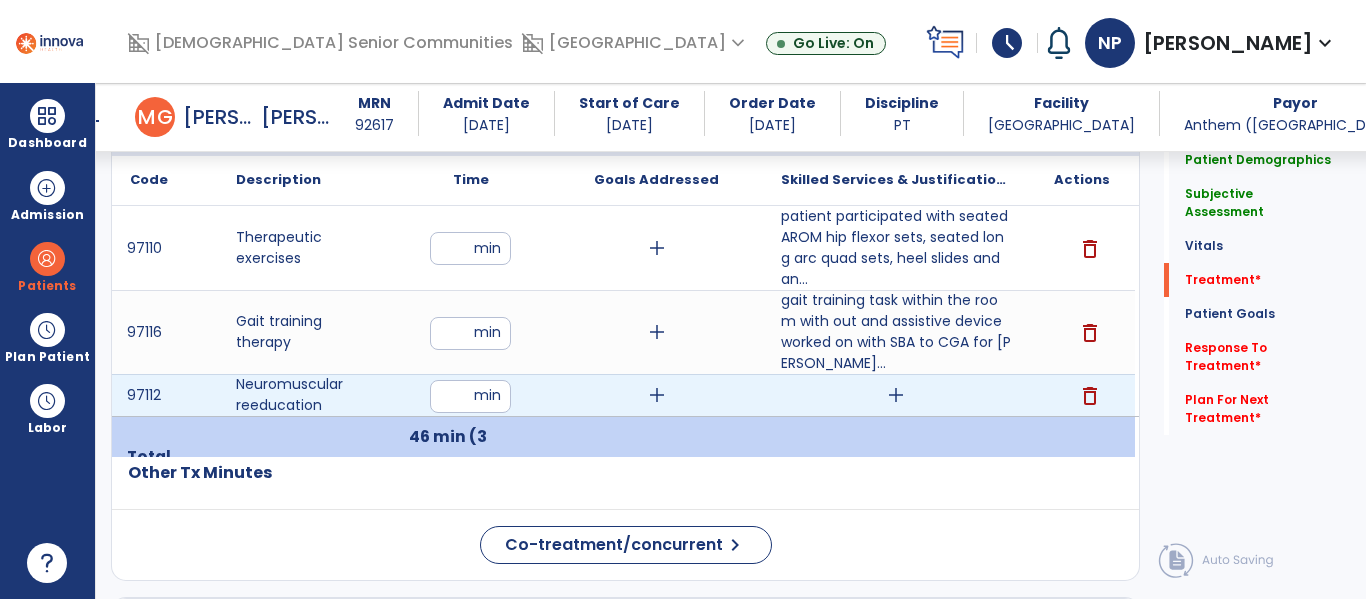 click on "add" at bounding box center (896, 395) 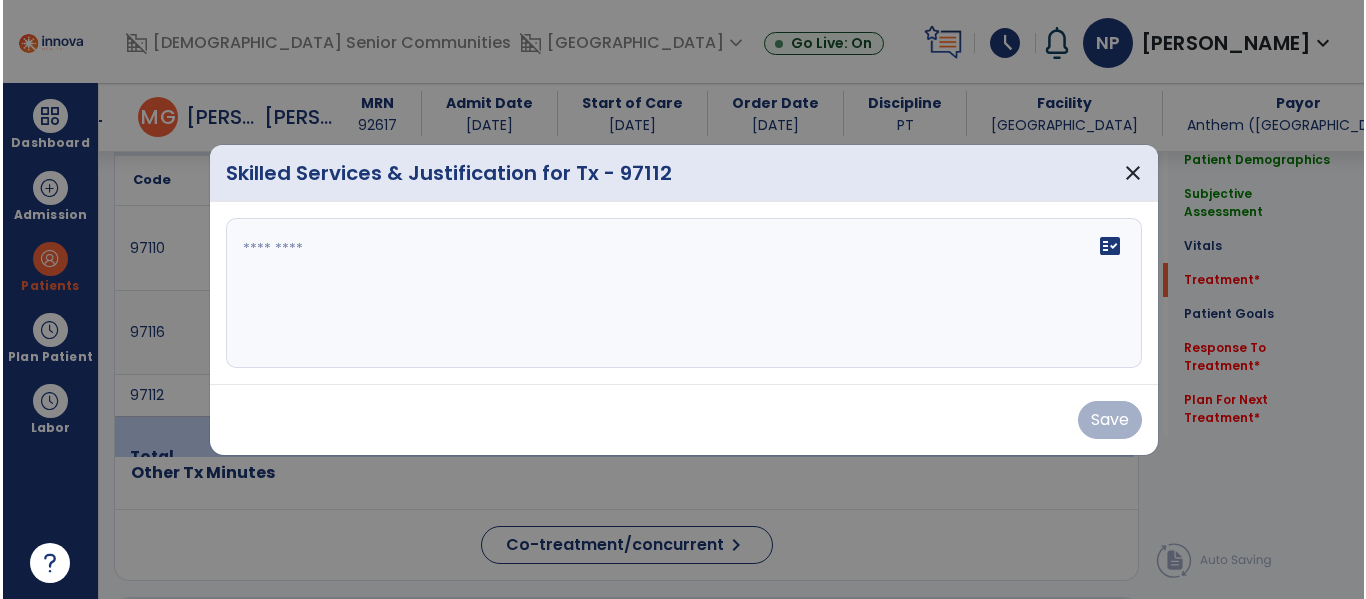 scroll, scrollTop: 1230, scrollLeft: 0, axis: vertical 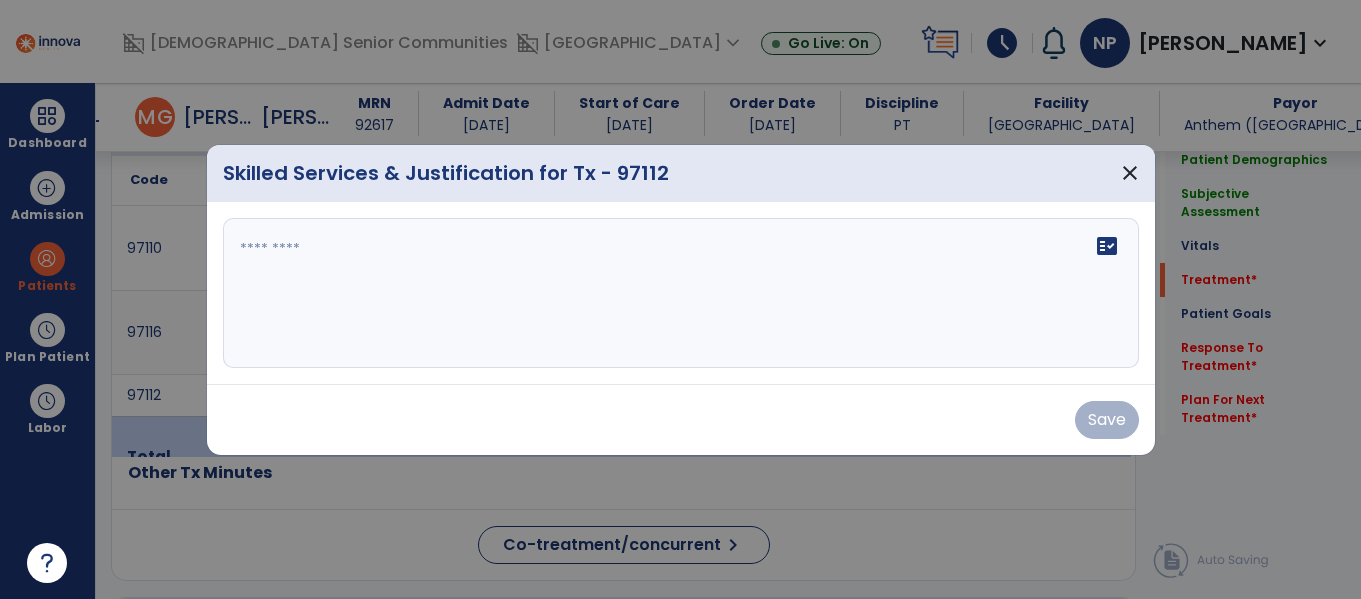click on "fact_check" at bounding box center [681, 293] 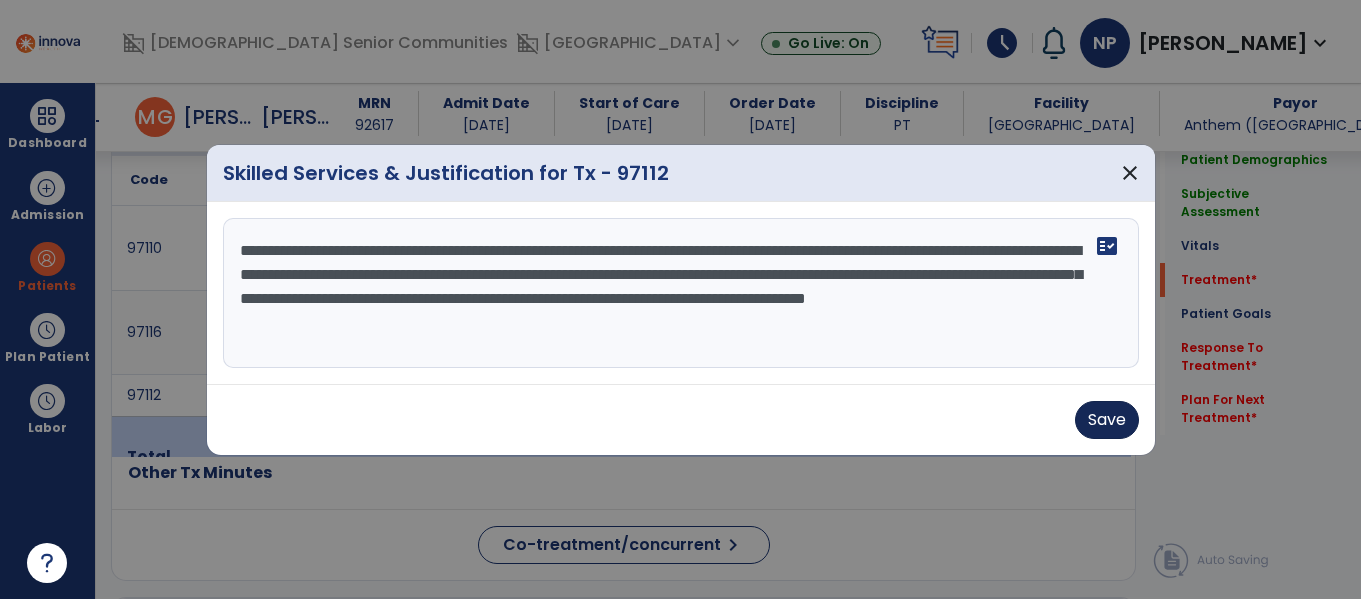 type on "**********" 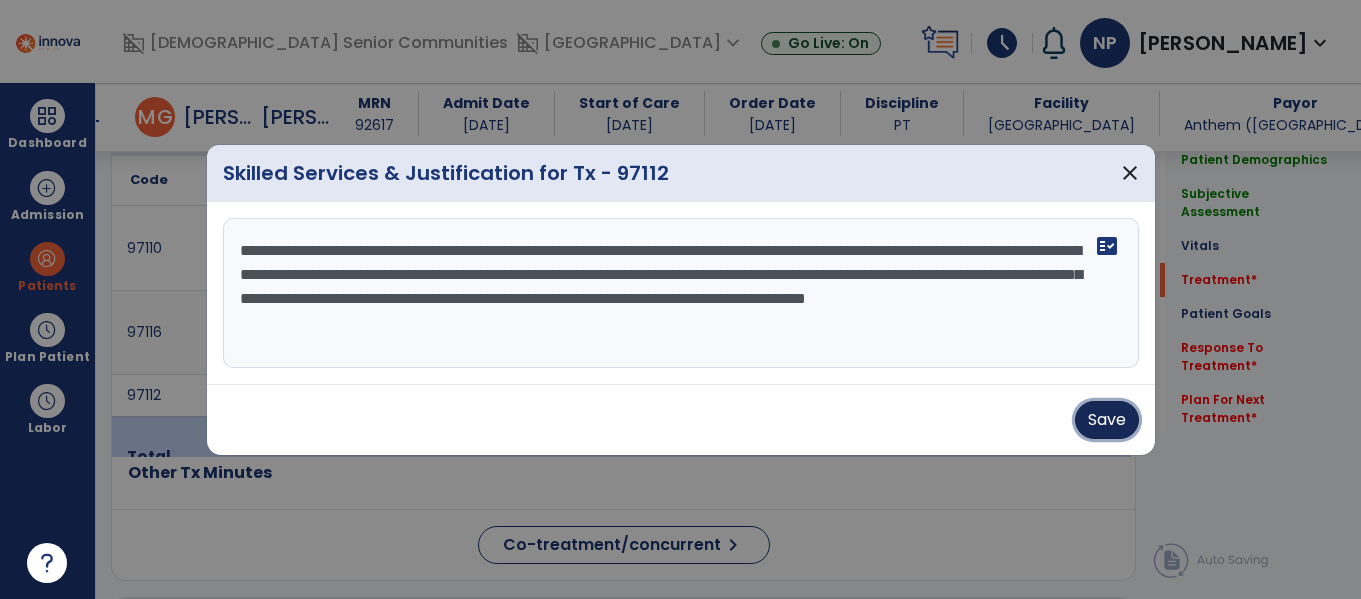 click on "Save" at bounding box center (1107, 420) 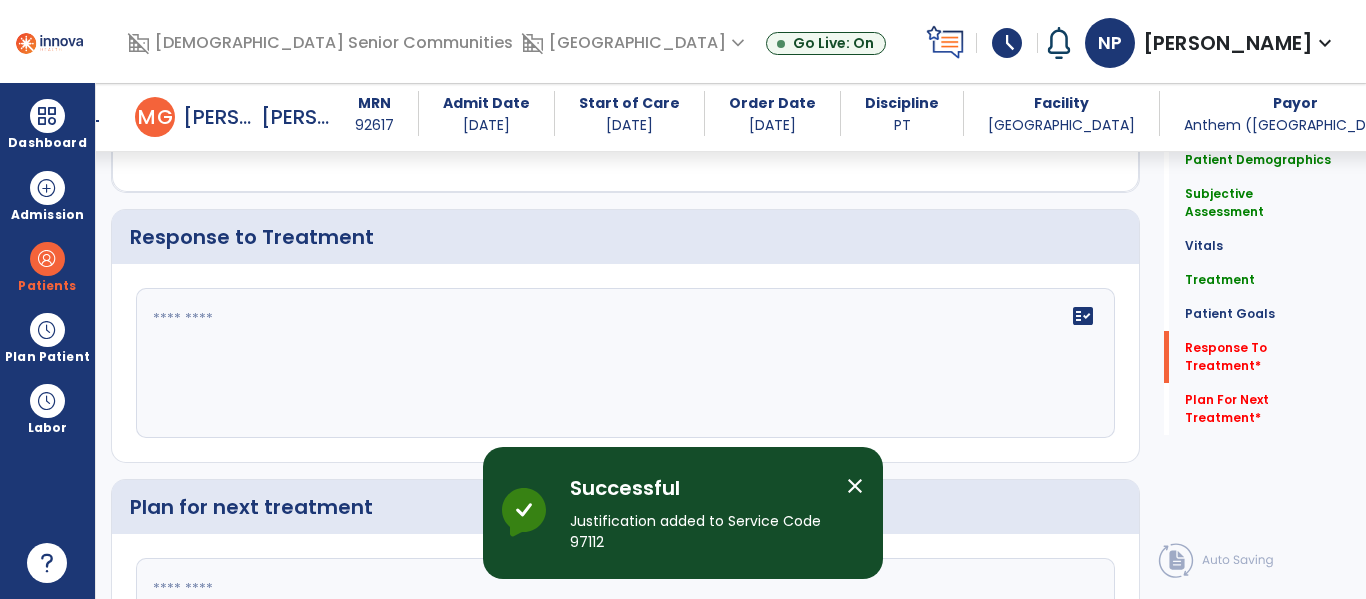 scroll, scrollTop: 3396, scrollLeft: 0, axis: vertical 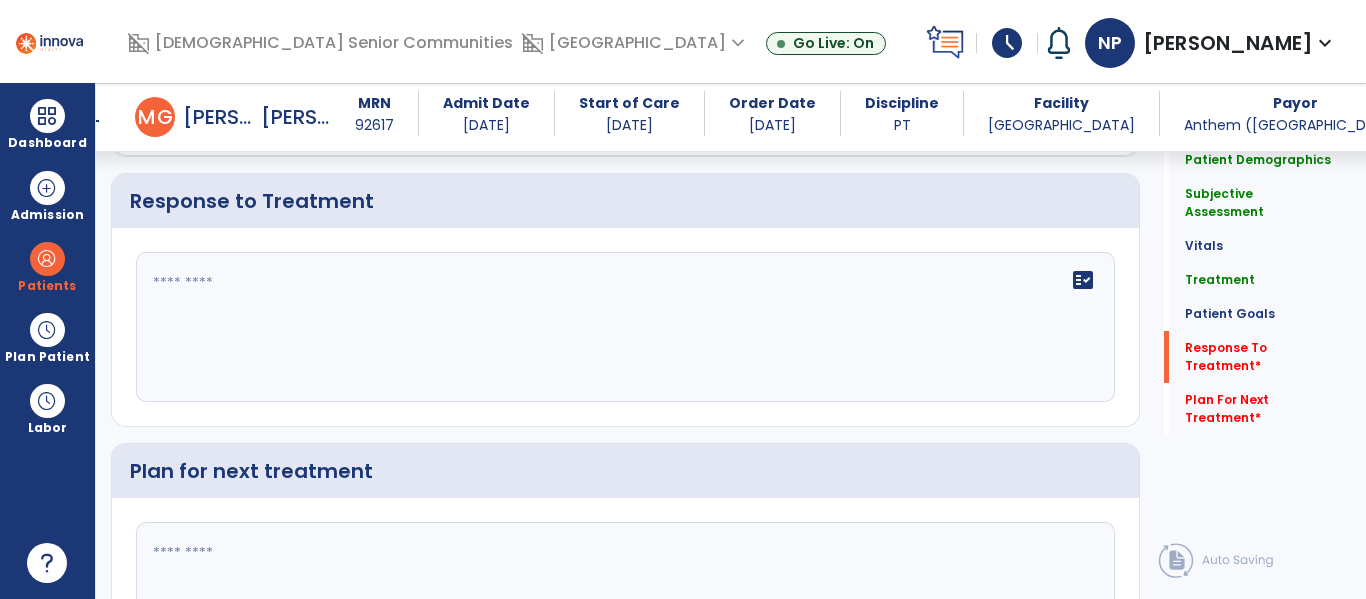 click on "fact_check" 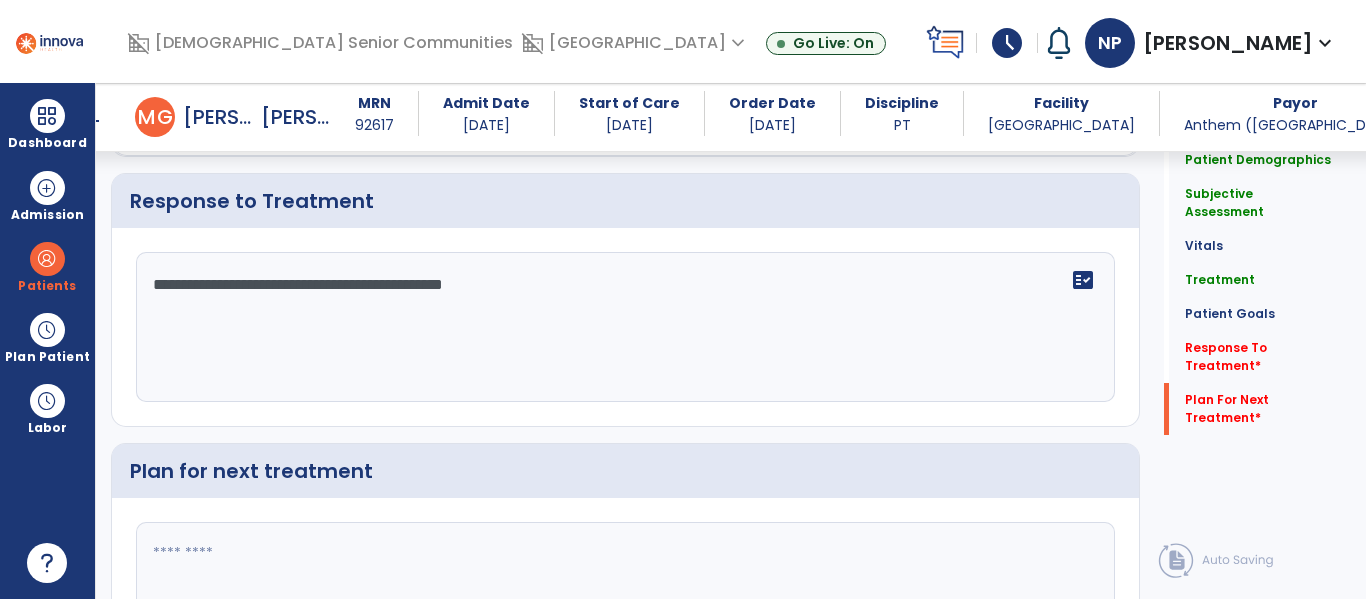 scroll, scrollTop: 3497, scrollLeft: 0, axis: vertical 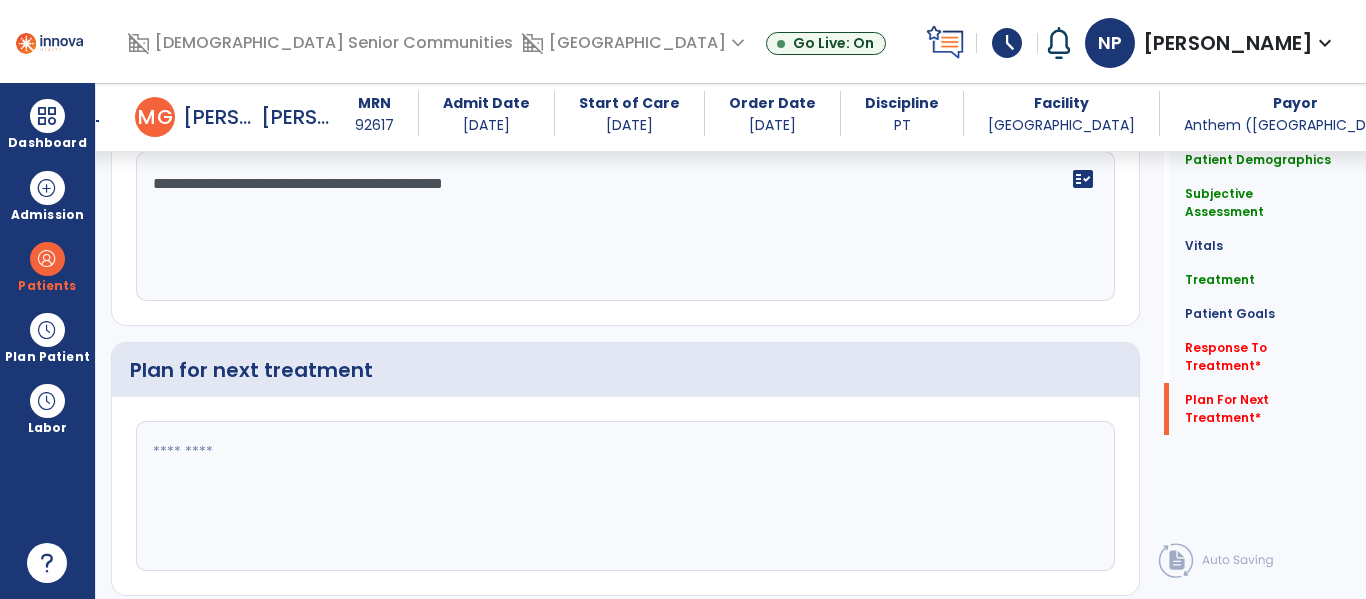 type on "**********" 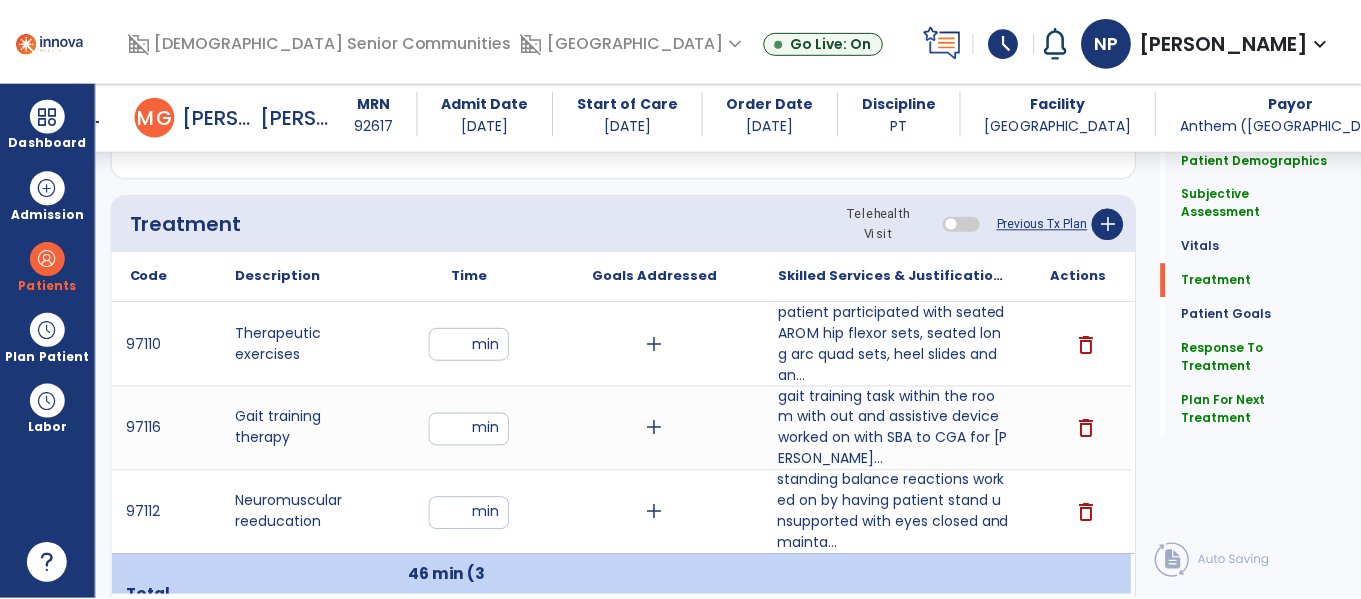 scroll, scrollTop: 1133, scrollLeft: 0, axis: vertical 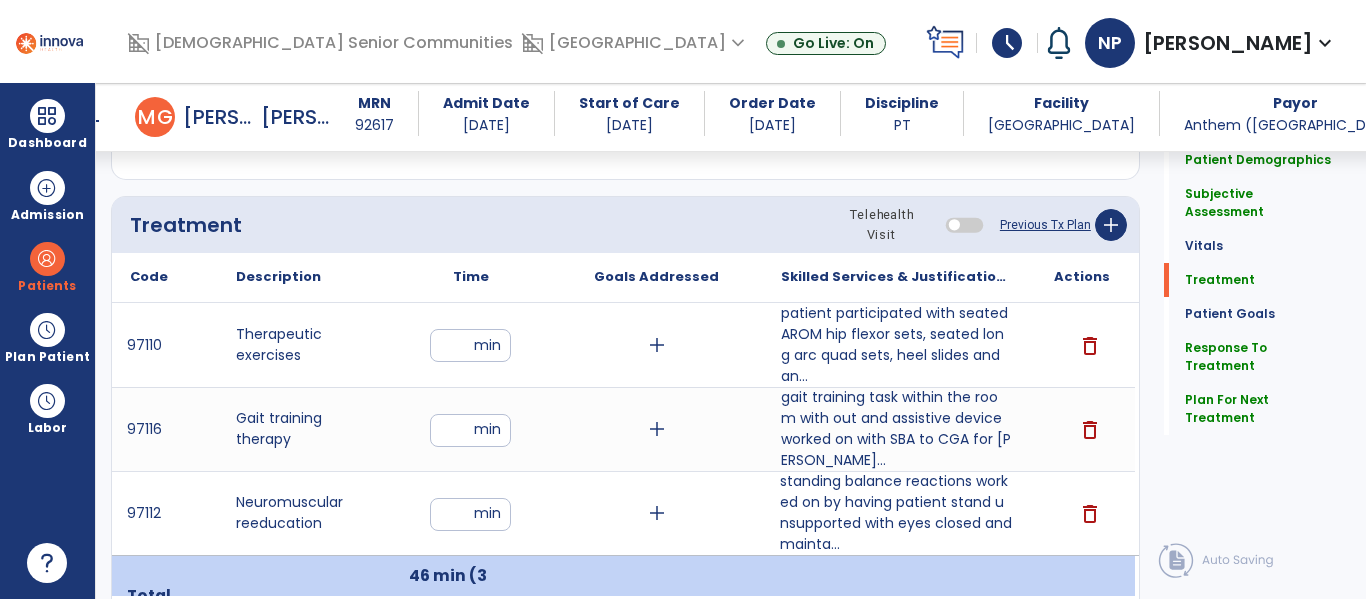 type on "**********" 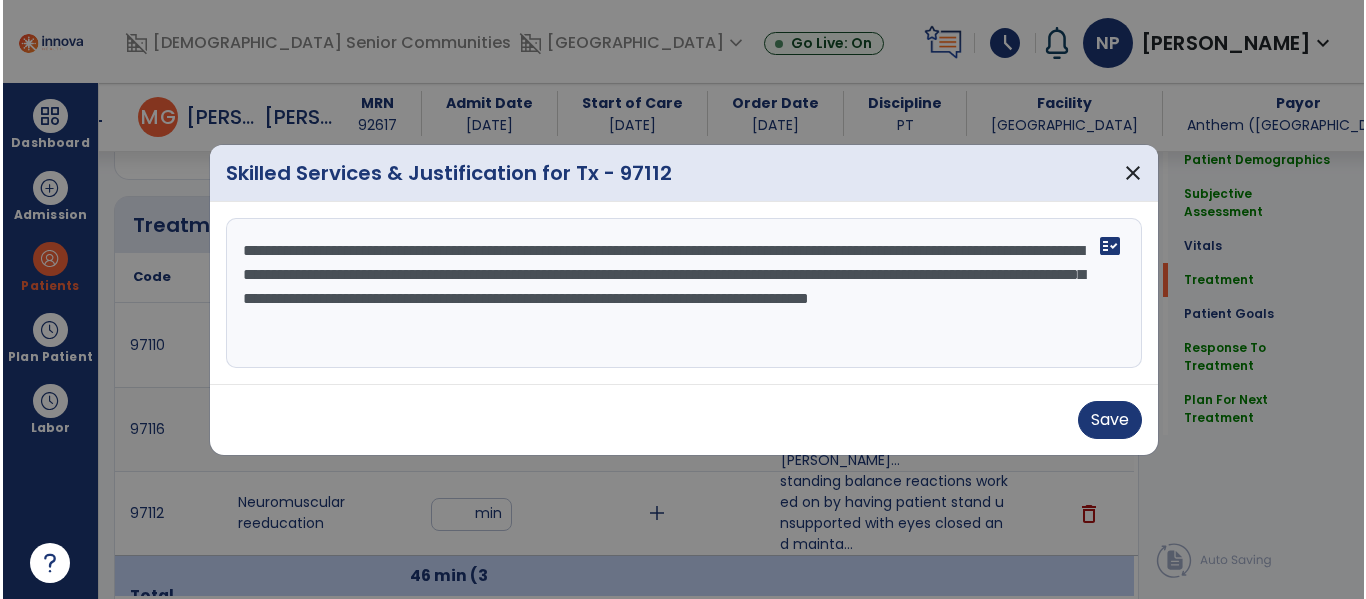scroll, scrollTop: 1133, scrollLeft: 0, axis: vertical 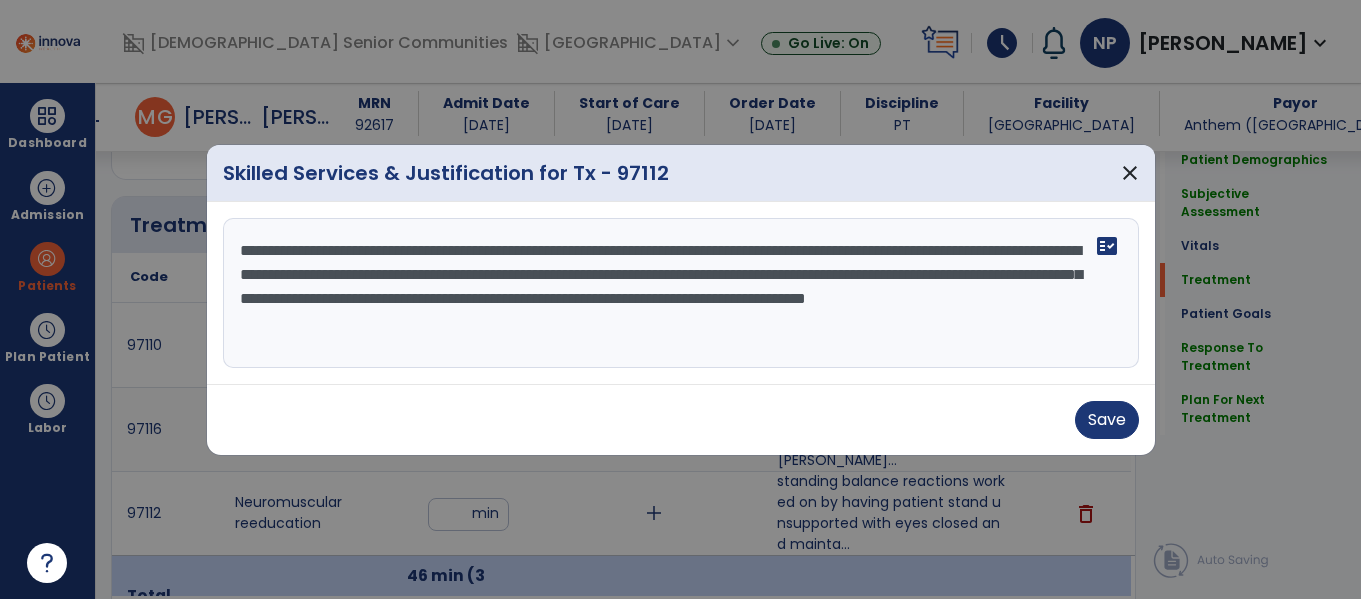 click on "**********" at bounding box center [681, 293] 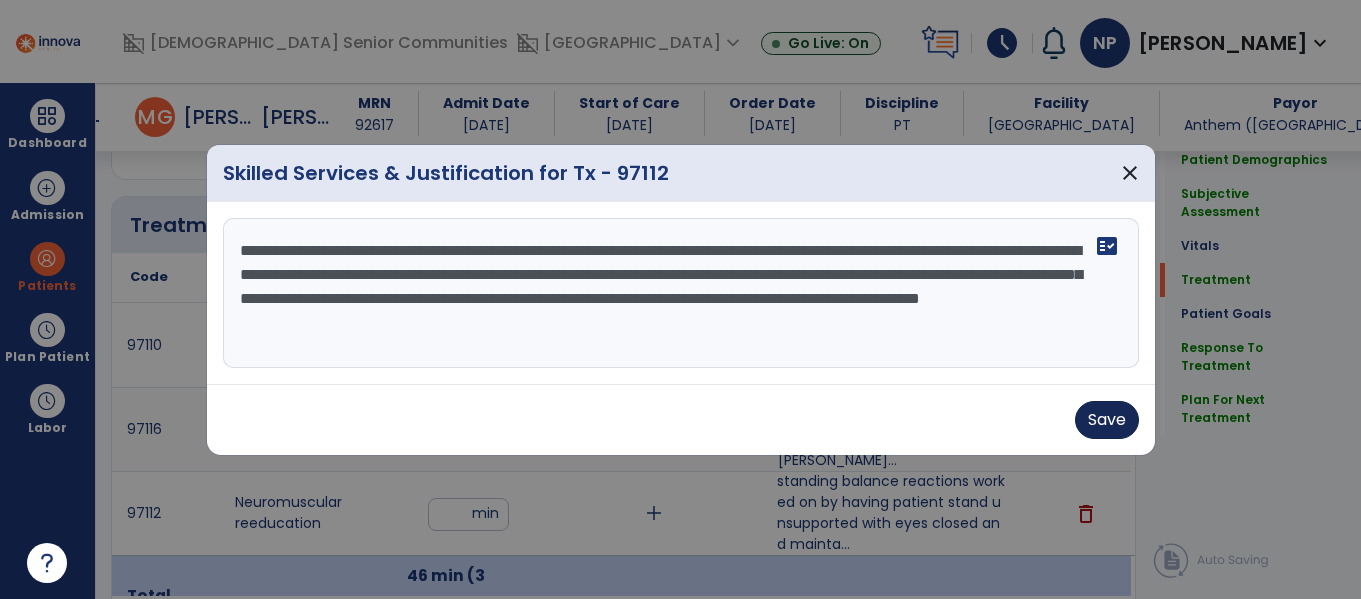 type on "**********" 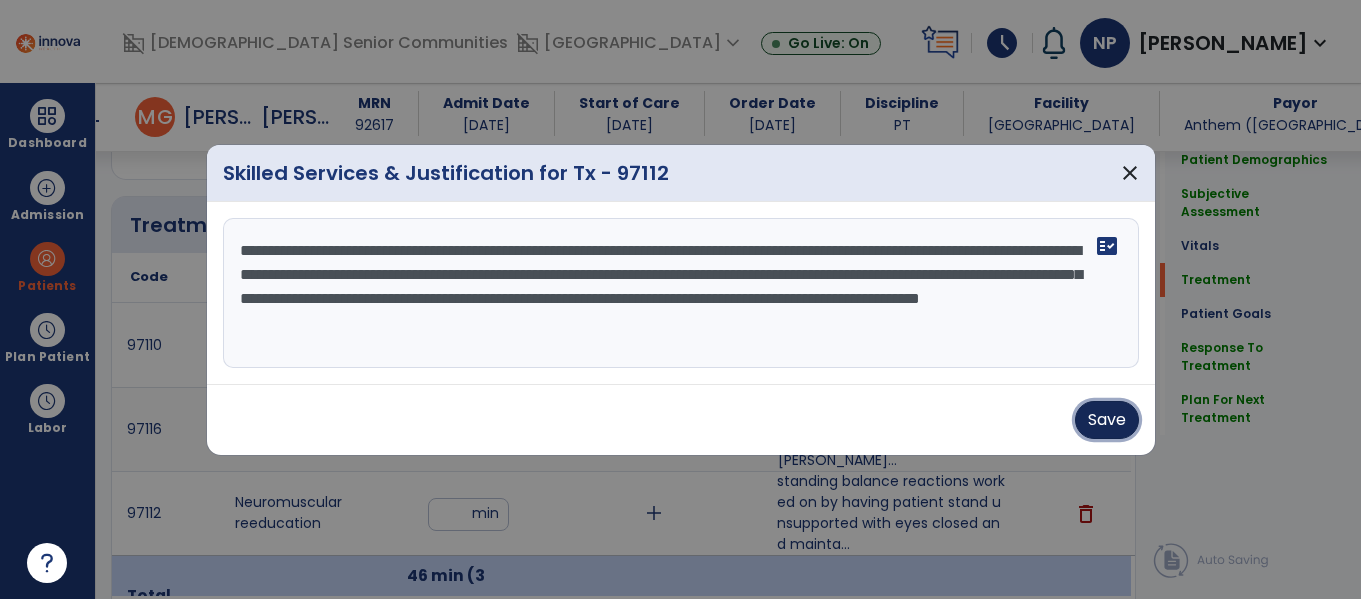 click on "Save" at bounding box center [1107, 420] 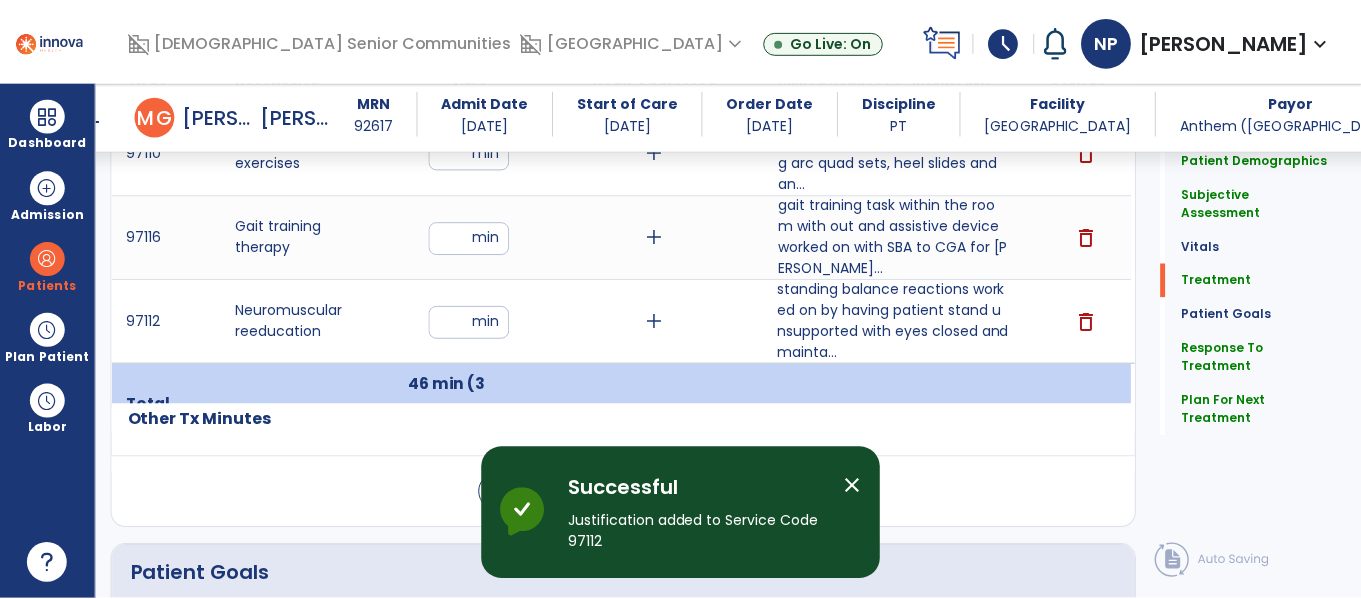 scroll, scrollTop: 1315, scrollLeft: 0, axis: vertical 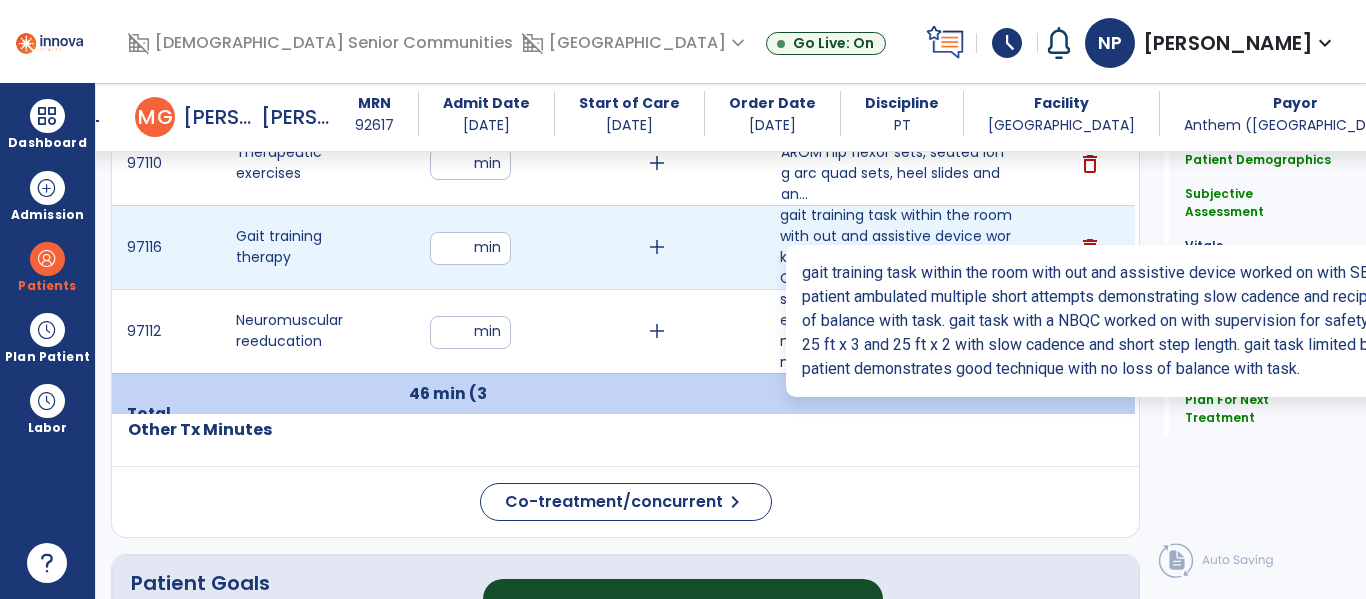 click on "gait training task within the room with out and assistive device worked on with SBA to CGA for safet..." at bounding box center (896, 247) 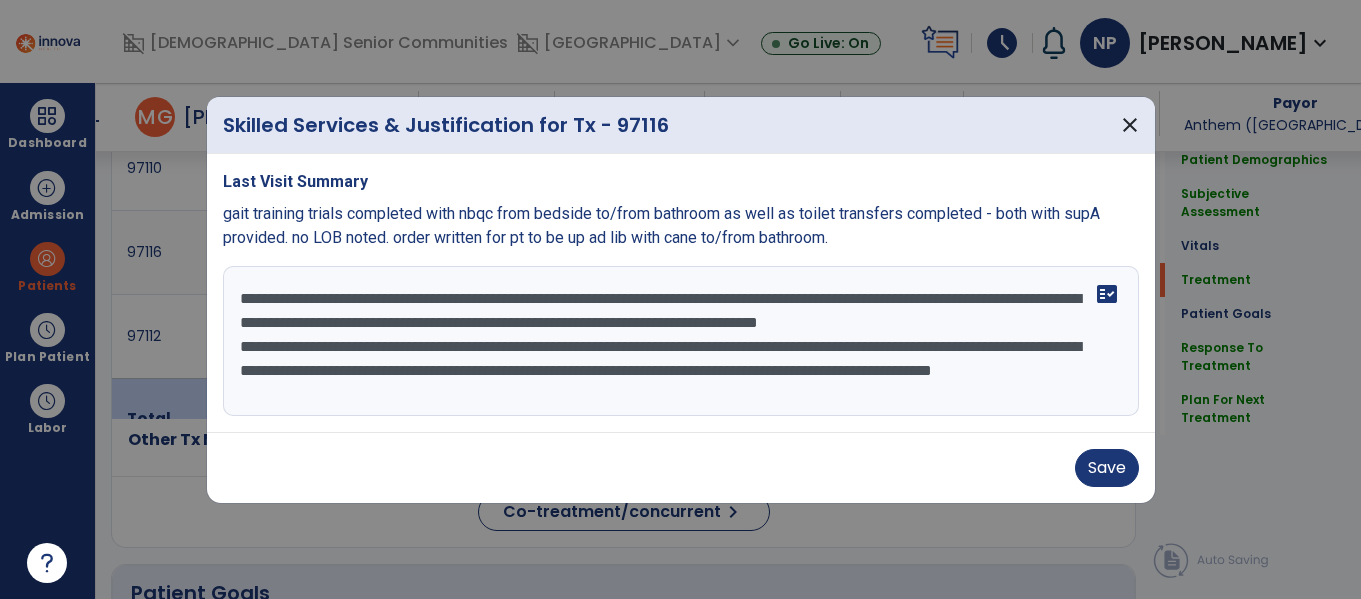 scroll, scrollTop: 1315, scrollLeft: 0, axis: vertical 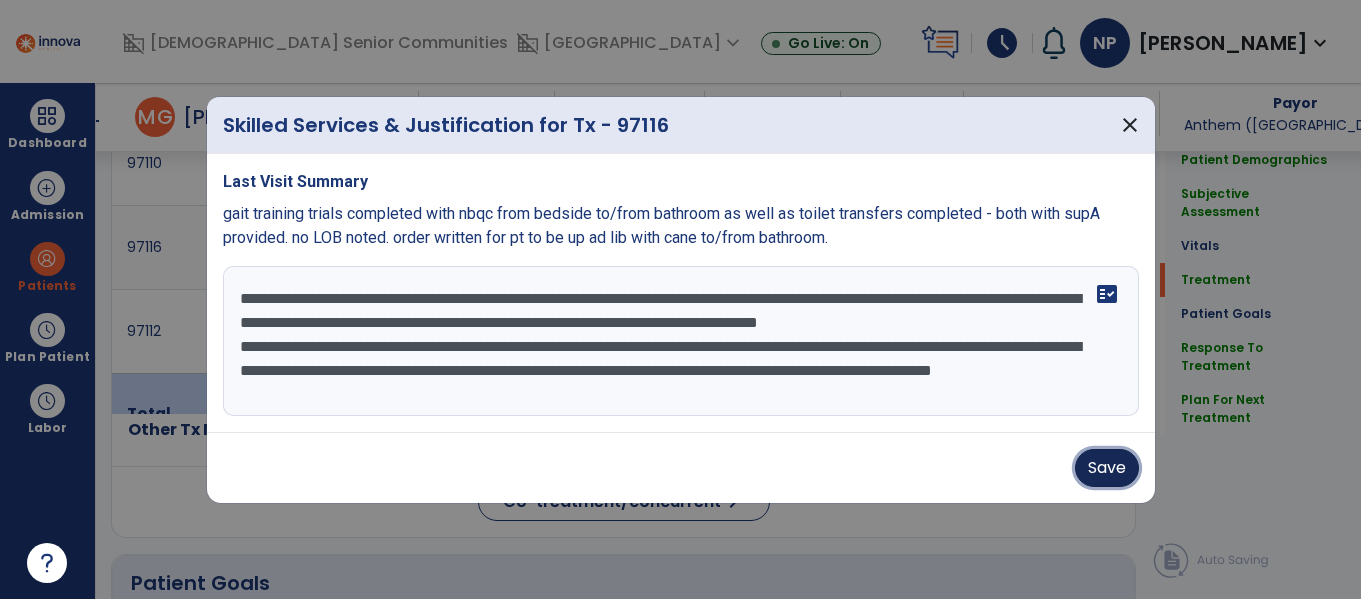 click on "Save" at bounding box center [1107, 468] 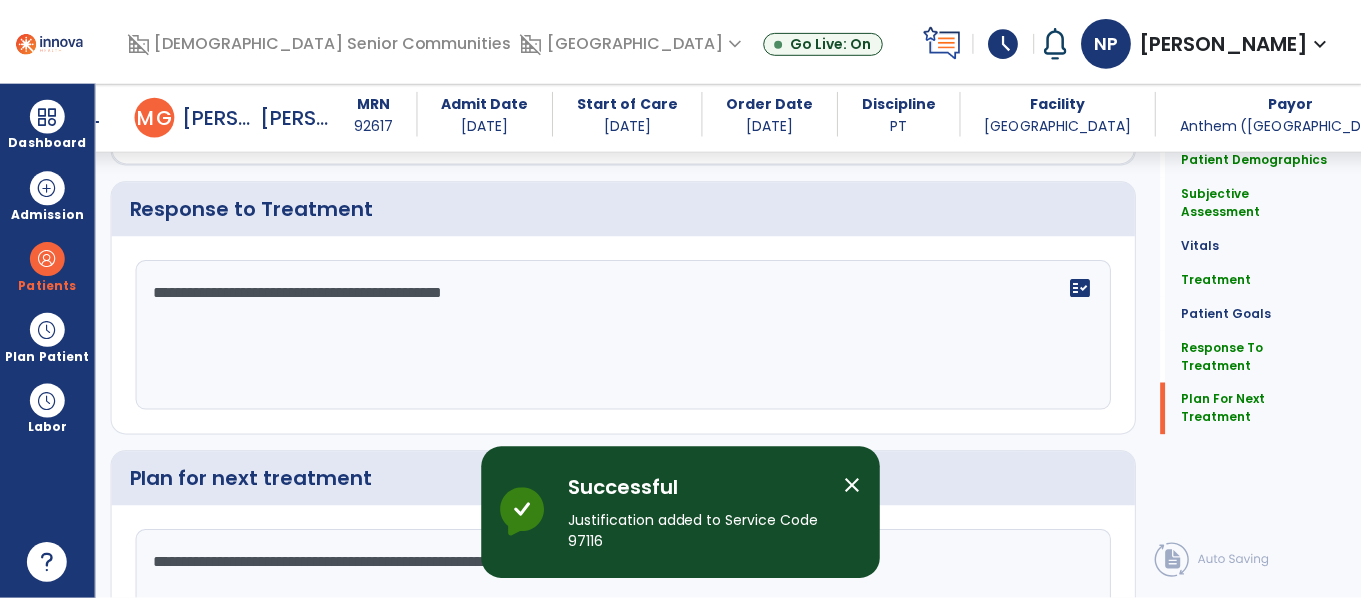 scroll, scrollTop: 3497, scrollLeft: 0, axis: vertical 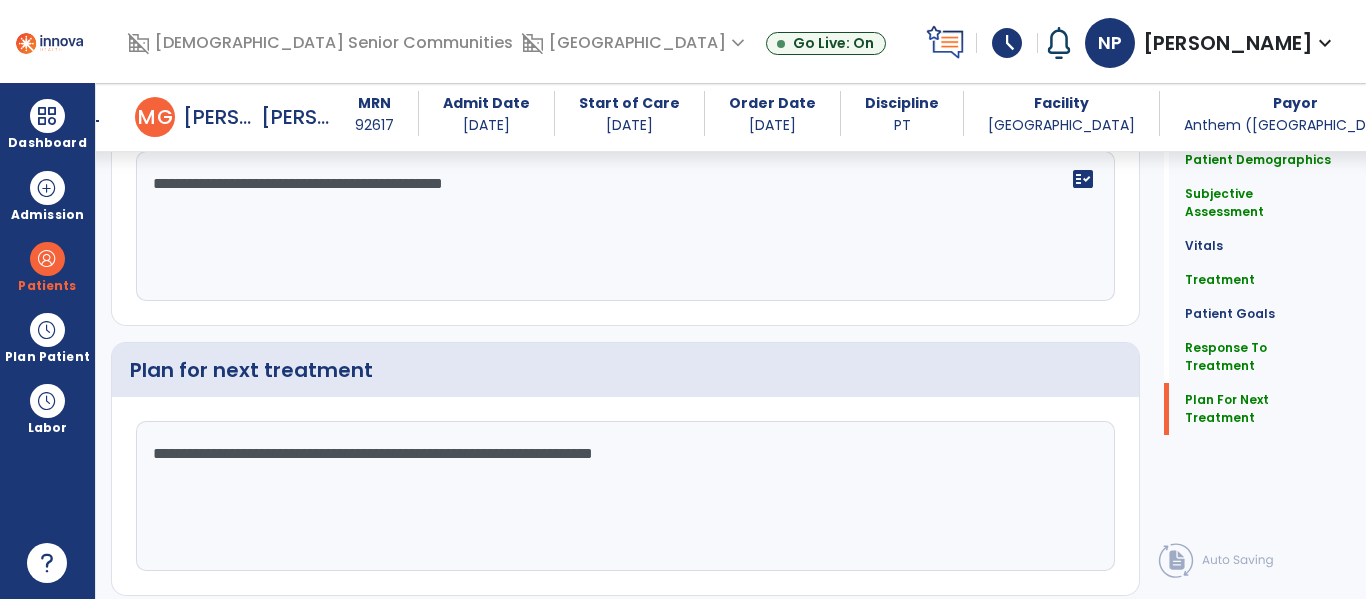 click on "Sign Doc" 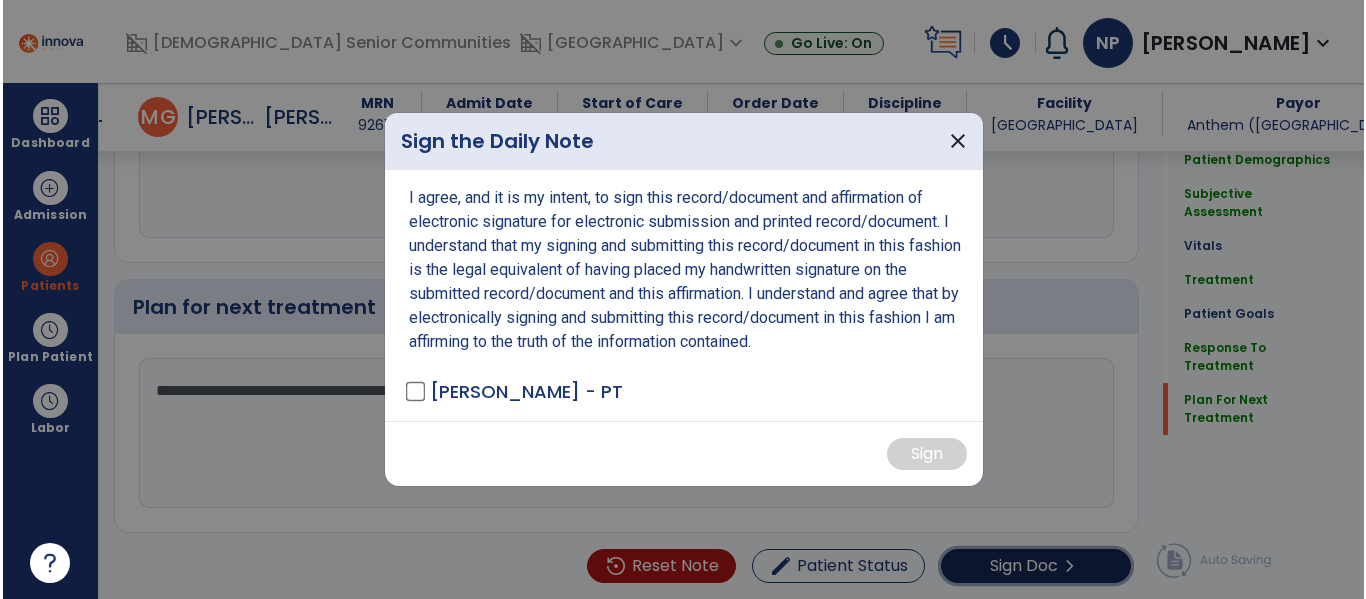 scroll, scrollTop: 3560, scrollLeft: 0, axis: vertical 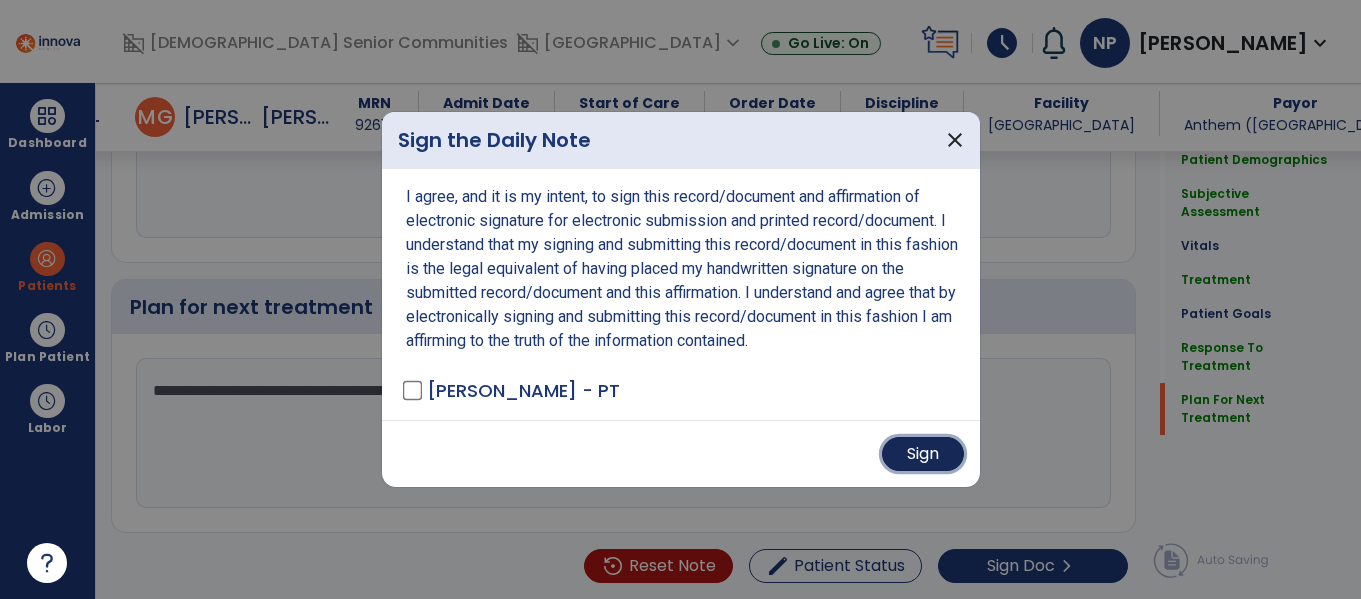 click on "Sign" at bounding box center (923, 454) 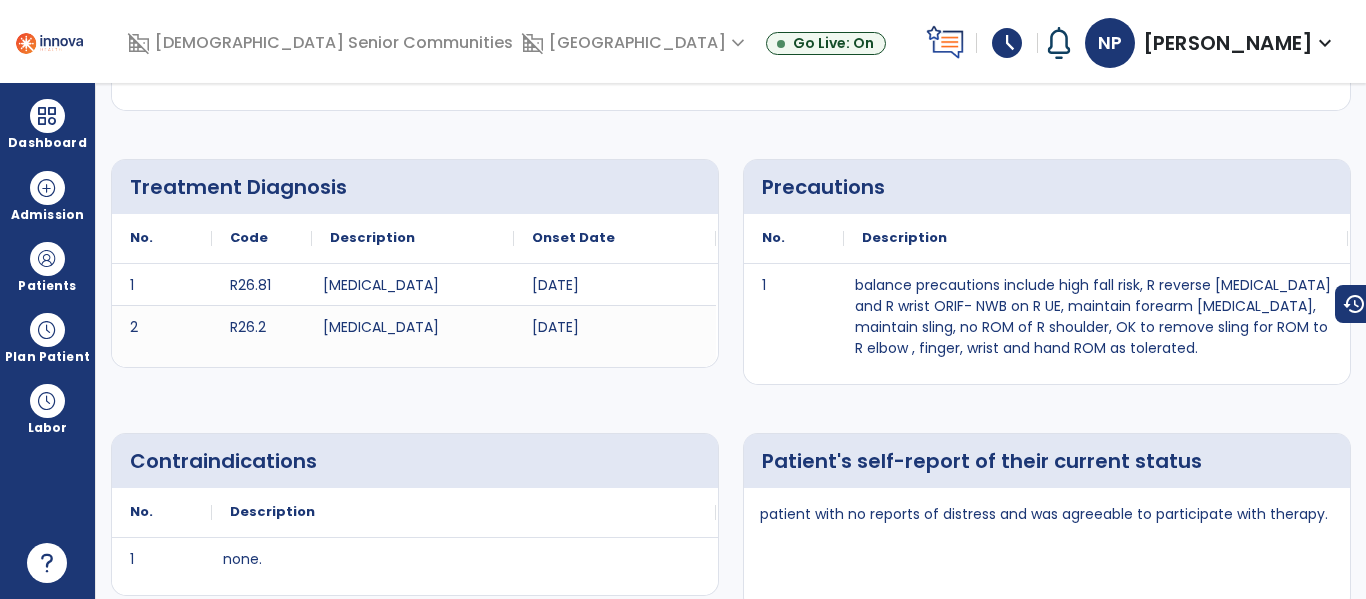 scroll, scrollTop: 0, scrollLeft: 0, axis: both 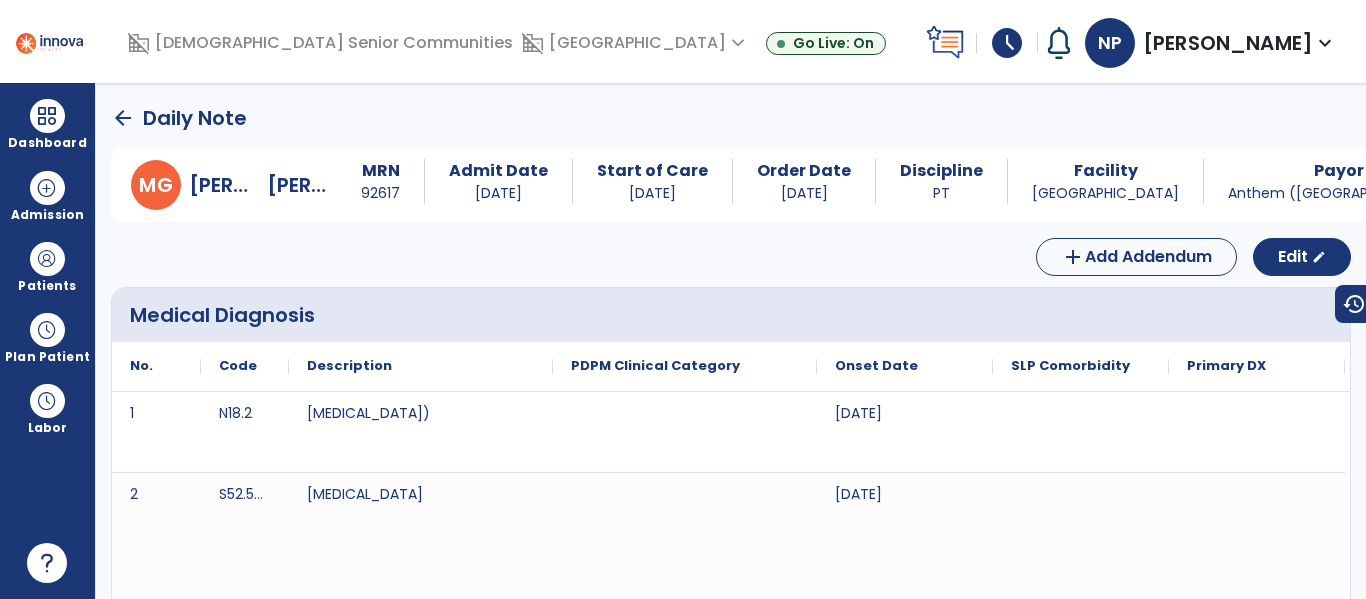 click on "arrow_back" 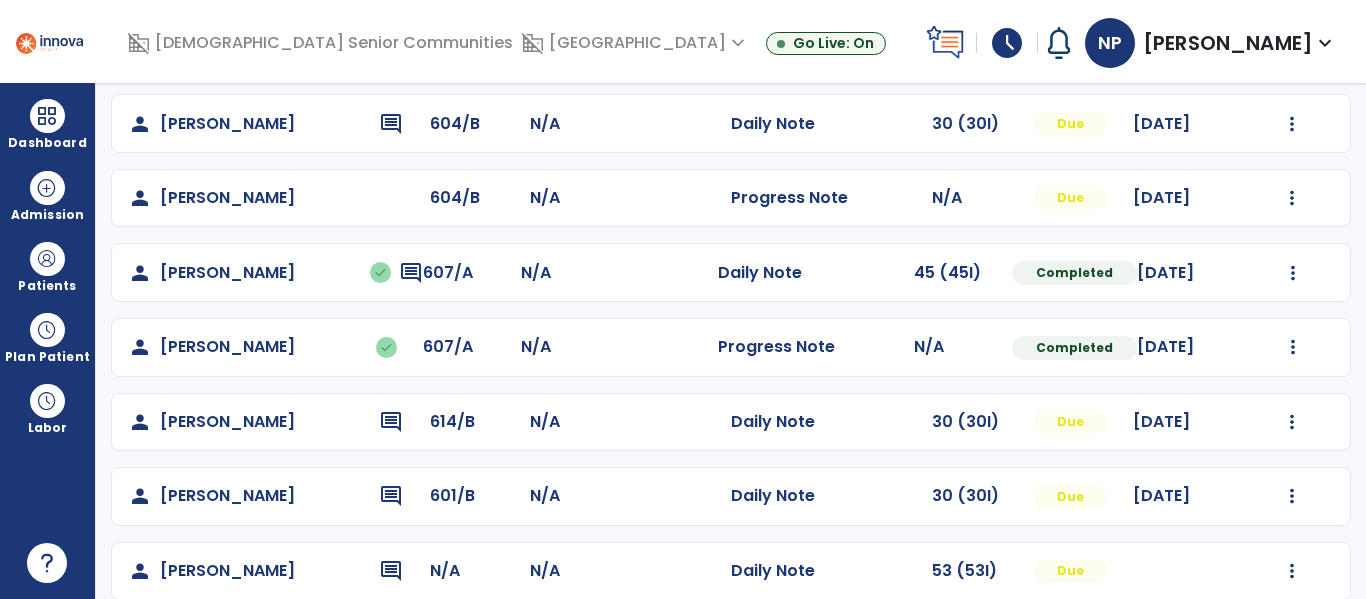 scroll, scrollTop: 488, scrollLeft: 0, axis: vertical 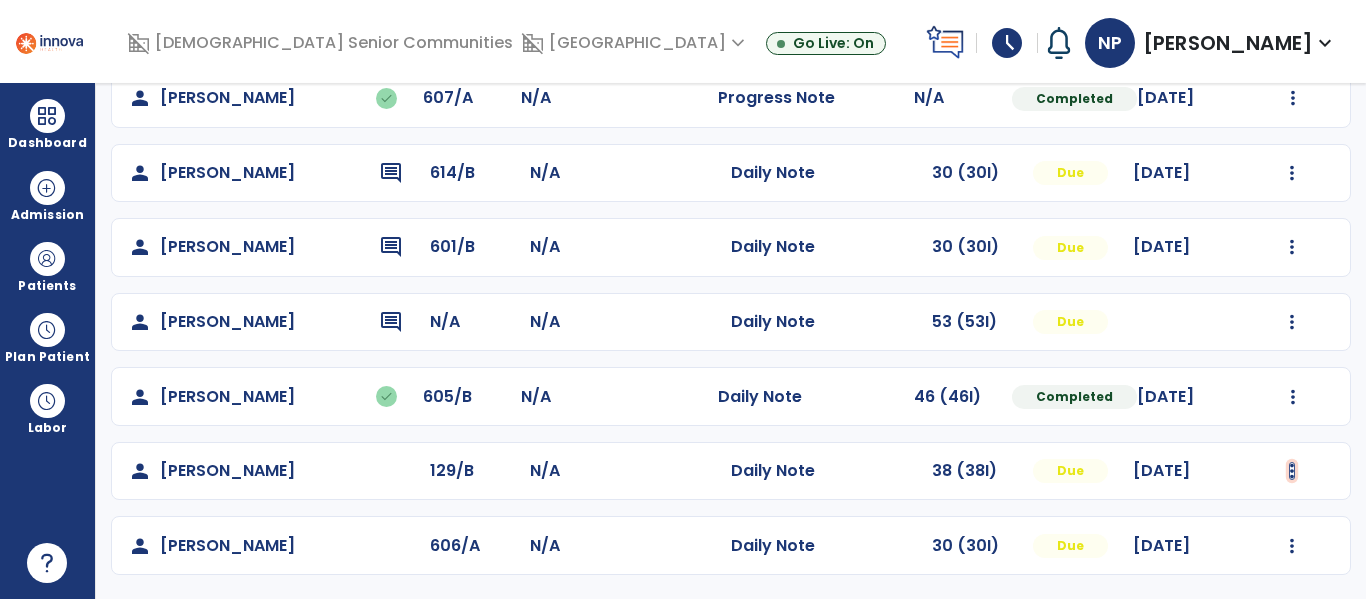 click at bounding box center (1293, -200) 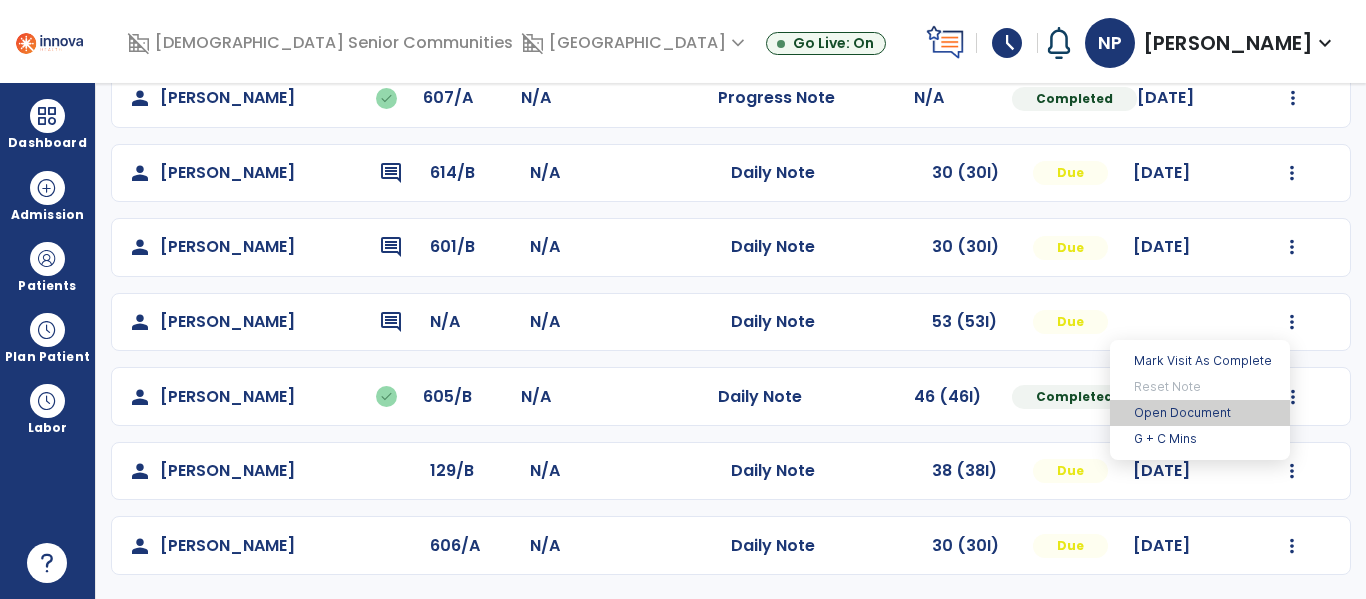 click on "Open Document" at bounding box center (1200, 413) 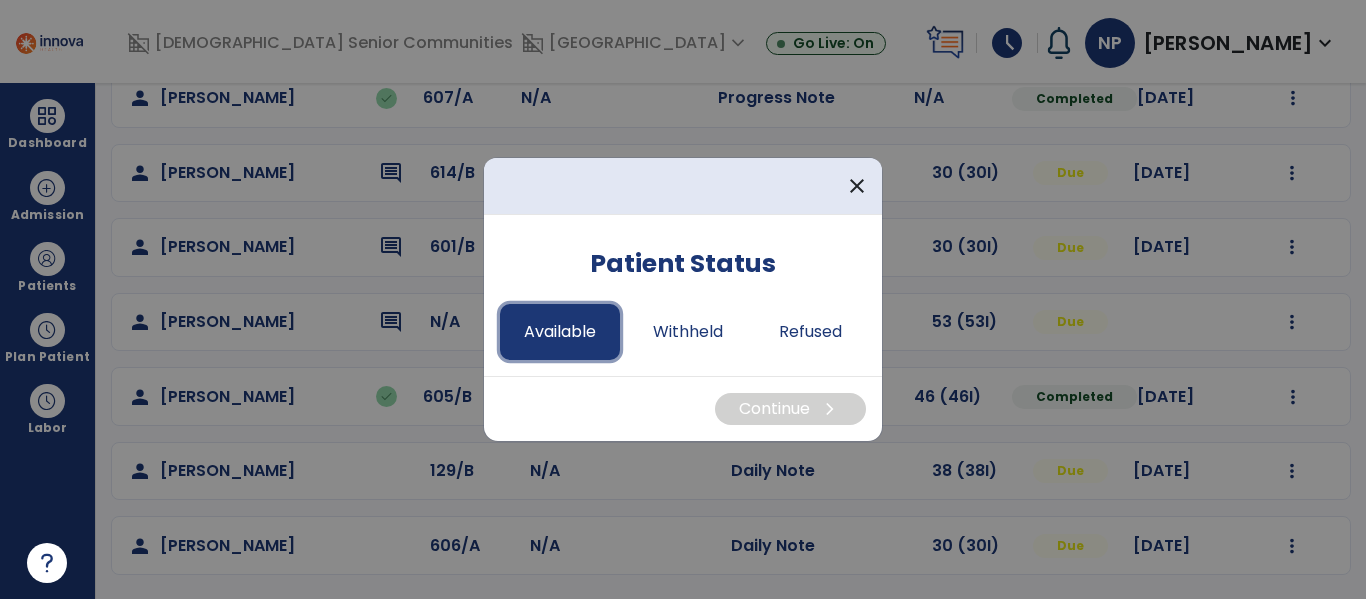 click on "Available" at bounding box center (560, 332) 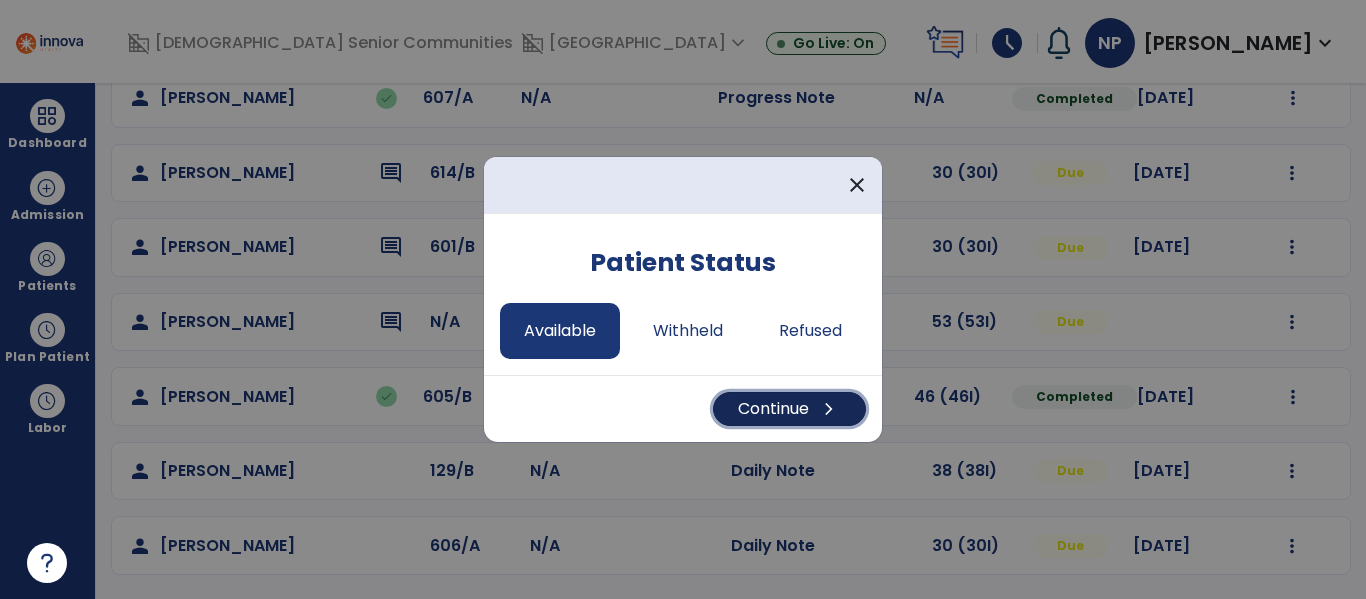 click on "chevron_right" at bounding box center (829, 409) 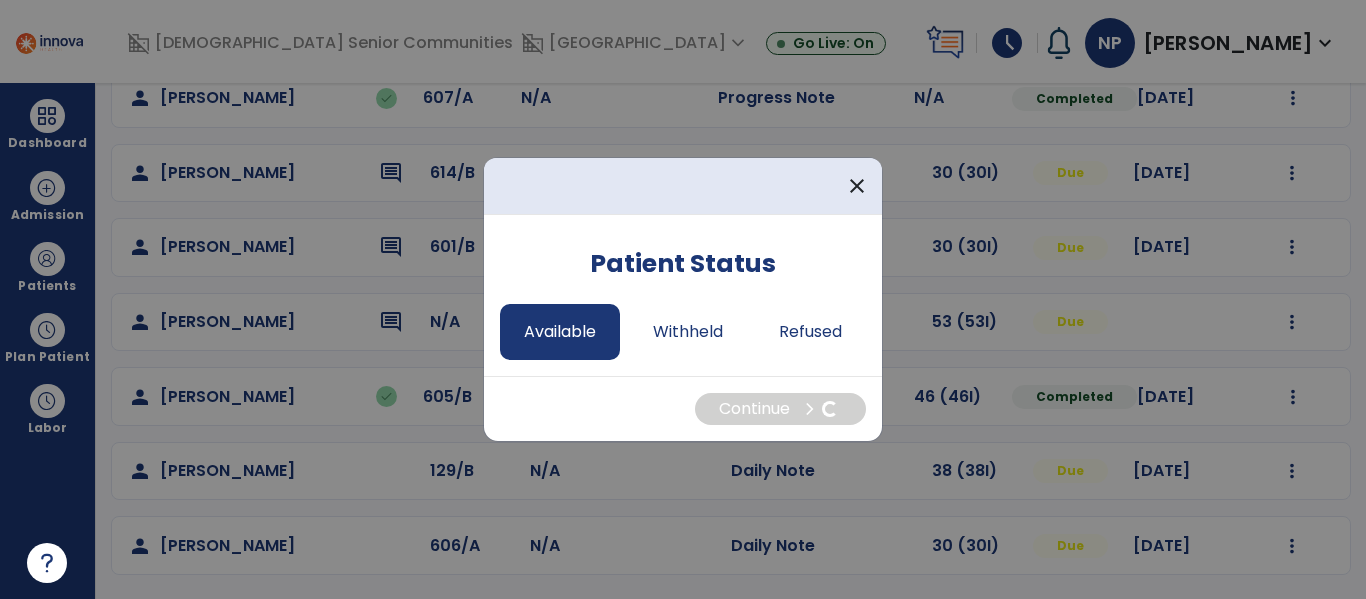 select on "*" 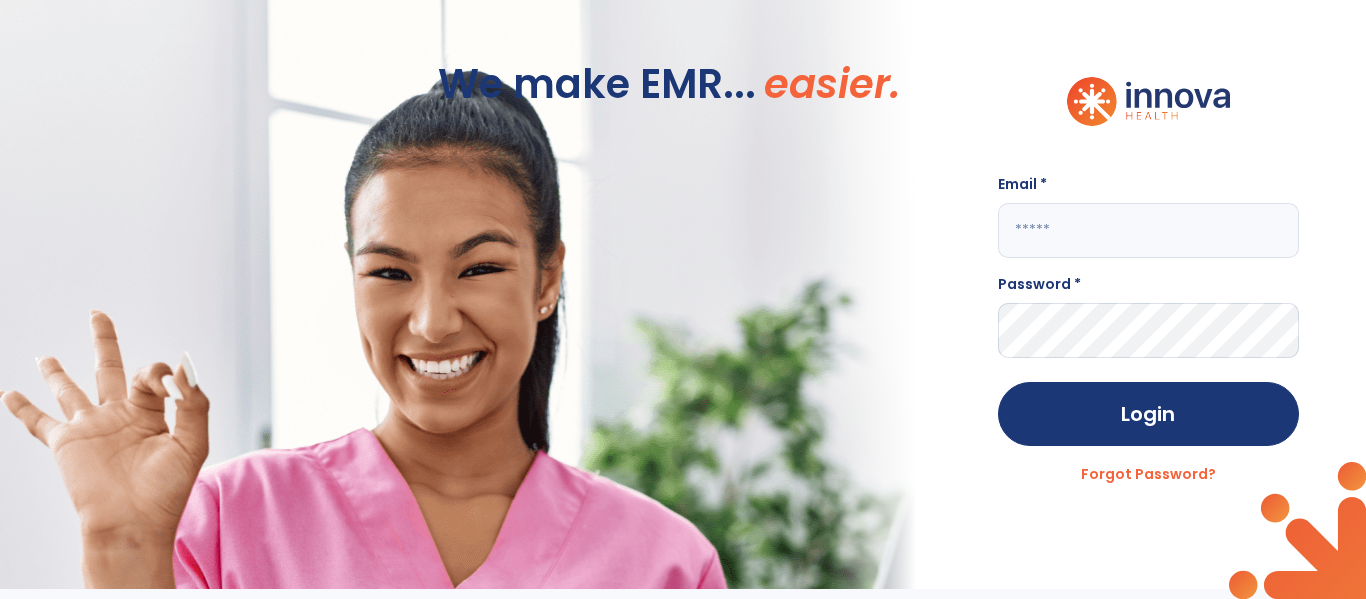 scroll, scrollTop: 0, scrollLeft: 0, axis: both 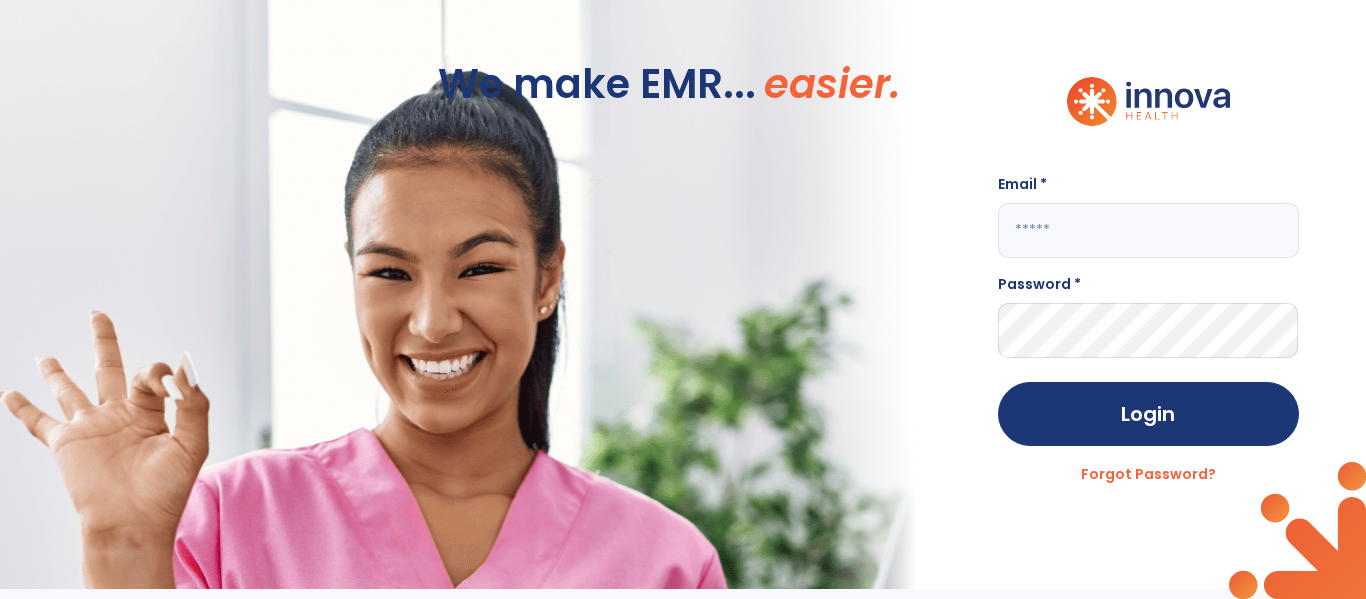 click 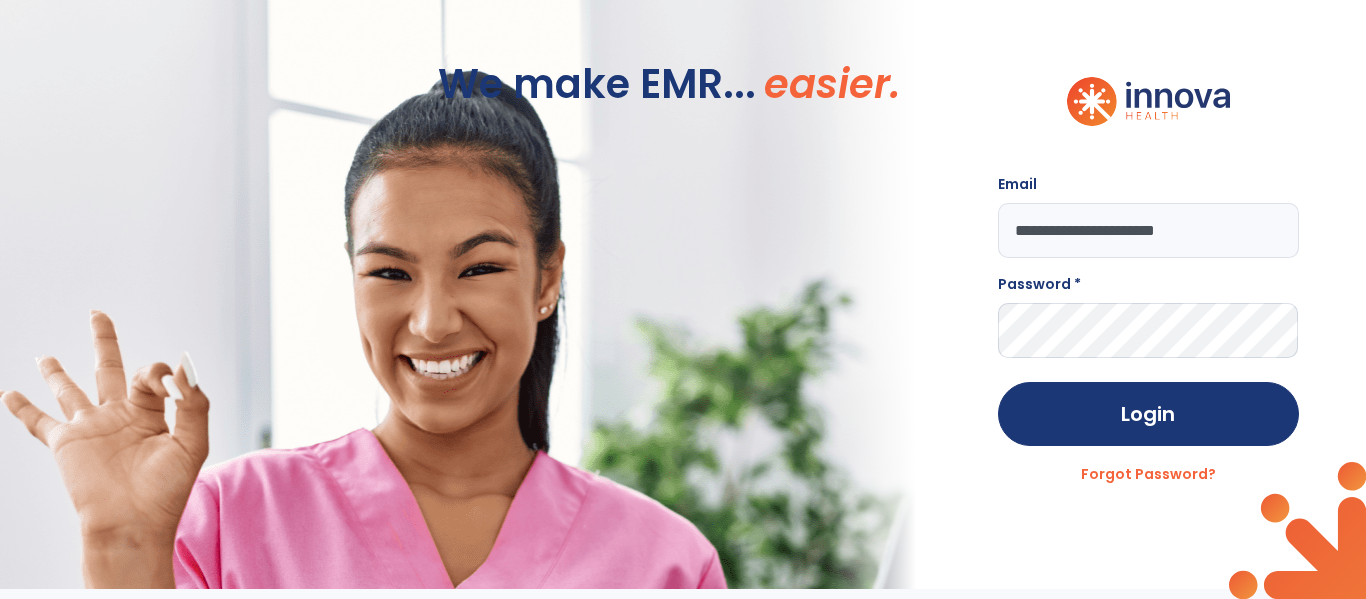 type on "**********" 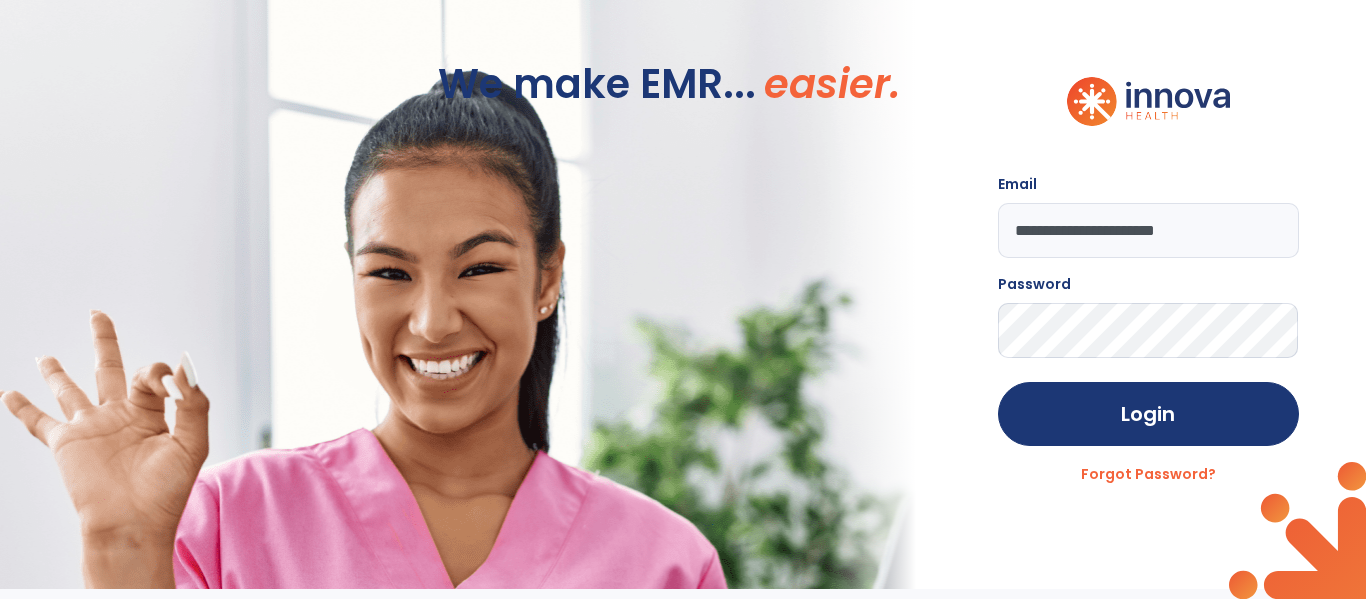 click on "Login" 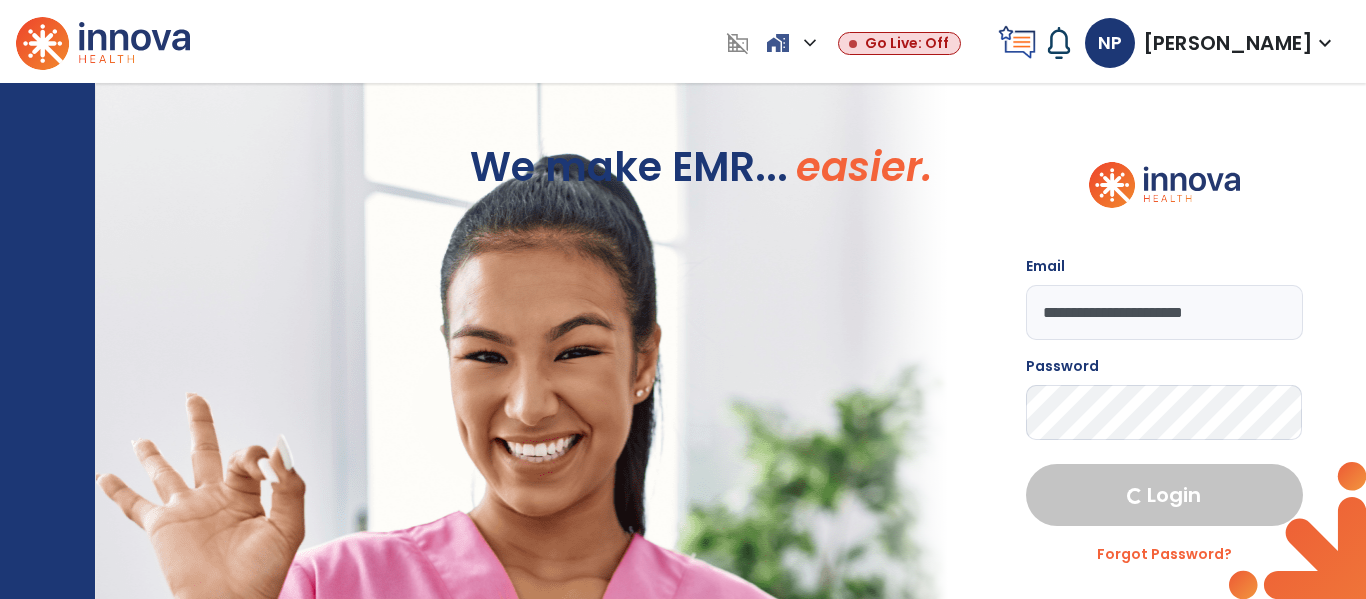 select on "****" 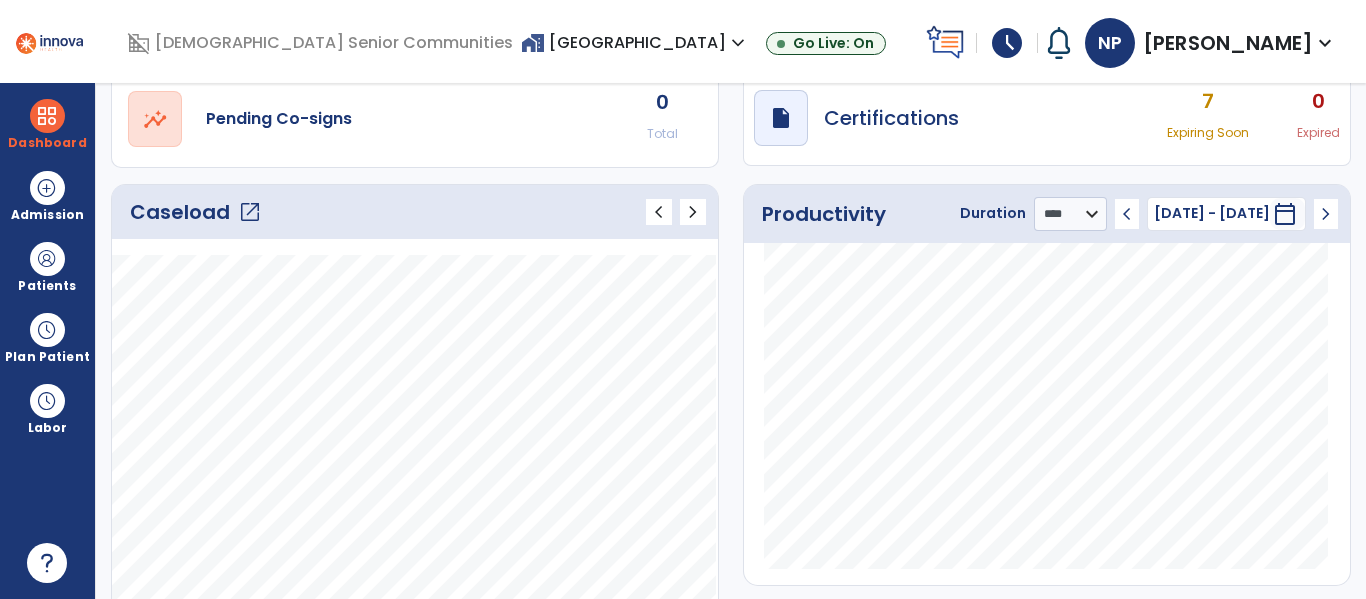scroll, scrollTop: 240, scrollLeft: 0, axis: vertical 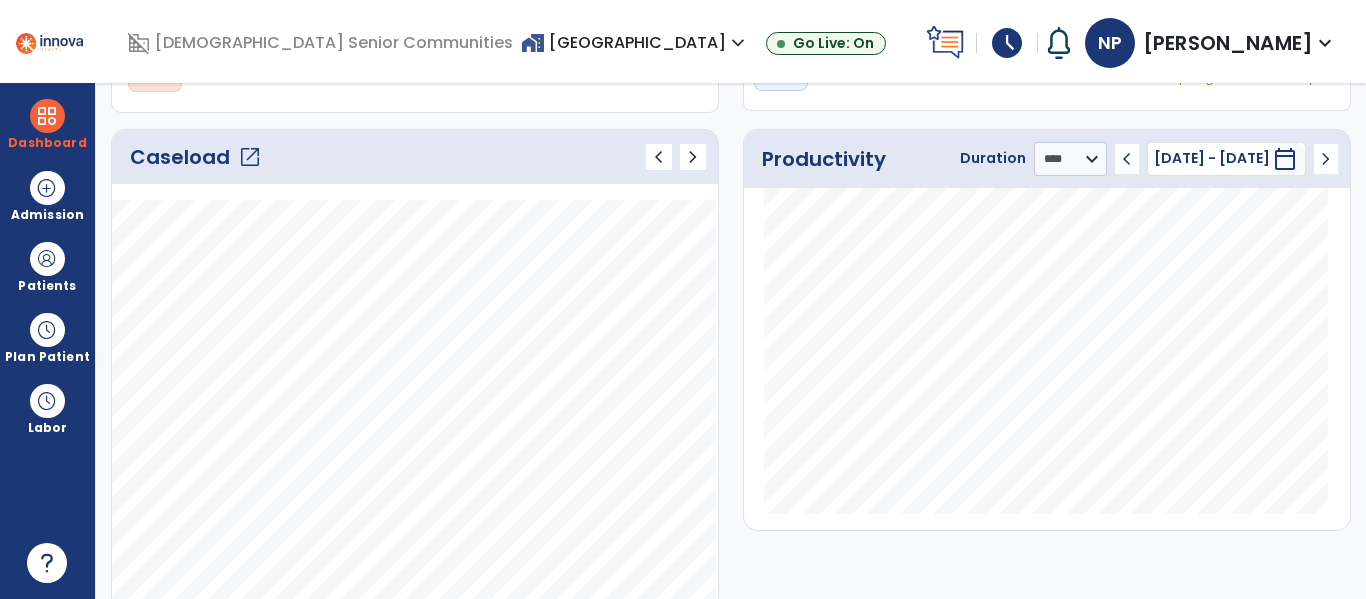 click on "open_in_new" 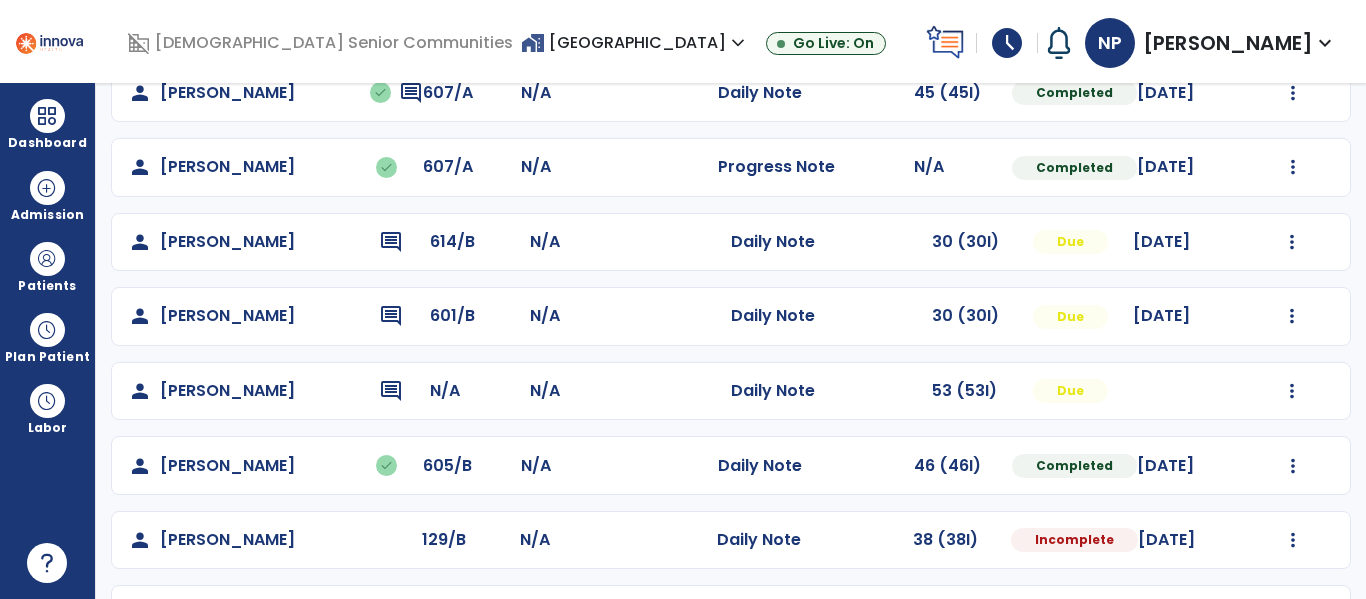 scroll, scrollTop: 488, scrollLeft: 0, axis: vertical 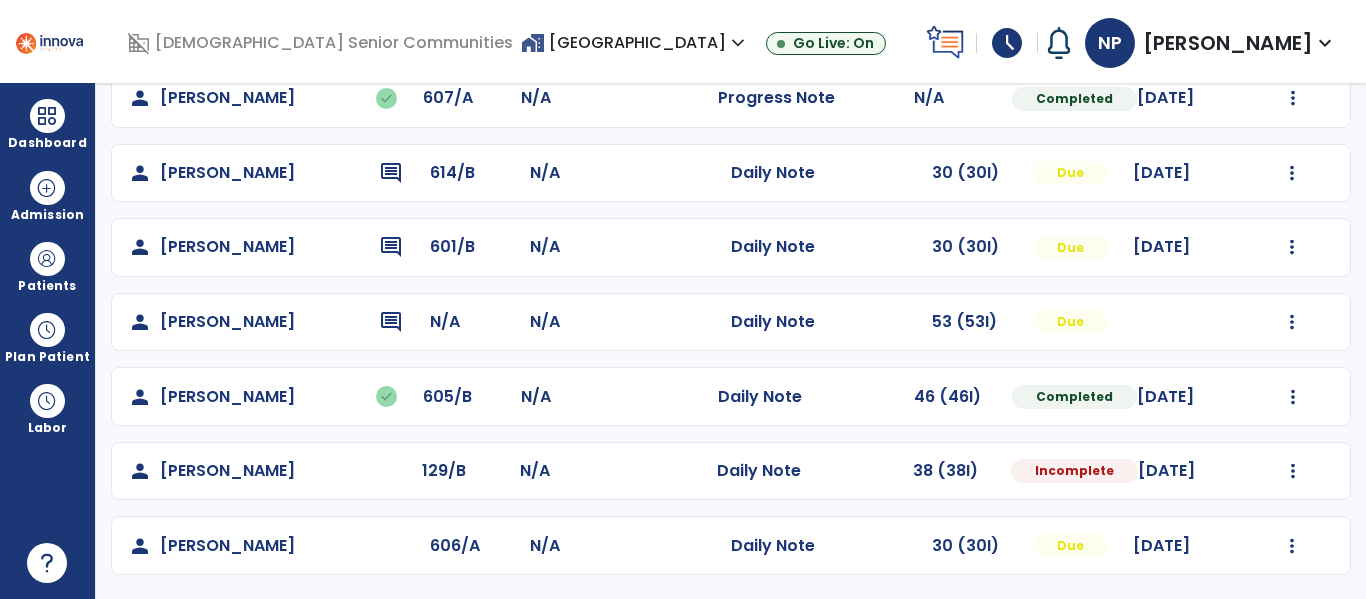 click on "Mark Visit As Complete   Reset Note   Open Document   G + C Mins" 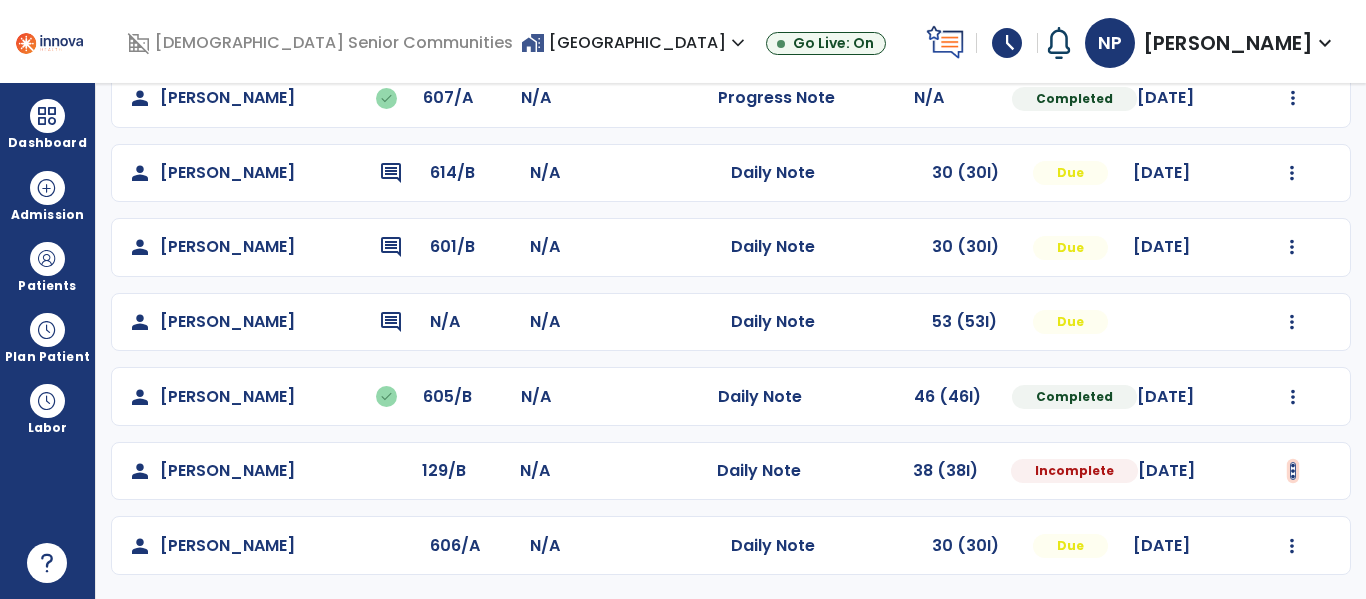 click at bounding box center (1293, -200) 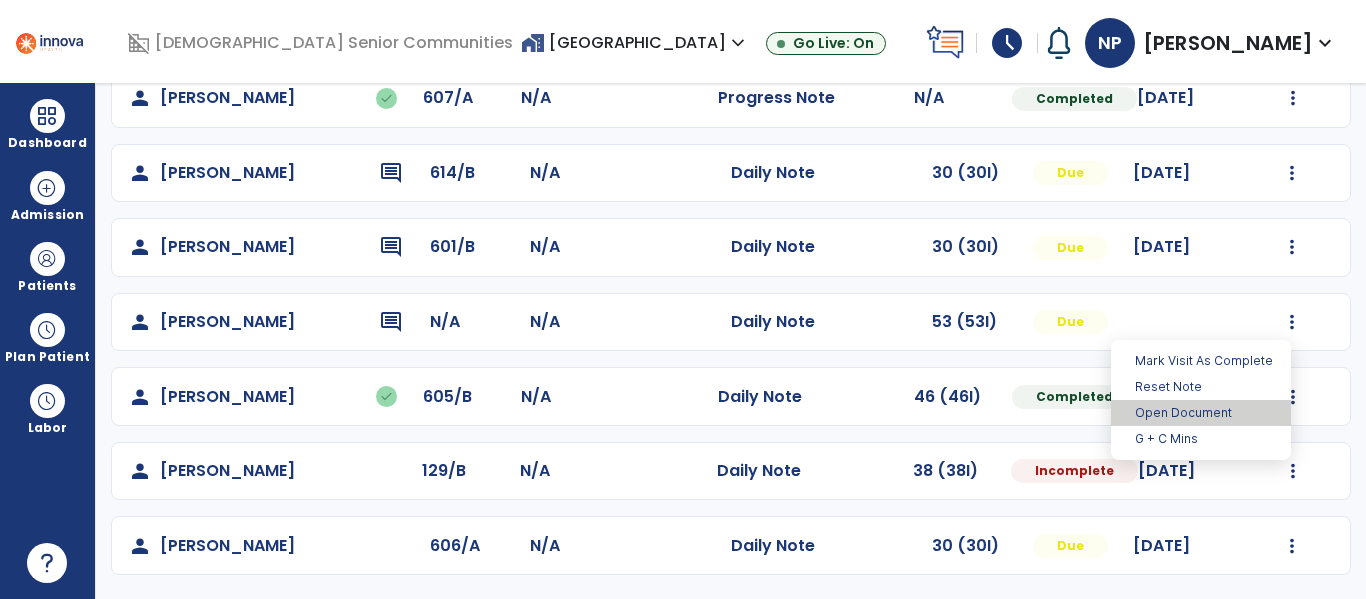 click on "Open Document" at bounding box center (1201, 413) 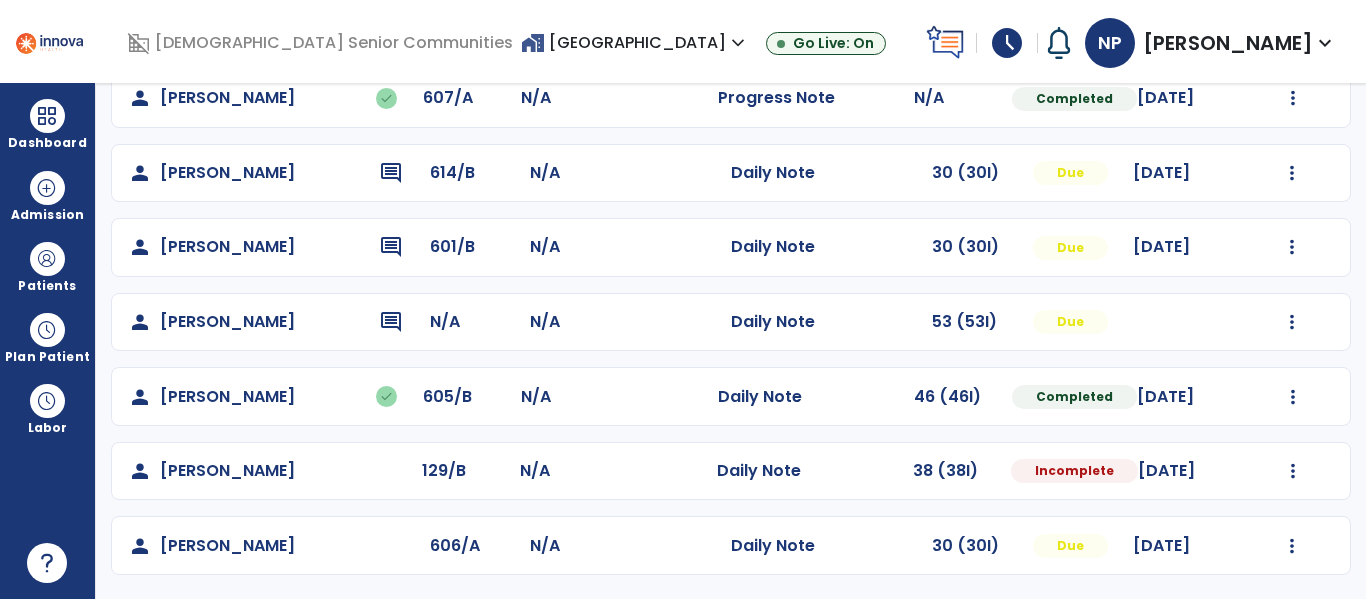 select on "*" 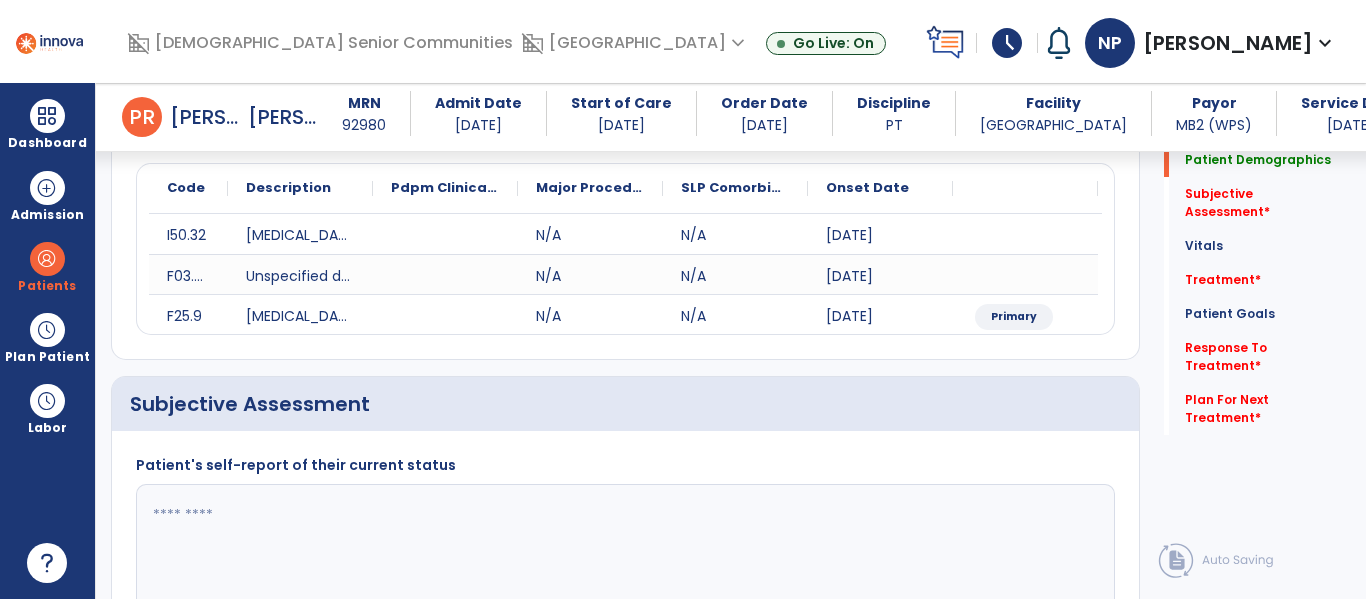 scroll, scrollTop: 230, scrollLeft: 0, axis: vertical 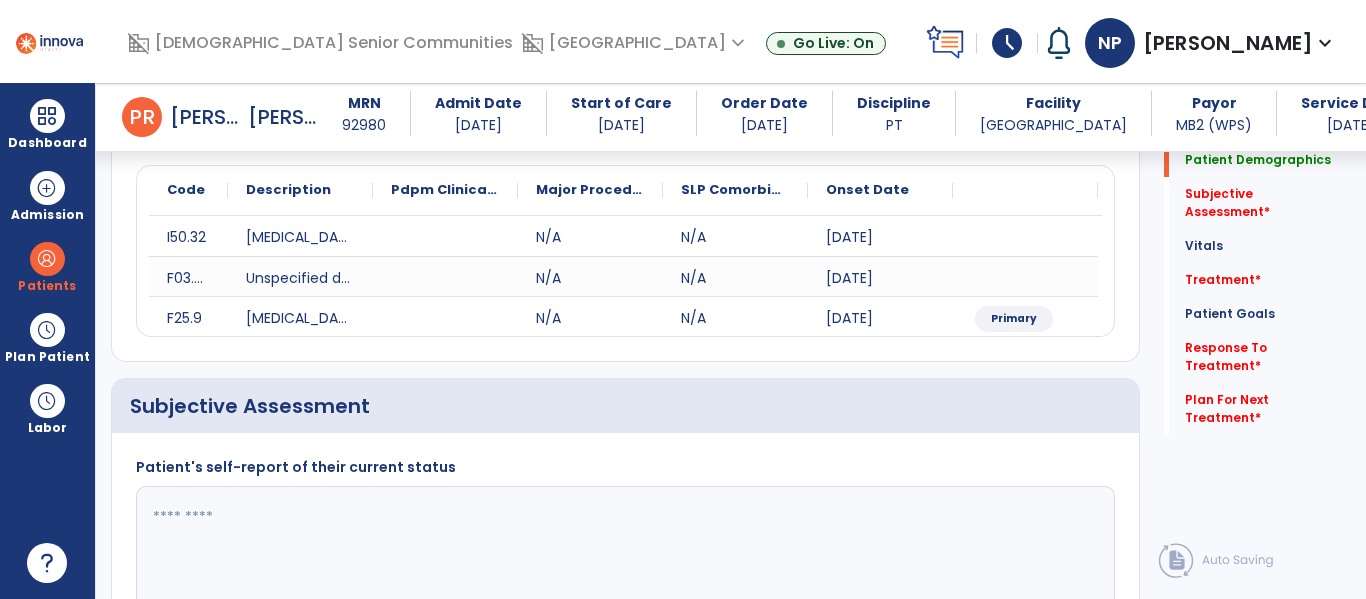 click 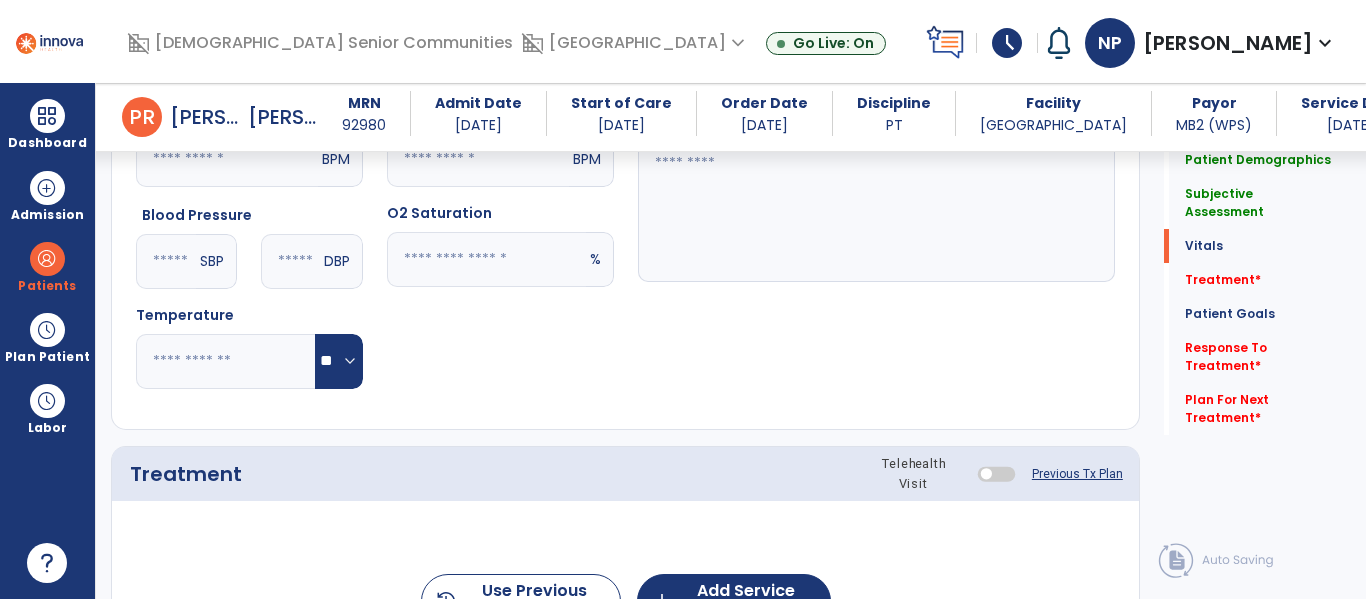 scroll, scrollTop: 897, scrollLeft: 0, axis: vertical 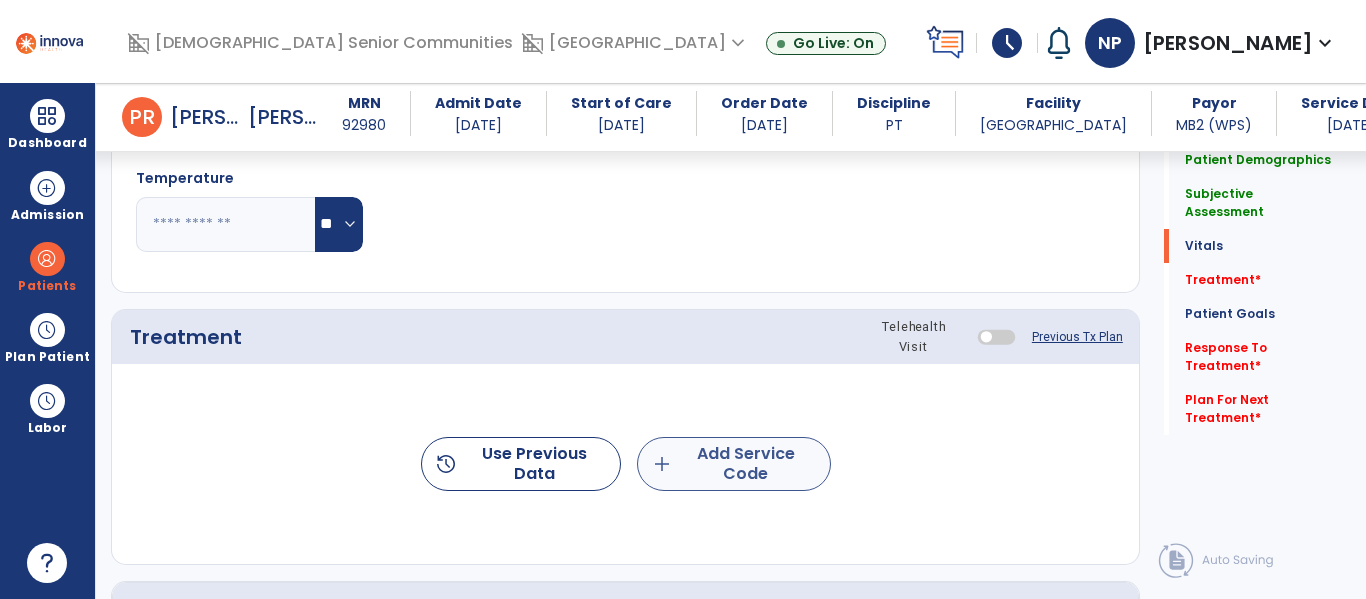 type on "**********" 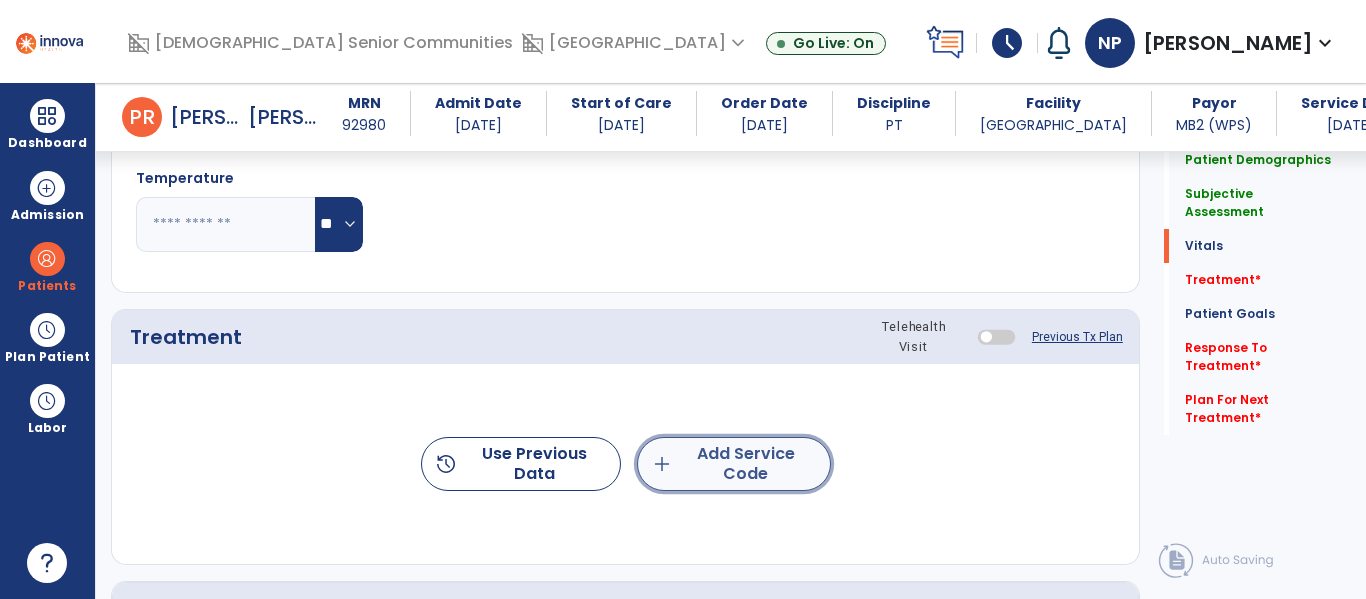 click on "add  Add Service Code" 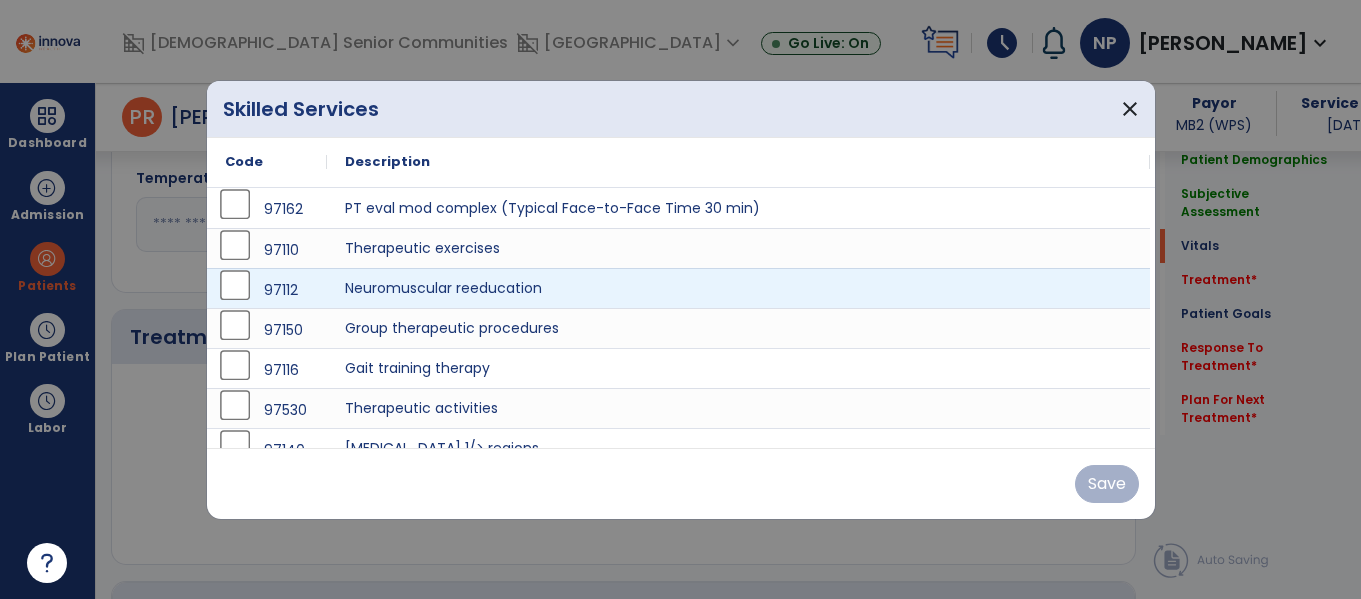 scroll, scrollTop: 1020, scrollLeft: 0, axis: vertical 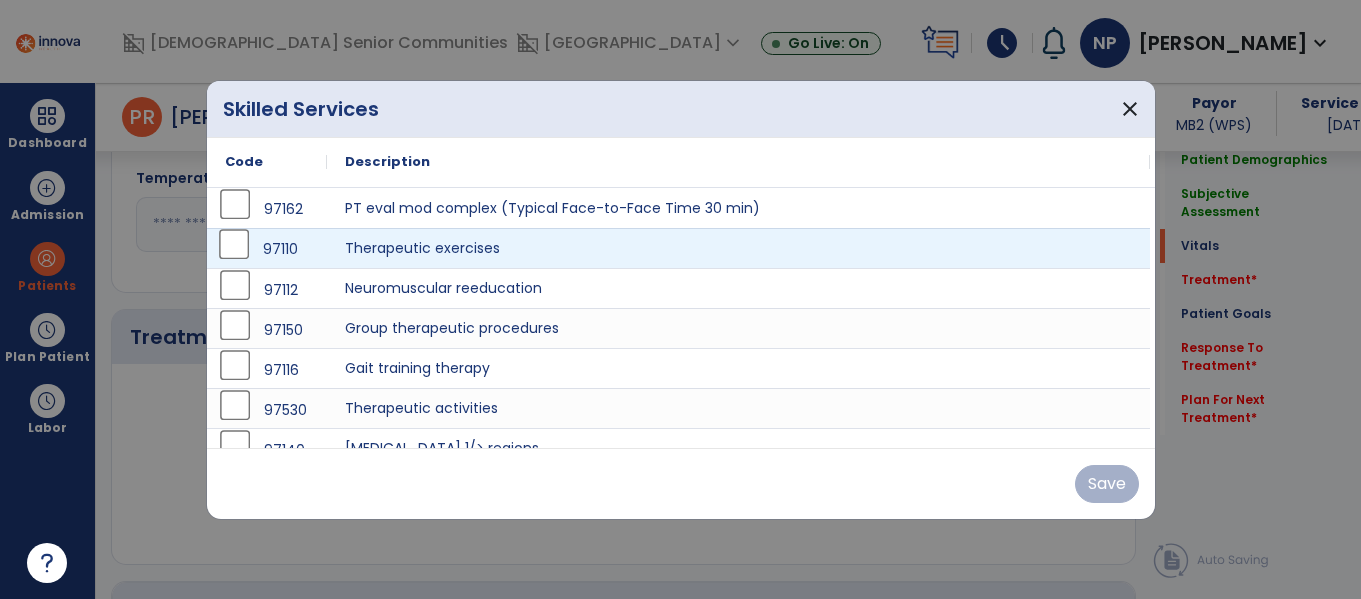 click on "97110" at bounding box center [267, 248] 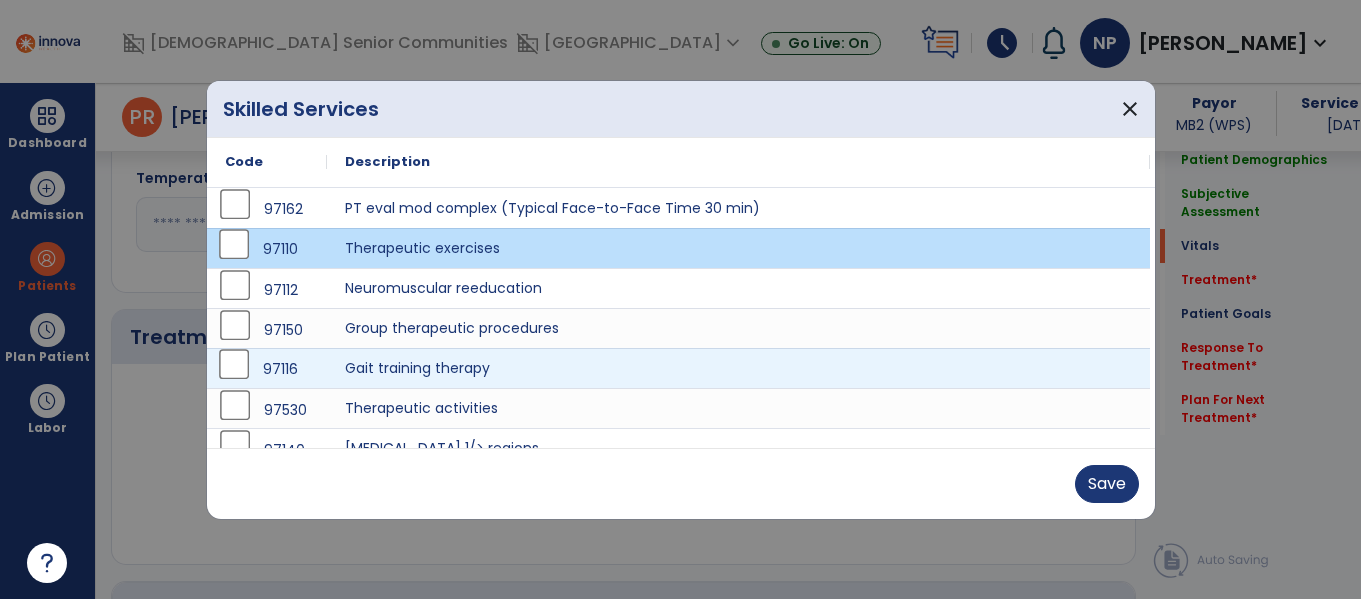 click on "97116" at bounding box center [267, 368] 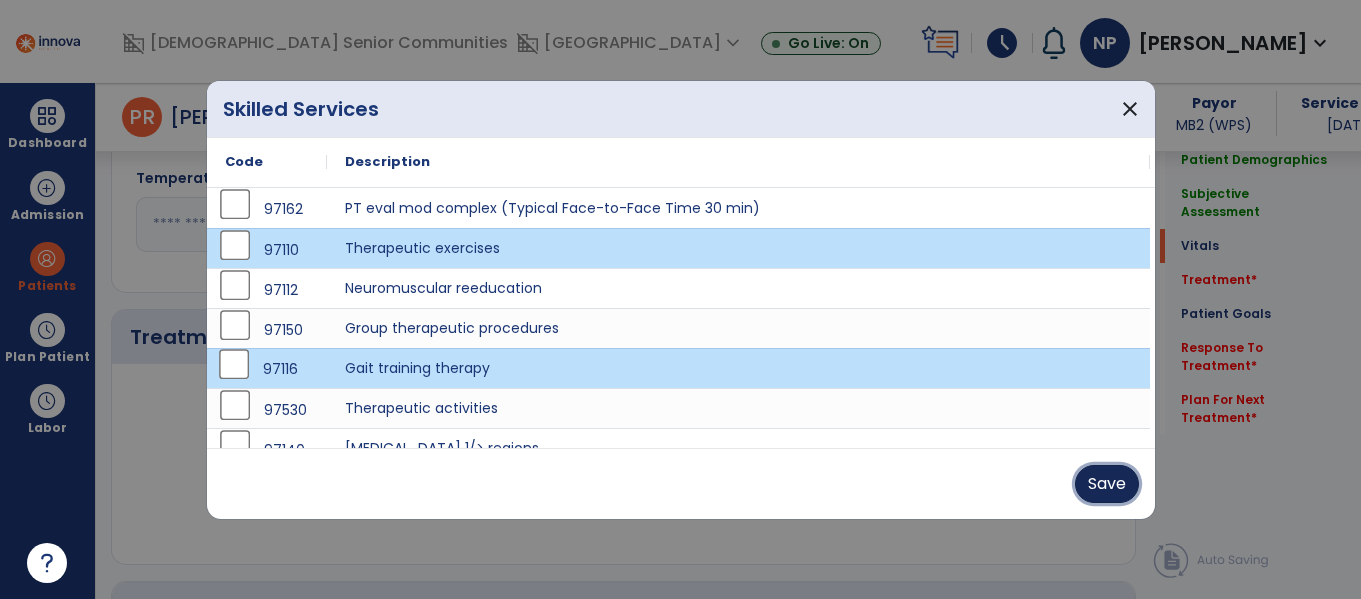 click on "Save" at bounding box center (1107, 484) 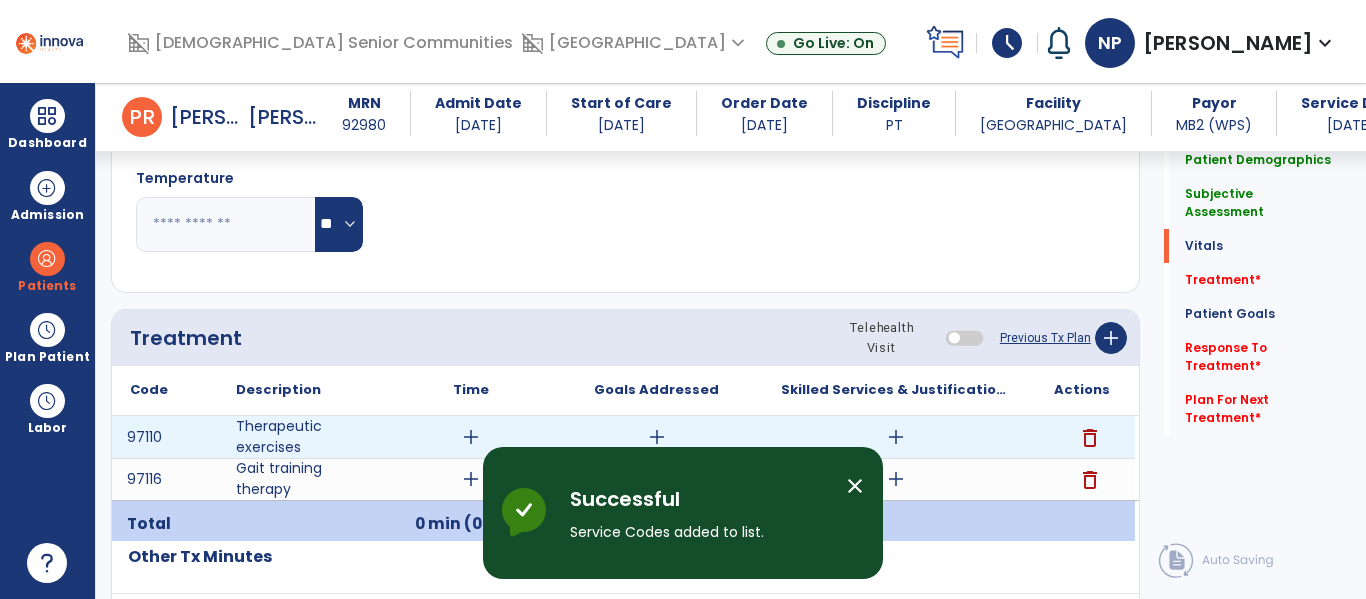 click on "add" at bounding box center [471, 437] 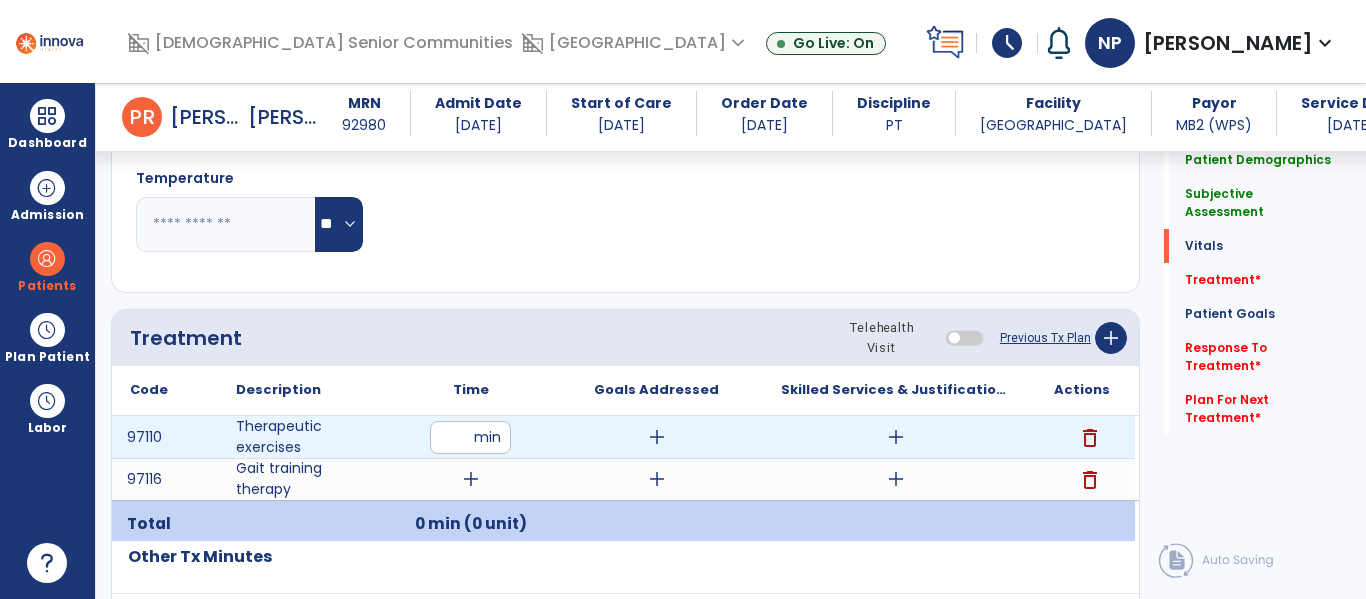 type on "**" 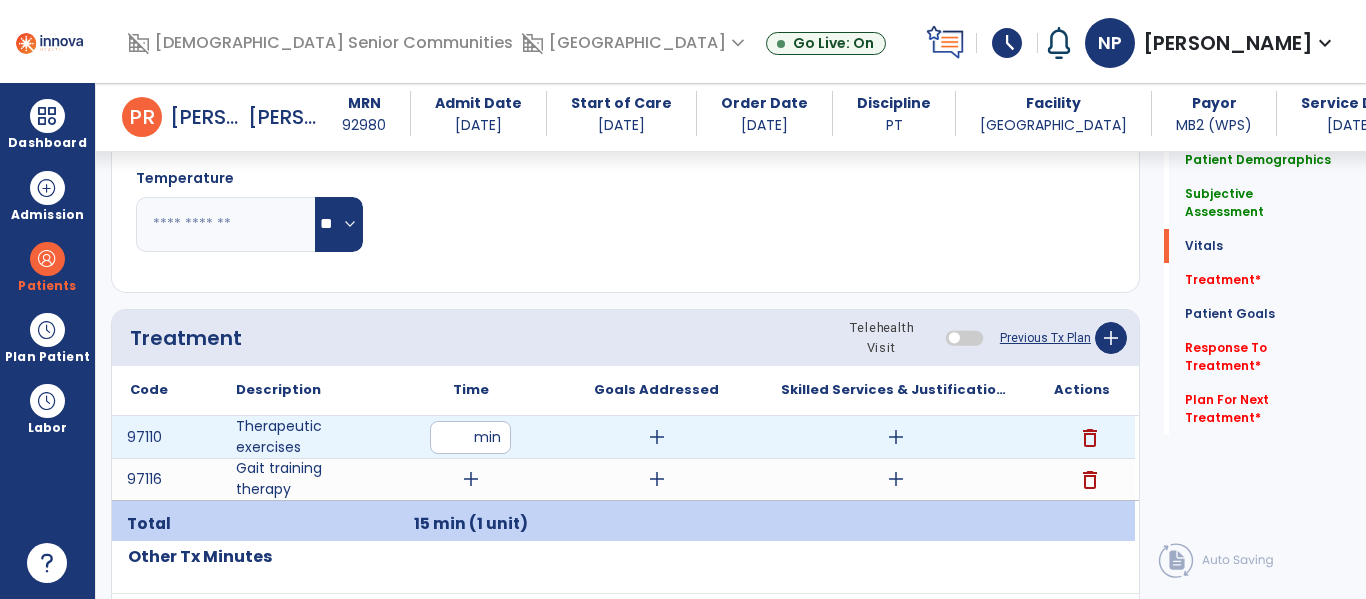 click on "add" at bounding box center (896, 437) 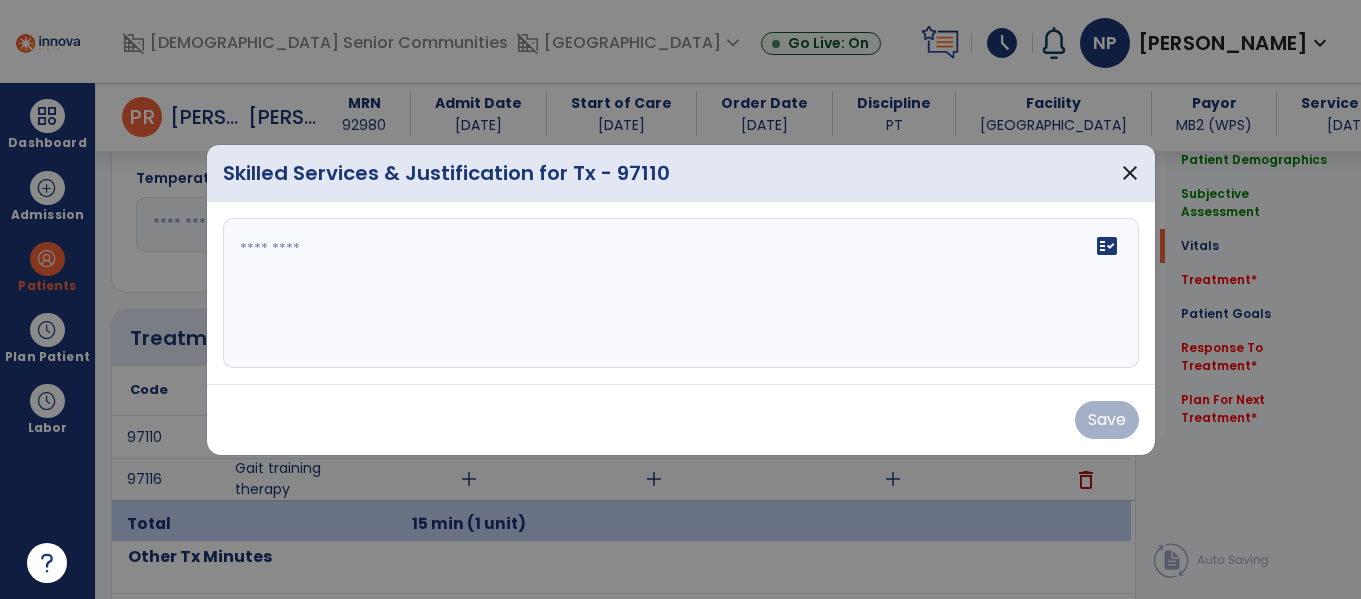 scroll, scrollTop: 1020, scrollLeft: 0, axis: vertical 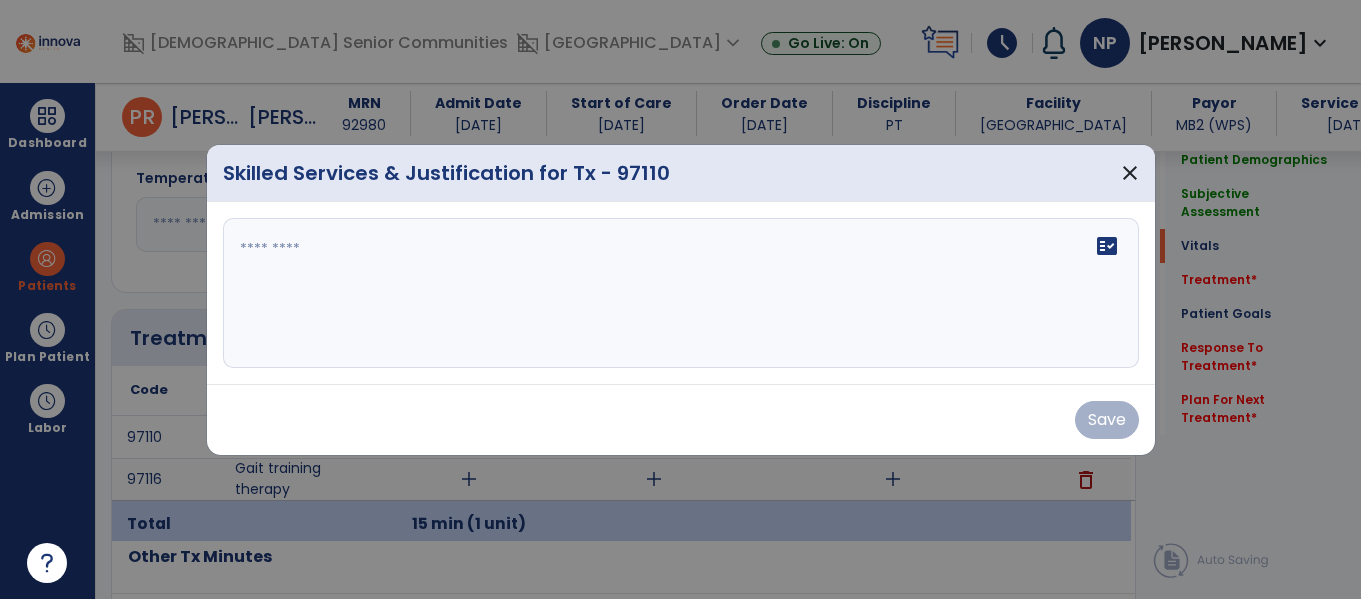 click on "fact_check" at bounding box center [681, 293] 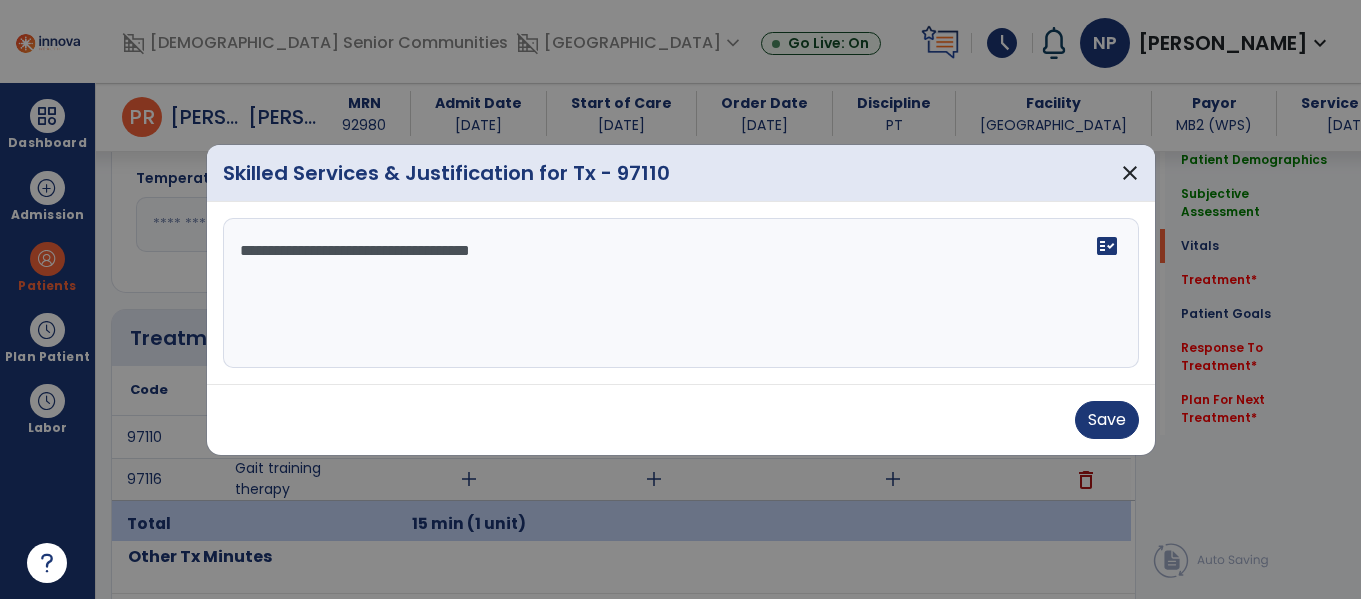 type on "**********" 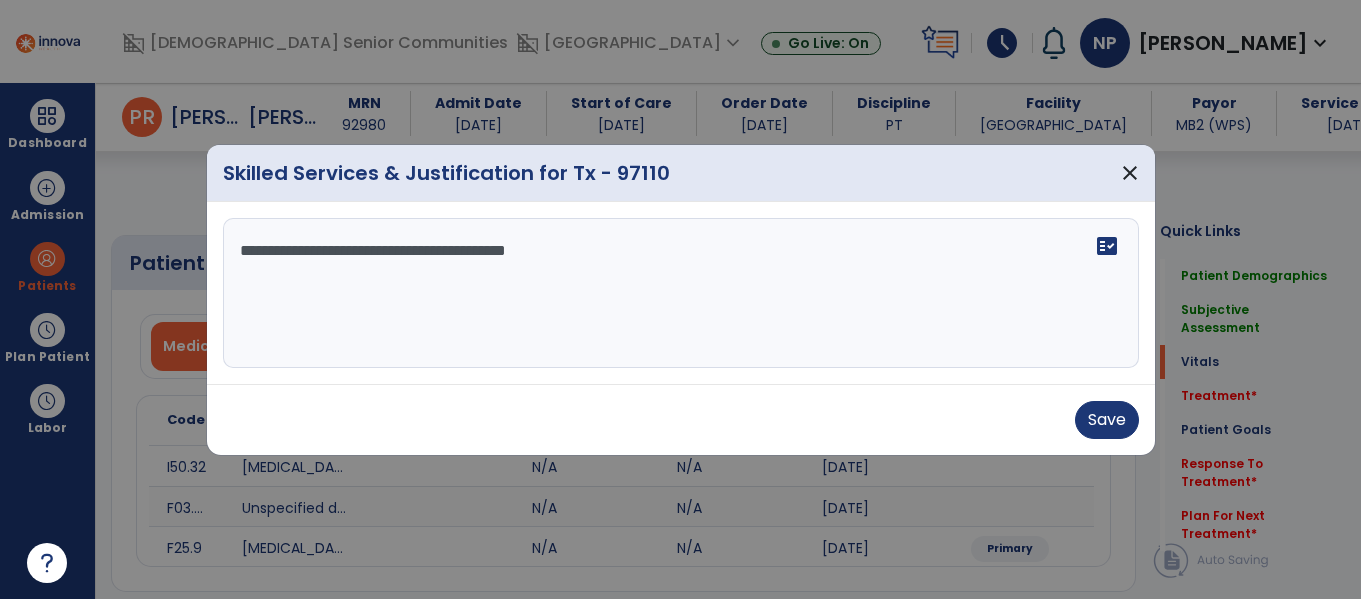 select on "*" 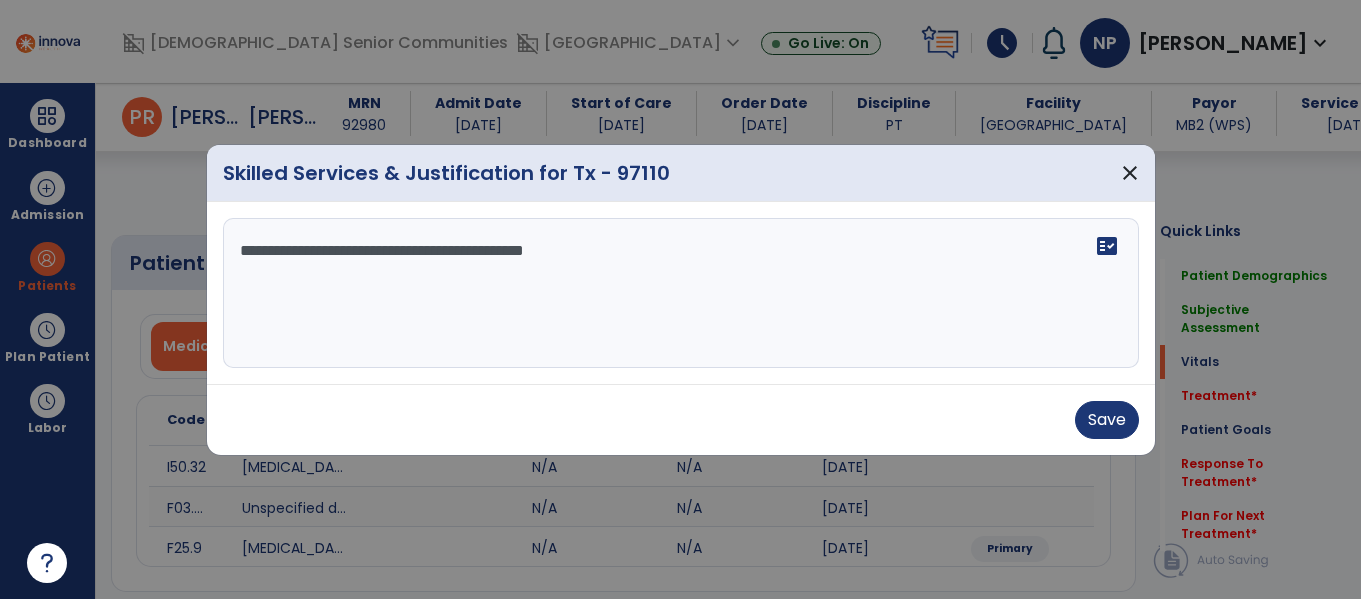 scroll, scrollTop: 0, scrollLeft: 0, axis: both 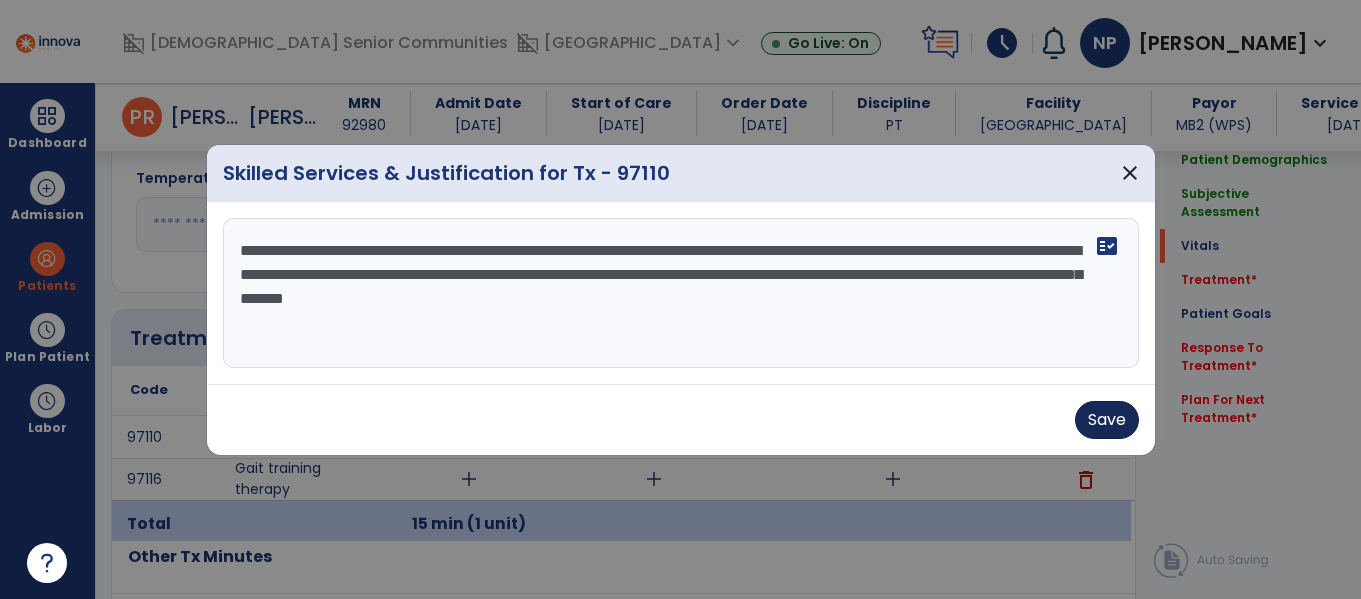 type on "**********" 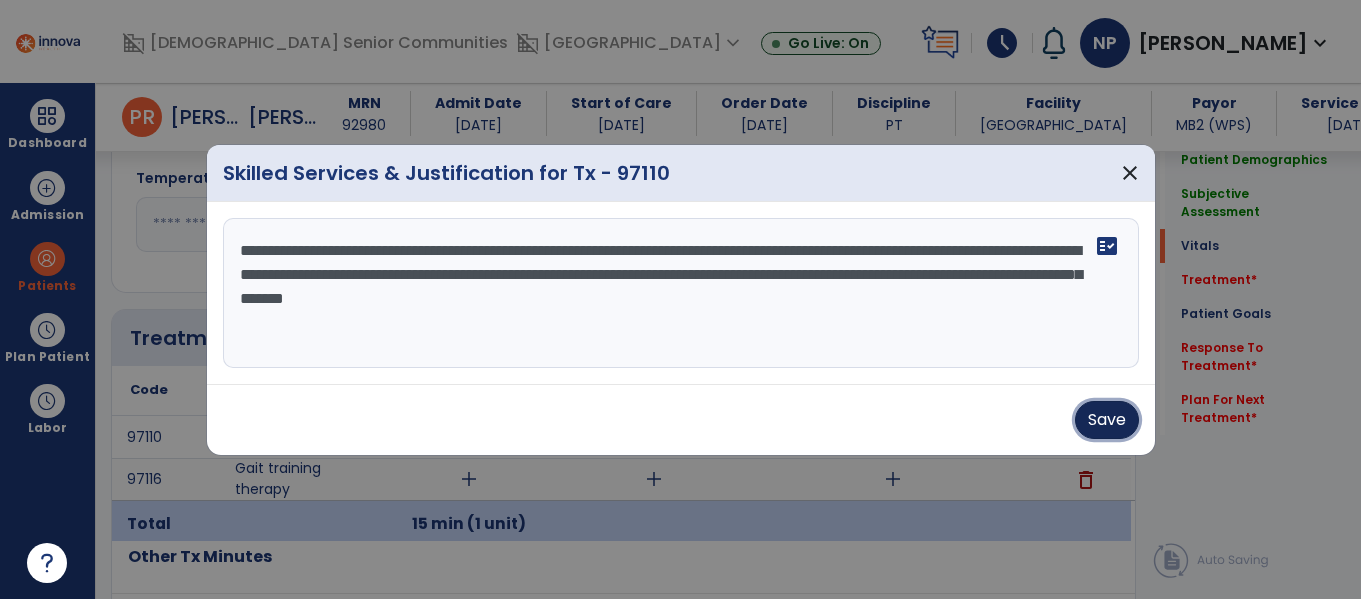 click on "Save" at bounding box center [1107, 420] 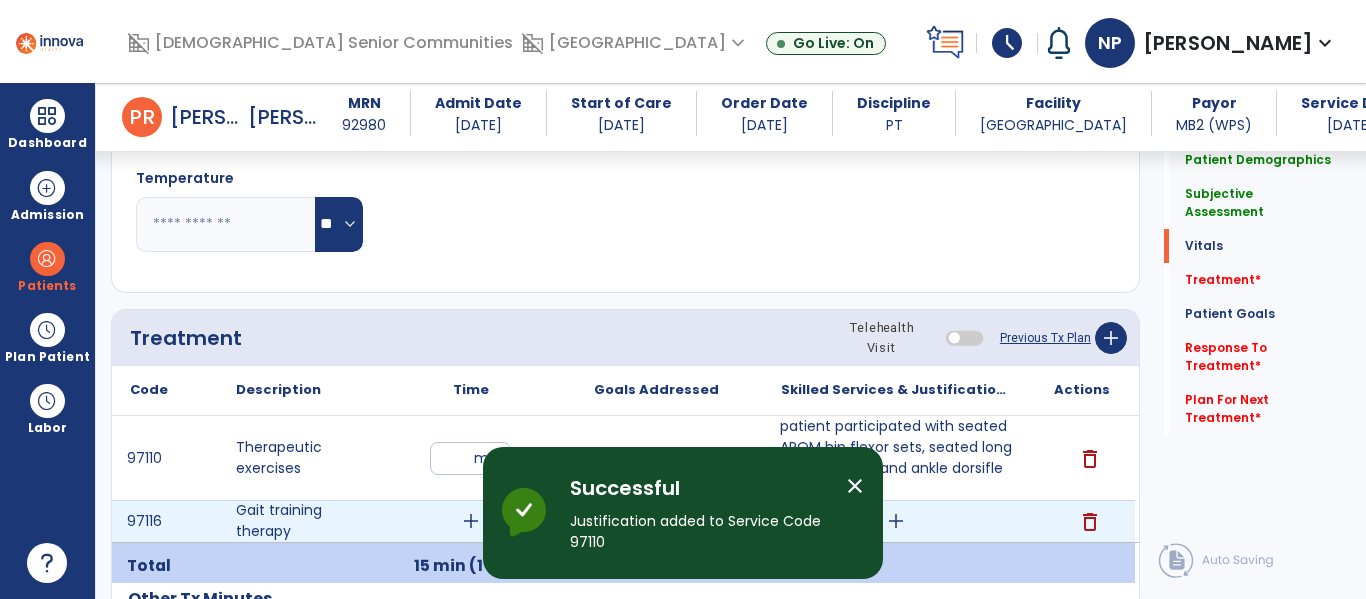 click on "add" at bounding box center [471, 521] 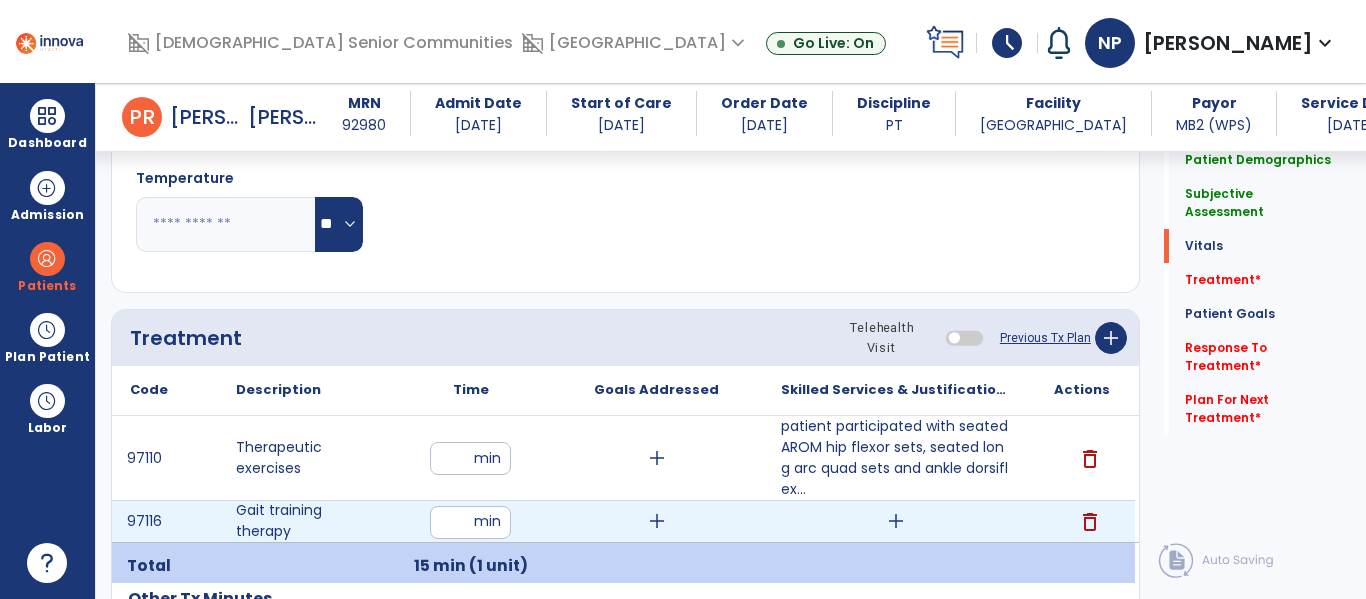 type on "**" 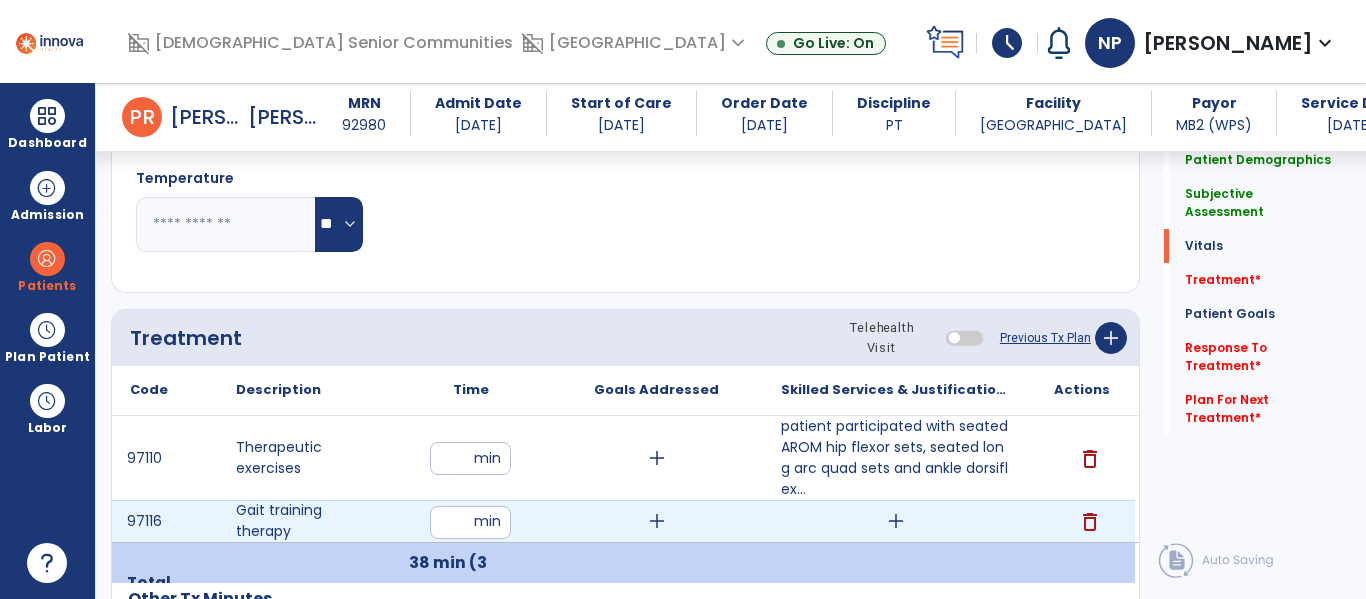 click on "add" at bounding box center [896, 521] 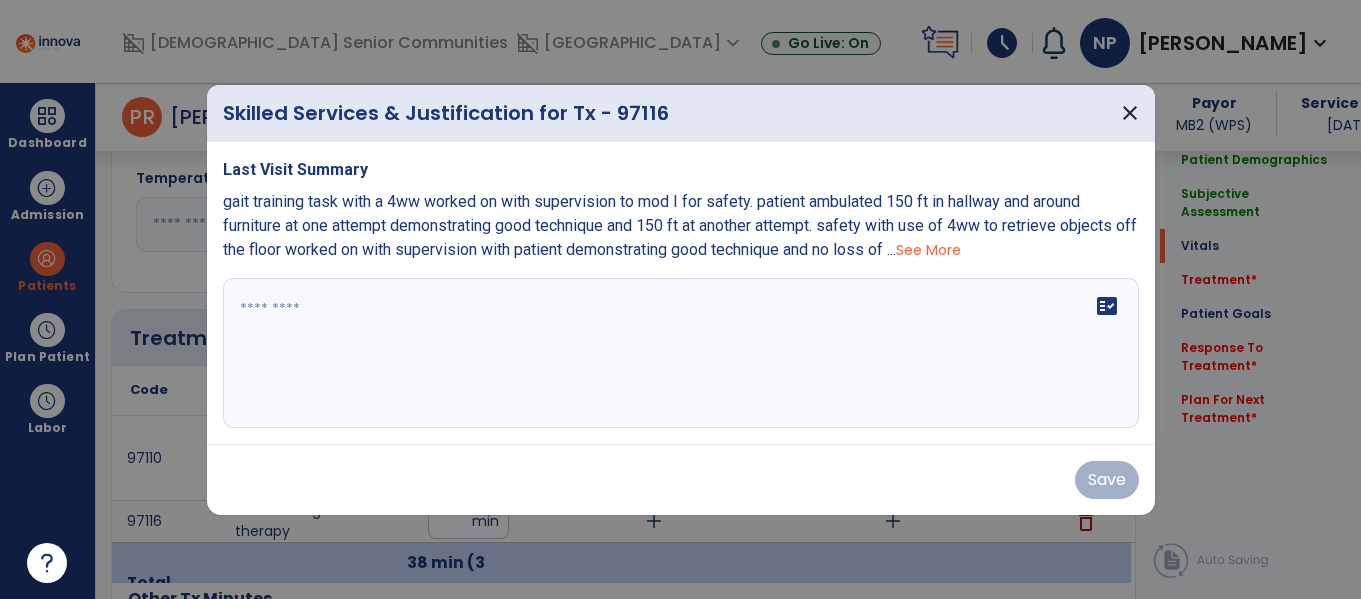 scroll, scrollTop: 1020, scrollLeft: 0, axis: vertical 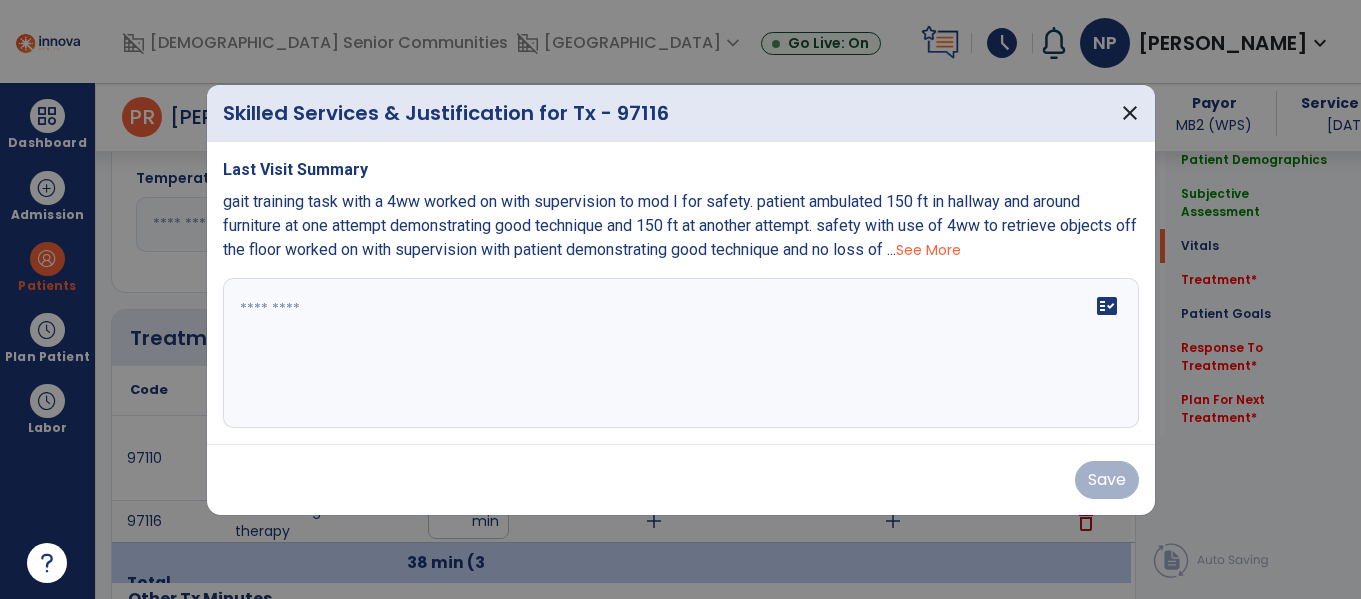 click at bounding box center (681, 353) 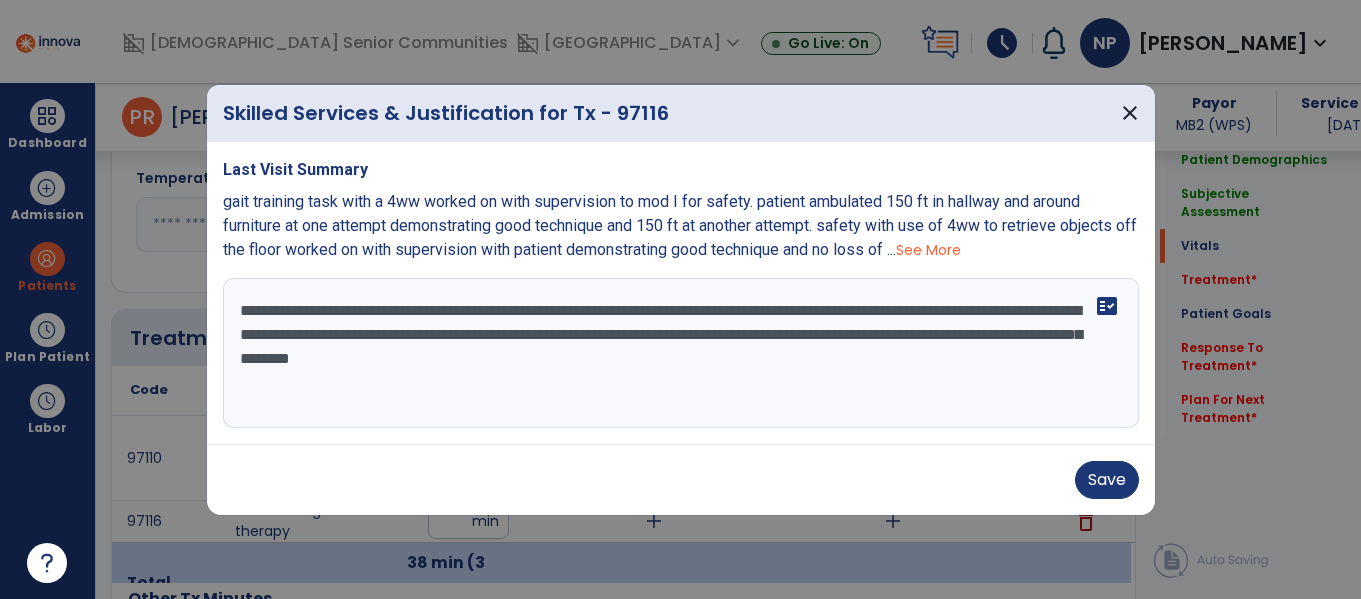 type on "**********" 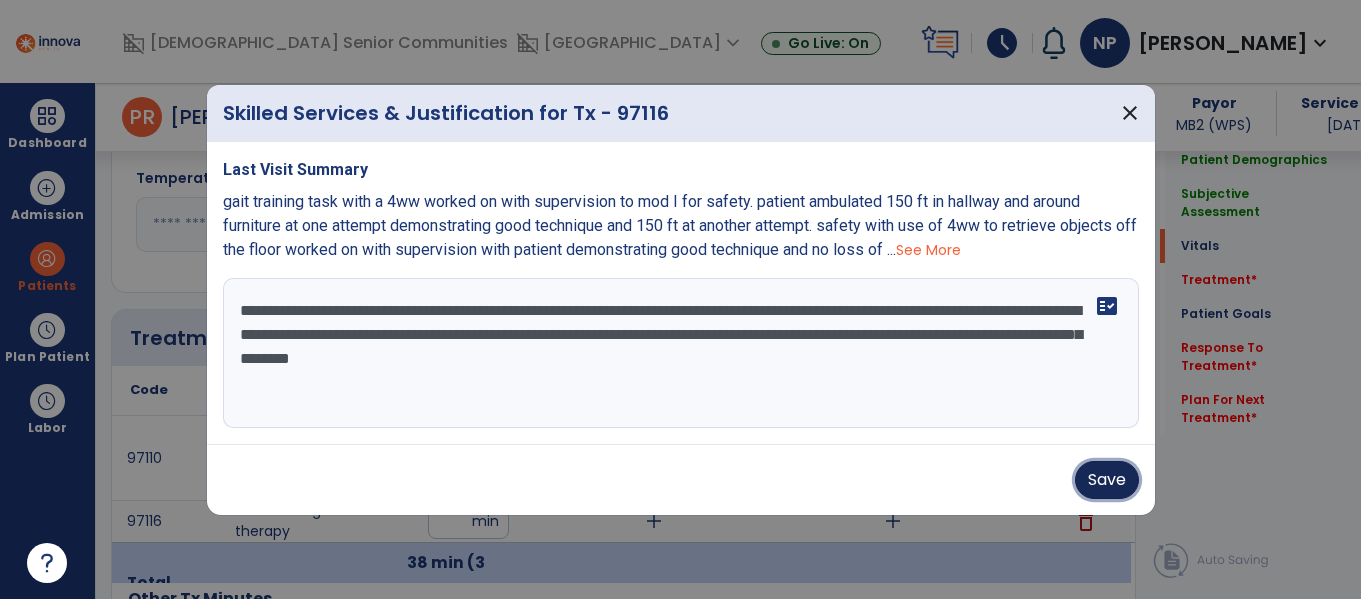 click on "Save" at bounding box center [1107, 480] 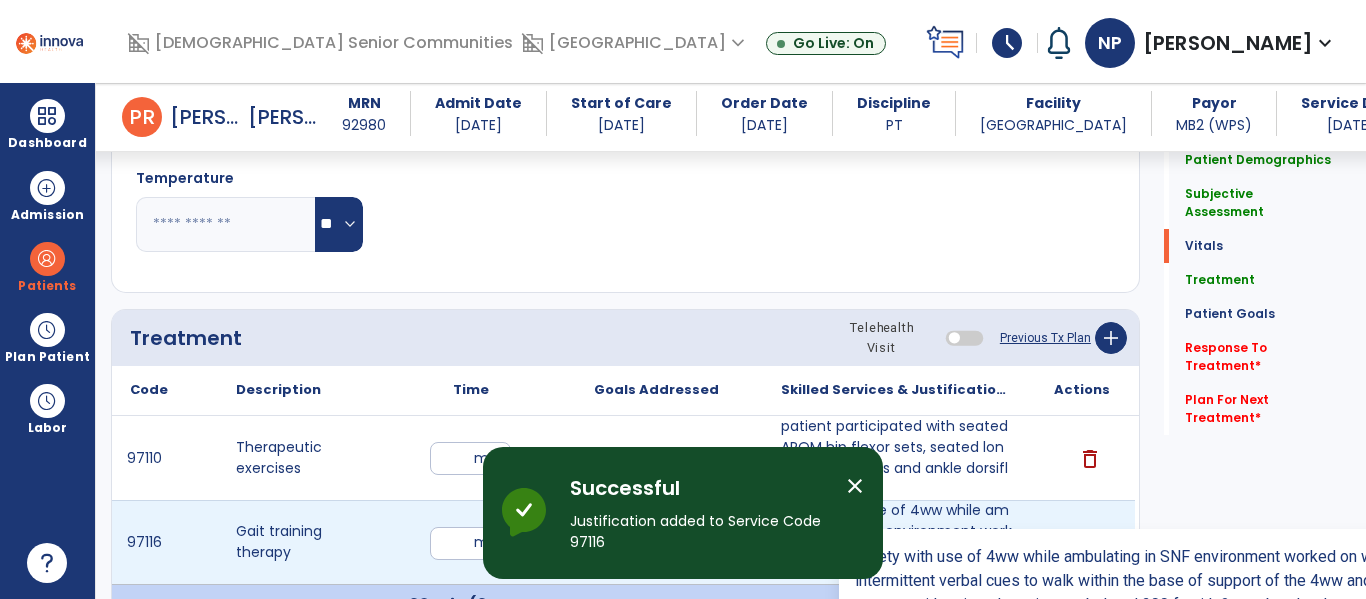 click on "safety with use of 4ww while ambulating in SNF environment worked on with supervision and intermitte..." at bounding box center [896, 542] 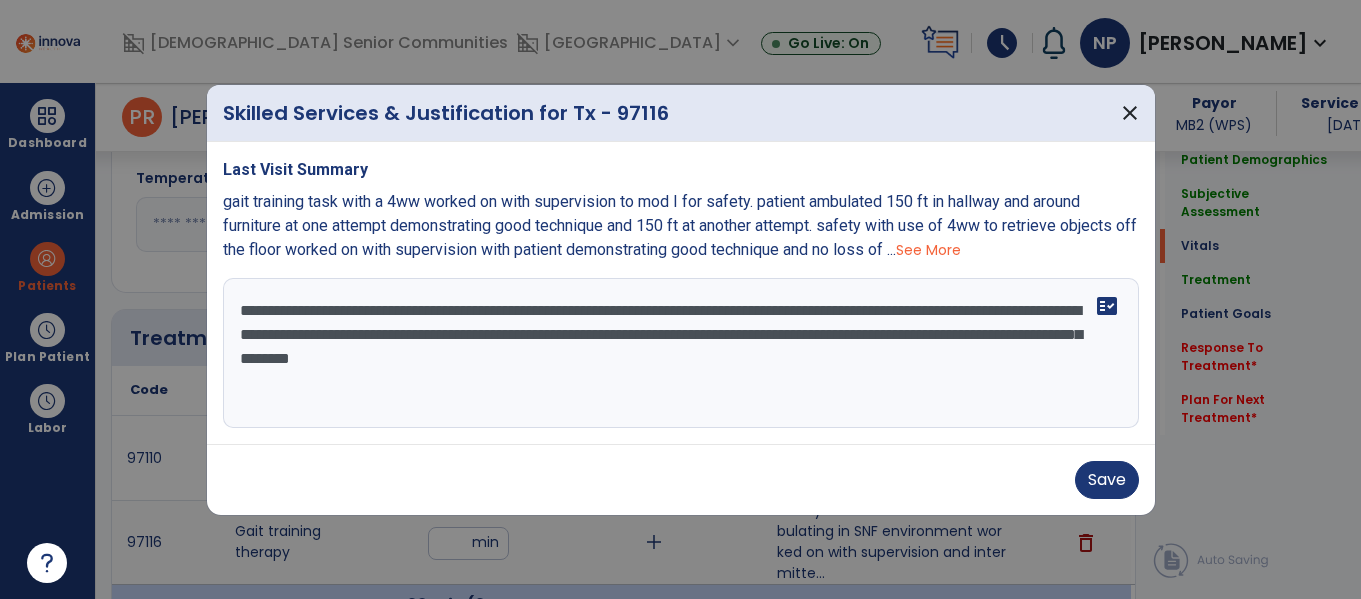scroll, scrollTop: 1020, scrollLeft: 0, axis: vertical 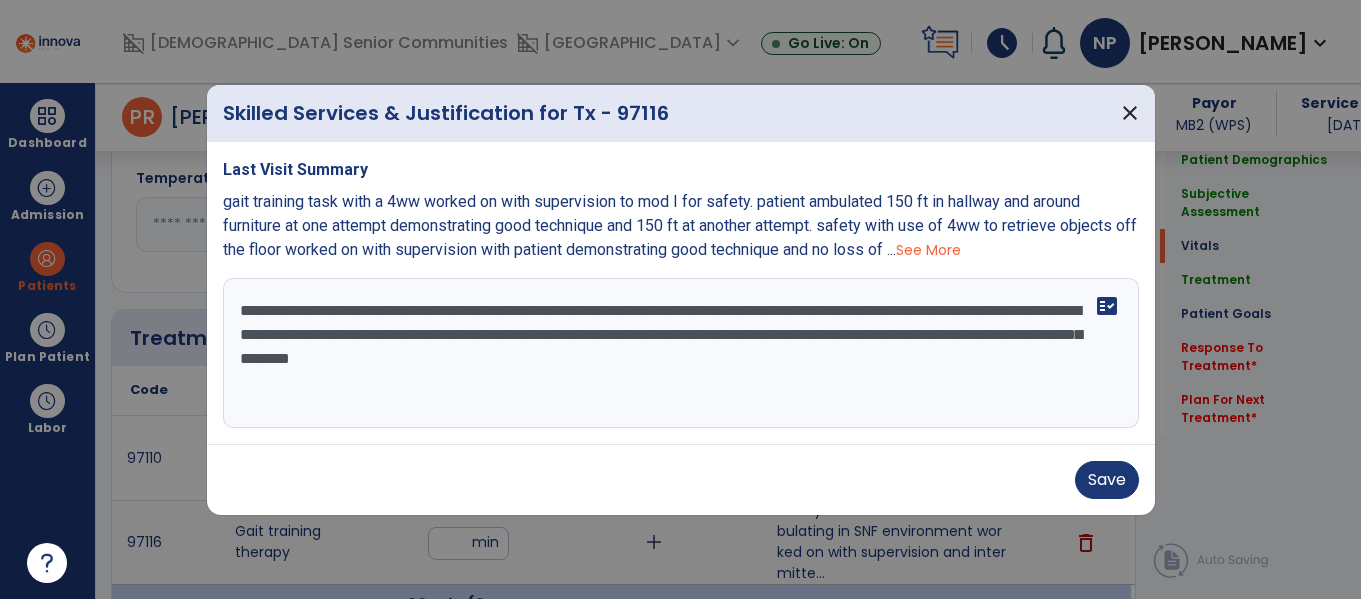 click on "**********" at bounding box center (681, 353) 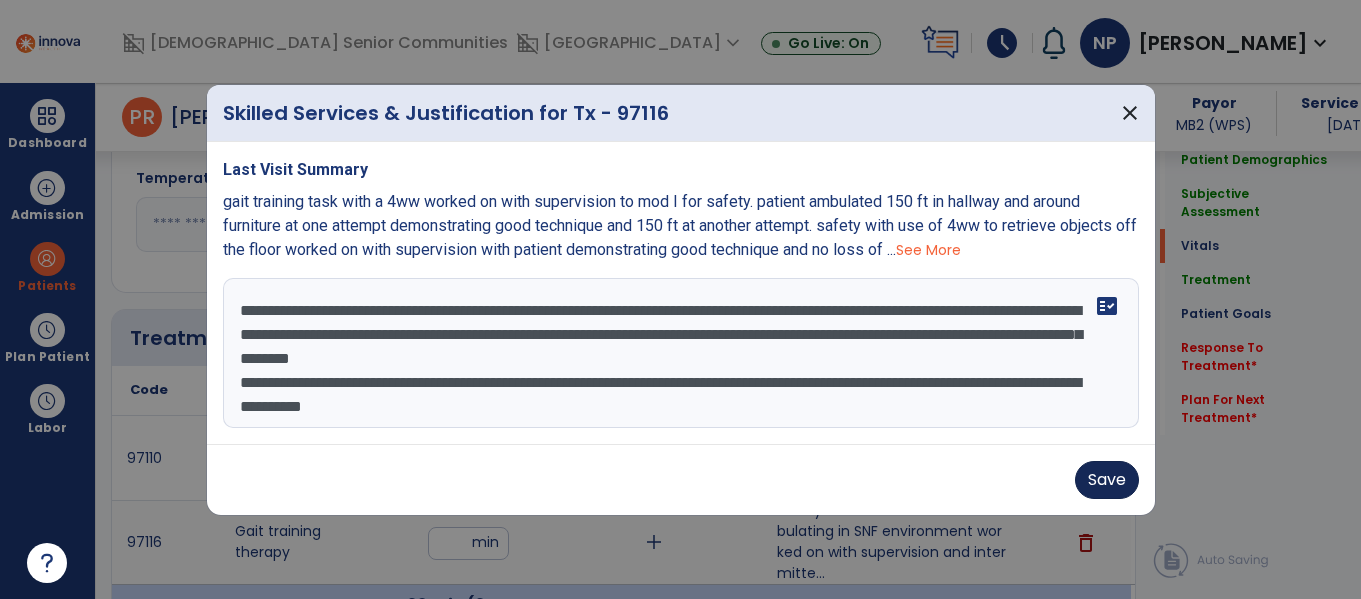 type on "**********" 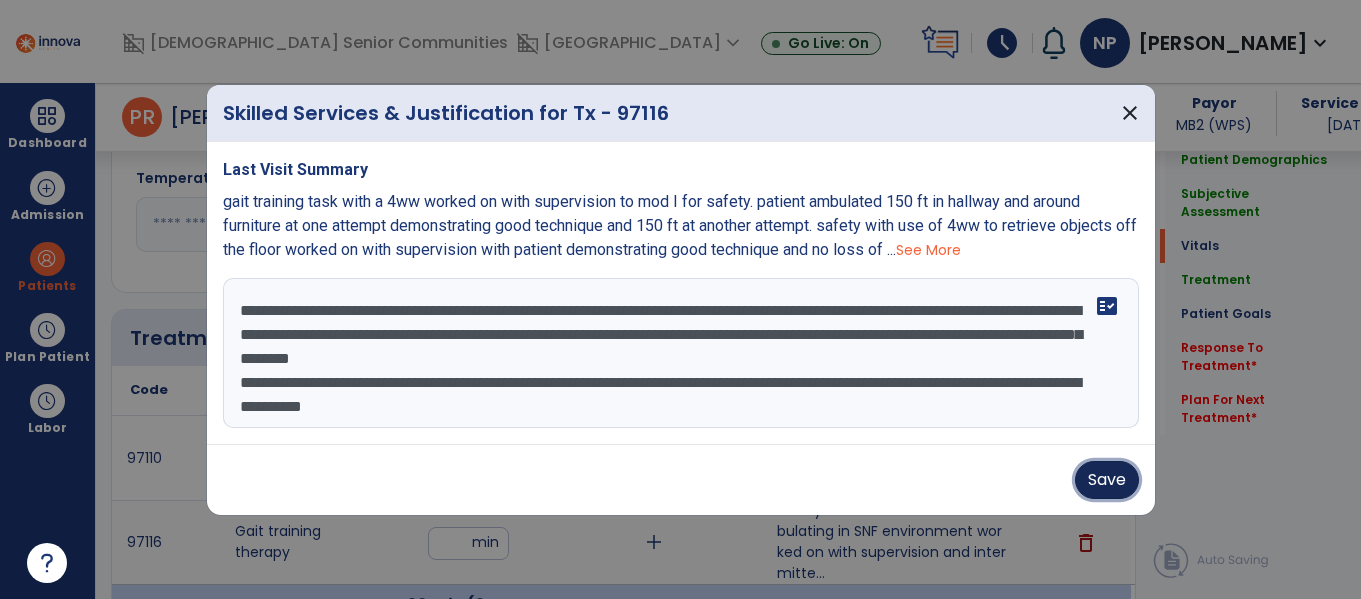 click on "Save" at bounding box center [1107, 480] 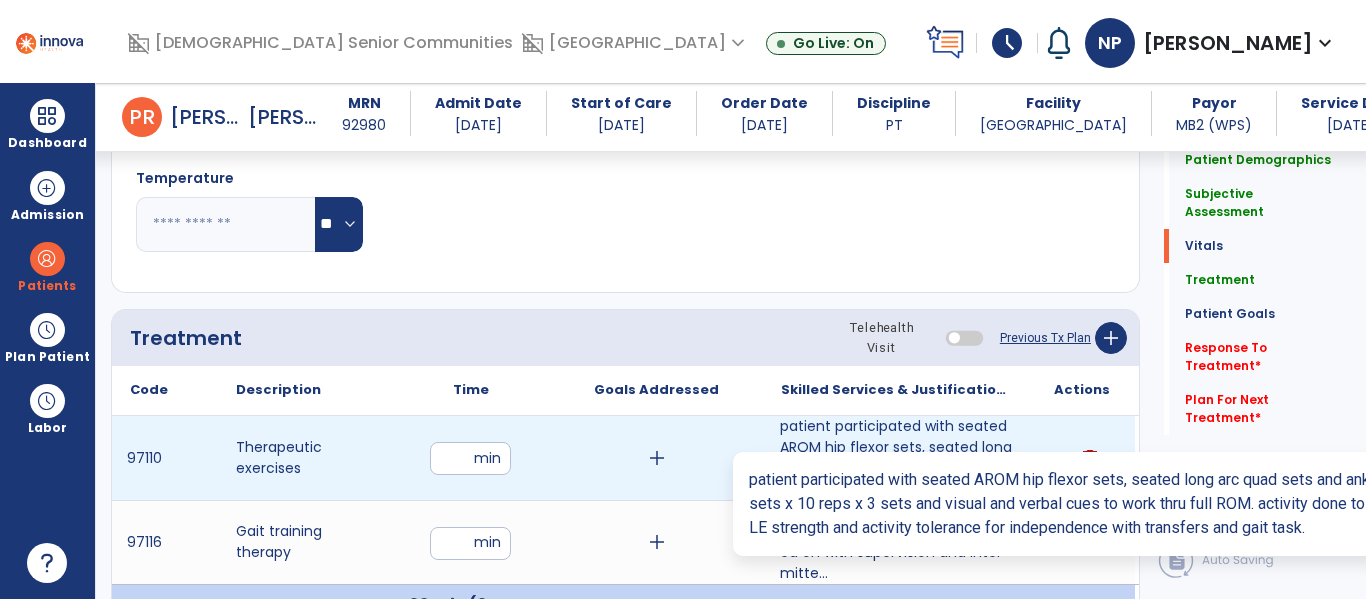 click on "patient participated with seated AROM hip flexor sets, seated long arc quad sets and ankle dorsiflex..." at bounding box center [896, 458] 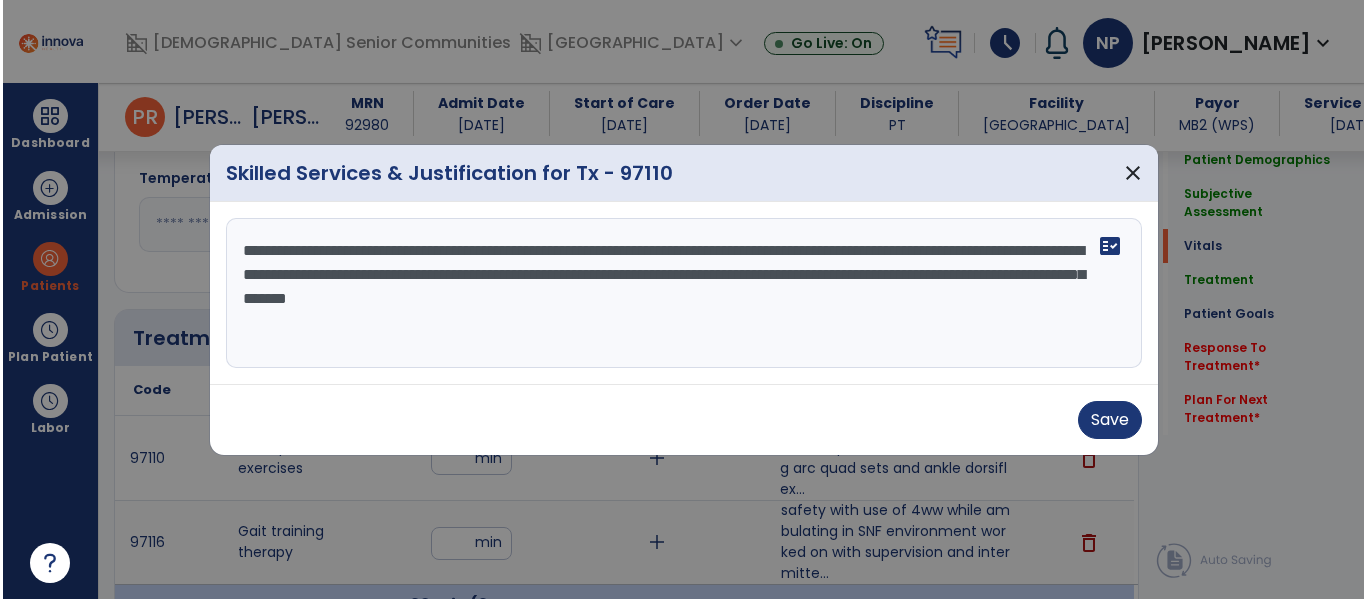 scroll, scrollTop: 1020, scrollLeft: 0, axis: vertical 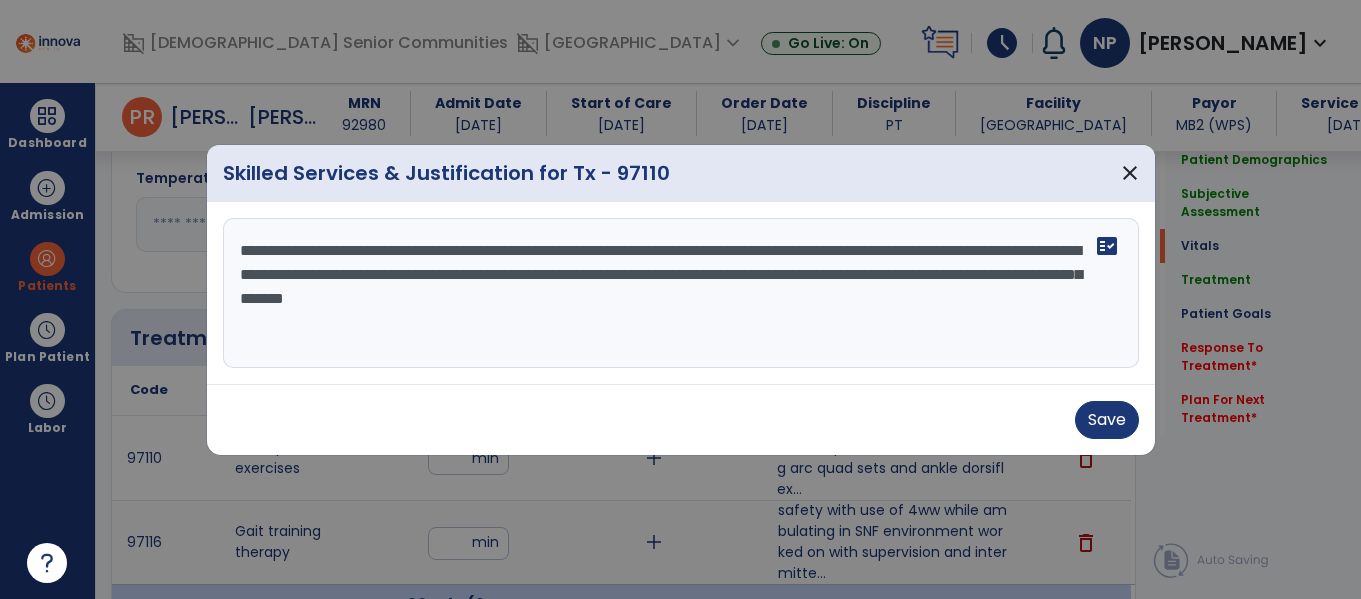 click on "**********" at bounding box center (681, 293) 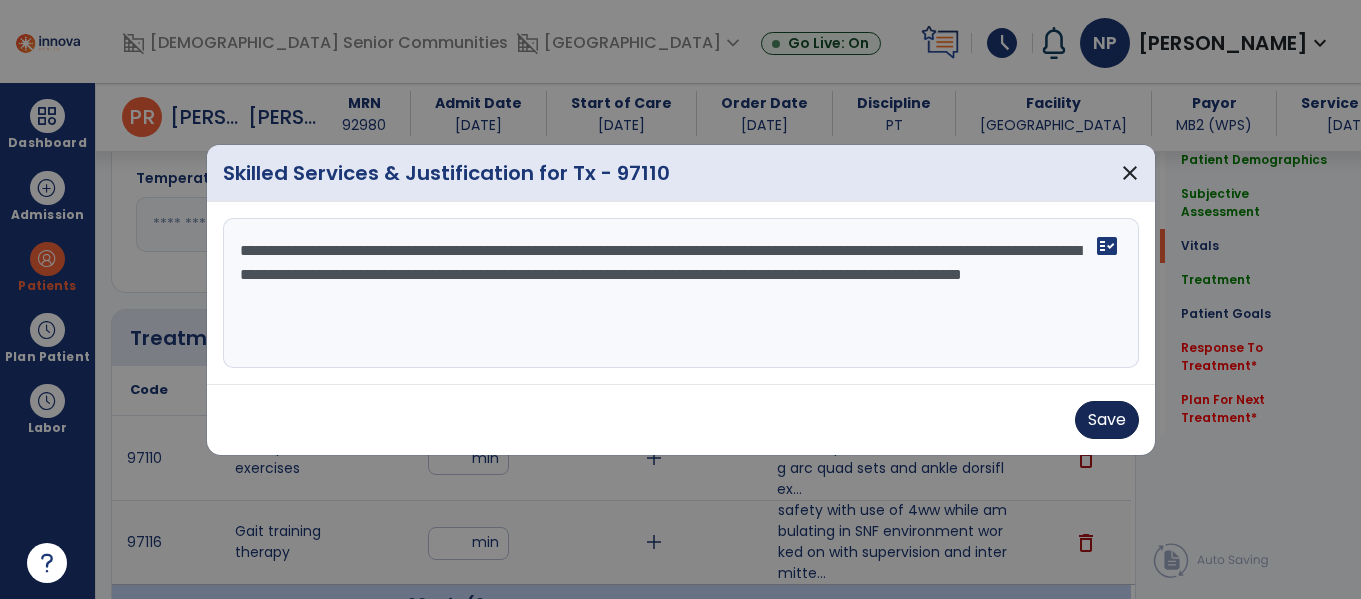type on "**********" 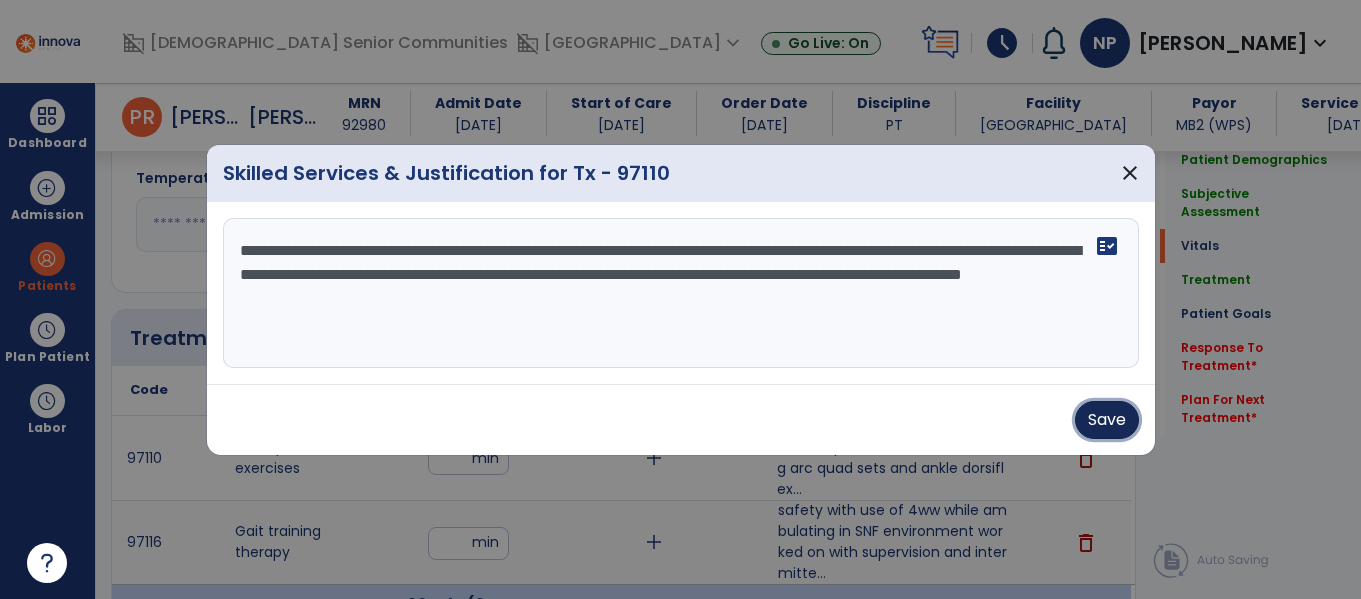 click on "Save" at bounding box center [1107, 420] 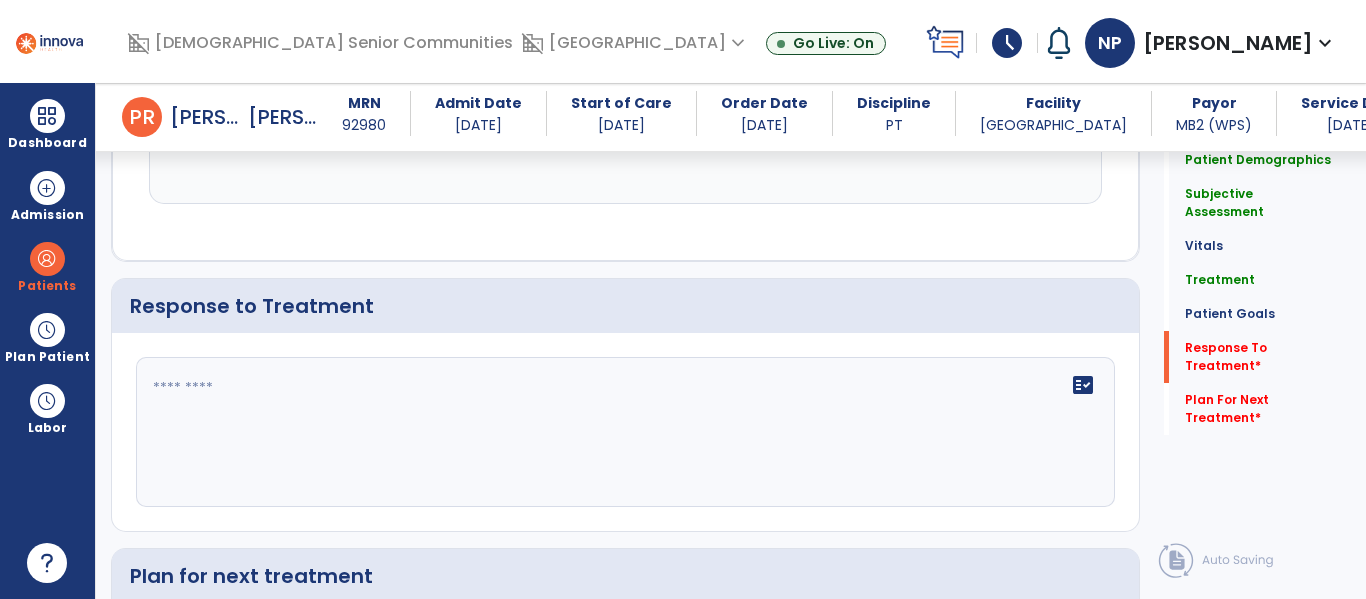 scroll, scrollTop: 2494, scrollLeft: 0, axis: vertical 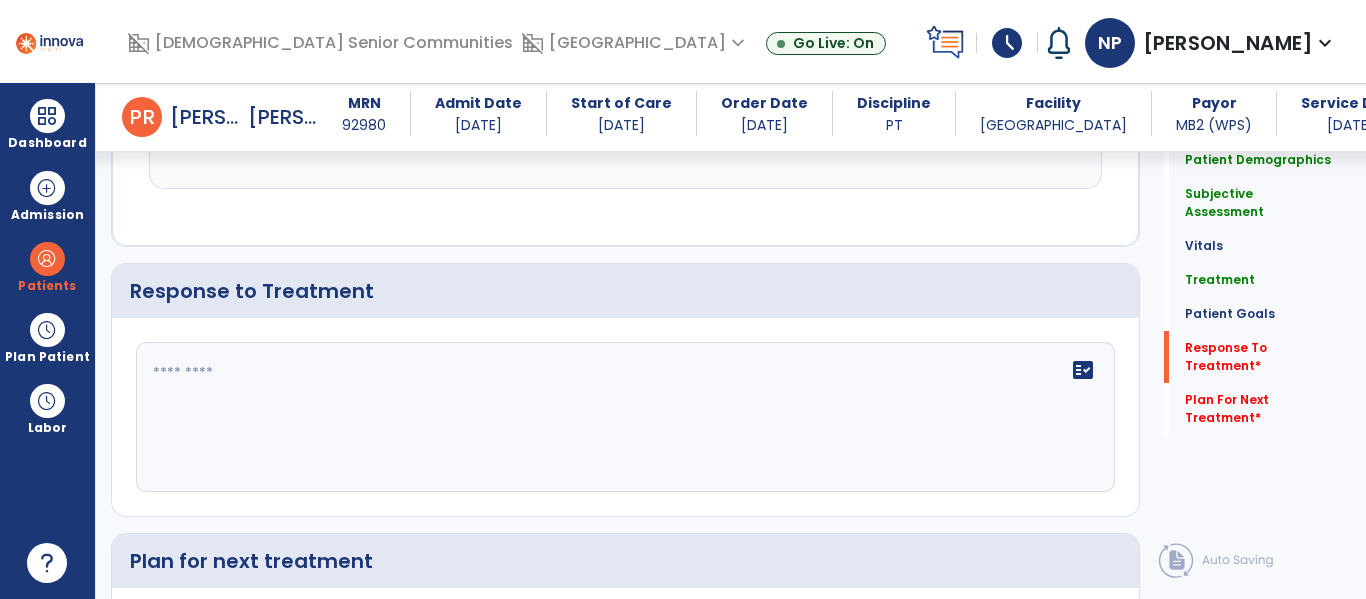 click on "fact_check" 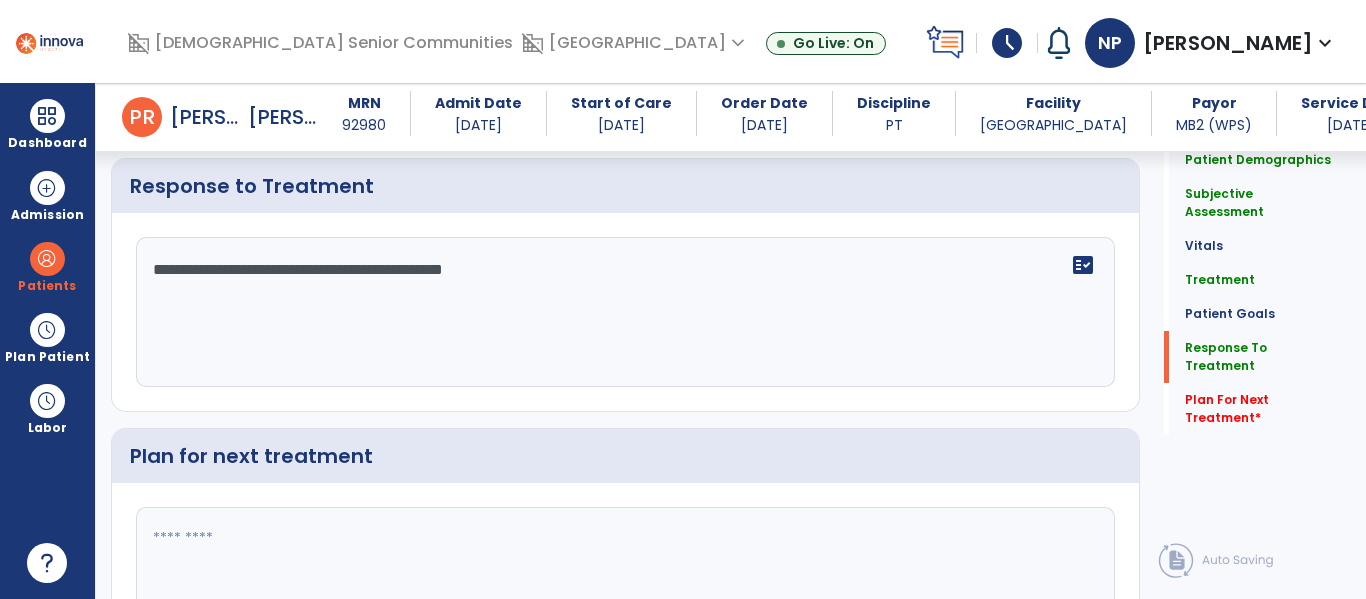 scroll, scrollTop: 2603, scrollLeft: 0, axis: vertical 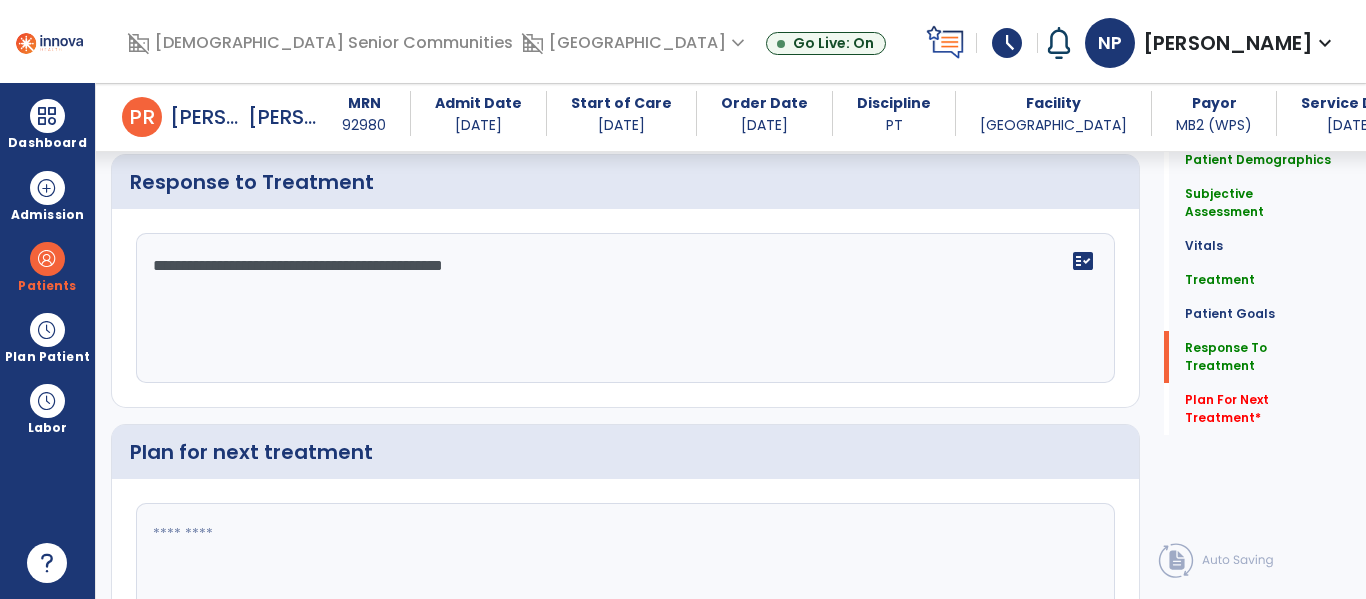 type on "**********" 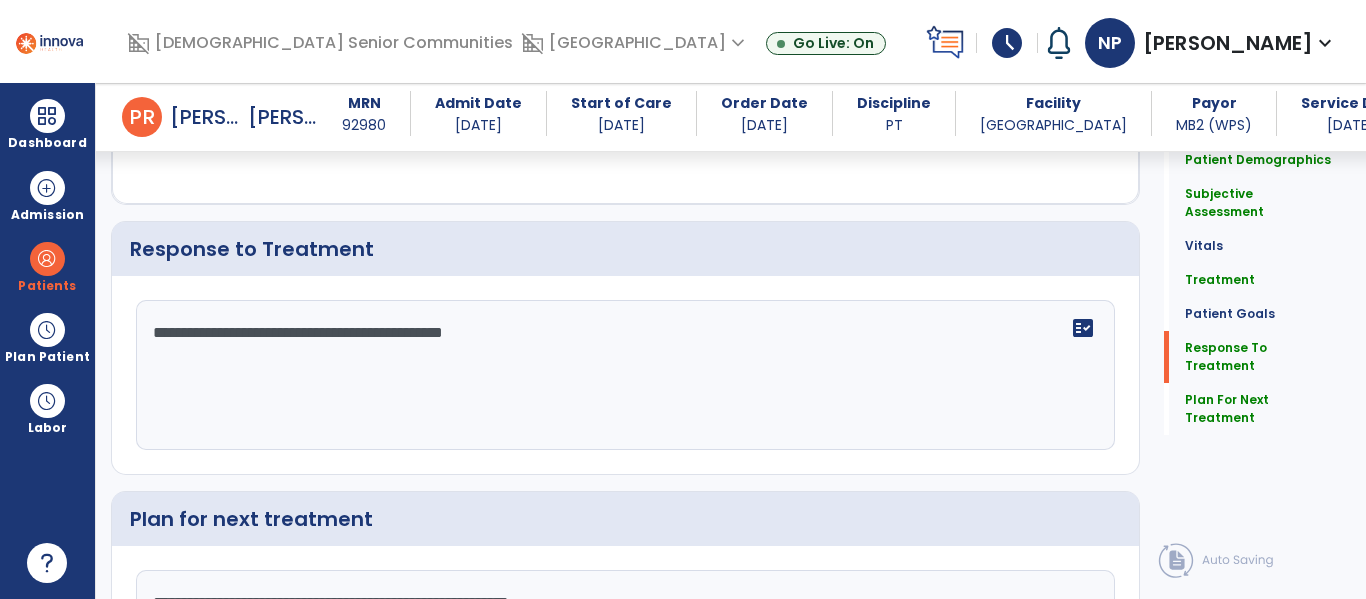 scroll, scrollTop: 2603, scrollLeft: 0, axis: vertical 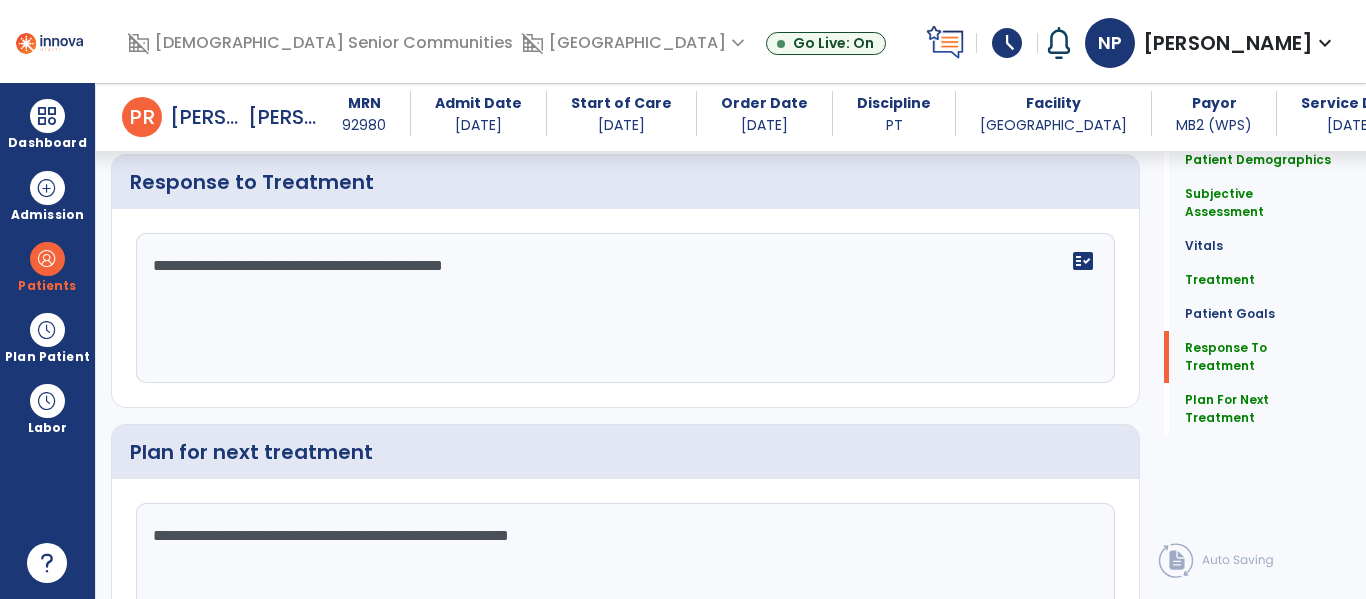 type on "**********" 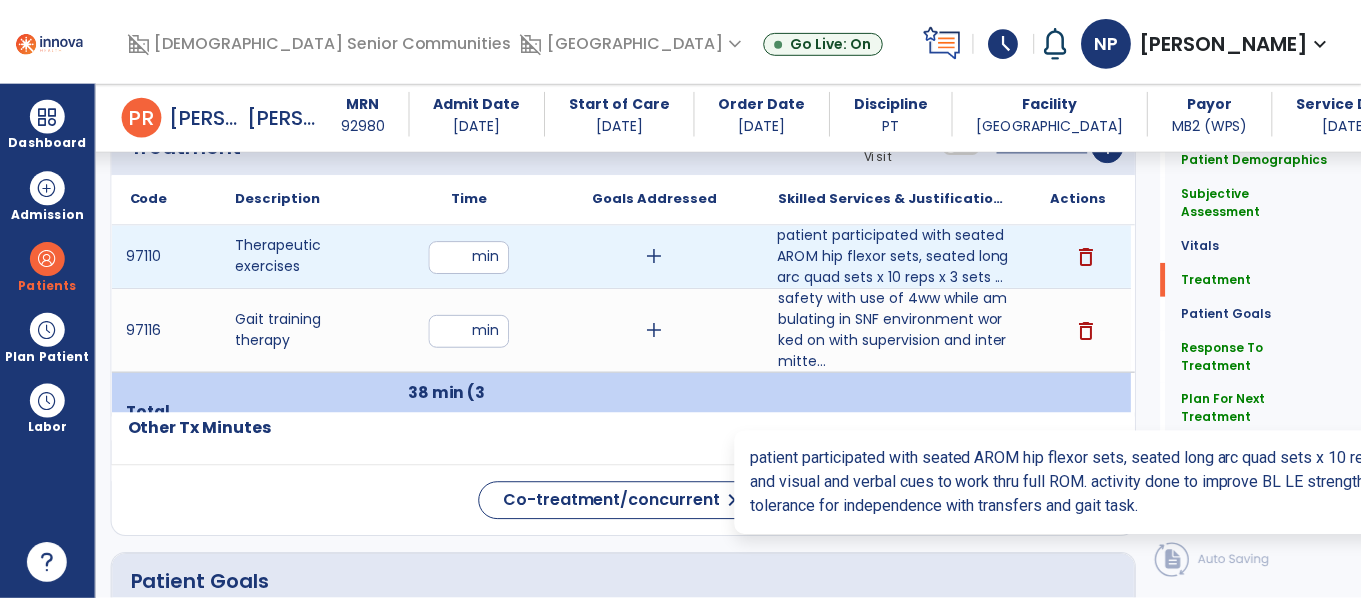 scroll, scrollTop: 1214, scrollLeft: 0, axis: vertical 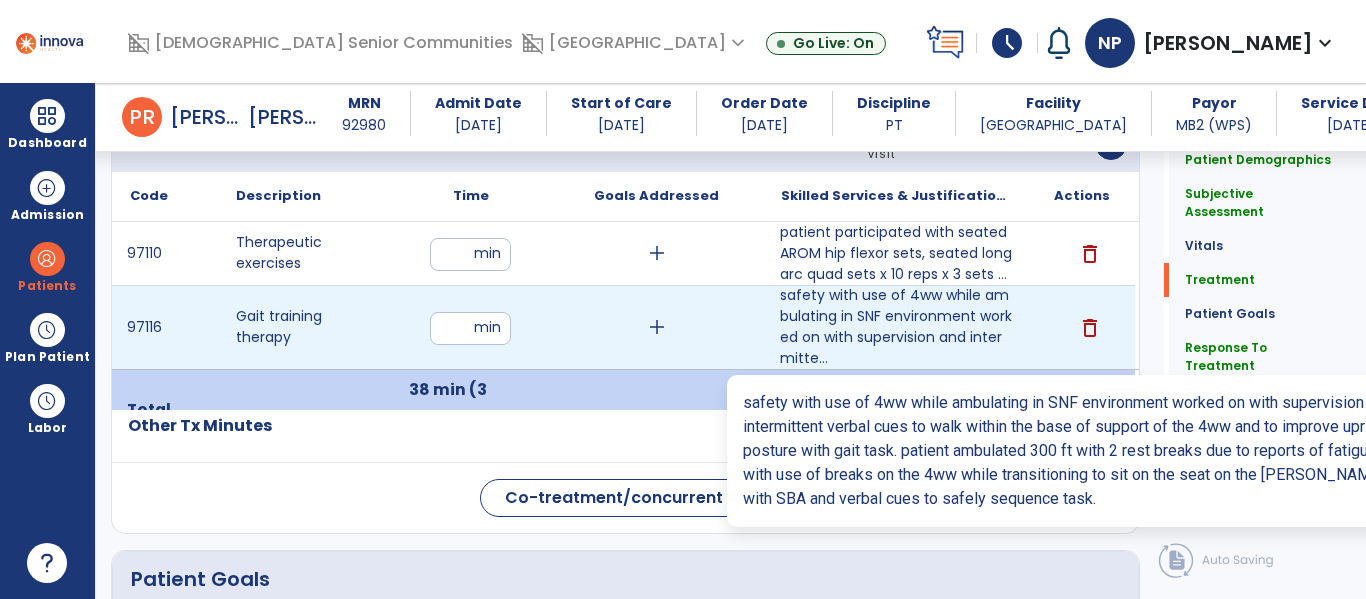 click on "safety with use of 4ww while ambulating in SNF environment worked on with supervision and intermitte..." at bounding box center (896, 327) 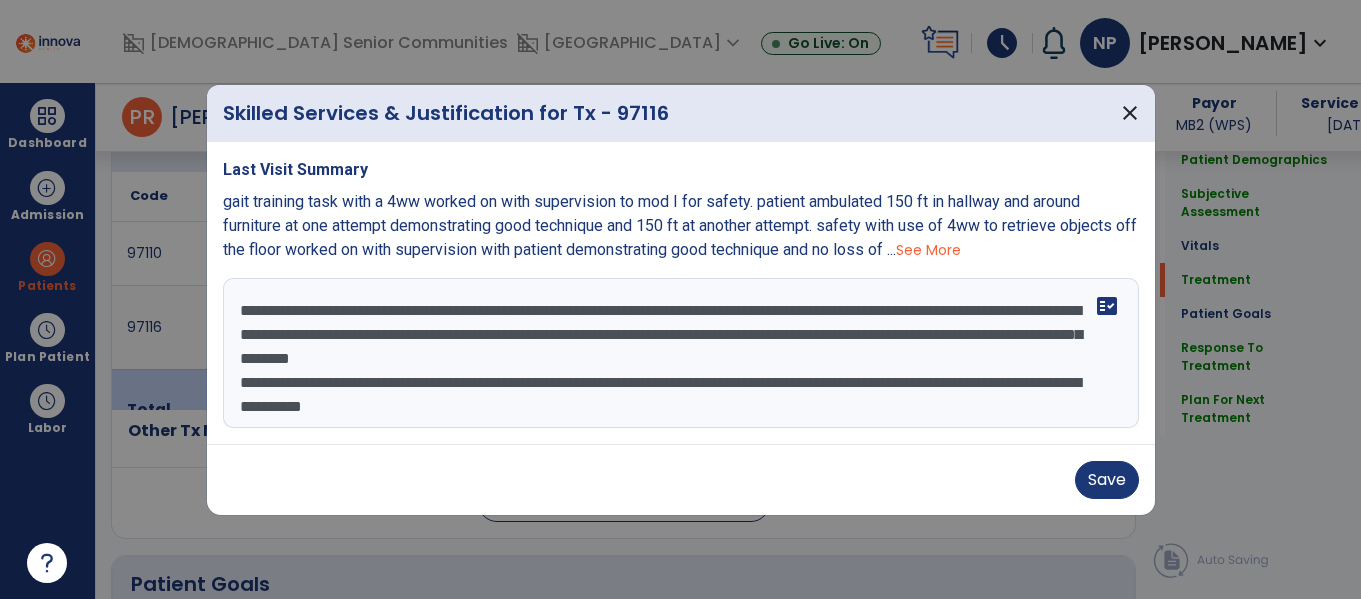 scroll, scrollTop: 1214, scrollLeft: 0, axis: vertical 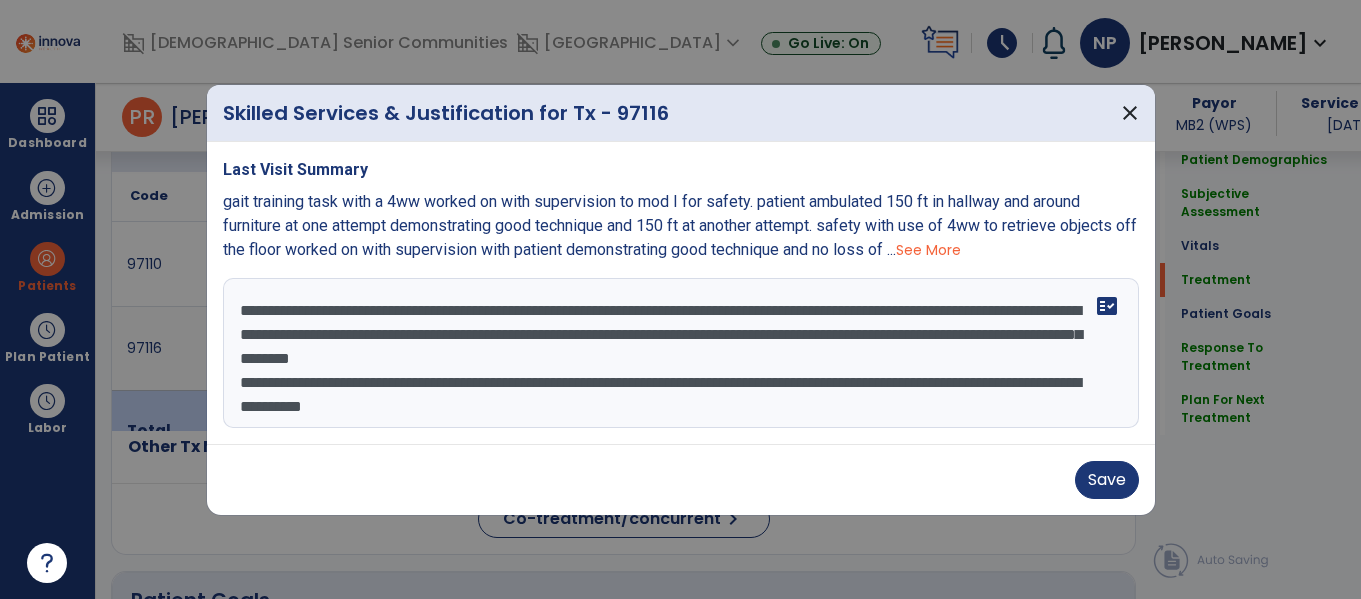click on "**********" at bounding box center [681, 353] 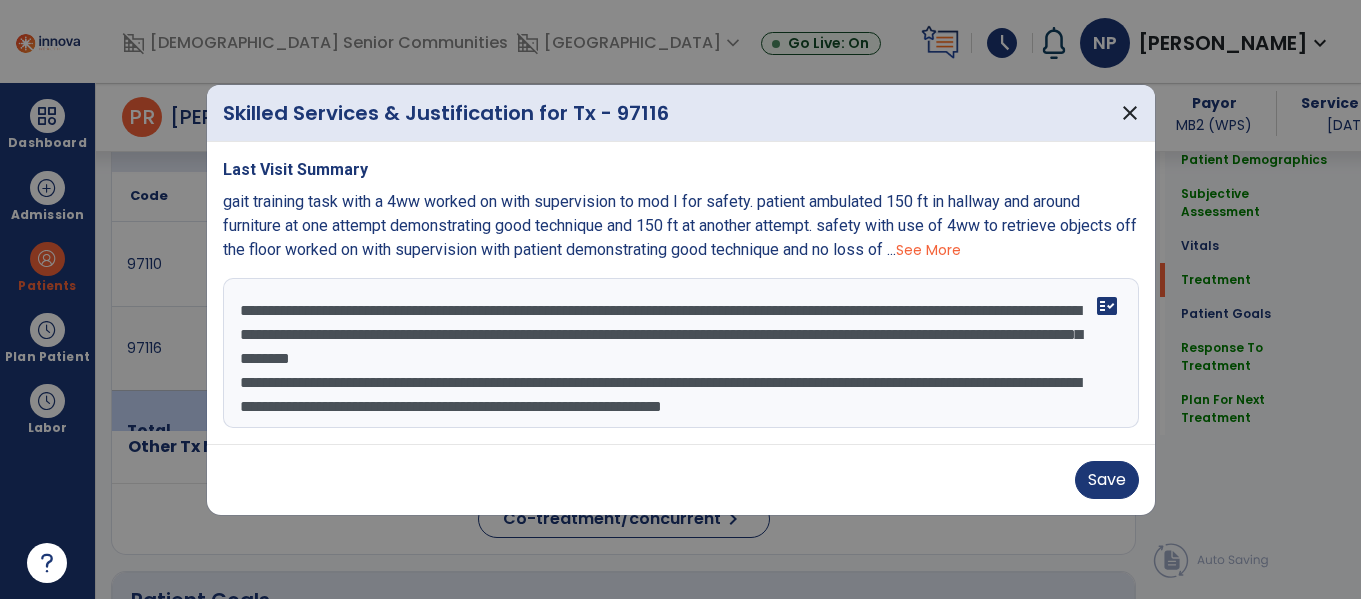 scroll, scrollTop: 16, scrollLeft: 0, axis: vertical 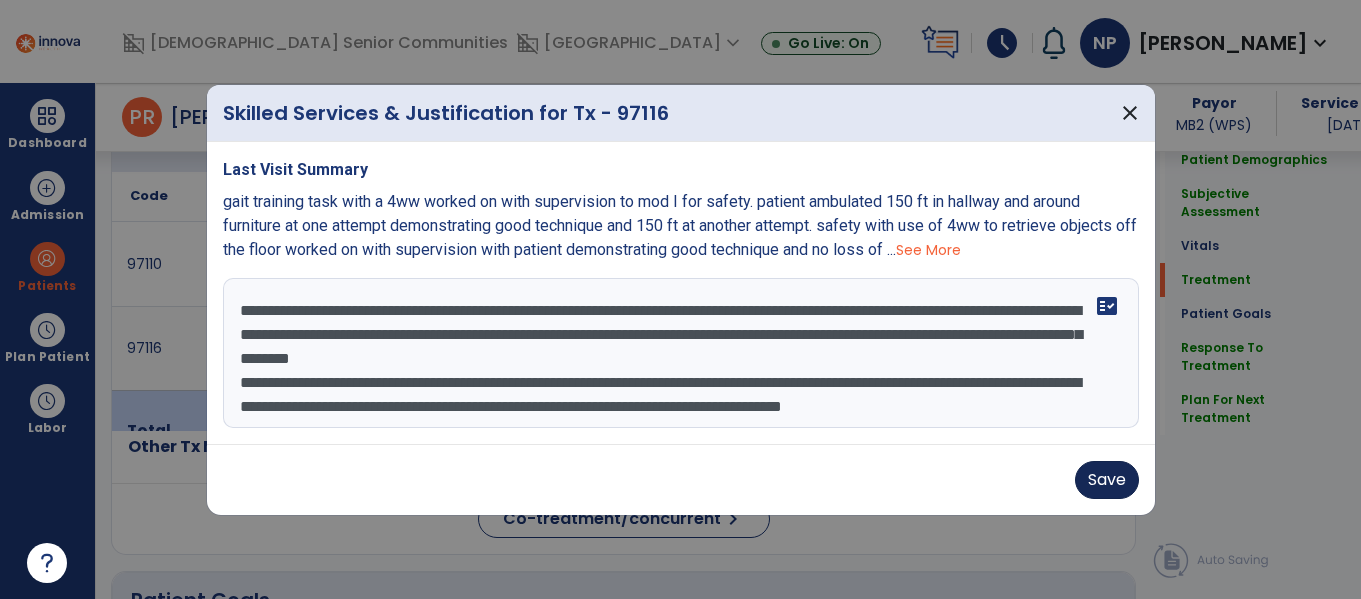 type on "**********" 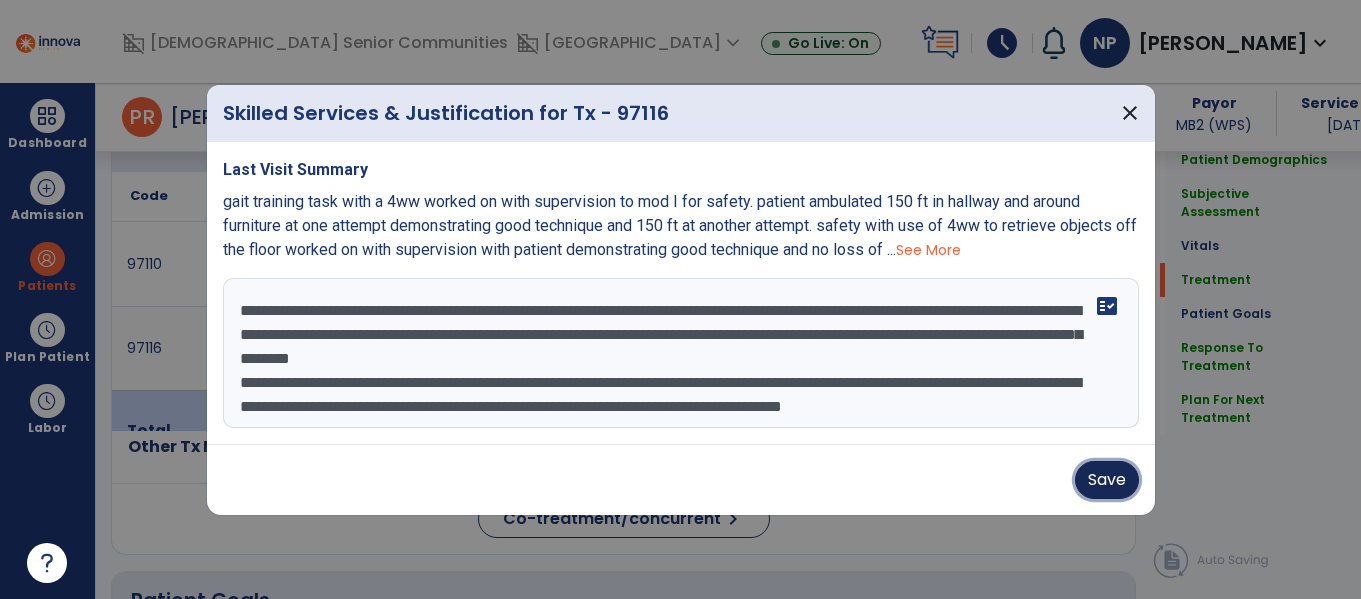 click on "Save" at bounding box center (1107, 480) 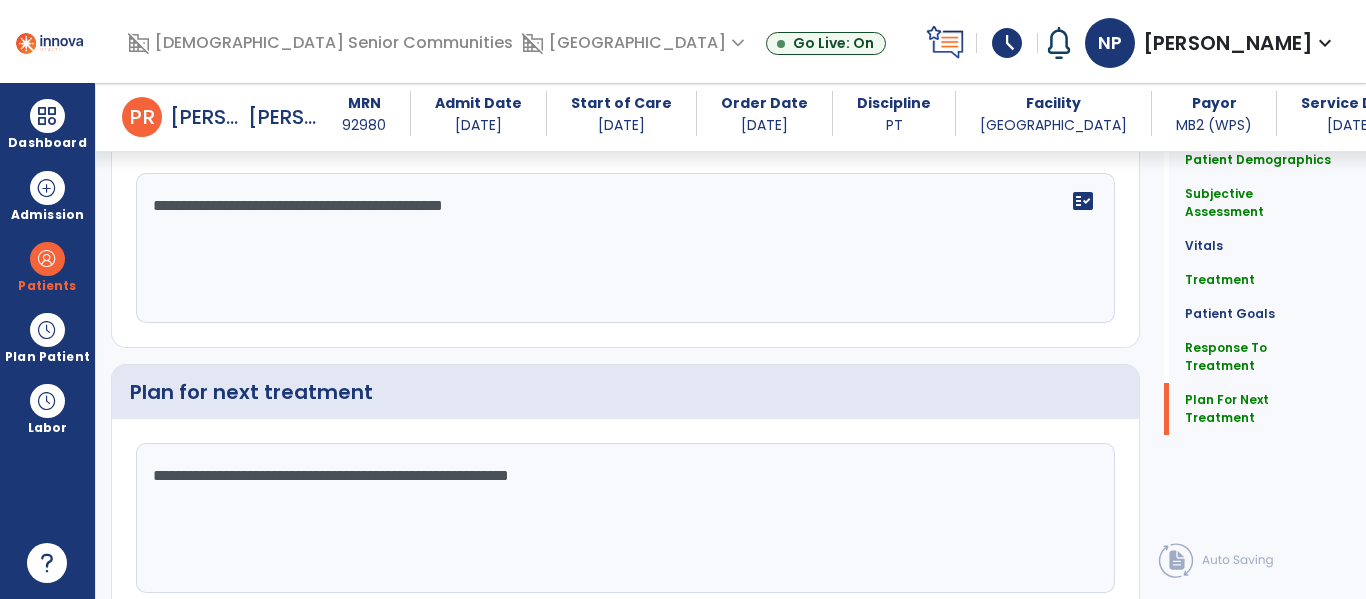 scroll, scrollTop: 2727, scrollLeft: 0, axis: vertical 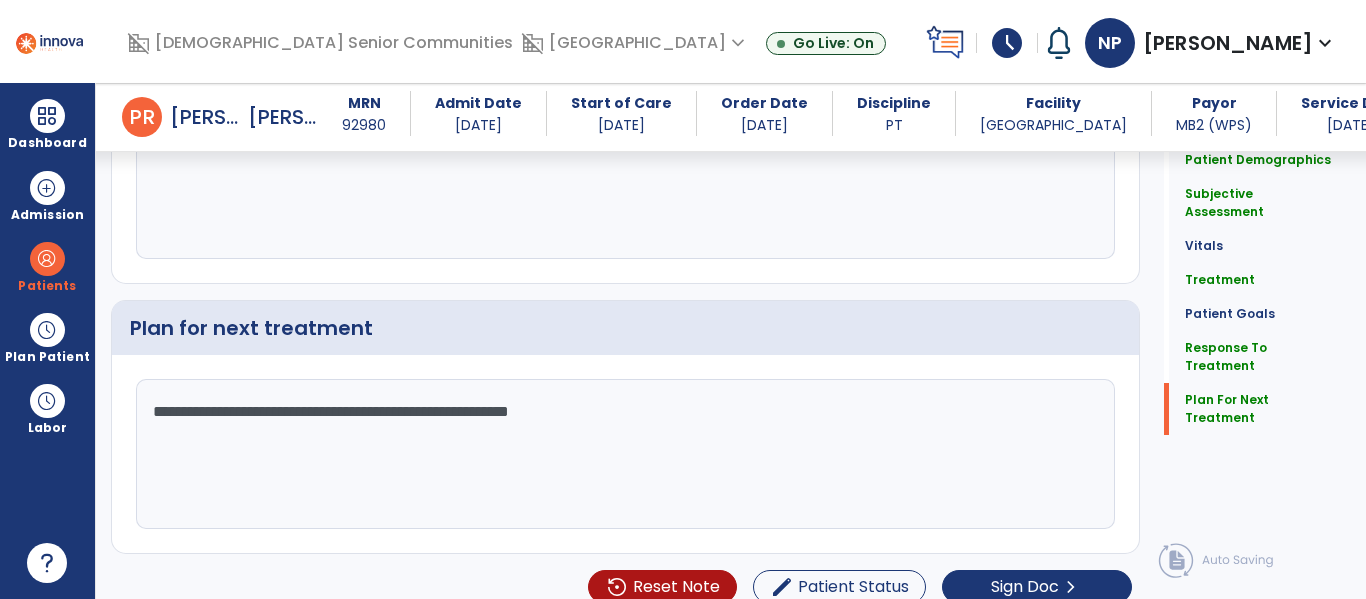 click on "edit   CLOF" at bounding box center [1020, -385] 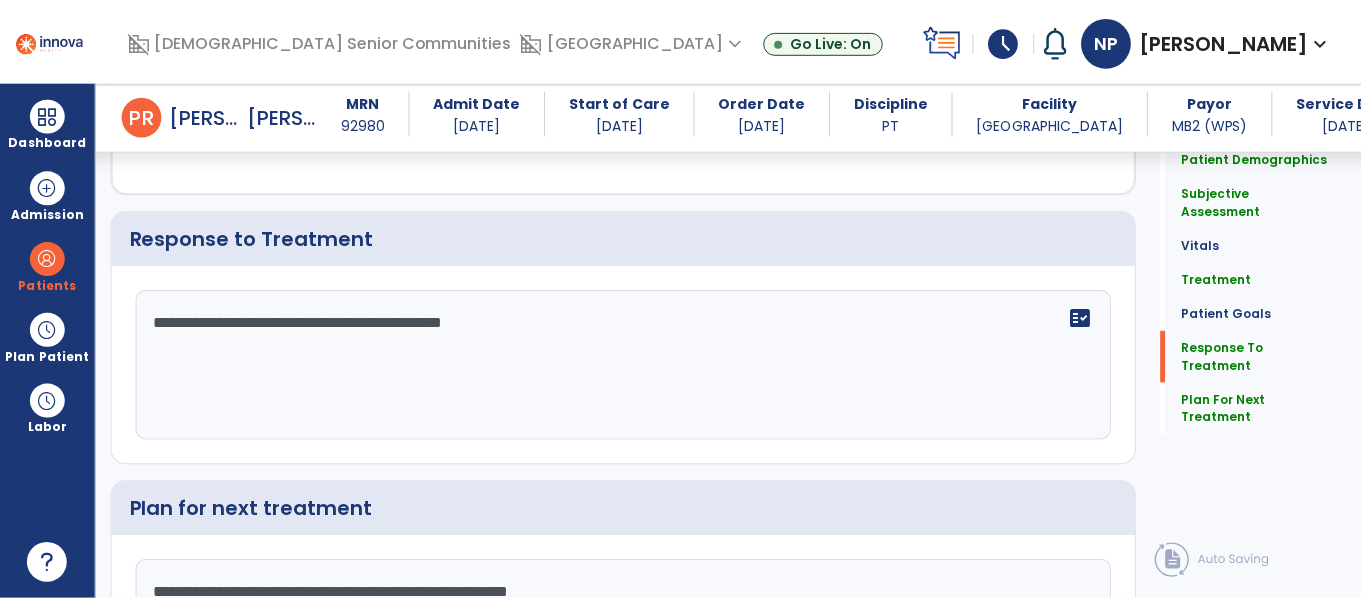 scroll, scrollTop: 2727, scrollLeft: 0, axis: vertical 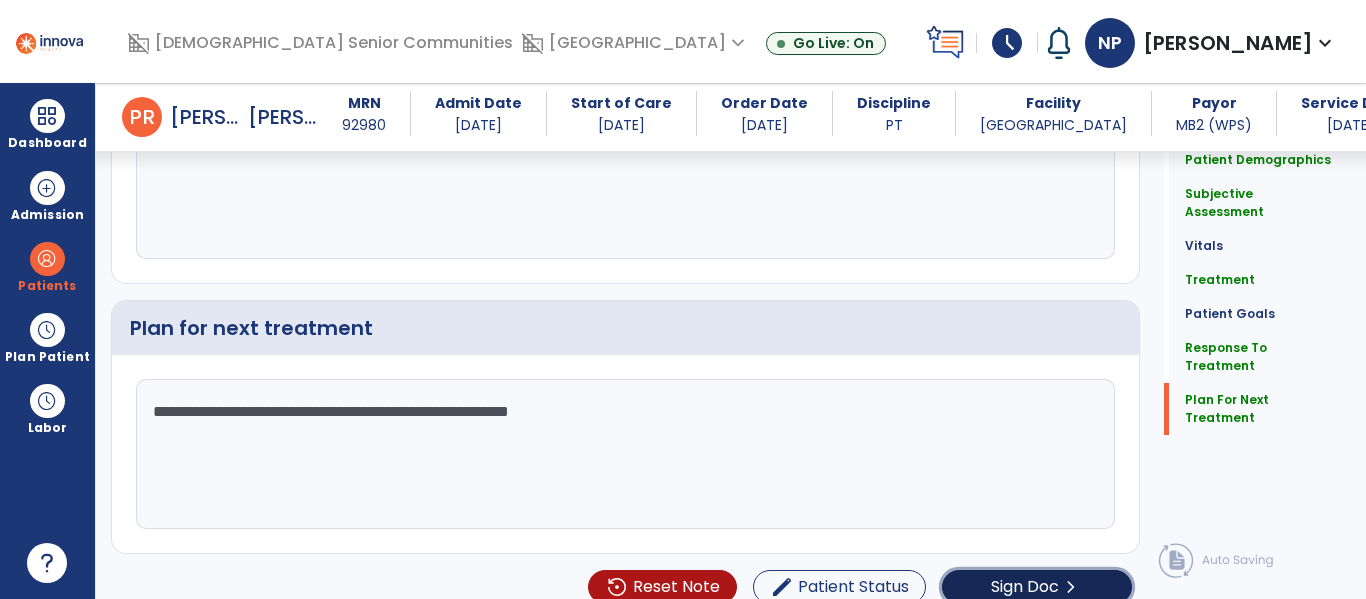 click on "Sign Doc" 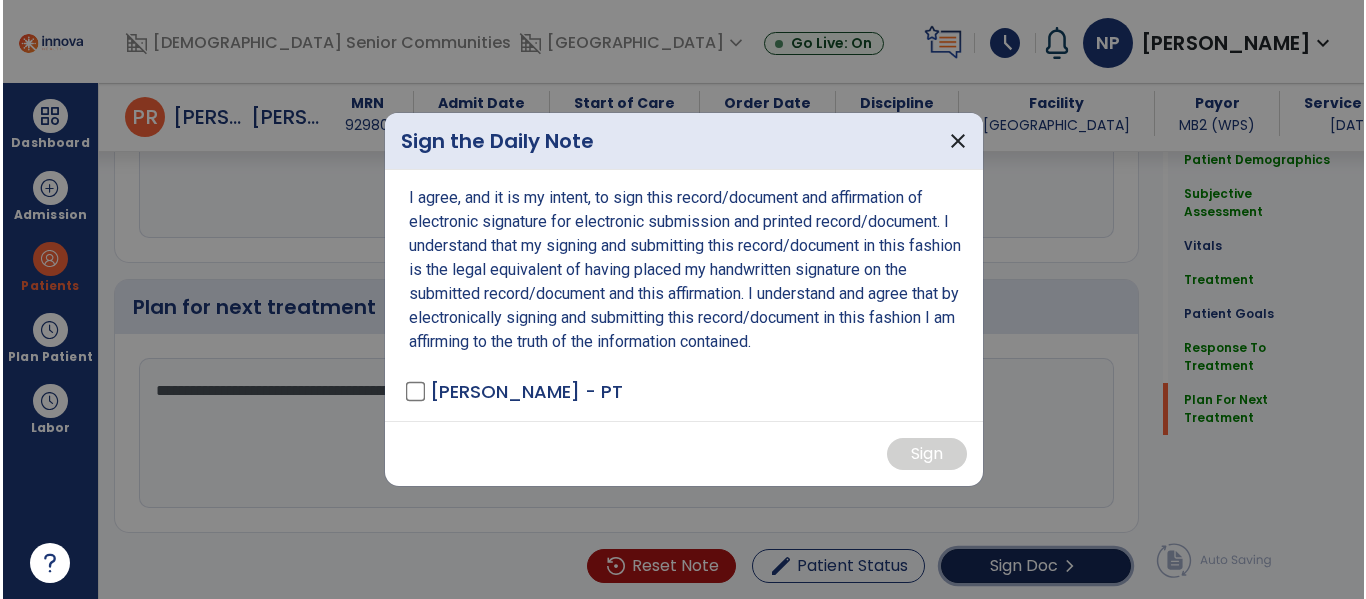 scroll, scrollTop: 2769, scrollLeft: 0, axis: vertical 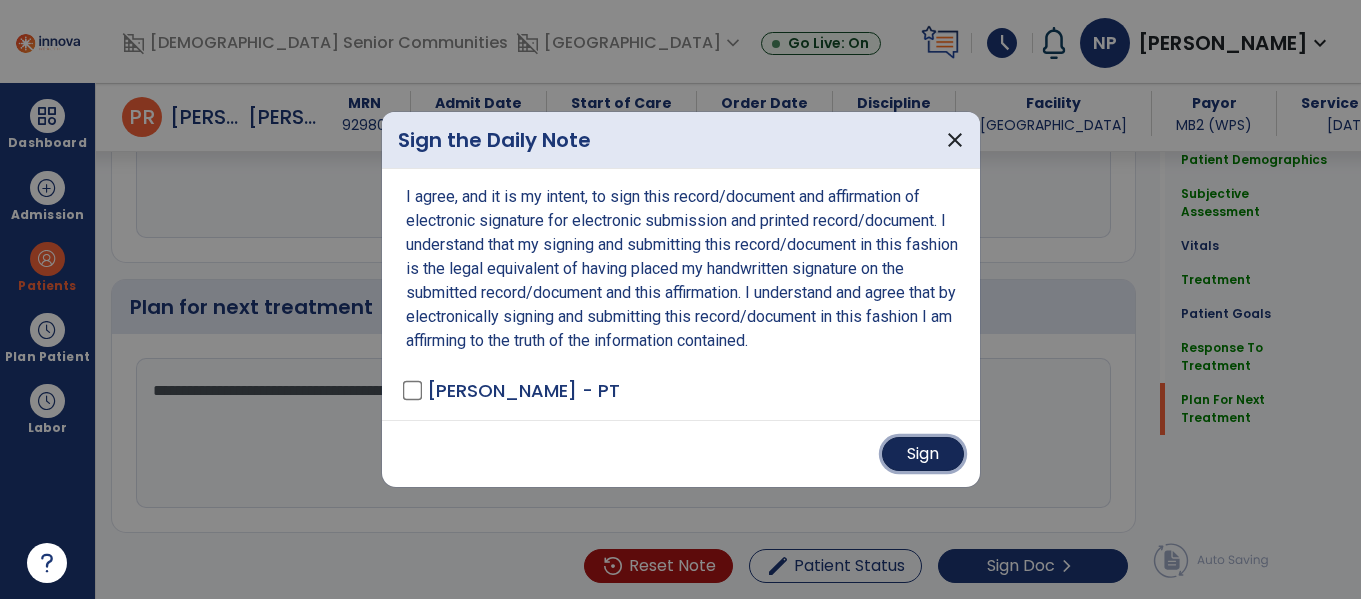 click on "Sign" at bounding box center [923, 454] 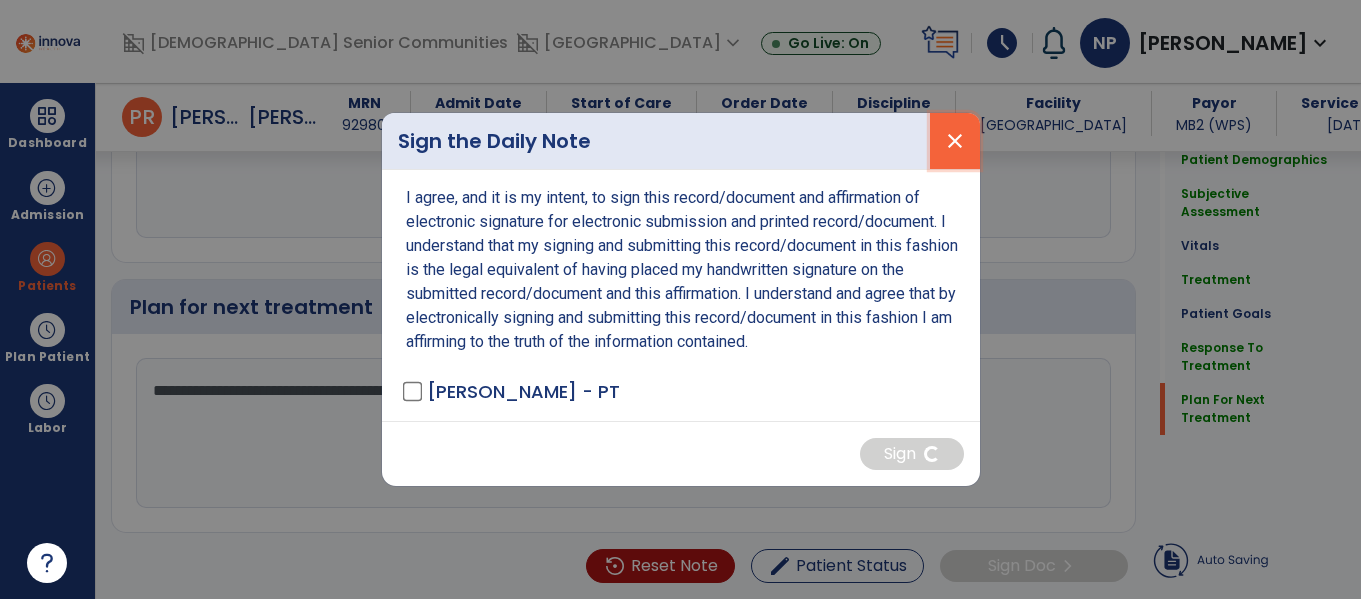 click on "close" at bounding box center (955, 141) 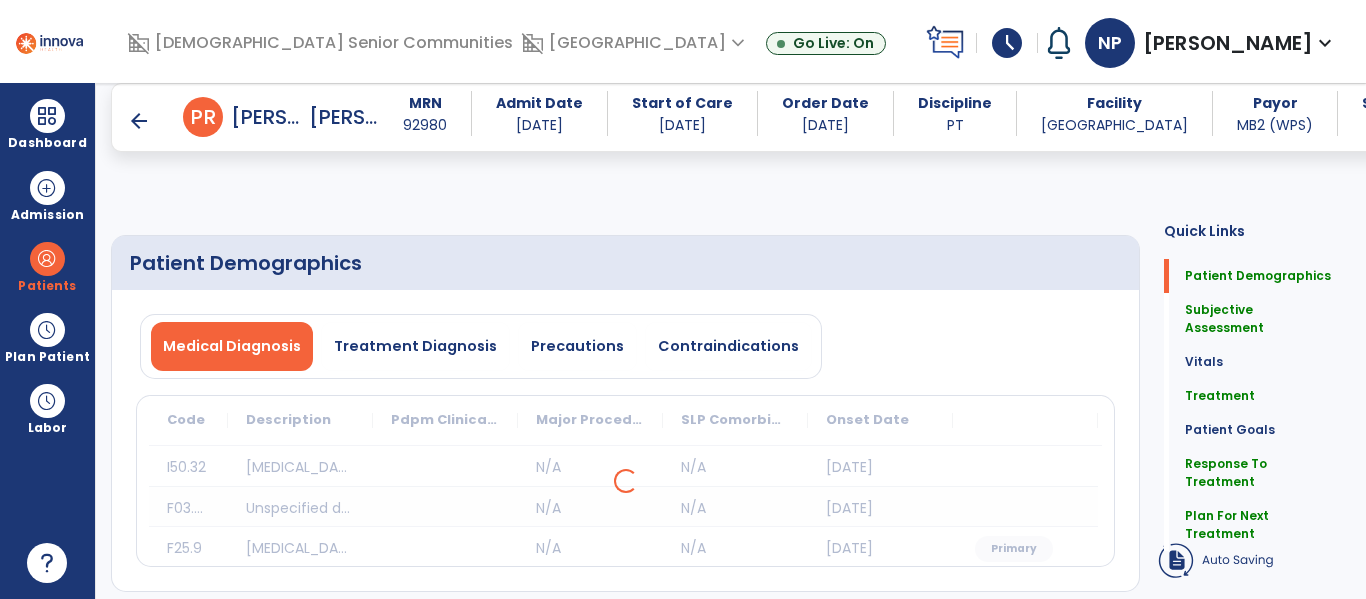 scroll, scrollTop: 2727, scrollLeft: 0, axis: vertical 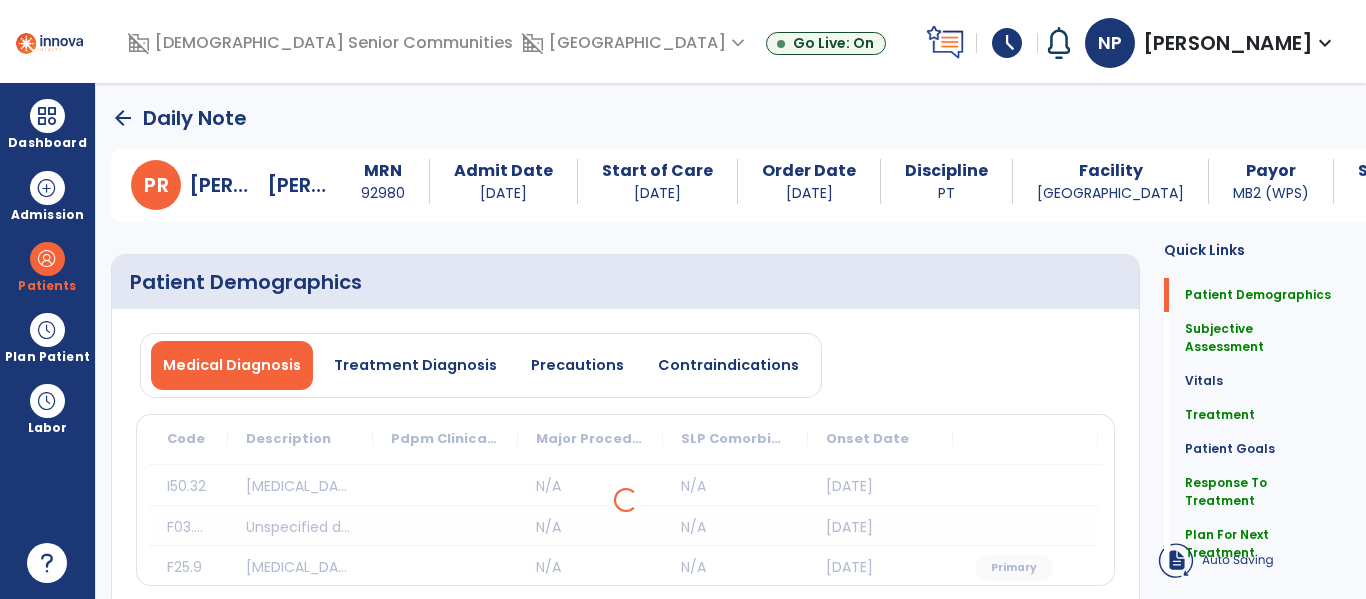 click on "arrow_back" 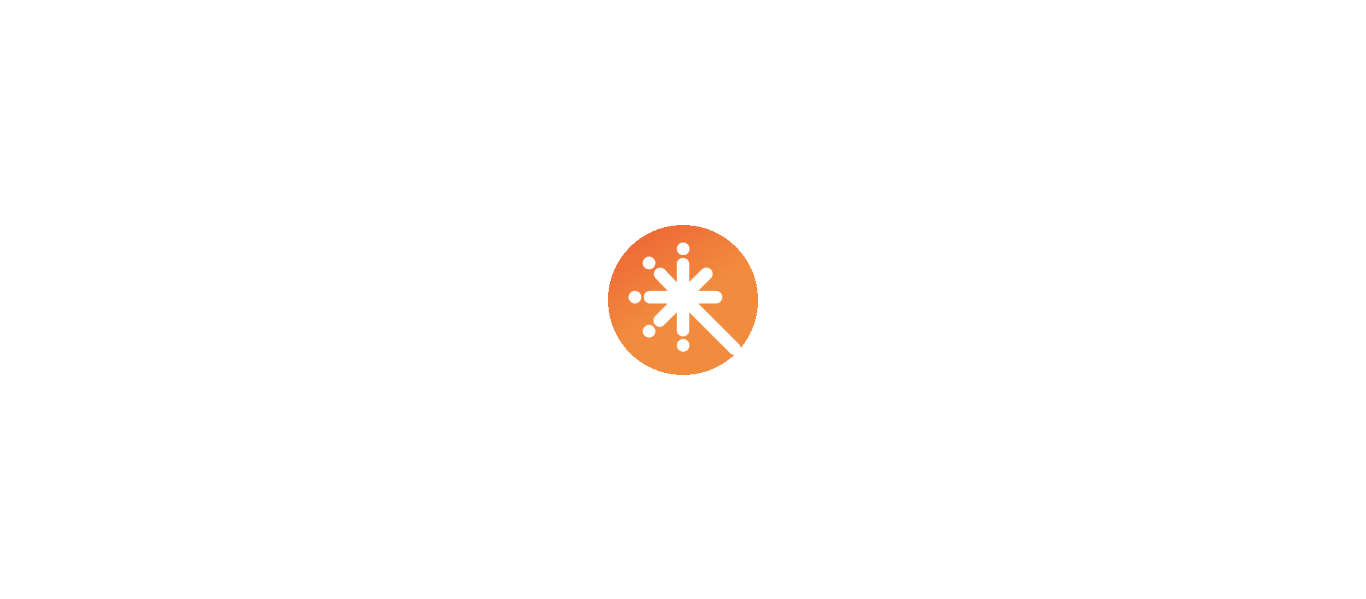scroll, scrollTop: 0, scrollLeft: 0, axis: both 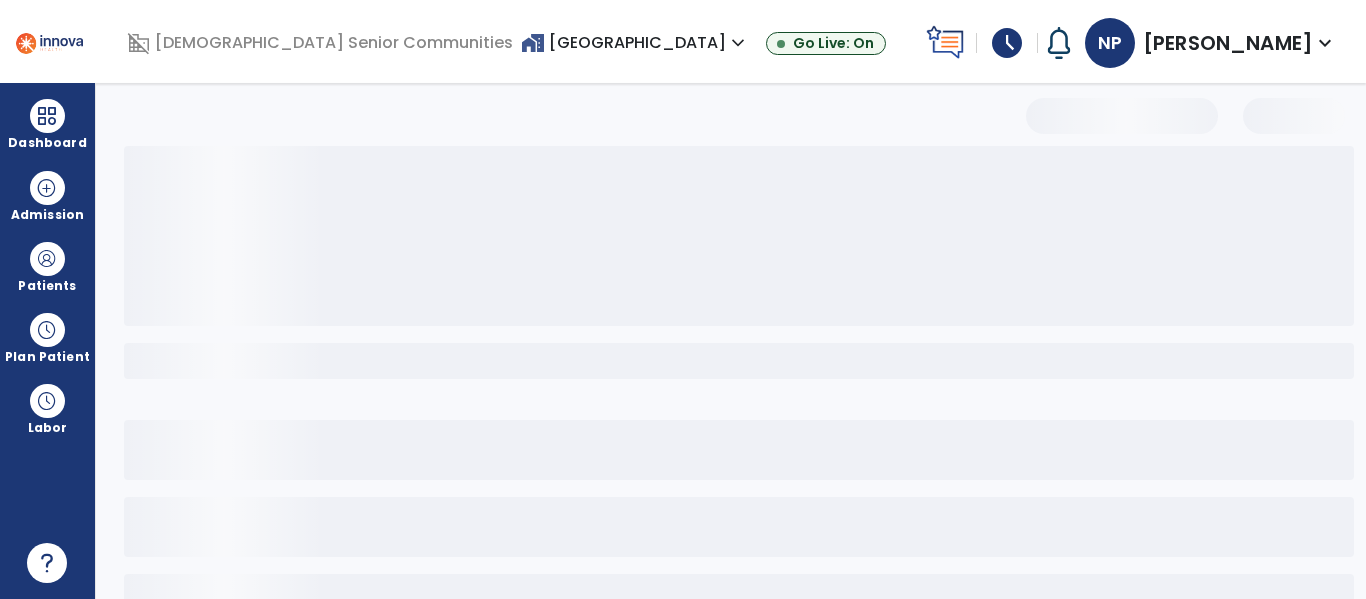 select on "*" 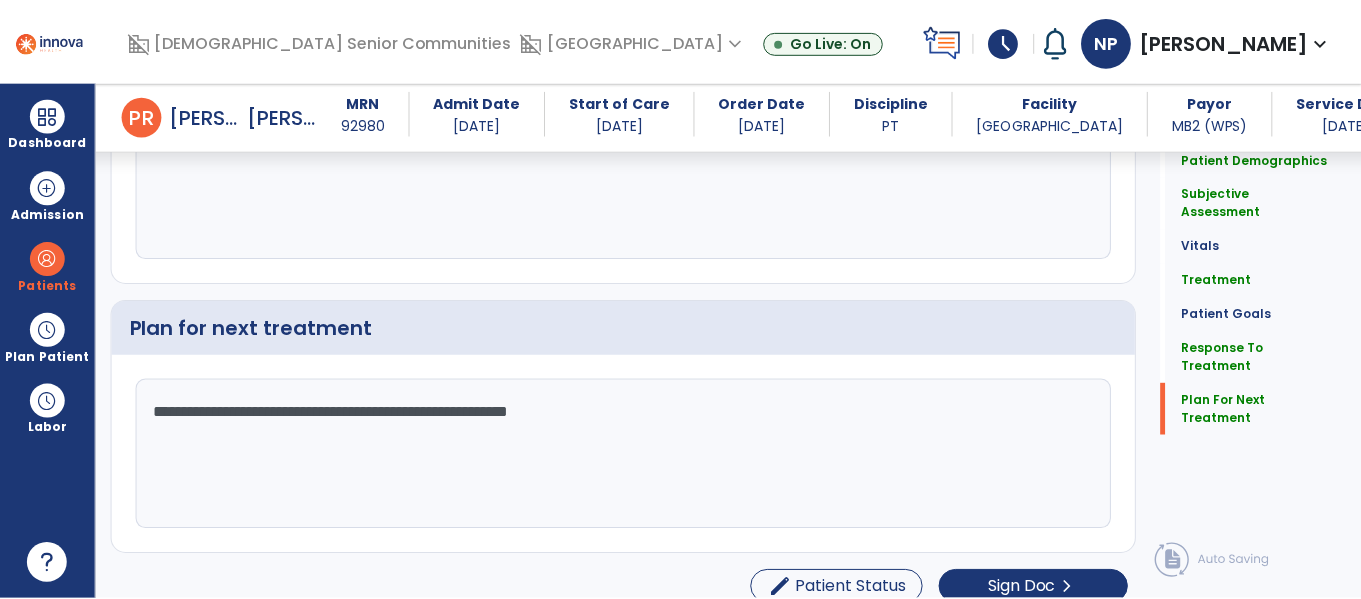 scroll, scrollTop: 2760, scrollLeft: 0, axis: vertical 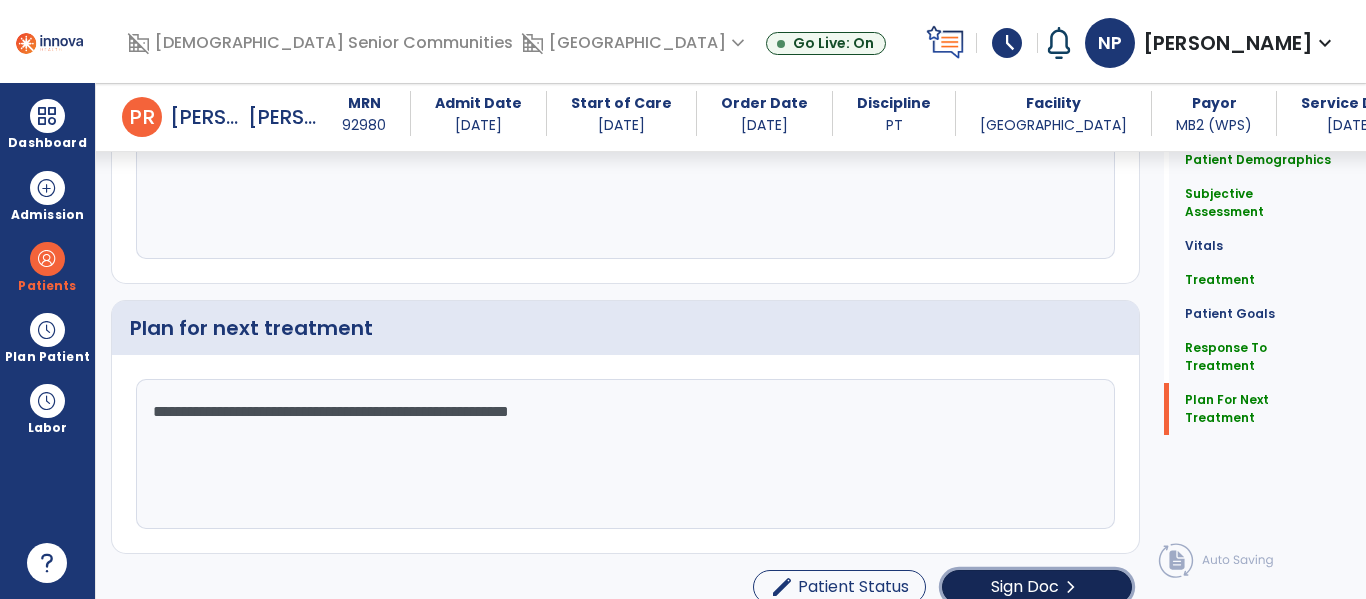 click on "Sign Doc  chevron_right" 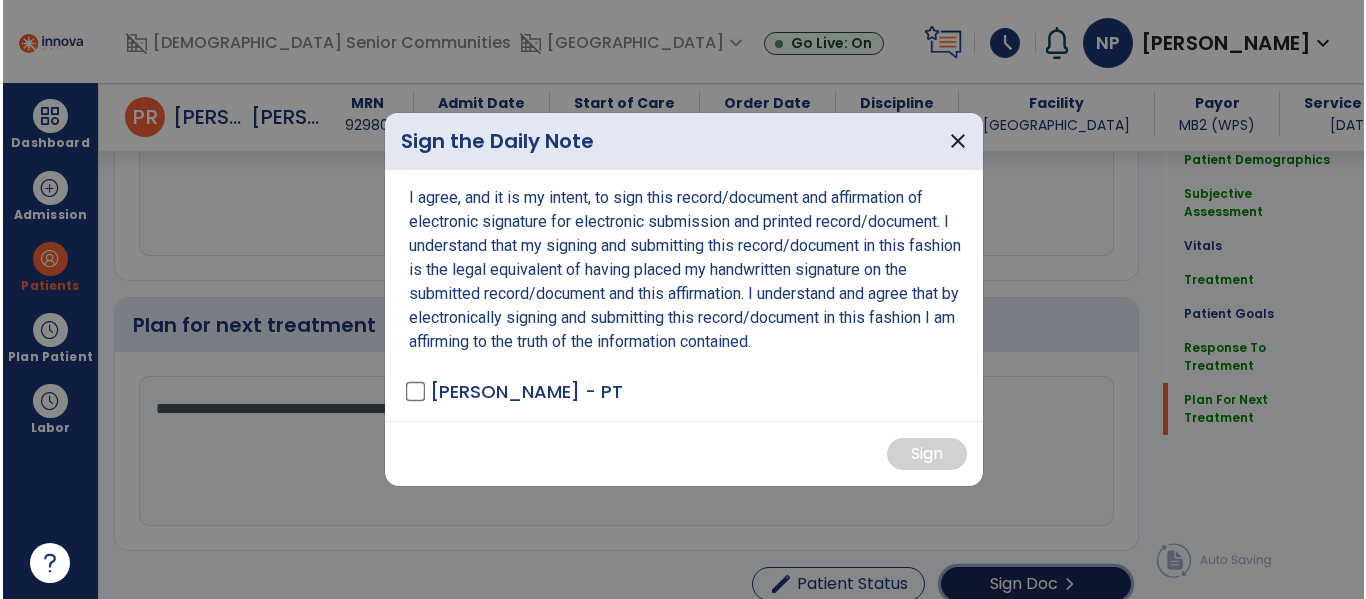 scroll, scrollTop: 2799, scrollLeft: 0, axis: vertical 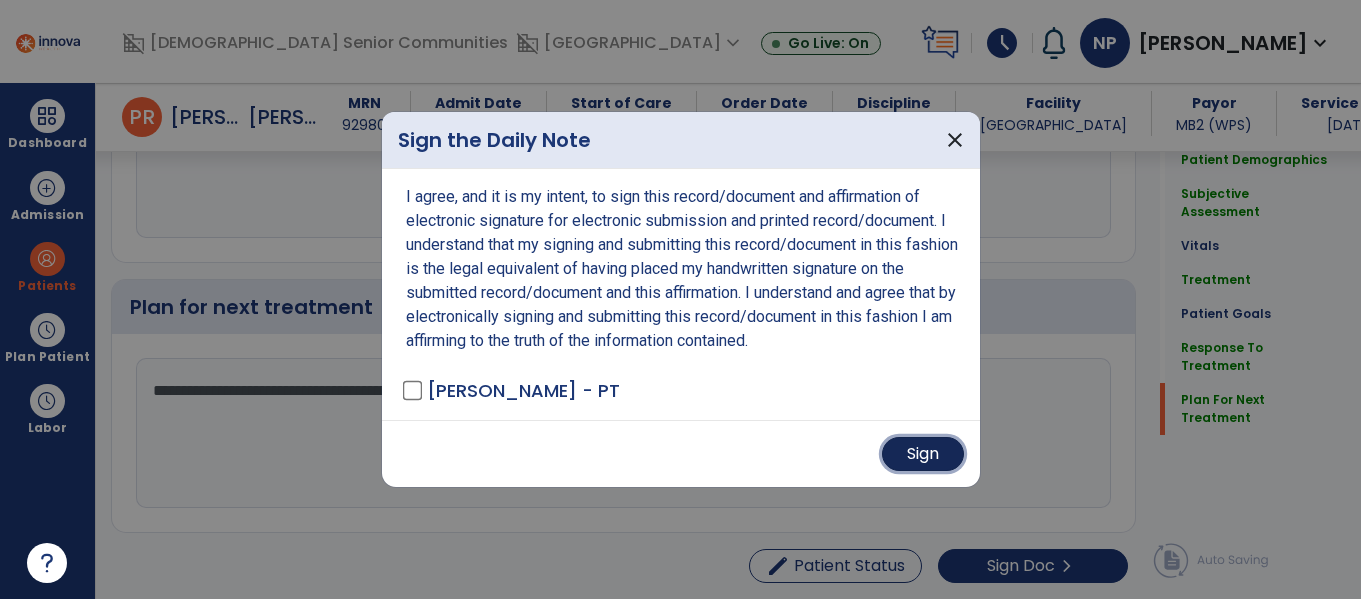 click on "Sign" at bounding box center [923, 454] 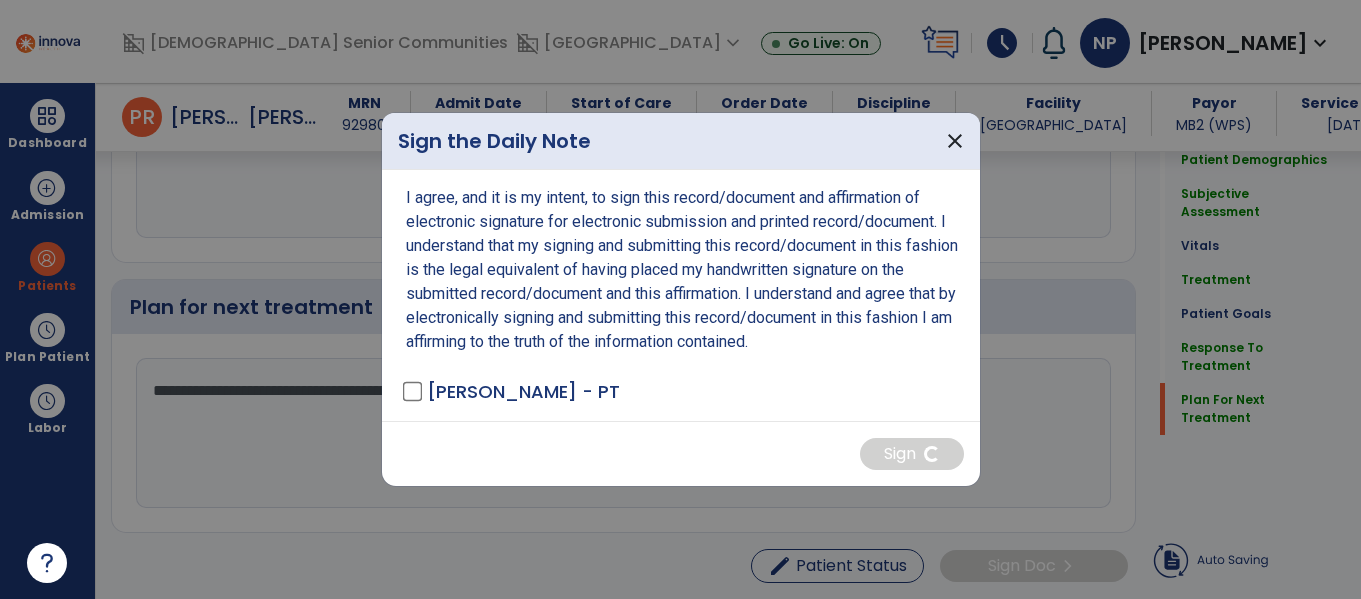 click at bounding box center (680, 299) 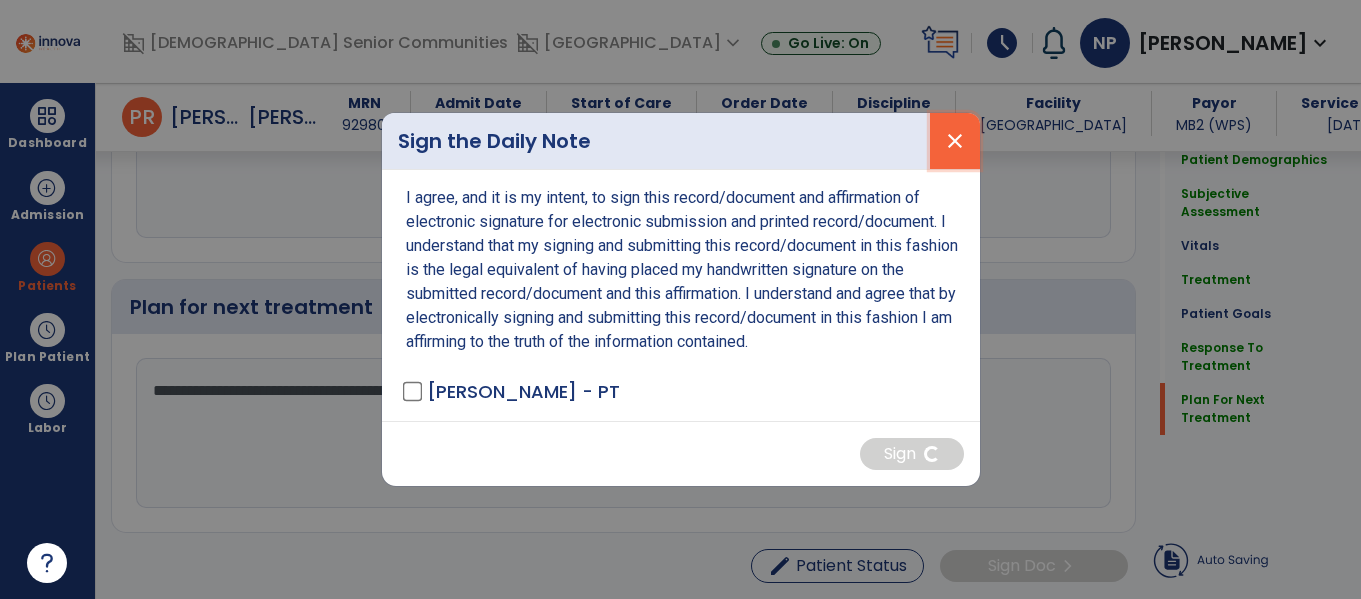click on "close" at bounding box center (955, 141) 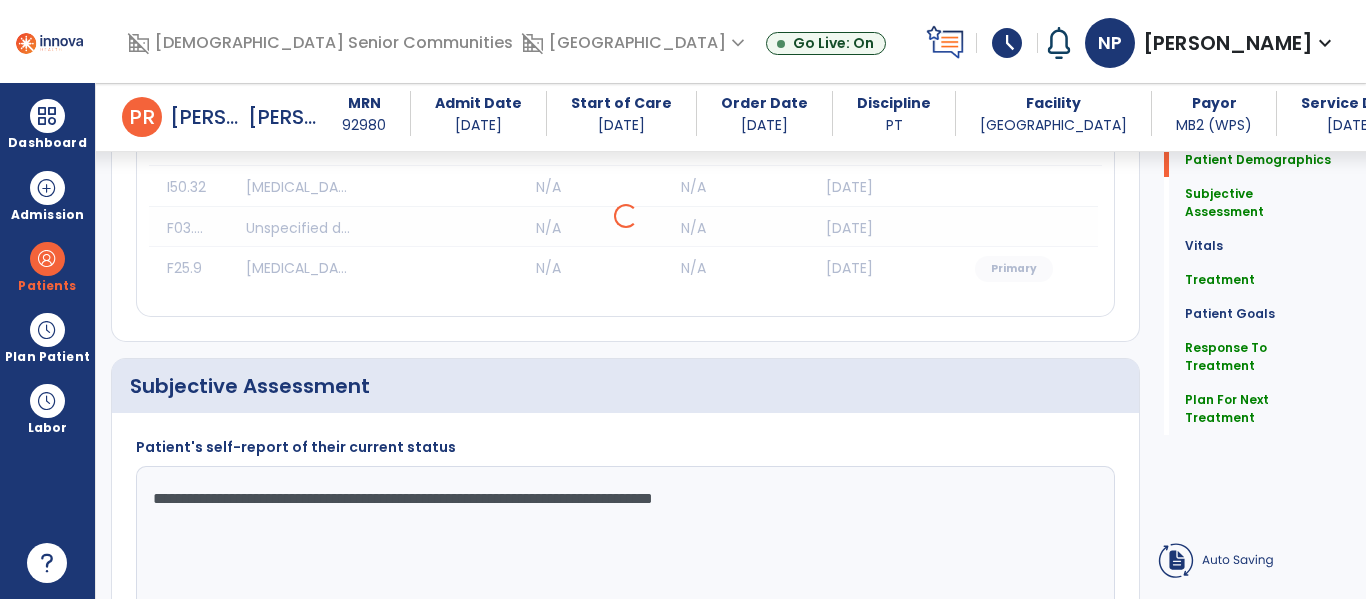 scroll, scrollTop: 0, scrollLeft: 0, axis: both 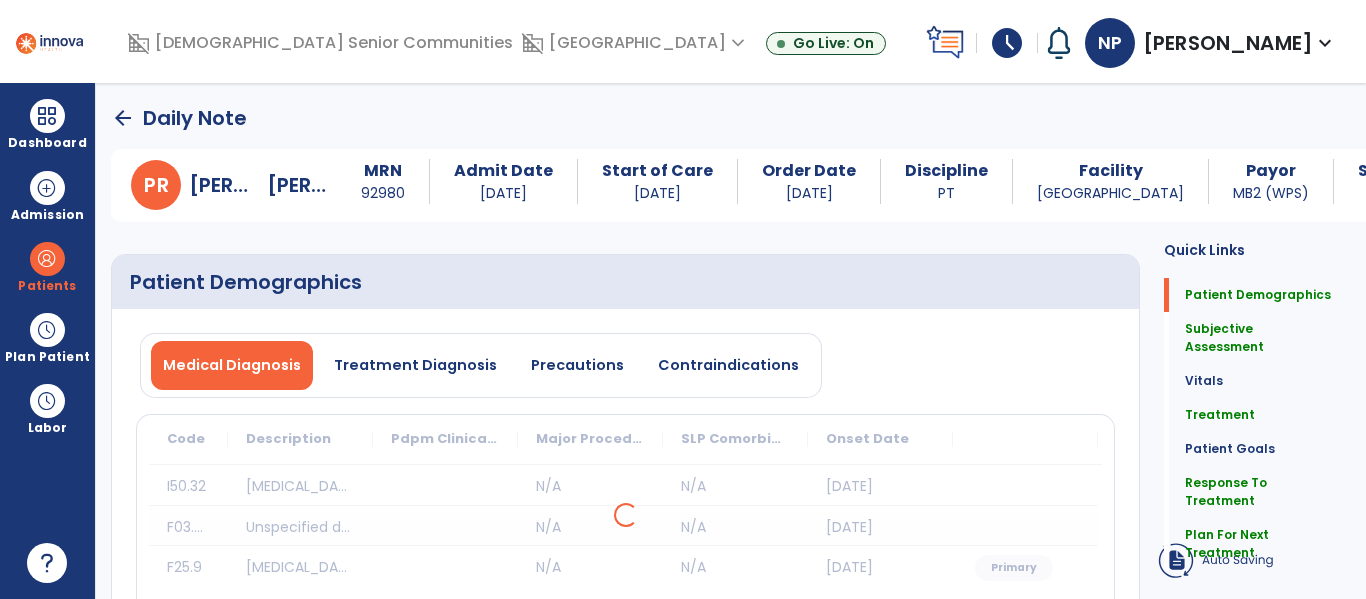 click on "arrow_back" 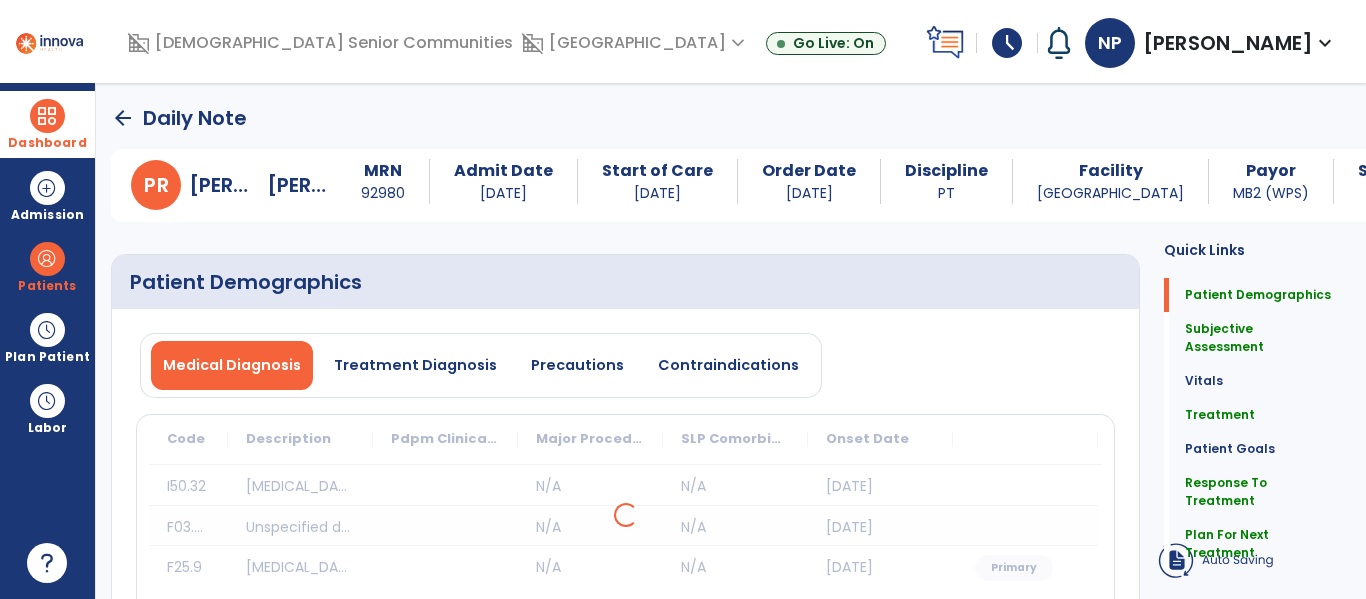 click on "Dashboard" at bounding box center [47, 124] 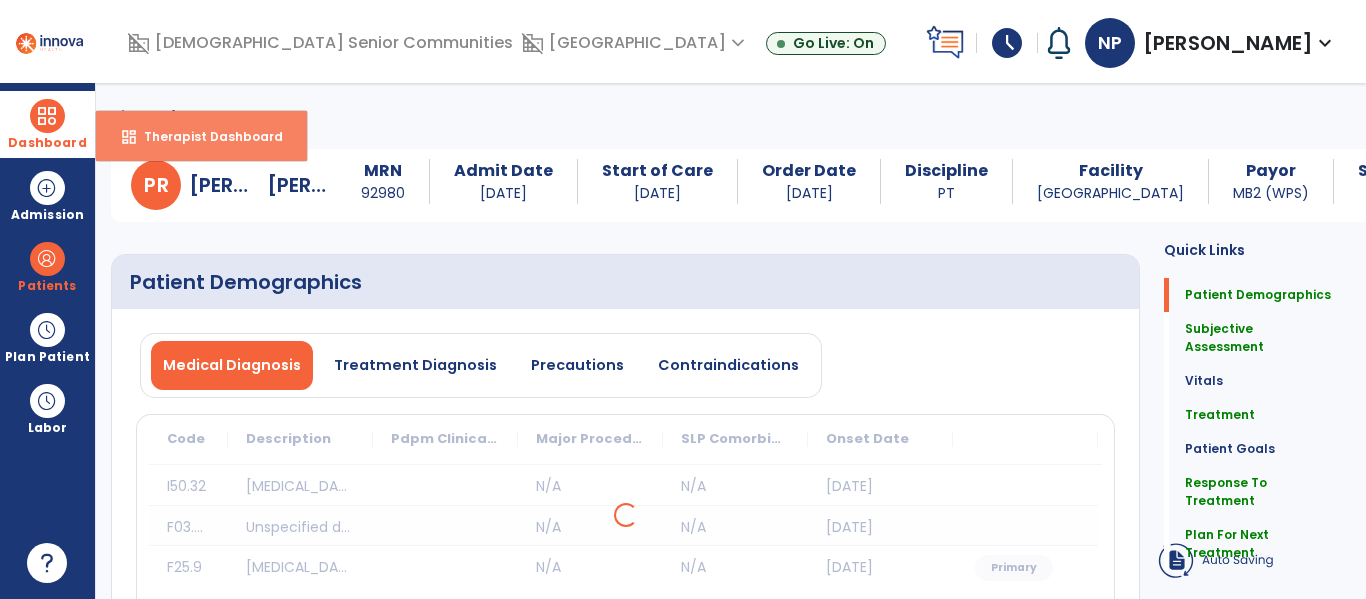 click on "dashboard  Therapist Dashboard" at bounding box center [201, 136] 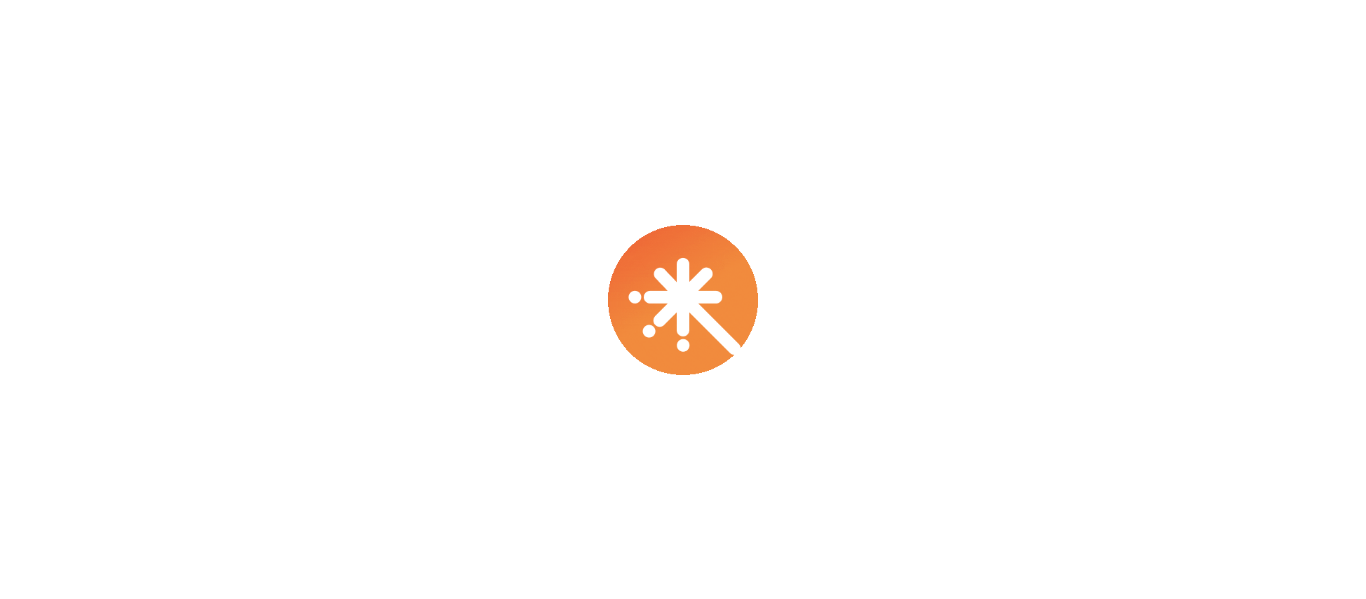 scroll, scrollTop: 0, scrollLeft: 0, axis: both 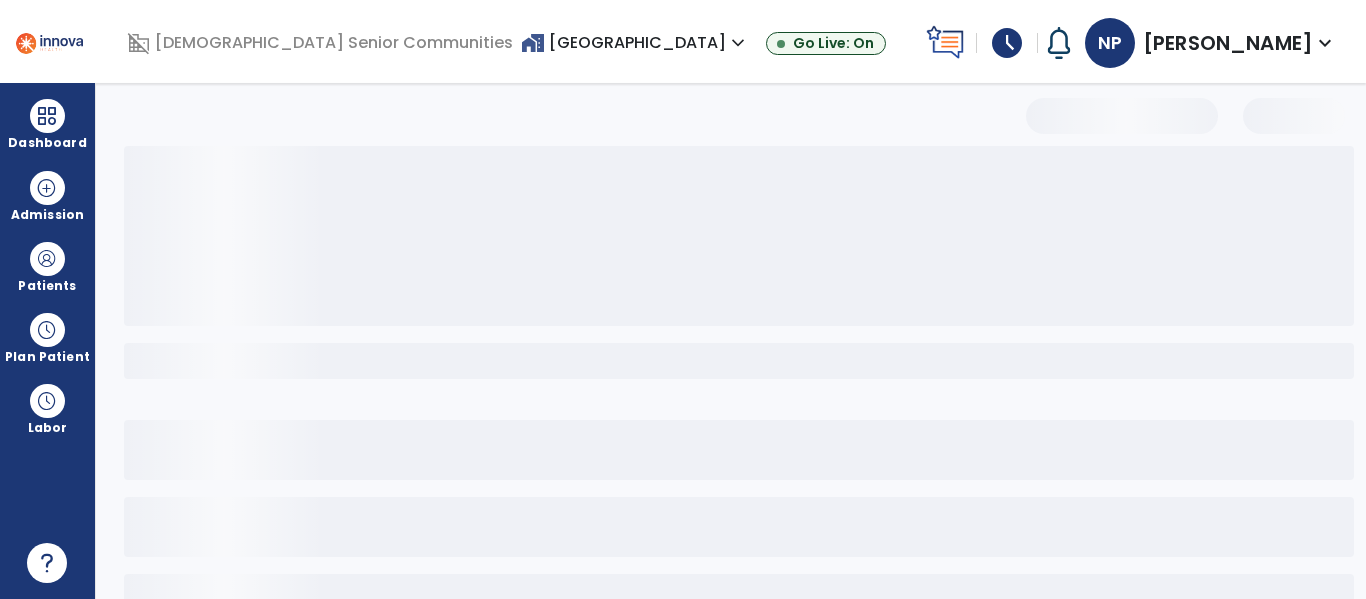 select on "*" 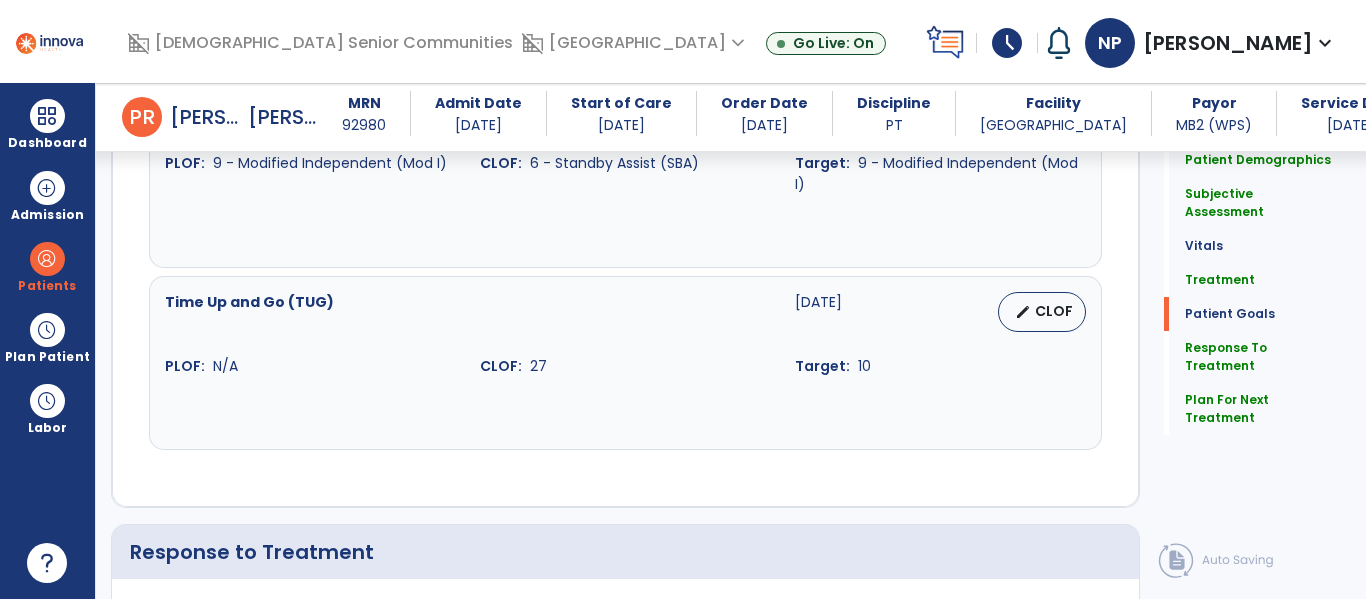 scroll, scrollTop: 2760, scrollLeft: 0, axis: vertical 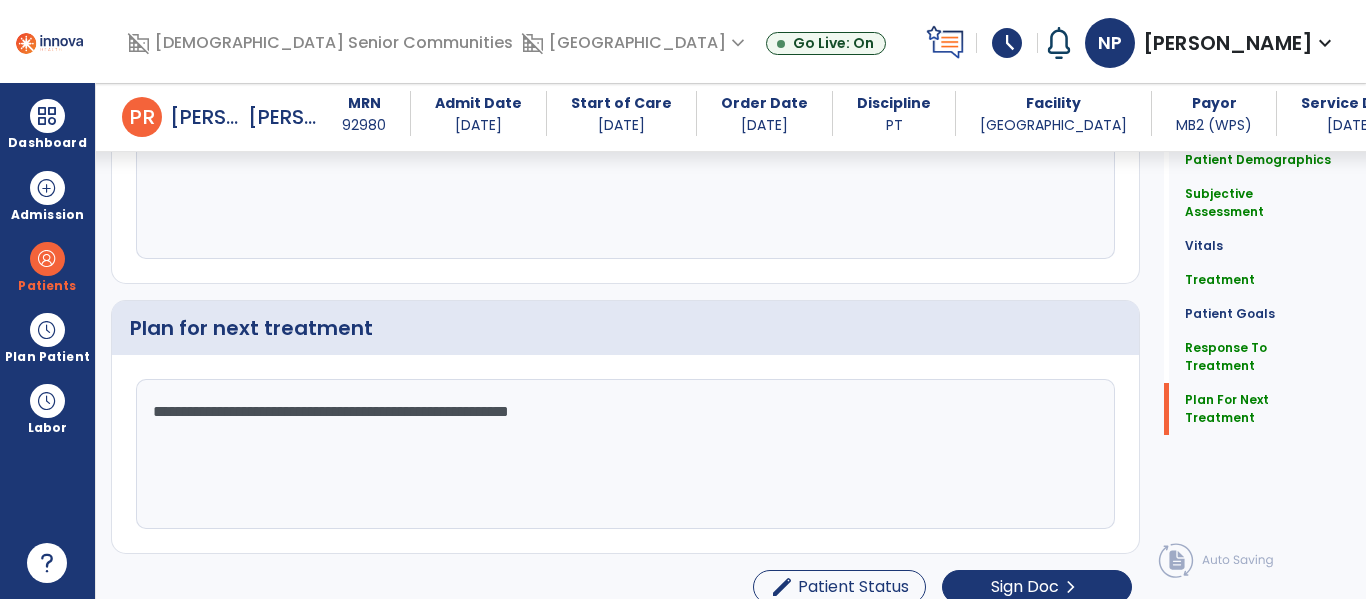 click on "Patient Demographics  Medical Diagnosis   Treatment Diagnosis   Precautions   Contraindications
Code
Description
Pdpm Clinical Category
I50.32" 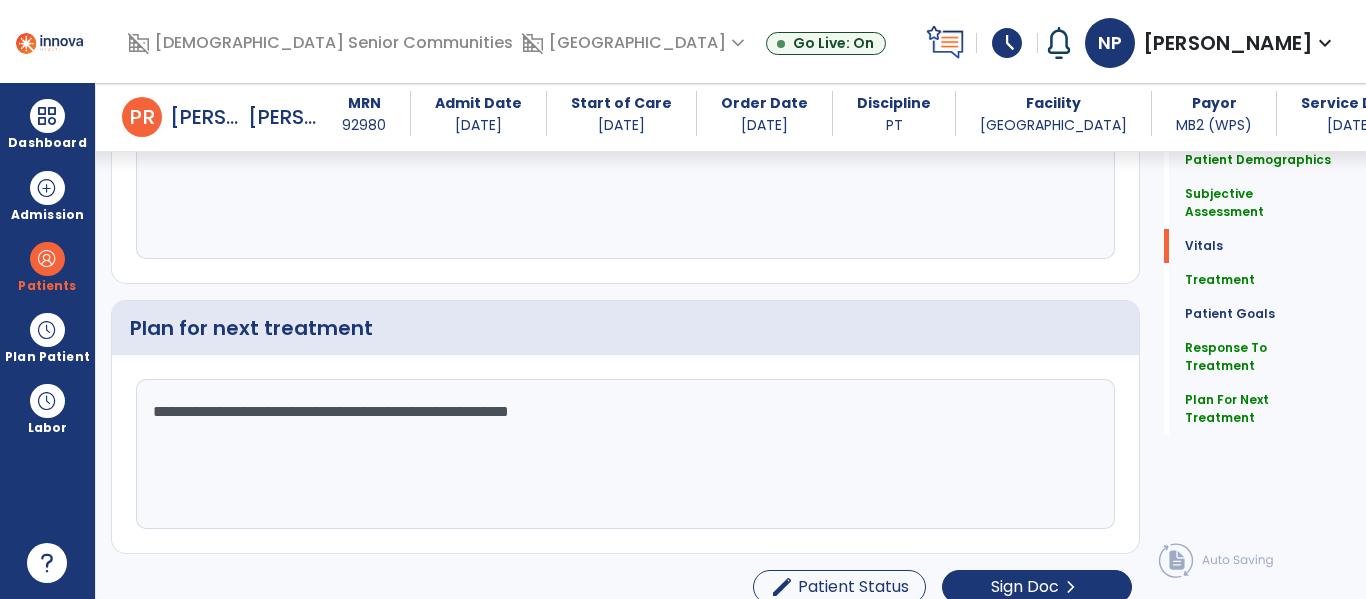 scroll, scrollTop: 0, scrollLeft: 0, axis: both 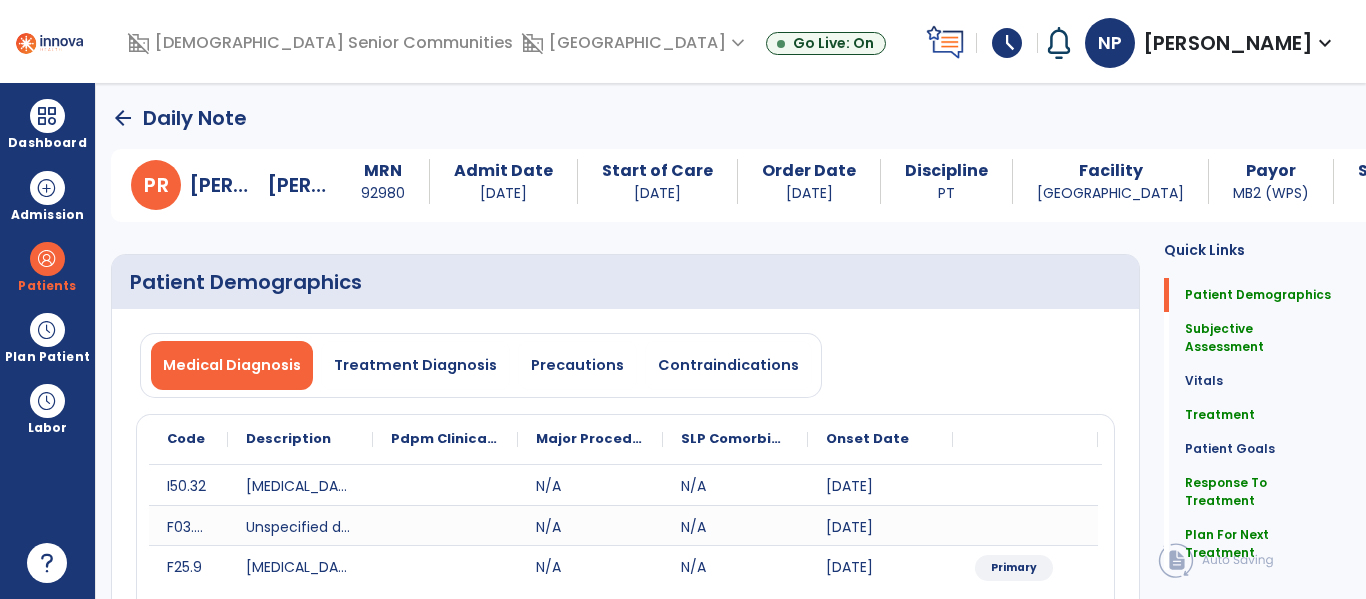 click on "arrow_back" 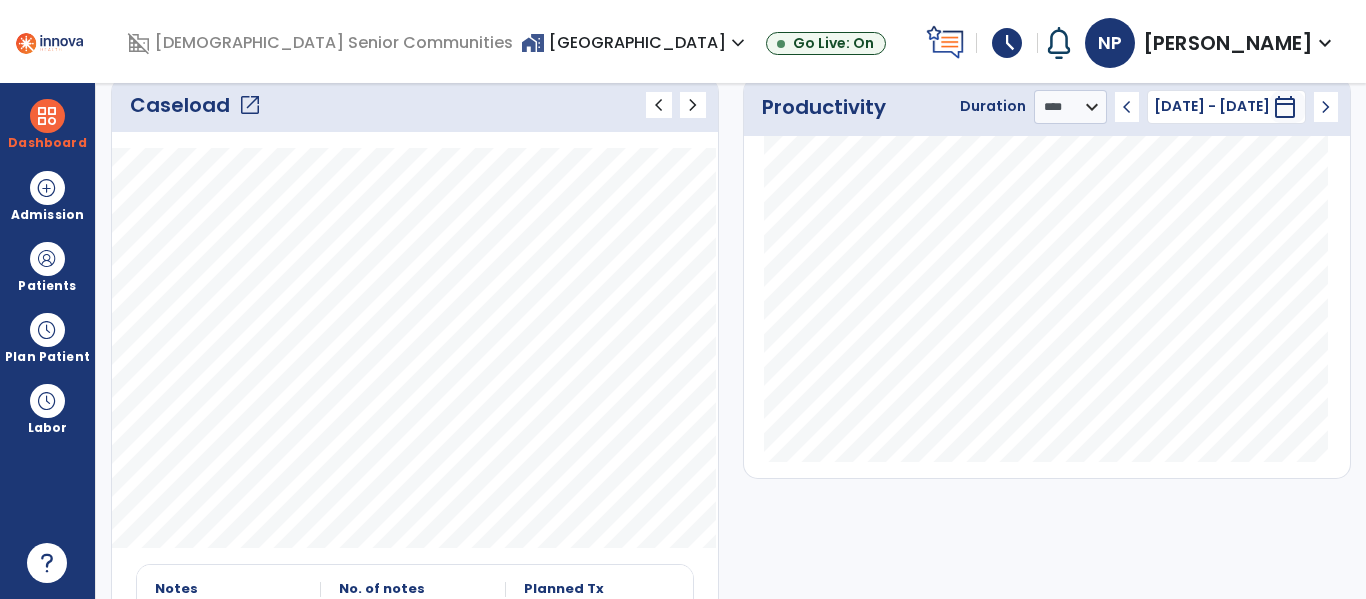 scroll, scrollTop: 244, scrollLeft: 0, axis: vertical 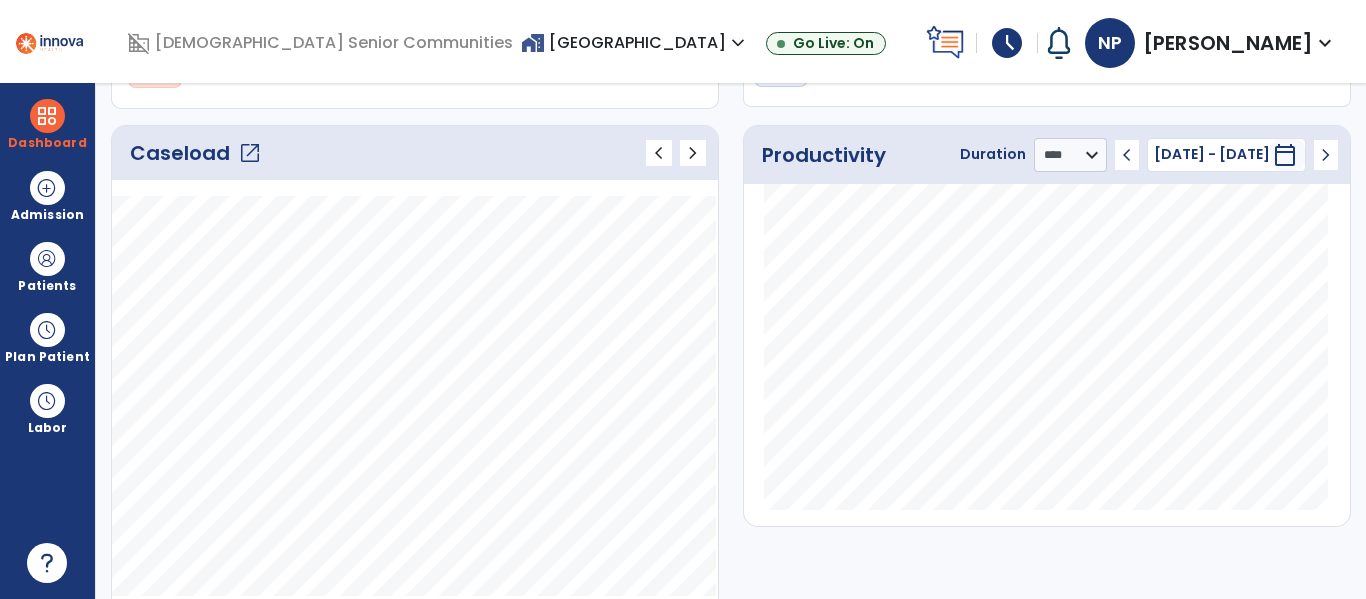 click on "open_in_new" 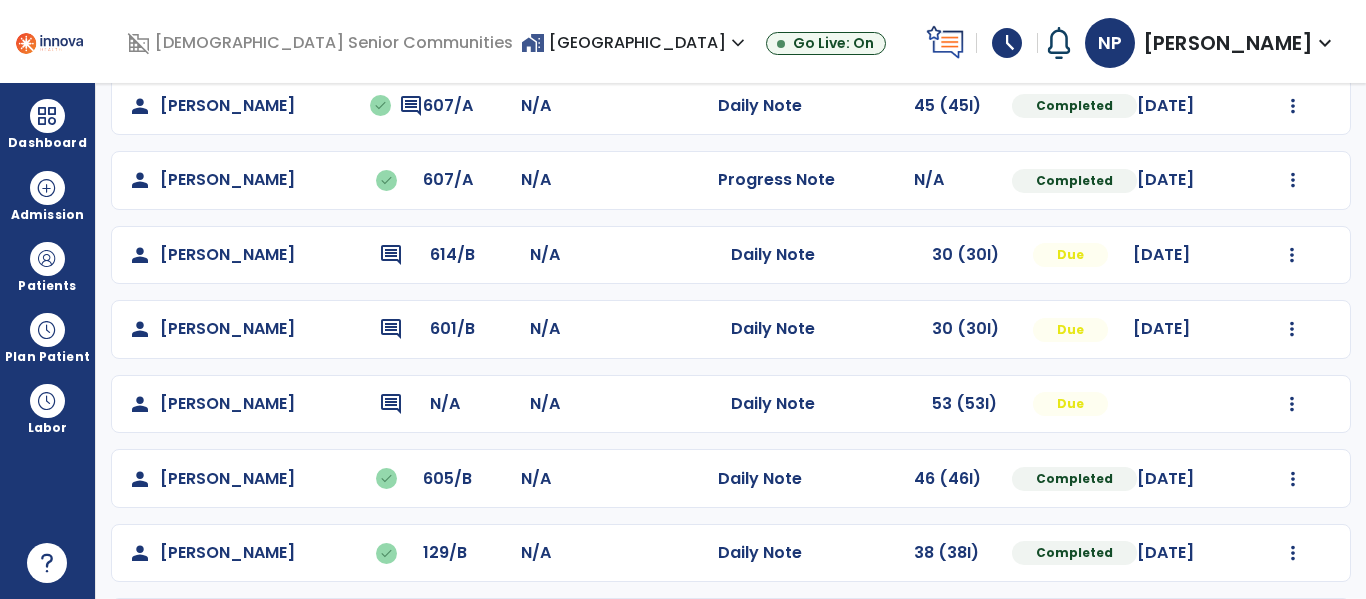 scroll, scrollTop: 405, scrollLeft: 0, axis: vertical 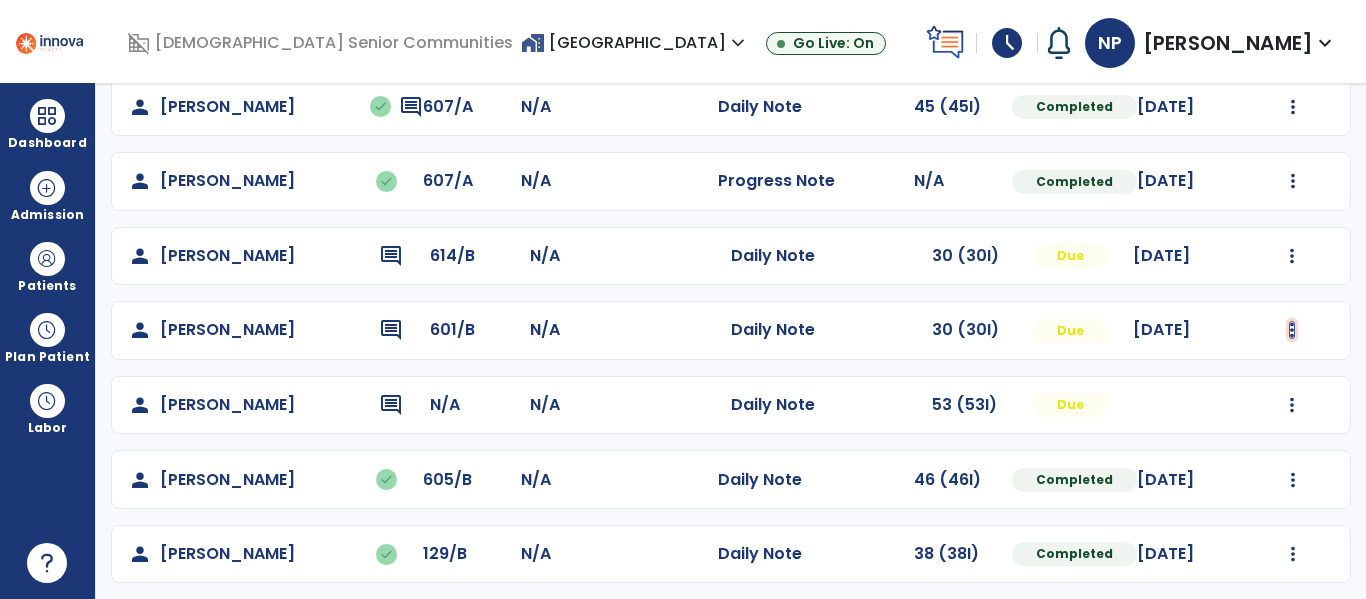 click at bounding box center (1293, -117) 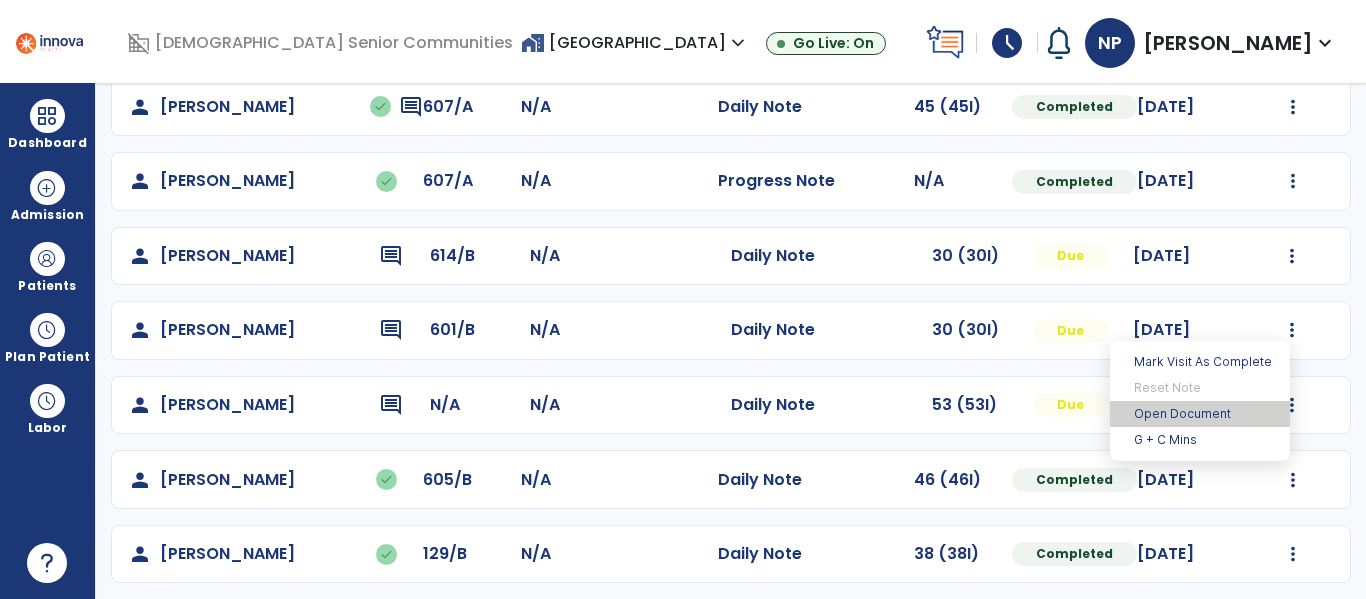 click on "Open Document" at bounding box center (1200, 414) 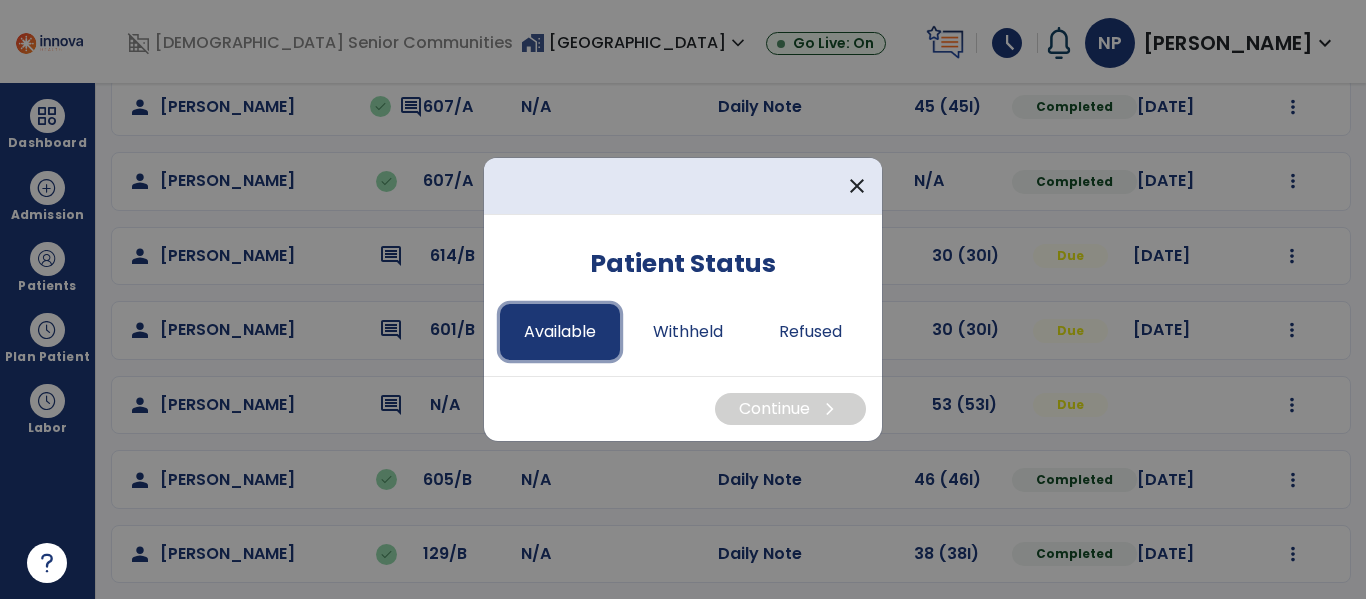 click on "Available" at bounding box center (560, 332) 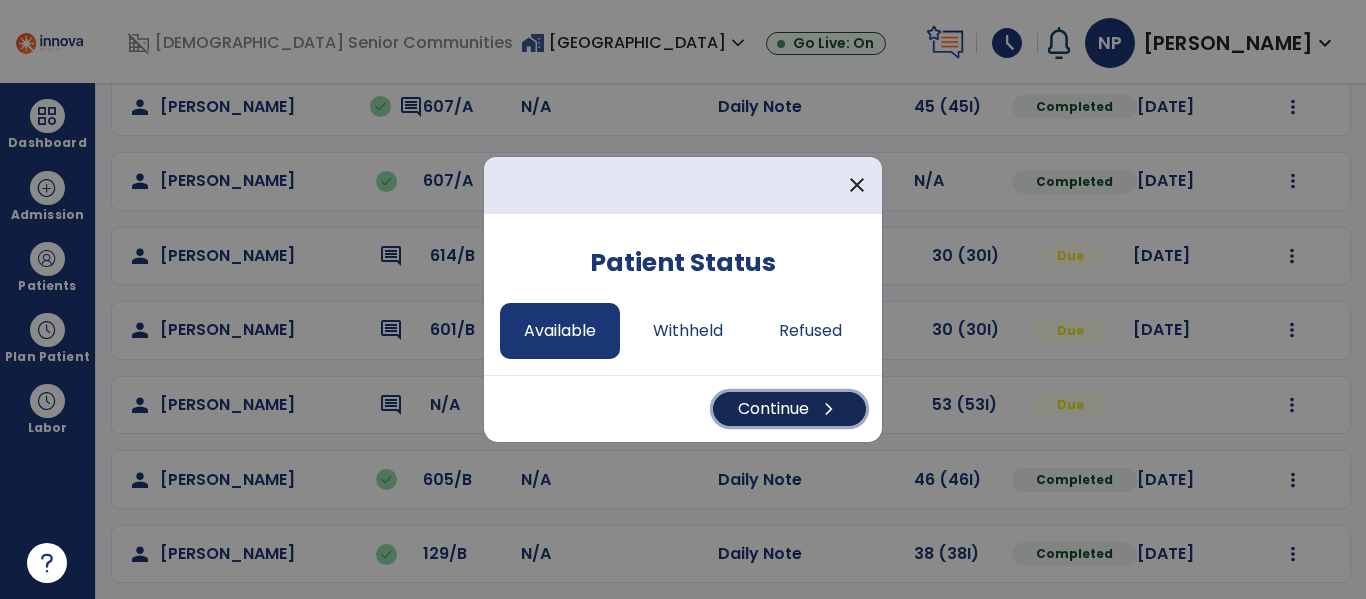 click on "chevron_right" at bounding box center [829, 409] 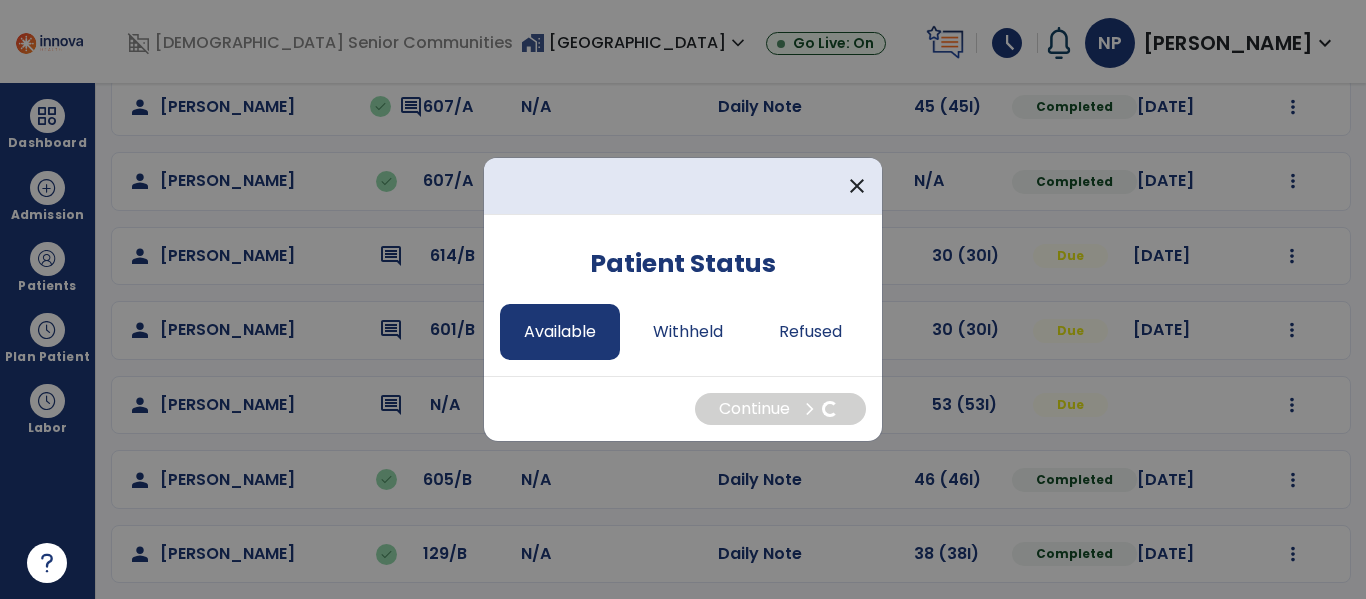 select on "*" 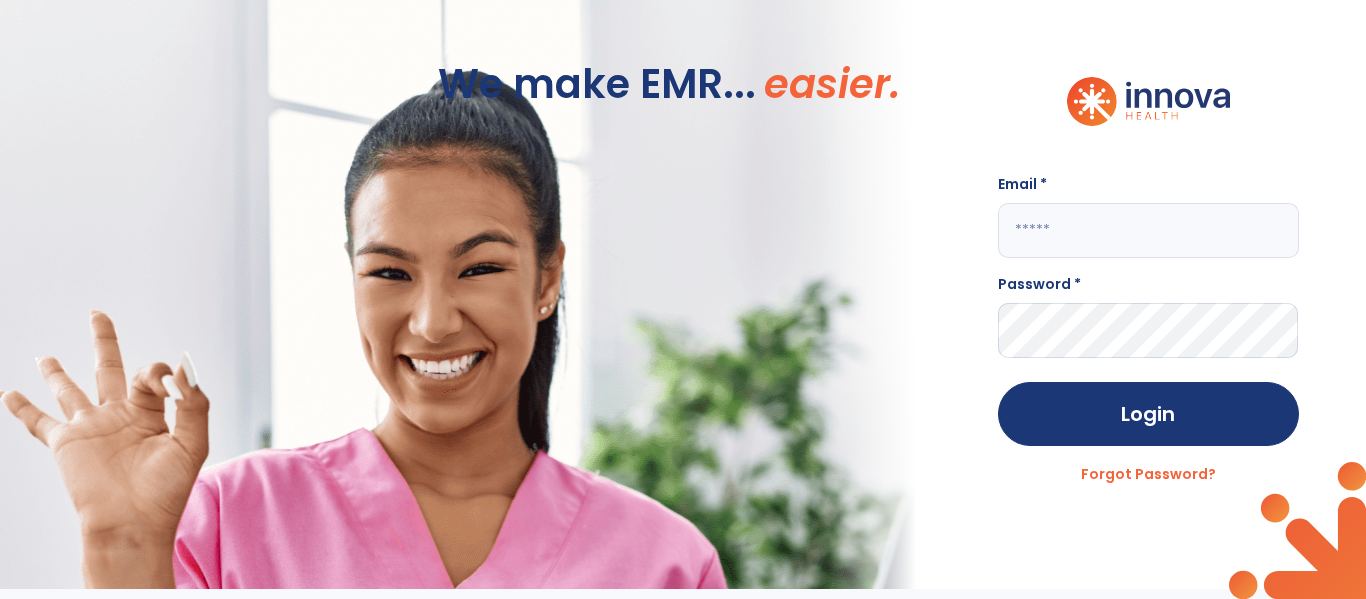 scroll, scrollTop: 0, scrollLeft: 0, axis: both 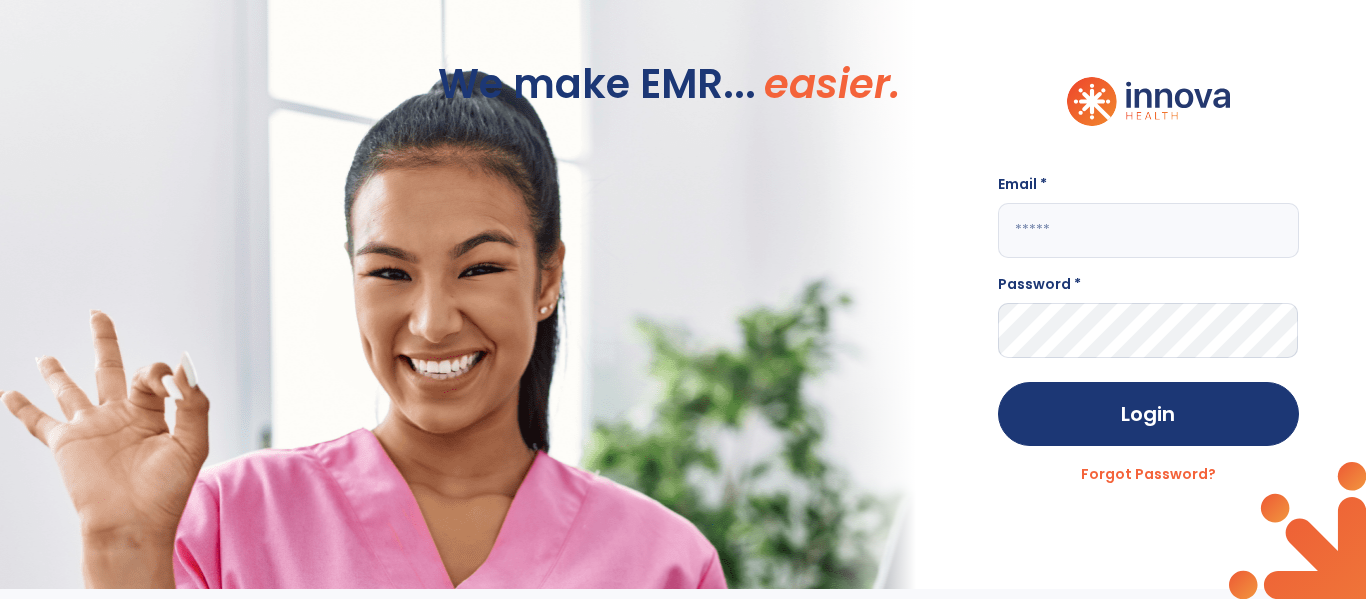 click 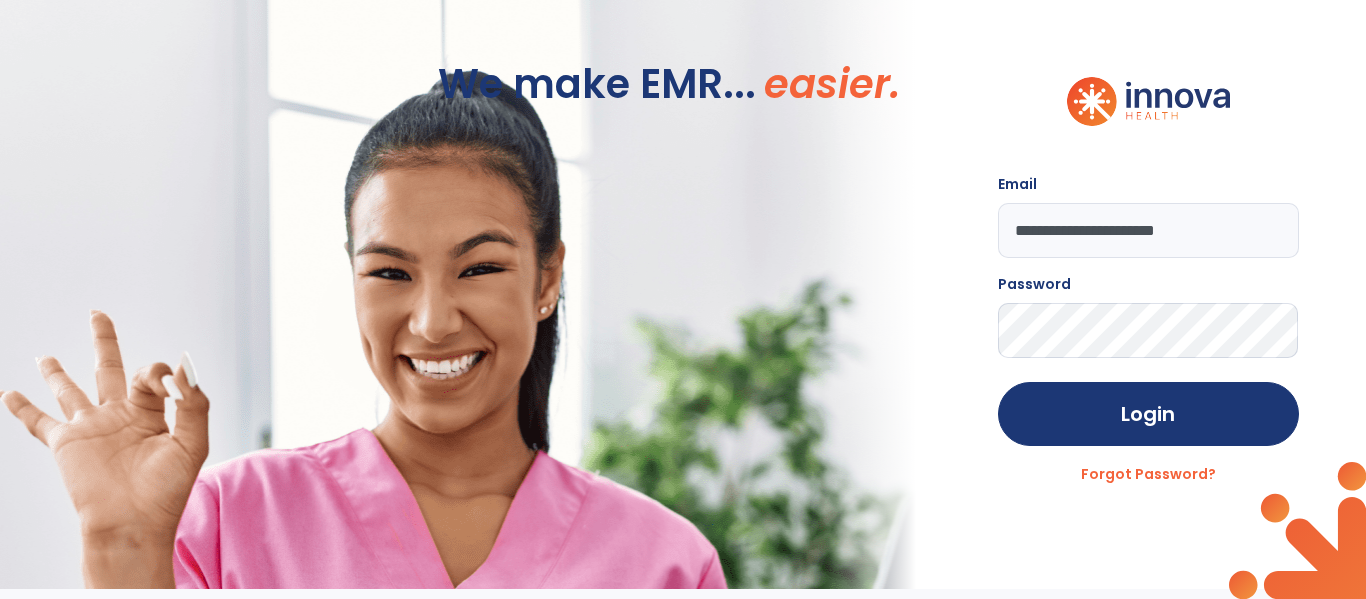 click on "Login" 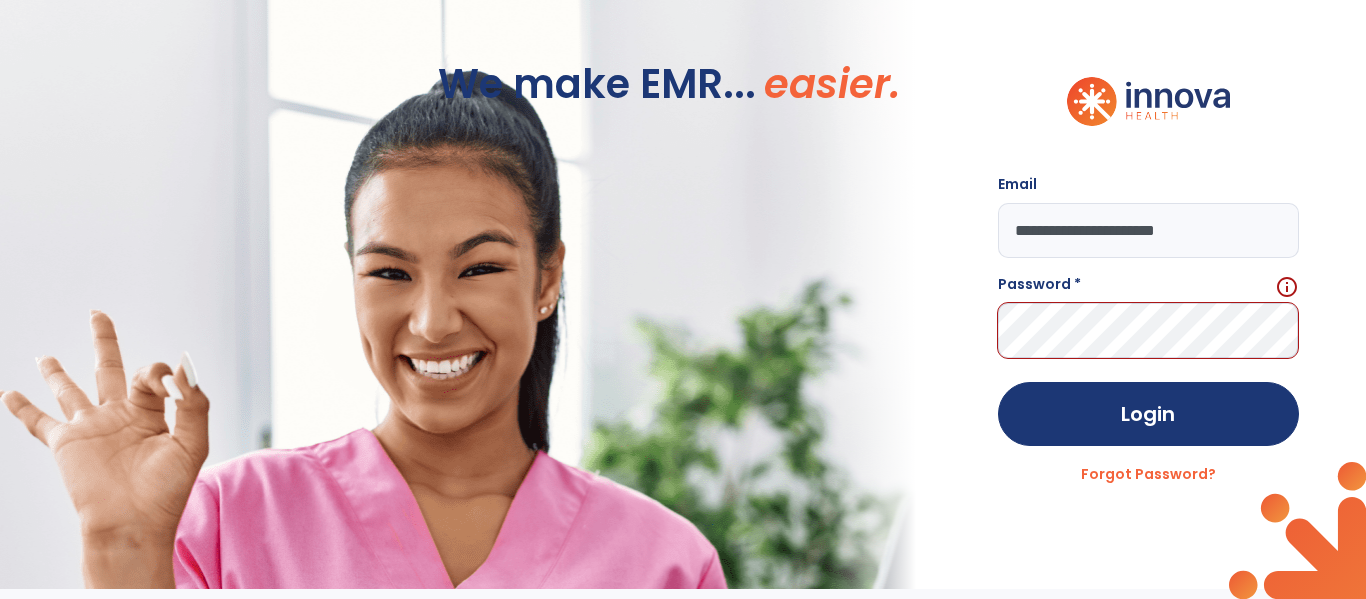 click on "**********" 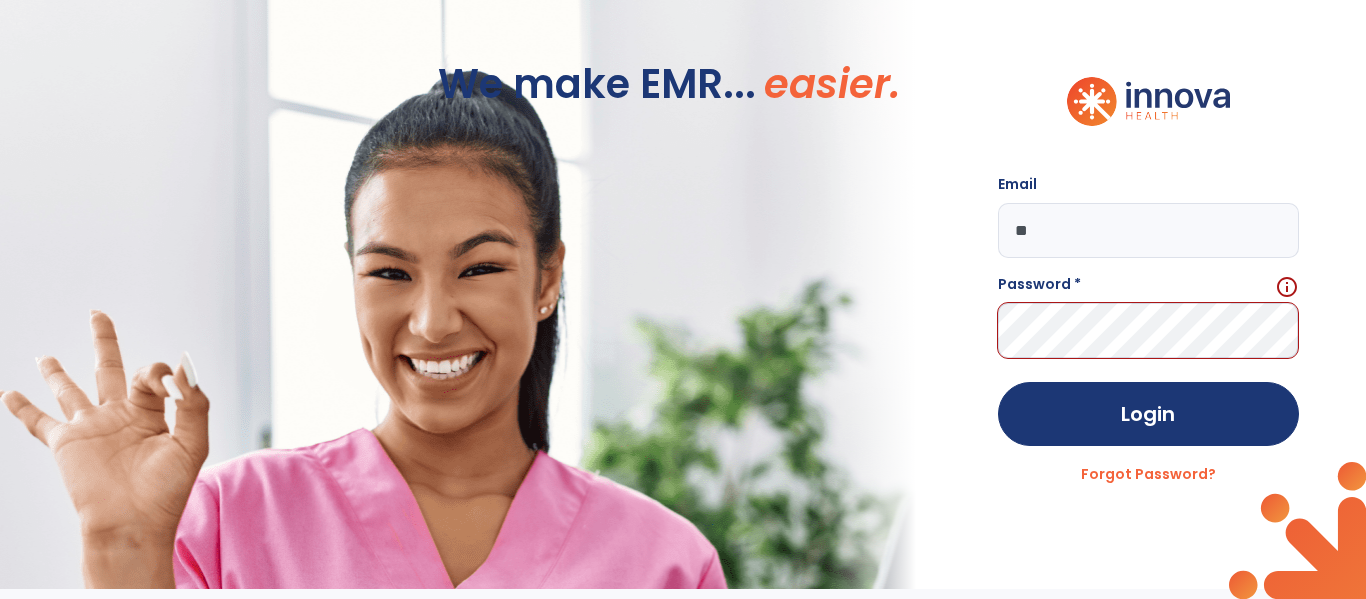 type on "*" 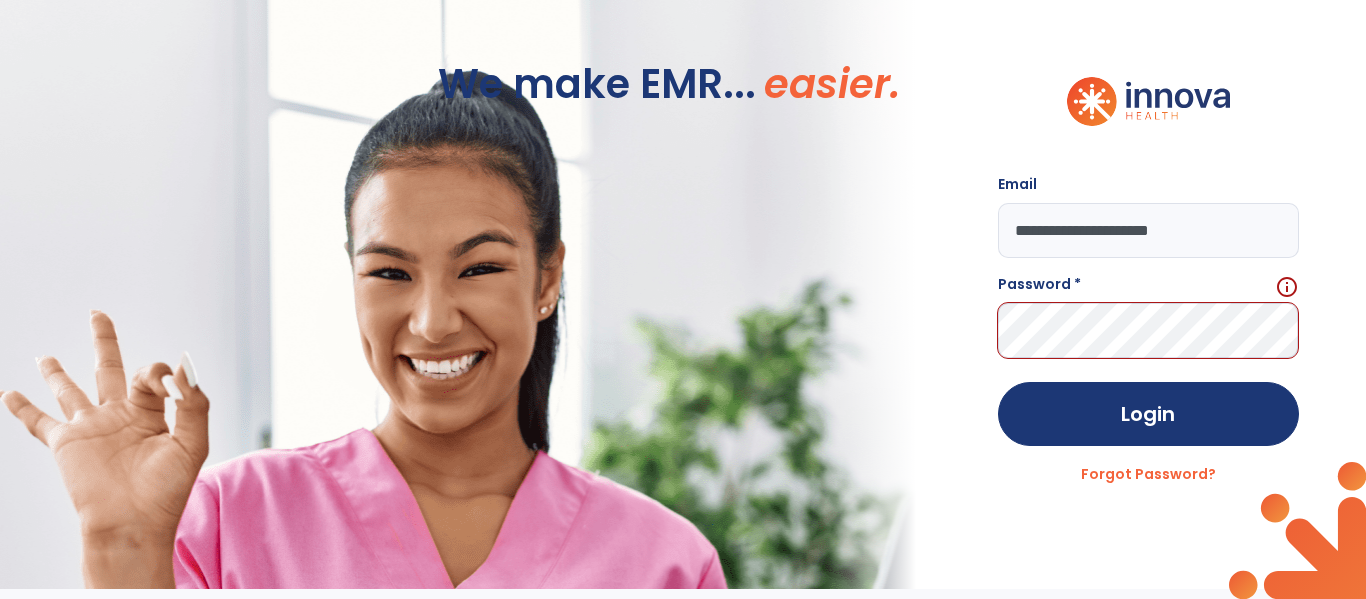 type on "**********" 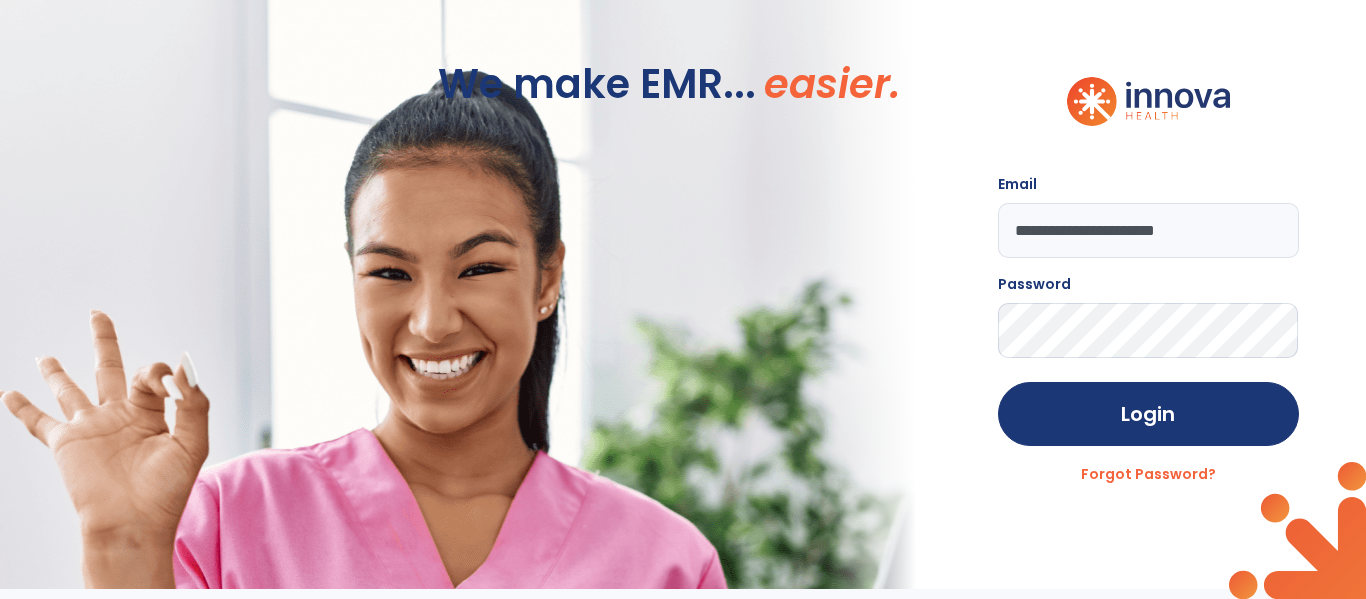 click on "Login" 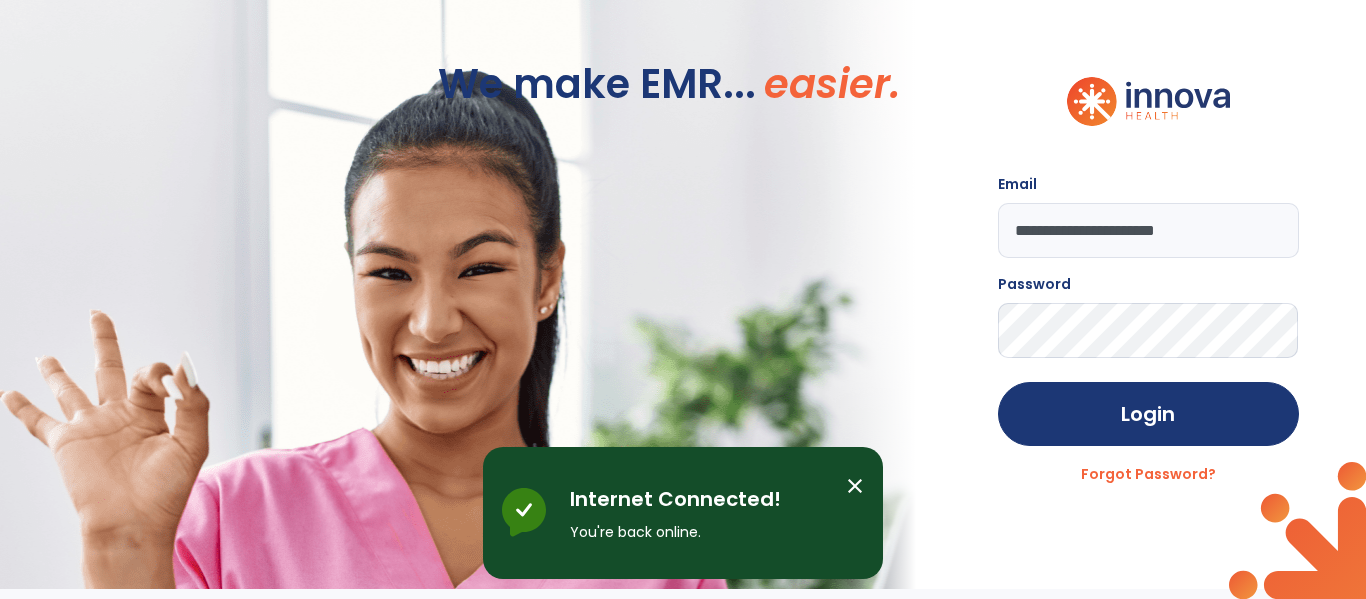 click 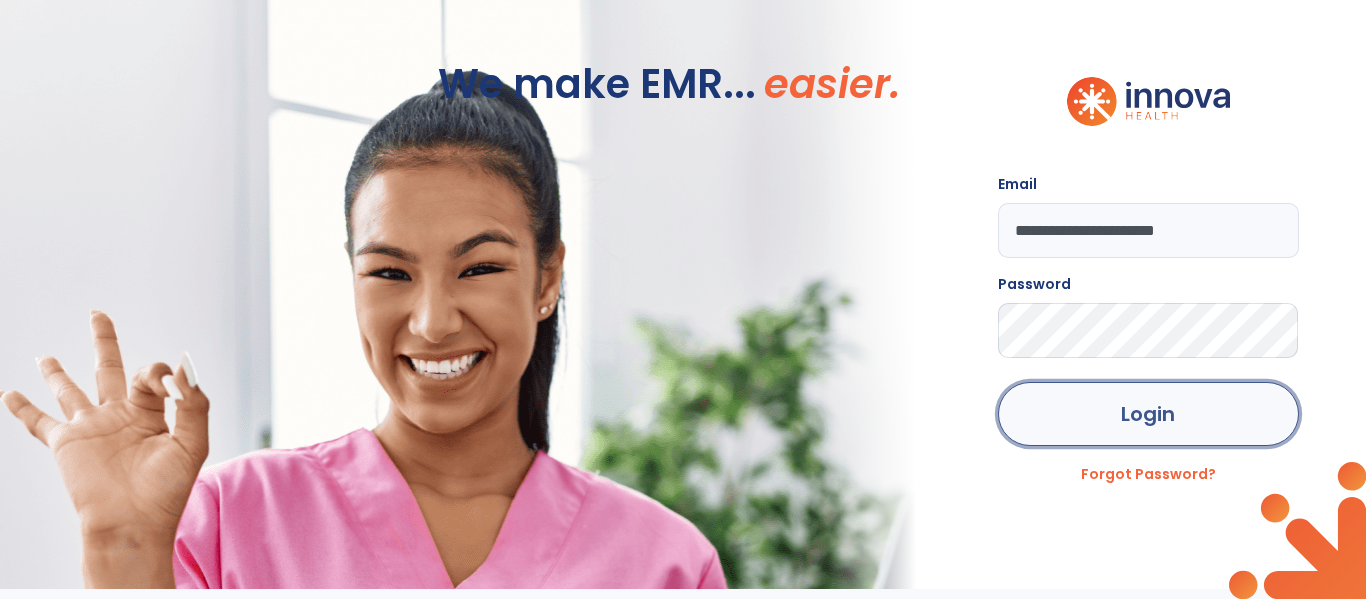 click on "Login" 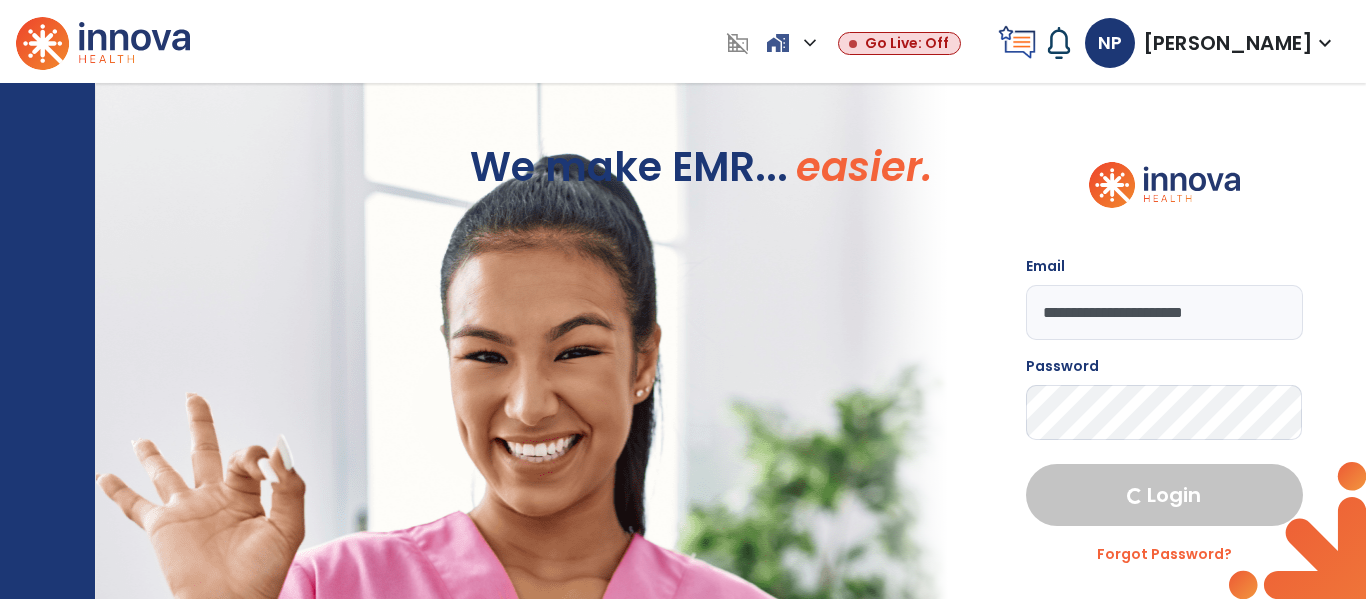 select on "****" 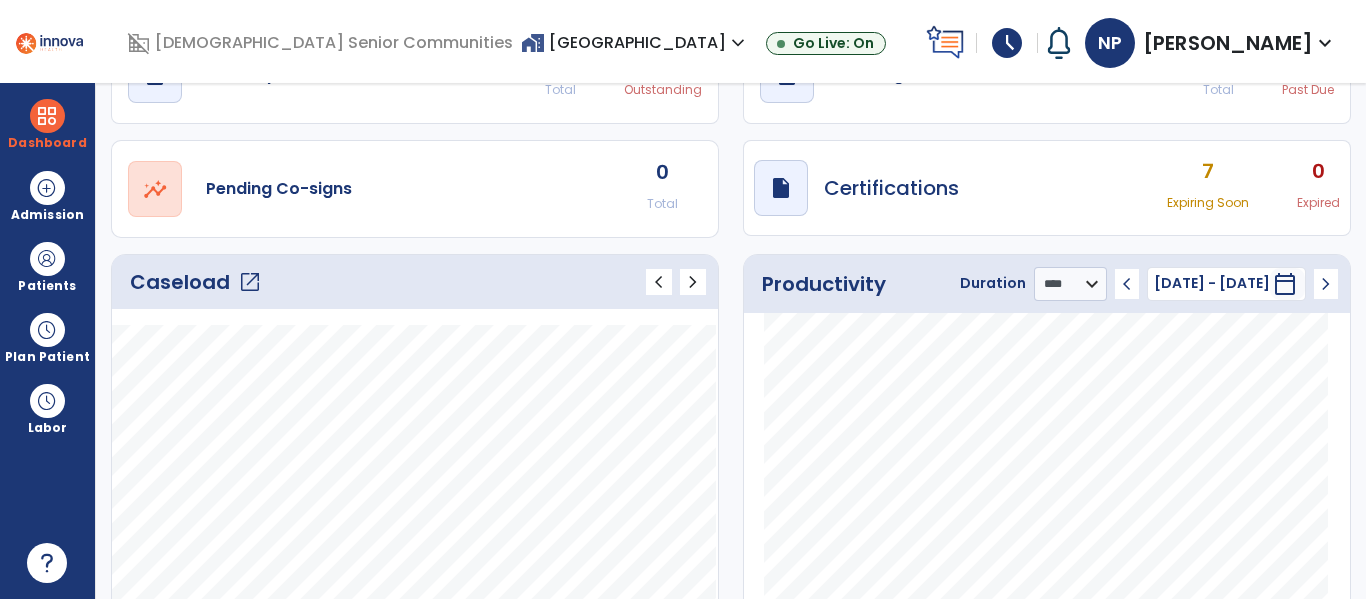 scroll, scrollTop: 98, scrollLeft: 0, axis: vertical 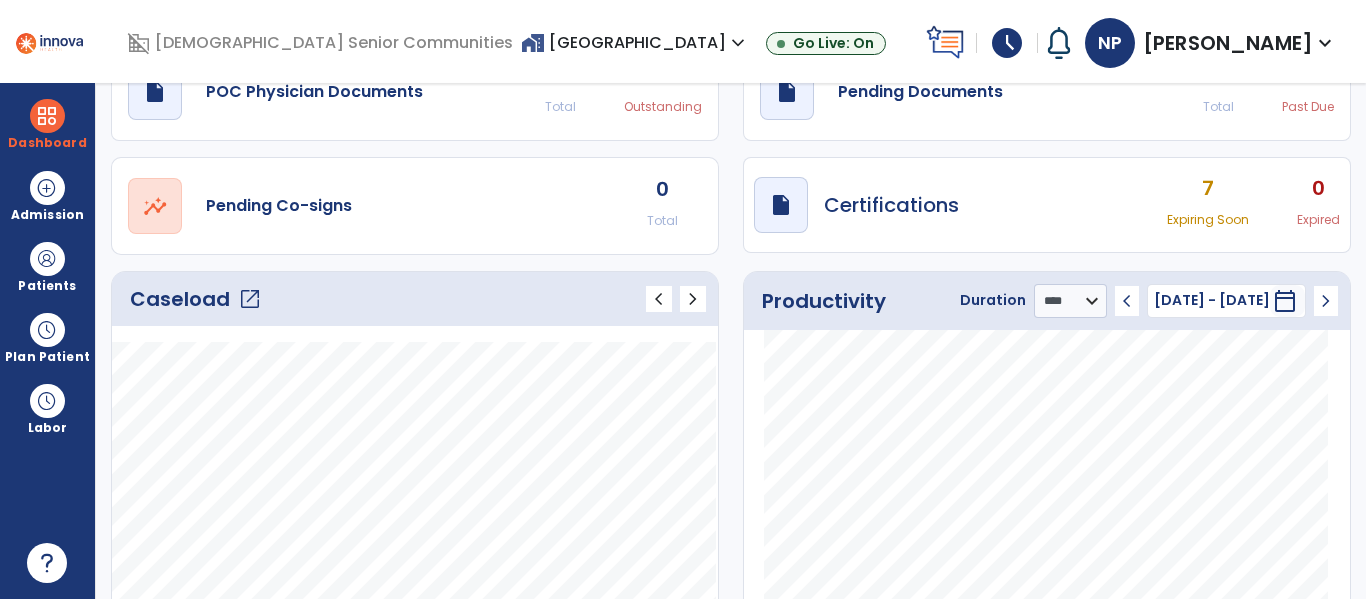 click on "Caseload   open_in_new" 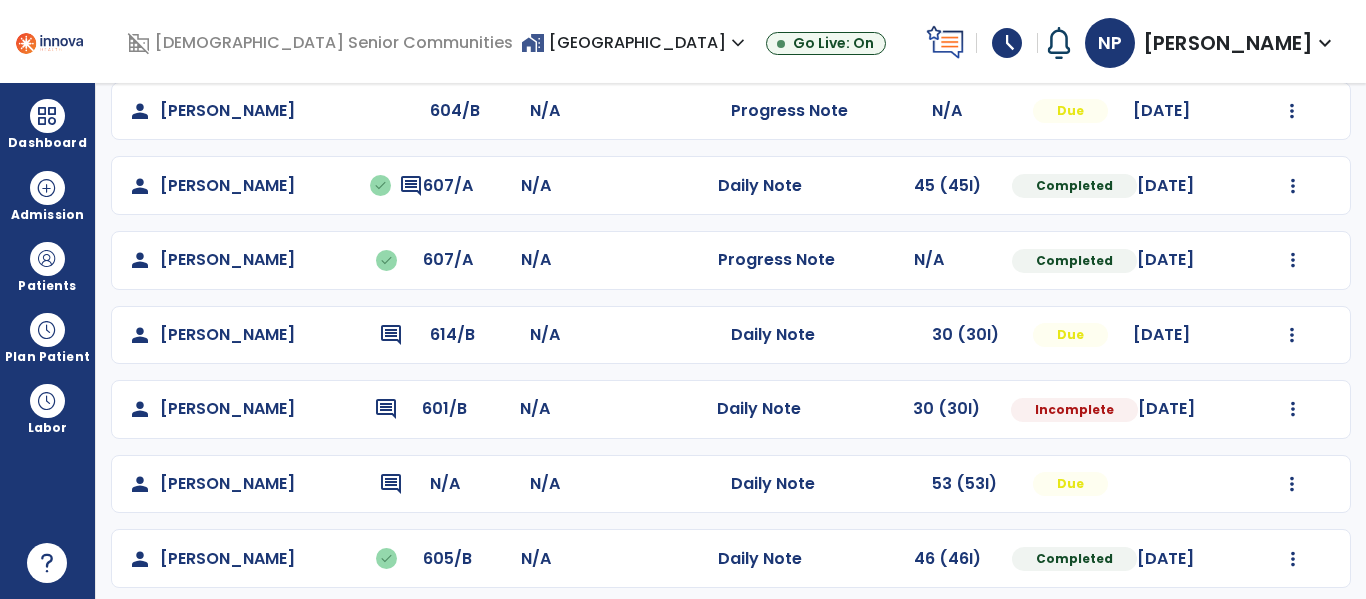 scroll, scrollTop: 328, scrollLeft: 0, axis: vertical 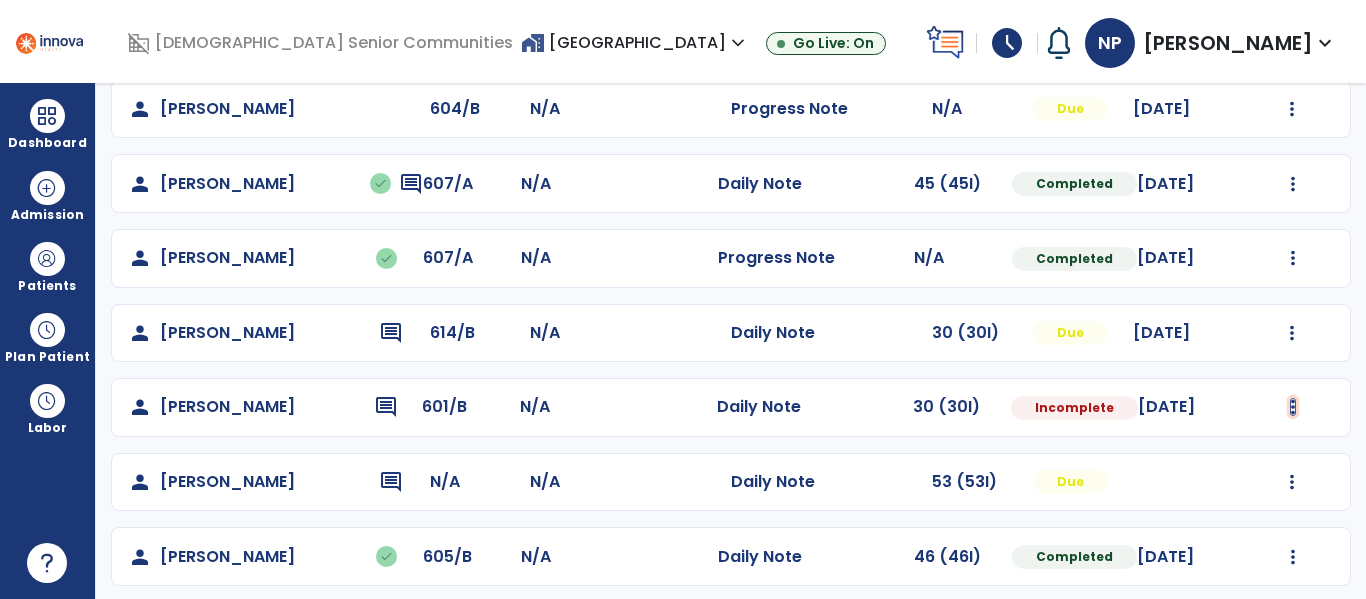 click at bounding box center [1293, -40] 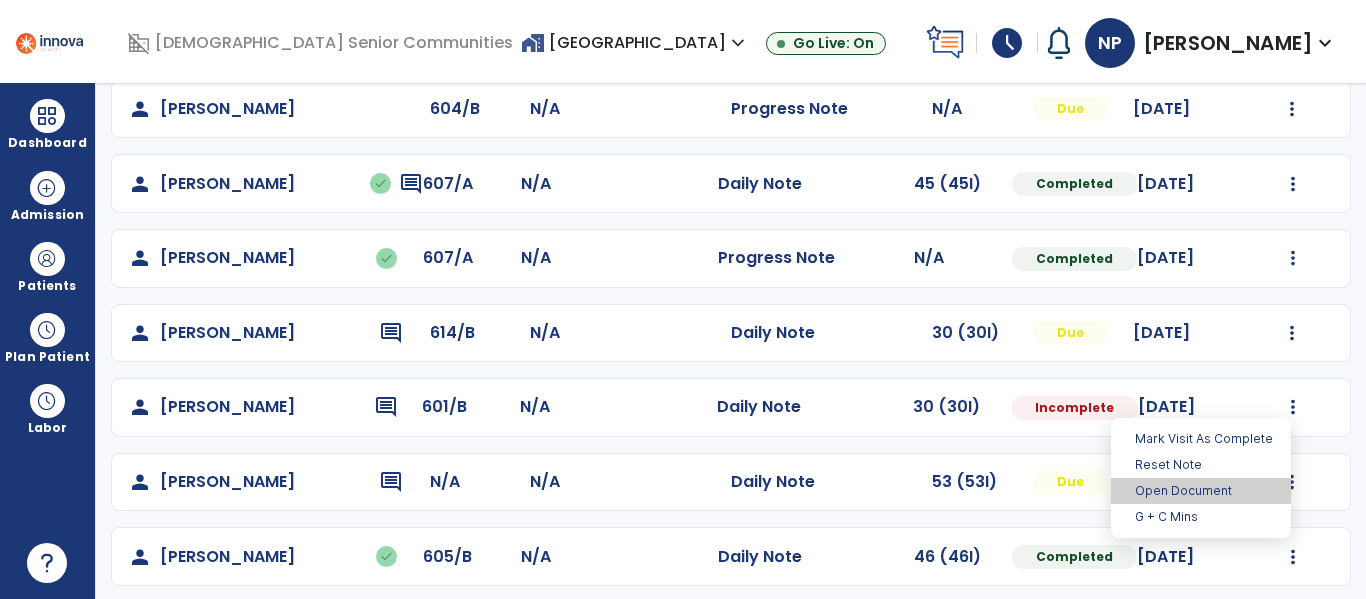 click on "Open Document" at bounding box center (1201, 491) 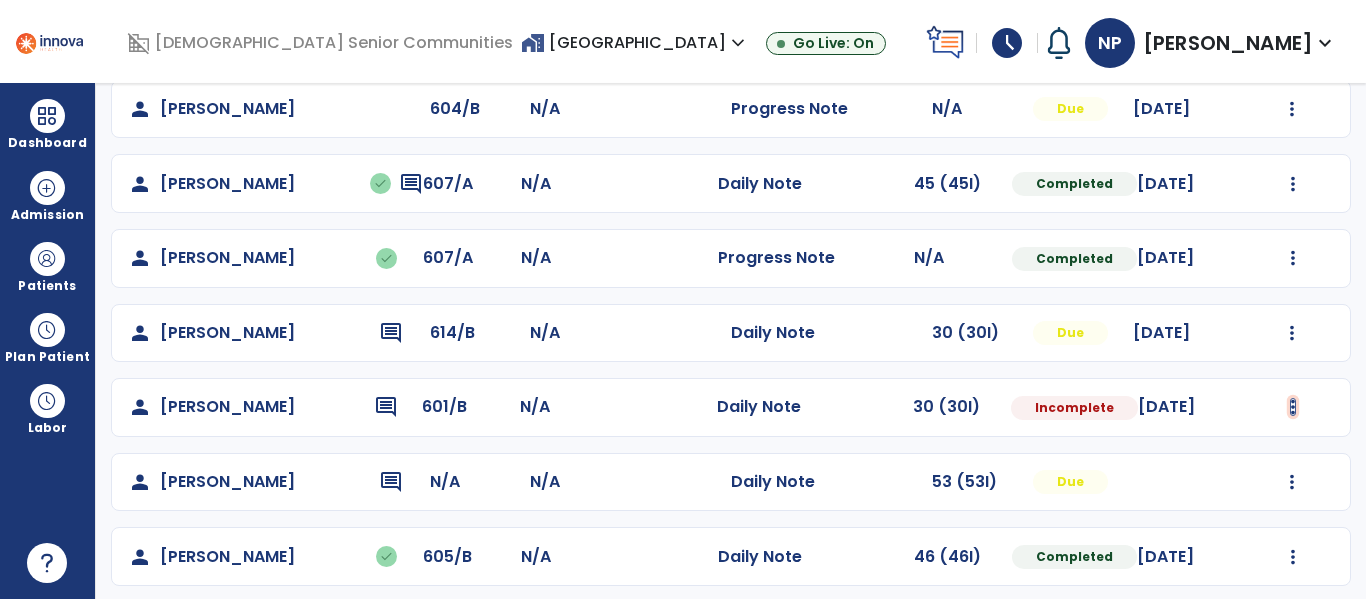 click at bounding box center (1293, -40) 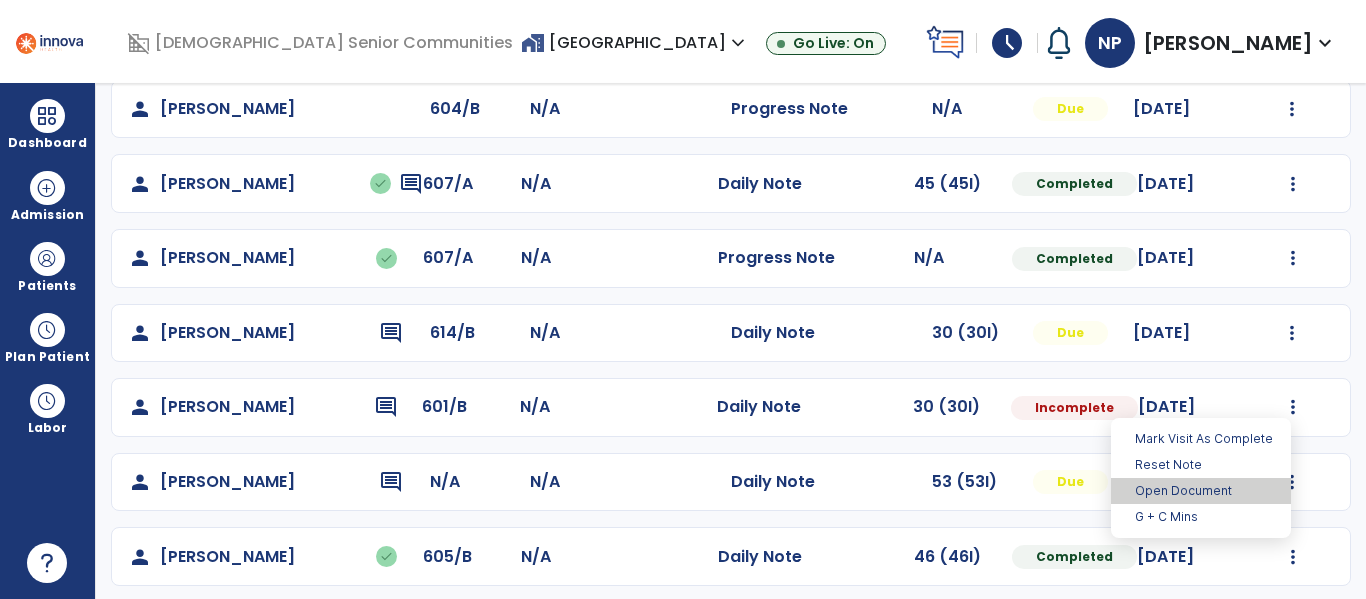 click on "Open Document" at bounding box center [1201, 491] 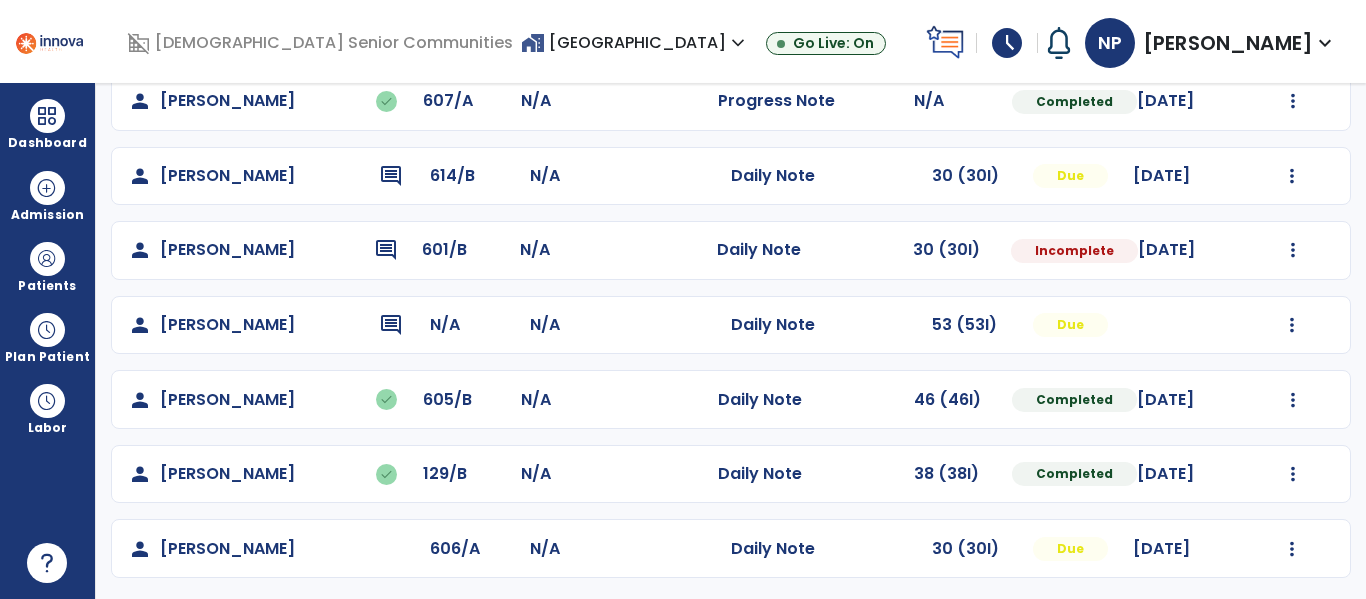 scroll, scrollTop: 488, scrollLeft: 0, axis: vertical 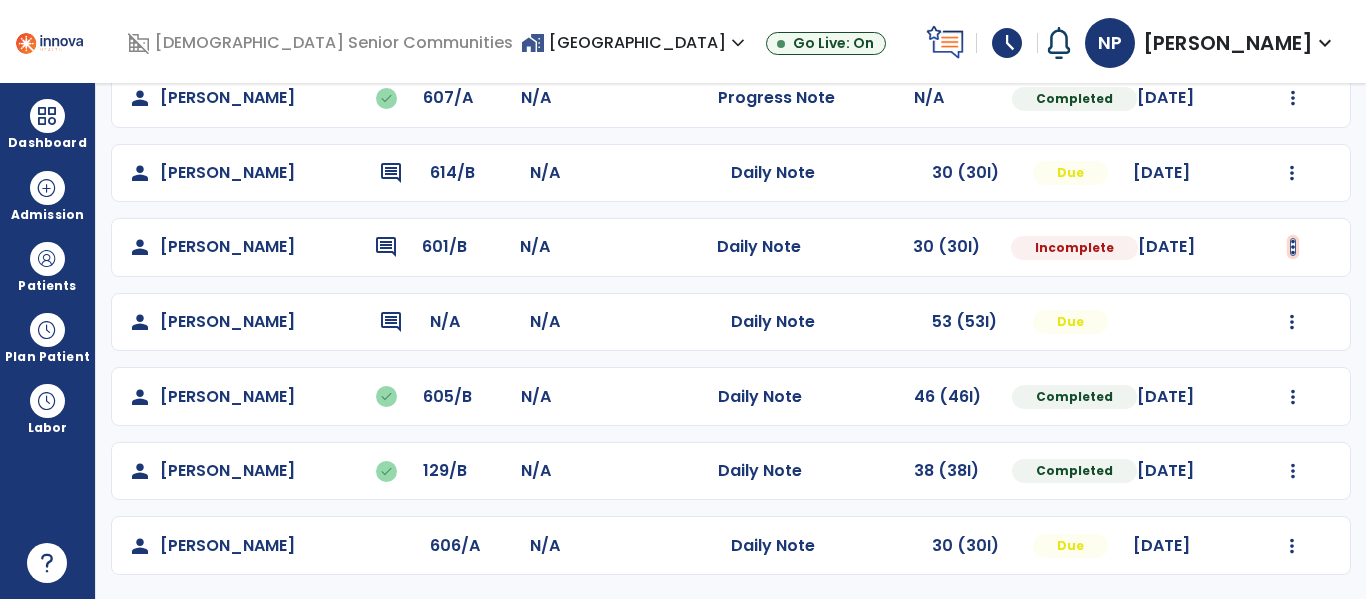 click at bounding box center (1293, -200) 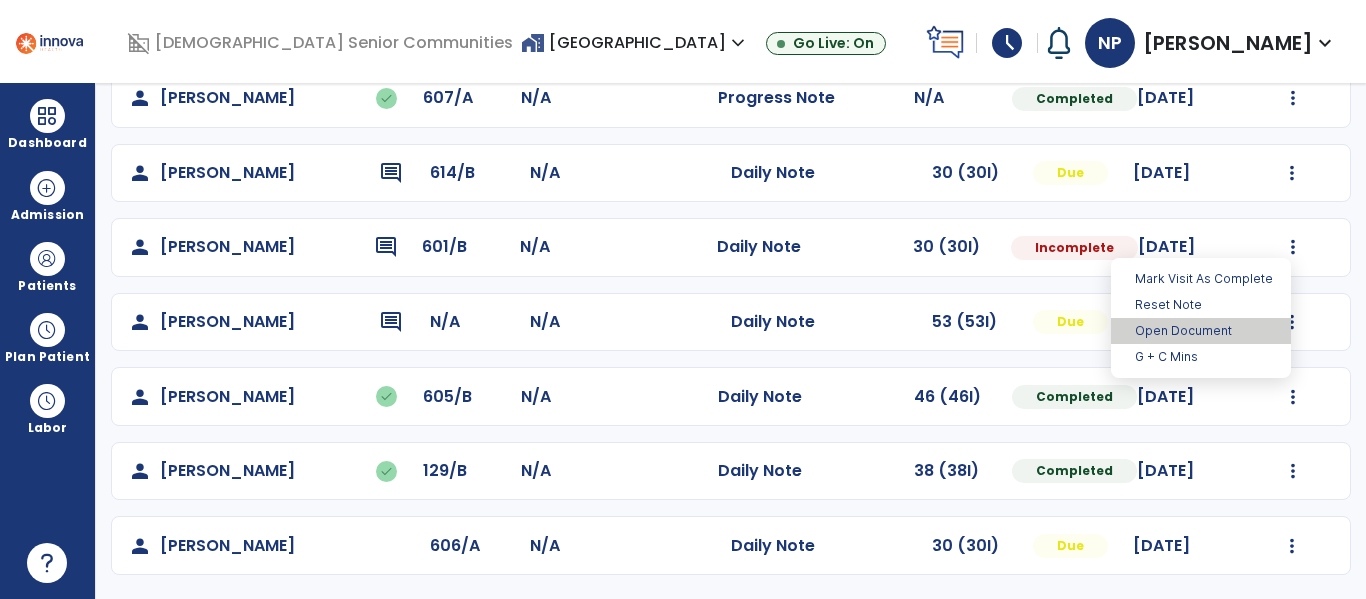 click on "Open Document" at bounding box center (1201, 331) 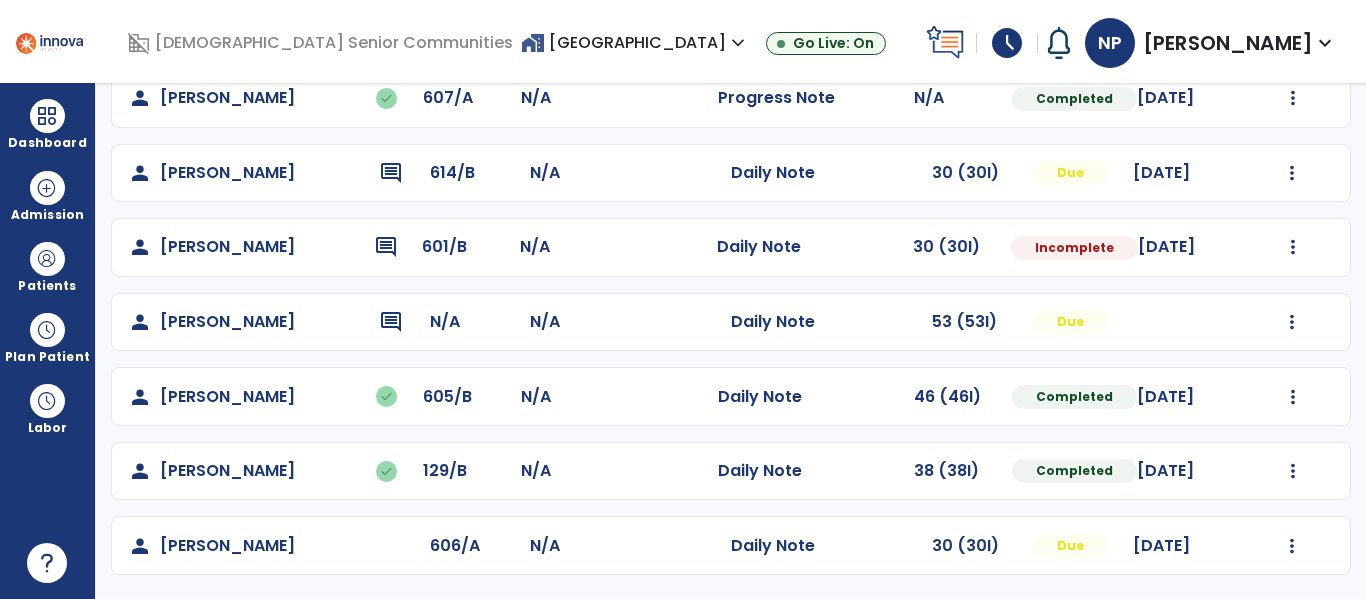 select on "*" 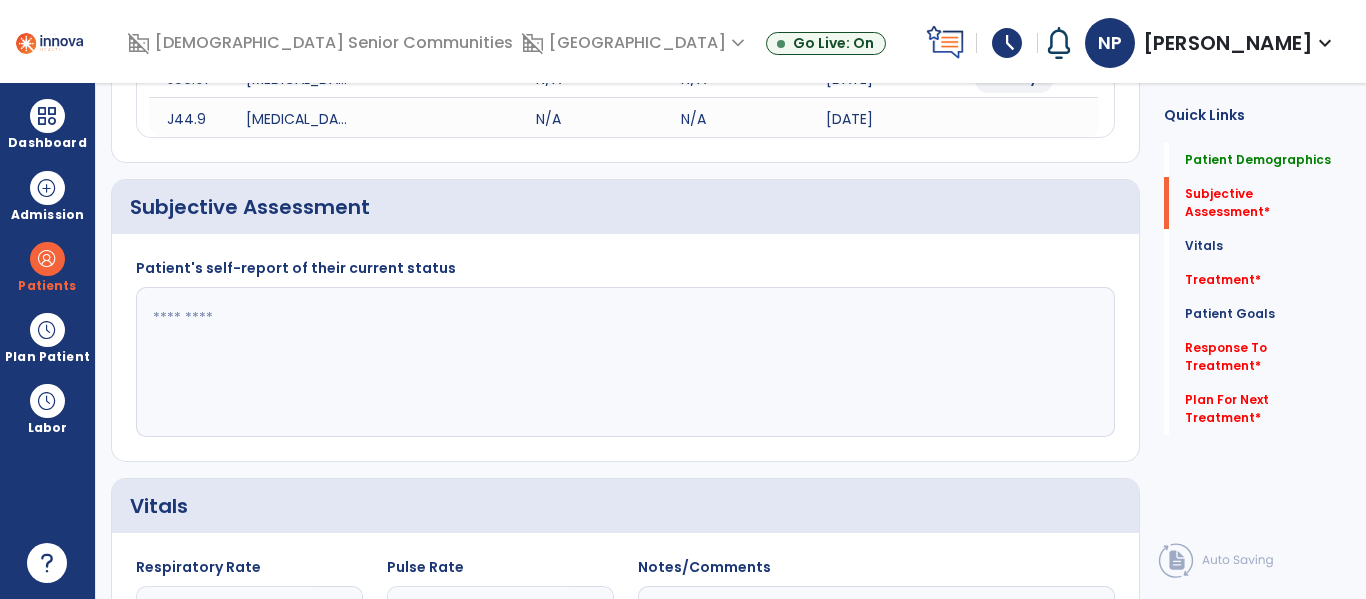 click 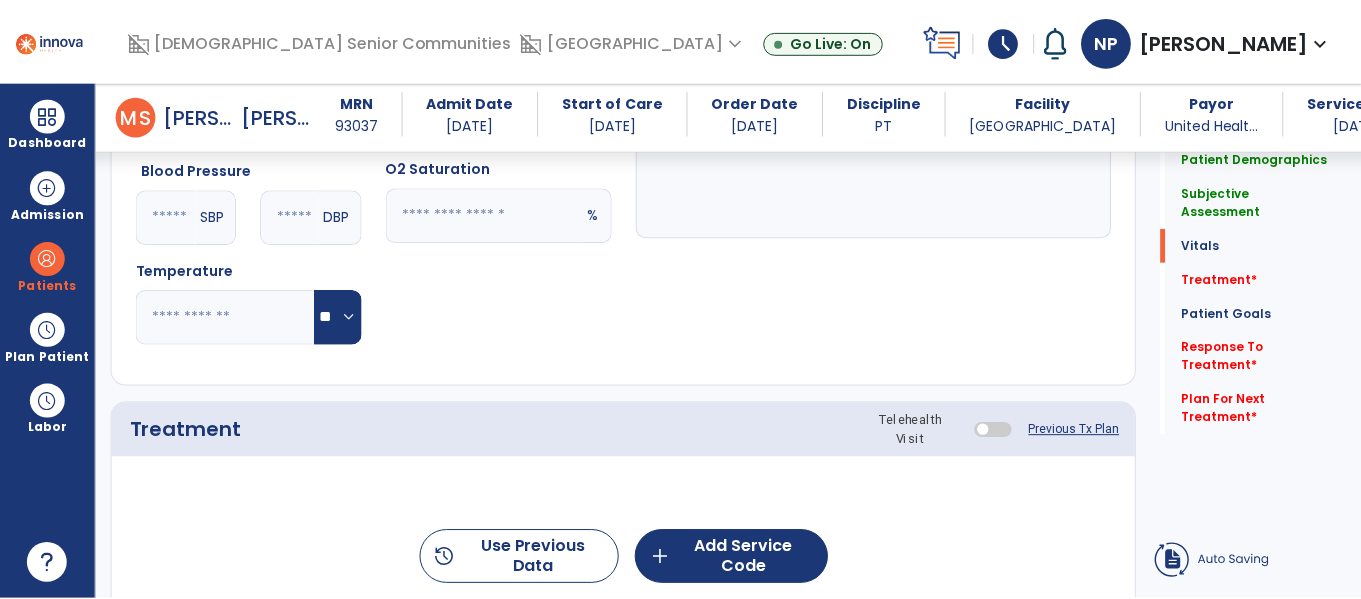 scroll, scrollTop: 1062, scrollLeft: 0, axis: vertical 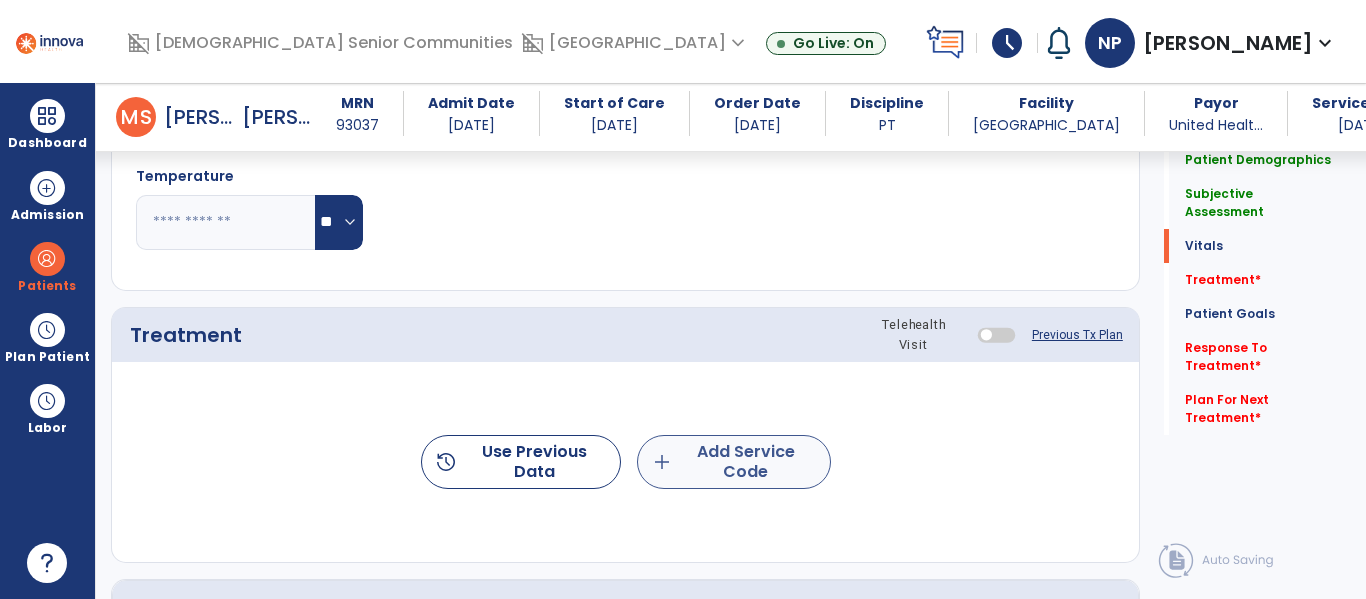 type on "**********" 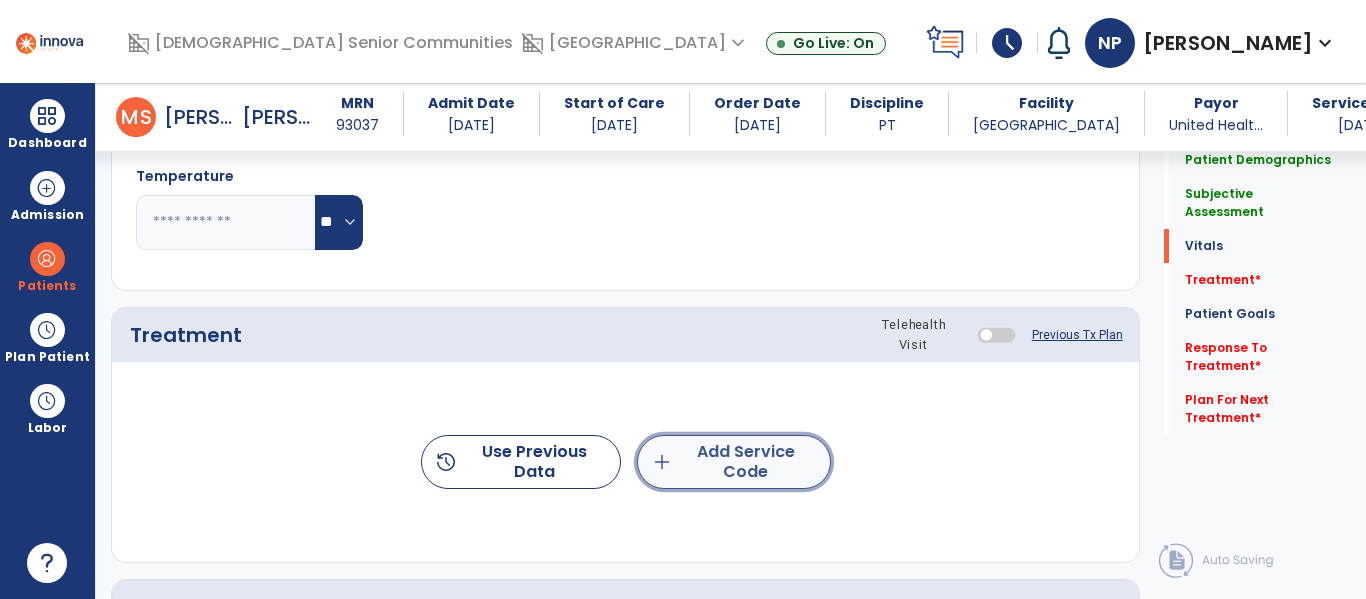 click on "add  Add Service Code" 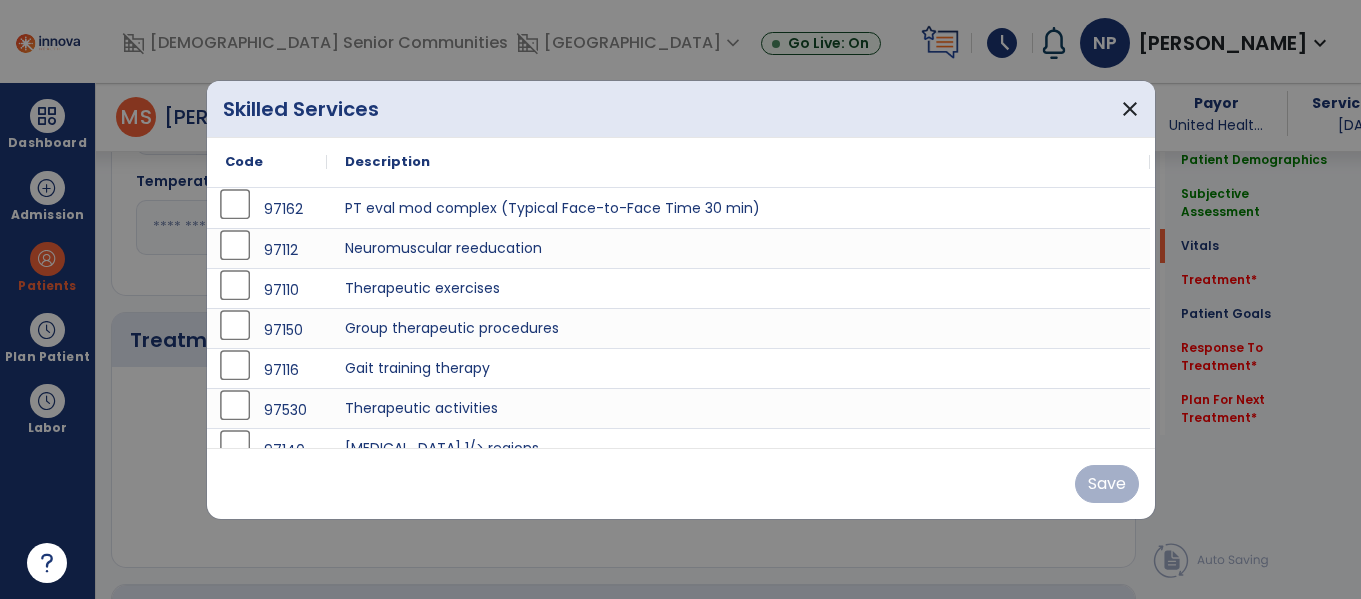 scroll, scrollTop: 1062, scrollLeft: 0, axis: vertical 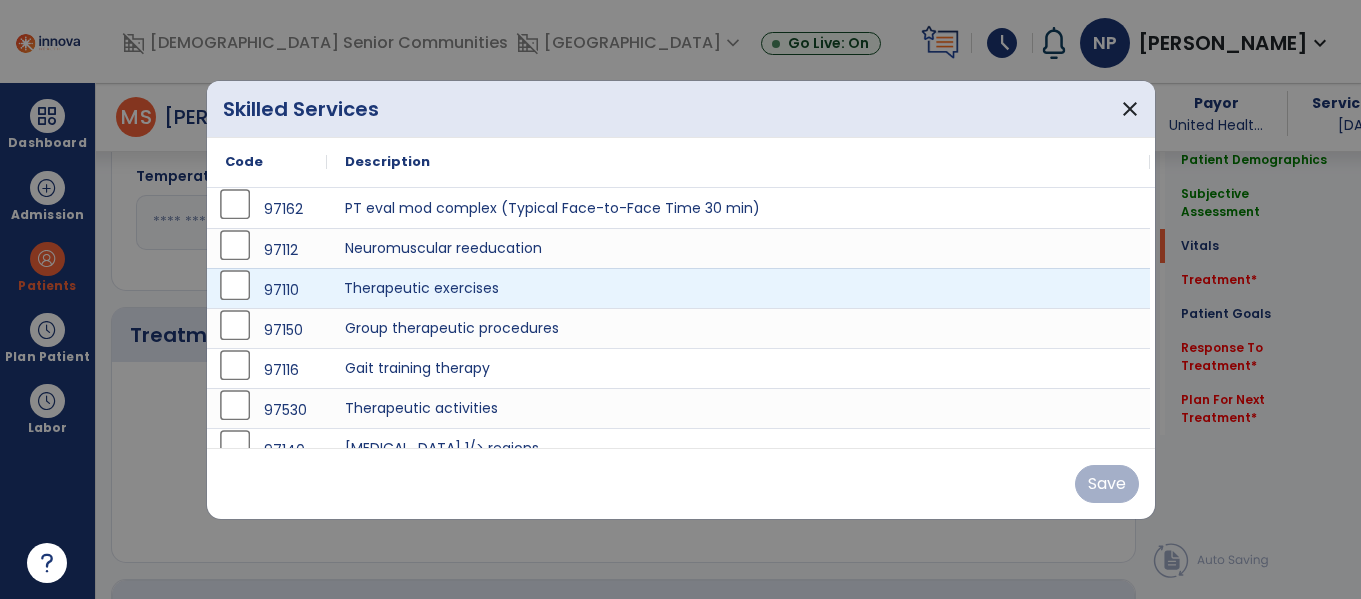 click on "Therapeutic exercises" at bounding box center (738, 288) 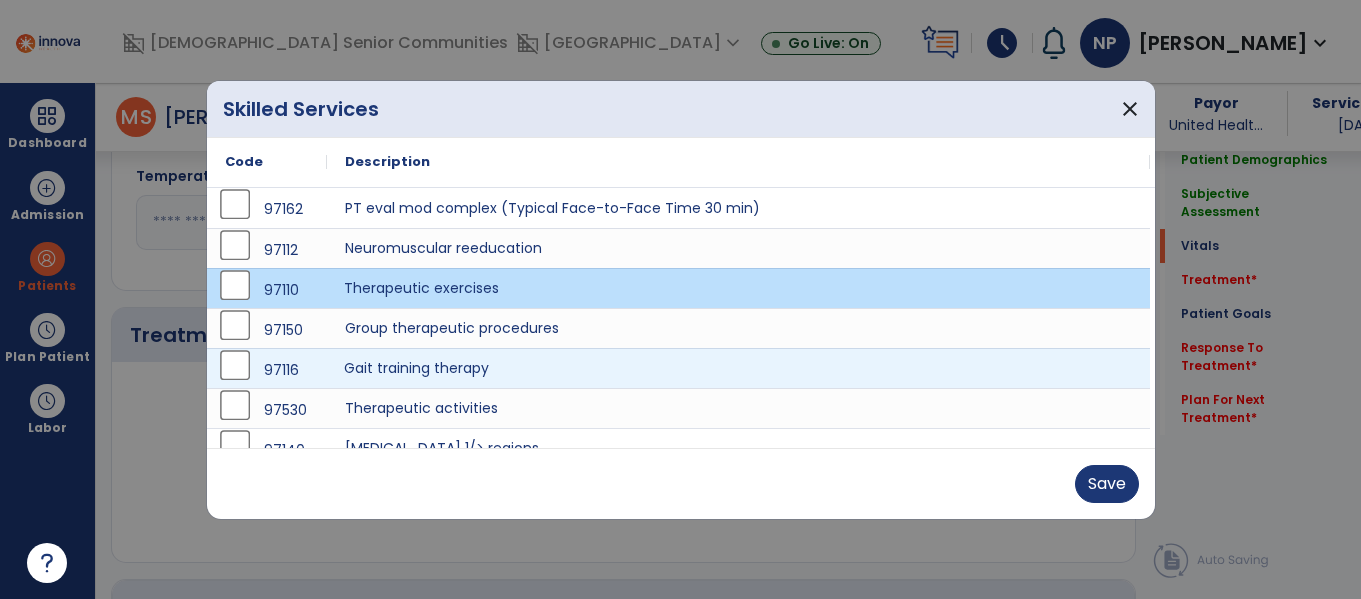 click on "Gait training therapy" at bounding box center (738, 368) 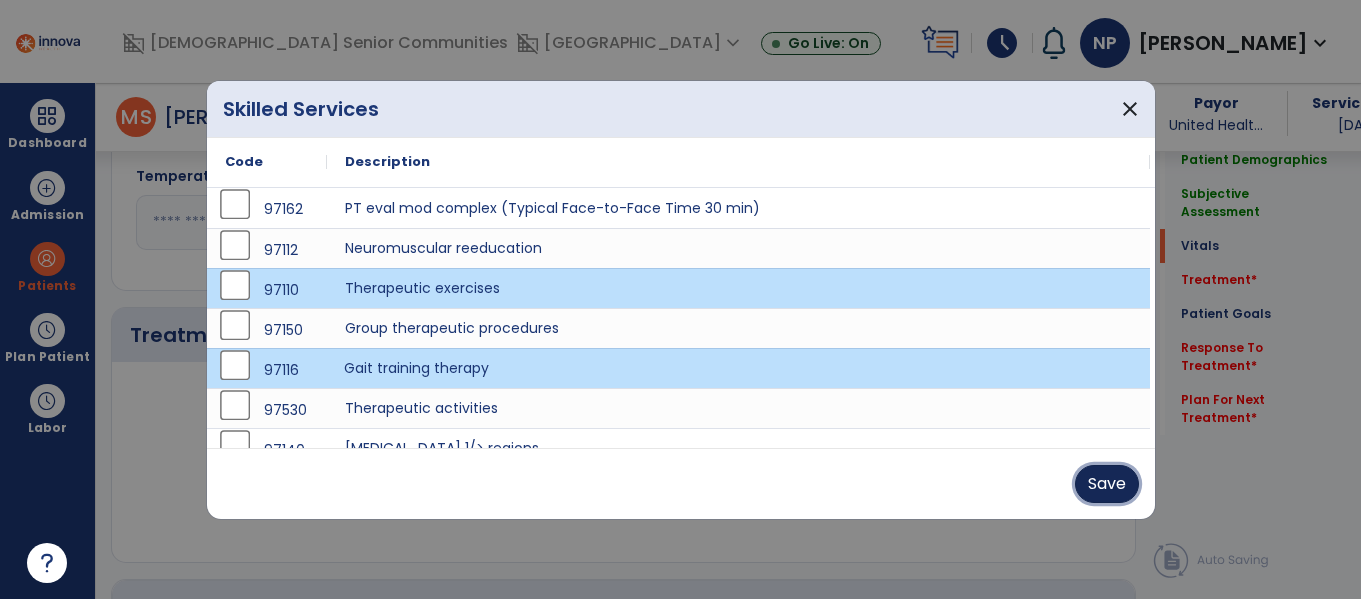 click on "Save" at bounding box center [1107, 484] 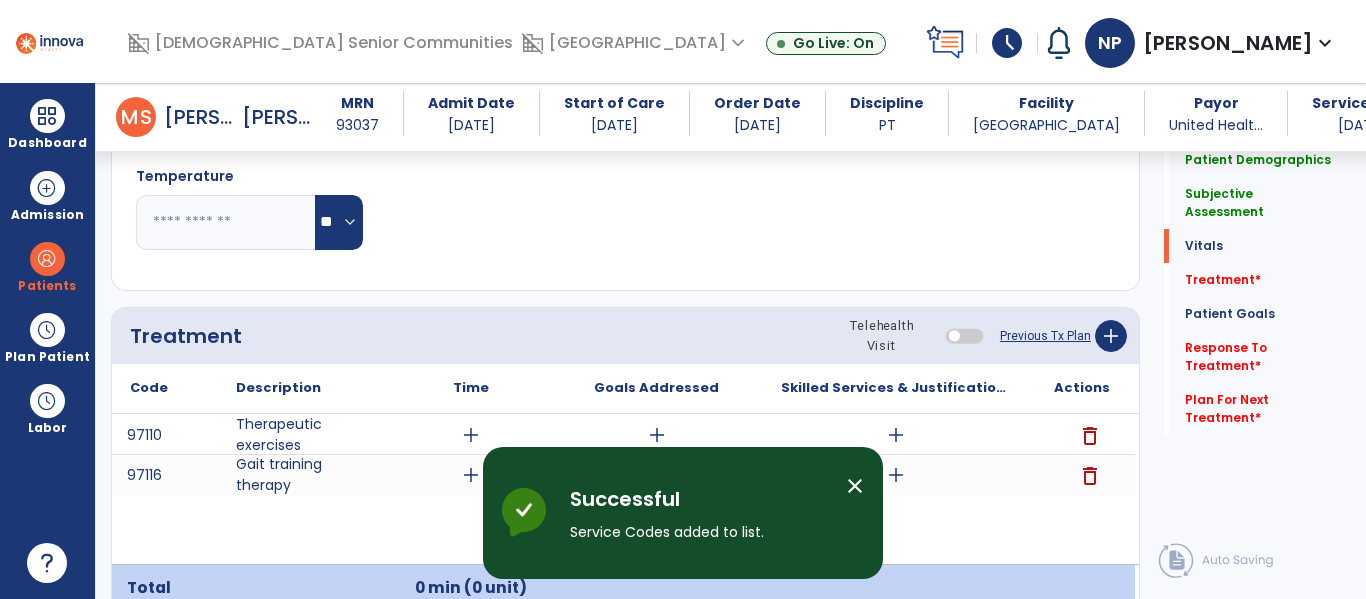 click on "add" at bounding box center (471, 435) 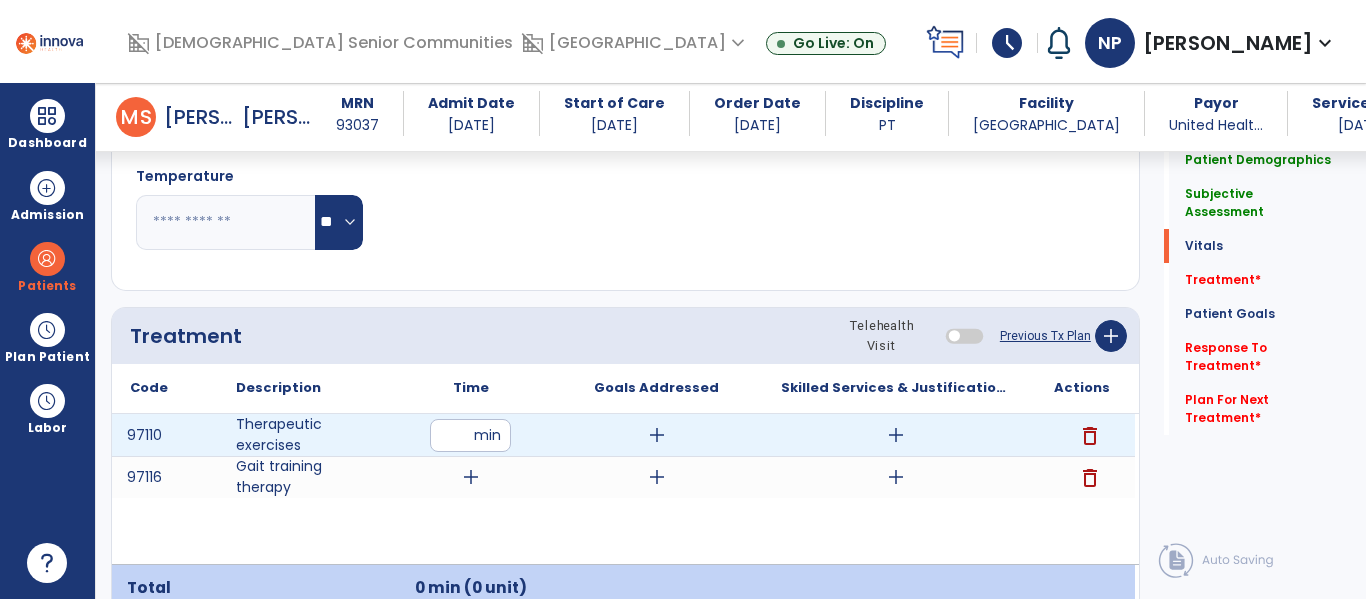 click at bounding box center [470, 435] 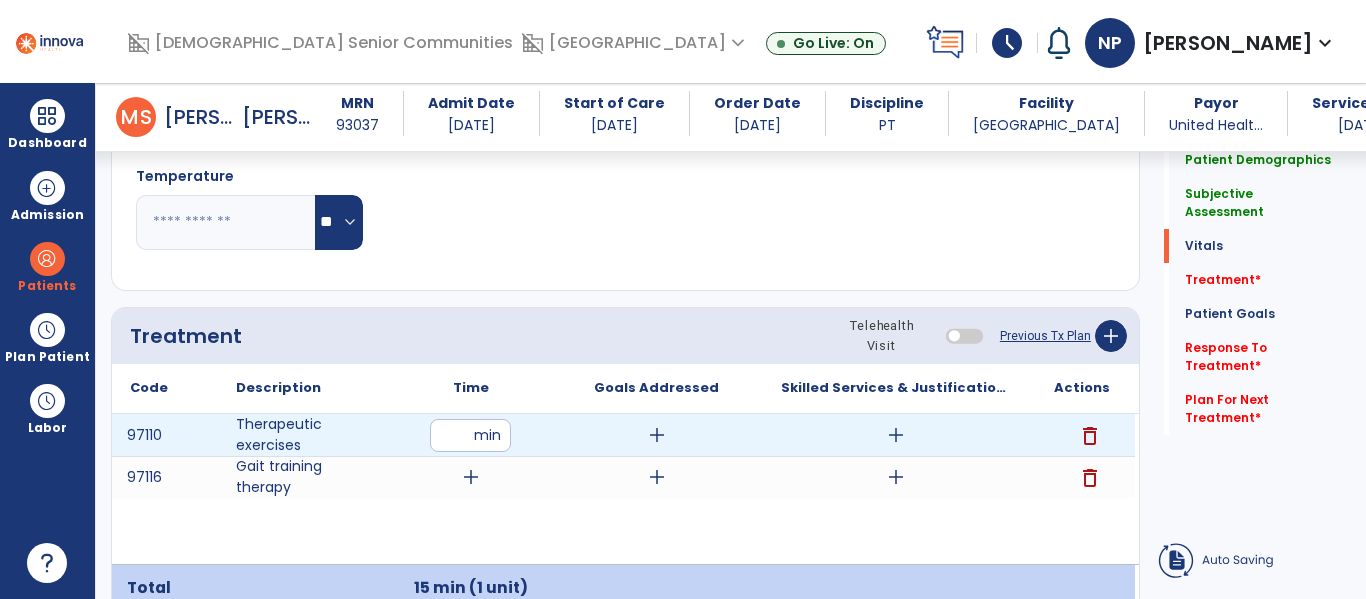 click on "add" at bounding box center [896, 435] 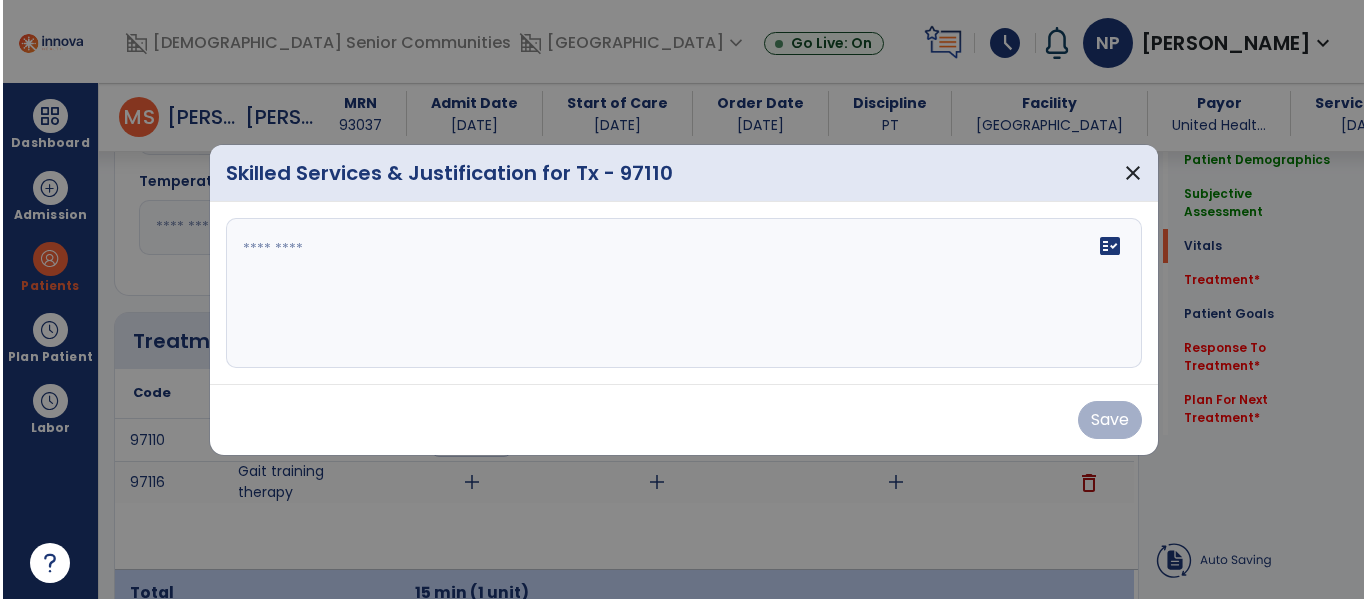 scroll, scrollTop: 1062, scrollLeft: 0, axis: vertical 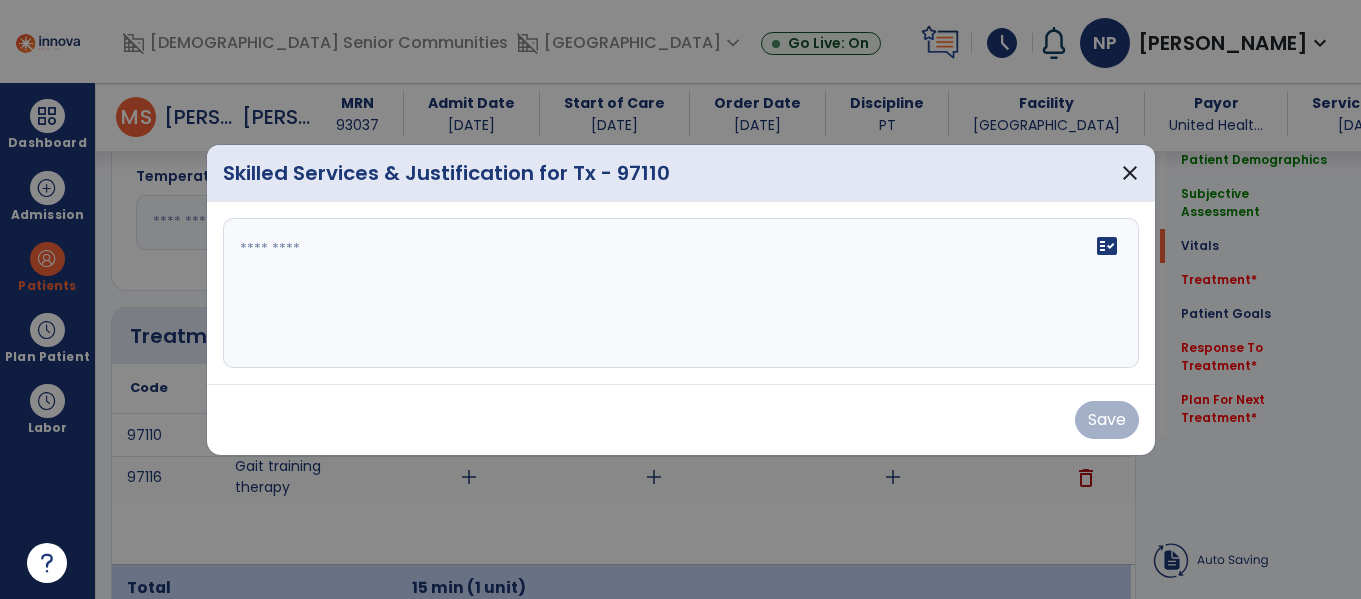 click on "fact_check" at bounding box center (681, 293) 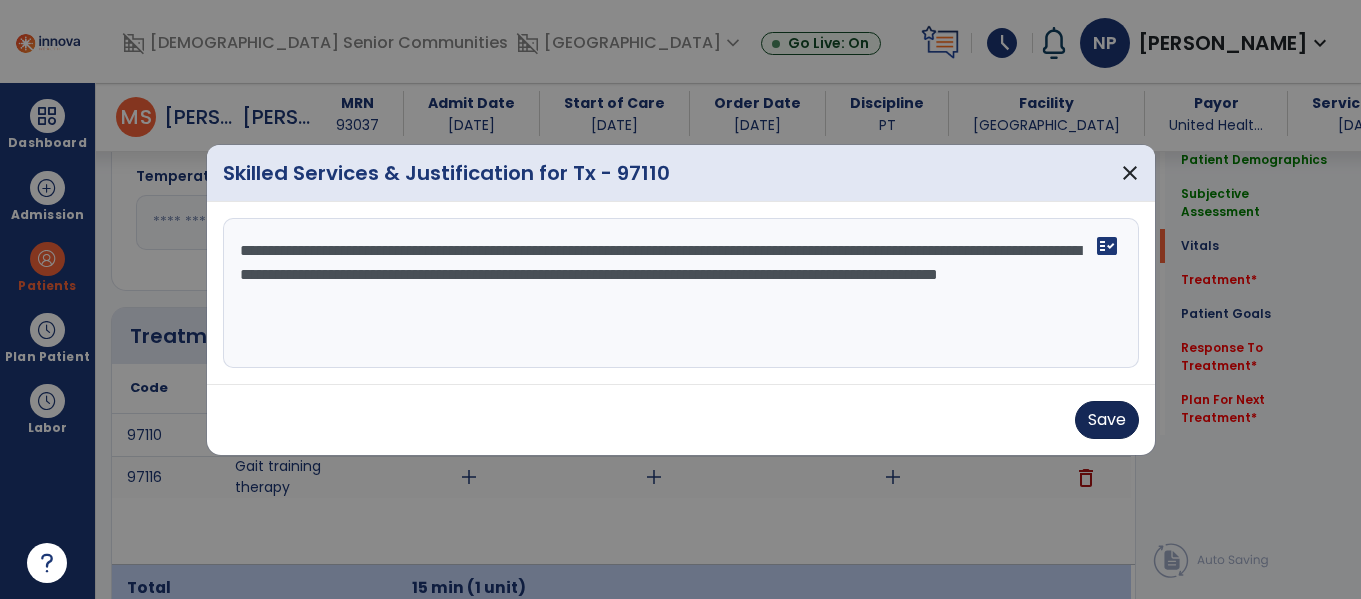 type on "**********" 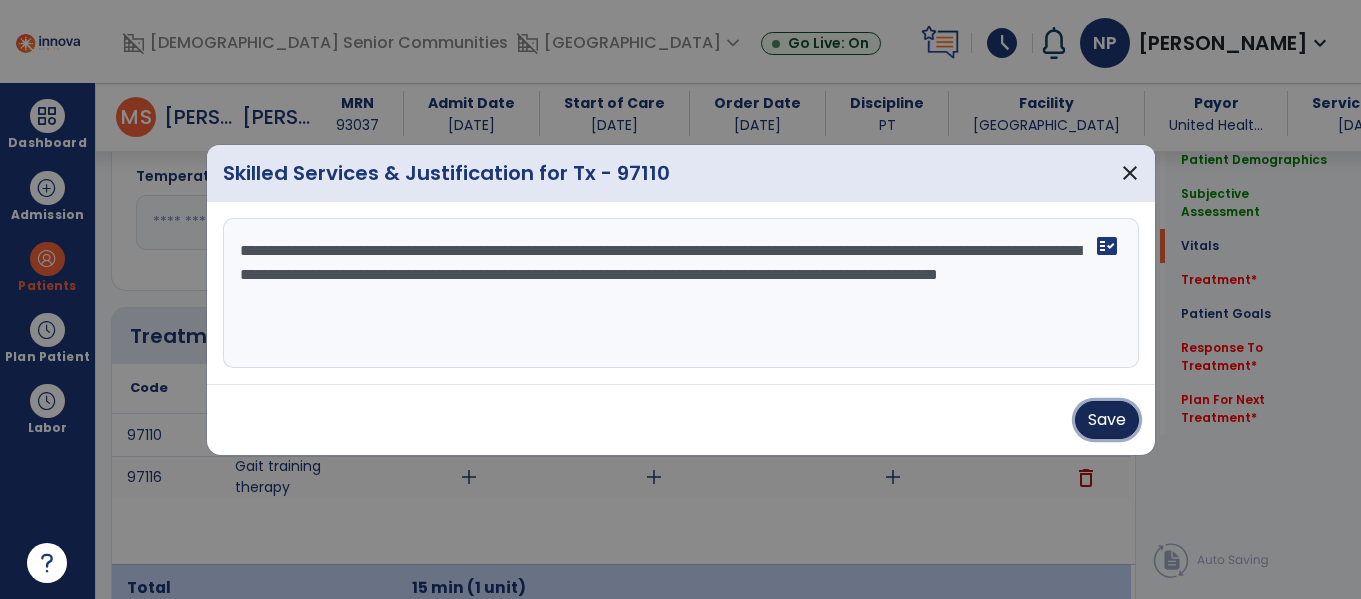 click on "Save" at bounding box center [1107, 420] 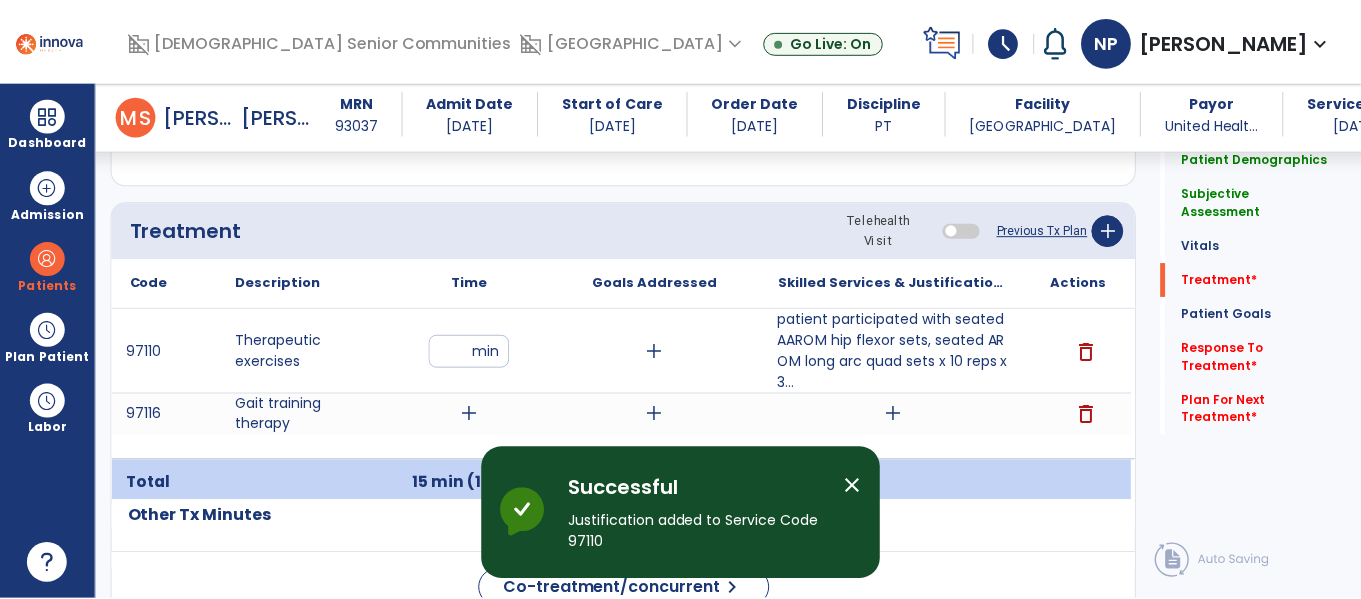 scroll, scrollTop: 1179, scrollLeft: 0, axis: vertical 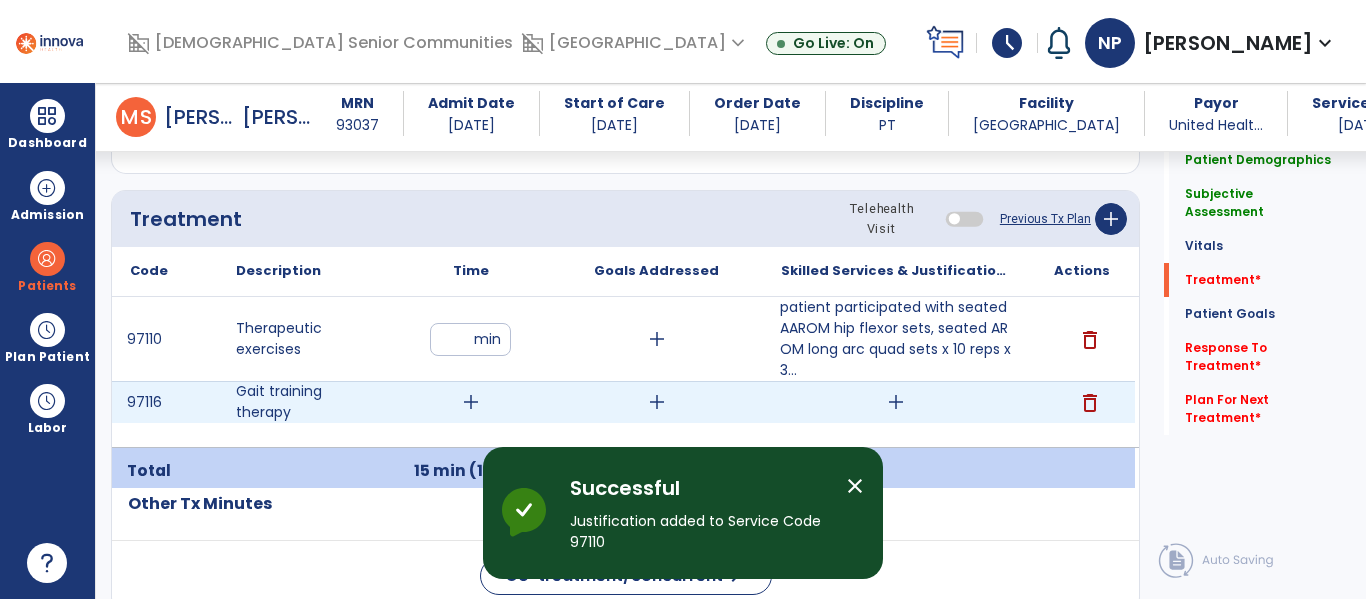 click on "add" at bounding box center (471, 402) 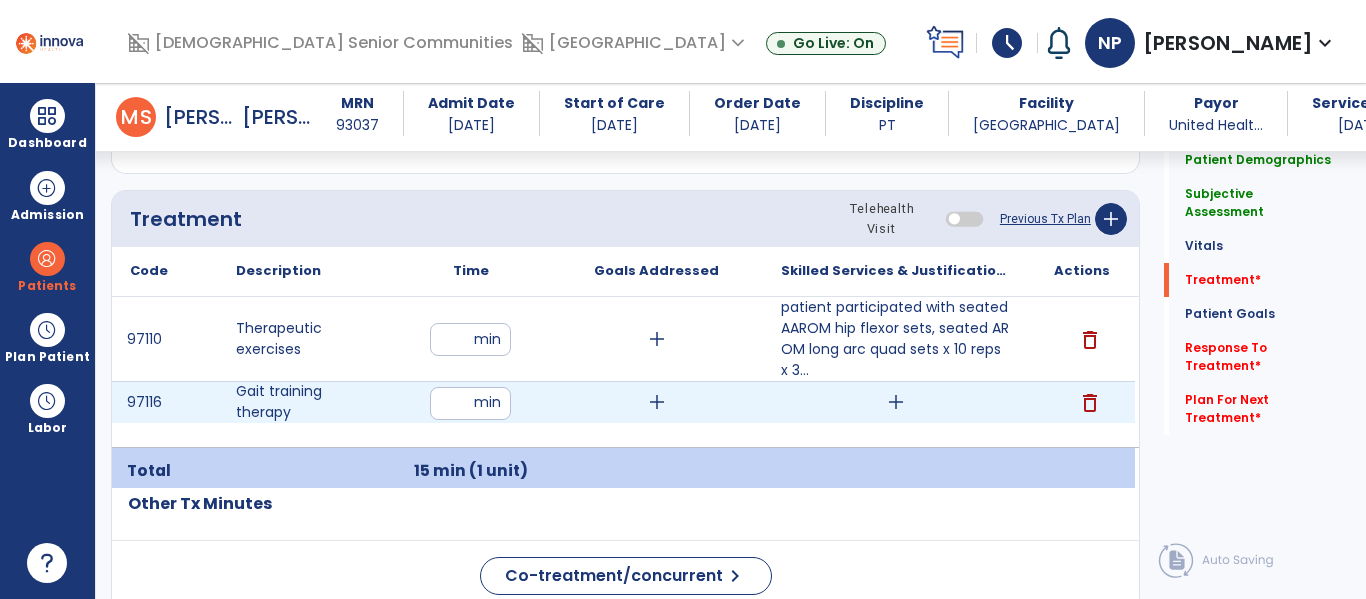 type on "**" 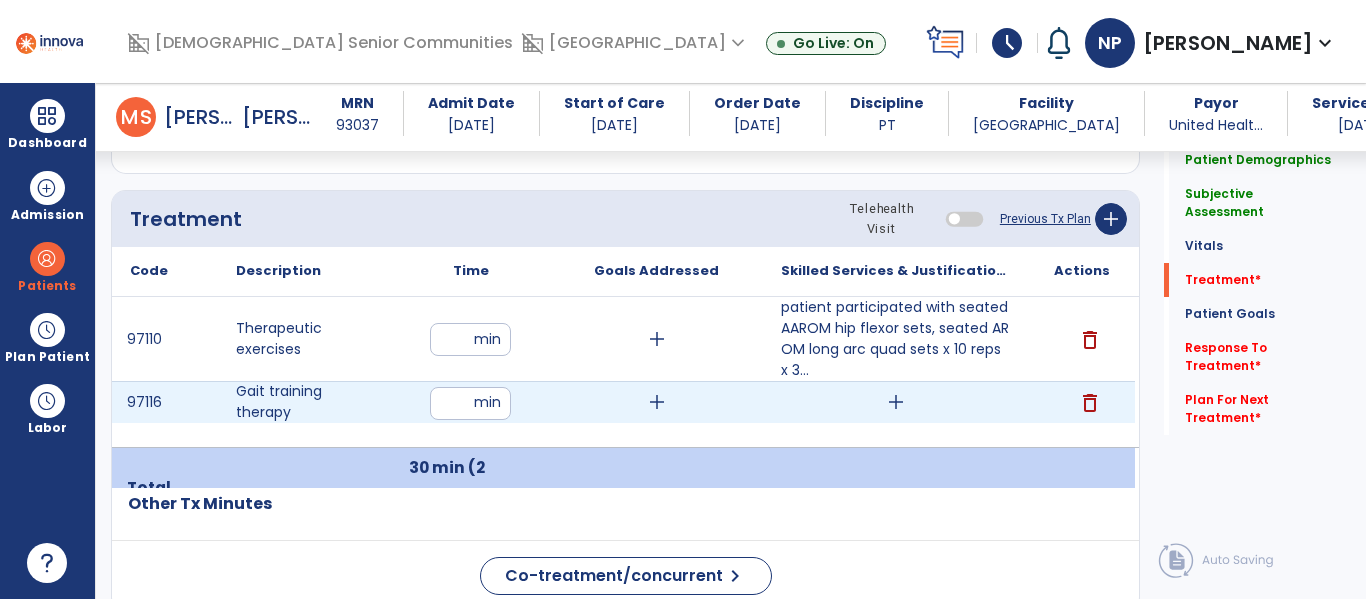 click on "add" at bounding box center [896, 402] 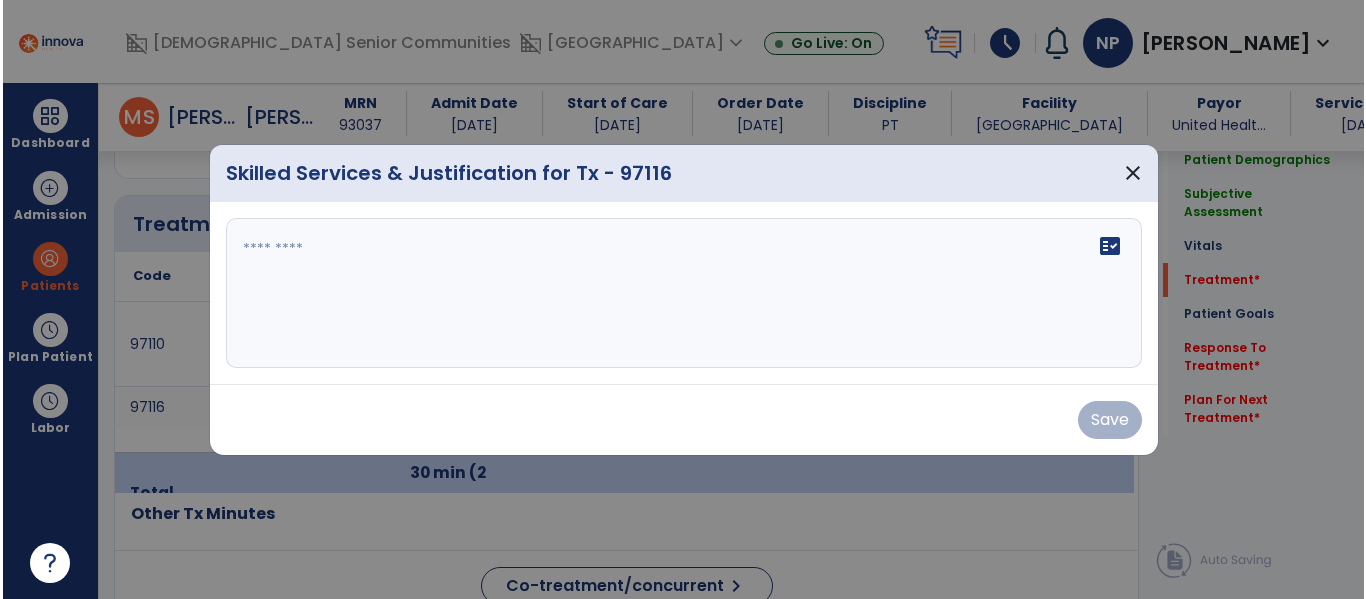 scroll, scrollTop: 1179, scrollLeft: 0, axis: vertical 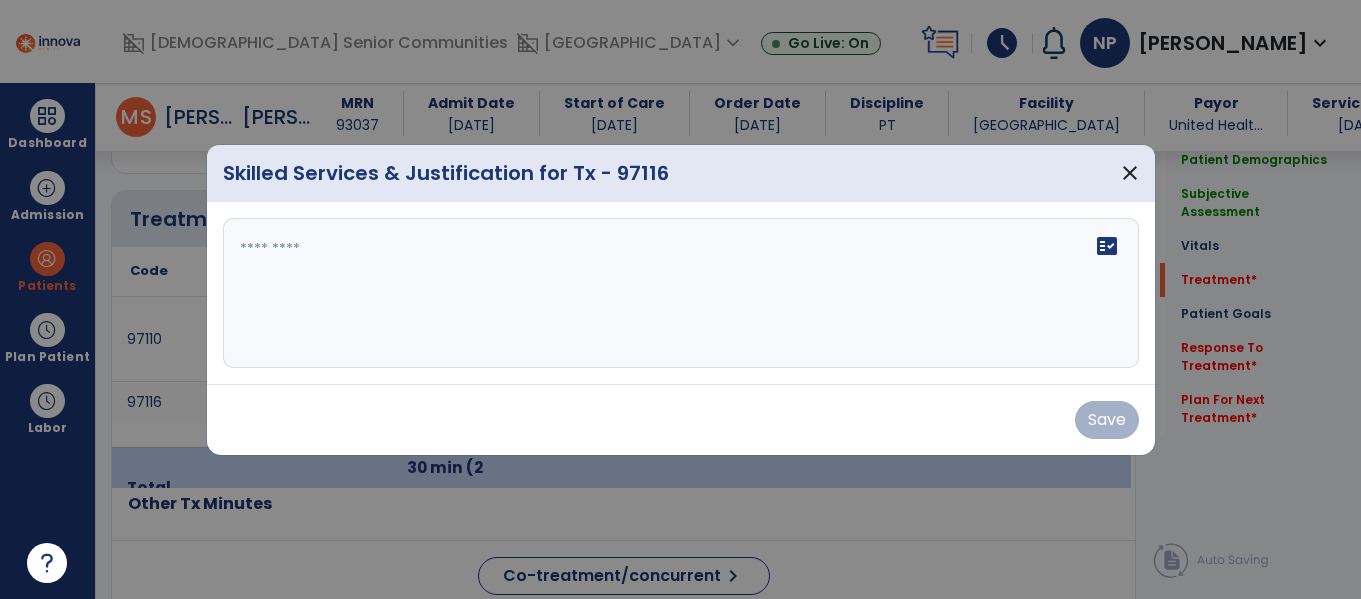 click on "fact_check" at bounding box center (681, 293) 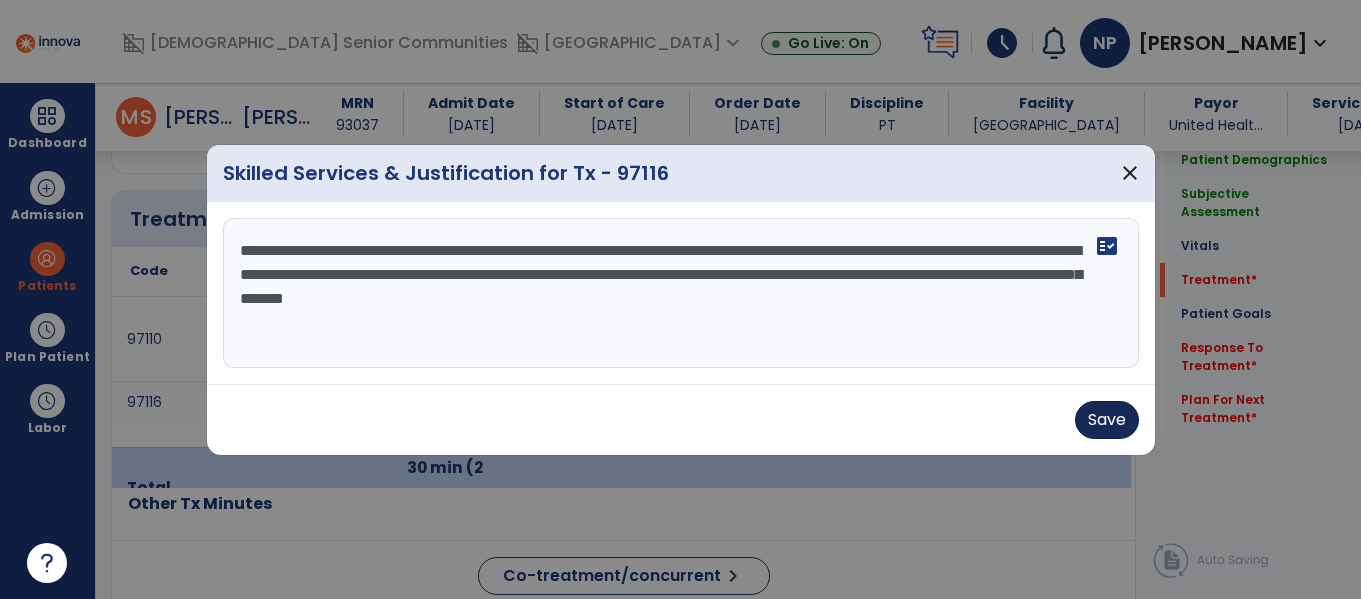 type on "**********" 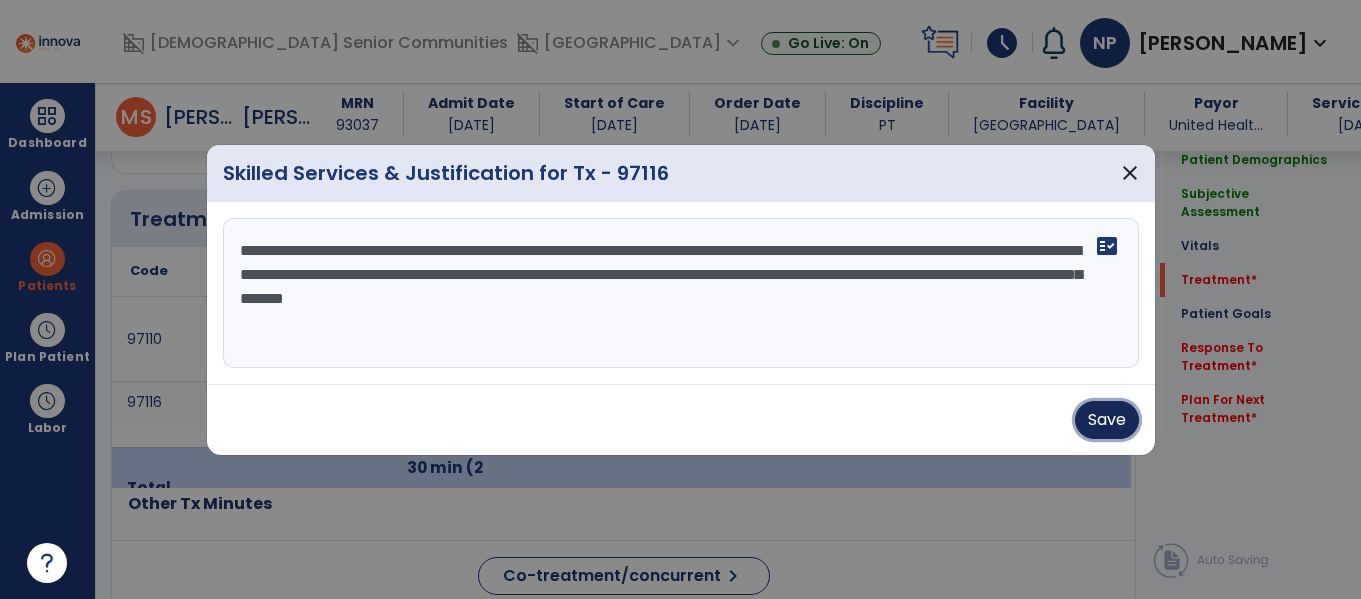 click on "Save" at bounding box center (1107, 420) 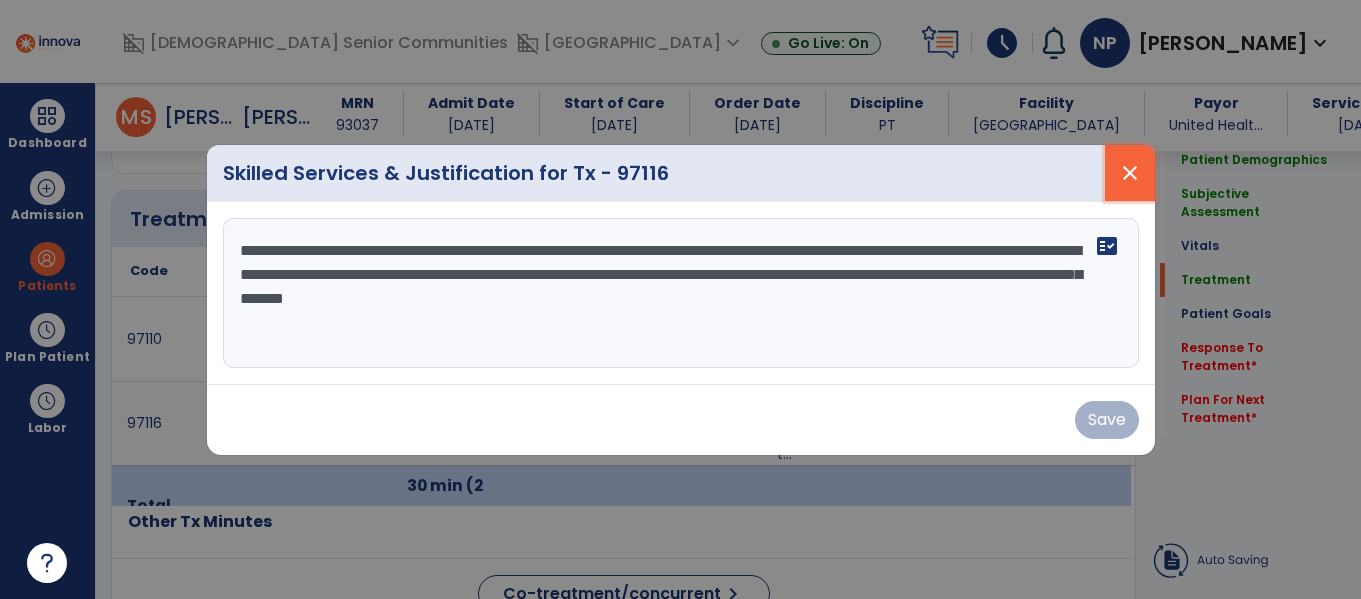click on "close" at bounding box center (1130, 173) 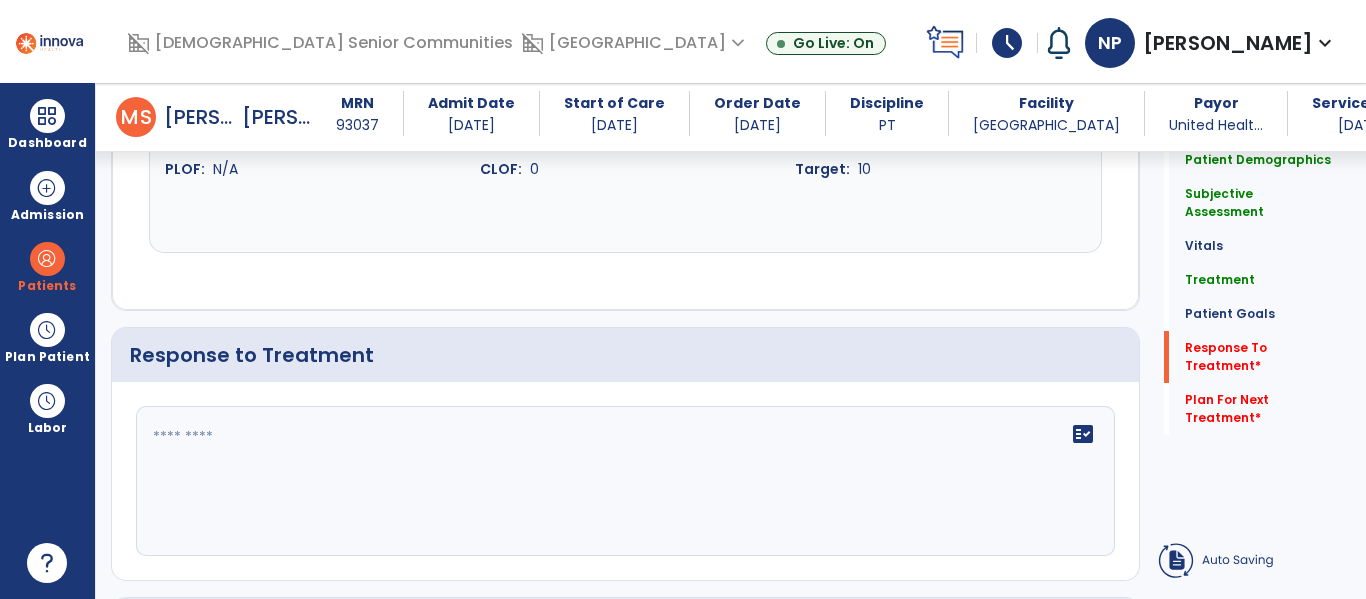 scroll, scrollTop: 3420, scrollLeft: 0, axis: vertical 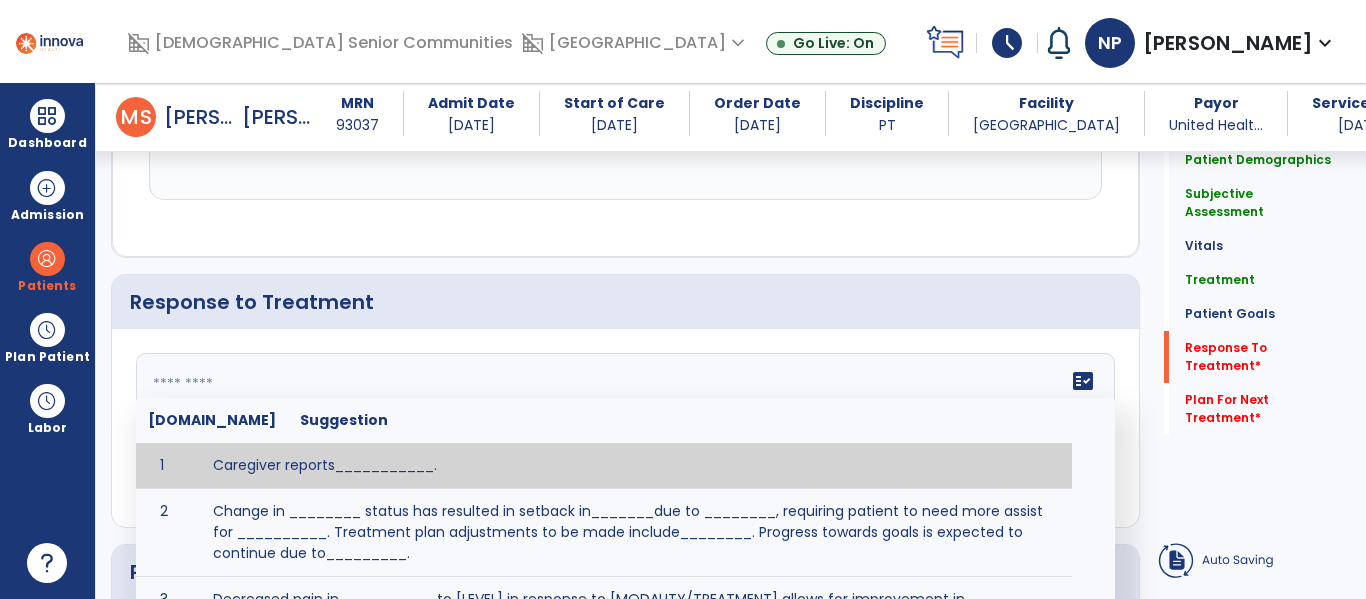 click on "fact_check  [DOMAIN_NAME] Suggestion 1 Caregiver reports___________. 2 Change in ________ status has resulted in setback in_______due to ________, requiring patient to need more assist for __________.   Treatment plan adjustments to be made include________.  Progress towards goals is expected to continue due to_________. 3 Decreased pain in __________ to [LEVEL] in response to [MODALITY/TREATMENT] allows for improvement in _________. 4 Functional gains in _______ have impacted the patient's ability to perform_________ with a reduction in assist levels to_________. 5 Functional progress this week has been significant due to__________. 6 Gains in ________ have improved the patient's ability to perform ______with decreased levels of assist to___________. 7 Improvement in ________allows patient to tolerate higher levels of challenges in_________. 8 Pain in [AREA] has decreased to [LEVEL] in response to [TREATMENT/MODALITY], allowing fore ease in completing__________. 9 10 11 12 13 14 15 16 17 18 19 20 21" 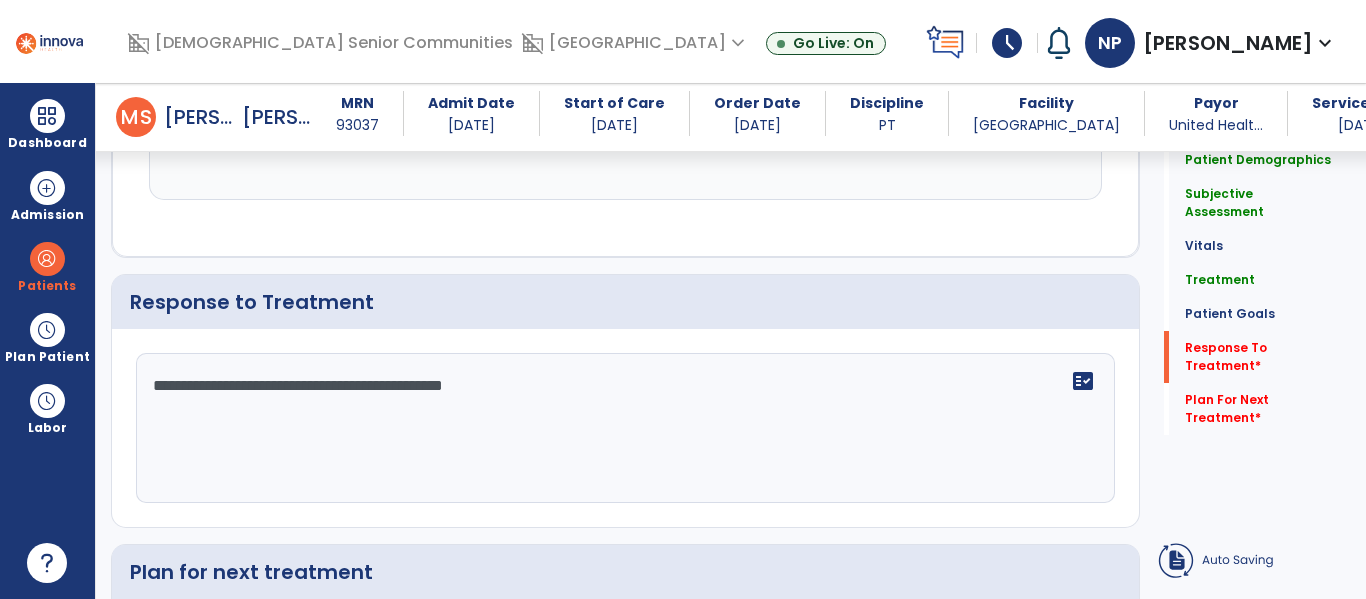 scroll, scrollTop: 3622, scrollLeft: 0, axis: vertical 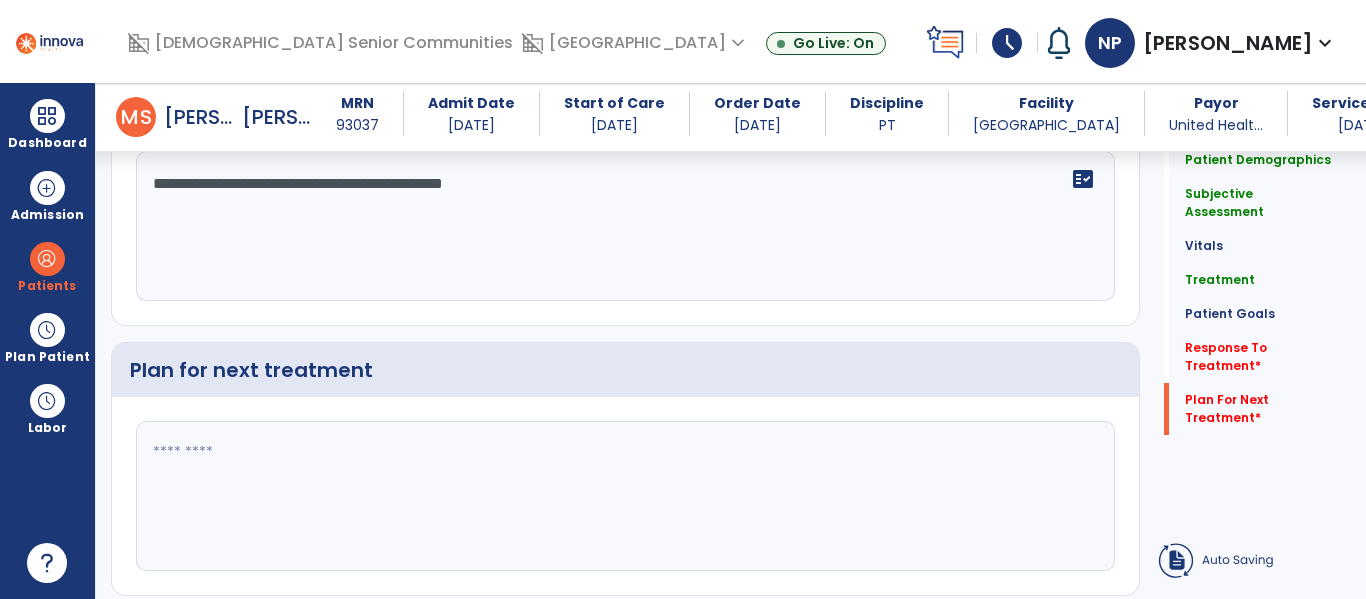 type on "**********" 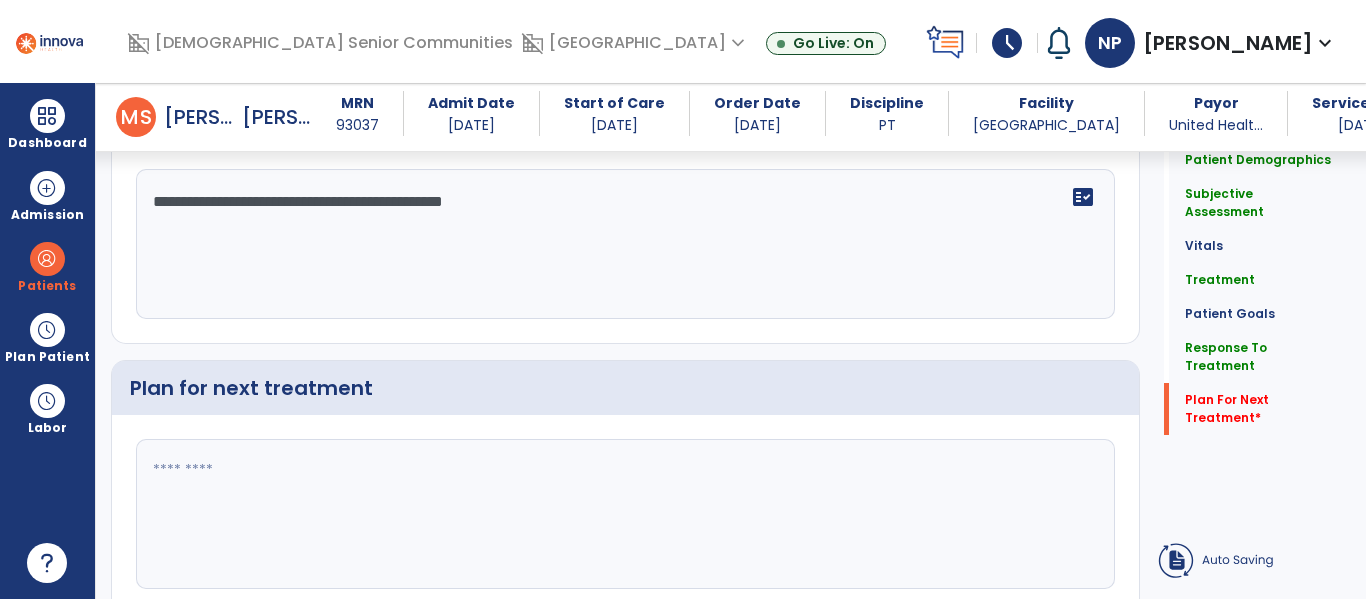scroll, scrollTop: 3622, scrollLeft: 0, axis: vertical 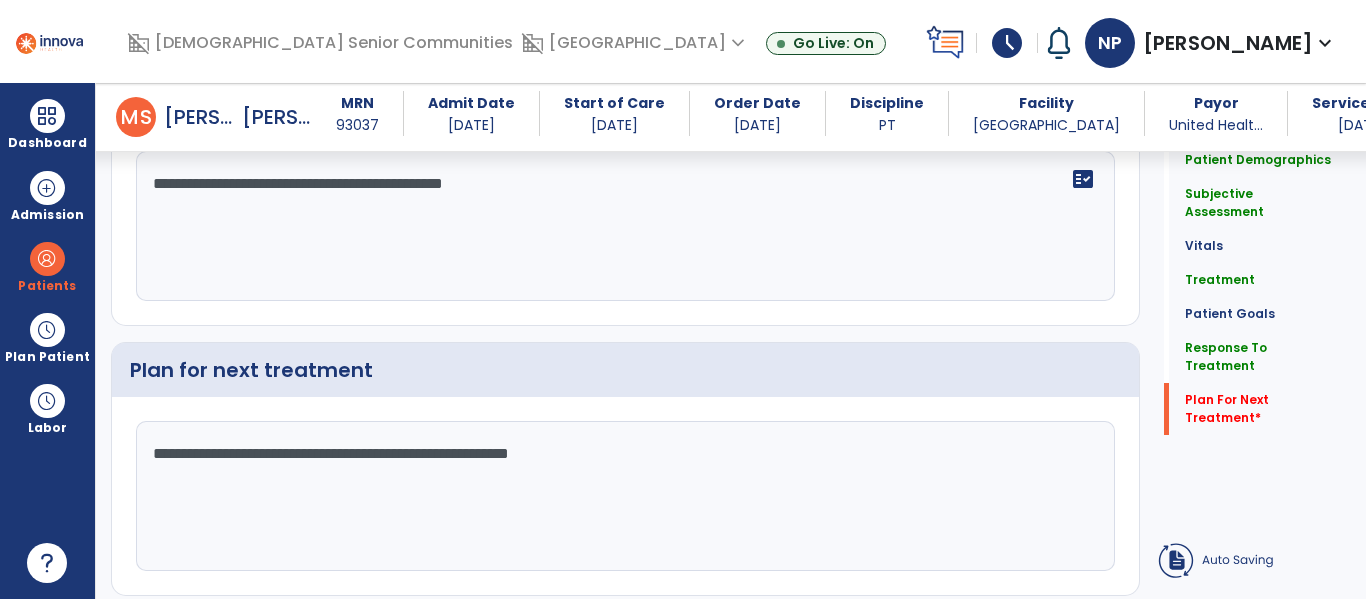 type on "**********" 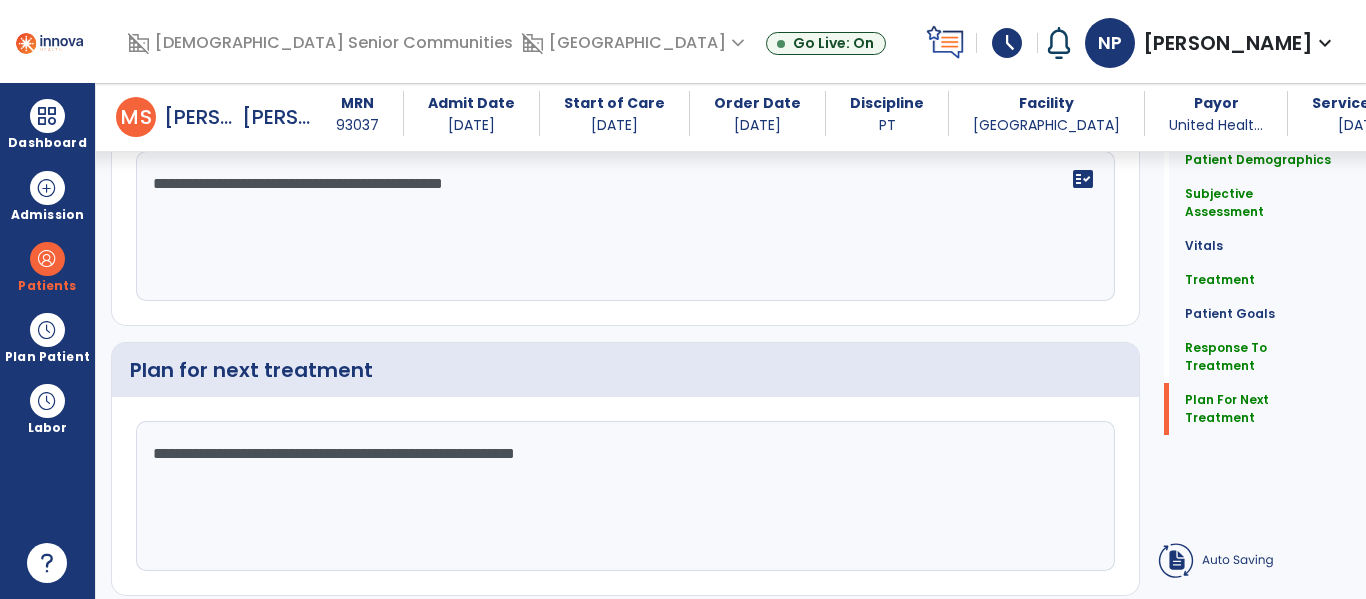 scroll, scrollTop: 3622, scrollLeft: 0, axis: vertical 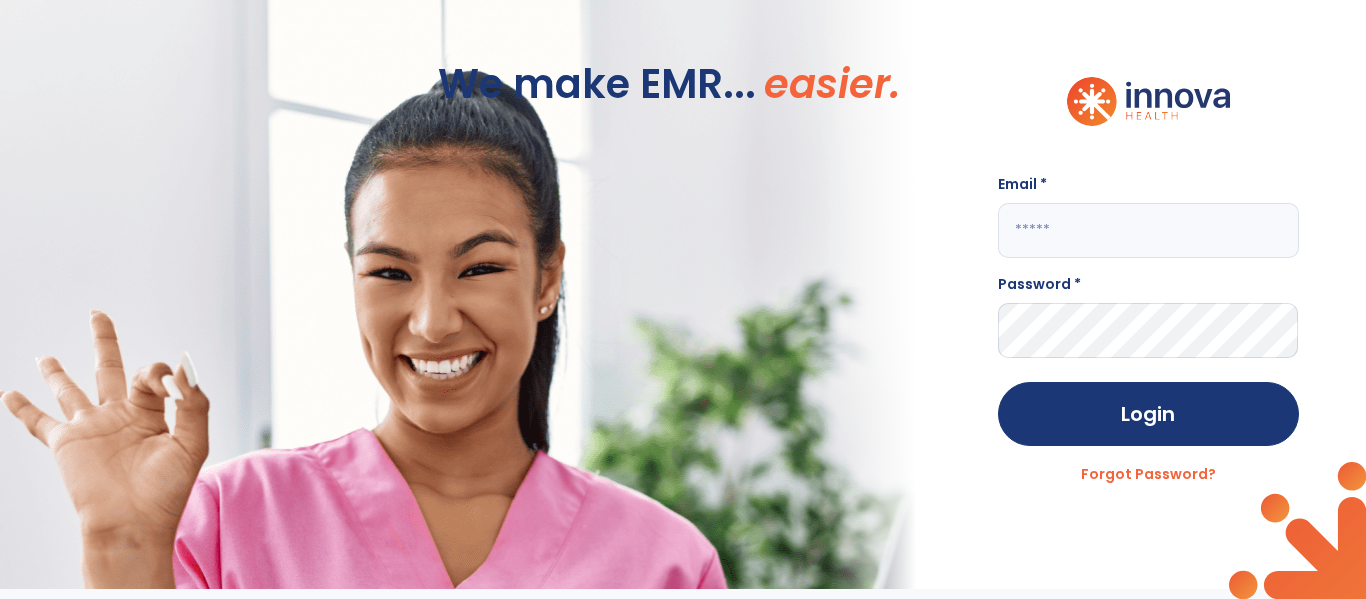 click 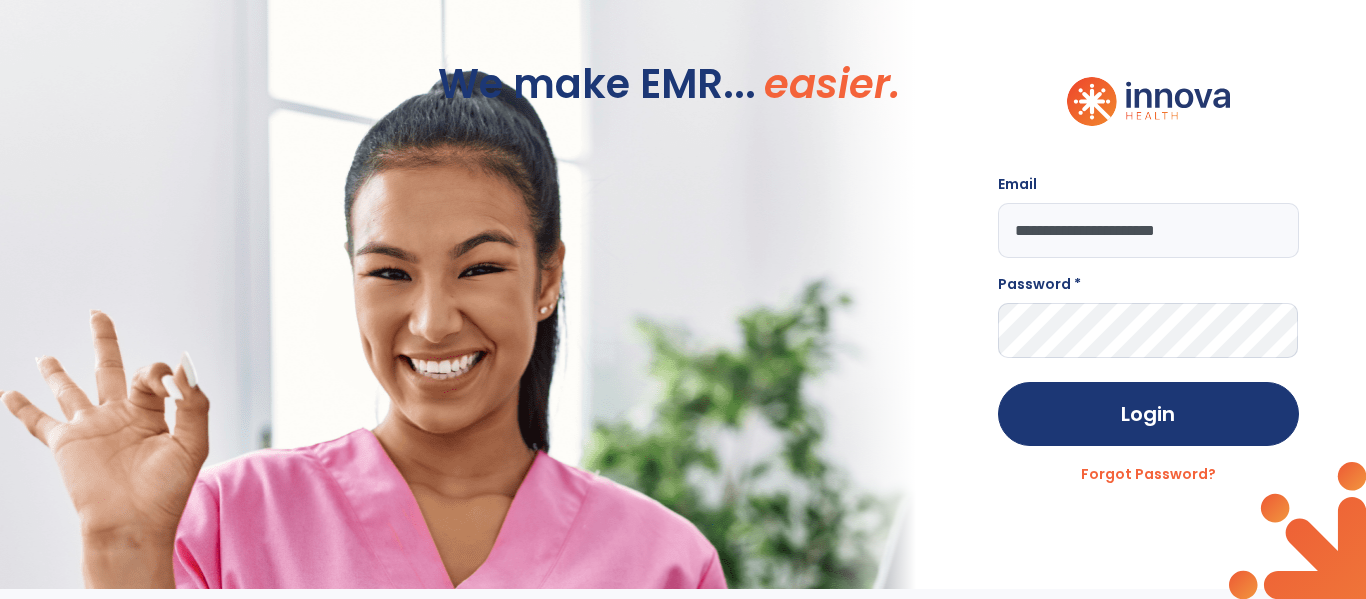 type on "**********" 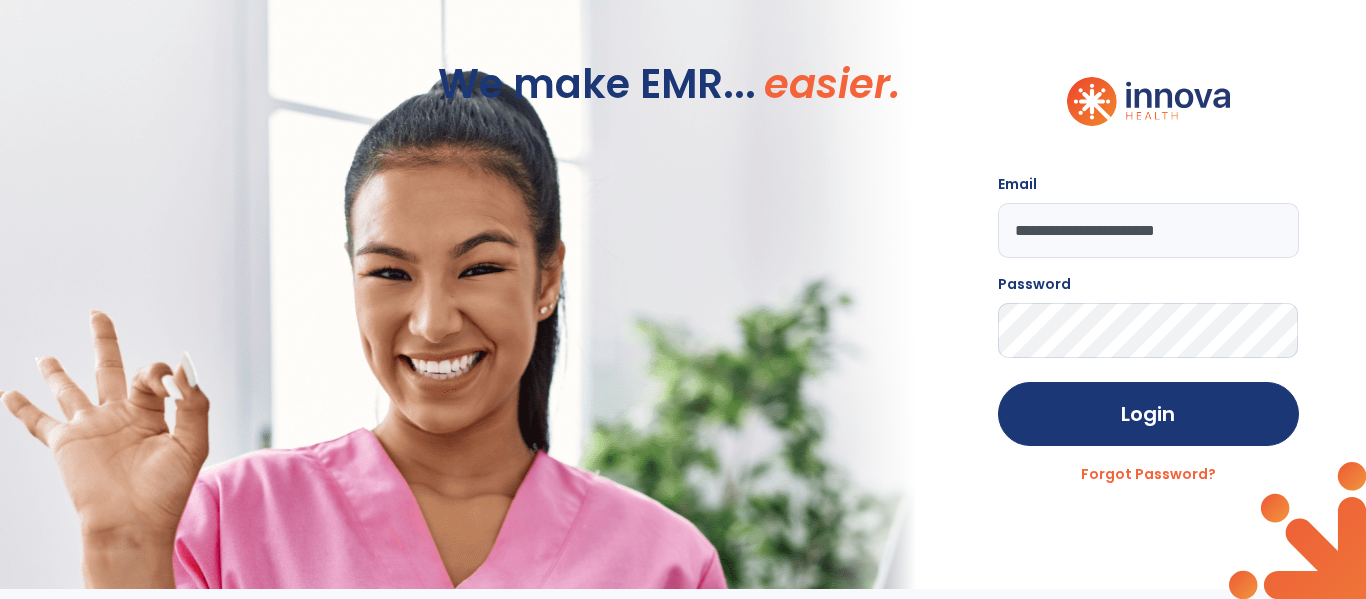 click on "Login" 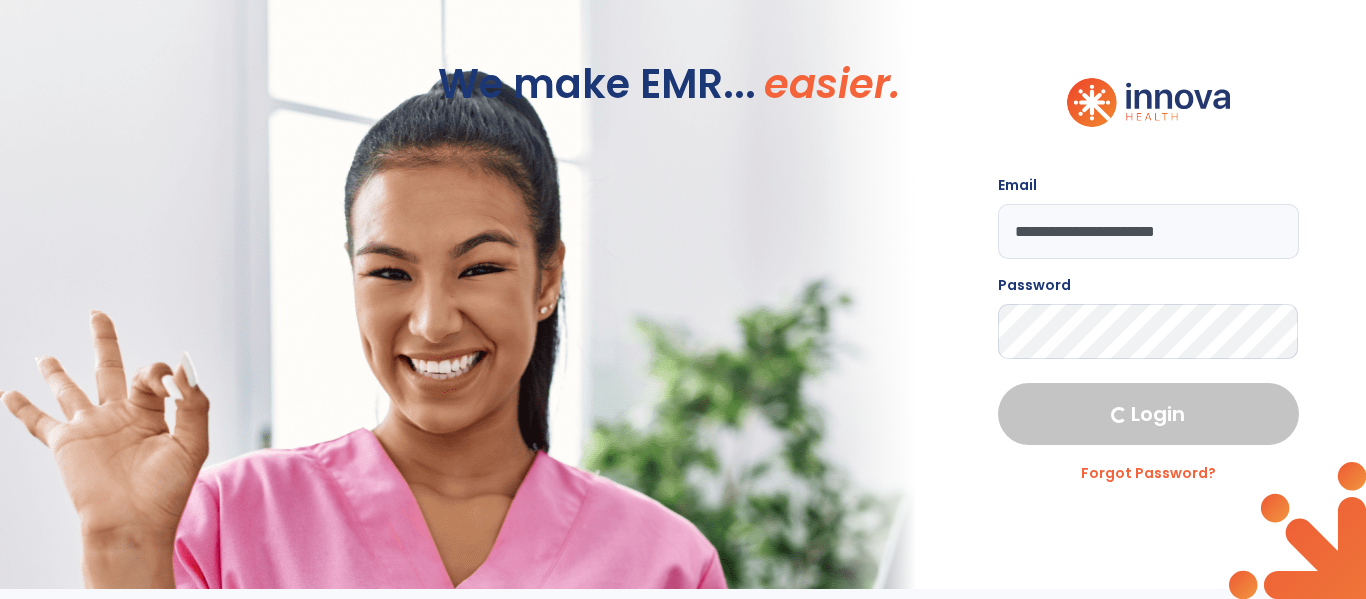 select on "****" 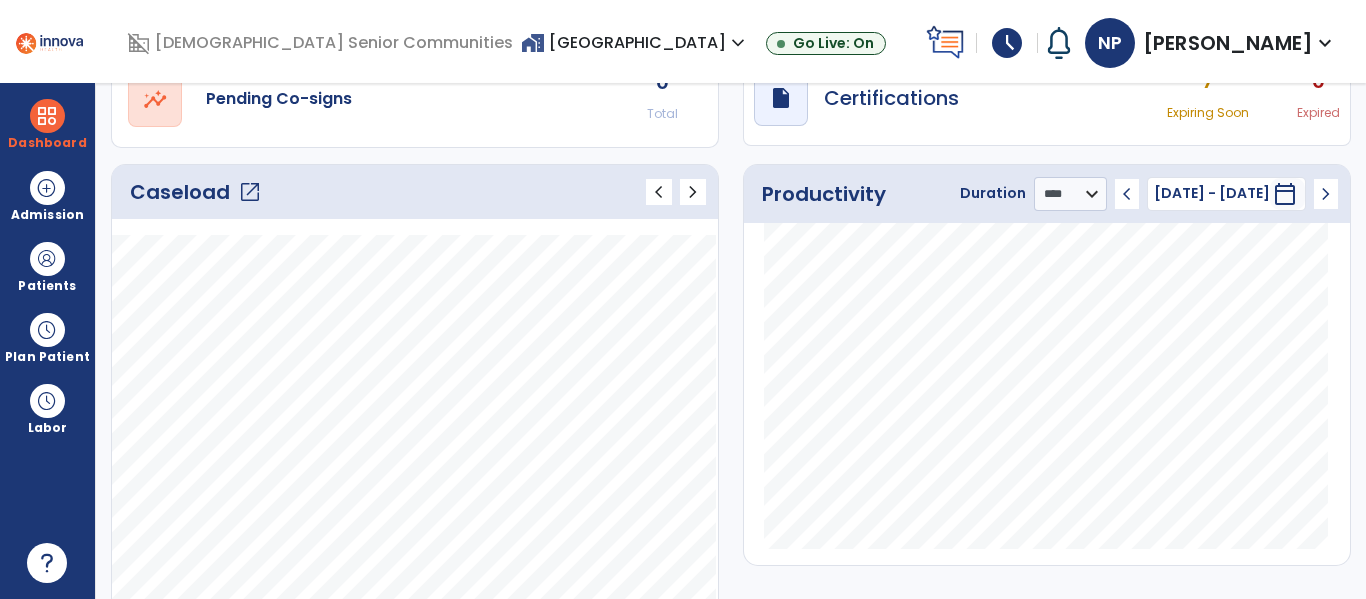 scroll, scrollTop: 206, scrollLeft: 0, axis: vertical 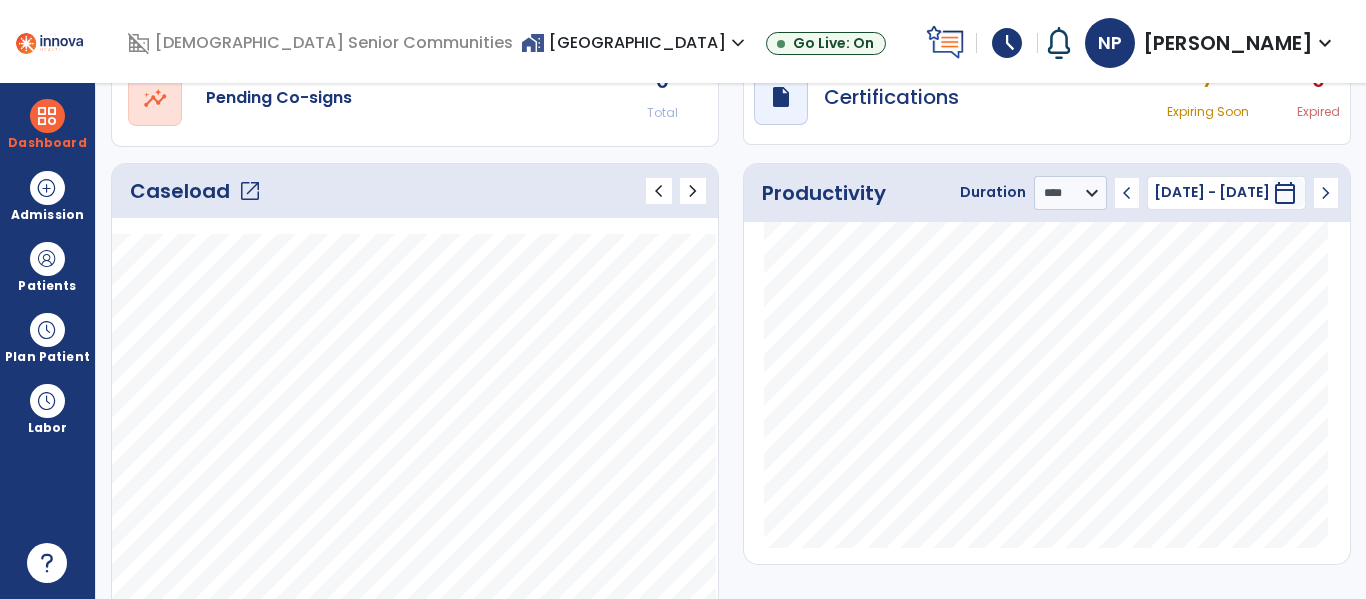 click on "open_in_new" 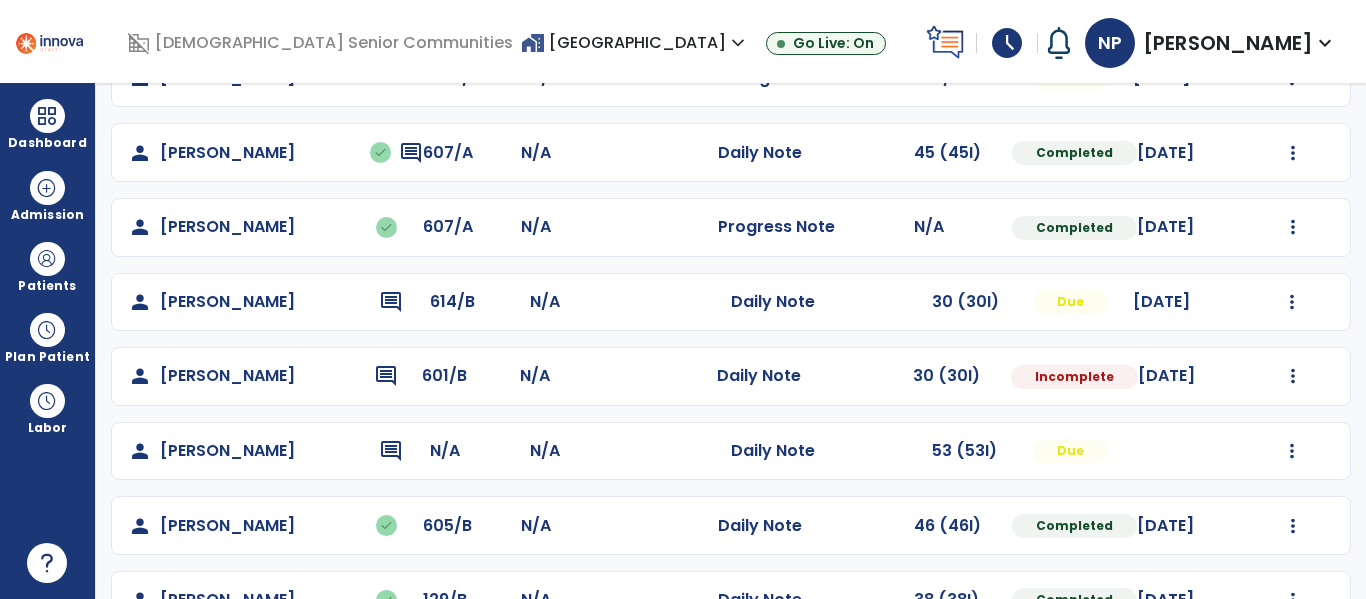 scroll, scrollTop: 427, scrollLeft: 0, axis: vertical 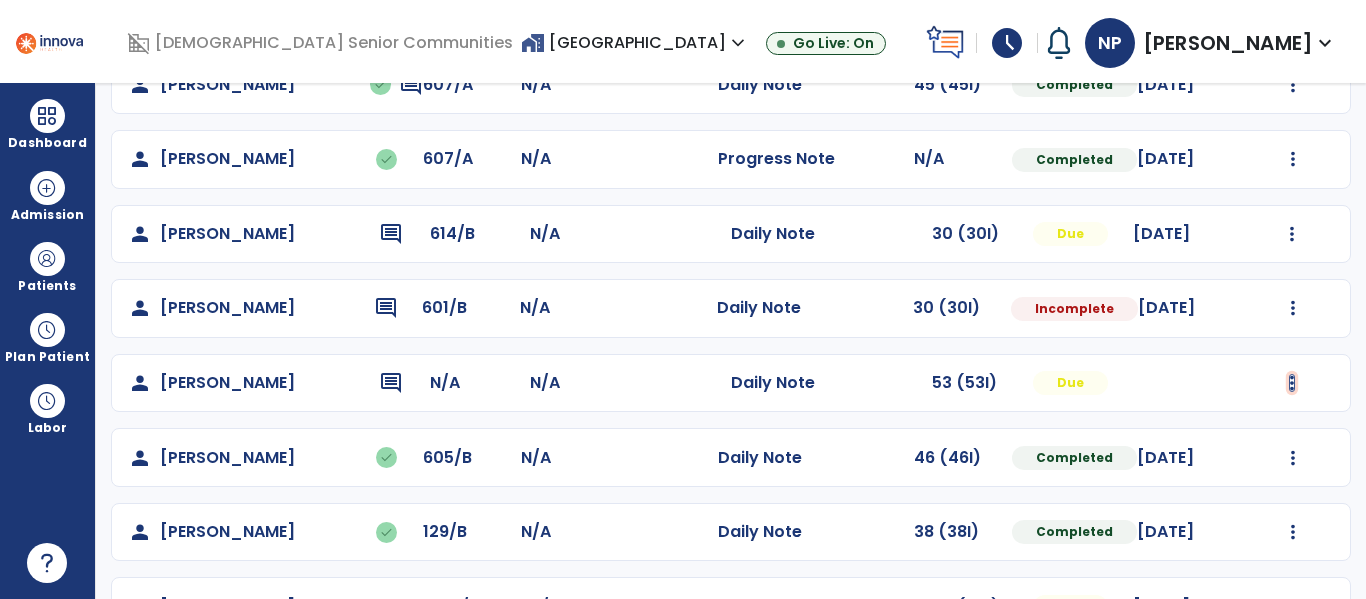 click at bounding box center [1293, -139] 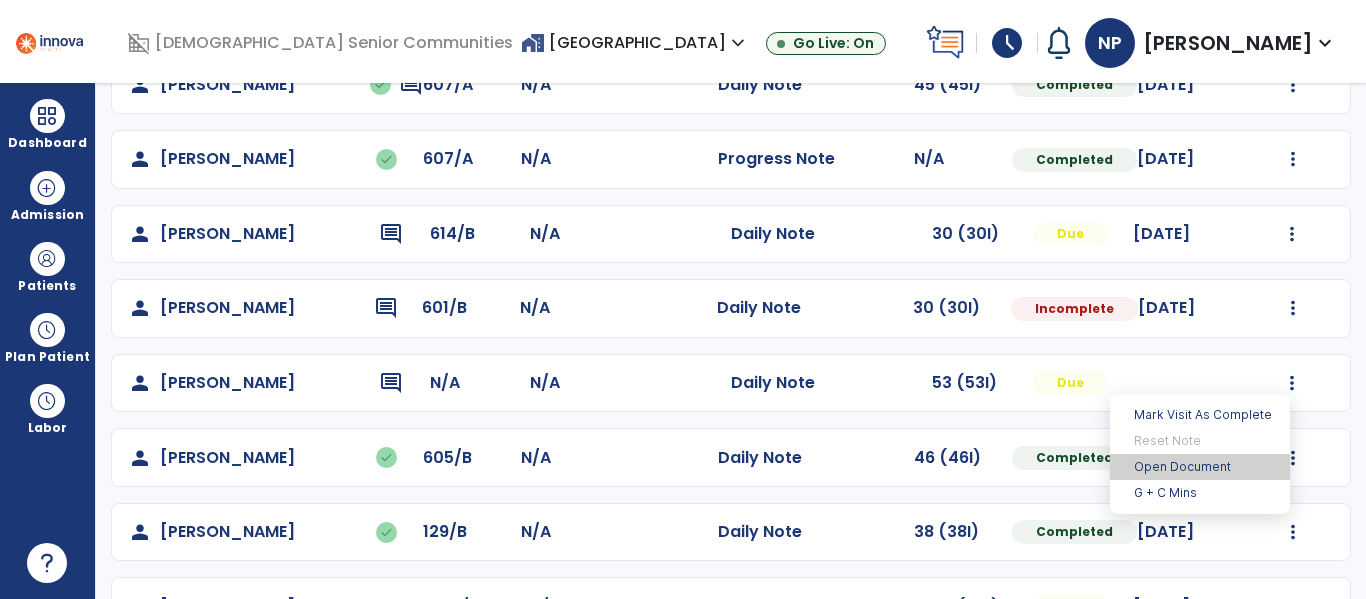 click on "Open Document" at bounding box center [1200, 467] 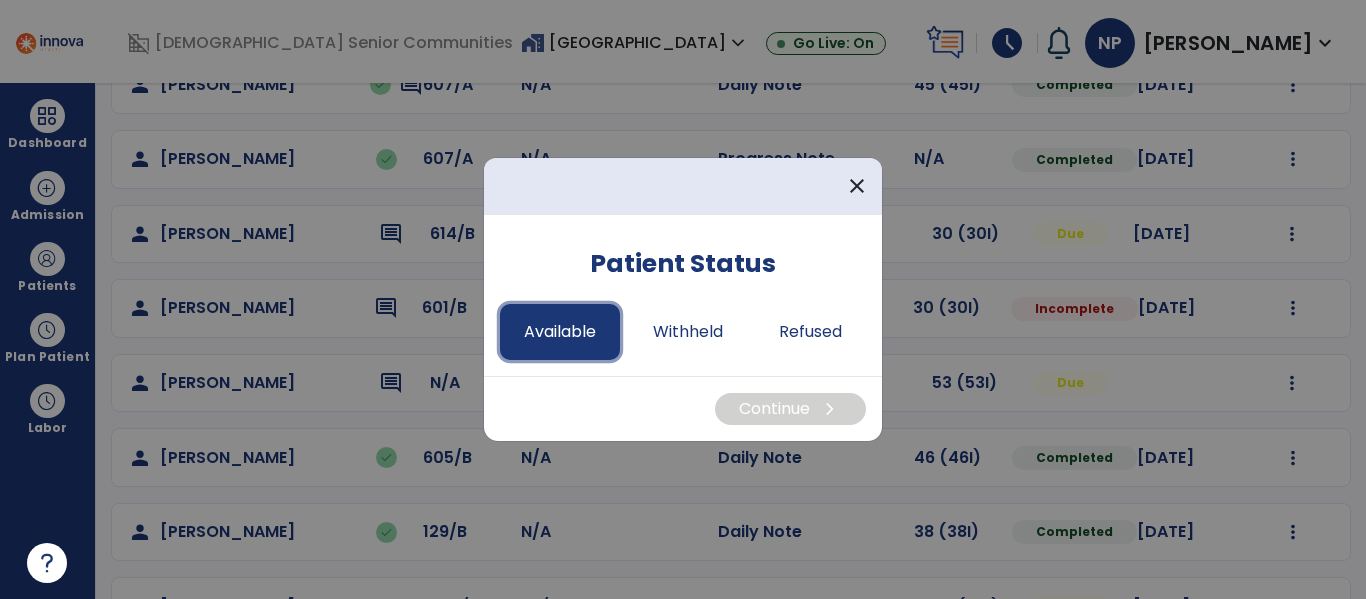 click on "Available" at bounding box center [560, 332] 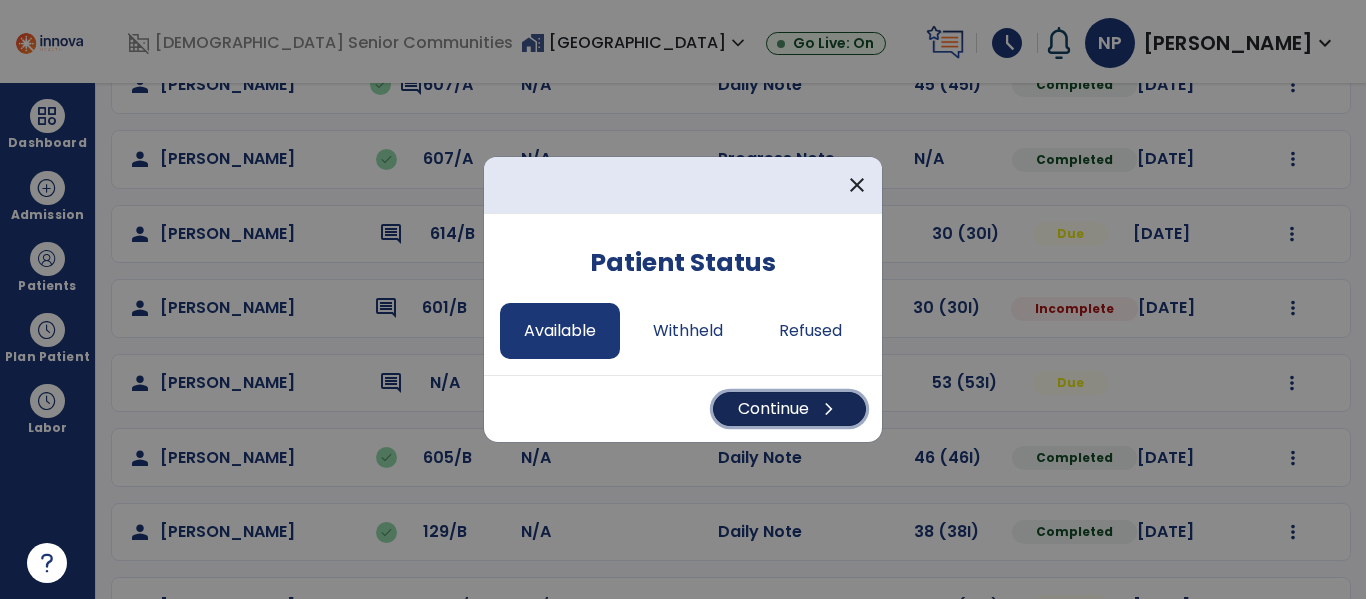 click on "Continue   chevron_right" at bounding box center (789, 409) 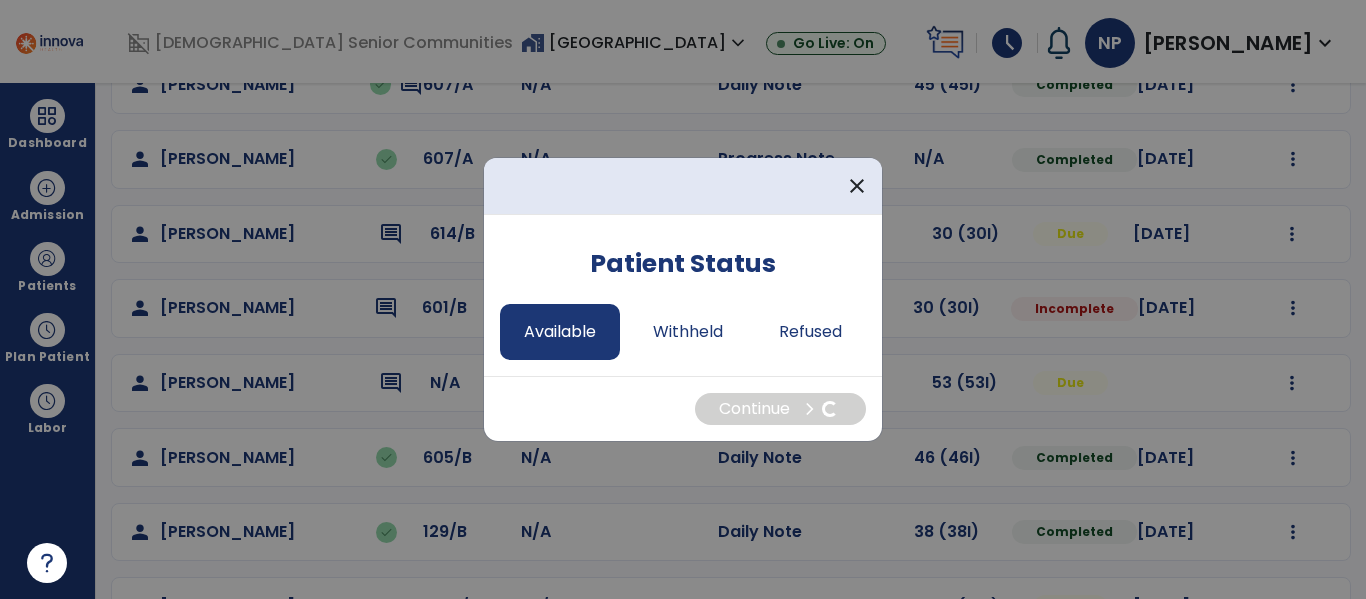 select on "*" 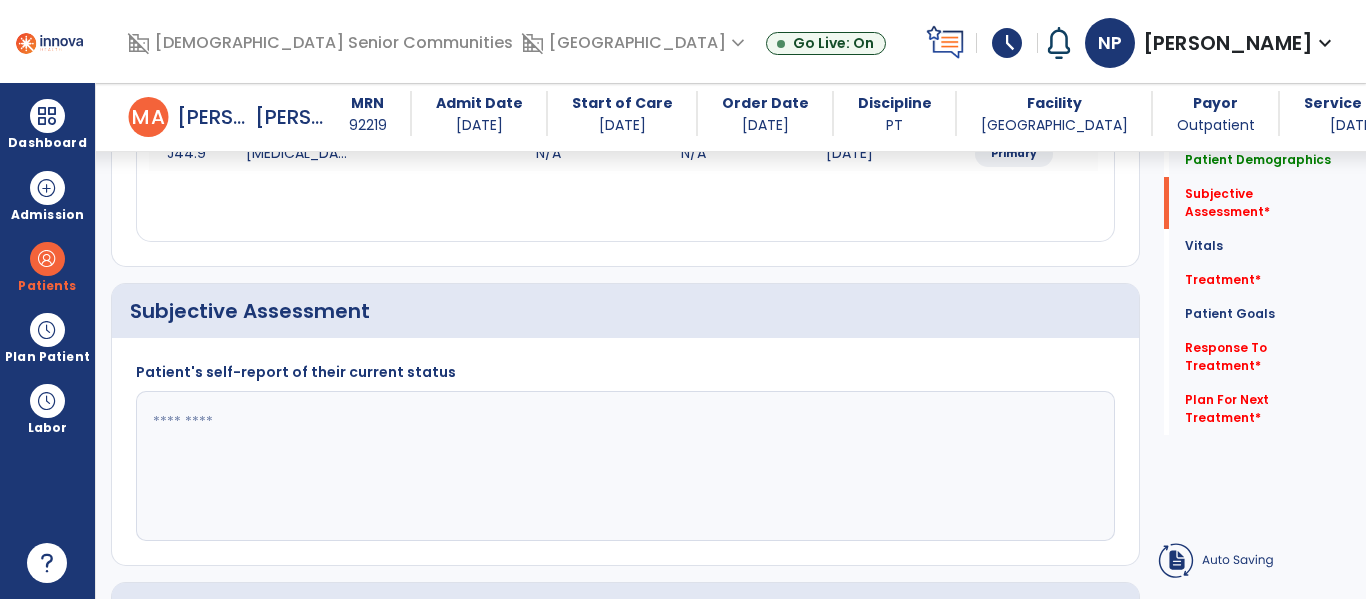 scroll, scrollTop: 362, scrollLeft: 0, axis: vertical 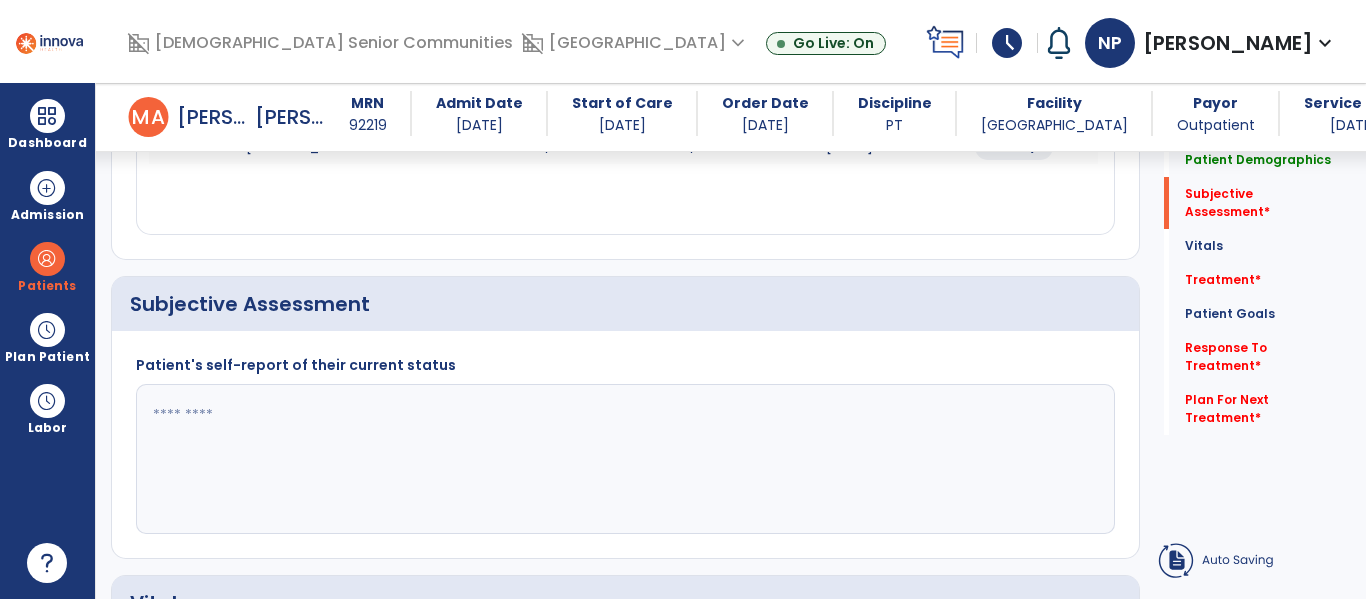 click 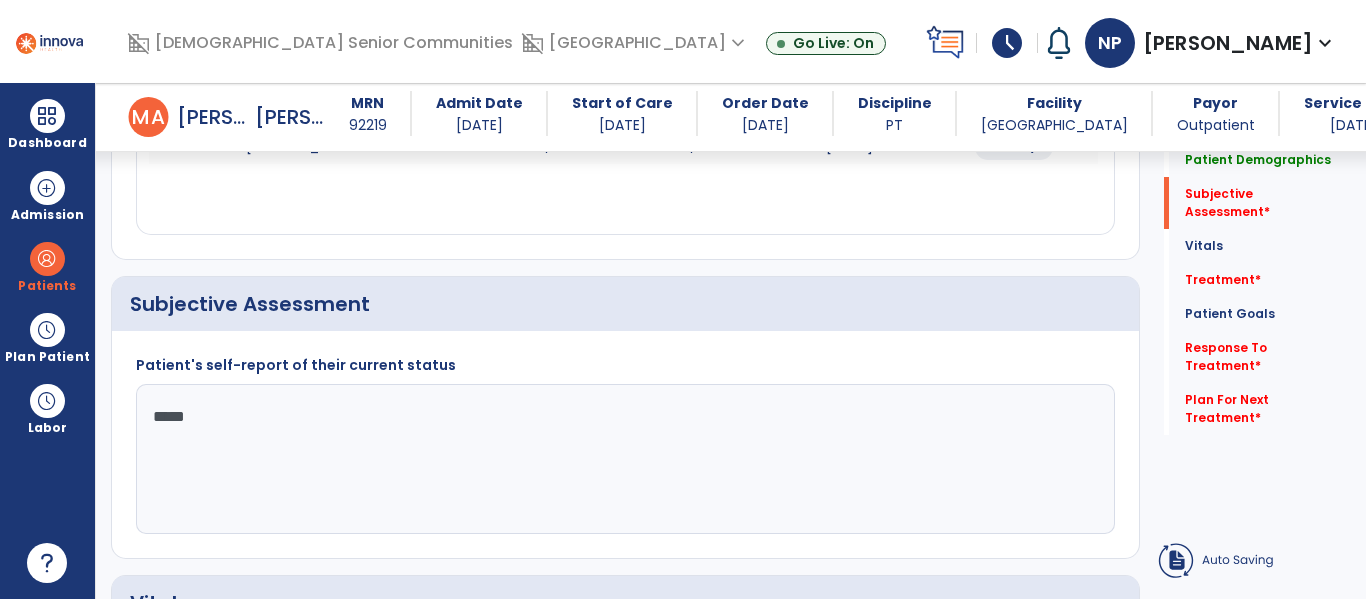 type on "******" 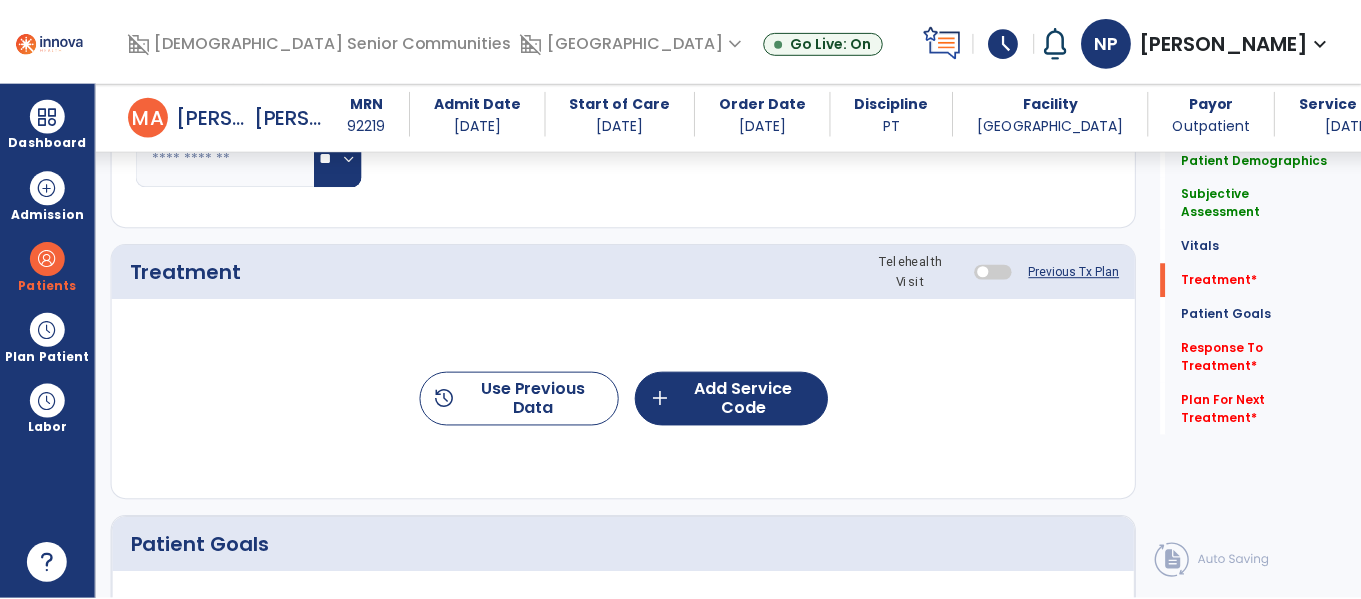 scroll, scrollTop: 1124, scrollLeft: 0, axis: vertical 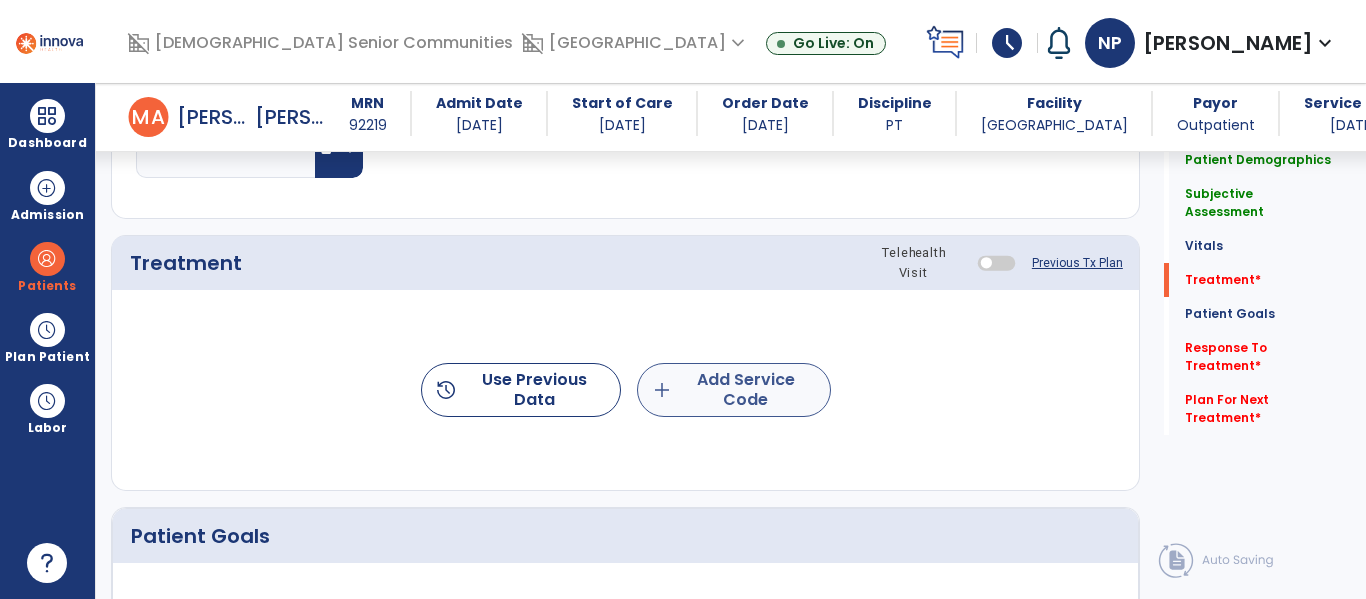type on "**********" 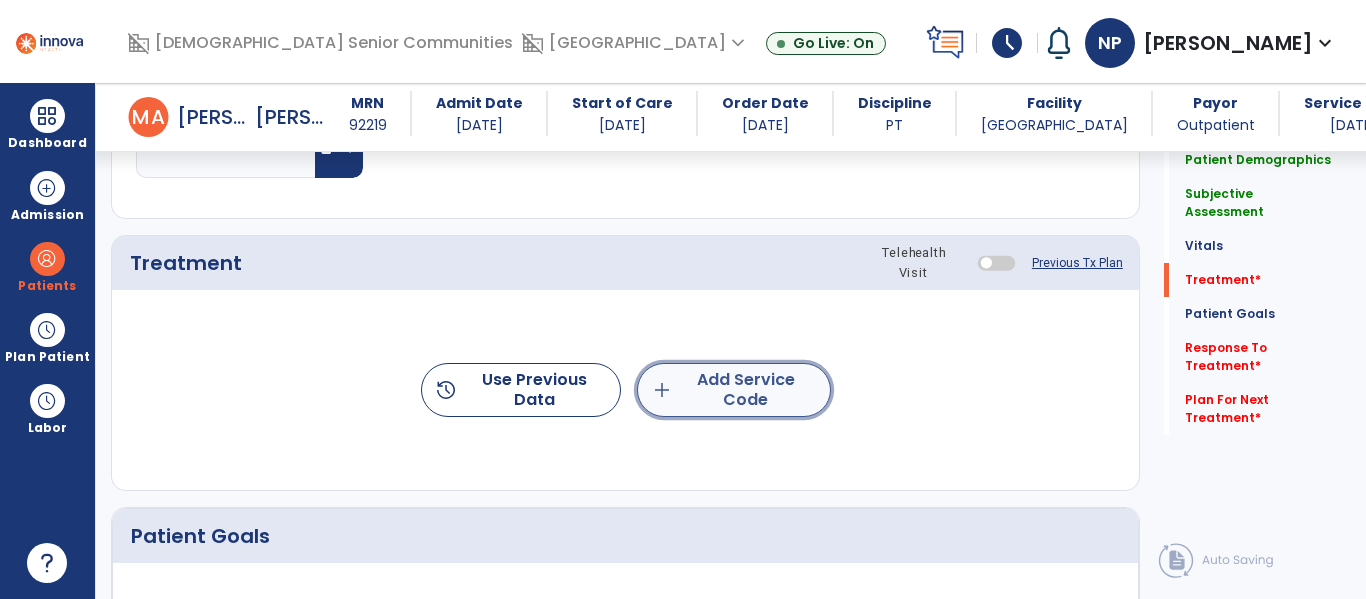 click on "add  Add Service Code" 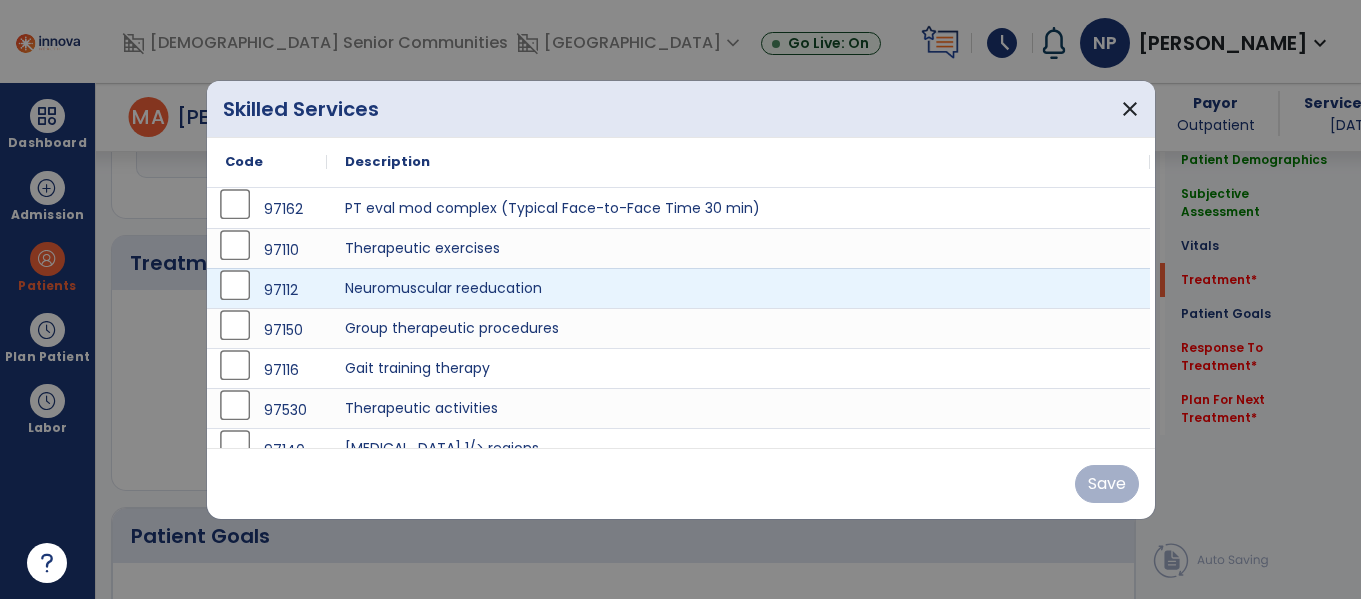 scroll, scrollTop: 1124, scrollLeft: 0, axis: vertical 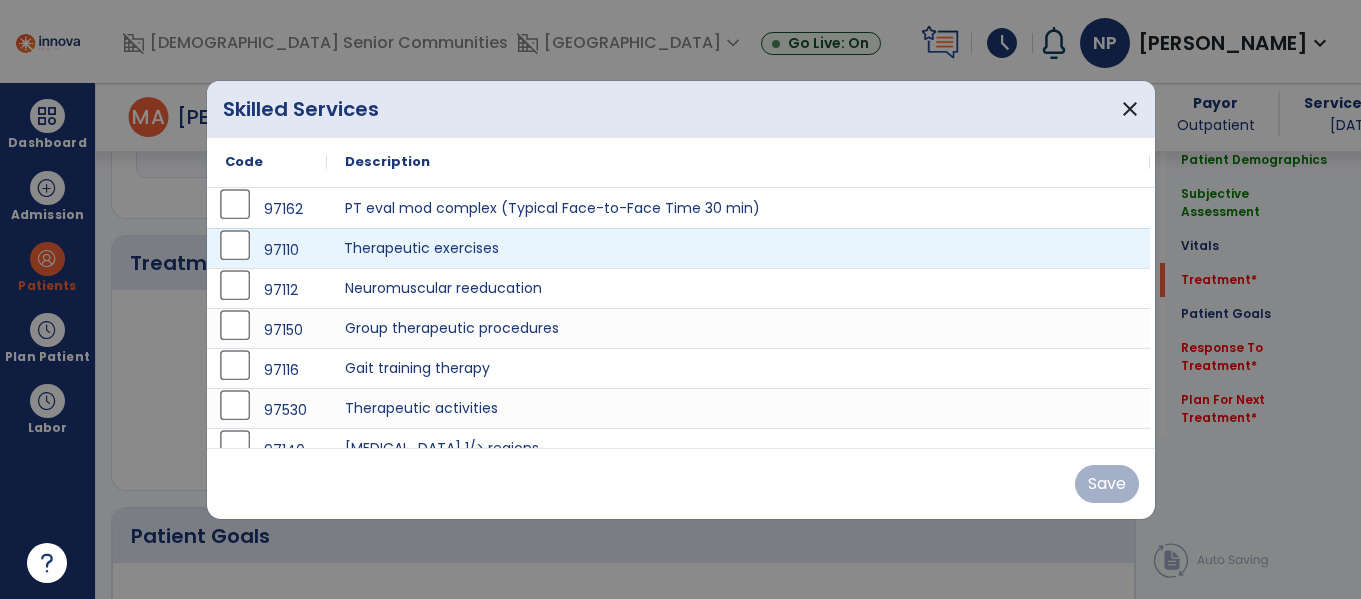 click on "Therapeutic exercises" at bounding box center [738, 248] 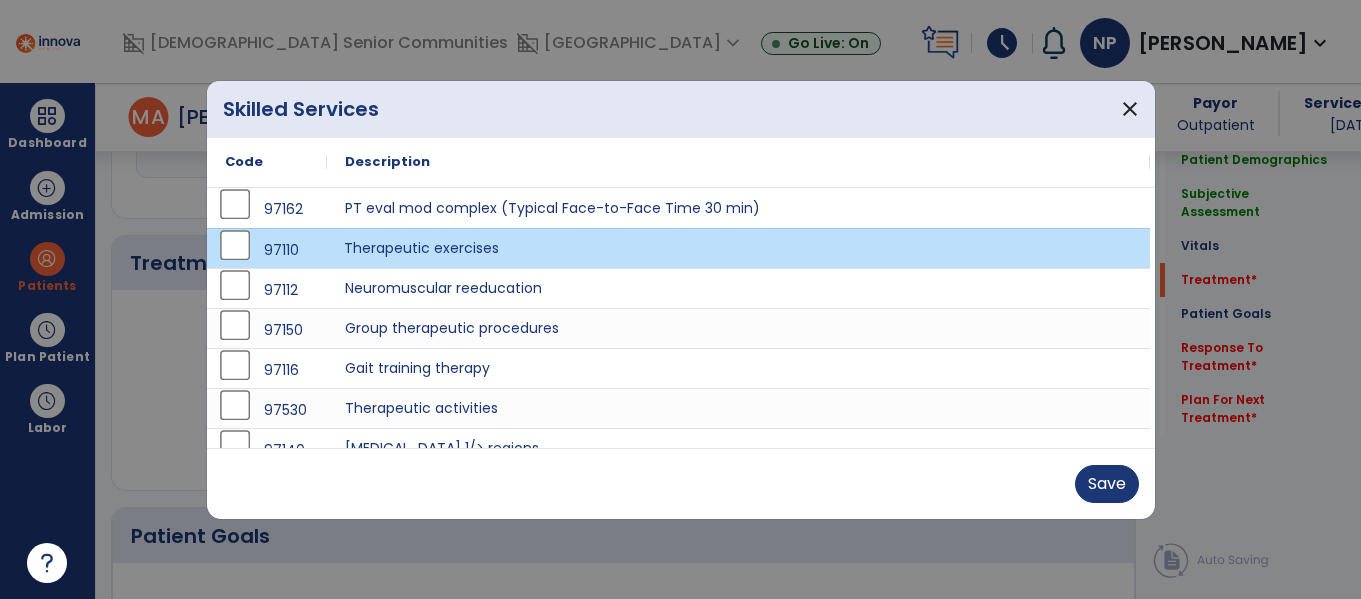scroll, scrollTop: 100, scrollLeft: 0, axis: vertical 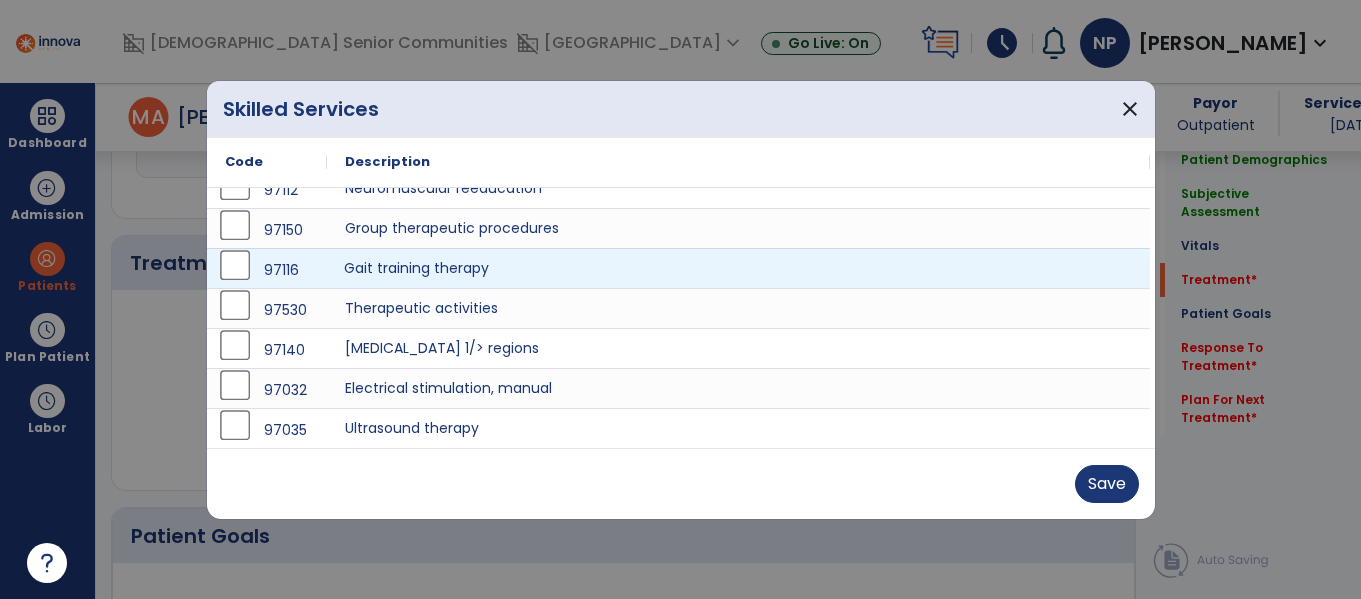 click on "Gait training therapy" at bounding box center (738, 268) 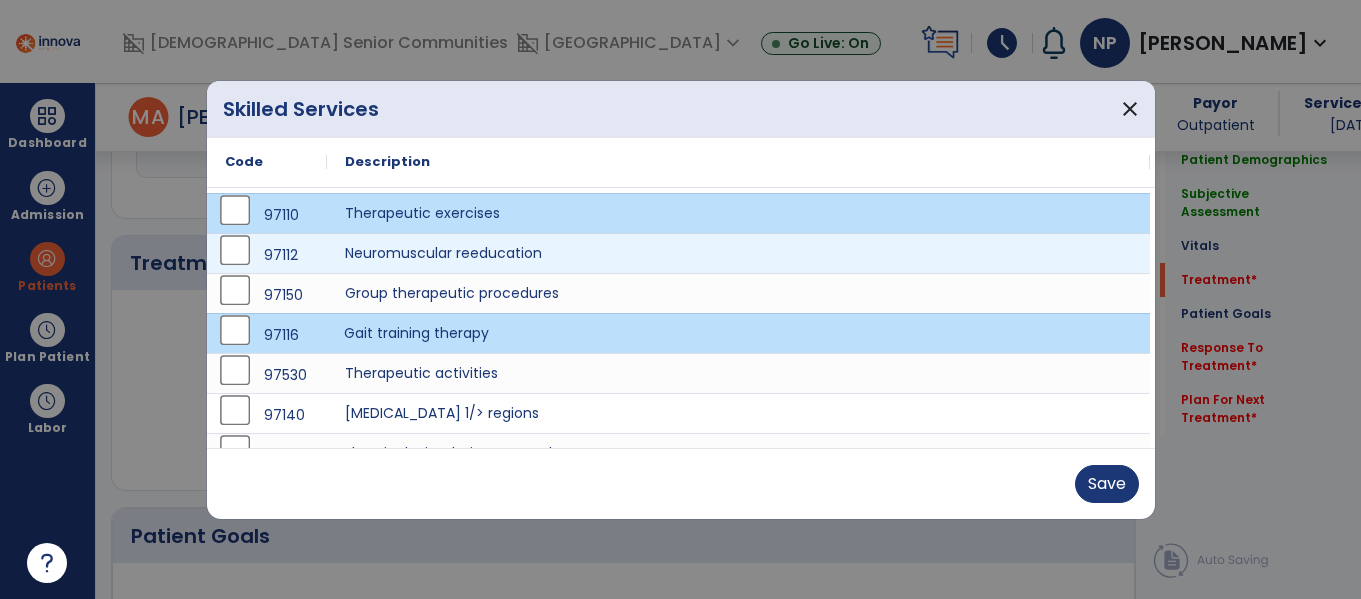 scroll, scrollTop: 33, scrollLeft: 0, axis: vertical 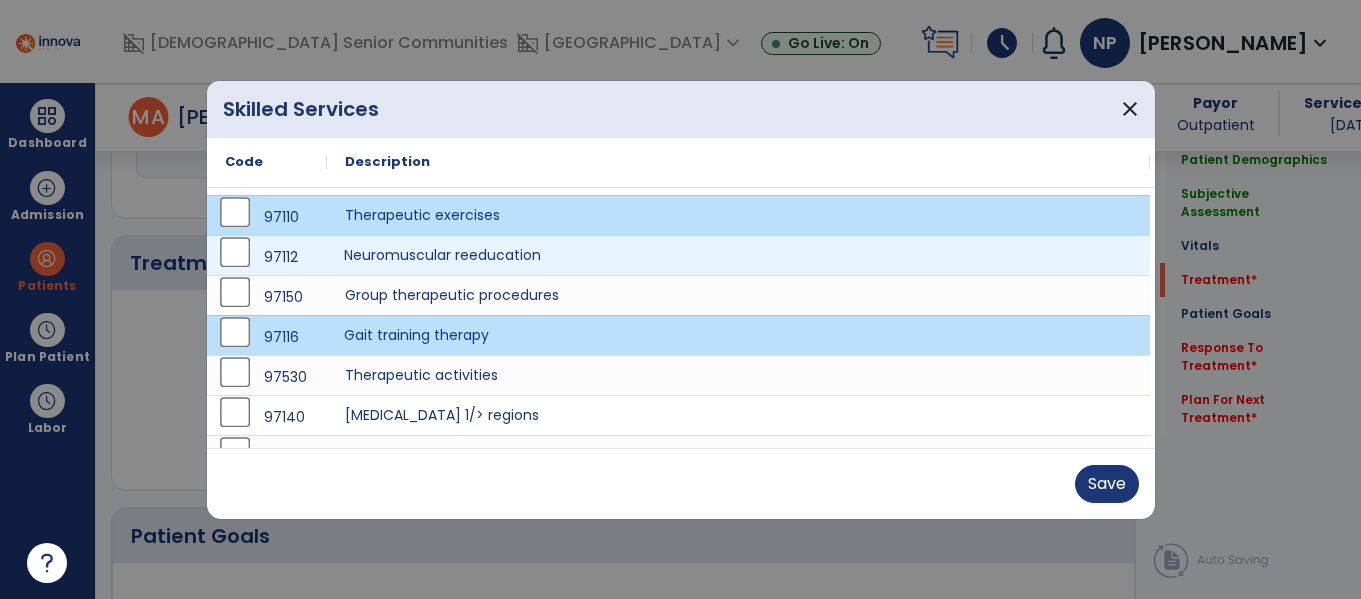 click on "Neuromuscular reeducation" at bounding box center [738, 255] 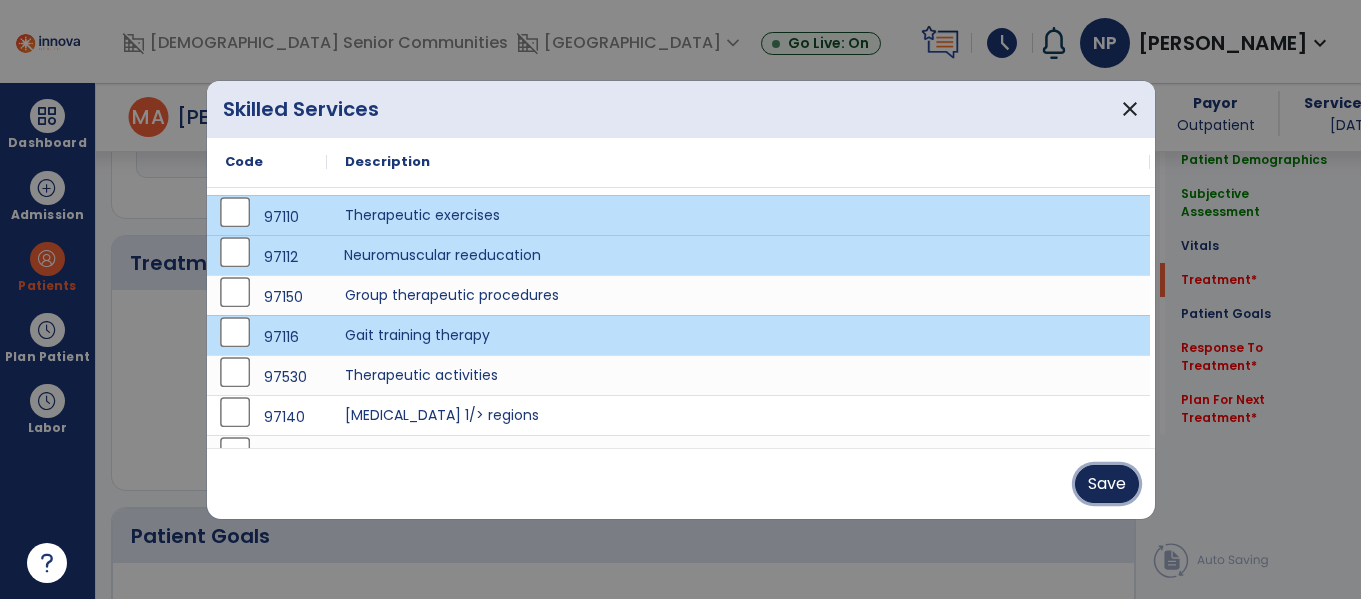 click on "Save" at bounding box center (1107, 484) 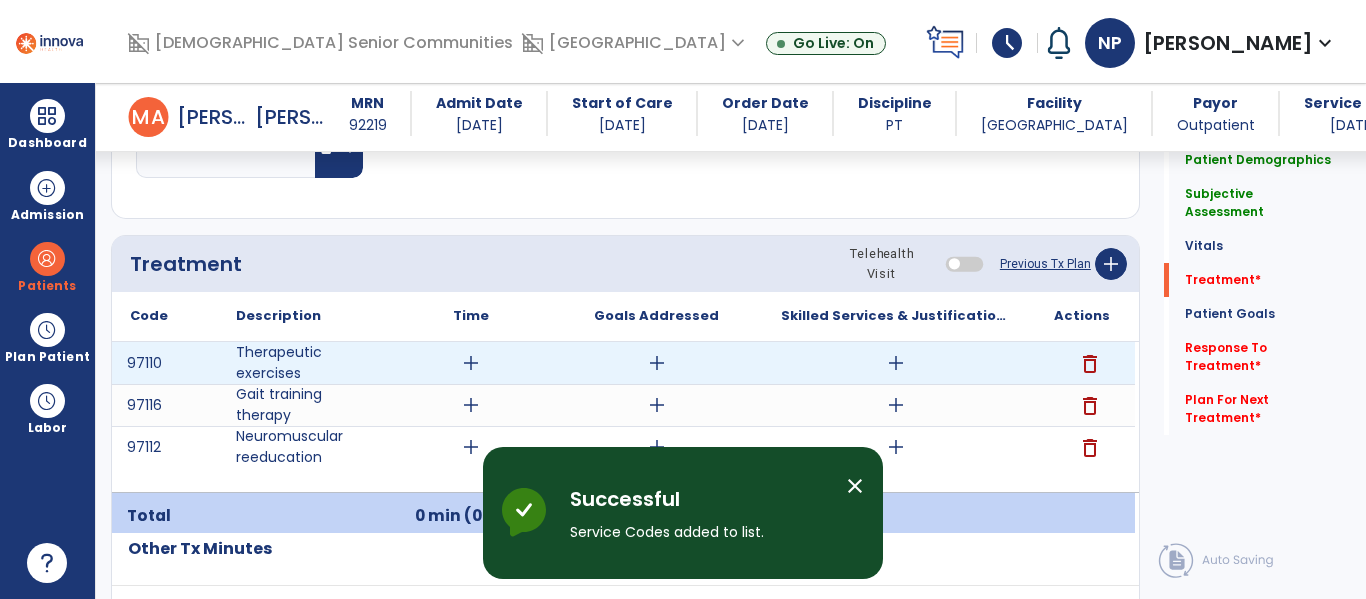 click on "add" at bounding box center [471, 363] 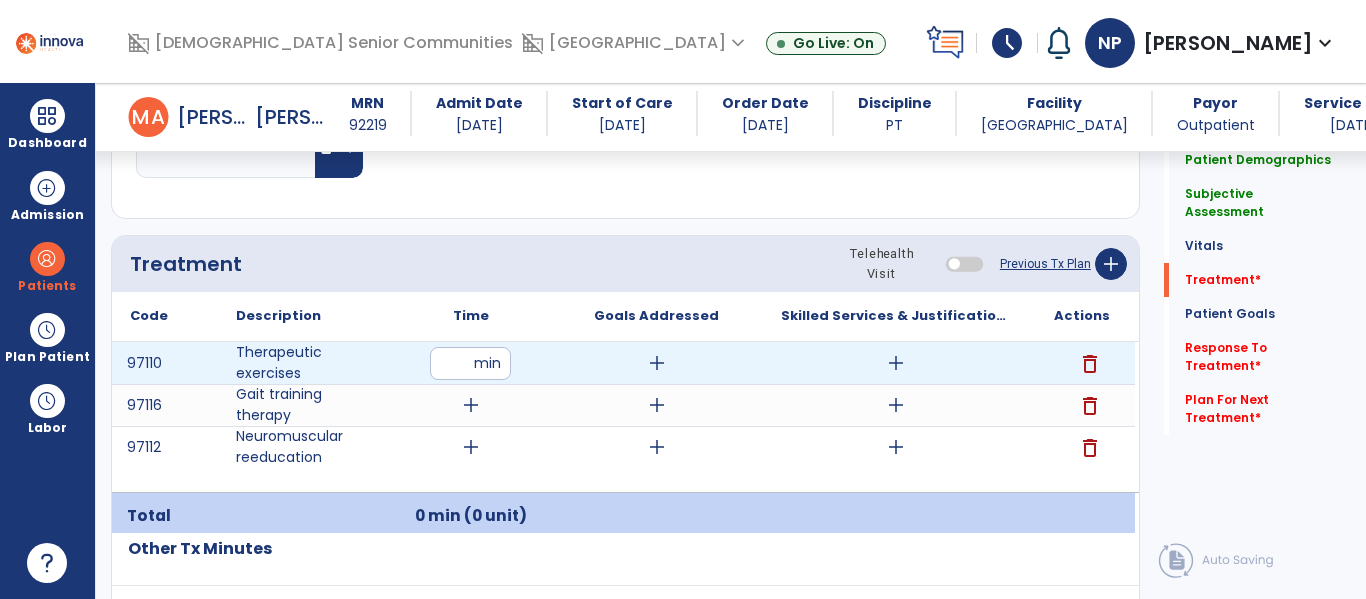 type on "**" 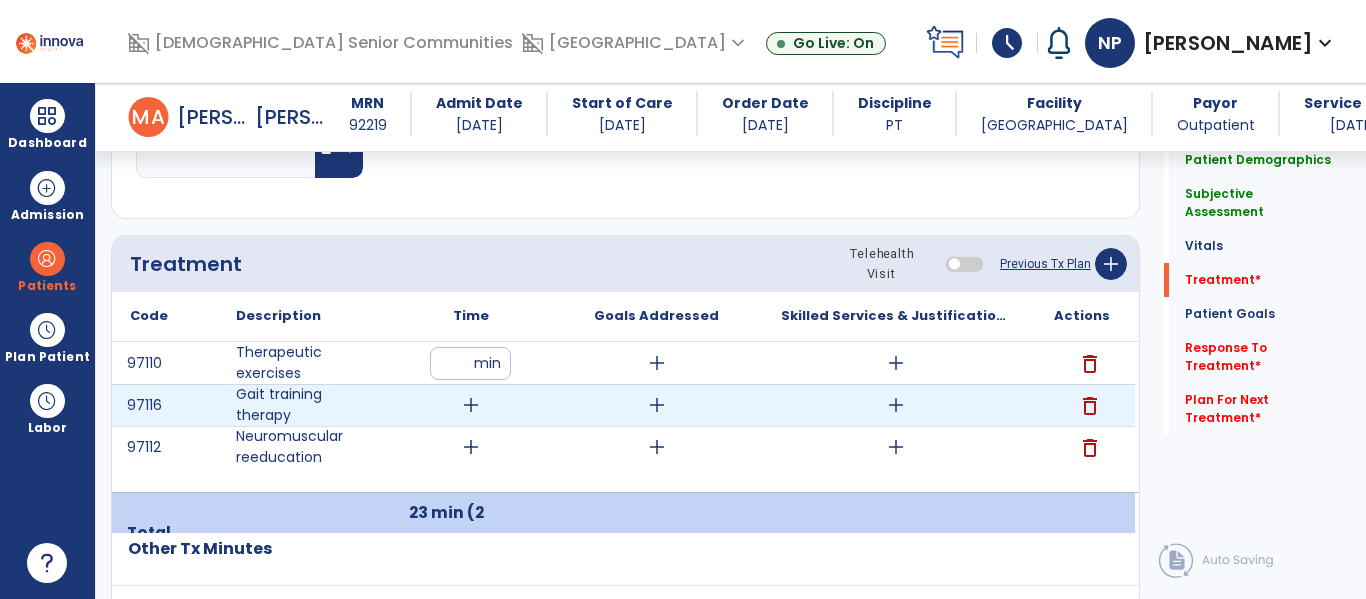 click on "add" at bounding box center [471, 405] 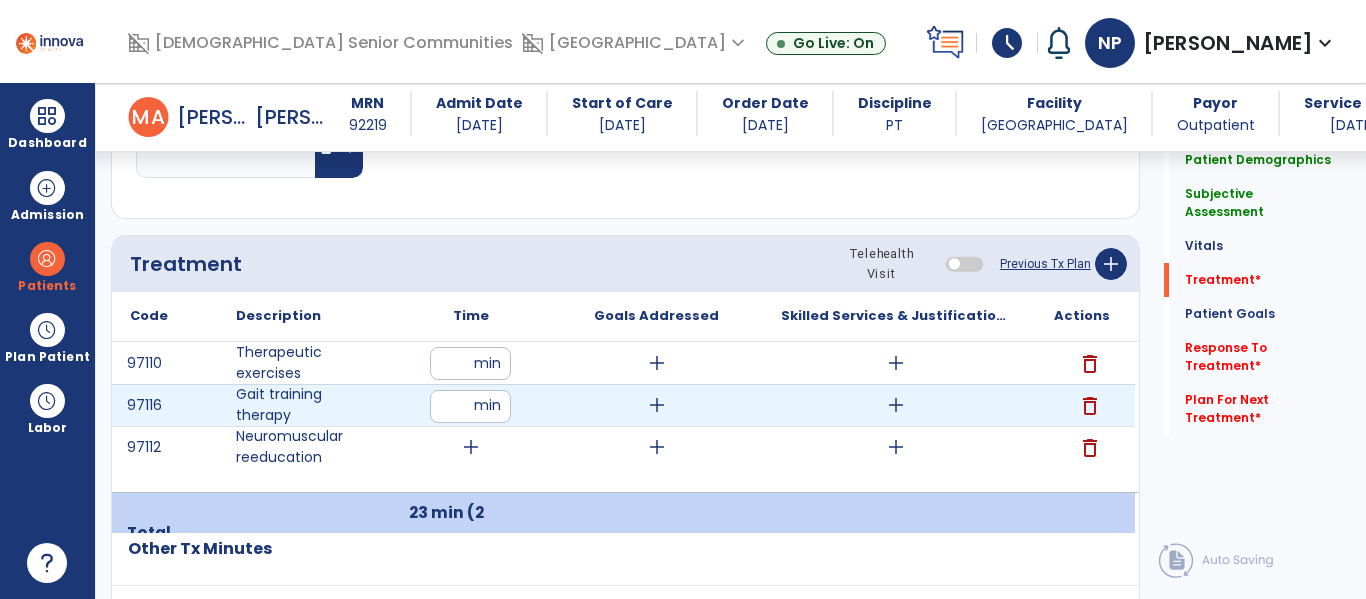type on "**" 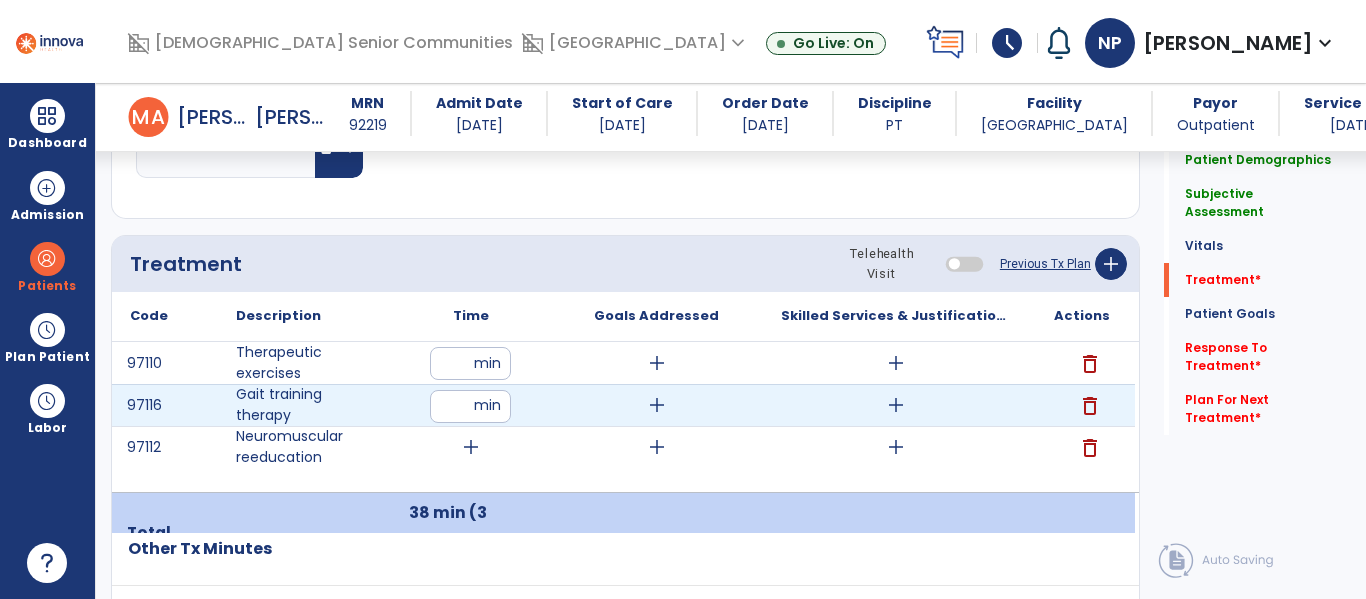 click on "add" at bounding box center (896, 405) 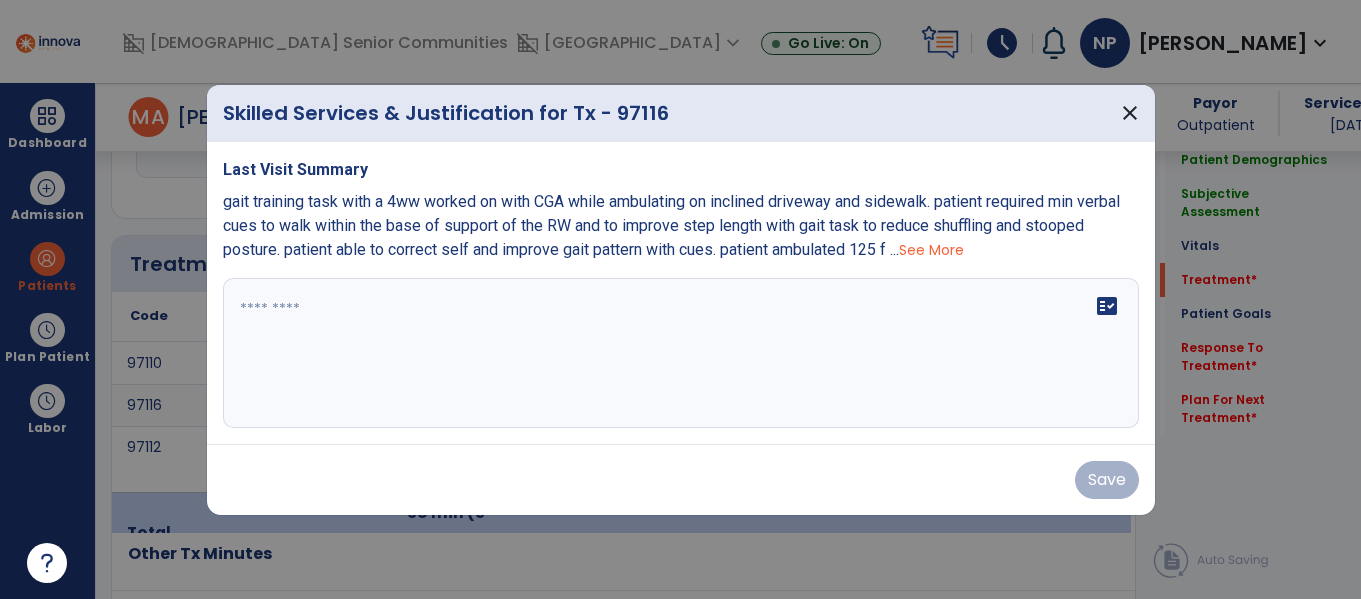 scroll, scrollTop: 1124, scrollLeft: 0, axis: vertical 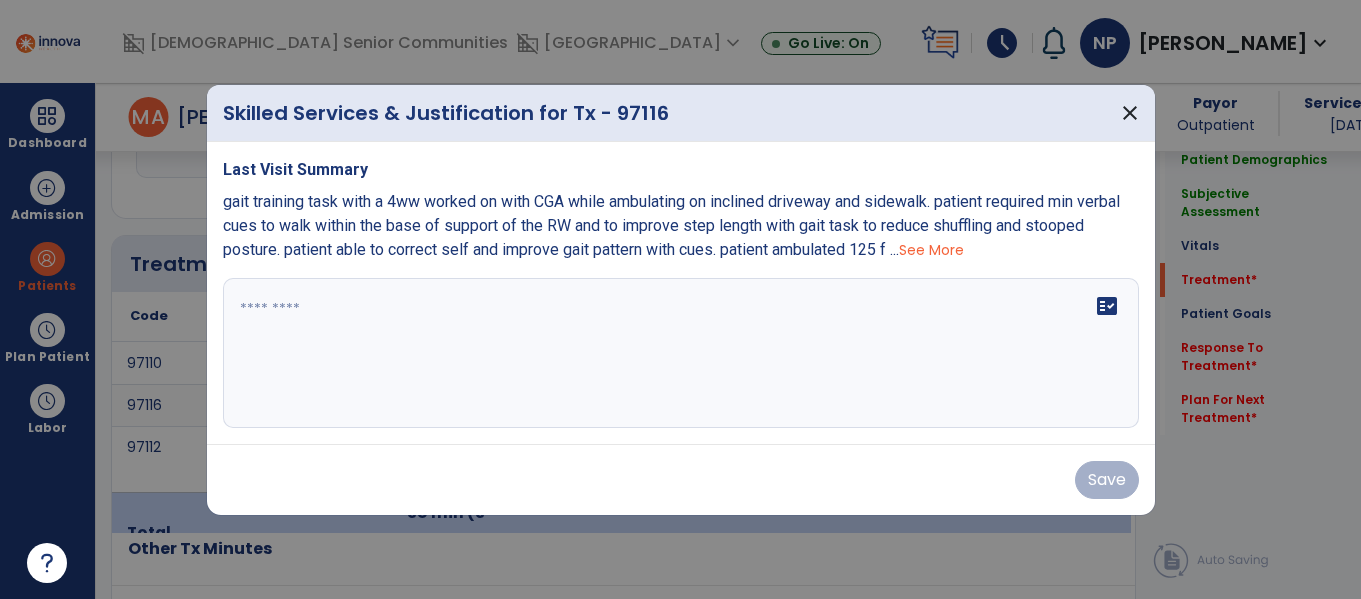 click on "fact_check" at bounding box center [681, 353] 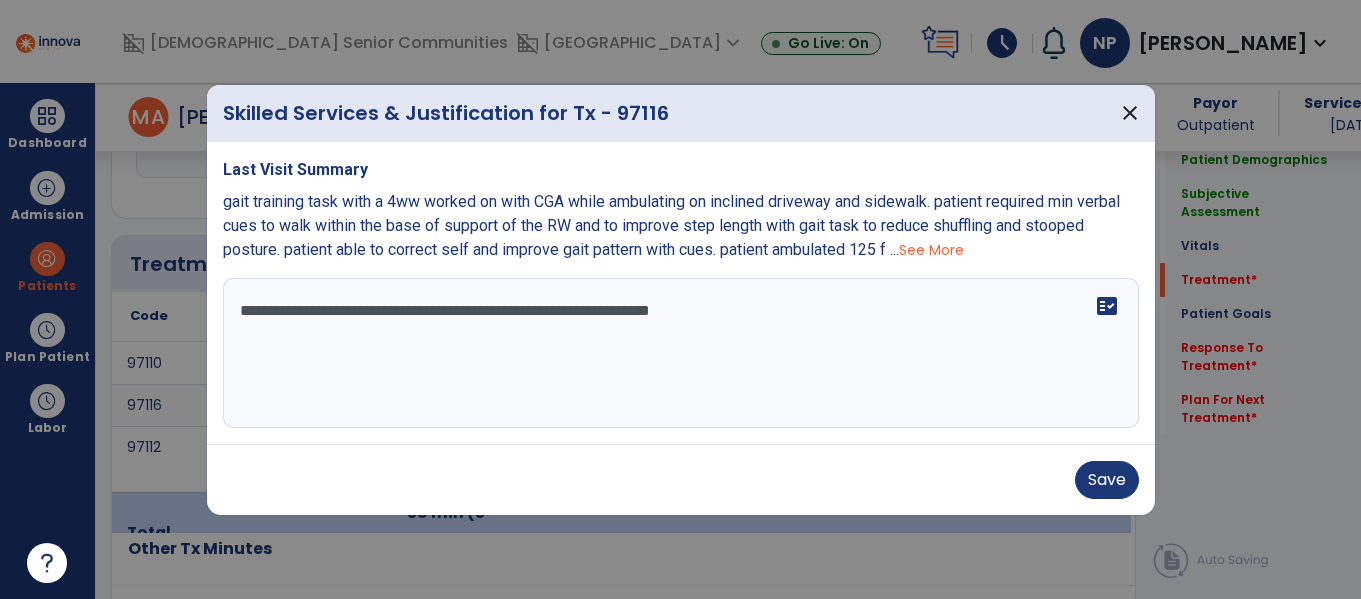 click on "**********" at bounding box center [681, 353] 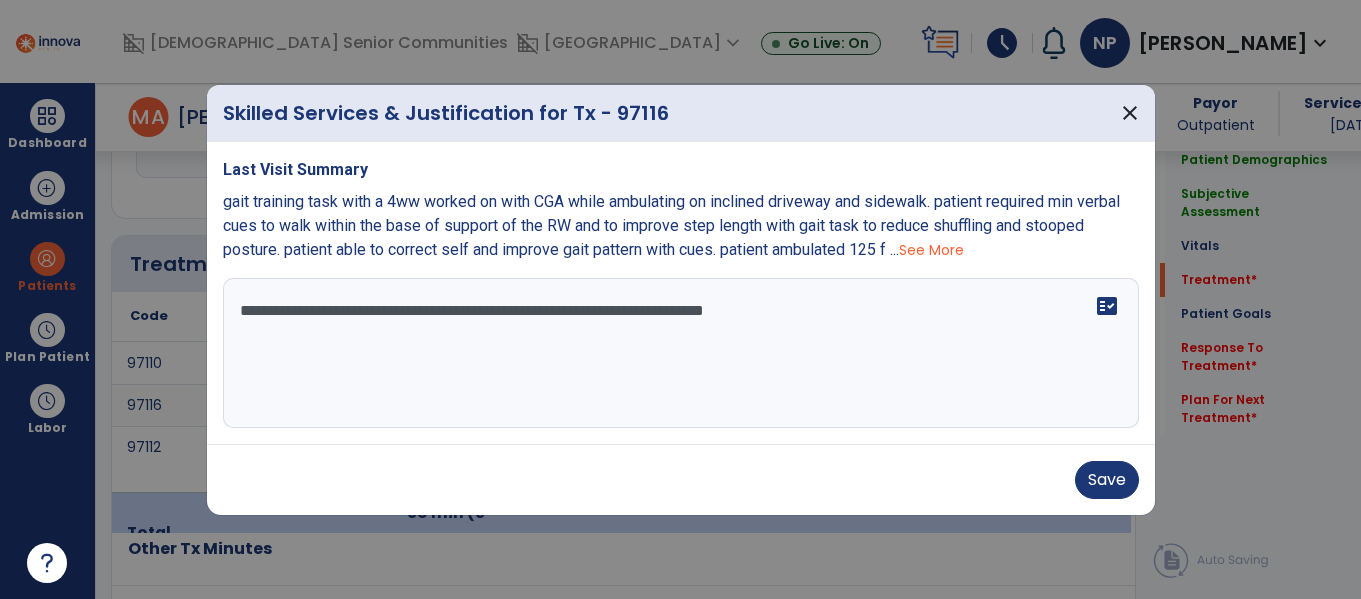 click on "**********" at bounding box center [681, 353] 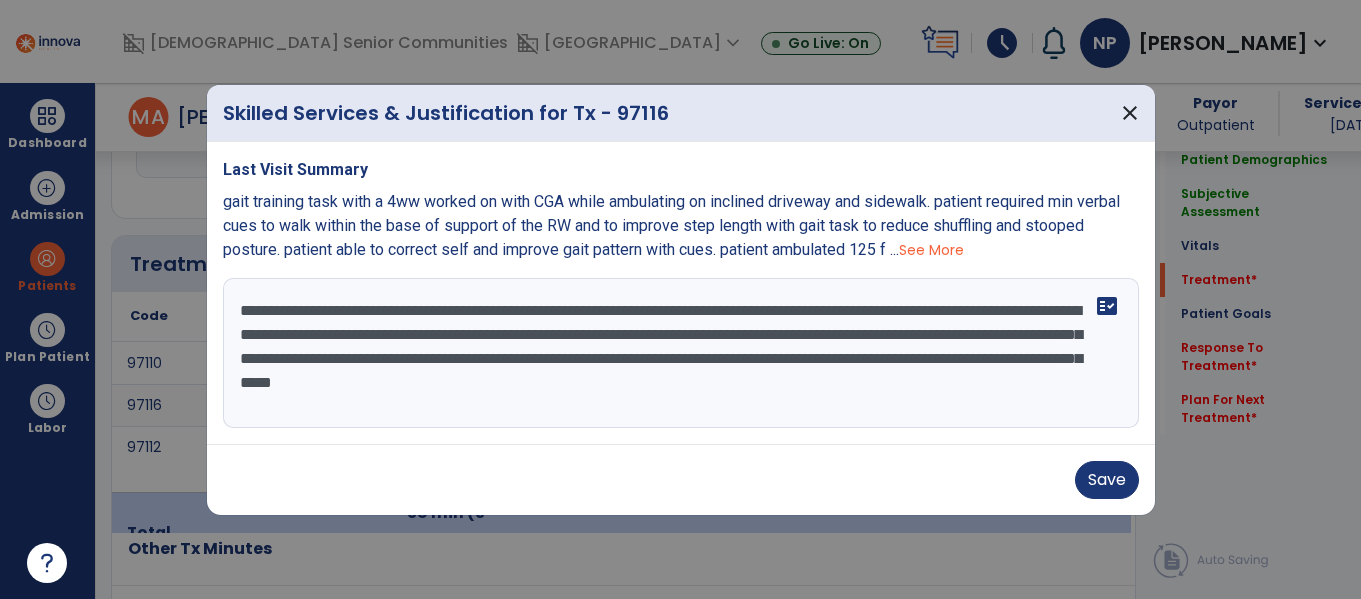 type on "**********" 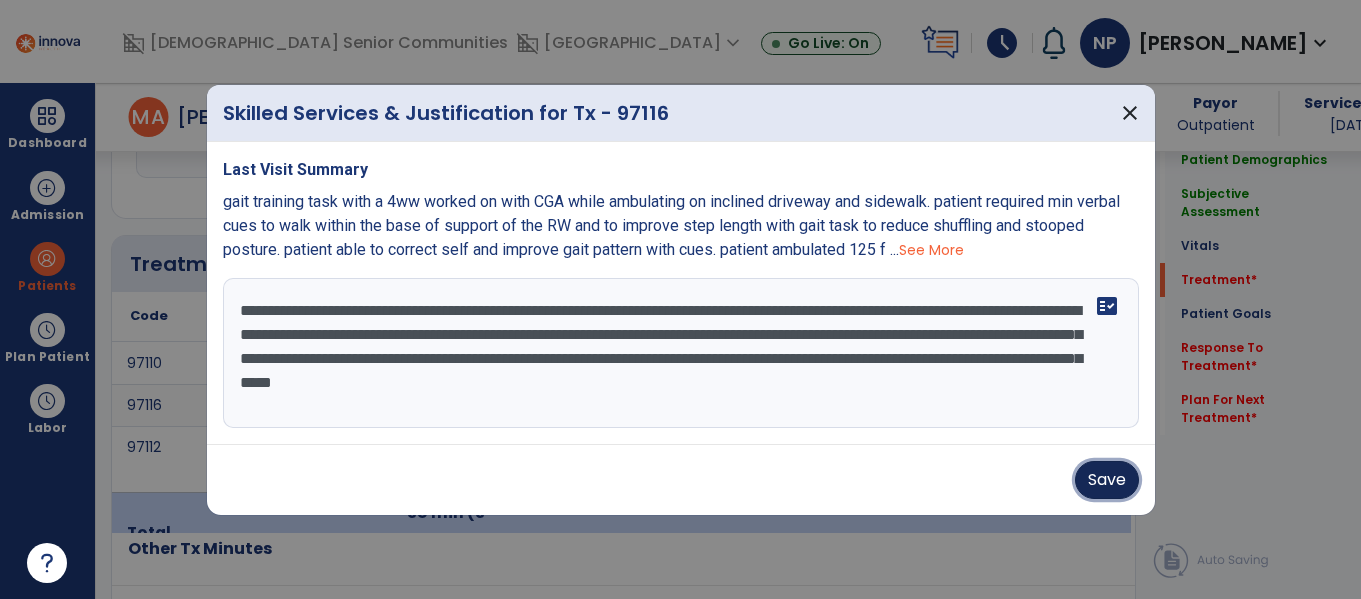click on "Save" at bounding box center (1107, 480) 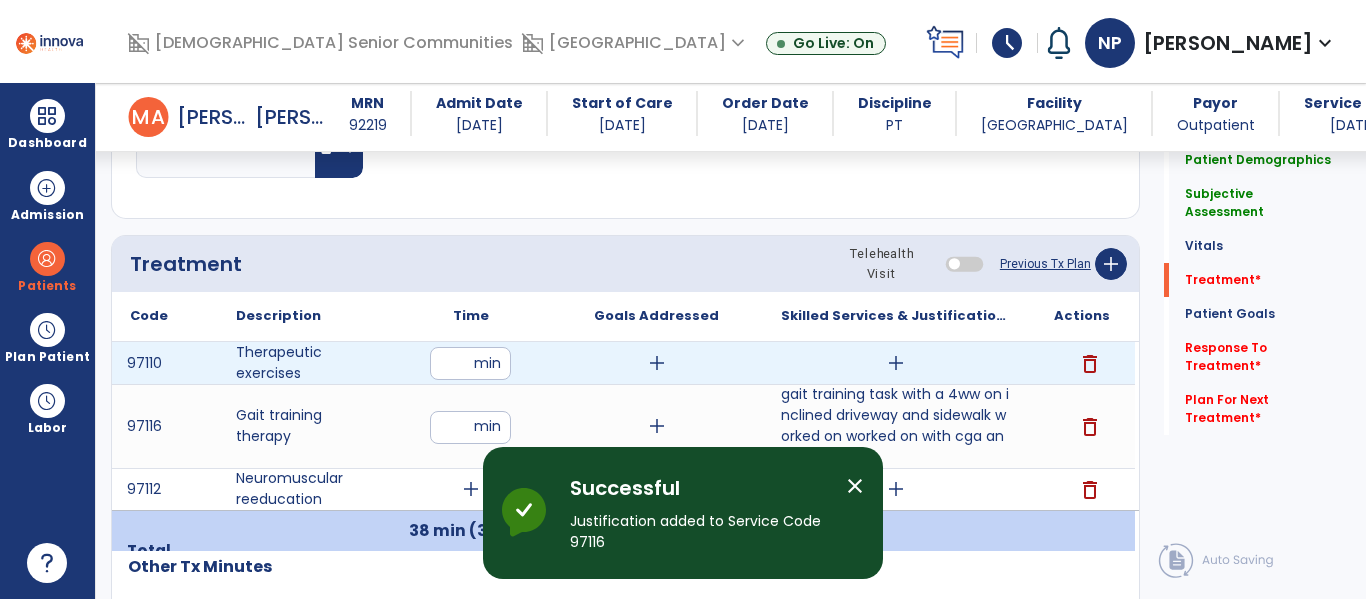 click on "add" at bounding box center (896, 363) 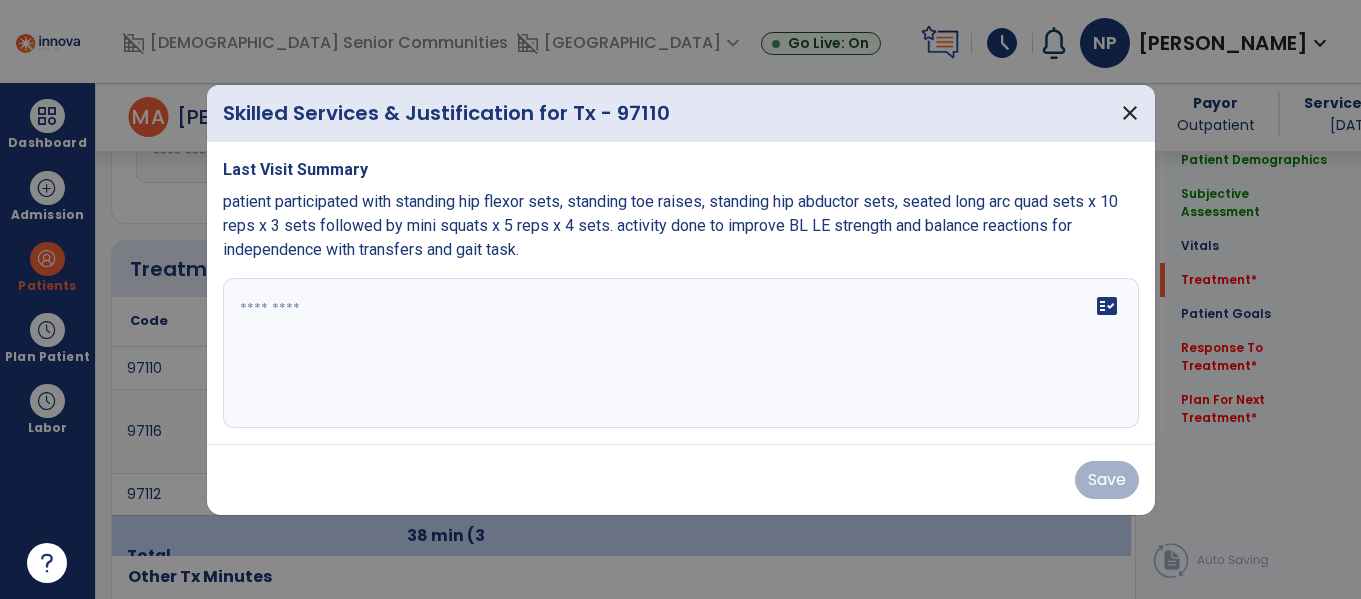 scroll, scrollTop: 1124, scrollLeft: 0, axis: vertical 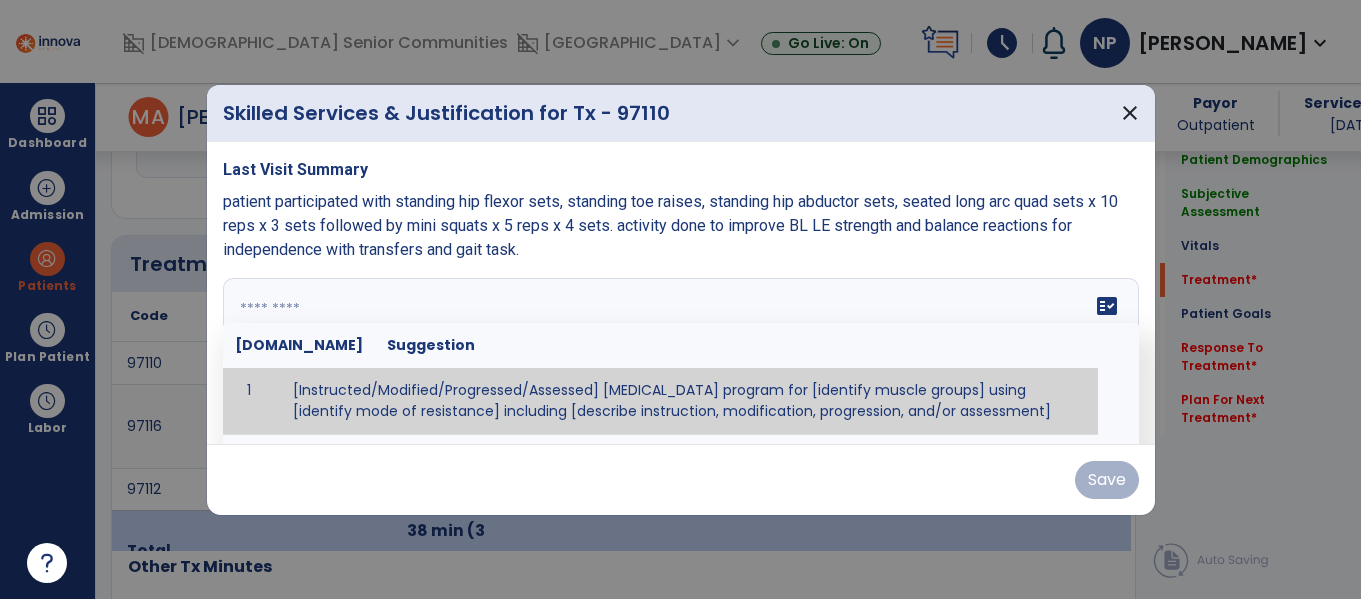 click on "fact_check  [DOMAIN_NAME] Suggestion 1 [Instructed/Modified/Progressed/Assessed] [MEDICAL_DATA] program for [identify muscle groups] using [identify mode of resistance] including [describe instruction, modification, progression, and/or assessment] 2 [Instructed/Modified/Progressed/Assessed] aerobic exercise program using [identify equipment/mode] including [describe instruction, modification,progression, and/or assessment] 3 [Instructed/Modified/Progressed/Assessed] [PROM/A/AROM/AROM] program for [identify joint movements] using [contract-relax, over-pressure, inhibitory techniques, other] 4 [Assessed/Tested] aerobic capacity with administration of [aerobic capacity test]" at bounding box center [681, 353] 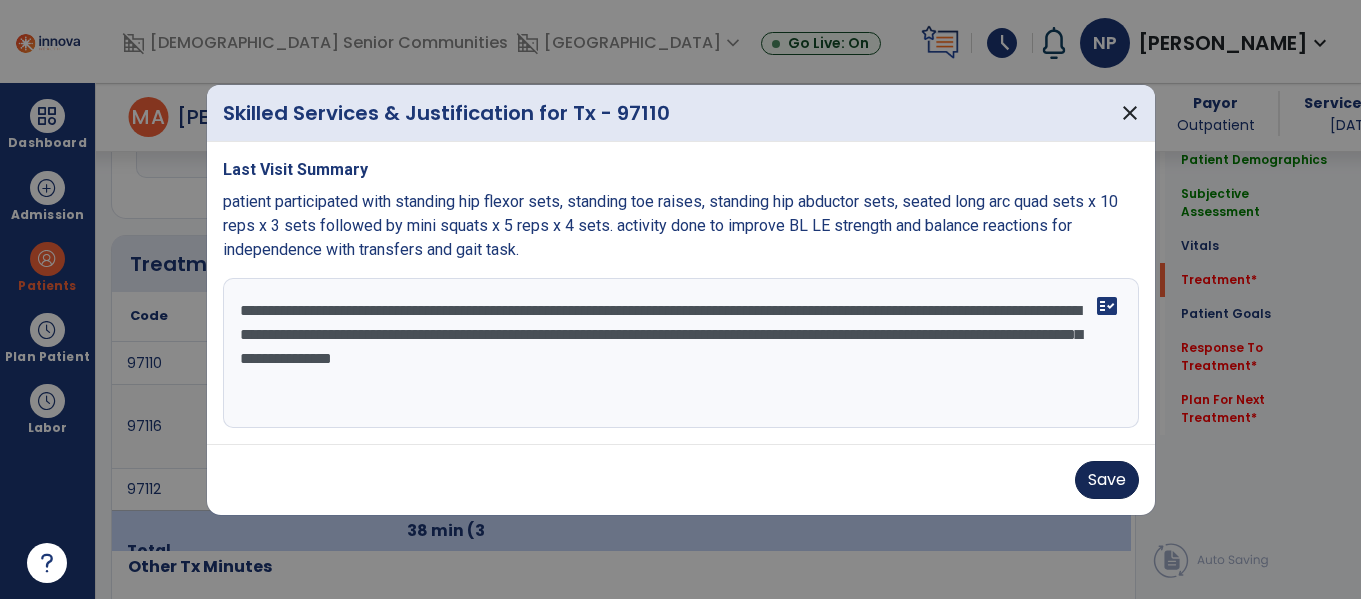 type on "**********" 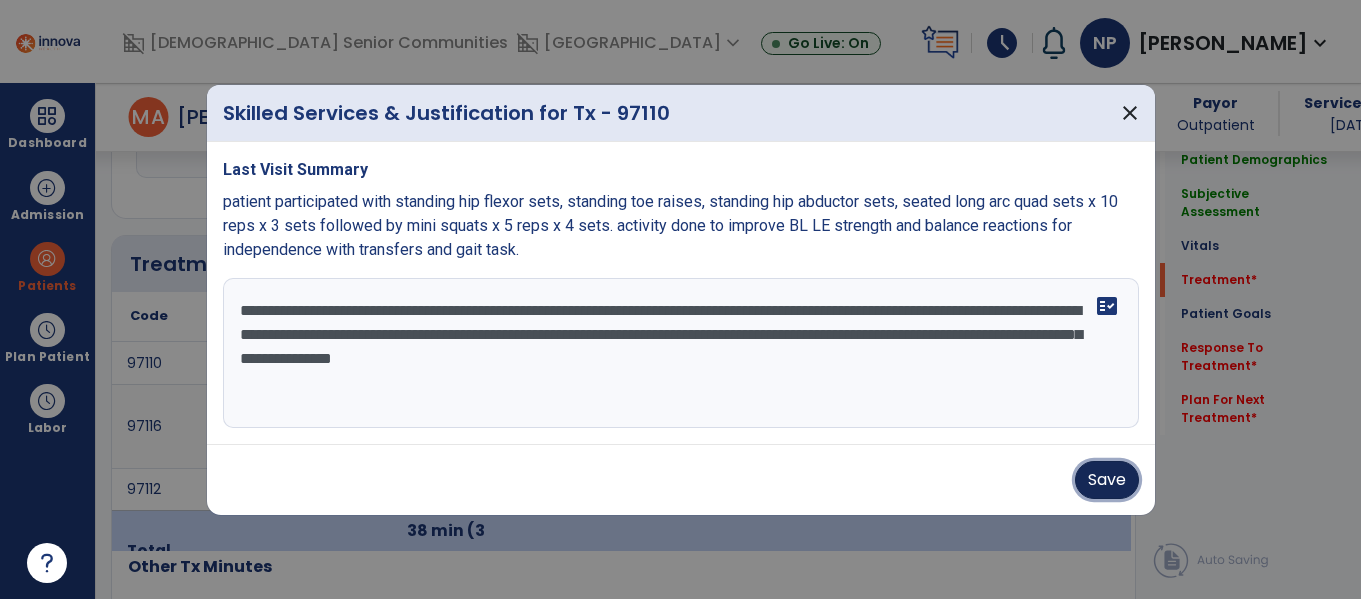 click on "Save" at bounding box center (1107, 480) 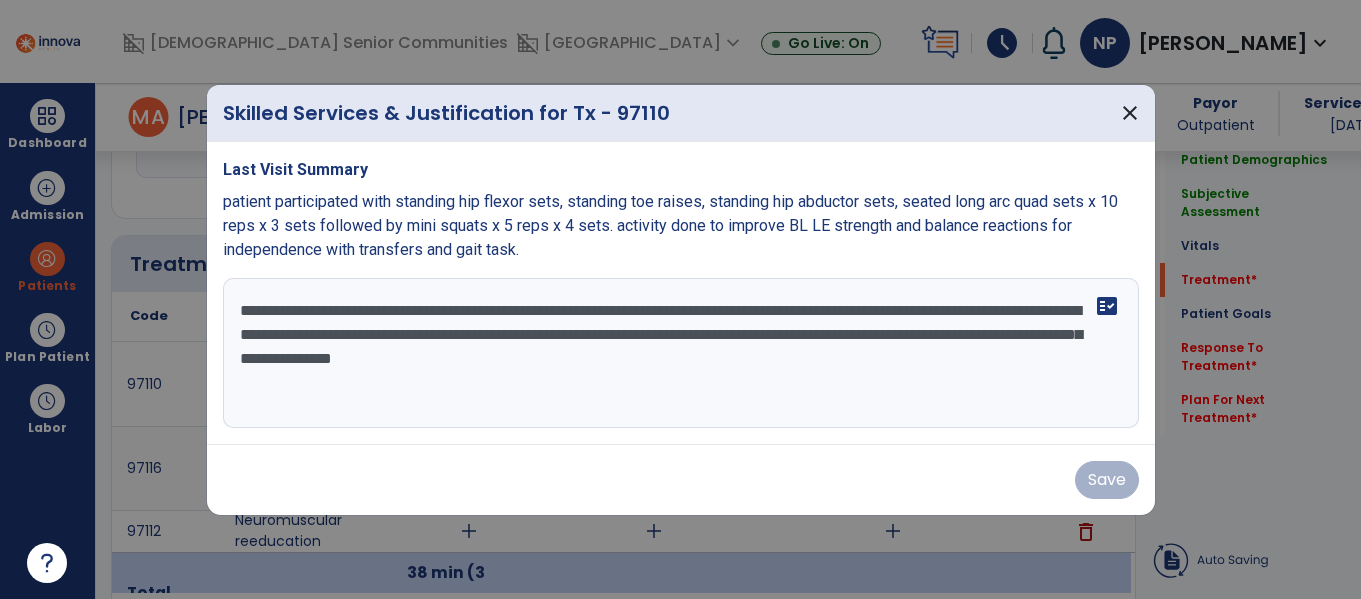 click on "Skilled Services & Justification for Tx - 97110   close" at bounding box center [681, 113] 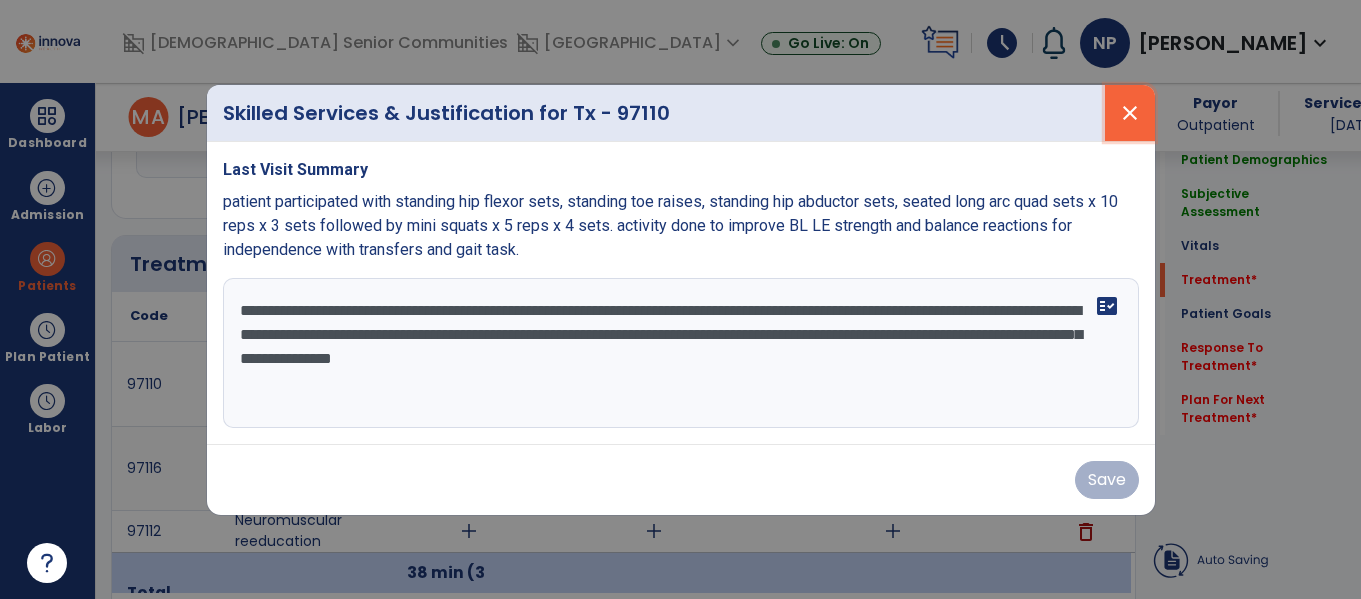 click on "close" at bounding box center (1130, 113) 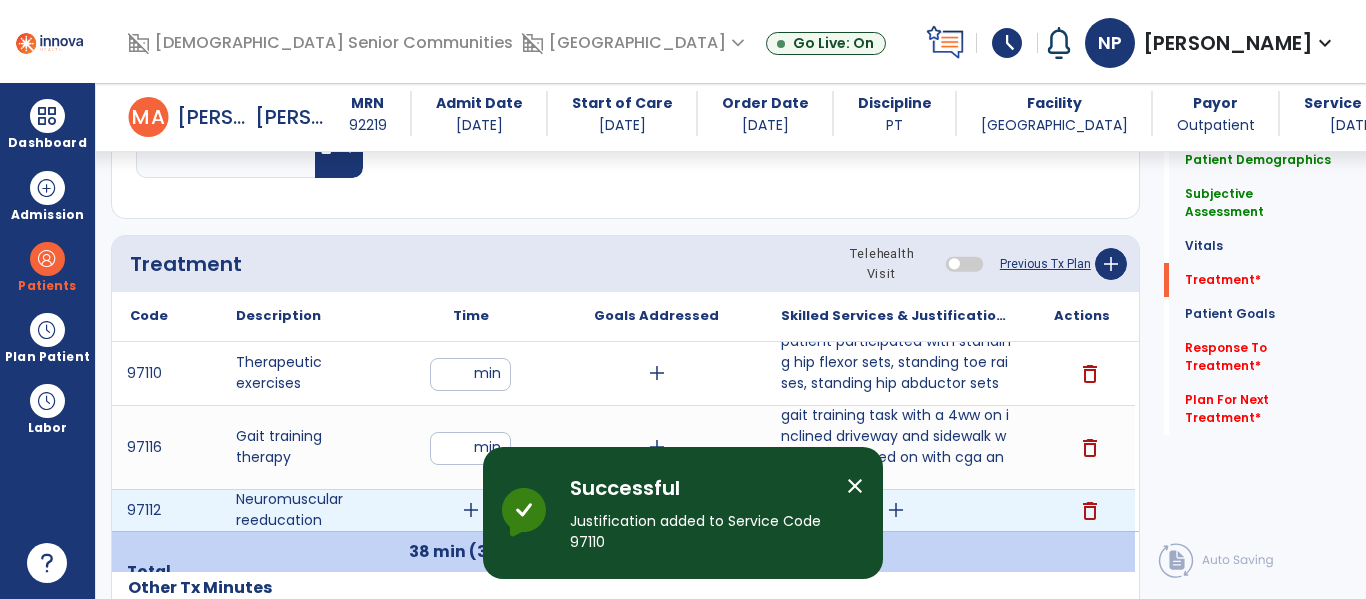 click on "add" at bounding box center [471, 510] 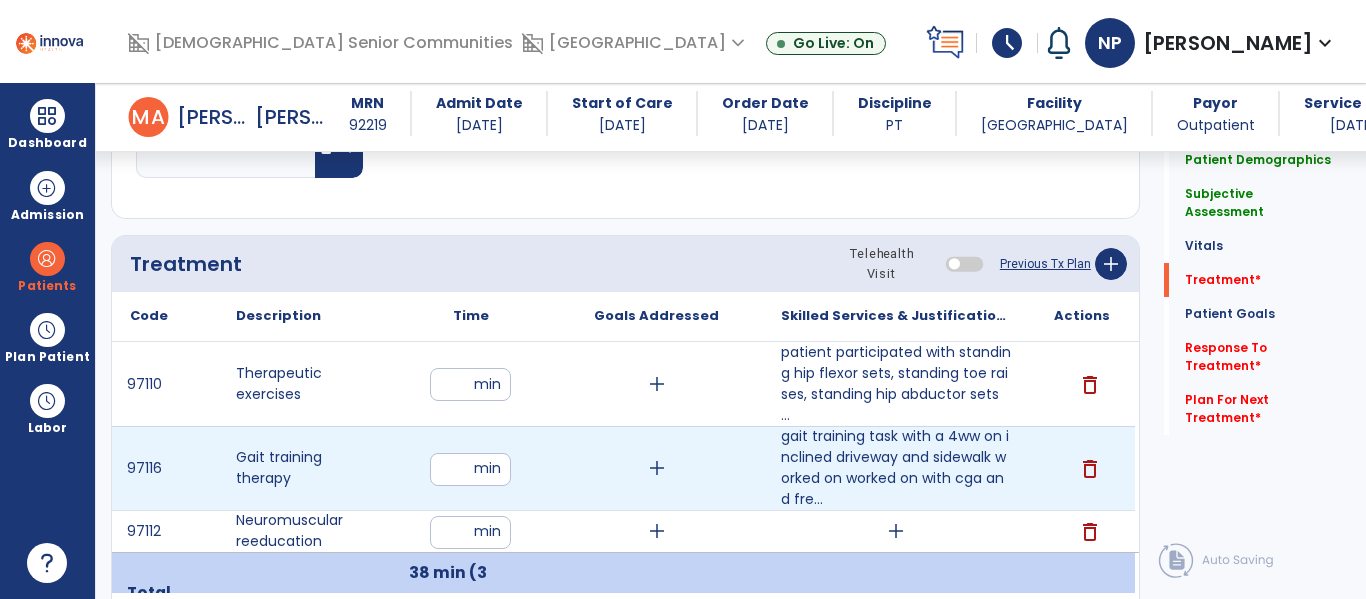 type on "**" 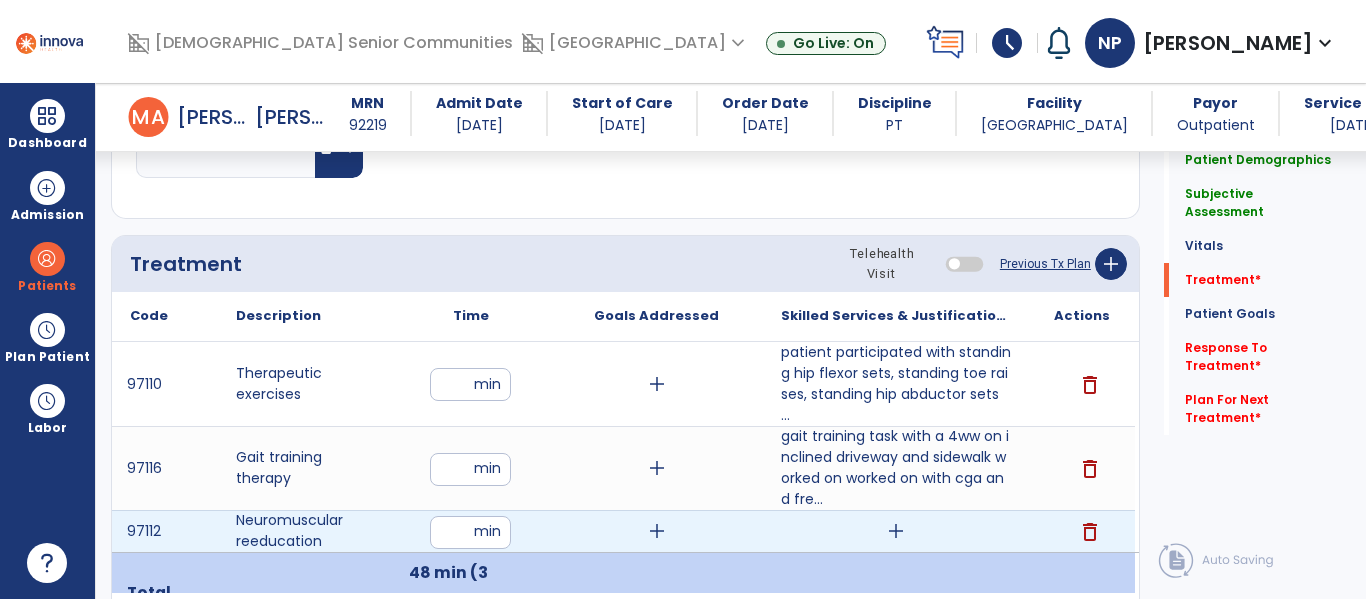 click on "add" at bounding box center (896, 531) 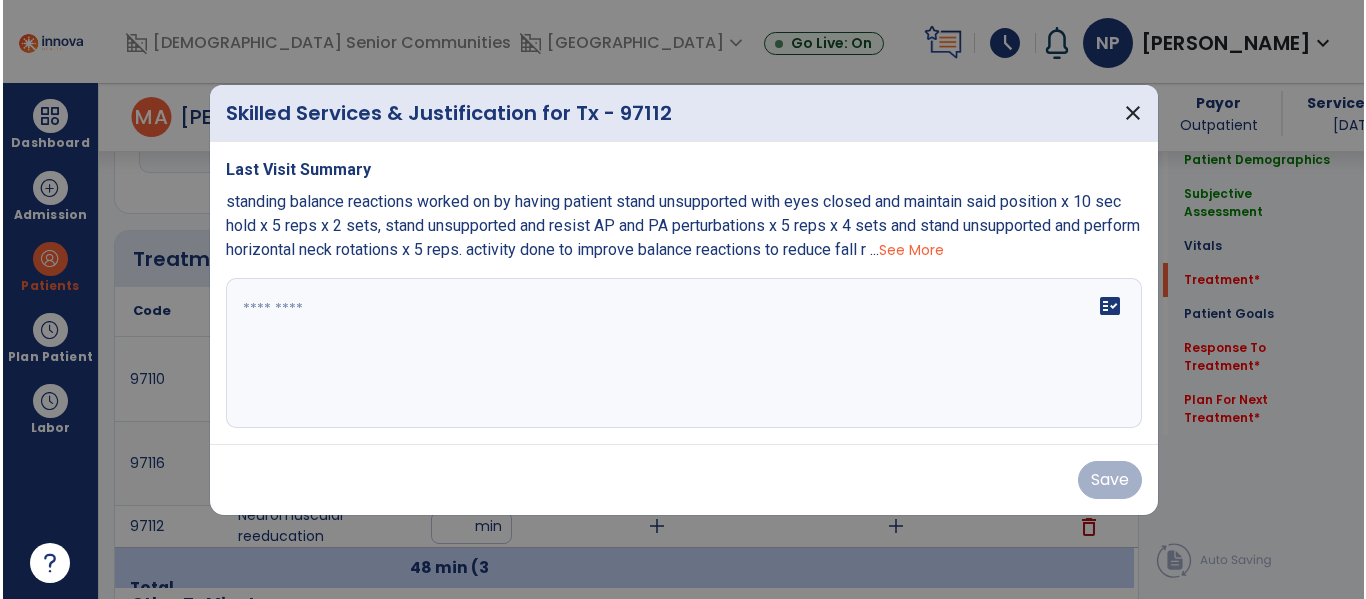 scroll, scrollTop: 1124, scrollLeft: 0, axis: vertical 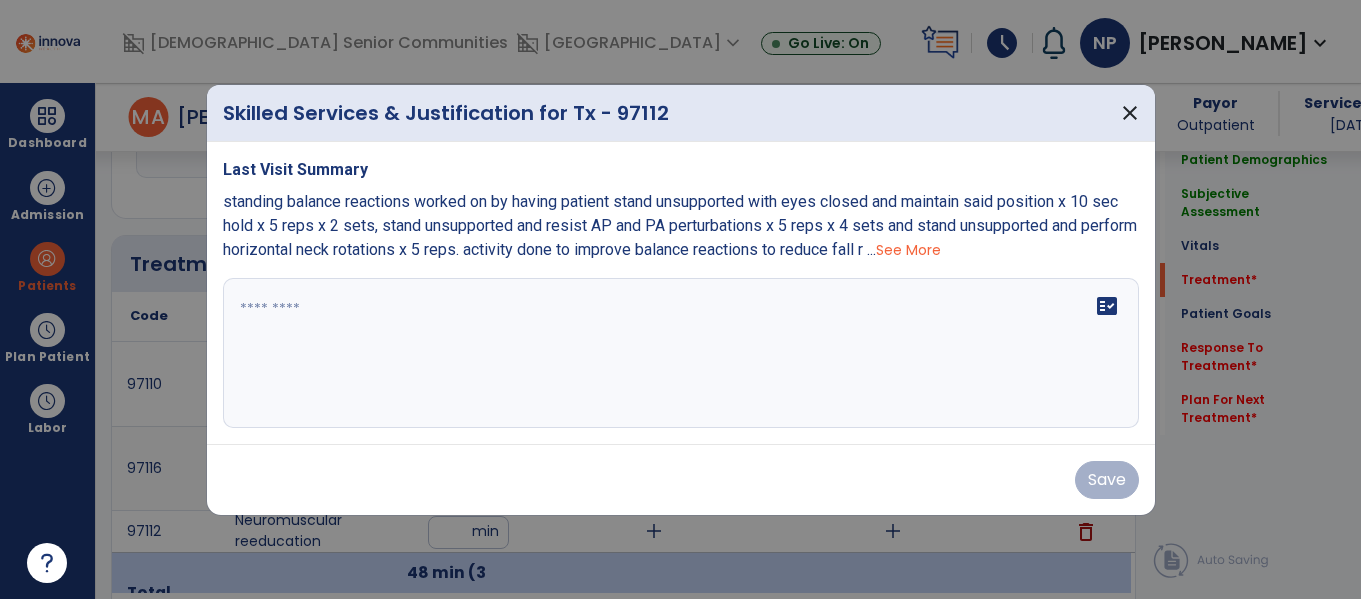 click on "fact_check" at bounding box center (681, 353) 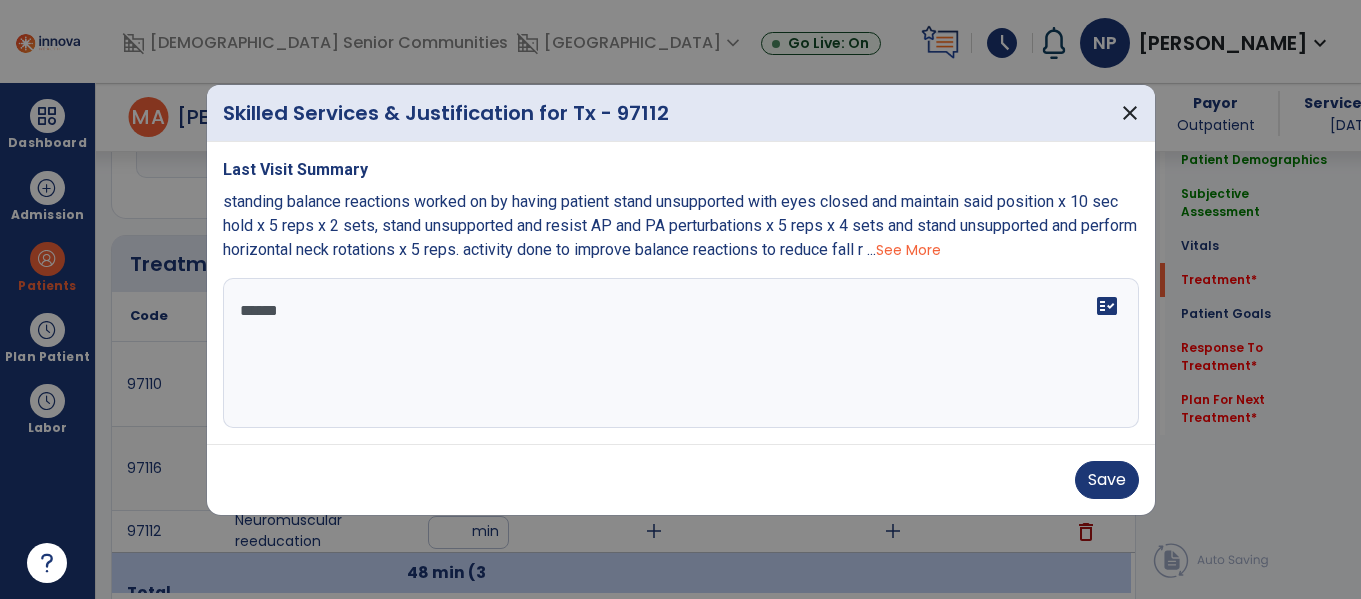 type on "*******" 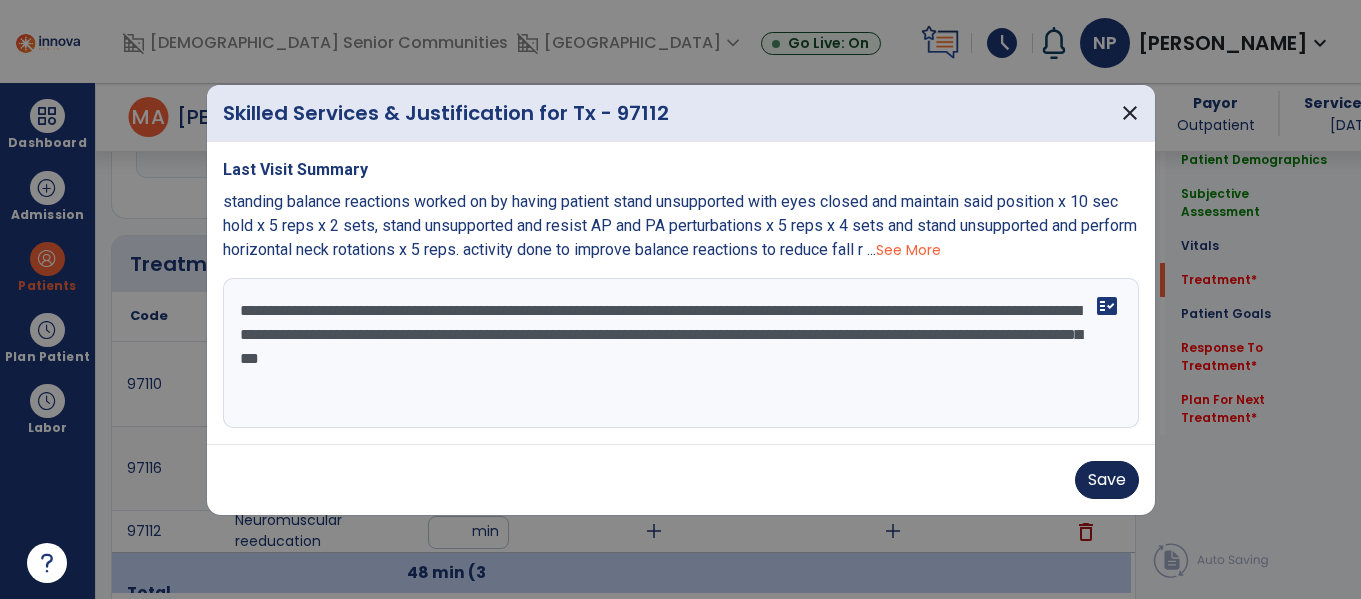 type on "**********" 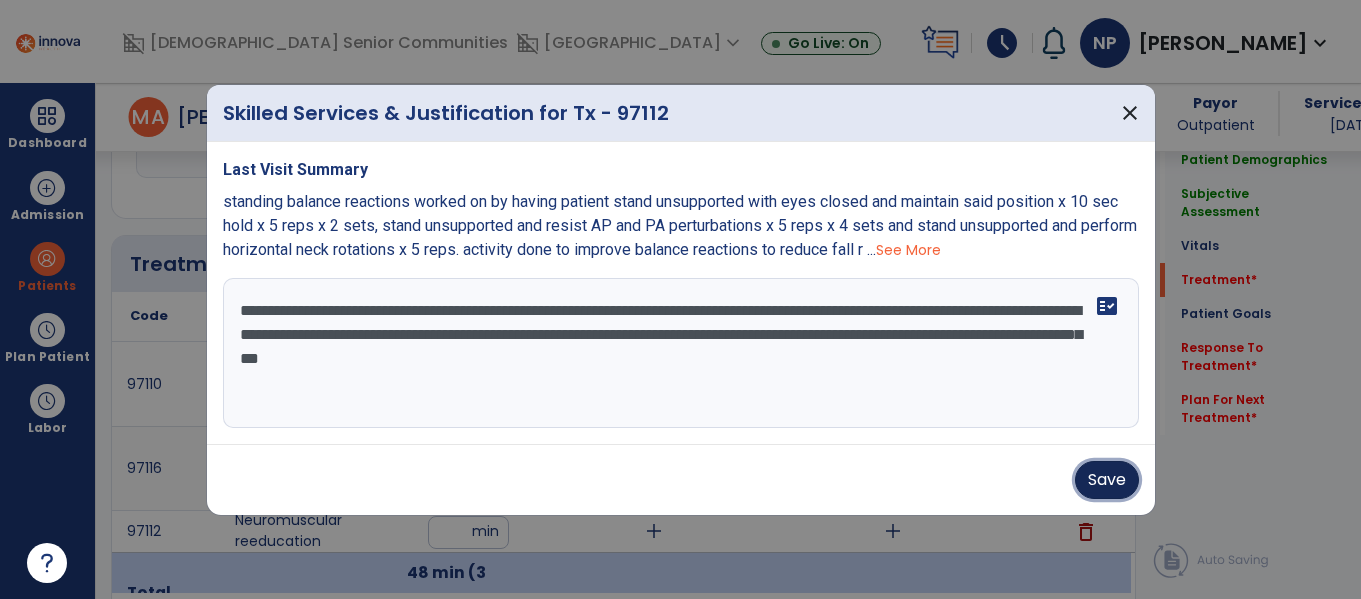 click on "Save" at bounding box center (1107, 480) 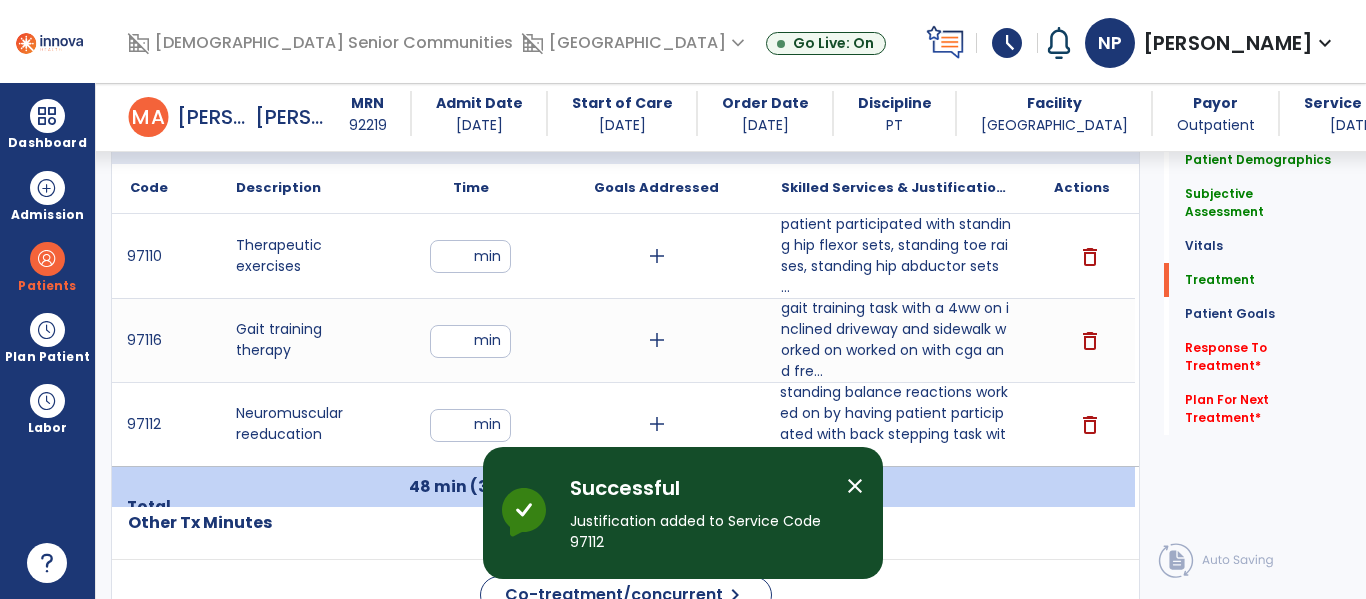 scroll, scrollTop: 1249, scrollLeft: 0, axis: vertical 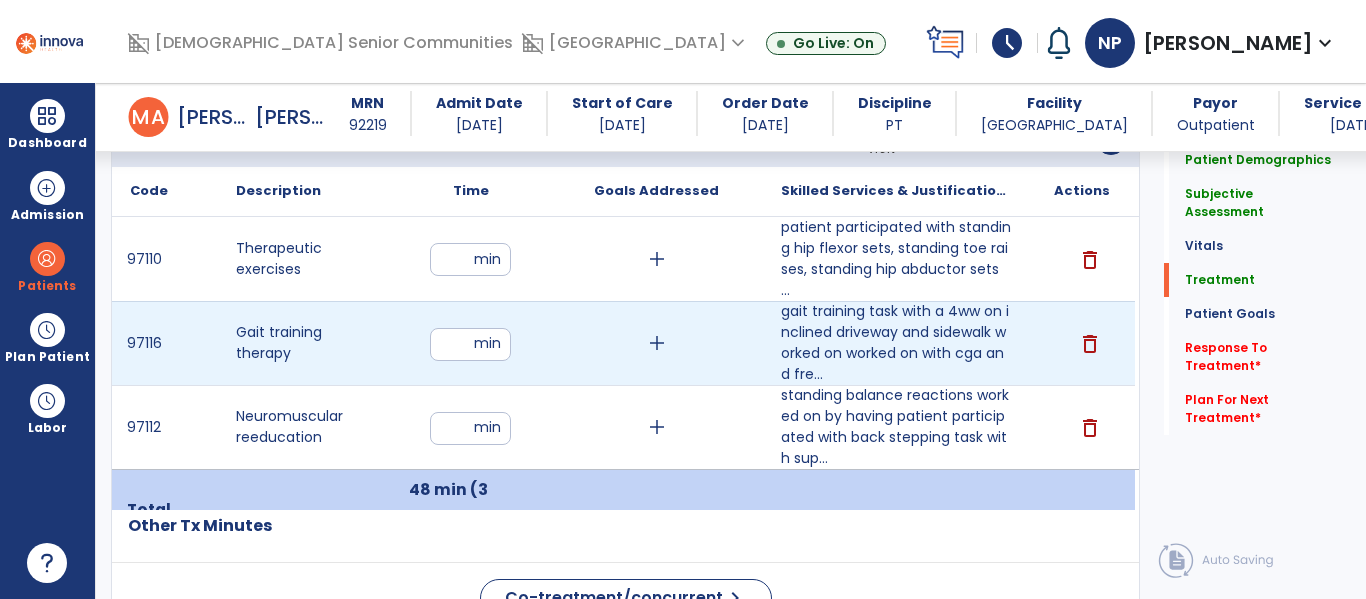 click on "**" at bounding box center (470, 344) 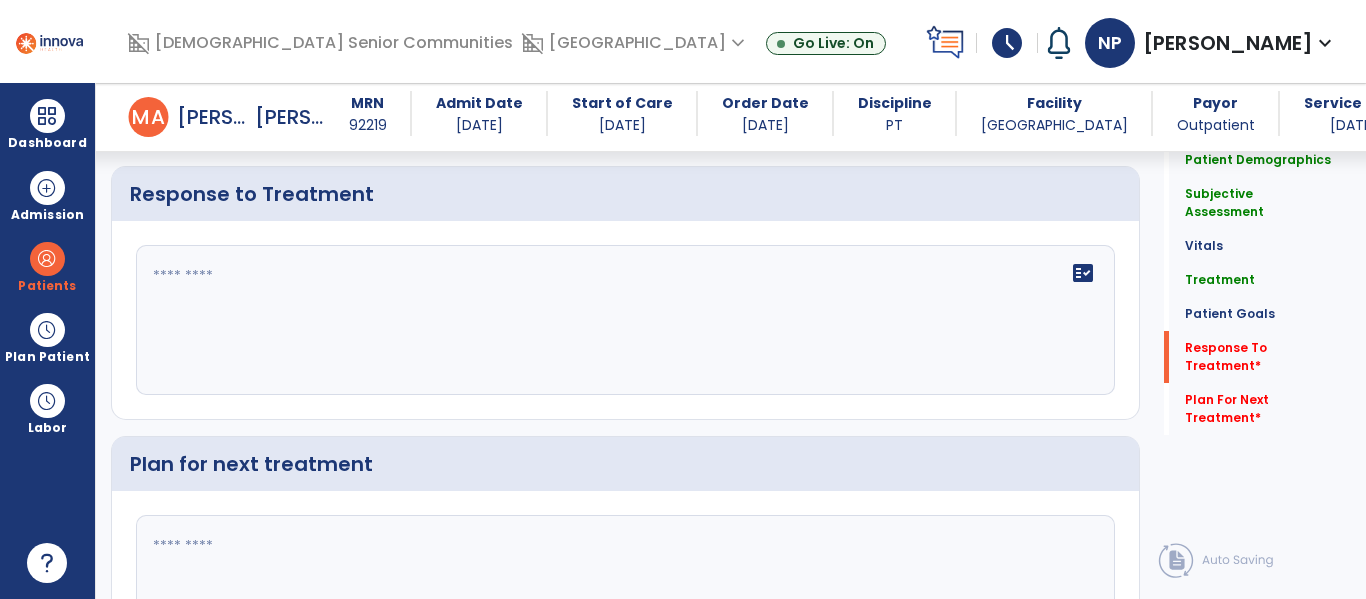 scroll, scrollTop: 3141, scrollLeft: 0, axis: vertical 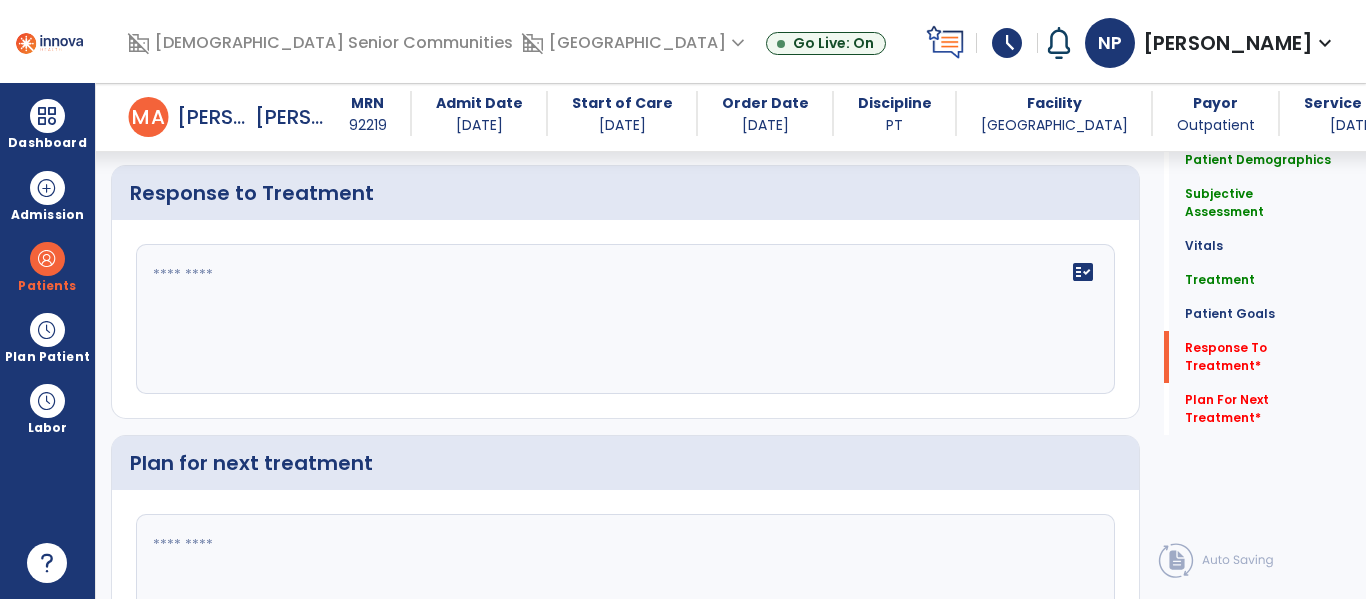 click on "fact_check" 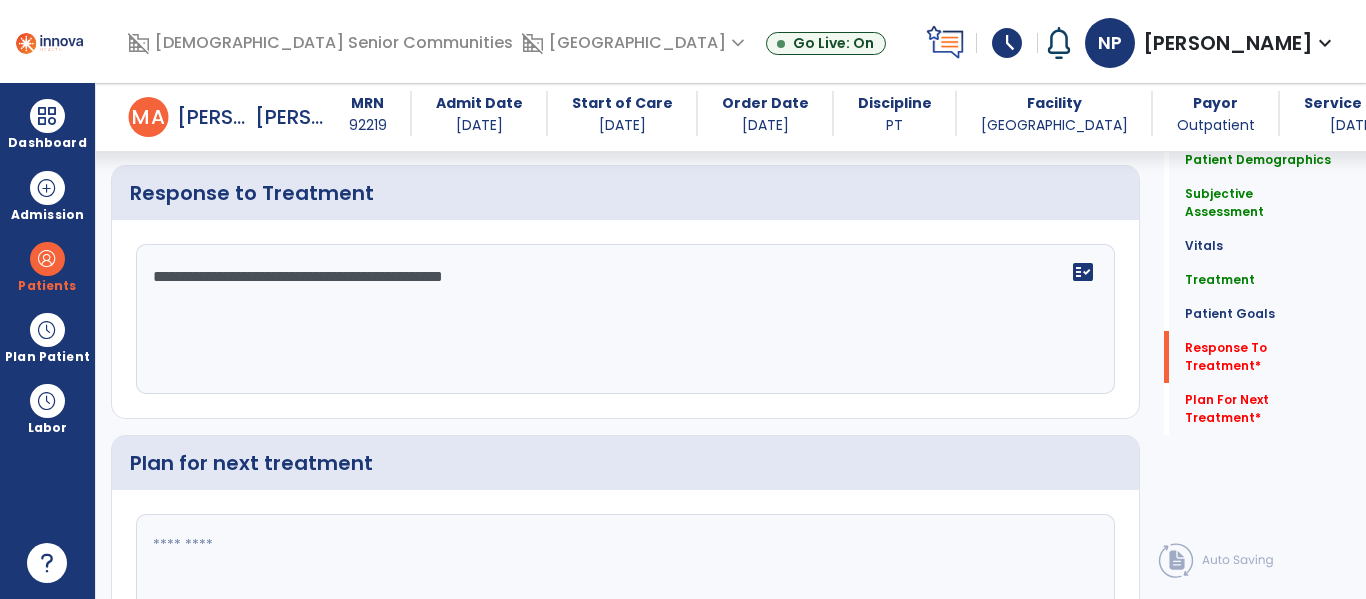 scroll, scrollTop: 3255, scrollLeft: 0, axis: vertical 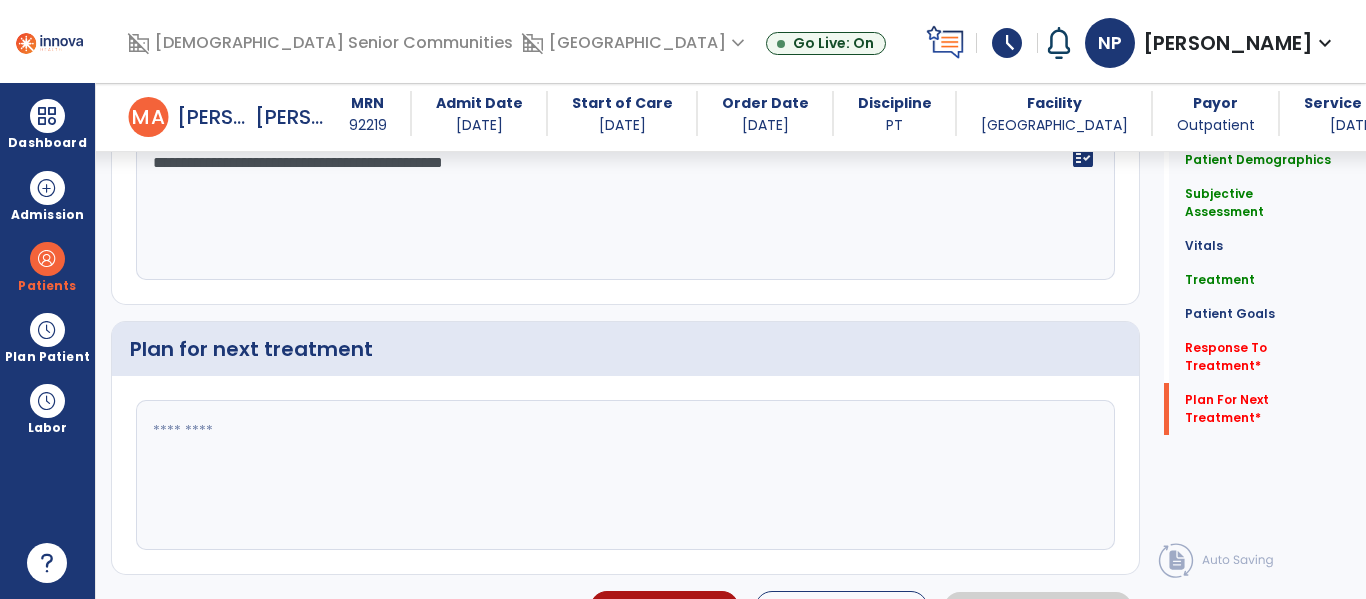type on "**********" 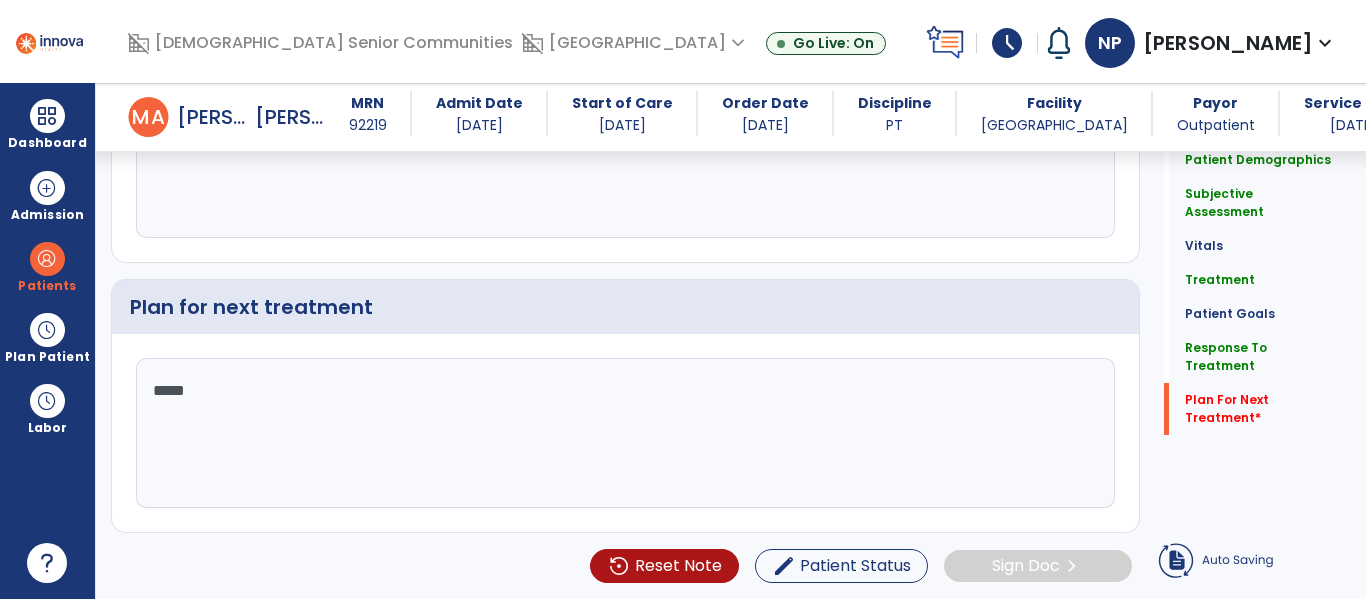 type on "******" 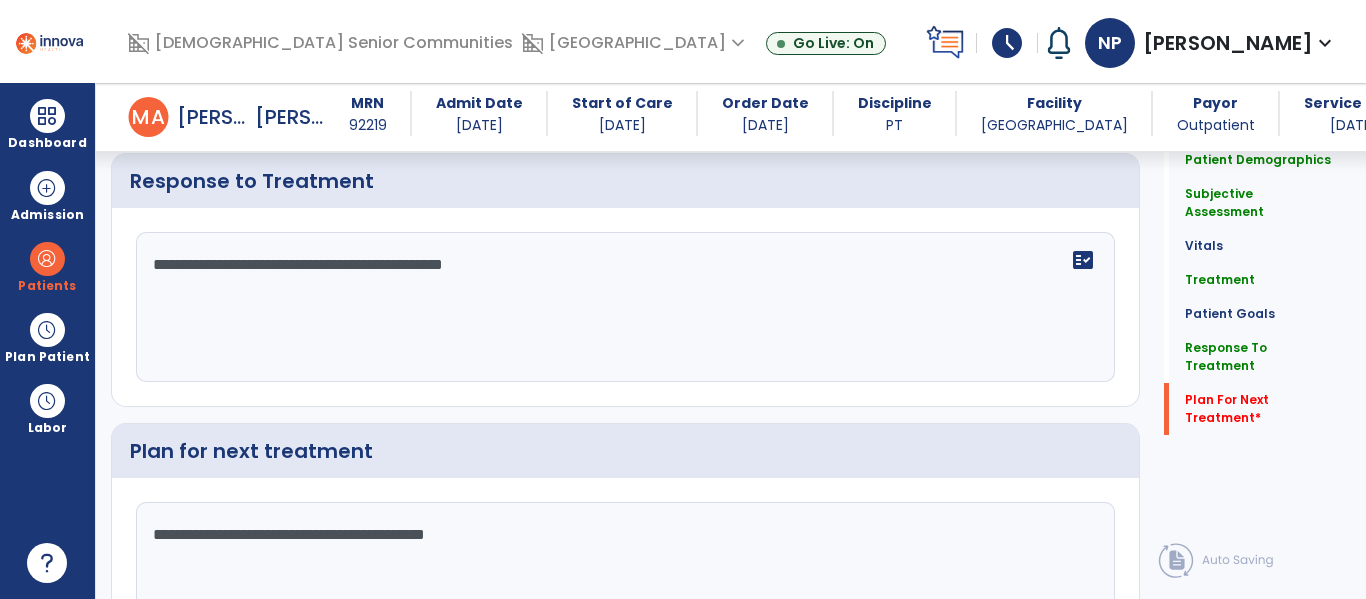 scroll, scrollTop: 3255, scrollLeft: 0, axis: vertical 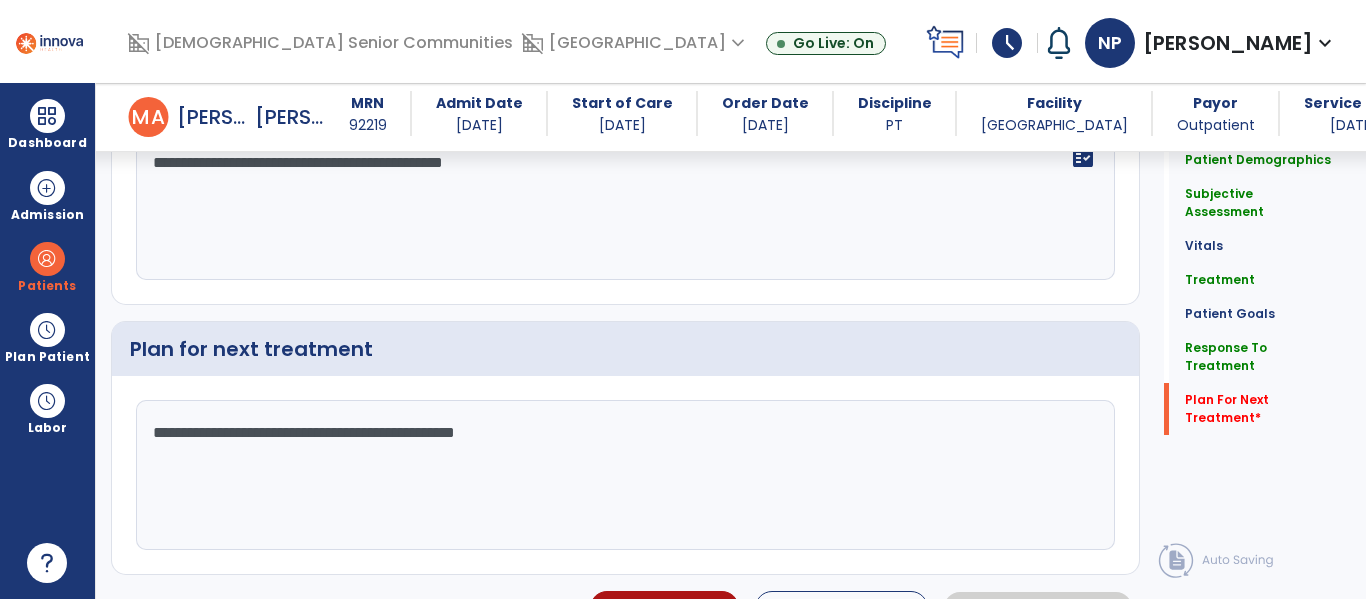 type on "**********" 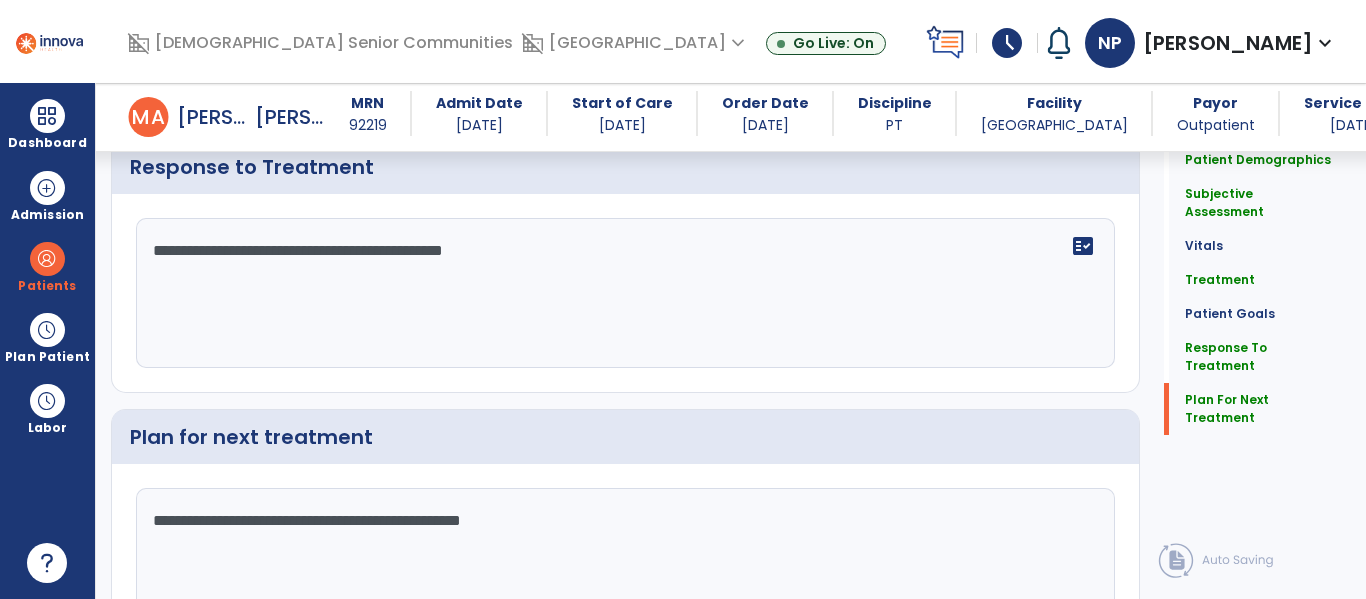 scroll, scrollTop: 3255, scrollLeft: 0, axis: vertical 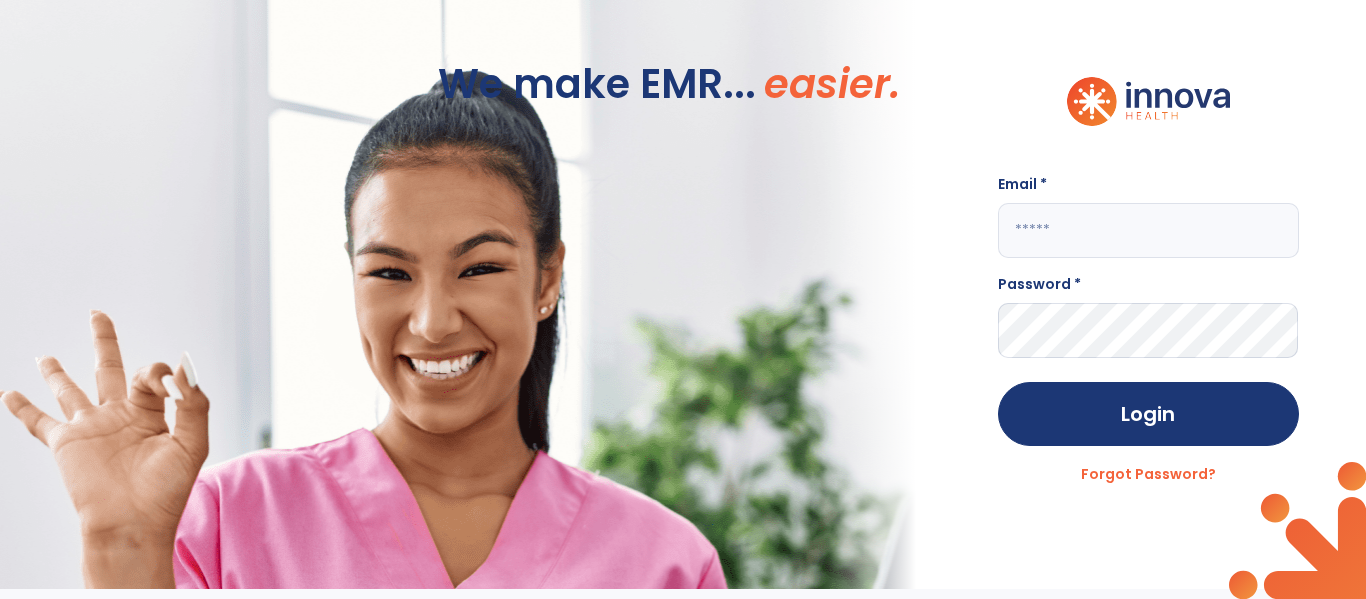 click 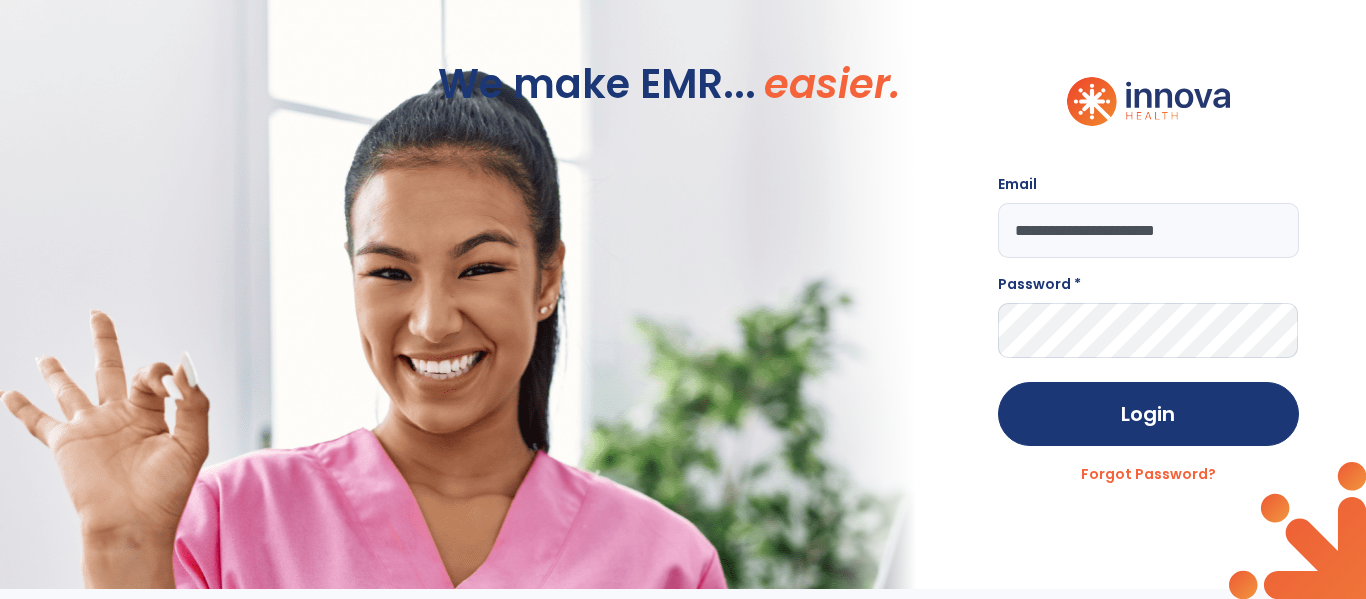 type on "**********" 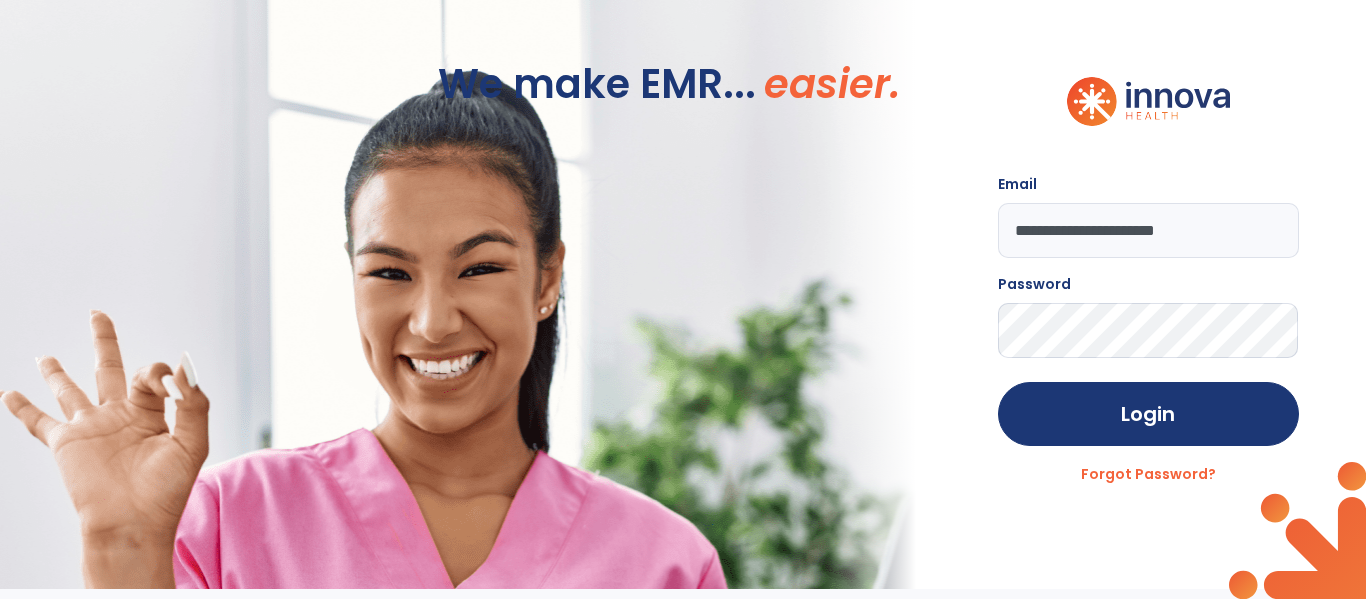 click on "Login" 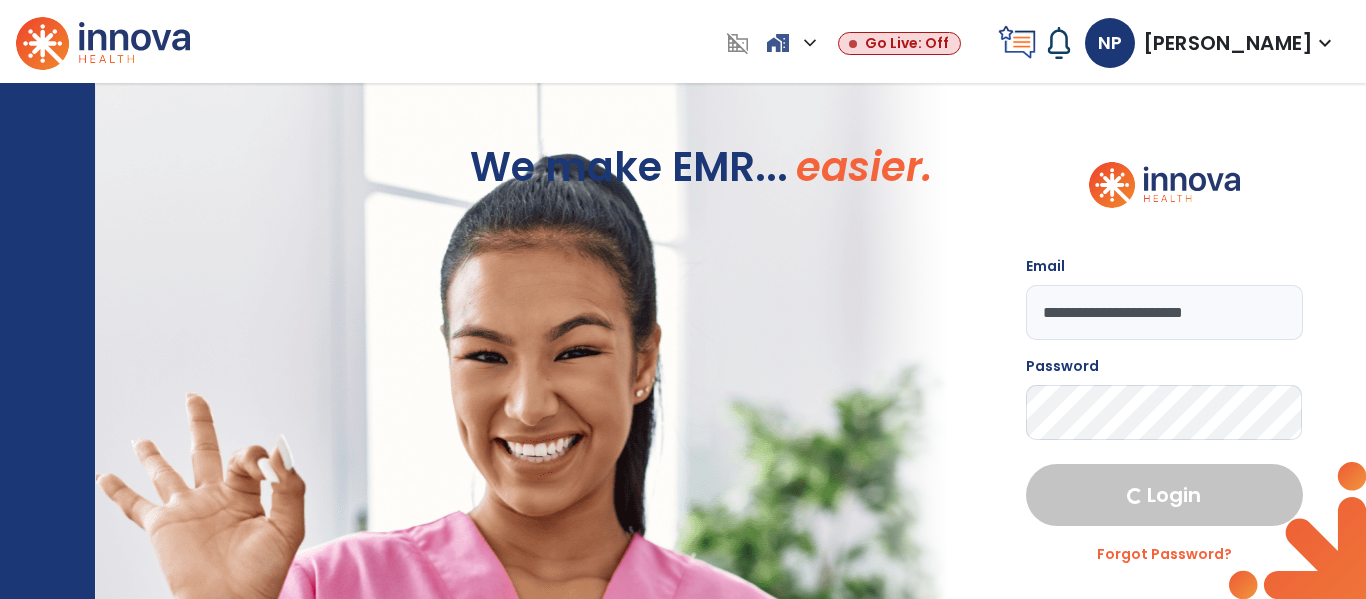 select on "****" 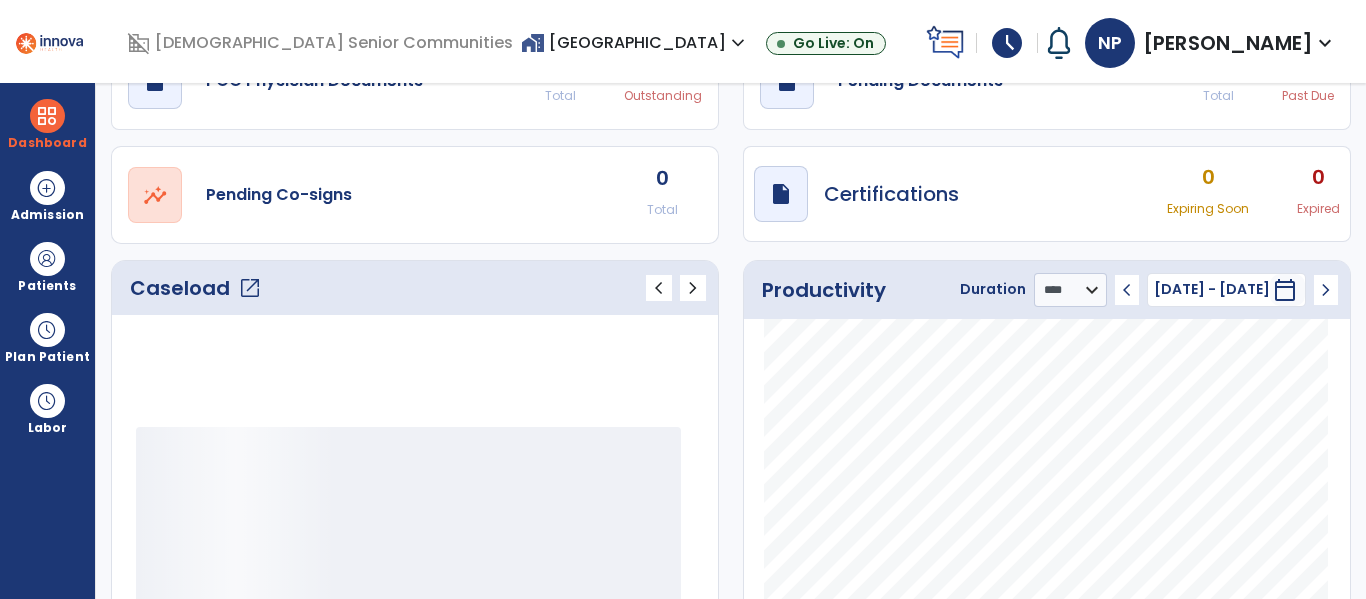 scroll, scrollTop: 112, scrollLeft: 0, axis: vertical 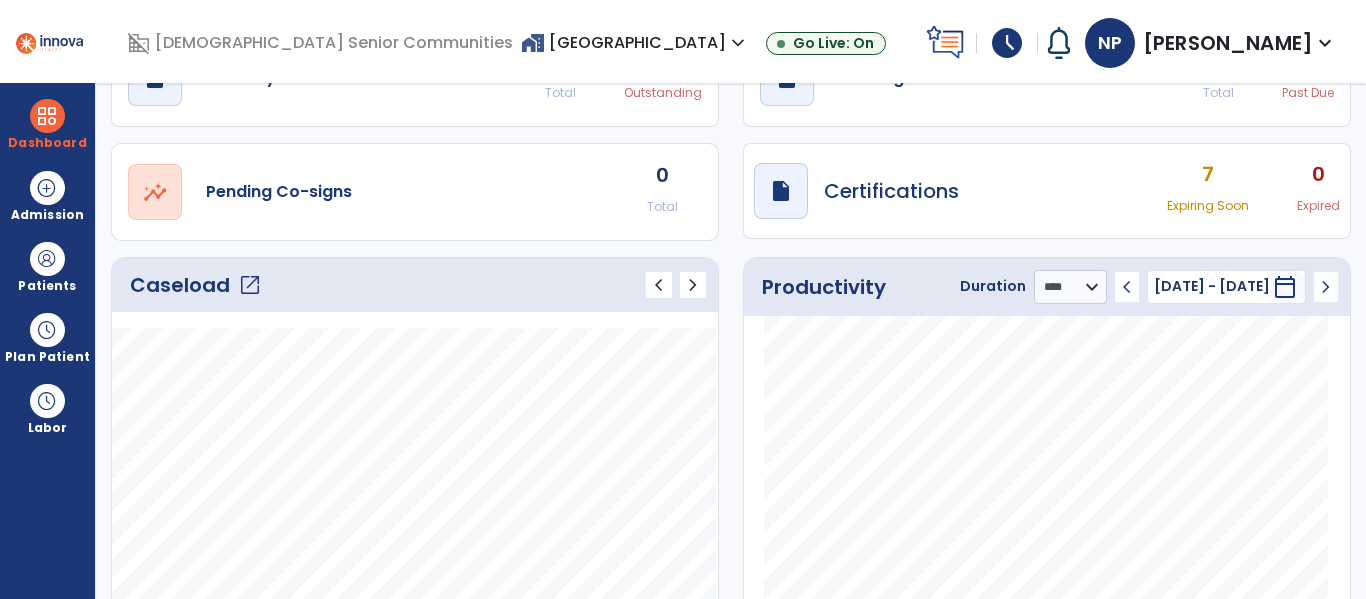 click on "open_in_new" 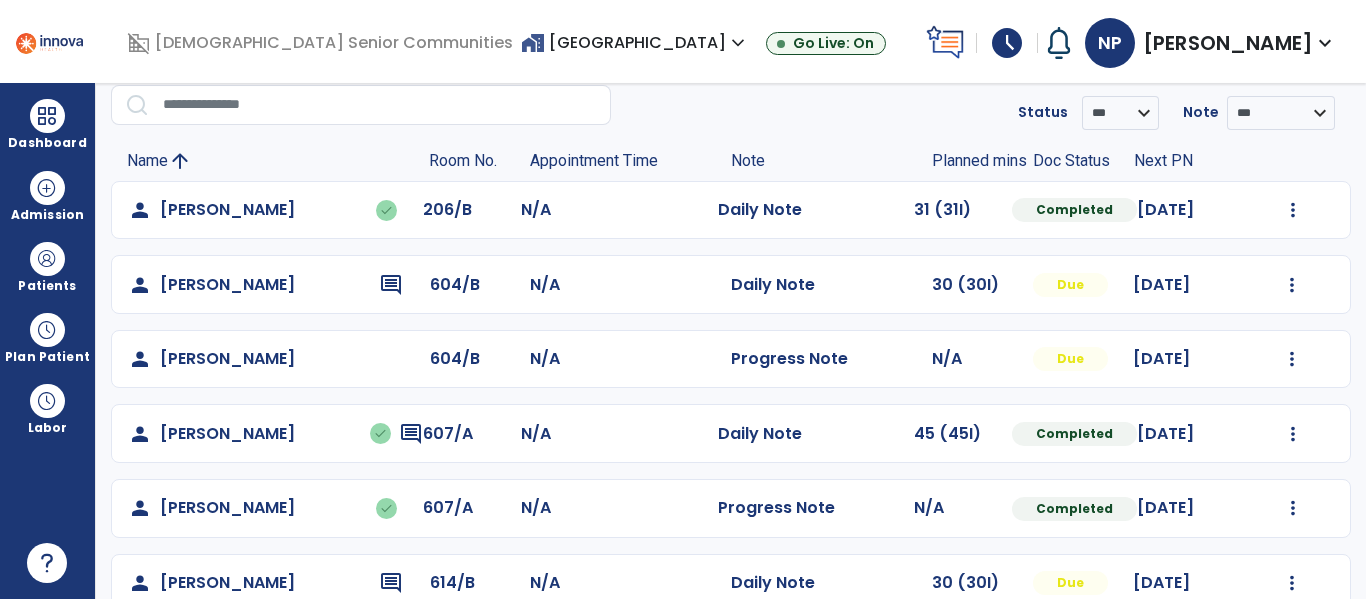 scroll, scrollTop: 488, scrollLeft: 0, axis: vertical 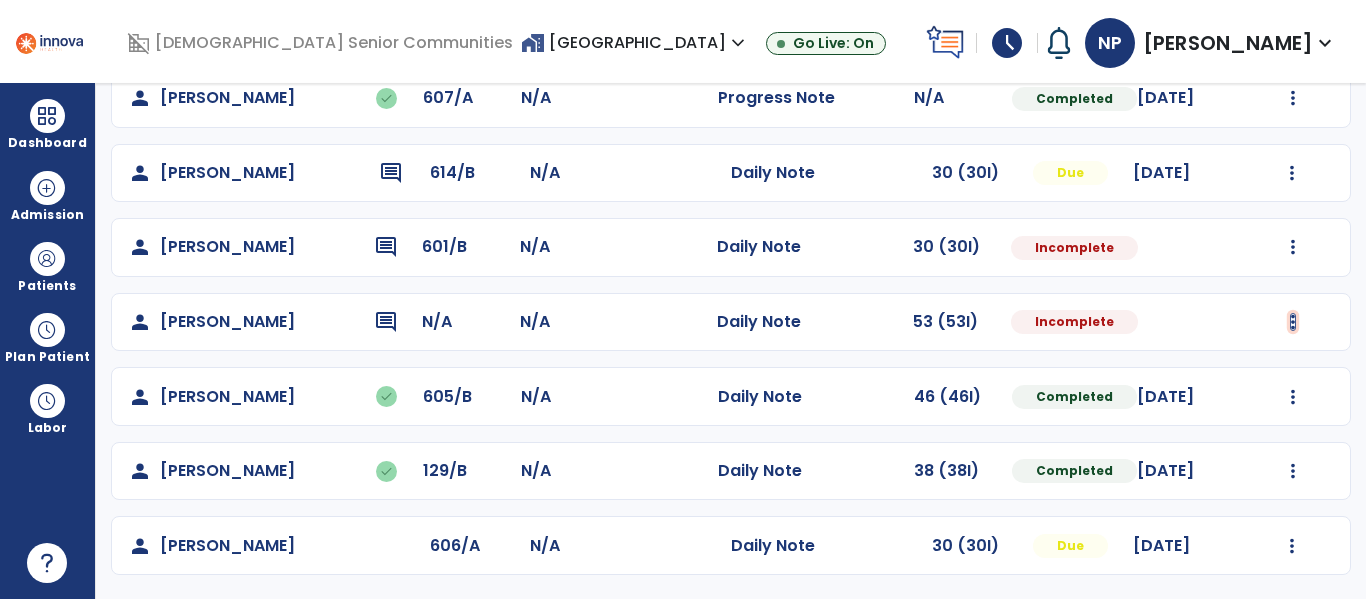 click at bounding box center [1293, -200] 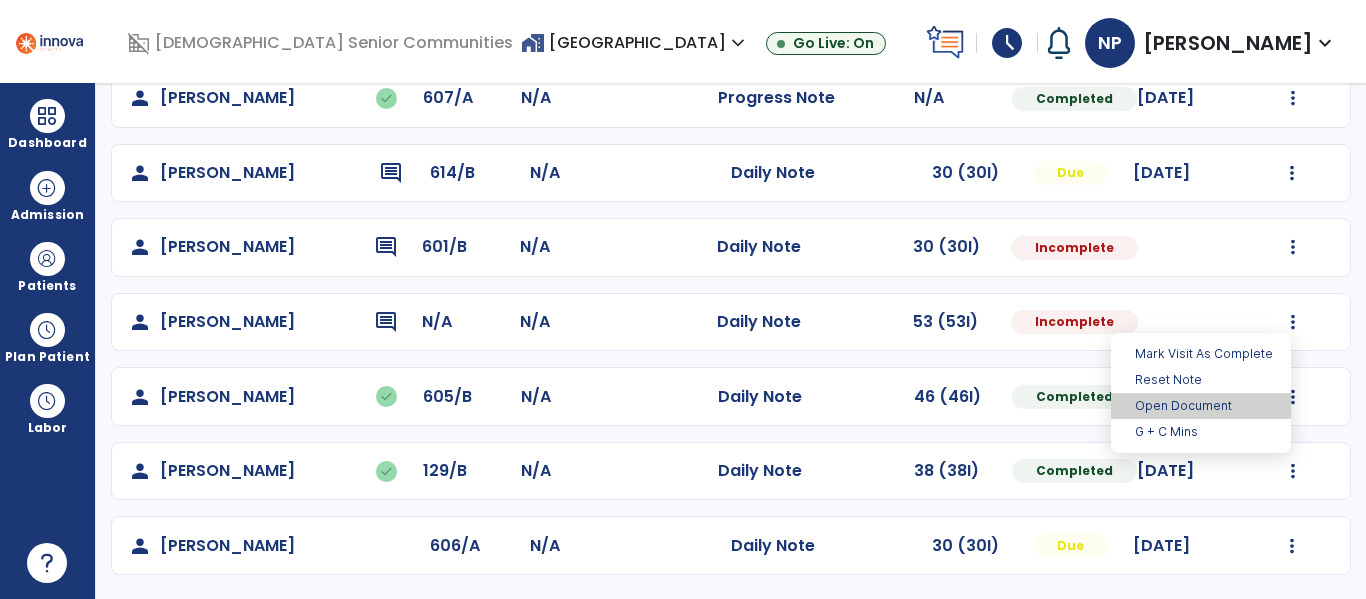 click on "Open Document" at bounding box center (1201, 406) 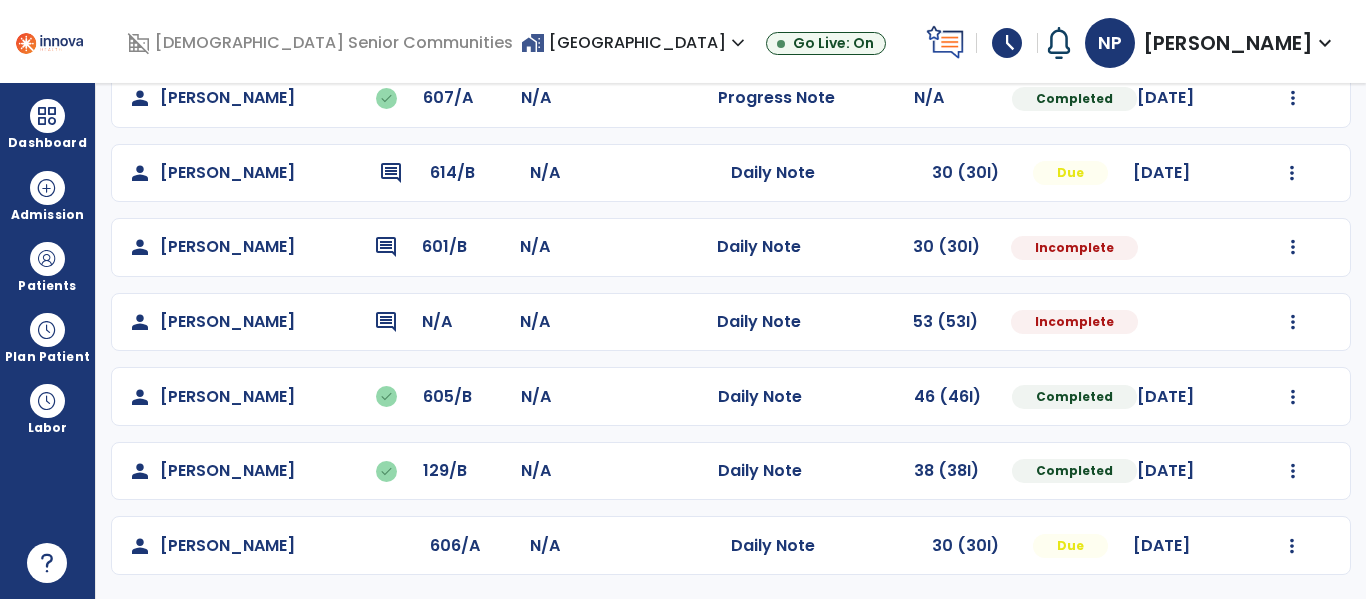 select on "*" 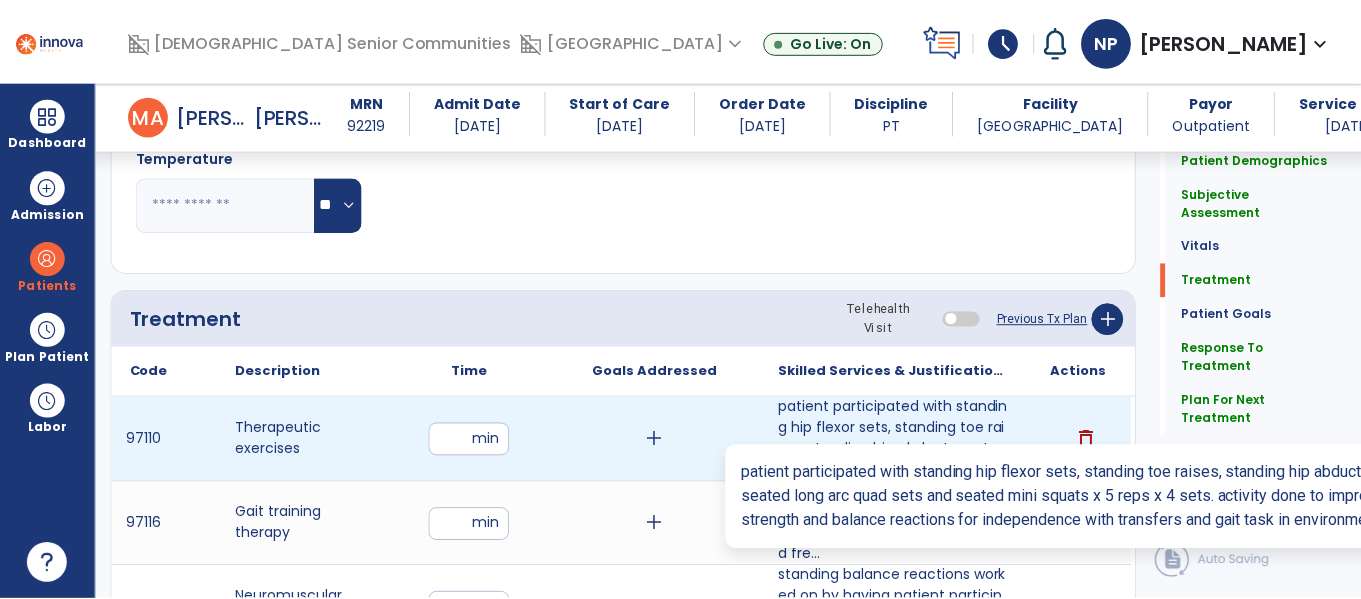 scroll, scrollTop: 1297, scrollLeft: 0, axis: vertical 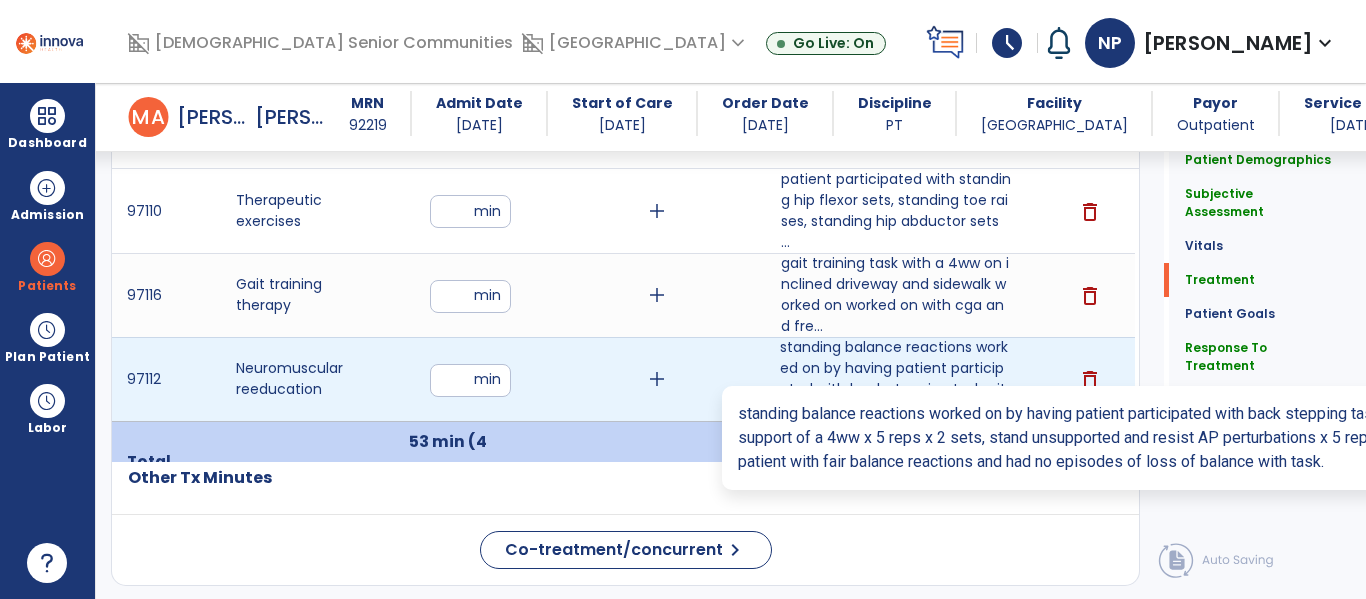 click on "standing balance reactions worked on by having patient participated with back stepping task with sup..." at bounding box center [896, 379] 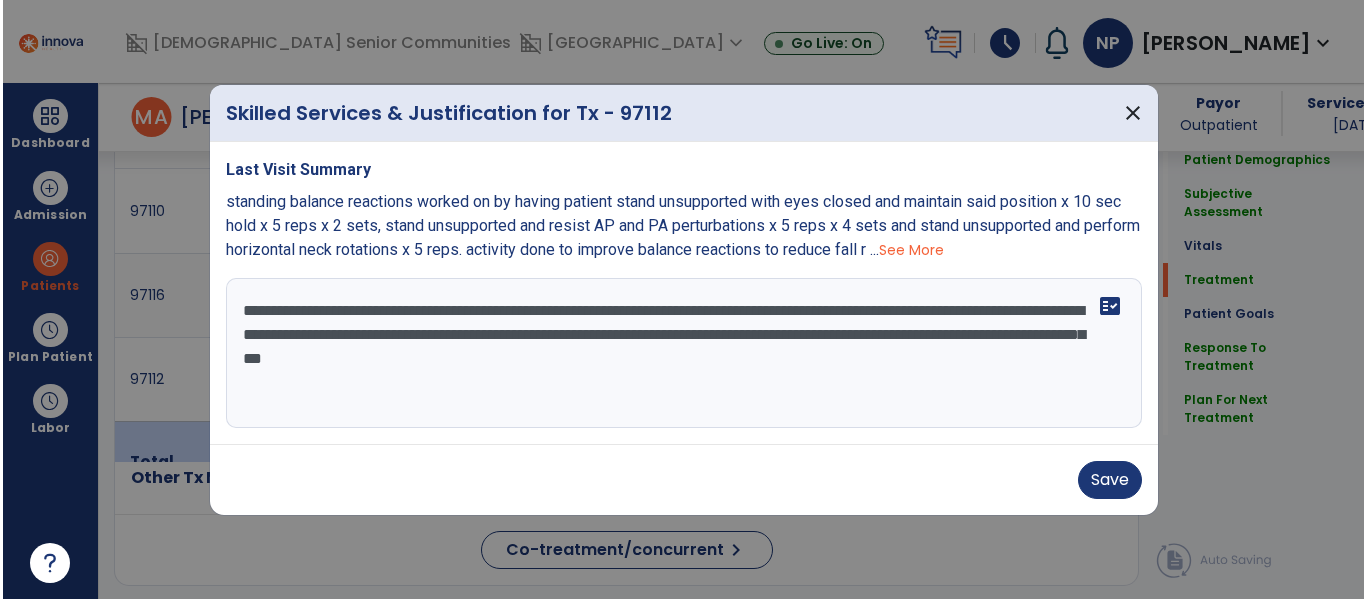 scroll, scrollTop: 1297, scrollLeft: 0, axis: vertical 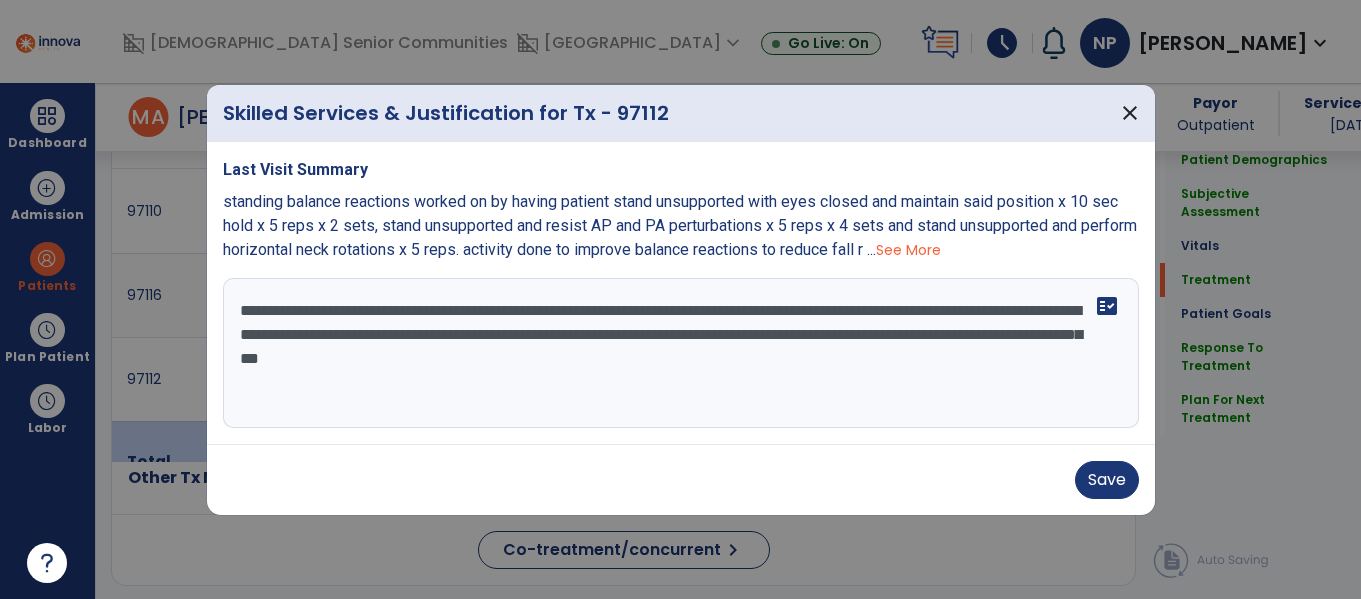 click on "Save" at bounding box center [681, 480] 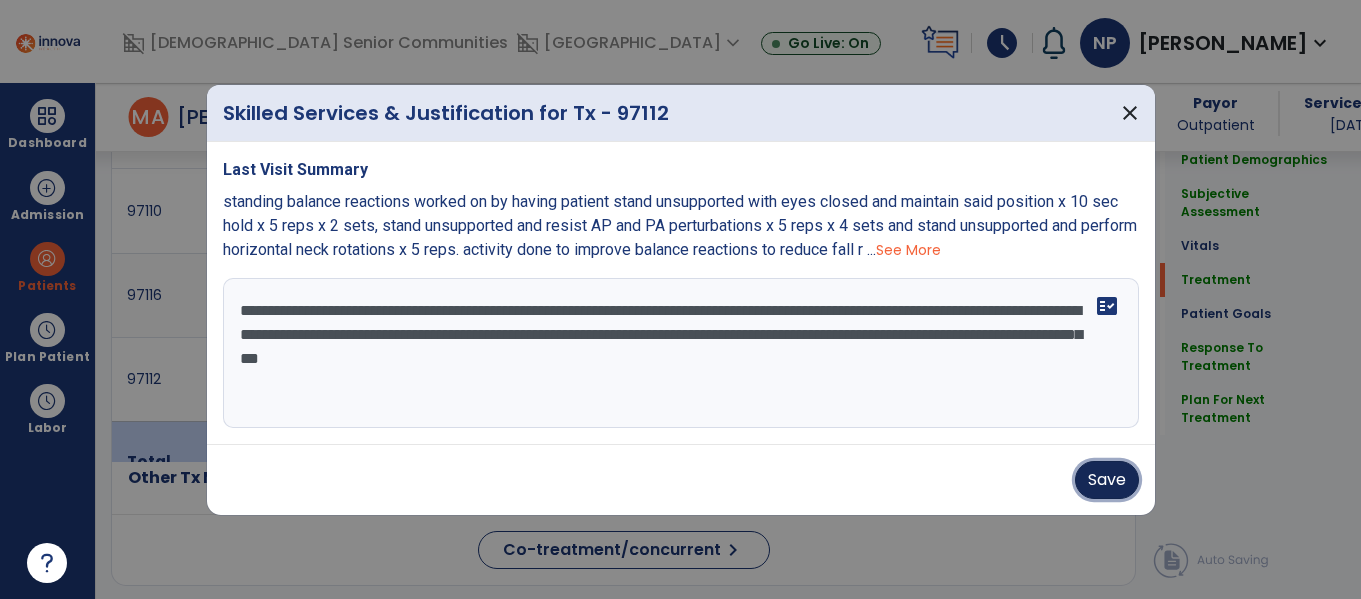 click on "Save" at bounding box center (1107, 480) 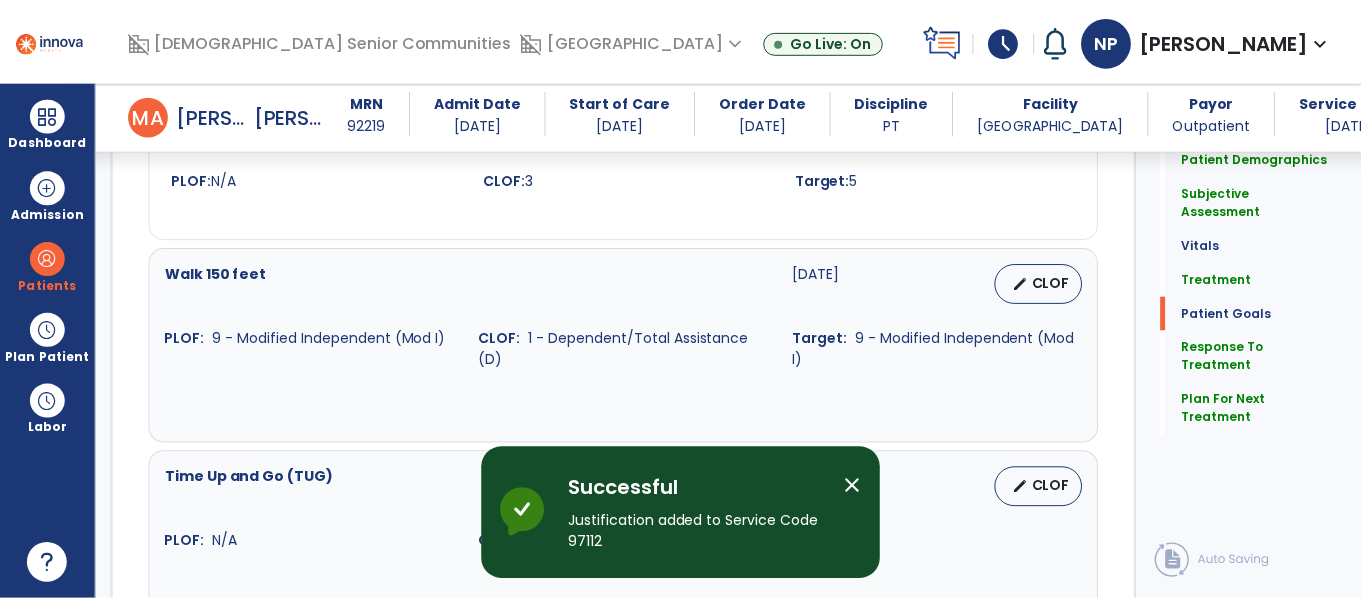 scroll, scrollTop: 3255, scrollLeft: 0, axis: vertical 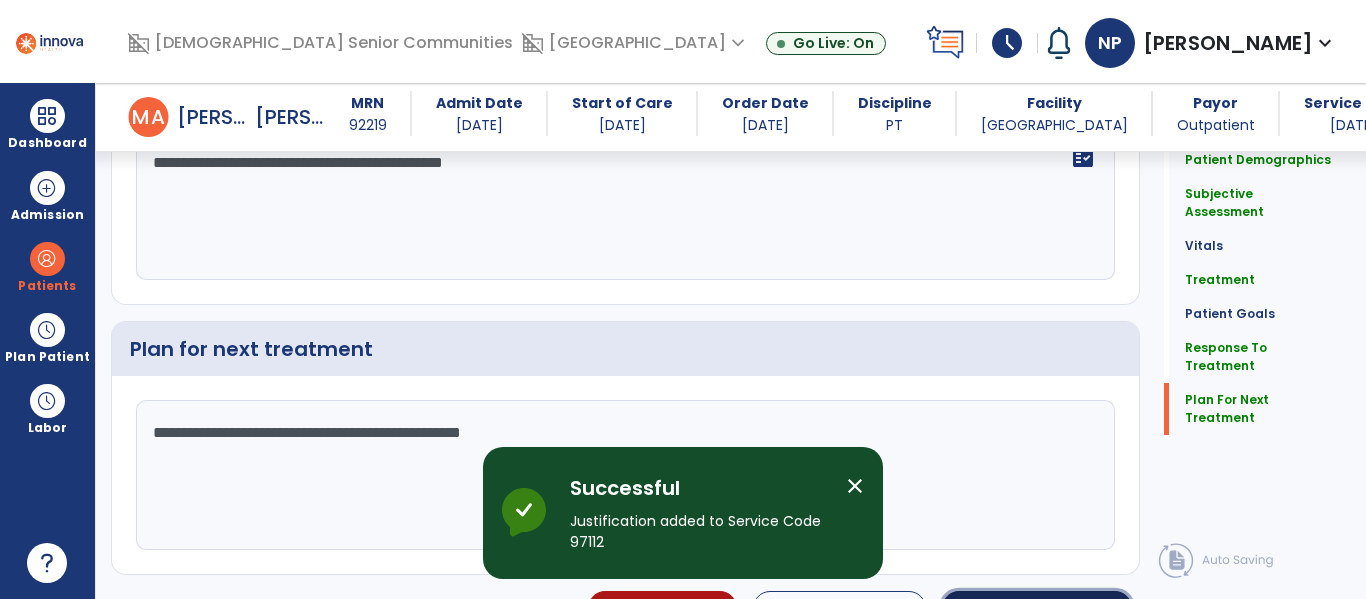 click on "chevron_right" 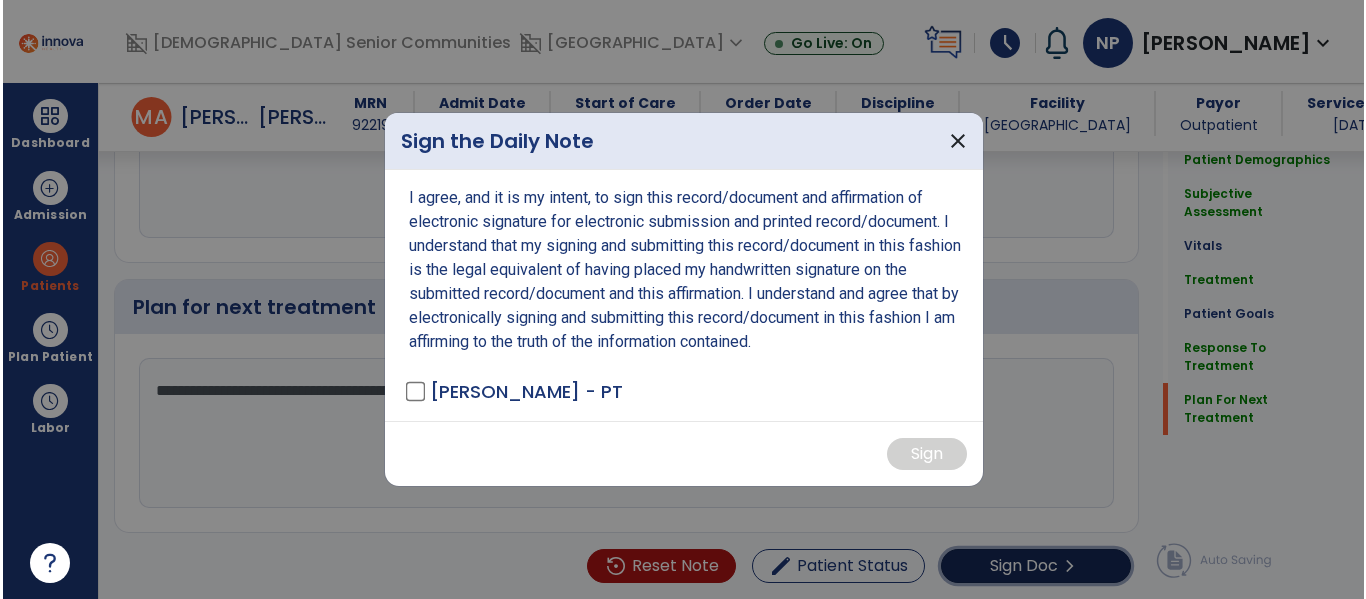 scroll, scrollTop: 3297, scrollLeft: 0, axis: vertical 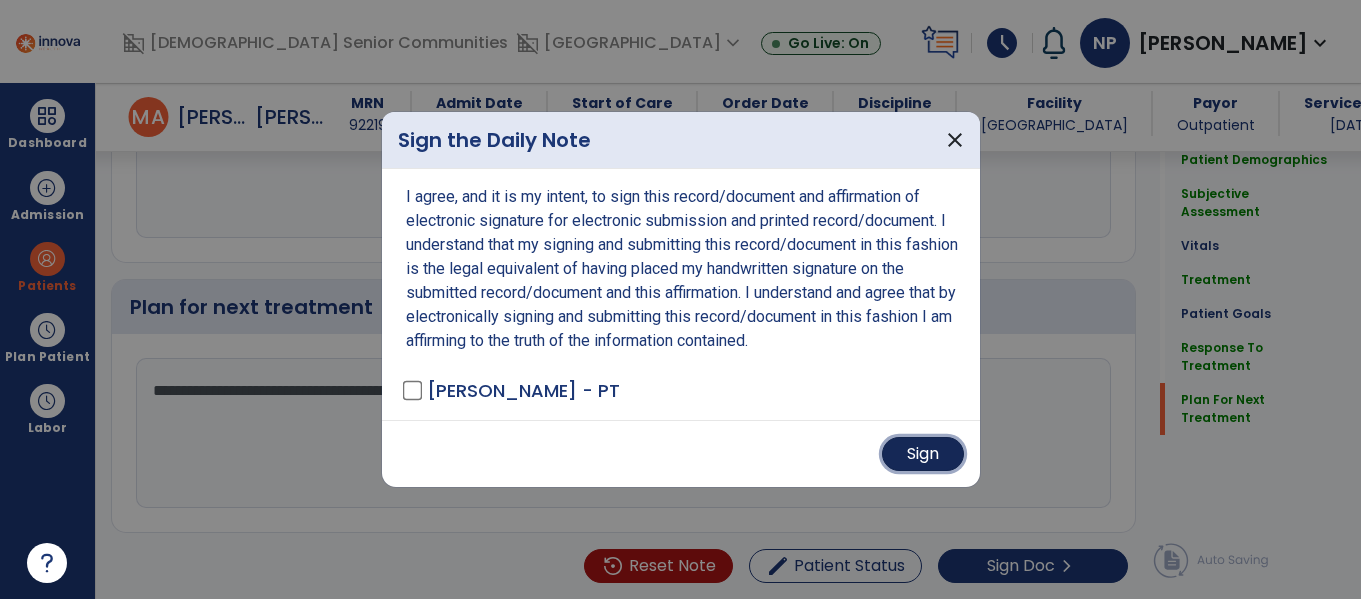 click on "Sign" at bounding box center (923, 454) 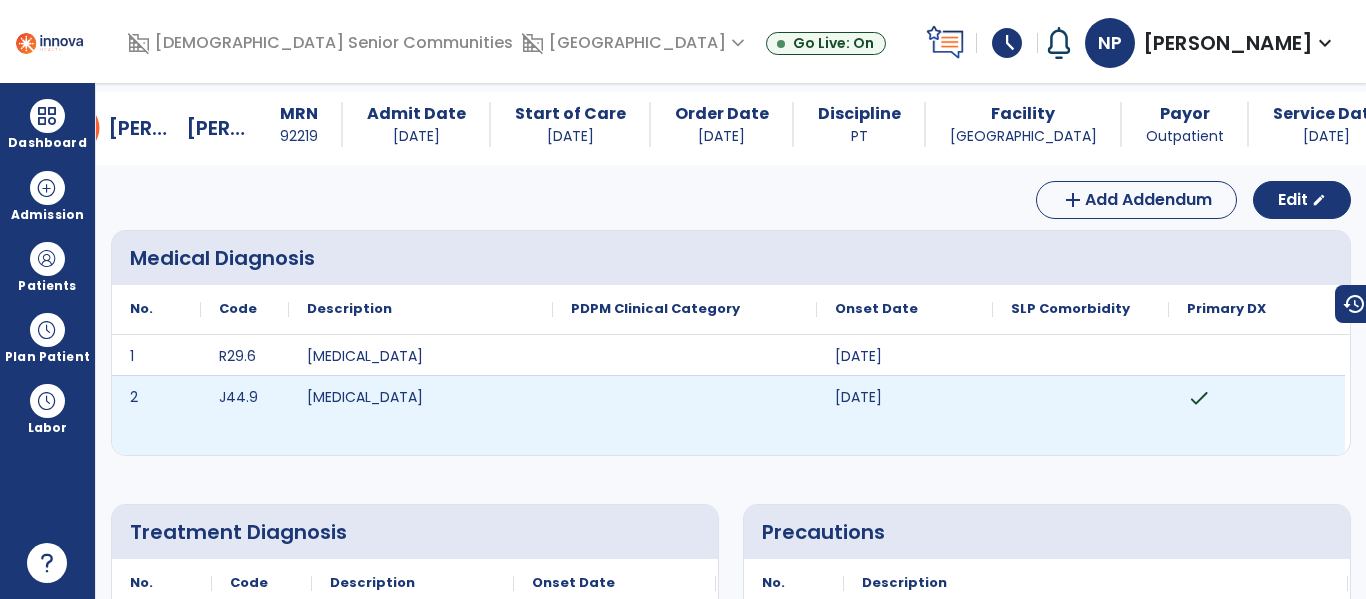 scroll, scrollTop: 0, scrollLeft: 0, axis: both 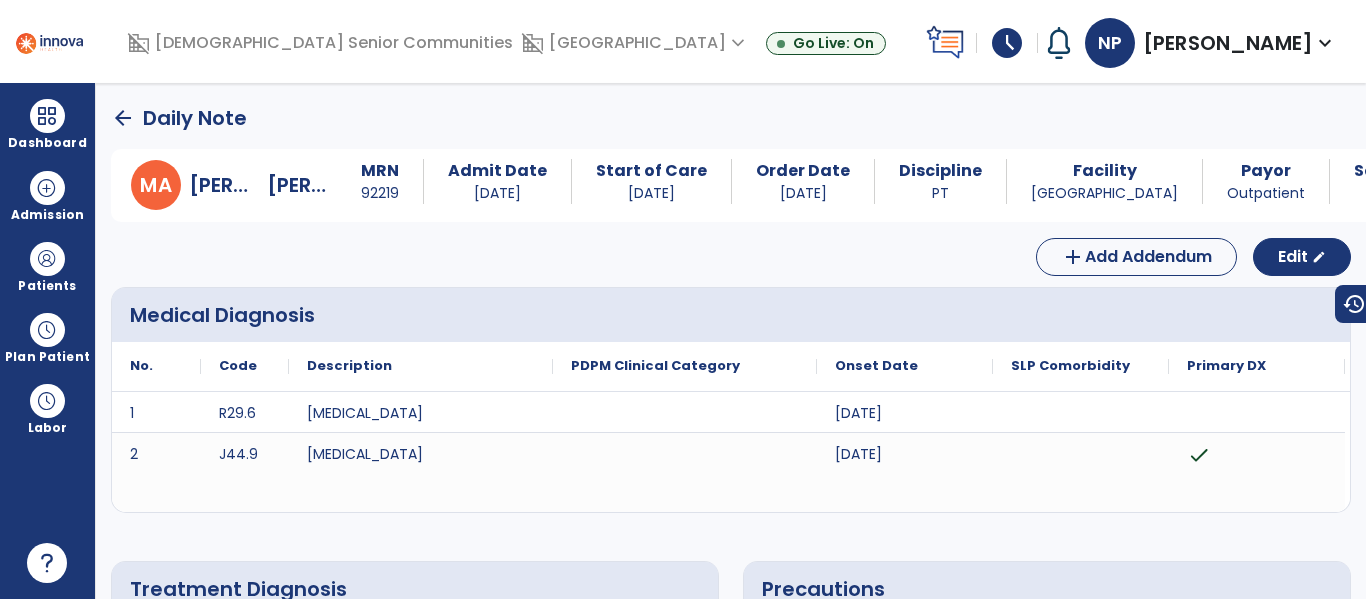 click on "arrow_back" 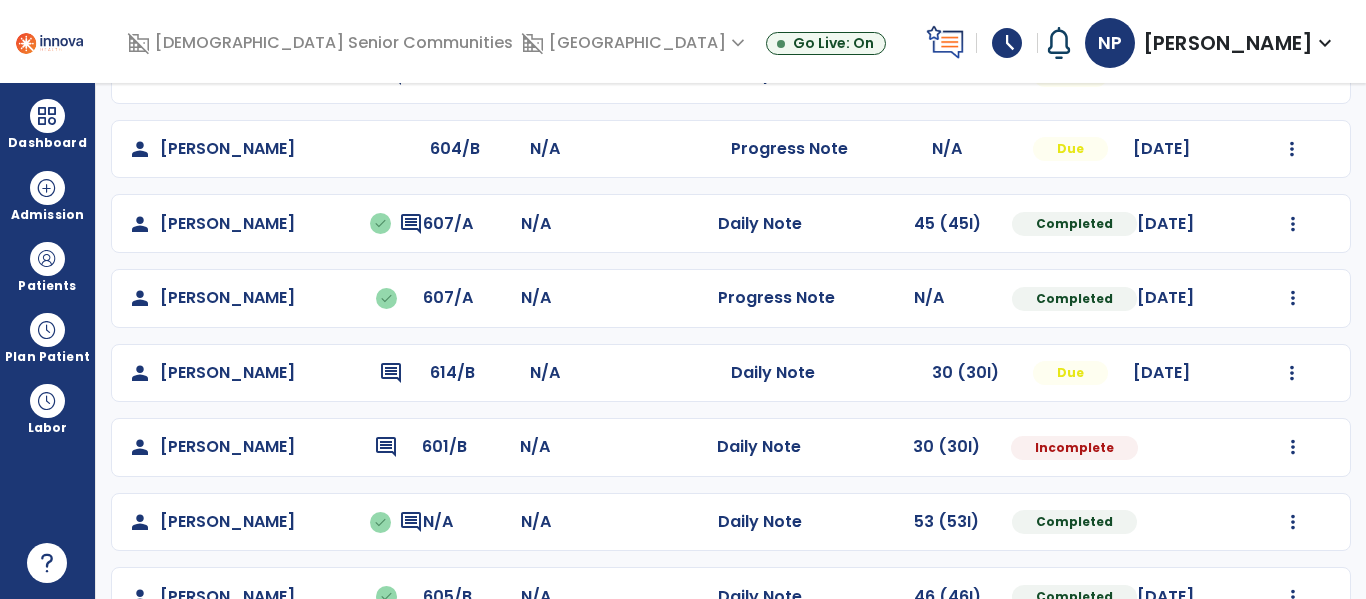 scroll, scrollTop: 297, scrollLeft: 0, axis: vertical 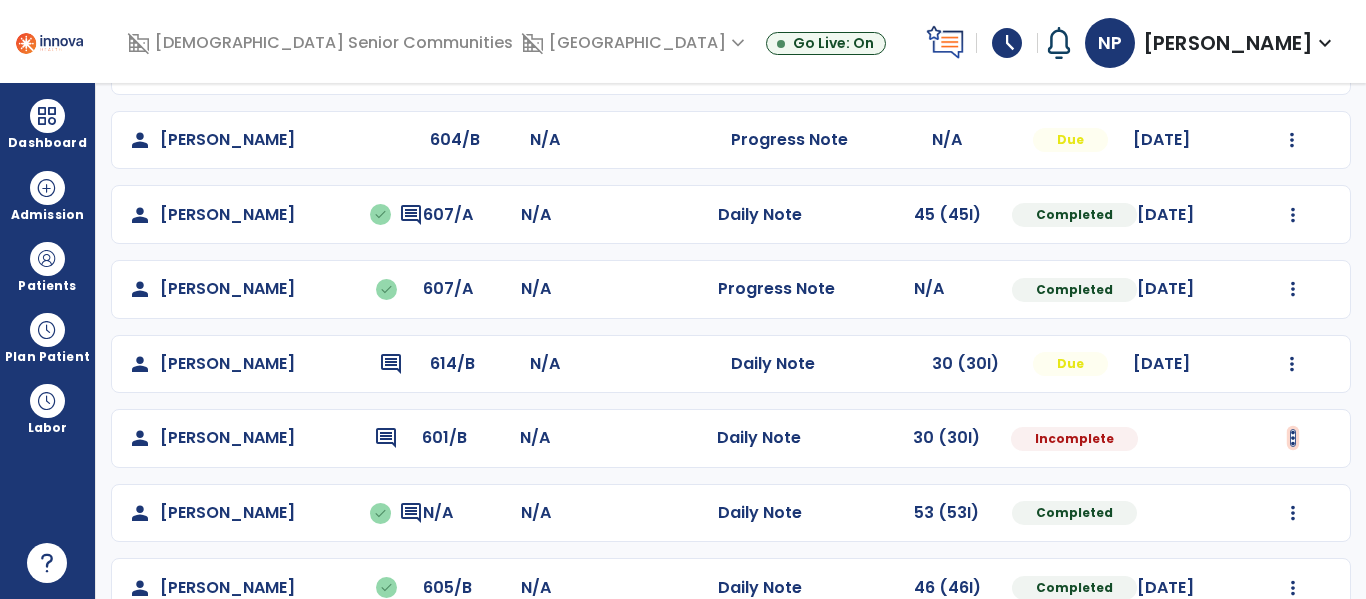 click at bounding box center (1293, -9) 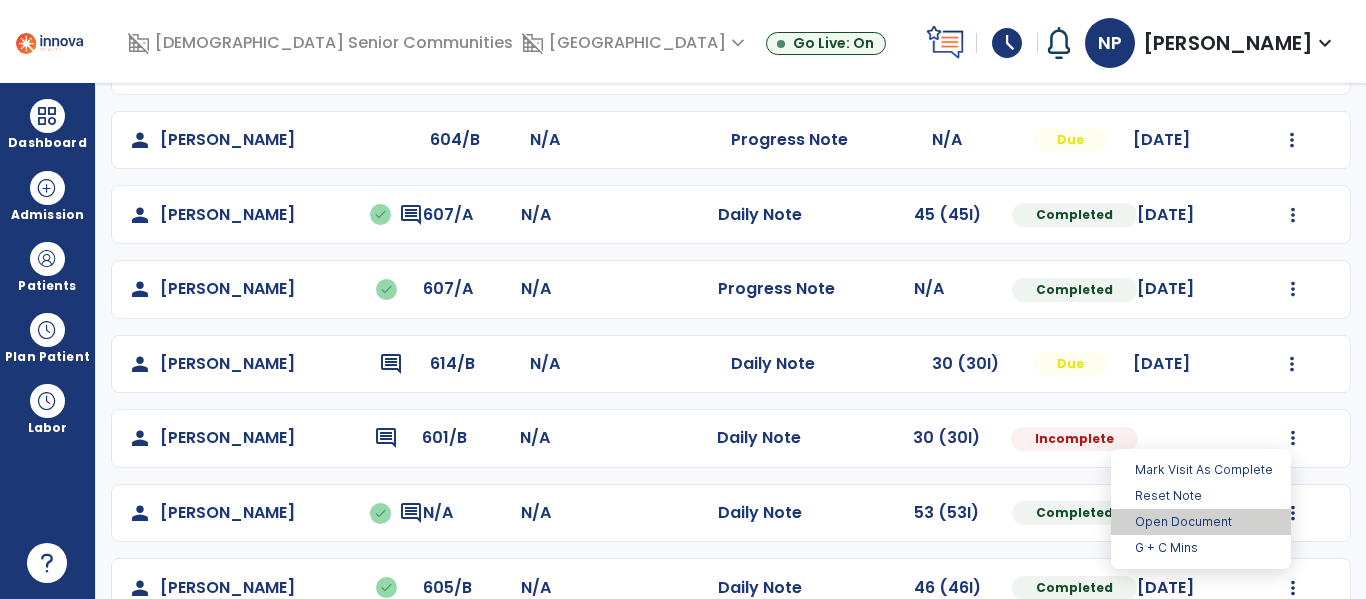 click on "Open Document" at bounding box center [1201, 522] 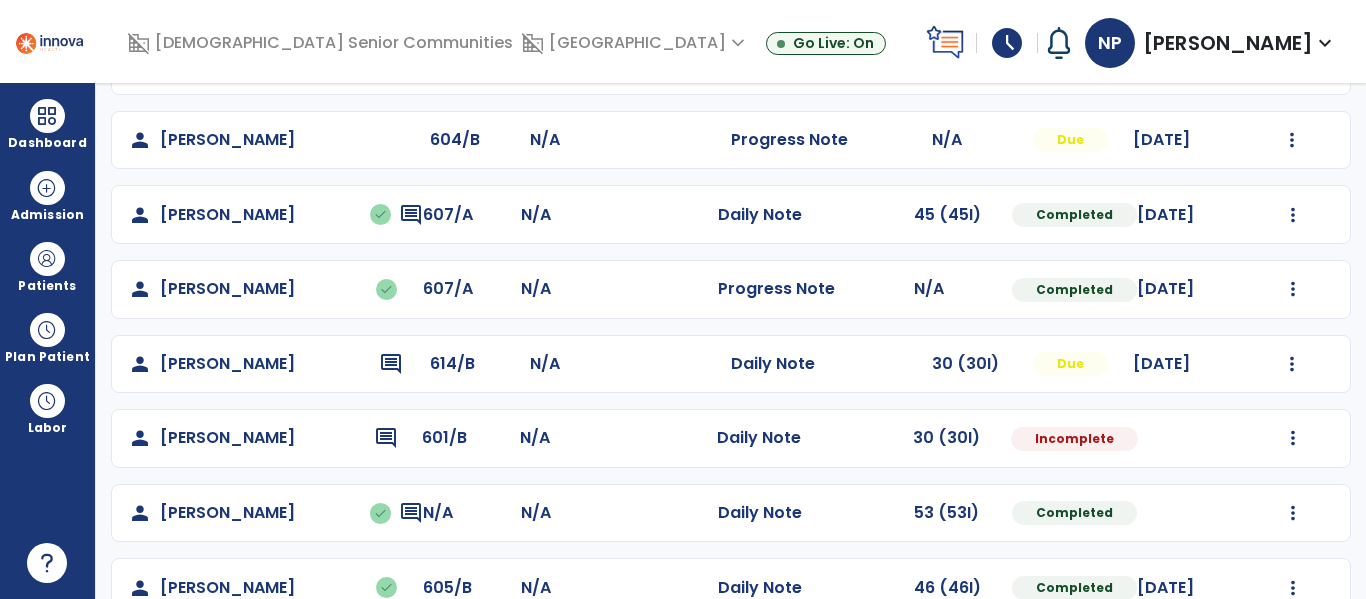 select on "*" 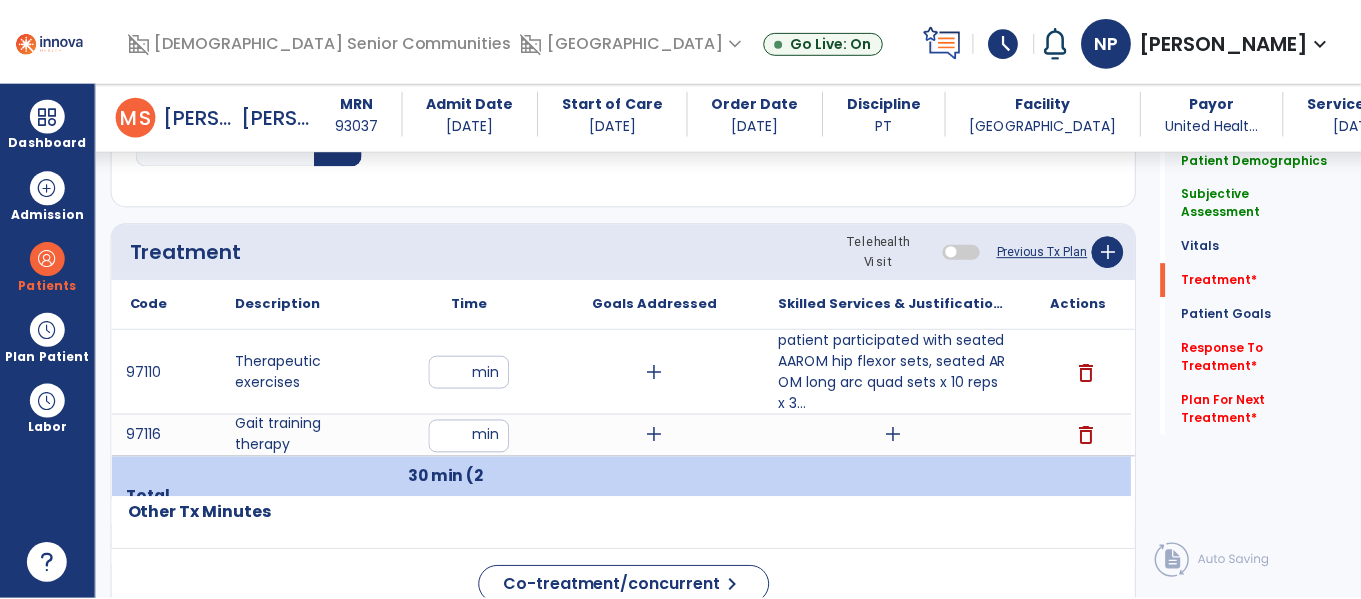 scroll, scrollTop: 1149, scrollLeft: 0, axis: vertical 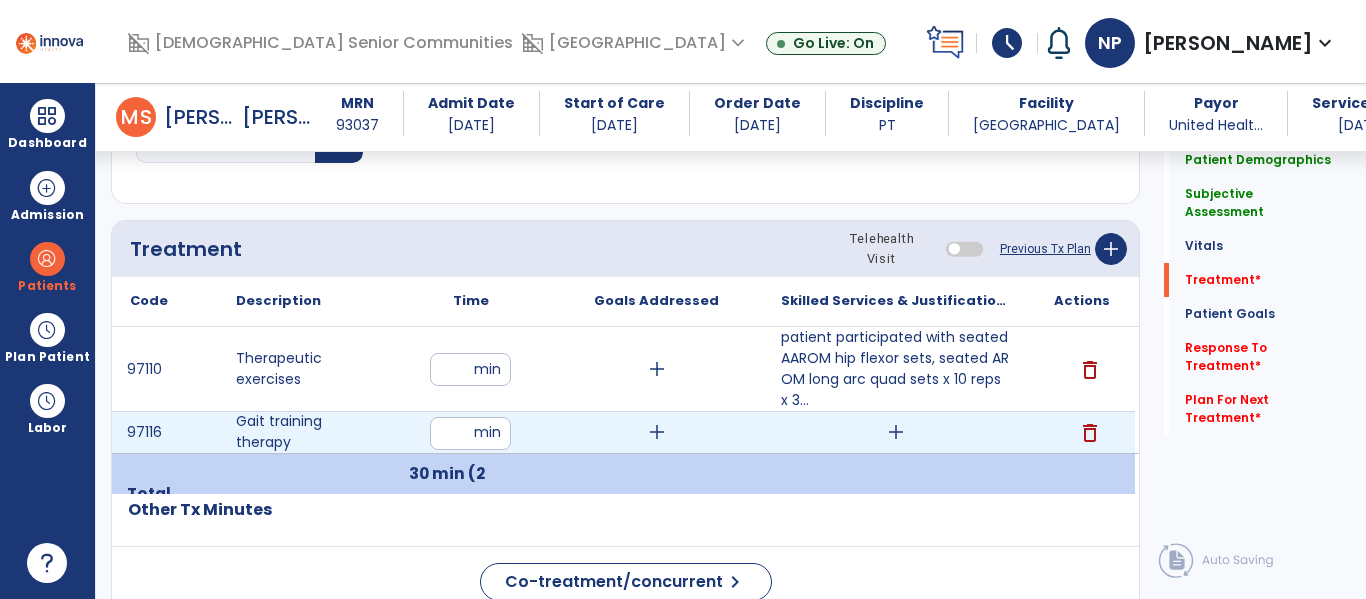 click on "add" at bounding box center (896, 432) 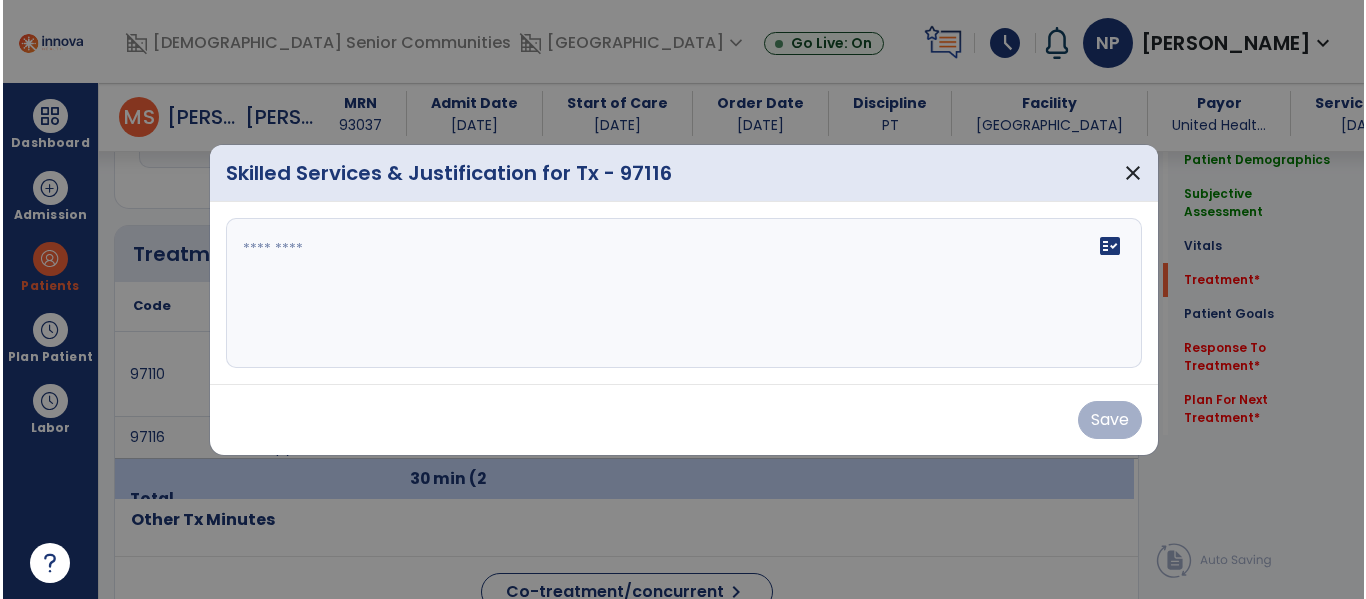 scroll, scrollTop: 1149, scrollLeft: 0, axis: vertical 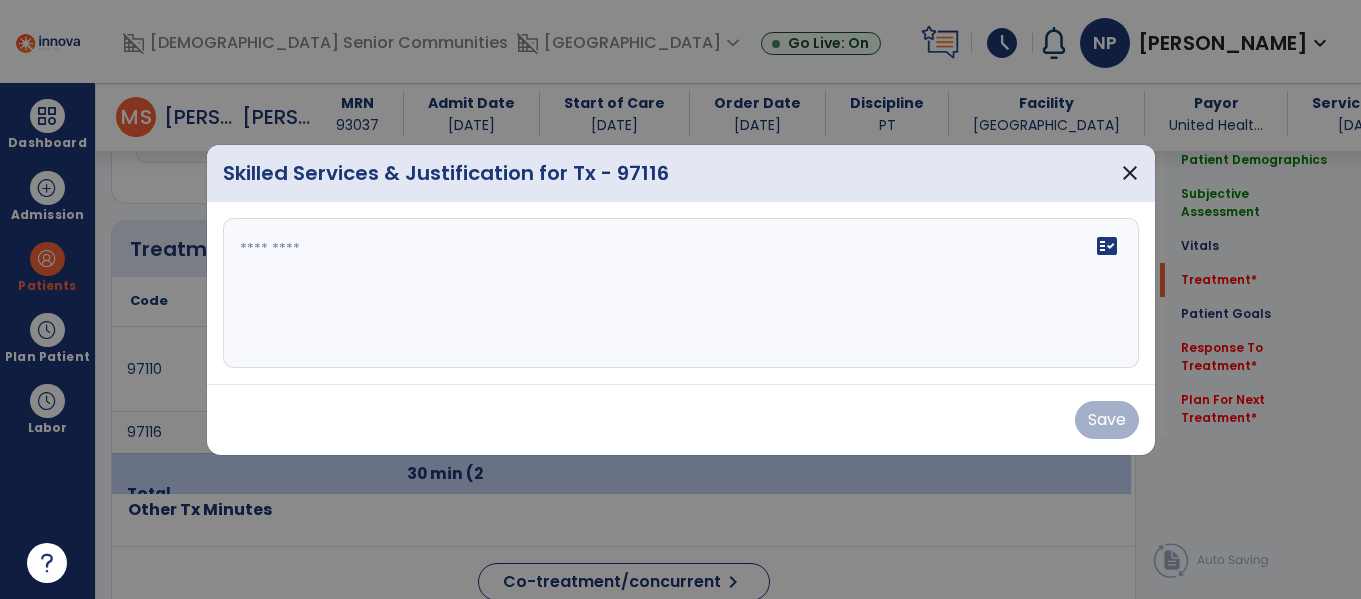click on "fact_check" at bounding box center (681, 293) 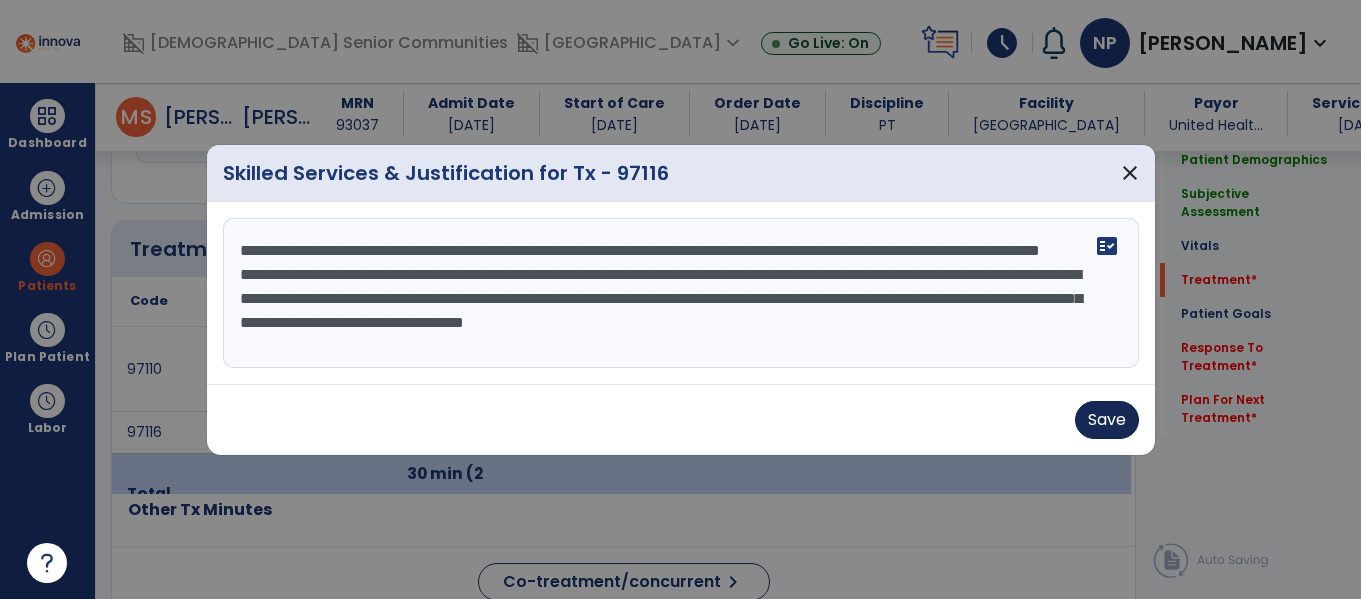 type on "**********" 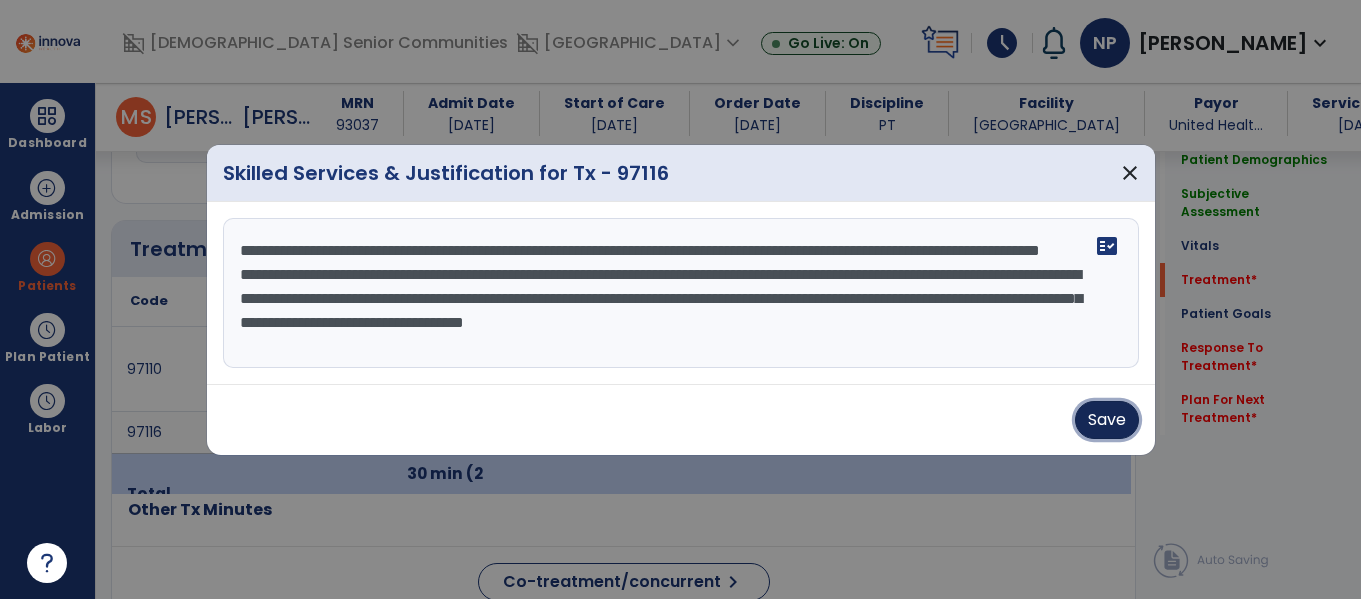 click on "Save" at bounding box center [1107, 420] 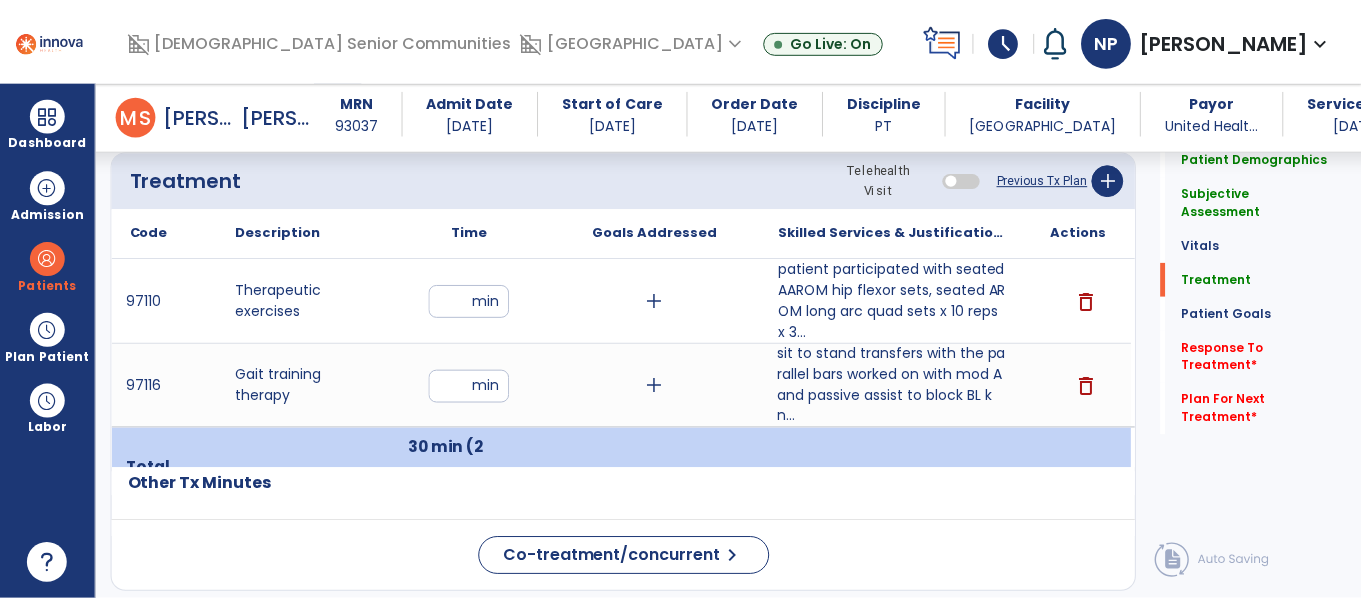 scroll, scrollTop: 1212, scrollLeft: 0, axis: vertical 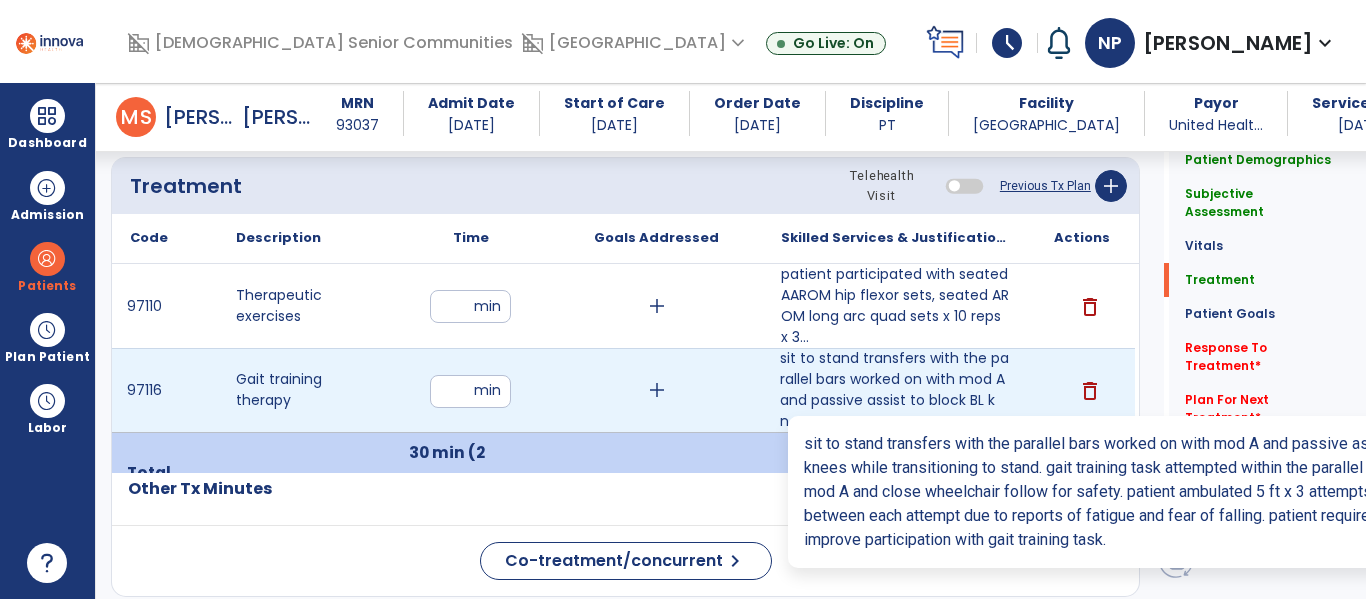 click on "sit to stand transfers with the parallel bars worked on with mod A and passive assist to block BL kn..." at bounding box center (896, 390) 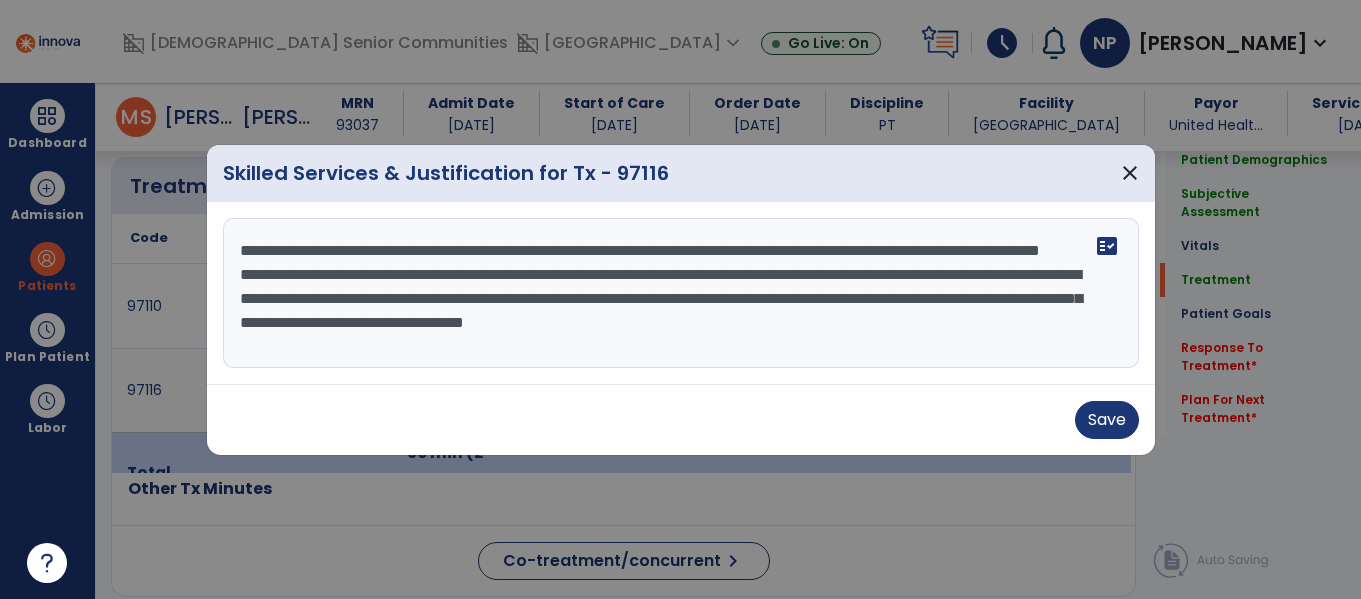 scroll, scrollTop: 1212, scrollLeft: 0, axis: vertical 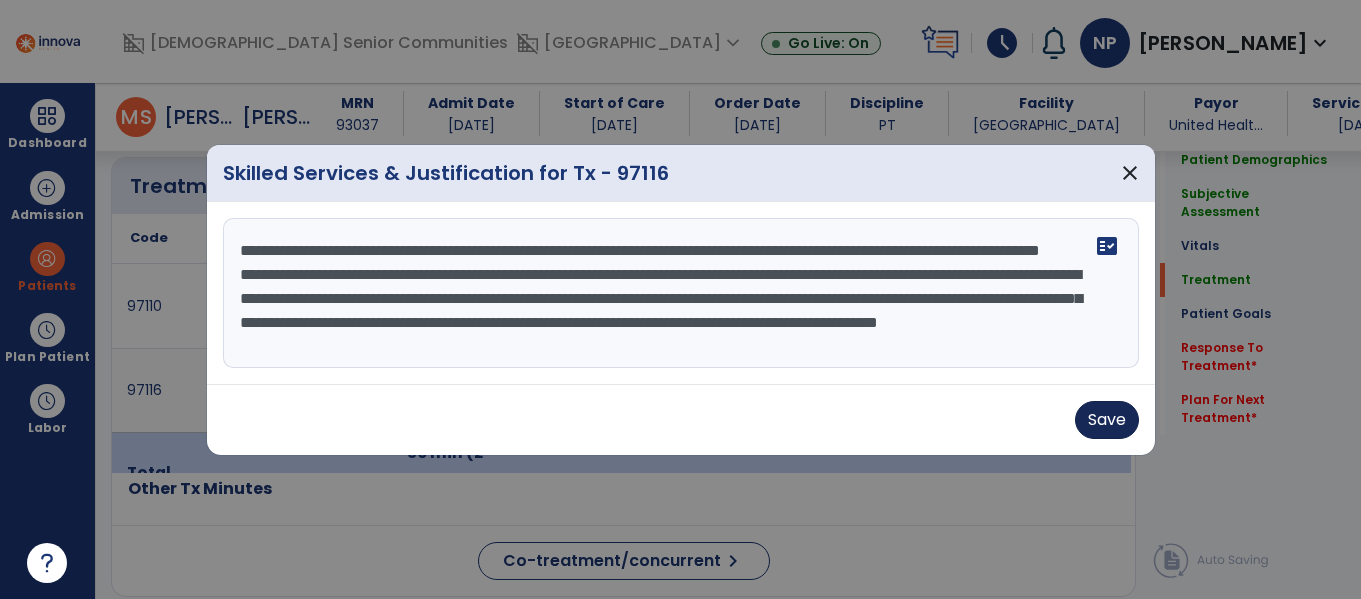 type on "**********" 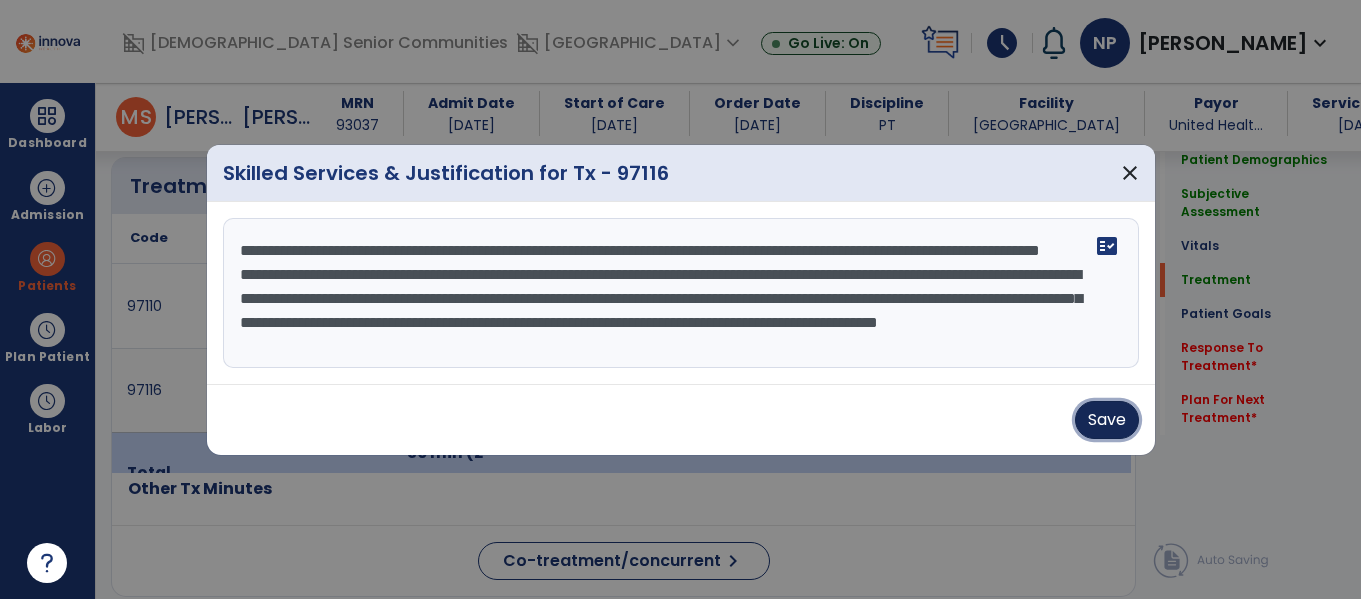 click on "Save" at bounding box center [1107, 420] 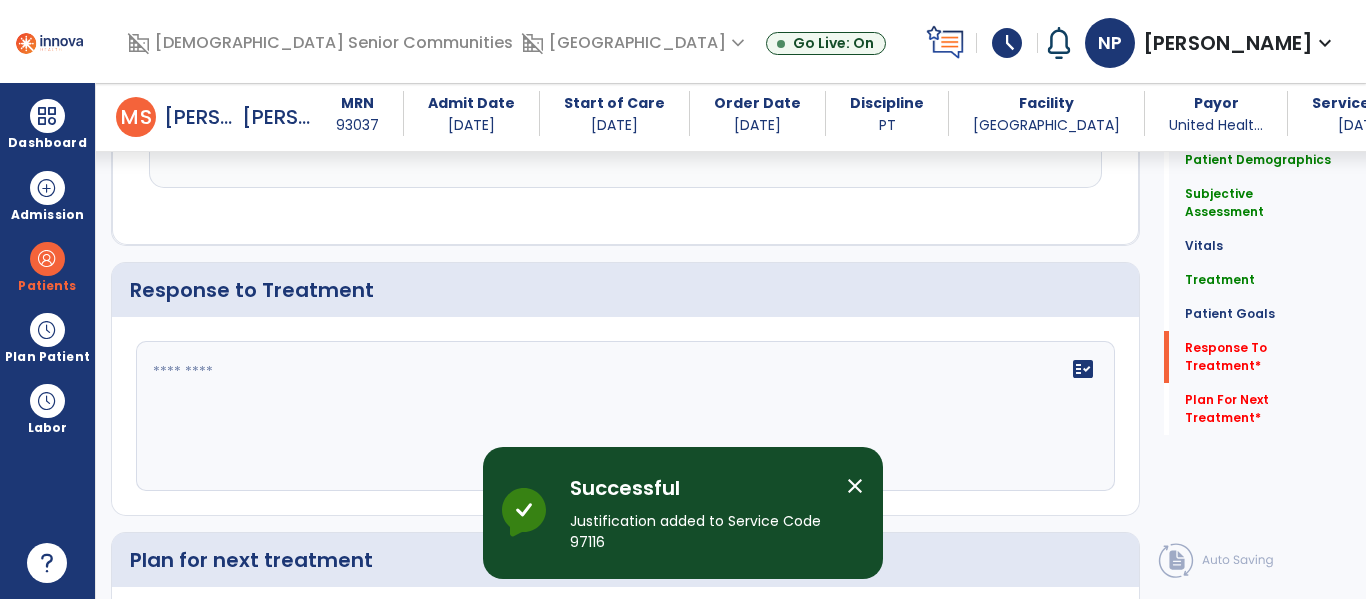 scroll, scrollTop: 3440, scrollLeft: 0, axis: vertical 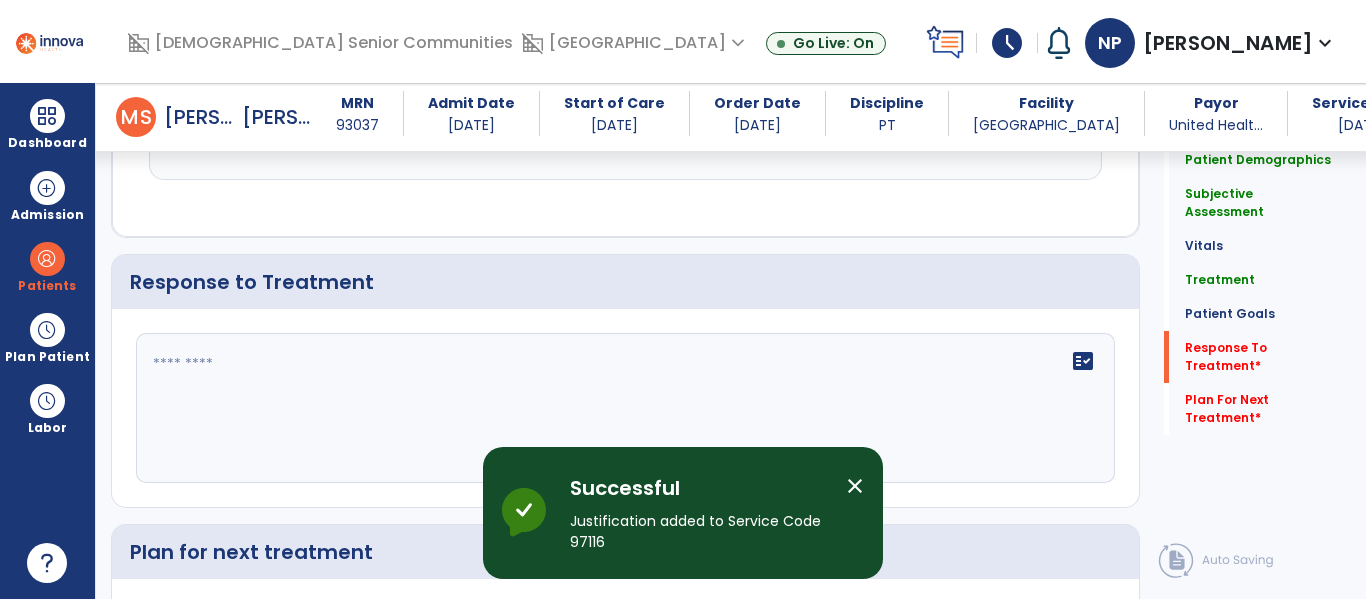 click 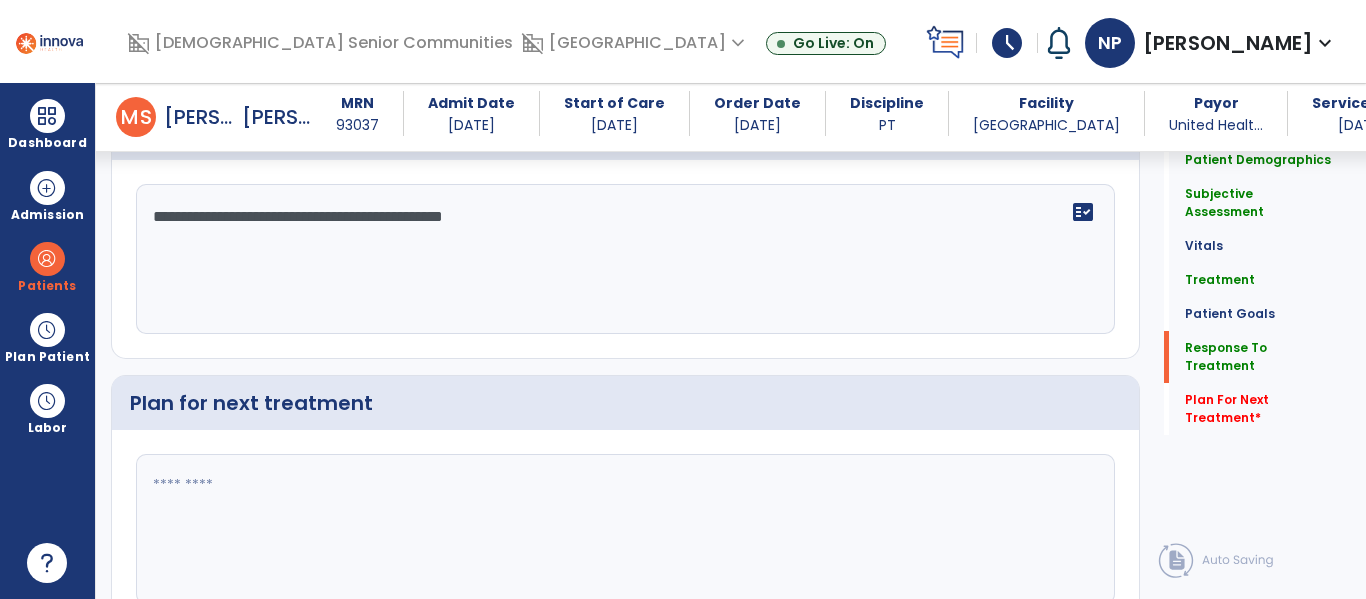 scroll, scrollTop: 3596, scrollLeft: 0, axis: vertical 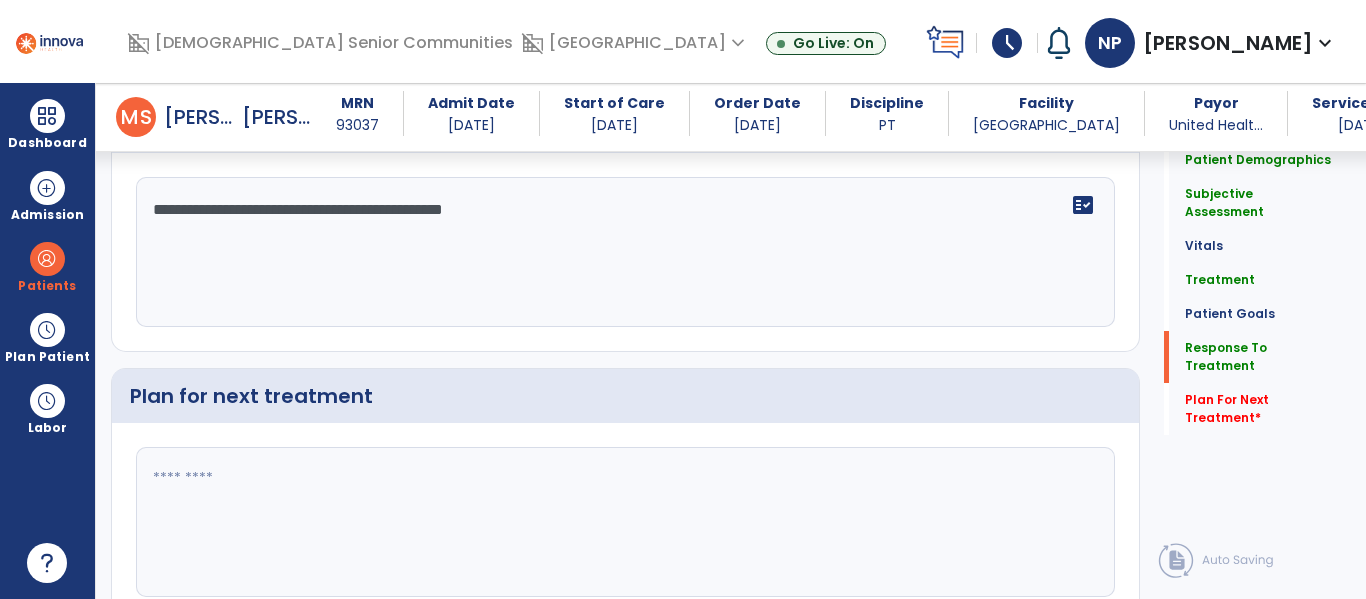 type on "**********" 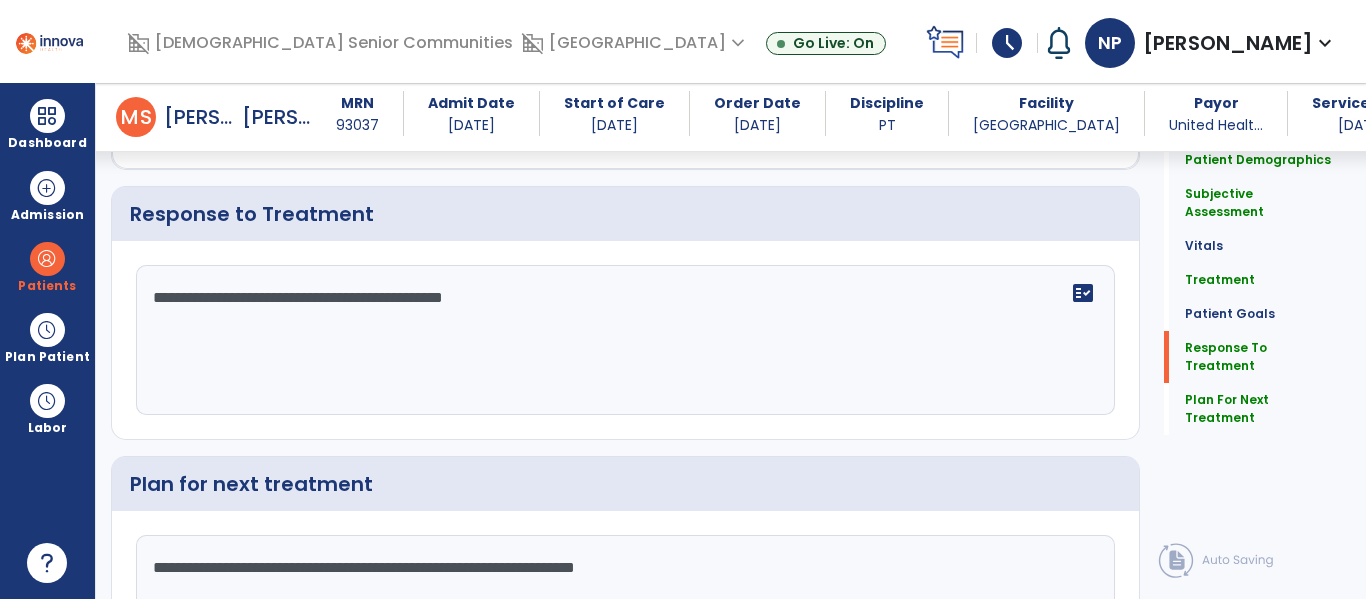 scroll, scrollTop: 3596, scrollLeft: 0, axis: vertical 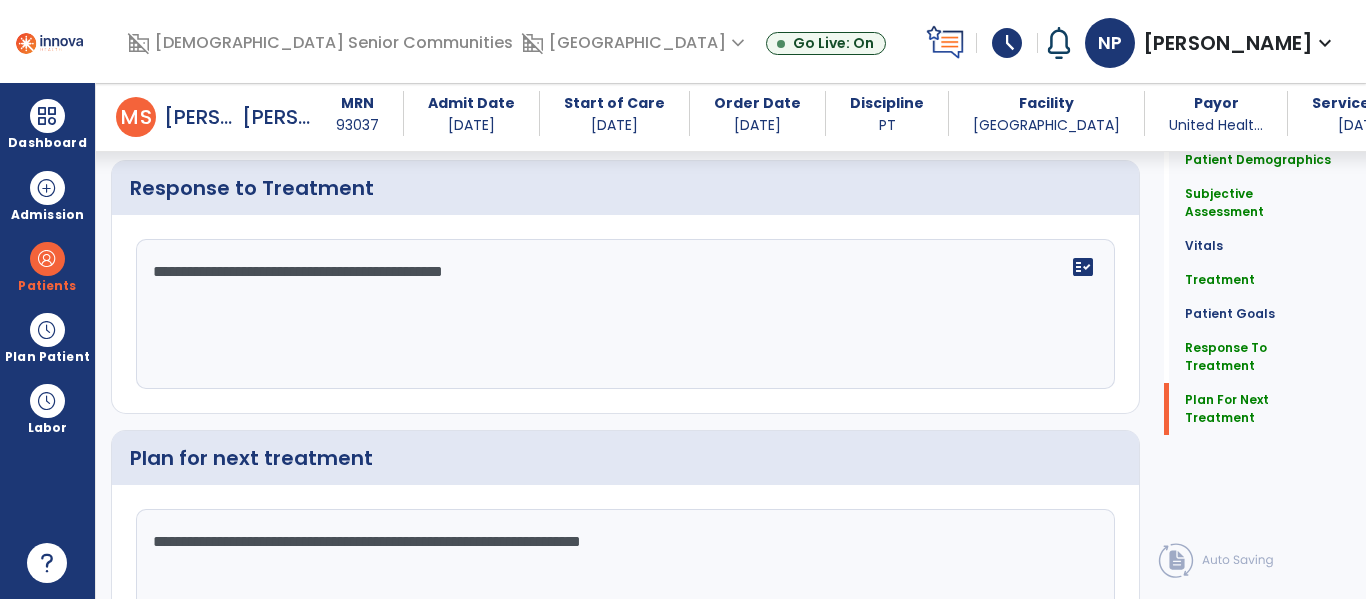 type on "**********" 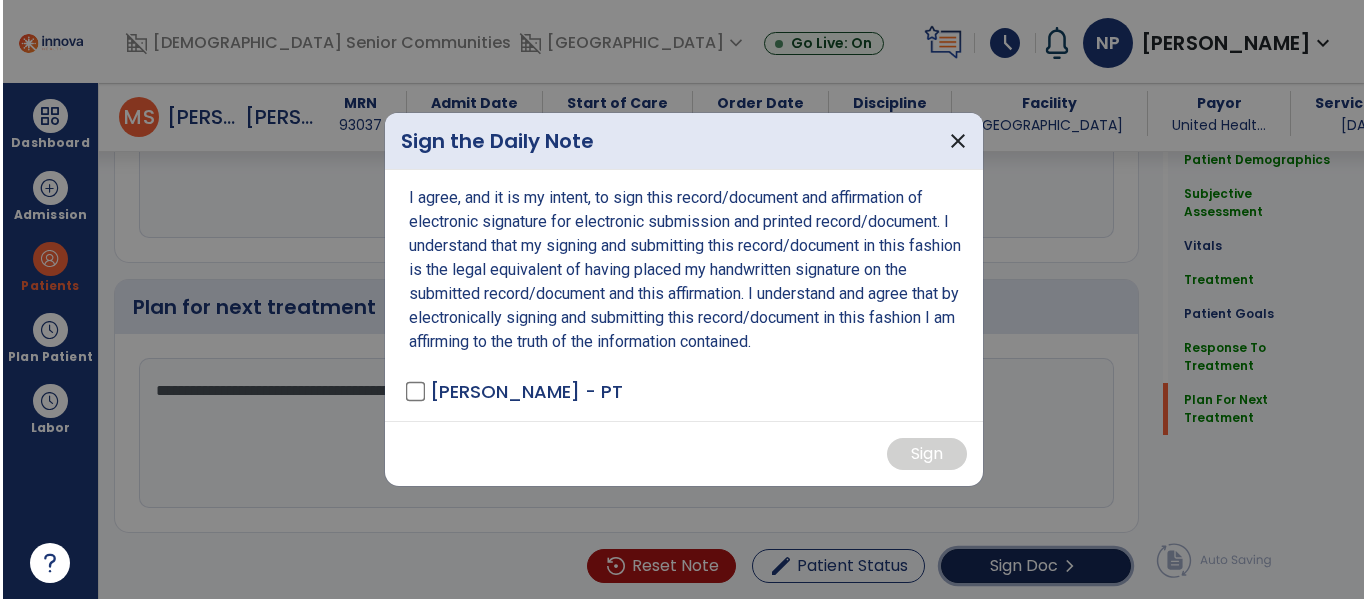 scroll, scrollTop: 3685, scrollLeft: 0, axis: vertical 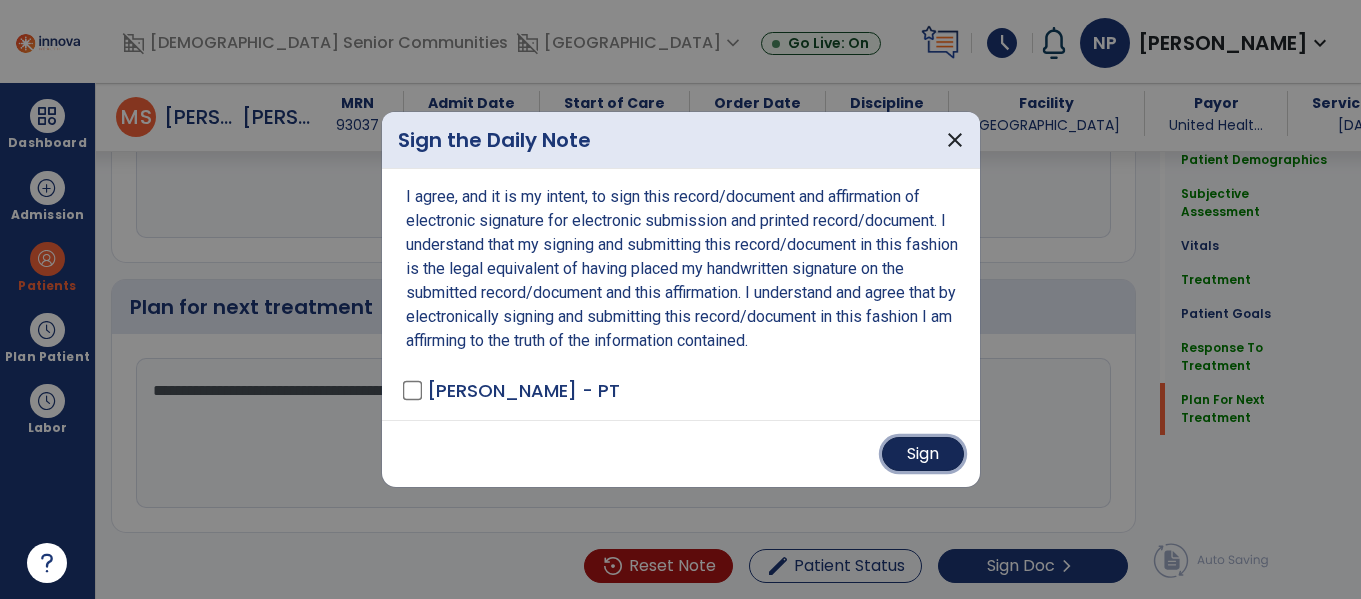 click on "Sign" at bounding box center (923, 454) 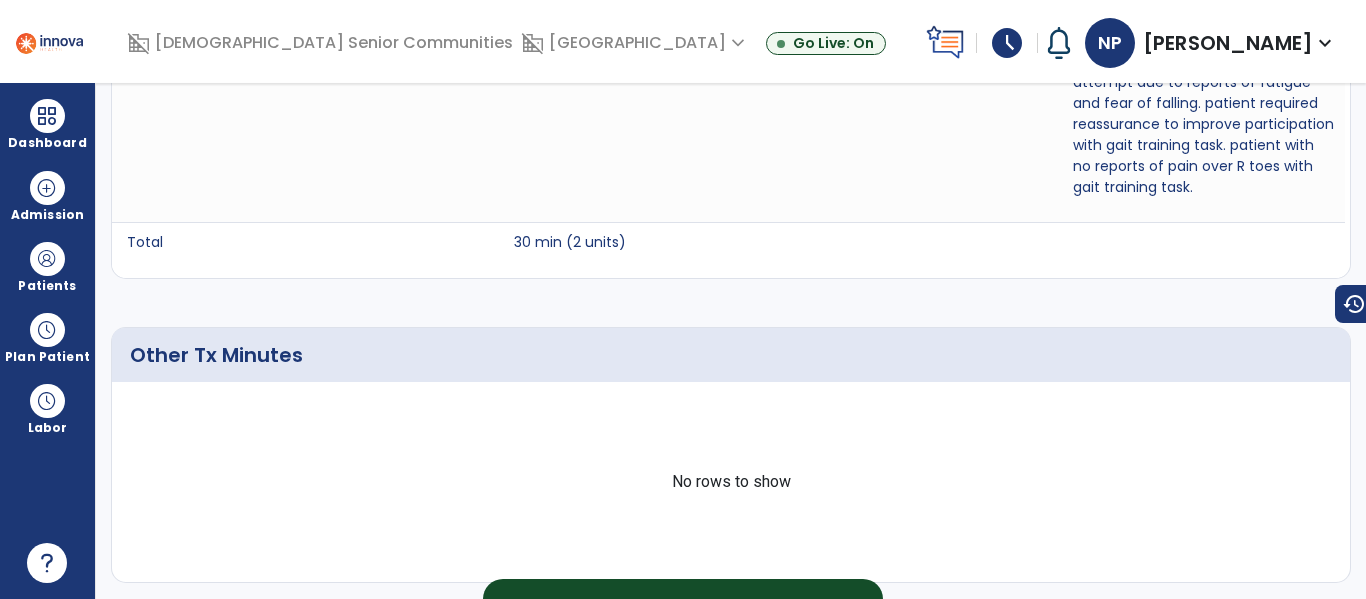 scroll, scrollTop: 0, scrollLeft: 0, axis: both 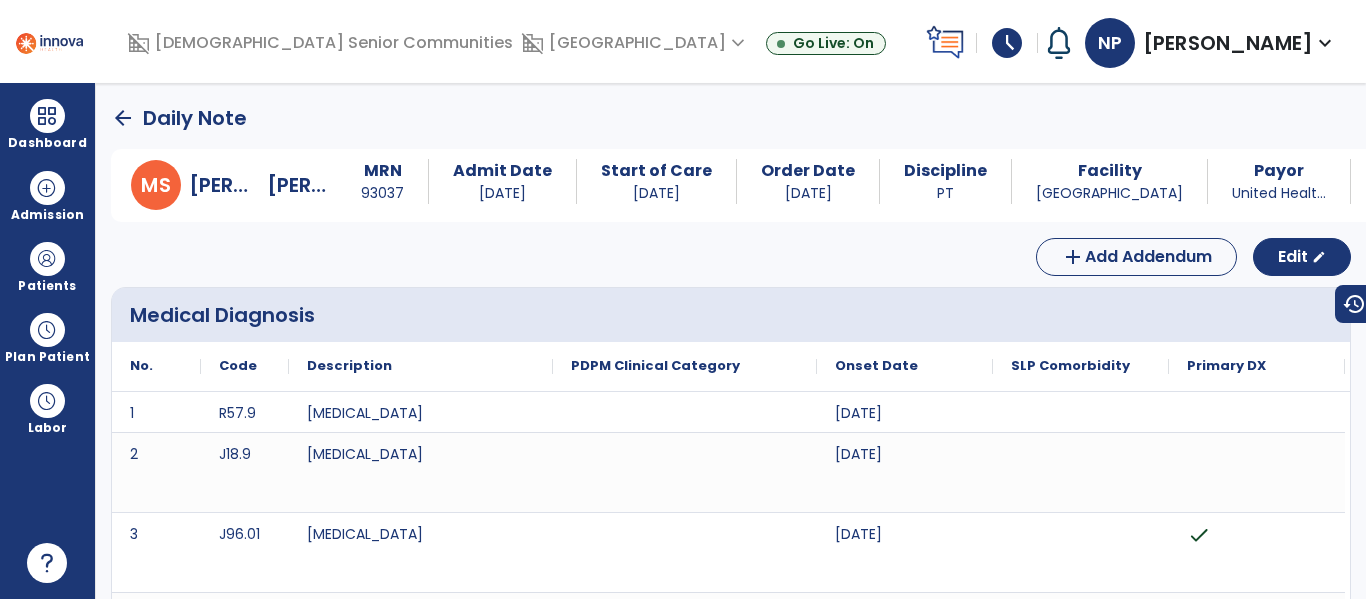 click on "arrow_back" 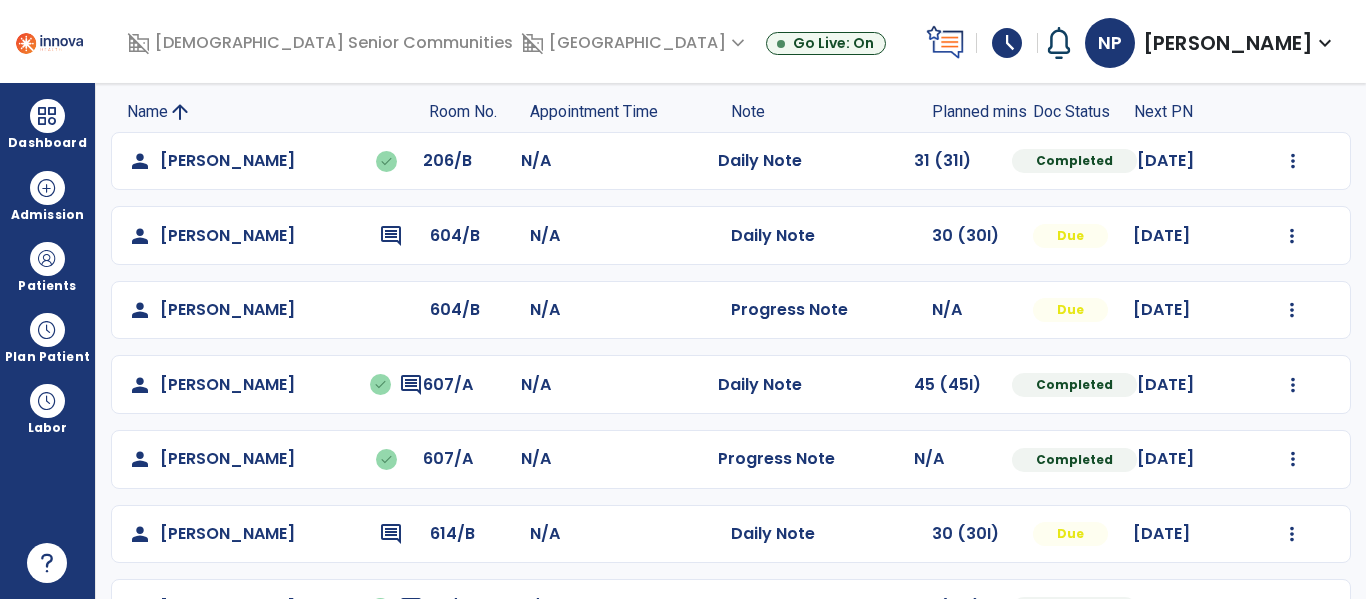 scroll, scrollTop: 0, scrollLeft: 0, axis: both 